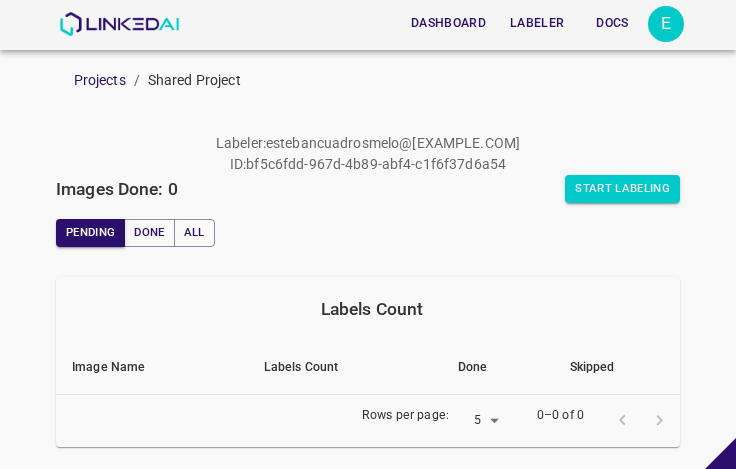 scroll, scrollTop: 0, scrollLeft: 0, axis: both 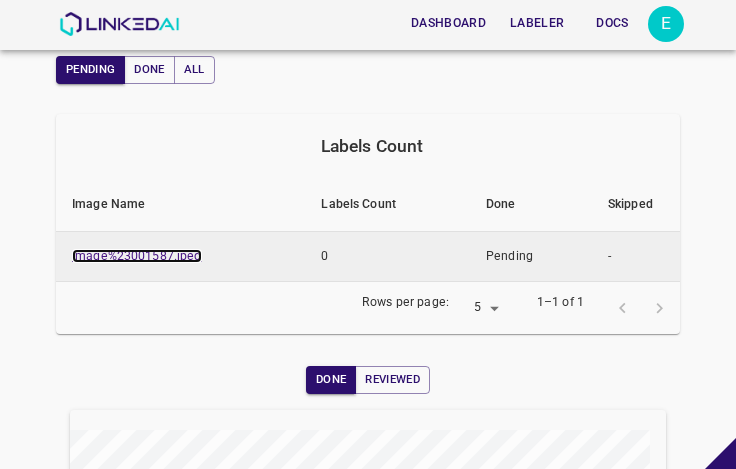 click on "image%23001587.jpeg" at bounding box center (137, 256) 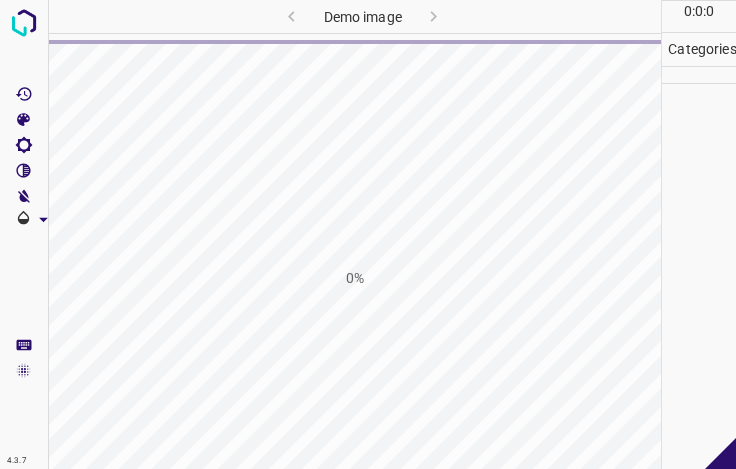 scroll, scrollTop: 0, scrollLeft: 0, axis: both 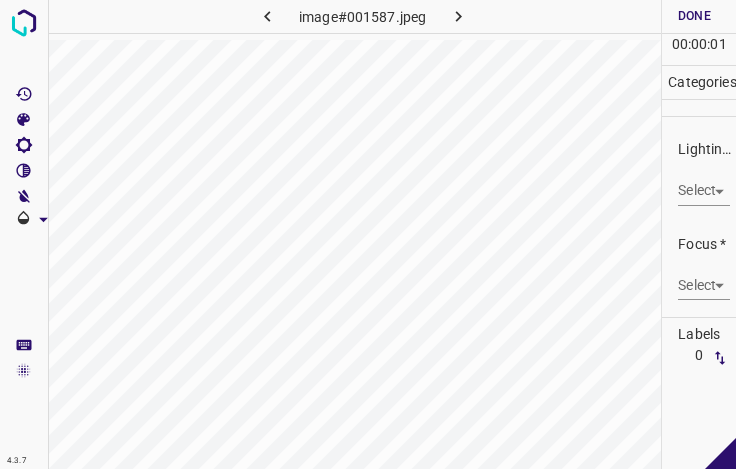 click on "4.3.7 image#001587.jpeg Done Skip 0 00   : 00   : 01   Categories Lighting *  Select ​ Focus *  Select ​ Overall *  Select ​ Labels   0 Categories 1 Lighting 2 Focus 3 Overall Tools Space Change between modes (Draw & Edit) I Auto labeling R Restore zoom M Zoom in N Zoom out Delete Delete selecte label Filters Z Restore filters X Saturation filter C Brightness filter V Contrast filter B Gray scale filter General O Download - Text - Hide - Delete" at bounding box center (368, 234) 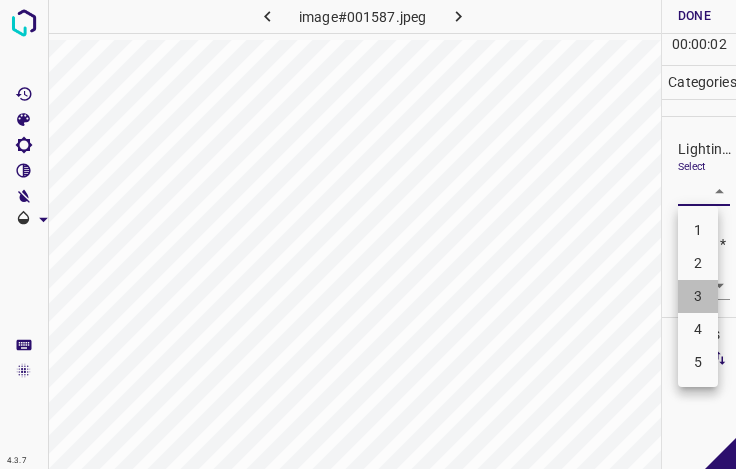 click on "3" at bounding box center (698, 296) 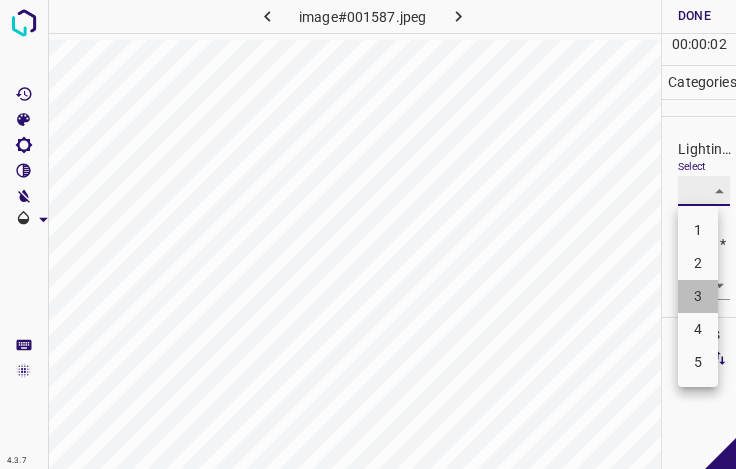 type on "3" 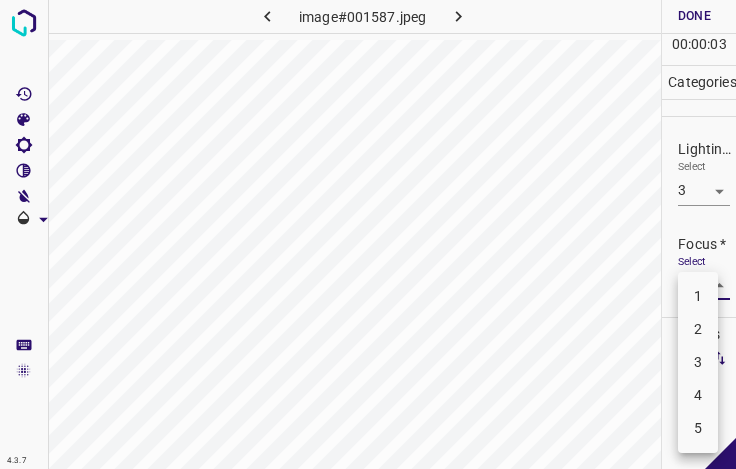 click on "4.3.7 image#001587.jpeg Done Skip 0 00   : 00   : 03   Categories Lighting *  Select 3 3 Focus *  Select ​ Overall *  Select ​ Labels   0 Categories 1 Lighting 2 Focus 3 Overall Tools Space Change between modes (Draw & Edit) I Auto labeling R Restore zoom M Zoom in N Zoom out Delete Delete selecte label Filters Z Restore filters X Saturation filter C Brightness filter V Contrast filter B Gray scale filter General O Download - Text - Hide - Delete 1 2 3 4 5" at bounding box center [368, 234] 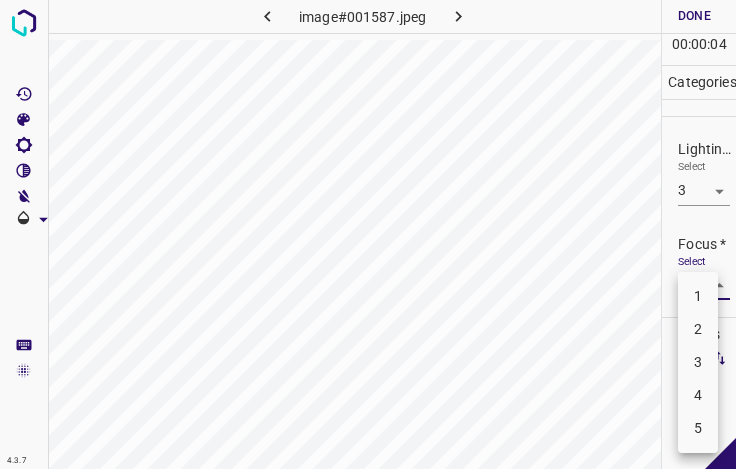 click on "3" at bounding box center (698, 362) 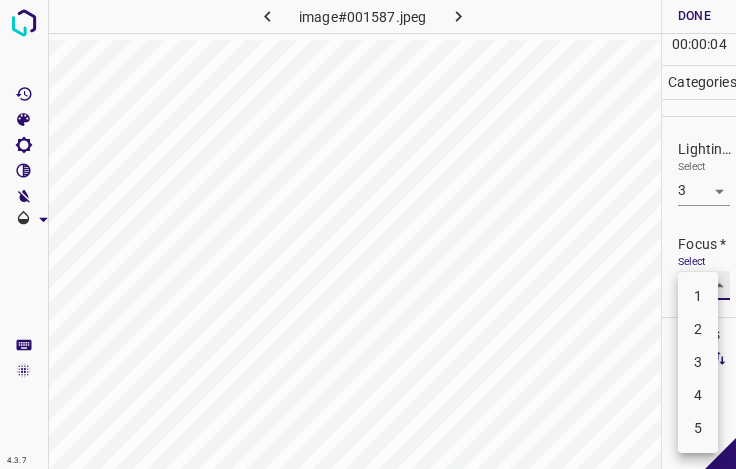 type on "3" 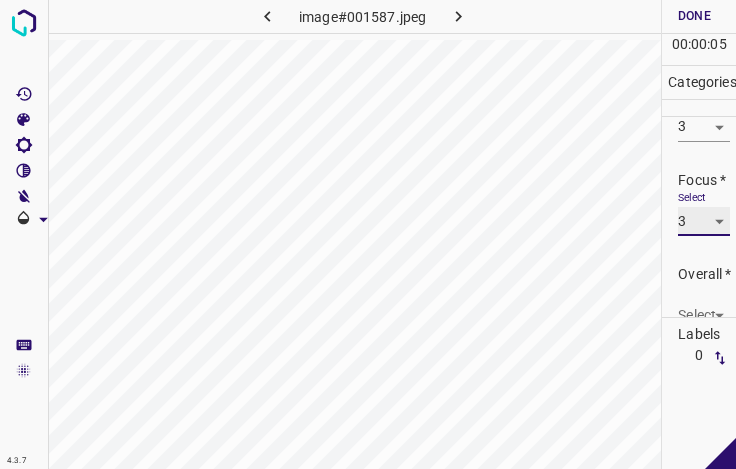 scroll, scrollTop: 98, scrollLeft: 0, axis: vertical 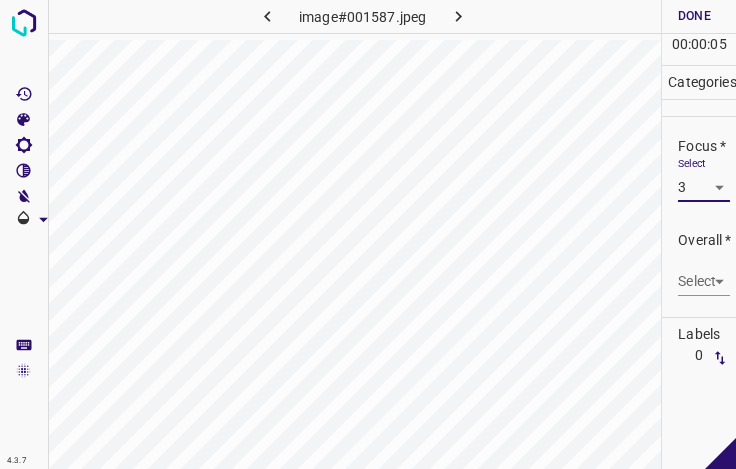 click on "4.3.7 image#001587.jpeg Done Skip 0 00   : 00   : 05   Categories Lighting *  Select 3 3 Focus *  Select 3 3 Overall *  Select ​ Labels   0 Categories 1 Lighting 2 Focus 3 Overall Tools Space Change between modes (Draw & Edit) I Auto labeling R Restore zoom M Zoom in N Zoom out Delete Delete selecte label Filters Z Restore filters X Saturation filter C Brightness filter V Contrast filter B Gray scale filter General O Download - Text - Hide - Delete" at bounding box center (368, 234) 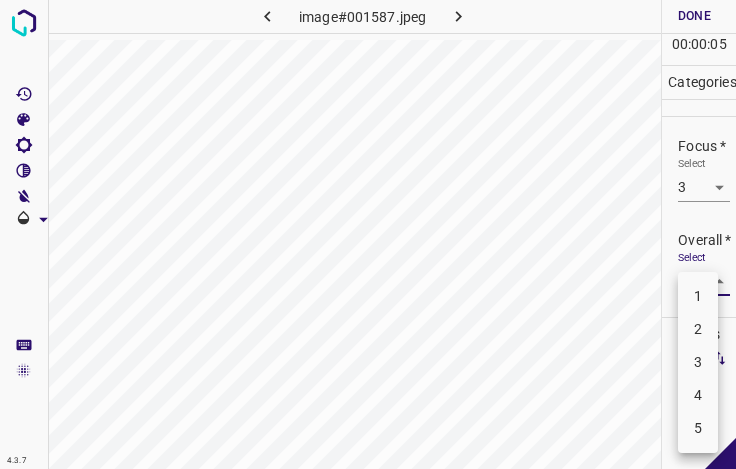 click on "3" at bounding box center [698, 362] 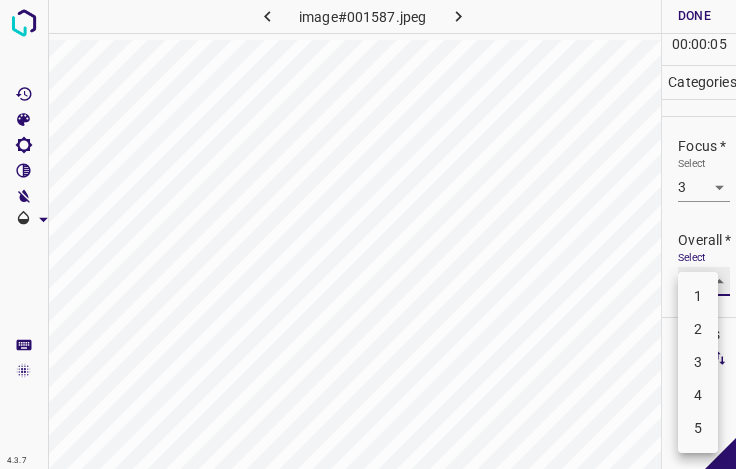 type on "3" 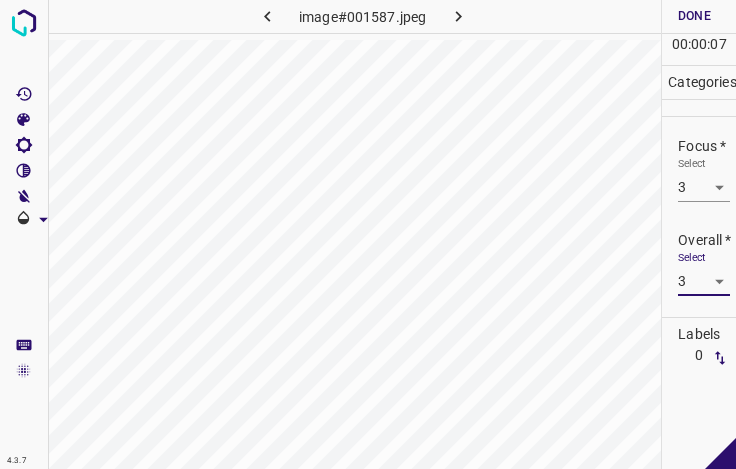 click on "Done" at bounding box center [694, 16] 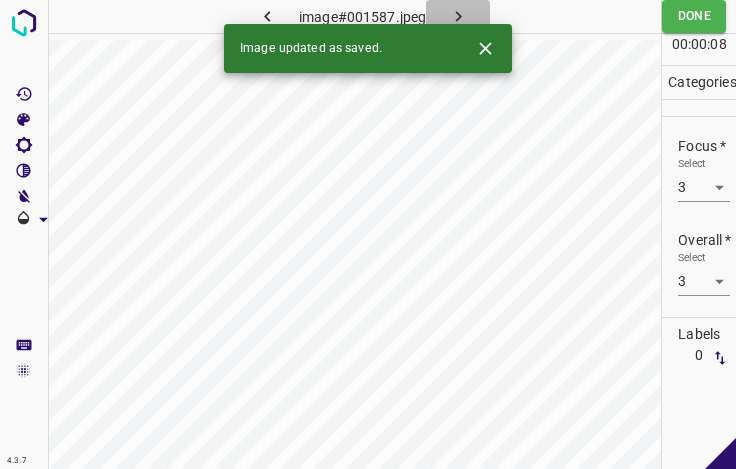 click 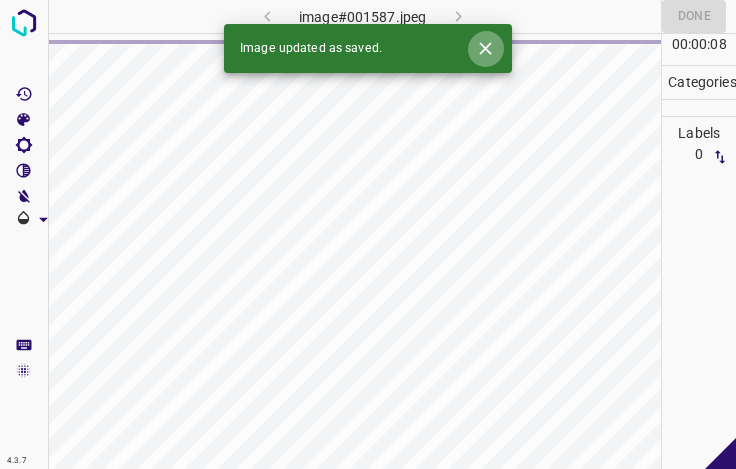 click 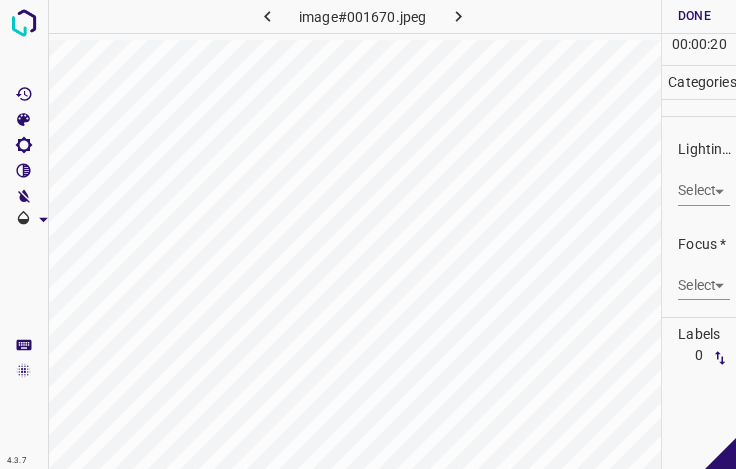 click on "4.3.7 image#[REDACTED].jpeg Done Skip 0 00   : 00   : 20   Categories Lighting *  Select ​ Focus *  Select ​ Overall *  Select ​ Labels   0 Categories 1 Lighting 2 Focus 3 Overall Tools Space Change between modes (Draw & Edit) I Auto labeling R Restore zoom M Zoom in N Zoom out Delete Delete selecte label Filters Z Restore filters X Saturation filter C Brightness filter V Contrast filter B Gray scale filter General O Download - Text - Hide - Delete" at bounding box center [368, 234] 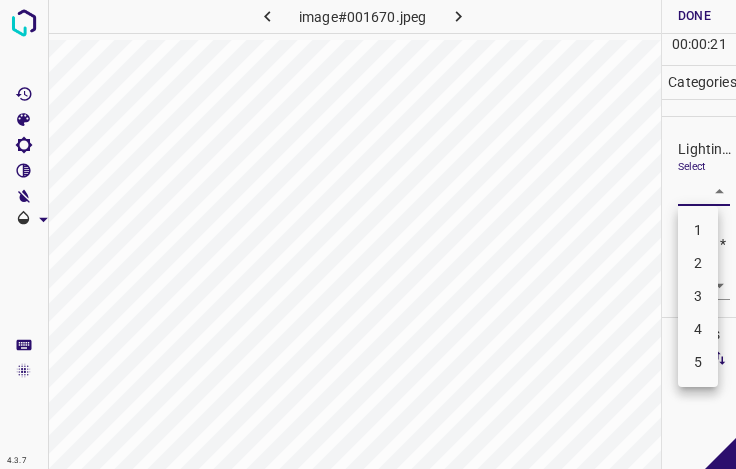 click on "3" at bounding box center [698, 296] 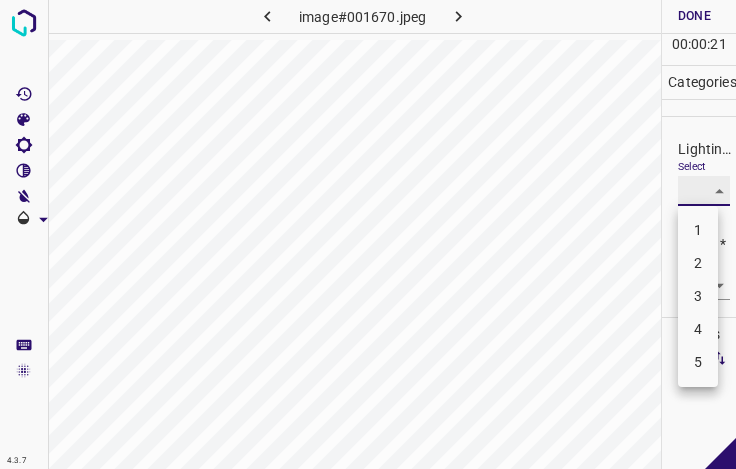 type on "3" 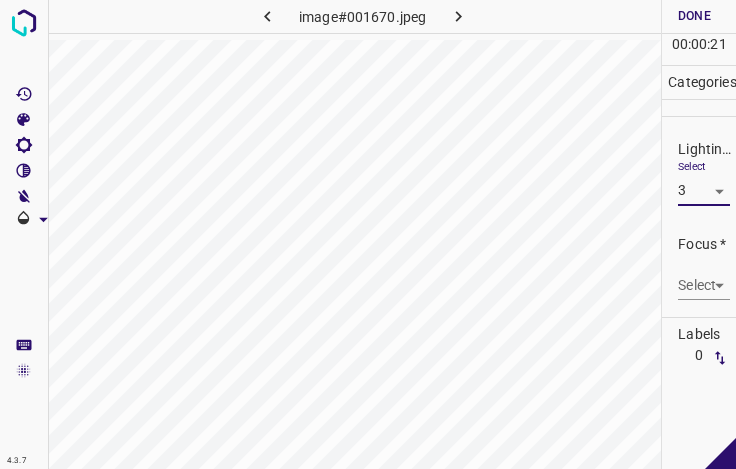 click on "4.3.7 image#001670.jpeg Done Skip 0 00 : 00 : 21 Categories Lighting * Select 3 3 Focus * Select ​ Overall * Select ​ Labels 0 Categories 1 Lighting 2 Focus 3 Overall Tools Space Change between modes (Draw & Edit) I Auto labeling R Restore zoom M Zoom in N Zoom out Delete Delete selecte label Filters Z Restore filters X Saturation filter C Brightness filter V Contrast filter B Gray scale filter General O Download - Text - Hide - Delete" at bounding box center [368, 234] 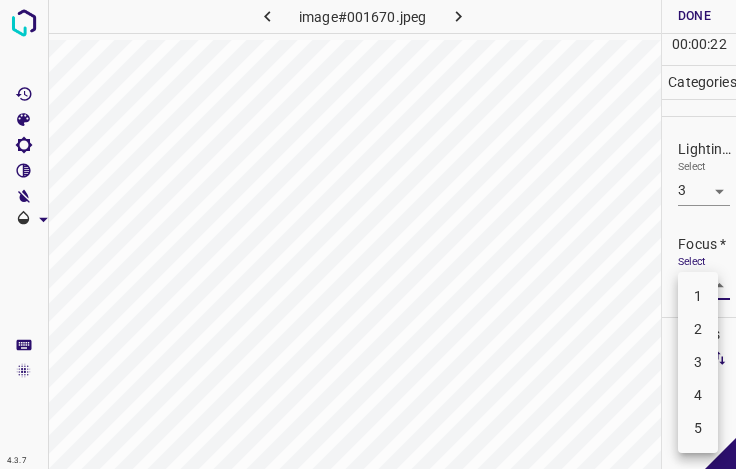 drag, startPoint x: 696, startPoint y: 396, endPoint x: 698, endPoint y: 365, distance: 31.06445 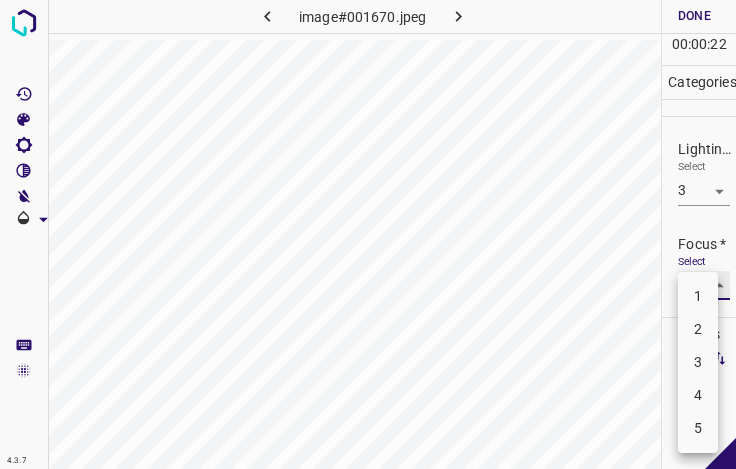 type on "4" 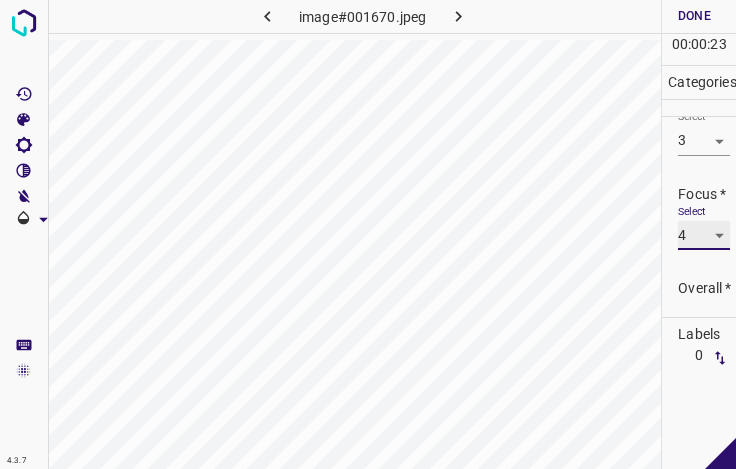 scroll, scrollTop: 98, scrollLeft: 0, axis: vertical 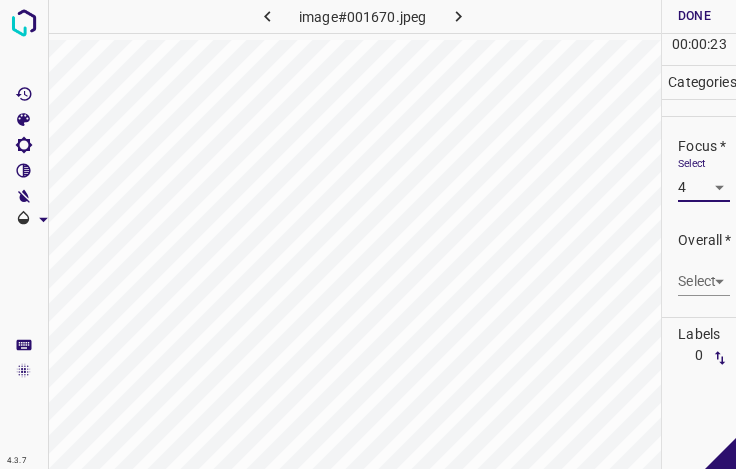 click on "4.3.7 image#001670.jpeg Done Skip 0 00   : 00   : 23   Categories Lighting *  Select 3 3 Focus *  Select 4 4 Overall *  Select ​ Labels   0 Categories 1 Lighting 2 Focus 3 Overall Tools Space Change between modes (Draw & Edit) I Auto labeling R Restore zoom M Zoom in N Zoom out Delete Delete selecte label Filters Z Restore filters X Saturation filter C Brightness filter V Contrast filter B Gray scale filter General O Download - Text - Hide - Delete" at bounding box center [368, 234] 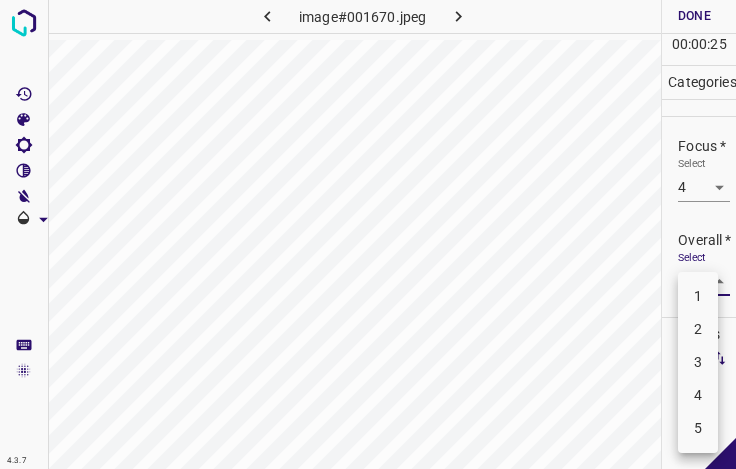 click on "3" at bounding box center [698, 362] 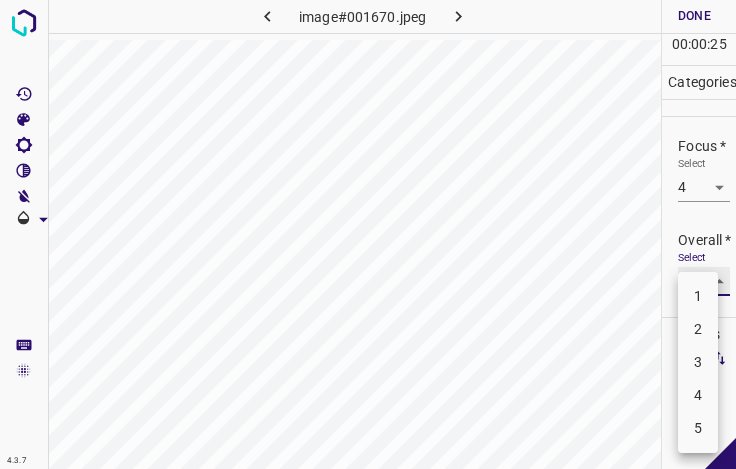 type on "3" 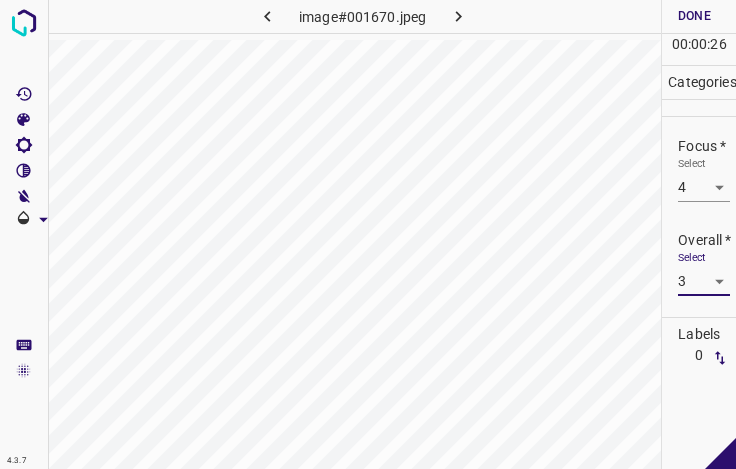 click on "Done" at bounding box center (694, 16) 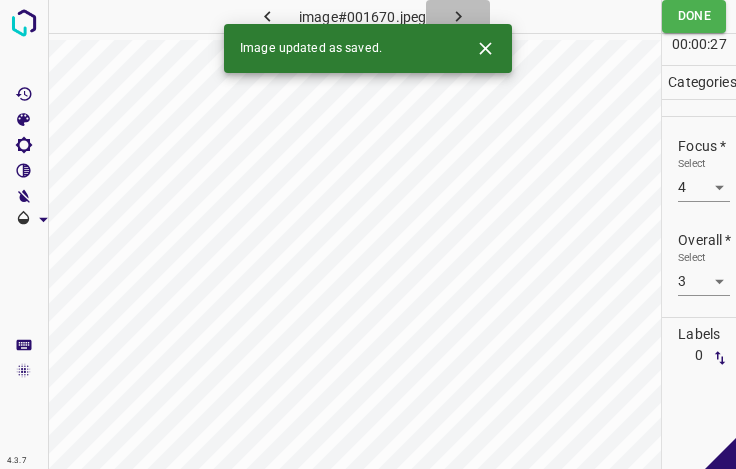 drag, startPoint x: 455, startPoint y: 16, endPoint x: 467, endPoint y: 25, distance: 15 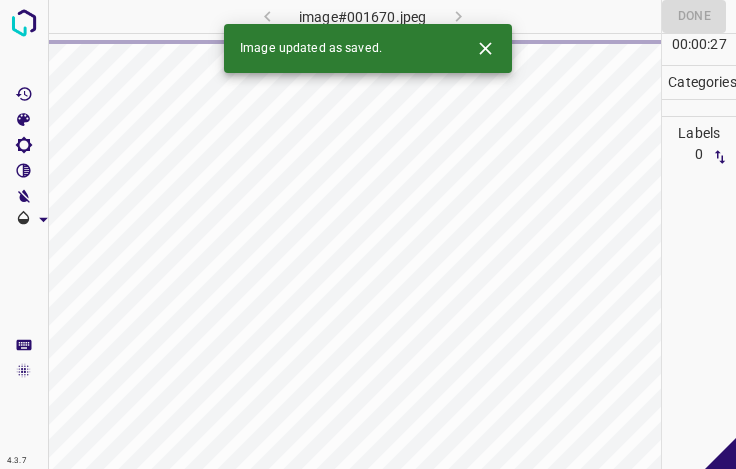click 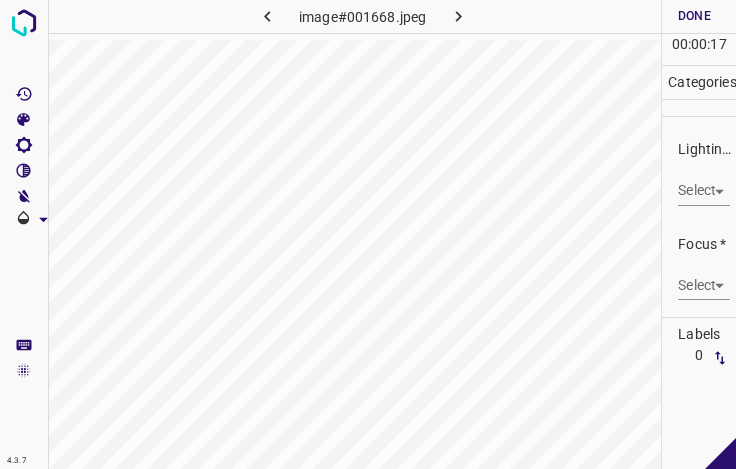 click on "4.3.7 image#001668.jpeg Done Skip 0 00   : 00   : 17   Categories Lighting *  Select ​ Focus *  Select ​ Overall *  Select ​ Labels   0 Categories 1 Lighting 2 Focus 3 Overall Tools Space Change between modes (Draw & Edit) I Auto labeling R Restore zoom M Zoom in N Zoom out Delete Delete selecte label Filters Z Restore filters X Saturation filter C Brightness filter V Contrast filter B Gray scale filter General O Download - Text - Hide - Delete" at bounding box center [368, 234] 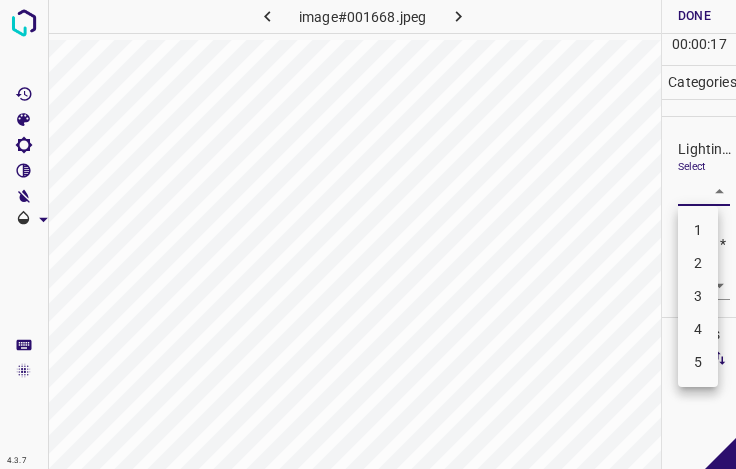 click on "3" at bounding box center [698, 296] 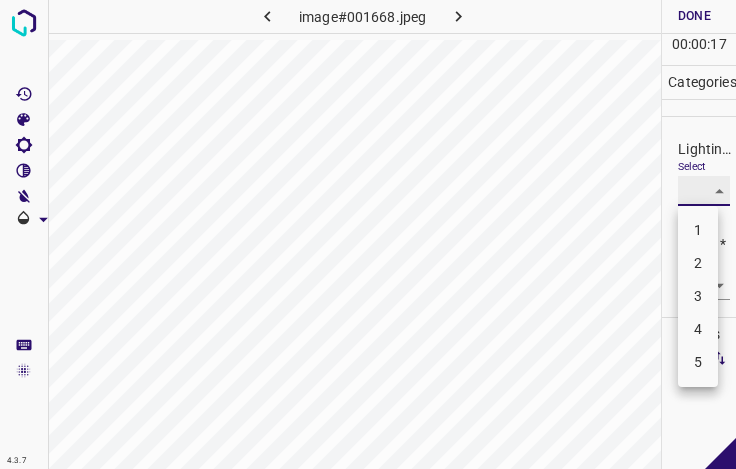 type on "3" 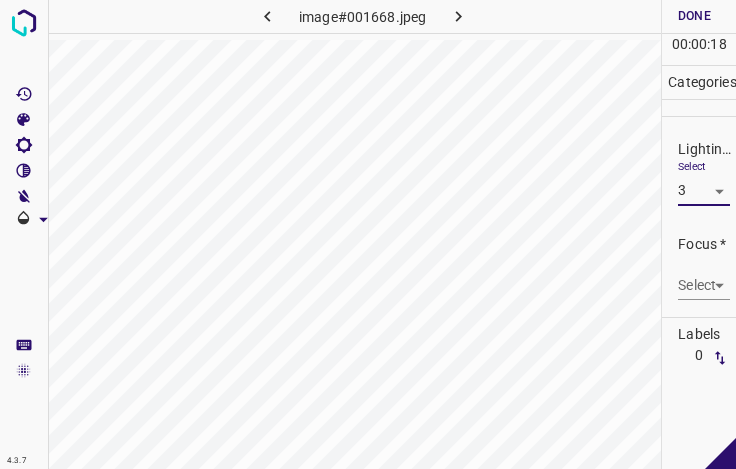click on "4.3.7 image#001668.jpeg Done Skip 0 00   : 00   : 18   Categories Lighting *  Select 3 3 Focus *  Select ​ Overall *  Select ​ Labels   0 Categories 1 Lighting 2 Focus 3 Overall Tools Space Change between modes (Draw & Edit) I Auto labeling R Restore zoom M Zoom in N Zoom out Delete Delete selecte label Filters Z Restore filters X Saturation filter C Brightness filter V Contrast filter B Gray scale filter General O Download - Text - Hide - Delete" at bounding box center (368, 234) 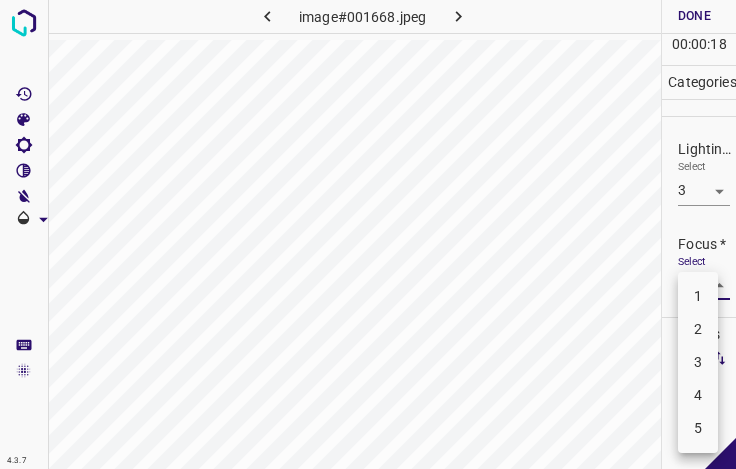 click on "3" at bounding box center (698, 362) 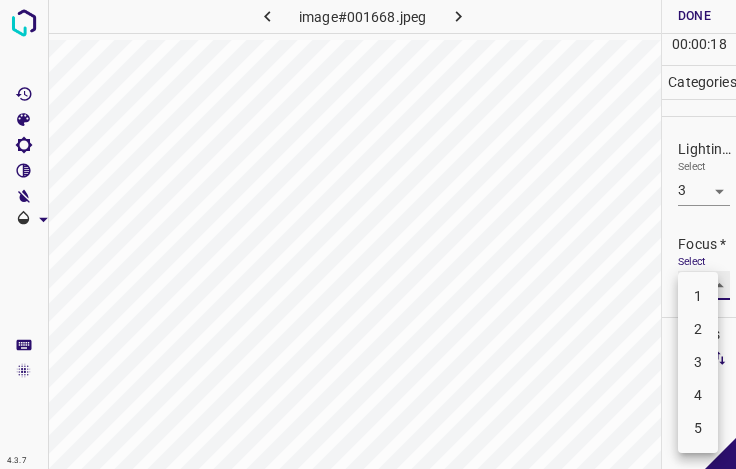 type on "3" 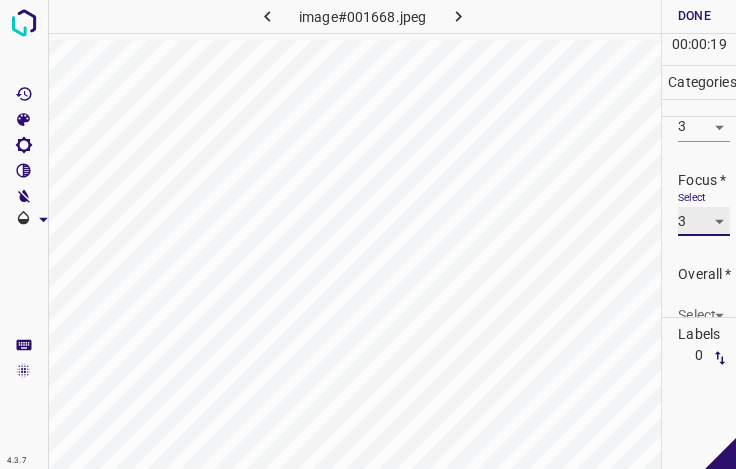 scroll, scrollTop: 98, scrollLeft: 0, axis: vertical 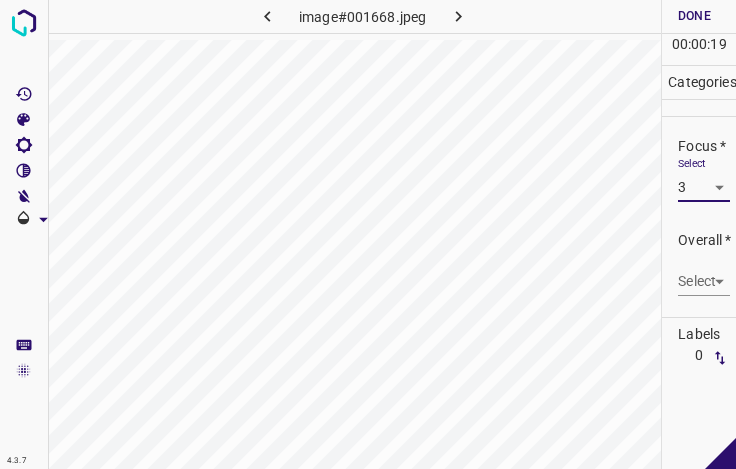 click on "4.3.7 image#001668.jpeg Done Skip 0 00   : 00   : 19   Categories Lighting *  Select 3 3 Focus *  Select 3 3 Overall *  Select ​ Labels   0 Categories 1 Lighting 2 Focus 3 Overall Tools Space Change between modes (Draw & Edit) I Auto labeling R Restore zoom M Zoom in N Zoom out Delete Delete selecte label Filters Z Restore filters X Saturation filter C Brightness filter V Contrast filter B Gray scale filter General O Download - Text - Hide - Delete" at bounding box center (368, 234) 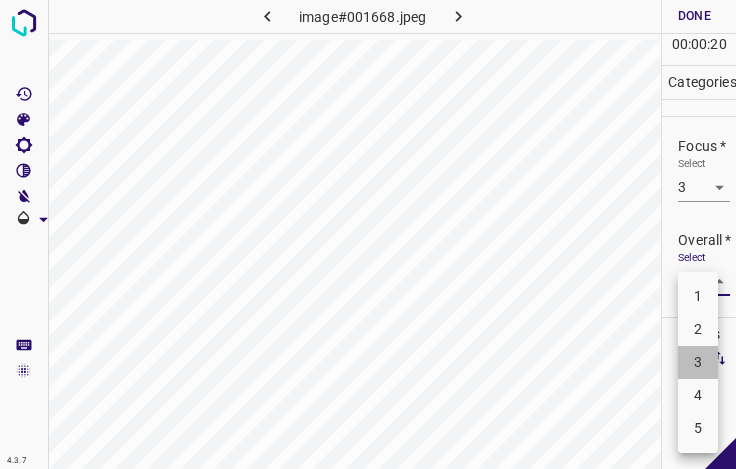 drag, startPoint x: 706, startPoint y: 370, endPoint x: 706, endPoint y: 352, distance: 18 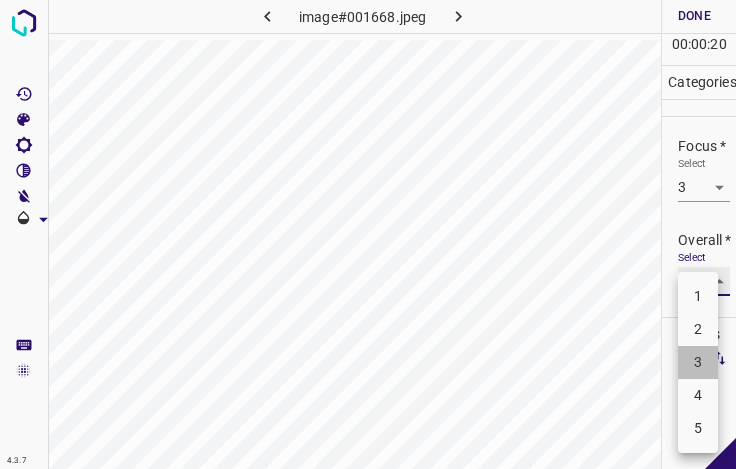 type on "3" 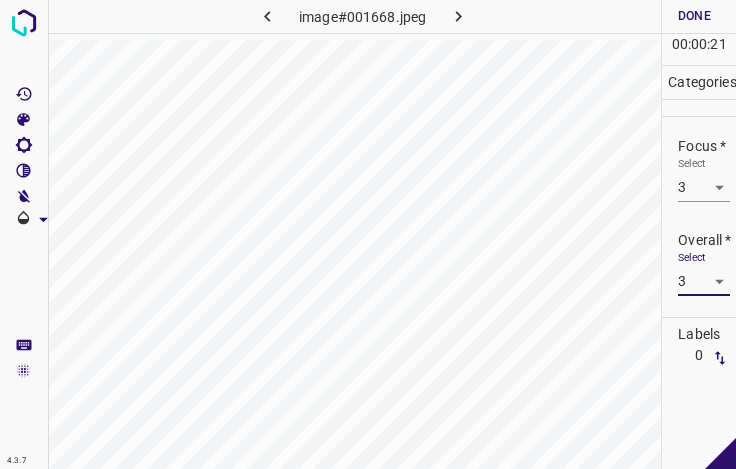 click on "Done" at bounding box center [694, 16] 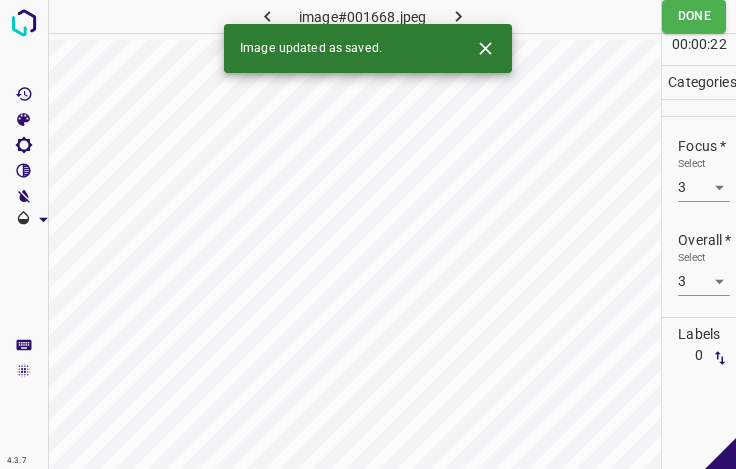 click 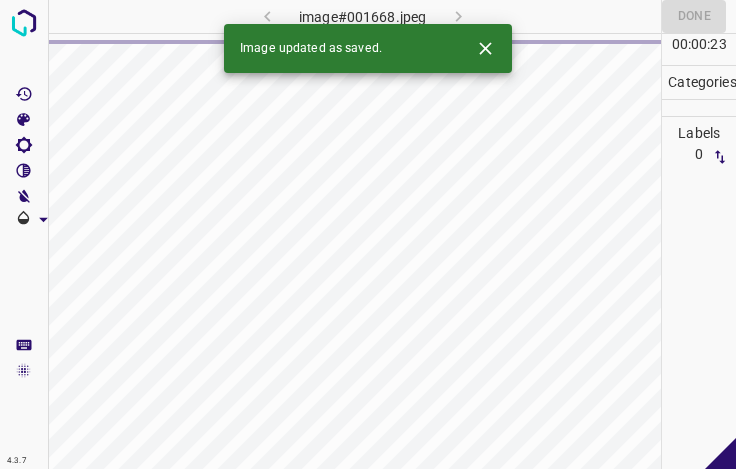 click 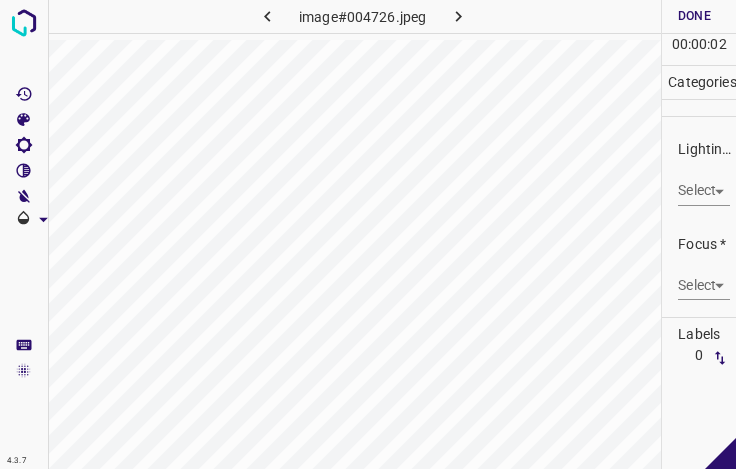 click on "4.3.7 image#004726.jpeg Done Skip 0 00   : 00   : 02   Categories Lighting *  Select ​ Focus *  Select ​ Overall *  Select ​ Labels   0 Categories 1 Lighting 2 Focus 3 Overall Tools Space Change between modes (Draw & Edit) I Auto labeling R Restore zoom M Zoom in N Zoom out Delete Delete selecte label Filters Z Restore filters X Saturation filter C Brightness filter V Contrast filter B Gray scale filter General O Download - Text - Hide - Delete" at bounding box center (368, 234) 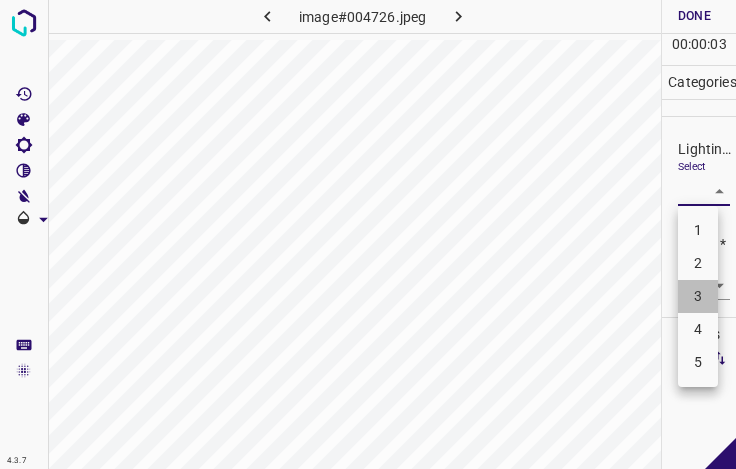 click on "3" at bounding box center [698, 296] 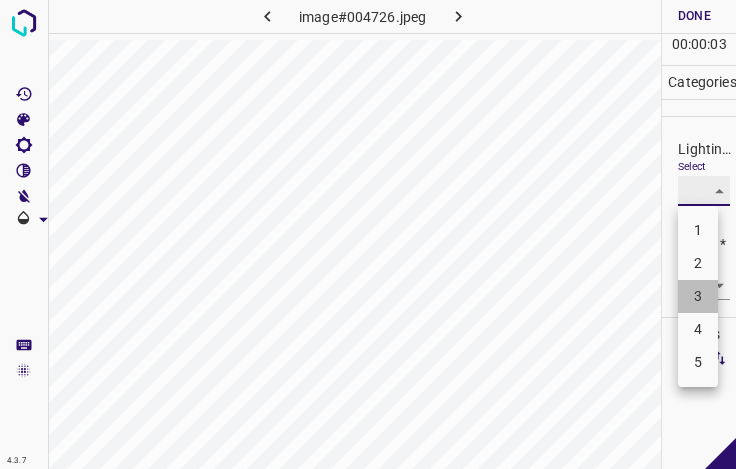 type on "3" 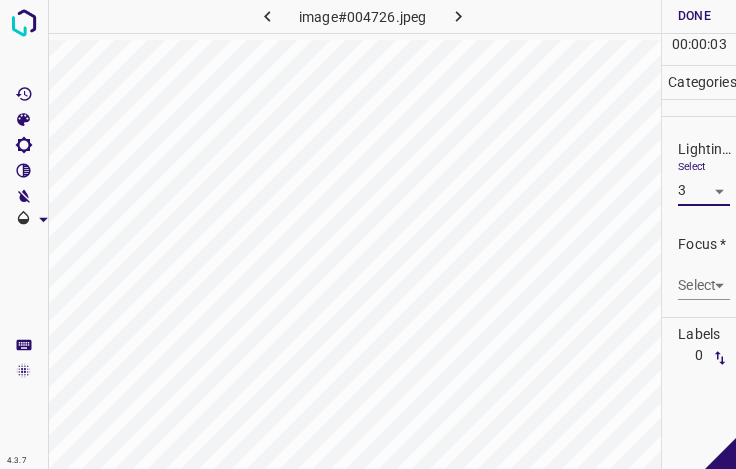 click on "4.3.7 image#004726.jpeg Done Skip 0 00   : 00   : 03   Categories Lighting *  Select 3 3 Focus *  Select ​ Overall *  Select ​ Labels   0 Categories 1 Lighting 2 Focus 3 Overall Tools Space Change between modes (Draw & Edit) I Auto labeling R Restore zoom M Zoom in N Zoom out Delete Delete selecte label Filters Z Restore filters X Saturation filter C Brightness filter V Contrast filter B Gray scale filter General O Download - Text - Hide - Delete" at bounding box center (368, 234) 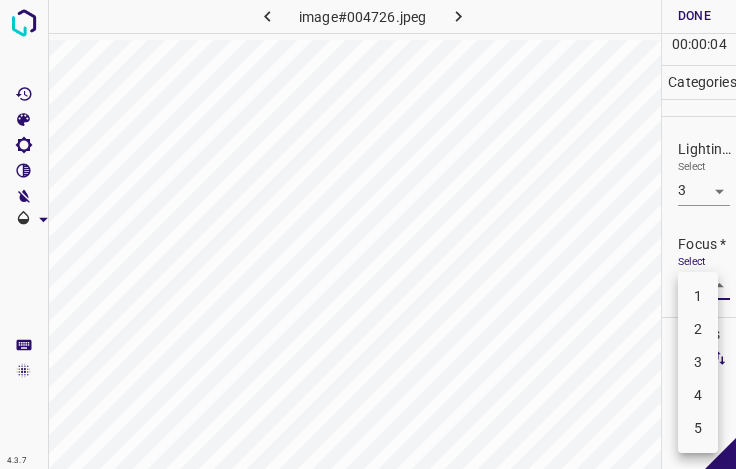 click on "3" at bounding box center (698, 362) 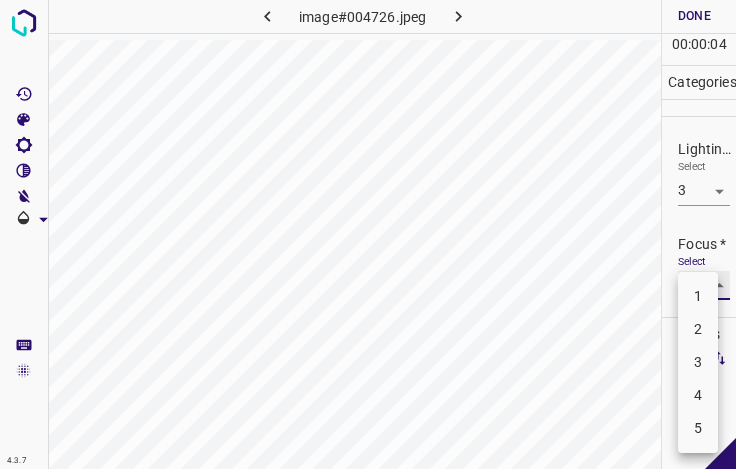 type on "3" 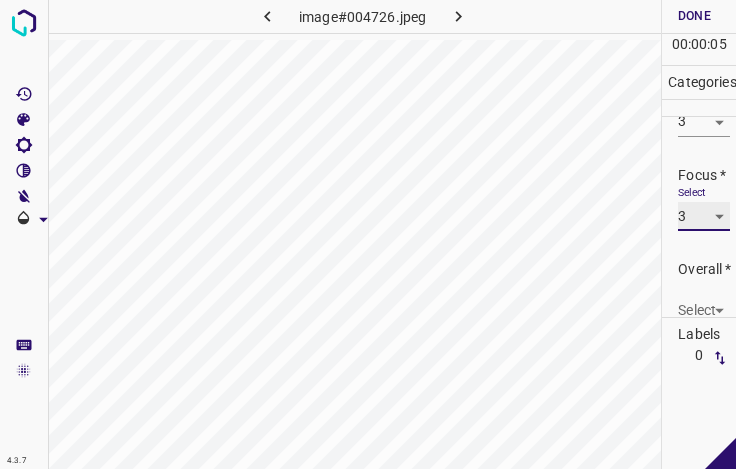 scroll, scrollTop: 98, scrollLeft: 0, axis: vertical 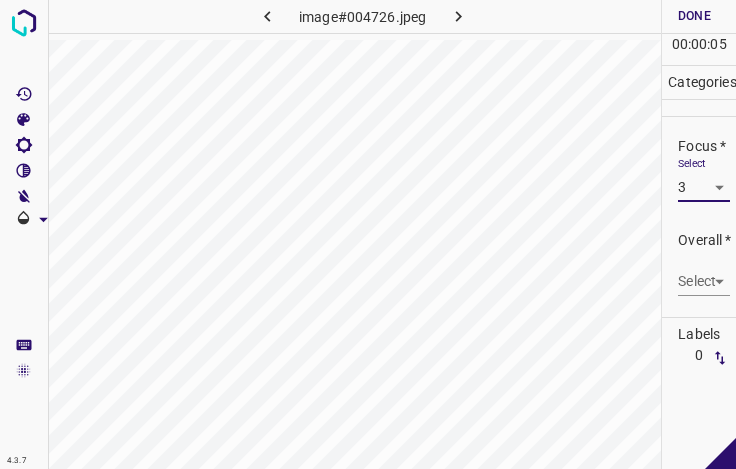 click on "4.3.7 image#004726.jpeg Done Skip 0 00   : 00   : 05   Categories Lighting *  Select 3 3 Focus *  Select 3 3 Overall *  Select ​ Labels   0 Categories 1 Lighting 2 Focus 3 Overall Tools Space Change between modes (Draw & Edit) I Auto labeling R Restore zoom M Zoom in N Zoom out Delete Delete selecte label Filters Z Restore filters X Saturation filter C Brightness filter V Contrast filter B Gray scale filter General O Download - Text - Hide - Delete" at bounding box center [368, 234] 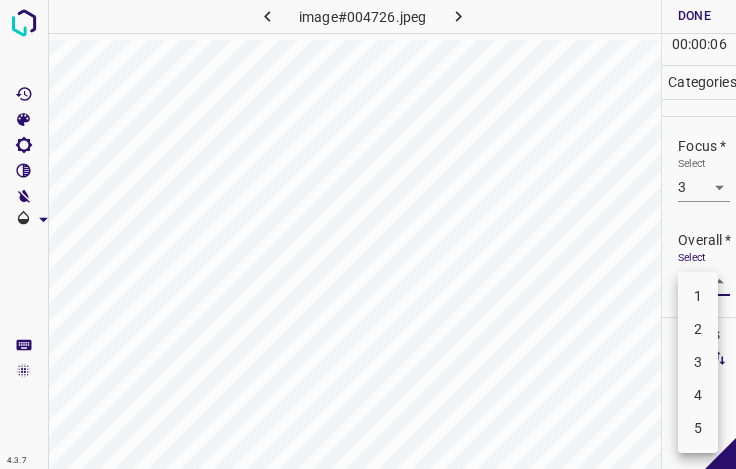 click on "3" at bounding box center [698, 362] 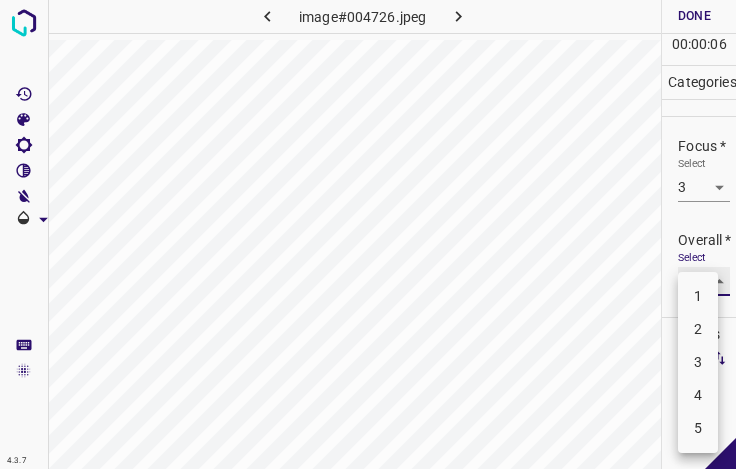 type on "3" 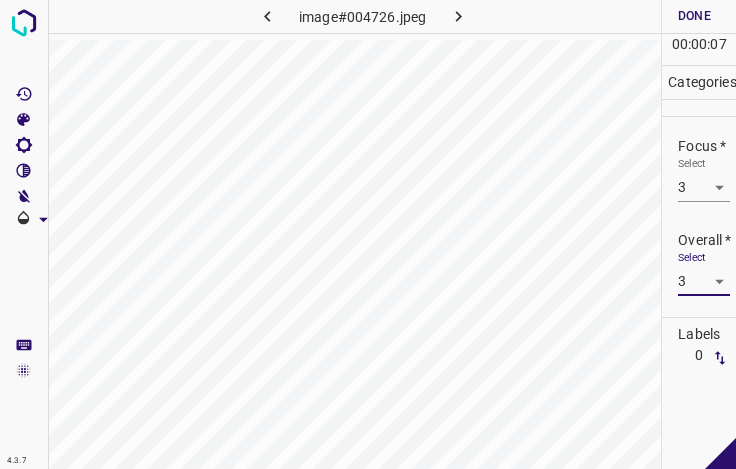 click on "Done" at bounding box center (694, 16) 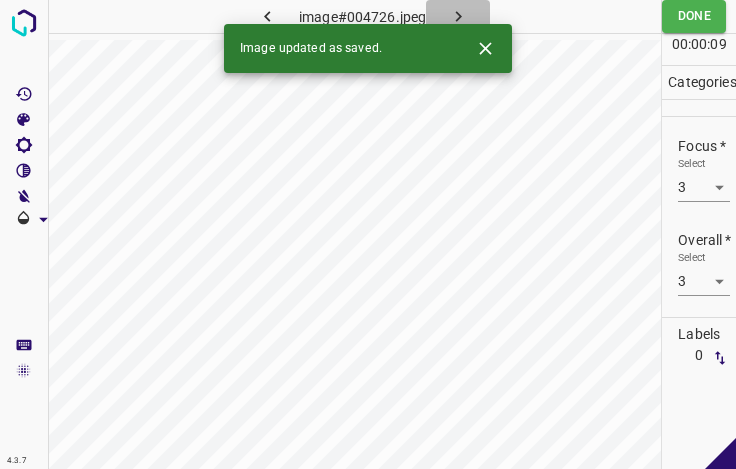 click 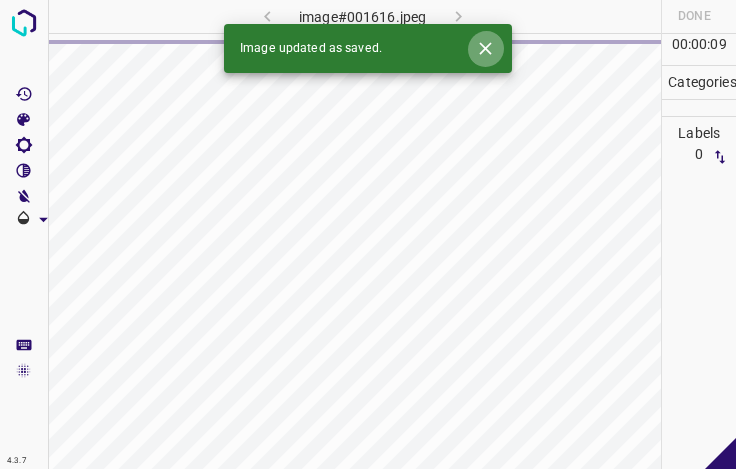 click 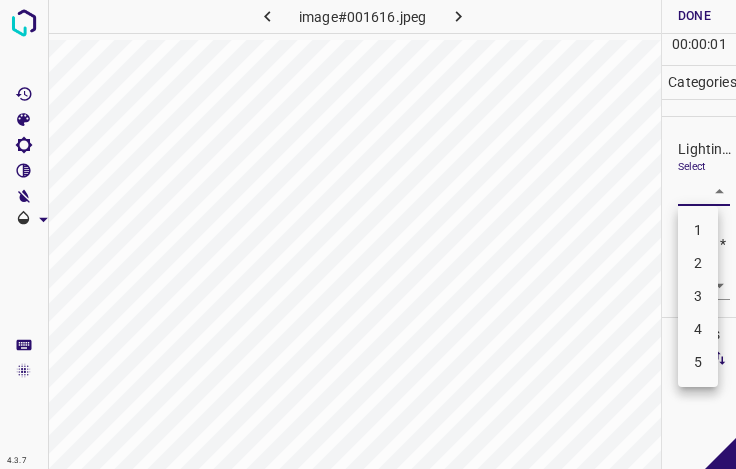 click on "4.3.7 image#001616.jpeg Done Skip 0 00   : 00   : 01   Categories Lighting *  Select ​ Focus *  Select ​ Overall *  Select ​ Labels   0 Categories 1 Lighting 2 Focus 3 Overall Tools Space Change between modes (Draw & Edit) I Auto labeling R Restore zoom M Zoom in N Zoom out Delete Delete selecte label Filters Z Restore filters X Saturation filter C Brightness filter V Contrast filter B Gray scale filter General O Download - Text - Hide - Delete 1 2 3 4 5" at bounding box center [368, 234] 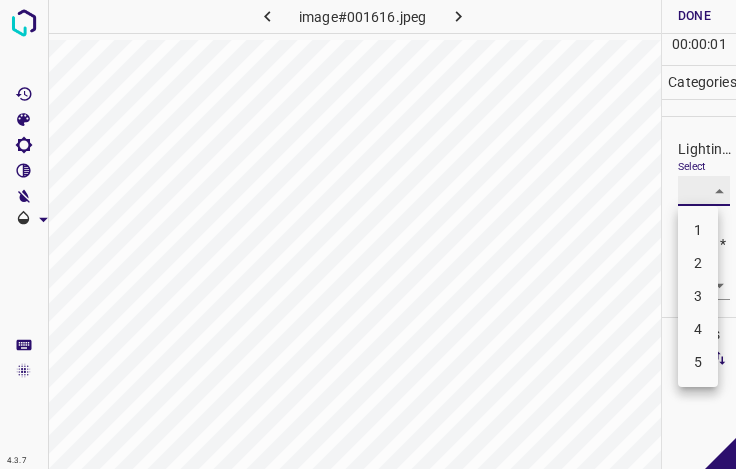type on "3" 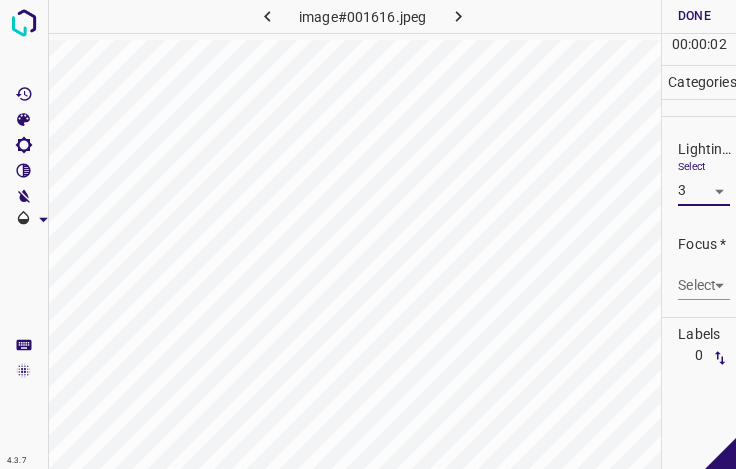 click on "4.3.7 image#001616.jpeg Done Skip 0 00   : 00   : 02   Categories Lighting *  Select 3 3 Focus *  Select ​ Overall *  Select ​ Labels   0 Categories 1 Lighting 2 Focus 3 Overall Tools Space Change between modes (Draw & Edit) I Auto labeling R Restore zoom M Zoom in N Zoom out Delete Delete selecte label Filters Z Restore filters X Saturation filter C Brightness filter V Contrast filter B Gray scale filter General O Download - Text - Hide - Delete 1 2 3 4 5" at bounding box center (368, 234) 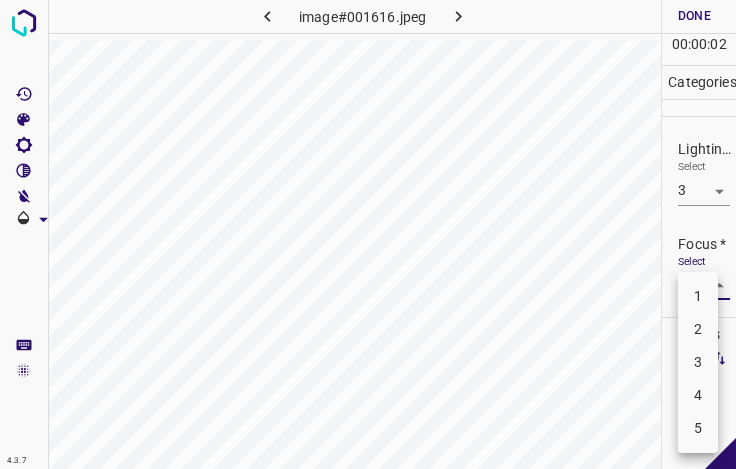 click on "3" at bounding box center [698, 362] 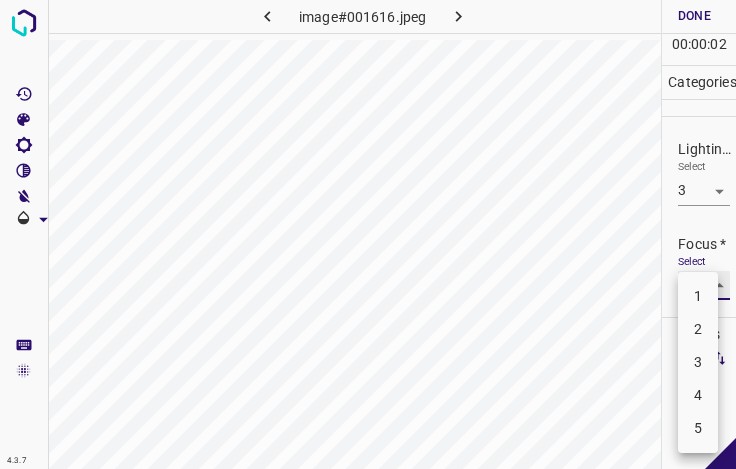 type on "3" 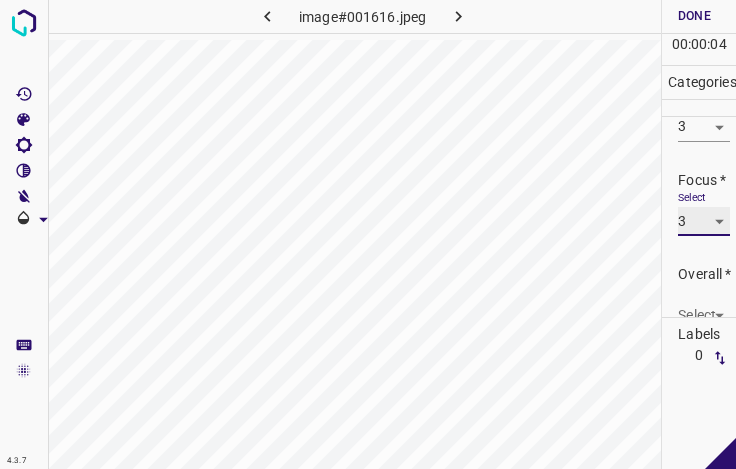 scroll, scrollTop: 98, scrollLeft: 0, axis: vertical 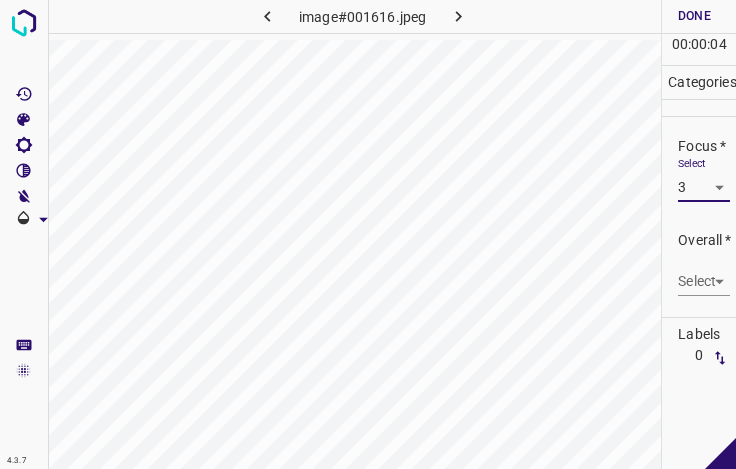 click on "4.3.7 image#001616.jpeg Done Skip 0 00   : 00   : 04   Categories Lighting *  Select 3 3 Focus *  Select 3 3 Overall *  Select ​ Labels   0 Categories 1 Lighting 2 Focus 3 Overall Tools Space Change between modes (Draw & Edit) I Auto labeling R Restore zoom M Zoom in N Zoom out Delete Delete selecte label Filters Z Restore filters X Saturation filter C Brightness filter V Contrast filter B Gray scale filter General O Download - Text - Hide - Delete" at bounding box center (368, 234) 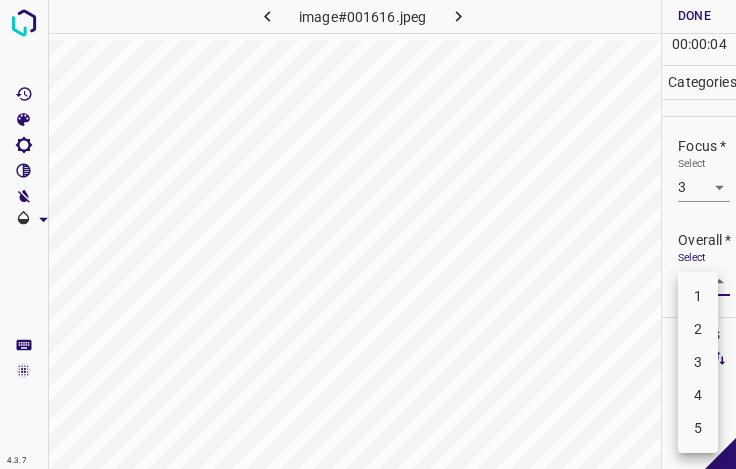 click on "3" at bounding box center [698, 362] 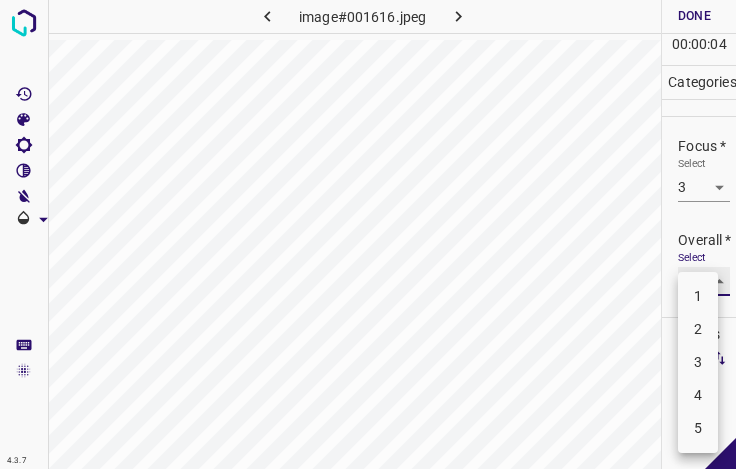 type on "3" 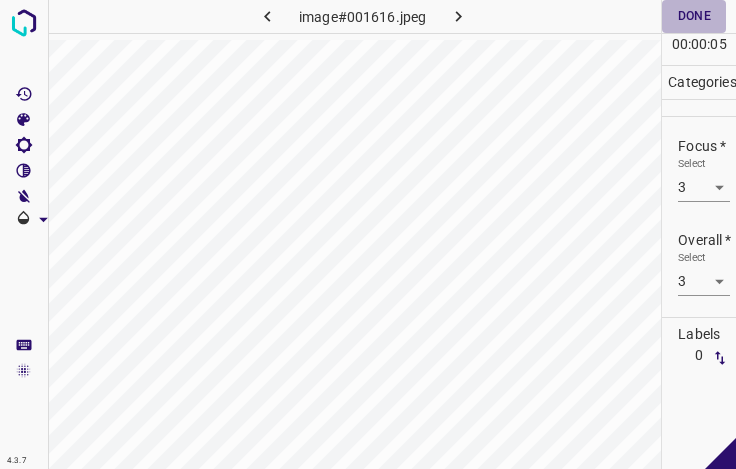 click on "Done" at bounding box center (694, 16) 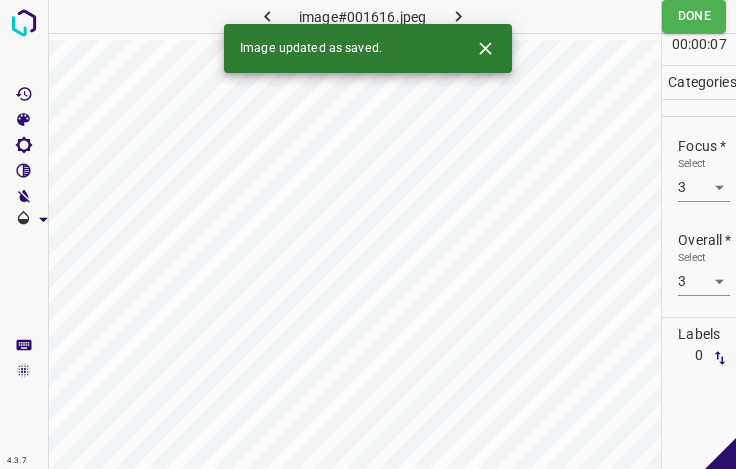click 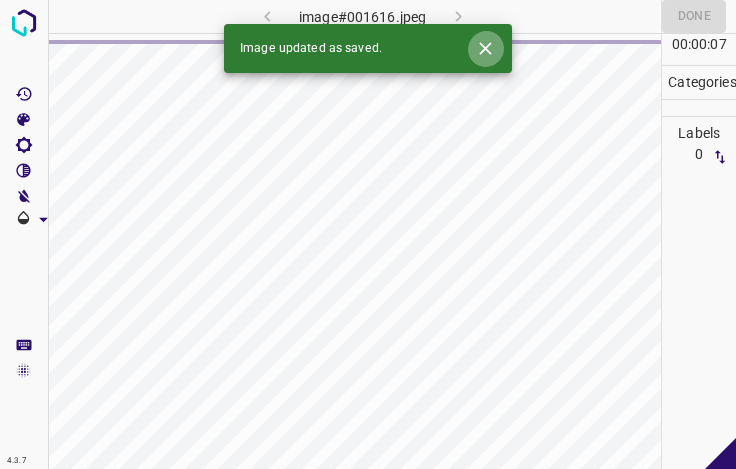 click 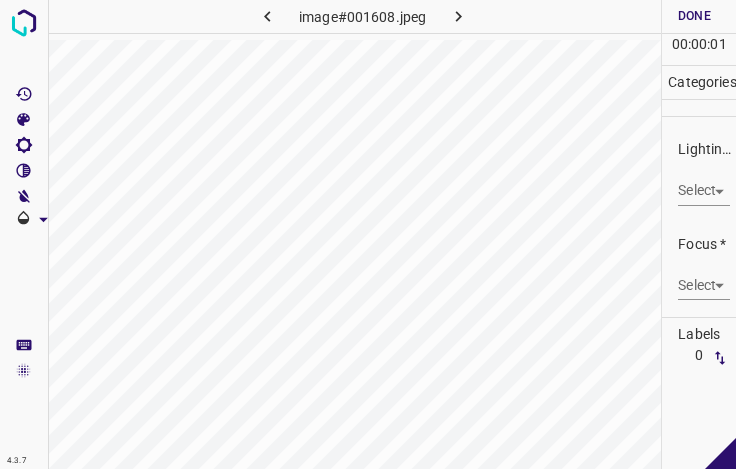 click on "4.3.7 image#001608.jpeg Done Skip 0 00   : 00   : 01   Categories Lighting *  Select ​ Focus *  Select ​ Overall *  Select ​ Labels   0 Categories 1 Lighting 2 Focus 3 Overall Tools Space Change between modes (Draw & Edit) I Auto labeling R Restore zoom M Zoom in N Zoom out Delete Delete selecte label Filters Z Restore filters X Saturation filter C Brightness filter V Contrast filter B Gray scale filter General O Download - Text - Hide - Delete" at bounding box center (368, 234) 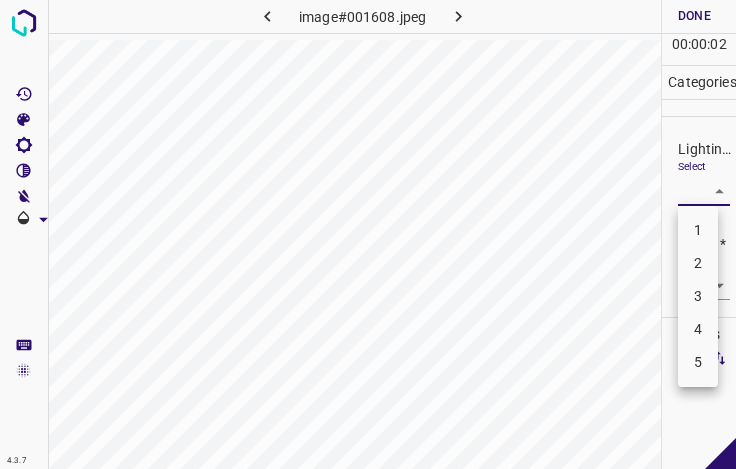 click on "3" at bounding box center (698, 296) 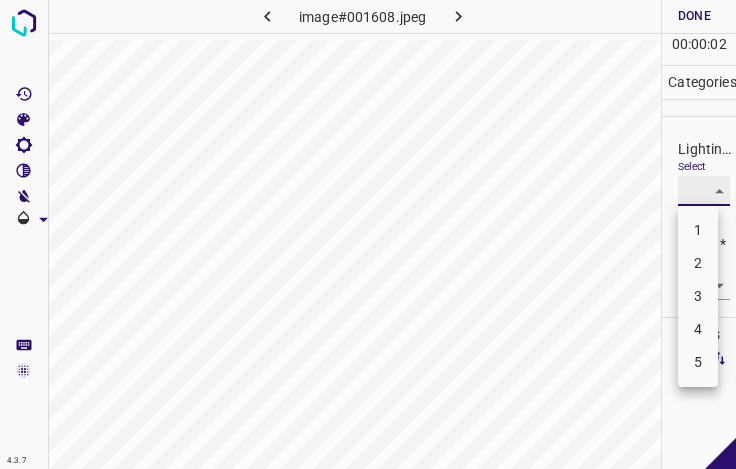 type on "3" 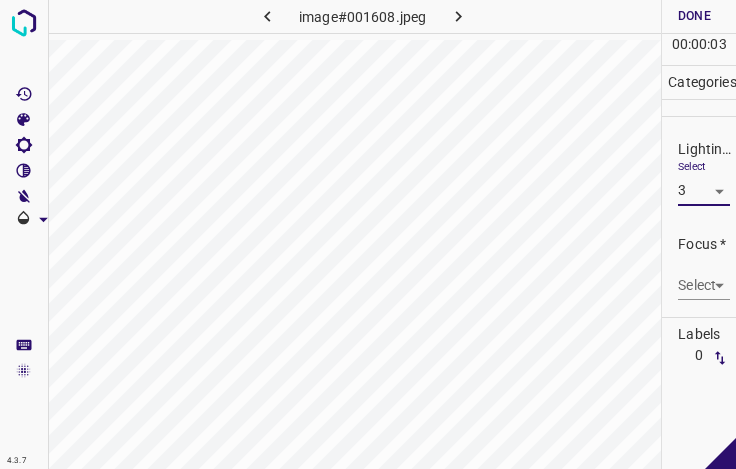click on "4.3.7 image#001608.jpeg Done Skip 0 00   : 00   : 03   Categories Lighting *  Select 3 3 Focus *  Select ​ Overall *  Select ​ Labels   0 Categories 1 Lighting 2 Focus 3 Overall Tools Space Change between modes (Draw & Edit) I Auto labeling R Restore zoom M Zoom in N Zoom out Delete Delete selecte label Filters Z Restore filters X Saturation filter C Brightness filter V Contrast filter B Gray scale filter General O Download - Text - Hide - Delete" at bounding box center (368, 234) 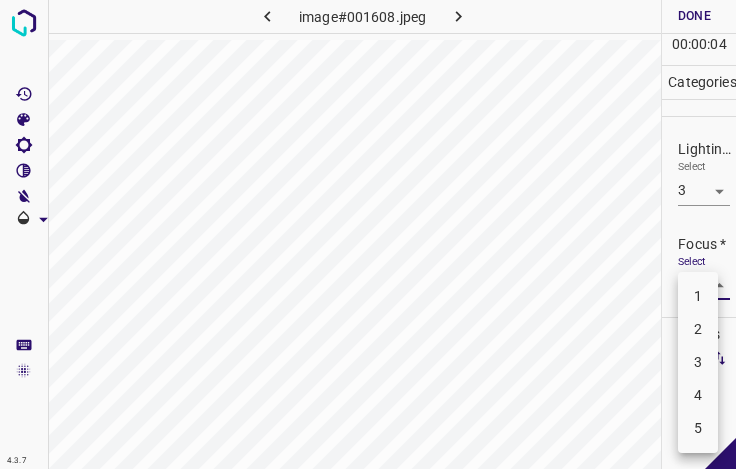 click on "2" at bounding box center [698, 329] 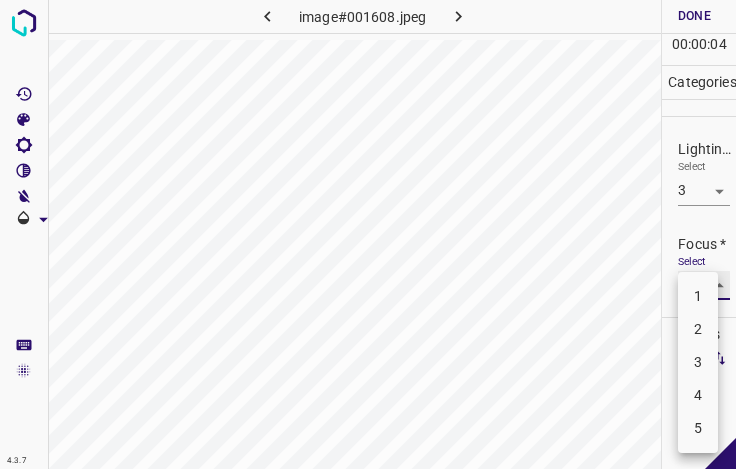 type on "2" 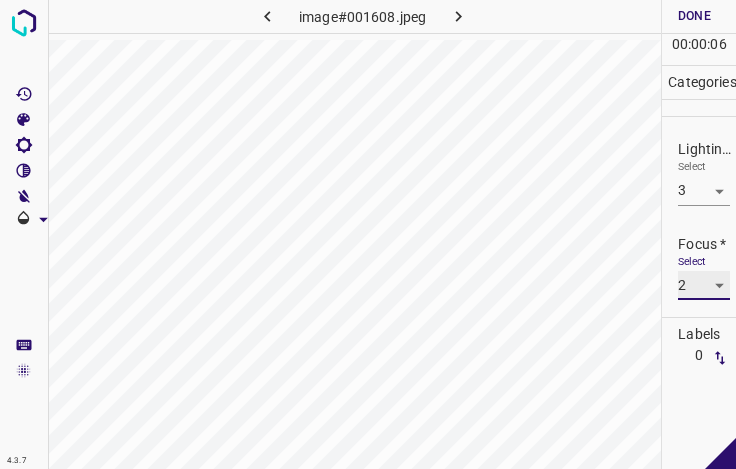 scroll, scrollTop: 98, scrollLeft: 0, axis: vertical 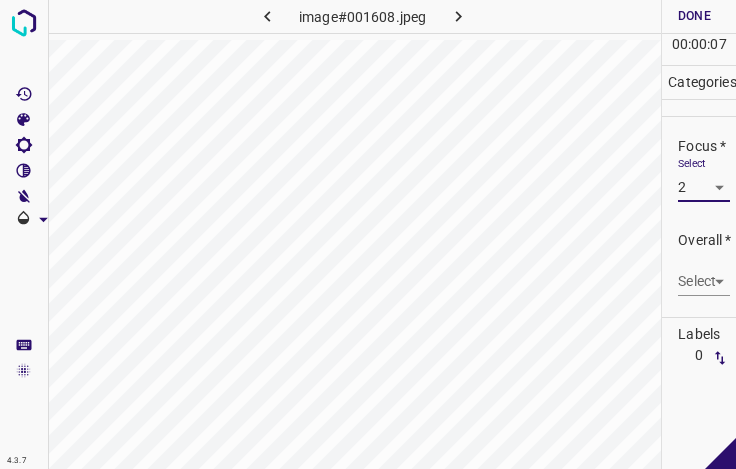 click on "4.3.7 image#001608.jpeg Done Skip 0 00   : 00   : 07   Categories Lighting *  Select 3 3 Focus *  Select 2 2 Overall *  Select ​ Labels   0 Categories 1 Lighting 2 Focus 3 Overall Tools Space Change between modes (Draw & Edit) I Auto labeling R Restore zoom M Zoom in N Zoom out Delete Delete selecte label Filters Z Restore filters X Saturation filter C Brightness filter V Contrast filter B Gray scale filter General O Download - Text - Hide - Delete" at bounding box center [368, 234] 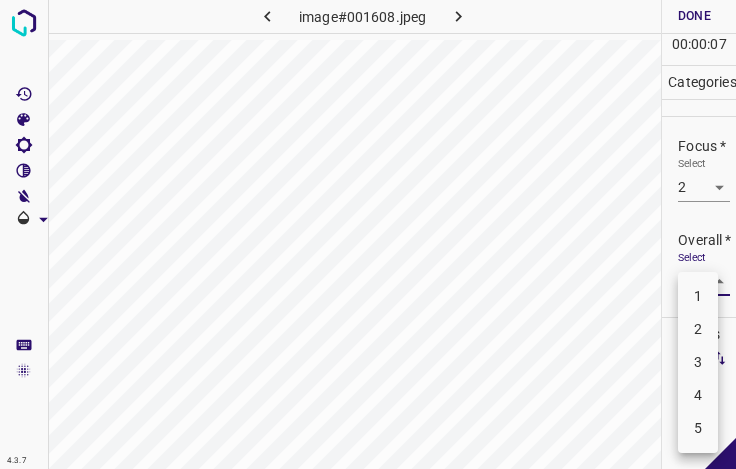 click on "3" at bounding box center [698, 362] 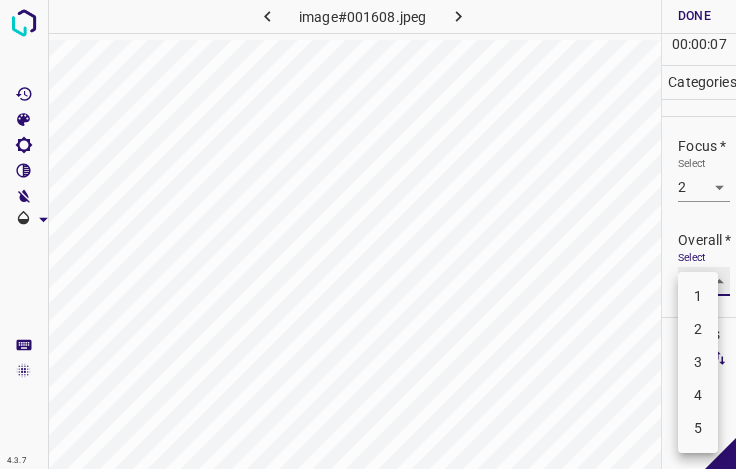 type on "3" 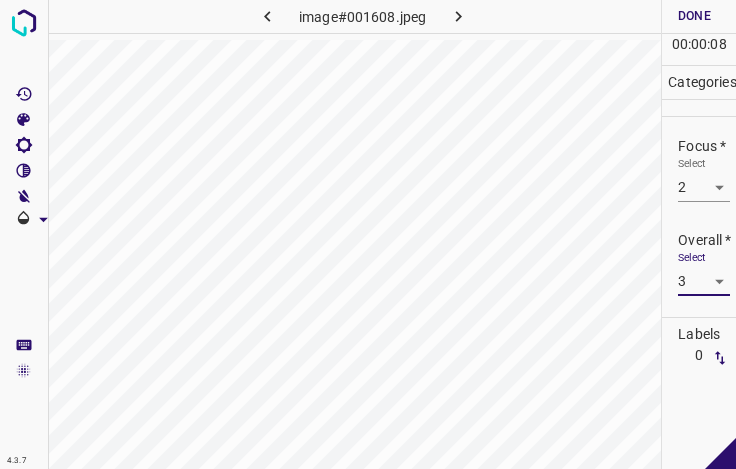 click on "Done" at bounding box center (694, 16) 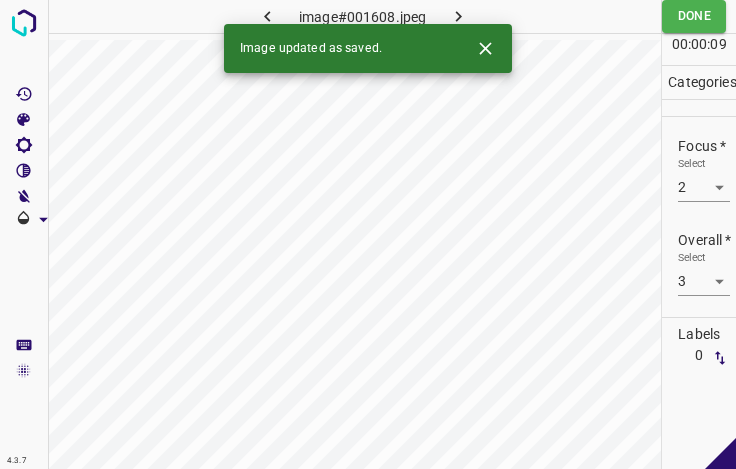 click 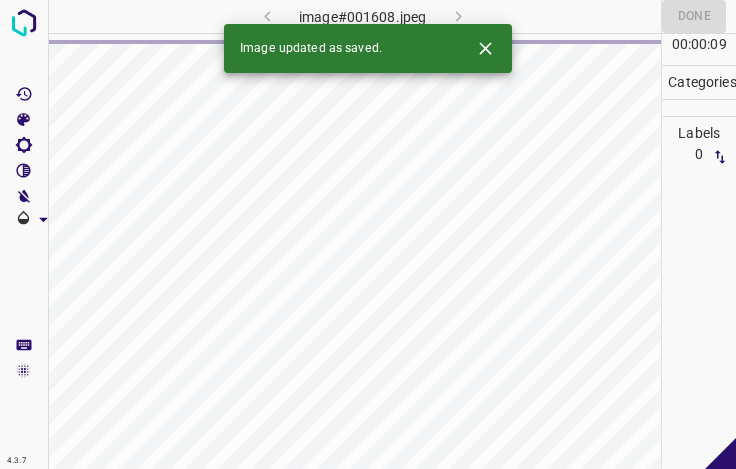 click 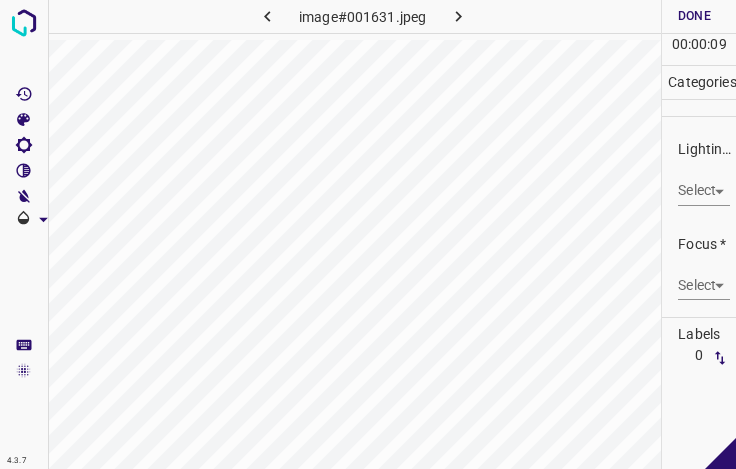 click on "4.3.7 image#001631.jpeg Done Skip 0 00   : 00   : 09   Categories Lighting *  Select ​ Focus *  Select ​ Overall *  Select ​ Labels   0 Categories 1 Lighting 2 Focus 3 Overall Tools Space Change between modes (Draw & Edit) I Auto labeling R Restore zoom M Zoom in N Zoom out Delete Delete selecte label Filters Z Restore filters X Saturation filter C Brightness filter V Contrast filter B Gray scale filter General O Download - Text - Hide - Delete" at bounding box center (368, 234) 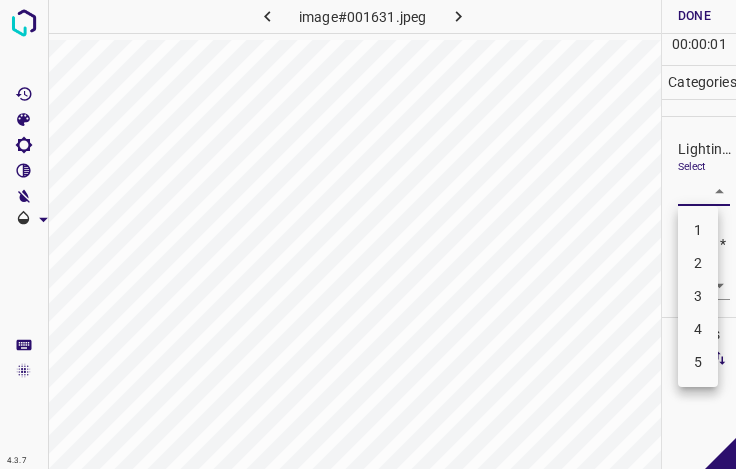 click on "3" at bounding box center [698, 296] 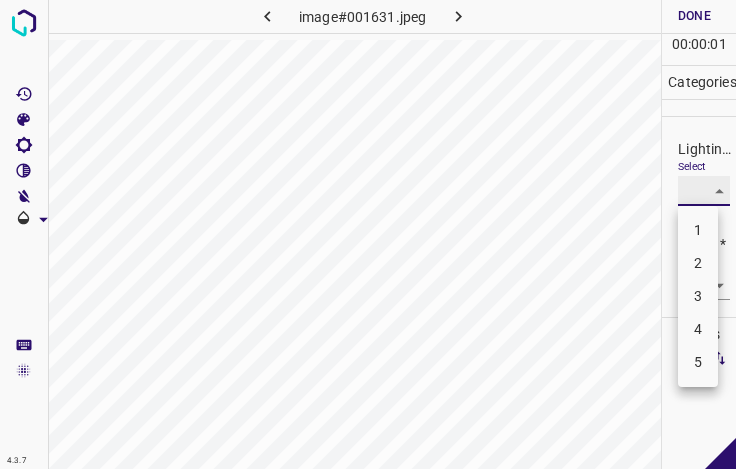 type on "3" 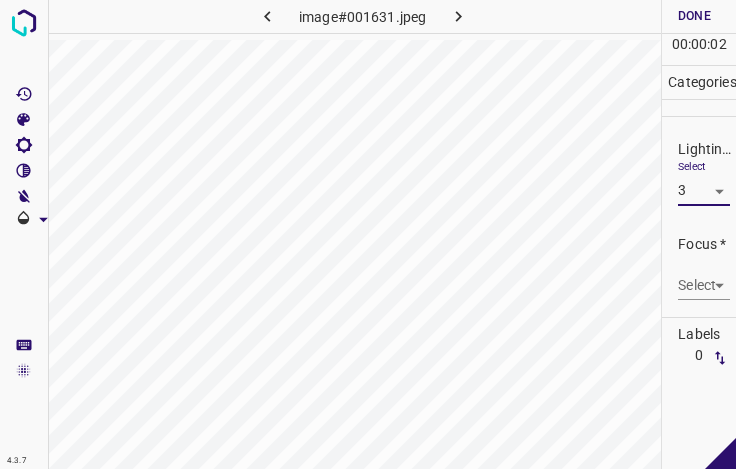click on "4.3.7 image#001631.jpeg Done Skip 0 00   : 00   : 02   Categories Lighting *  Select 3 3 Focus *  Select ​ Overall *  Select ​ Labels   0 Categories 1 Lighting 2 Focus 3 Overall Tools Space Change between modes (Draw & Edit) I Auto labeling R Restore zoom M Zoom in N Zoom out Delete Delete selecte label Filters Z Restore filters X Saturation filter C Brightness filter V Contrast filter B Gray scale filter General O Download - Text - Hide - Delete" at bounding box center [368, 234] 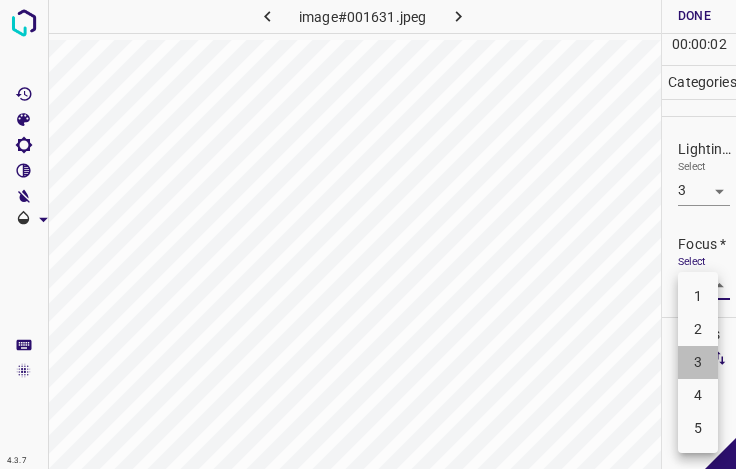 click on "3" at bounding box center [698, 362] 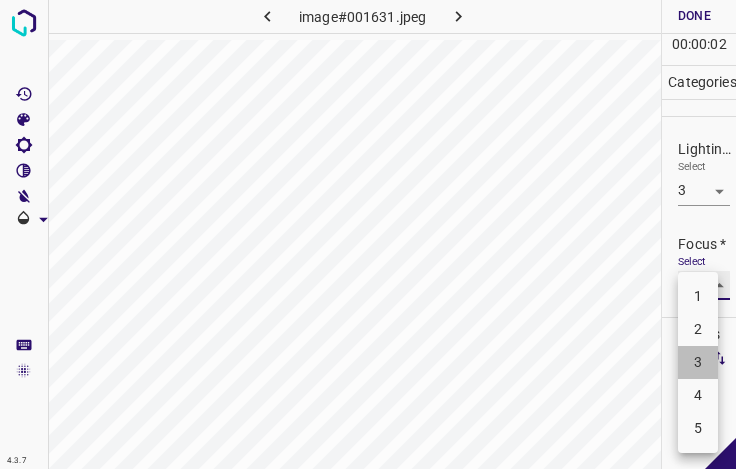 type on "3" 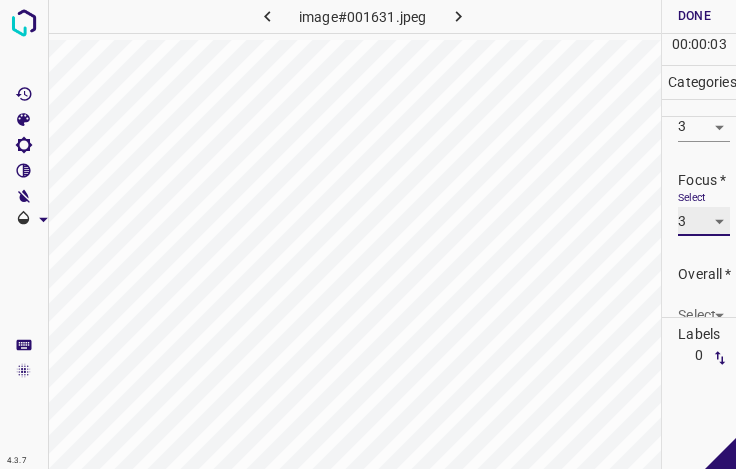 scroll, scrollTop: 98, scrollLeft: 0, axis: vertical 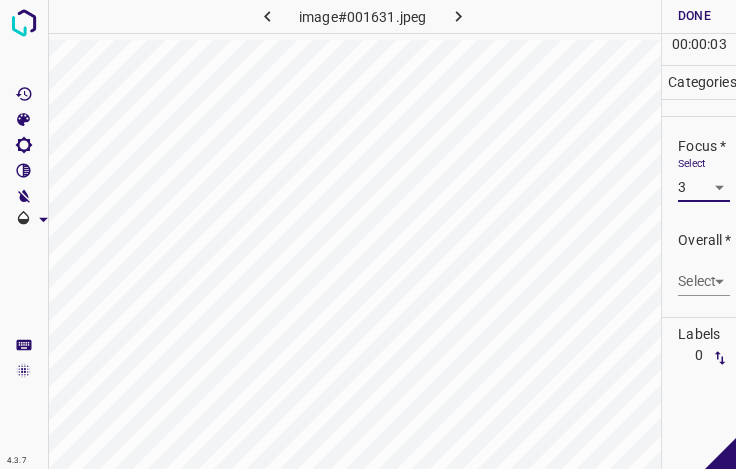 click on "4.3.7 image#001631.jpeg Done Skip 0 00   : 00   : 03   Categories Lighting *  Select 3 3 Focus *  Select 3 3 Overall *  Select ​ Labels   0 Categories 1 Lighting 2 Focus 3 Overall Tools Space Change between modes (Draw & Edit) I Auto labeling R Restore zoom M Zoom in N Zoom out Delete Delete selecte label Filters Z Restore filters X Saturation filter C Brightness filter V Contrast filter B Gray scale filter General O Download - Text - Hide - Delete" at bounding box center (368, 234) 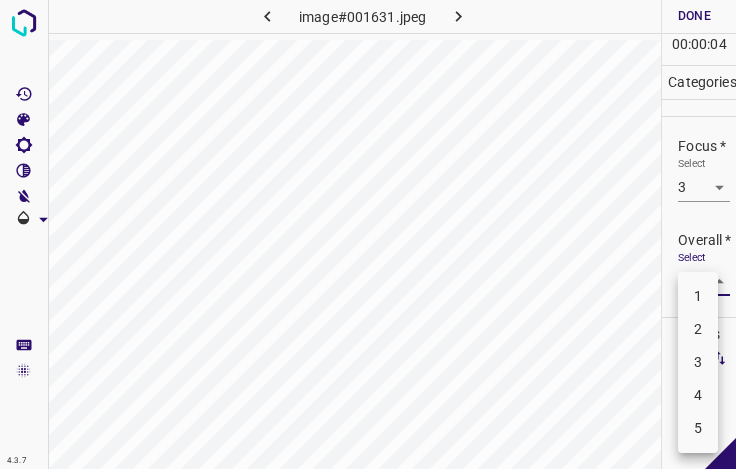 click on "3" at bounding box center [698, 362] 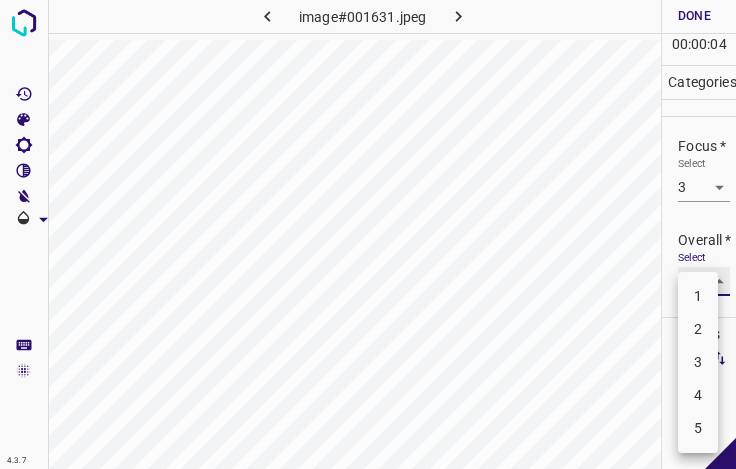 type on "3" 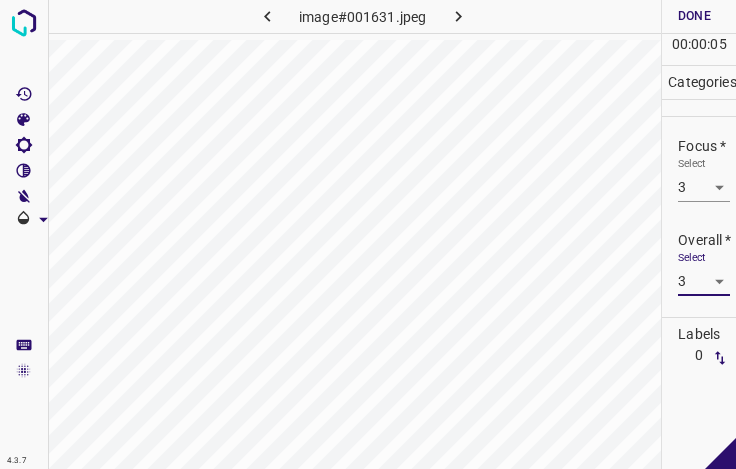 click on "Done" at bounding box center [694, 16] 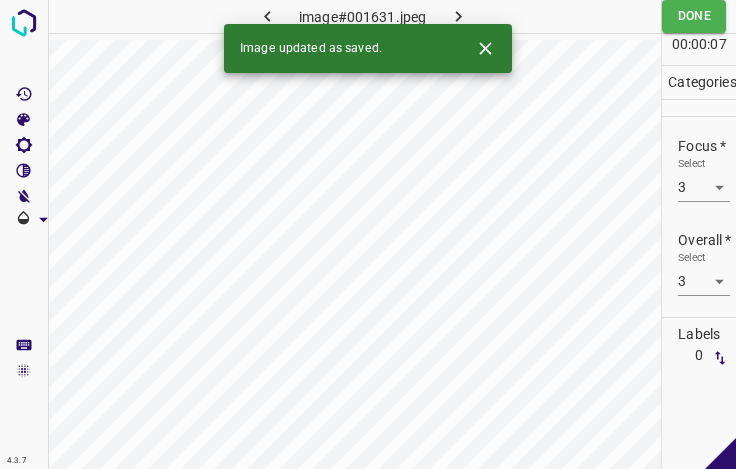 click 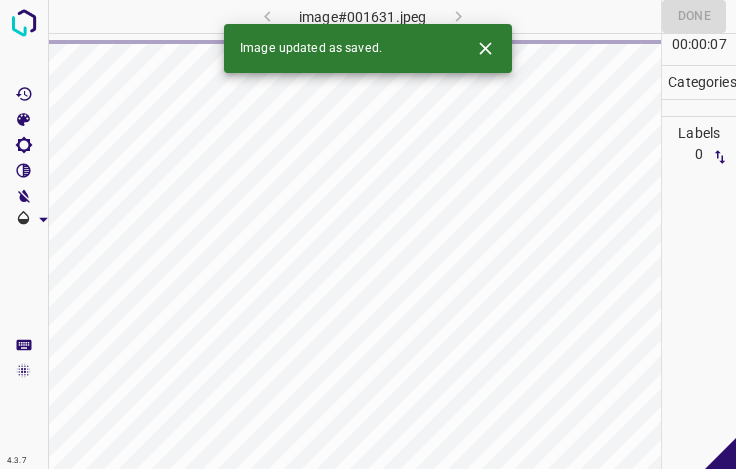 click 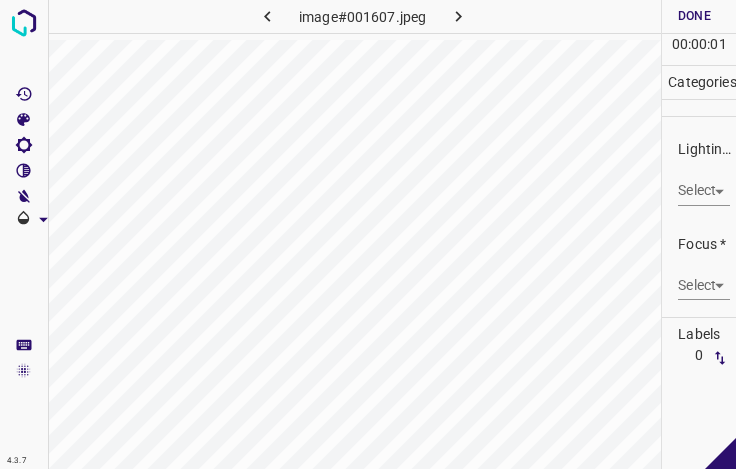click on "4.3.7 image#001607.jpeg Done Skip 0 00   : 00   : 01   Categories Lighting *  Select ​ Focus *  Select ​ Overall *  Select ​ Labels   0 Categories 1 Lighting 2 Focus 3 Overall Tools Space Change between modes (Draw & Edit) I Auto labeling R Restore zoom M Zoom in N Zoom out Delete Delete selecte label Filters Z Restore filters X Saturation filter C Brightness filter V Contrast filter B Gray scale filter General O Download - Text - Hide - Delete" at bounding box center [368, 234] 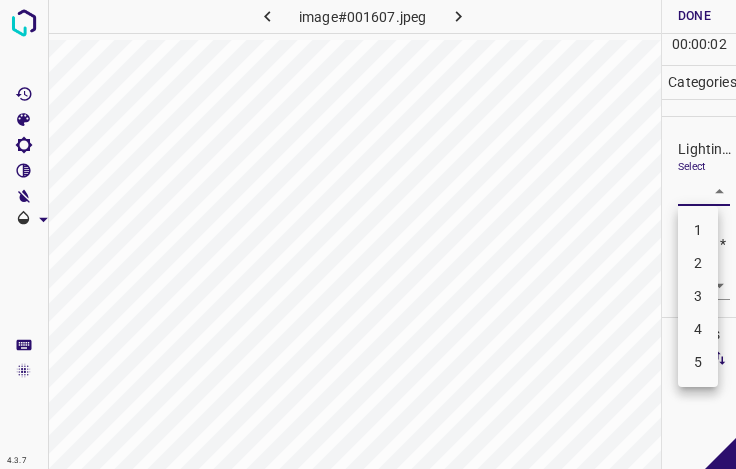 click on "3" at bounding box center [698, 296] 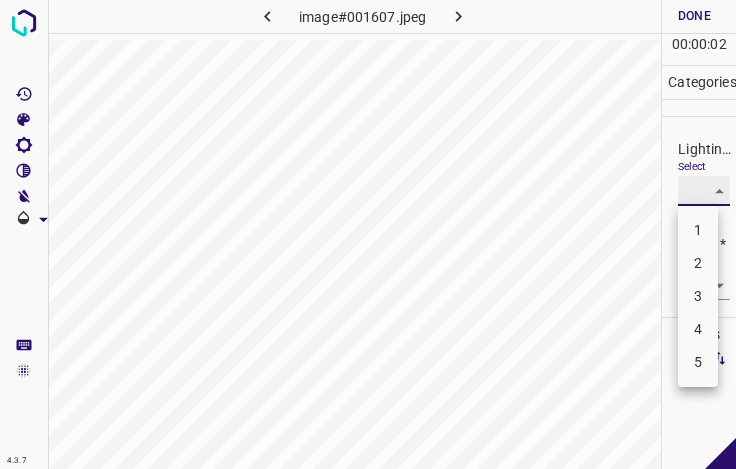 type on "3" 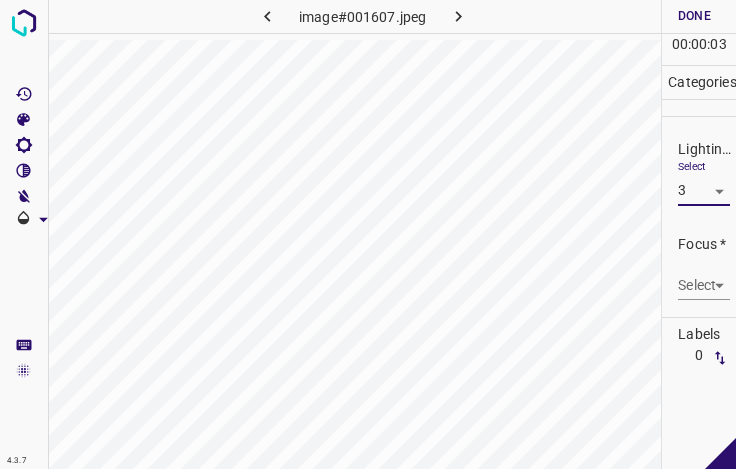 click on "4.3.7 image#001607.jpeg Done Skip 0 00   : 00   : 03   Categories Lighting *  Select 3 3 Focus *  Select ​ Overall *  Select ​ Labels   0 Categories 1 Lighting 2 Focus 3 Overall Tools Space Change between modes (Draw & Edit) I Auto labeling R Restore zoom M Zoom in N Zoom out Delete Delete selecte label Filters Z Restore filters X Saturation filter C Brightness filter V Contrast filter B Gray scale filter General O Download - Text - Hide - Delete" at bounding box center [368, 234] 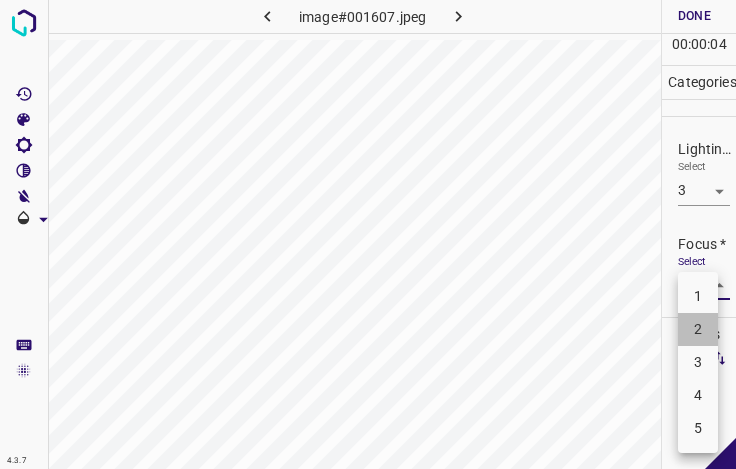 click on "2" at bounding box center (698, 329) 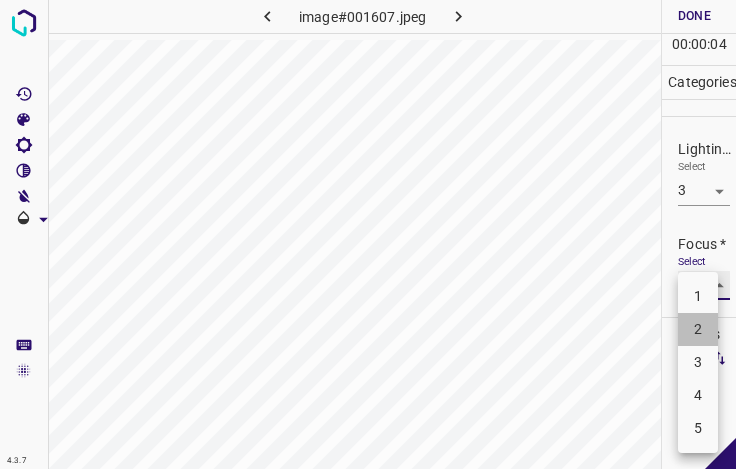 type on "2" 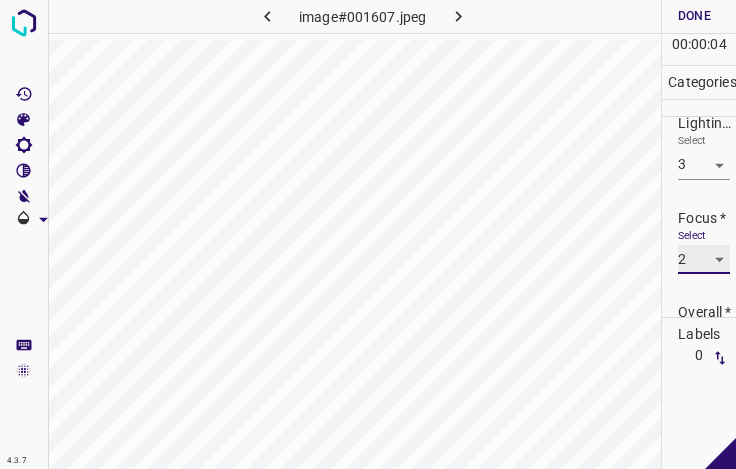 scroll, scrollTop: 98, scrollLeft: 0, axis: vertical 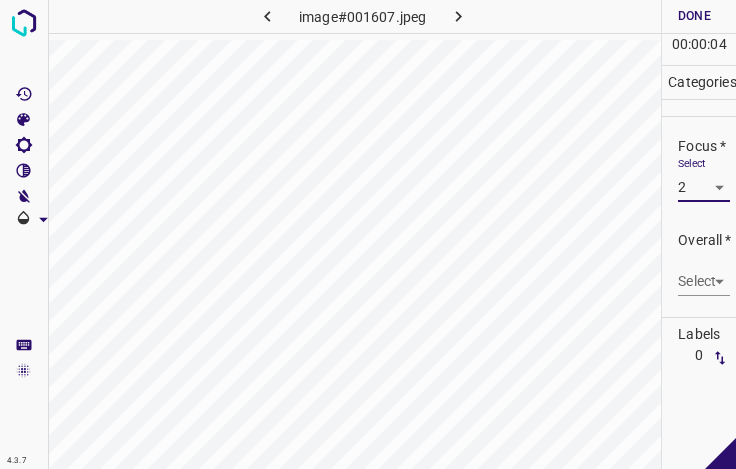 click on "4.3.7 image#001607.jpeg Done Skip 0 00   : 00   : 04   Categories Lighting *  Select 3 3 Focus *  Select 2 2 Overall *  Select ​ Labels   0 Categories 1 Lighting 2 Focus 3 Overall Tools Space Change between modes (Draw & Edit) I Auto labeling R Restore zoom M Zoom in N Zoom out Delete Delete selecte label Filters Z Restore filters X Saturation filter C Brightness filter V Contrast filter B Gray scale filter General O Download - Text - Hide - Delete" at bounding box center (368, 234) 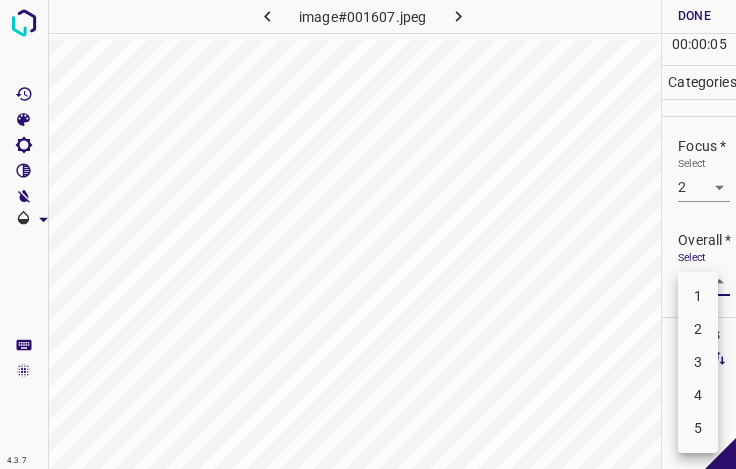 click on "3" at bounding box center [698, 362] 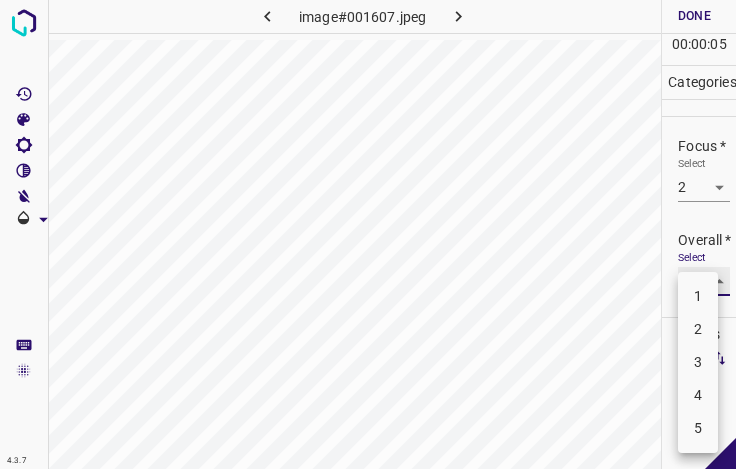 type on "3" 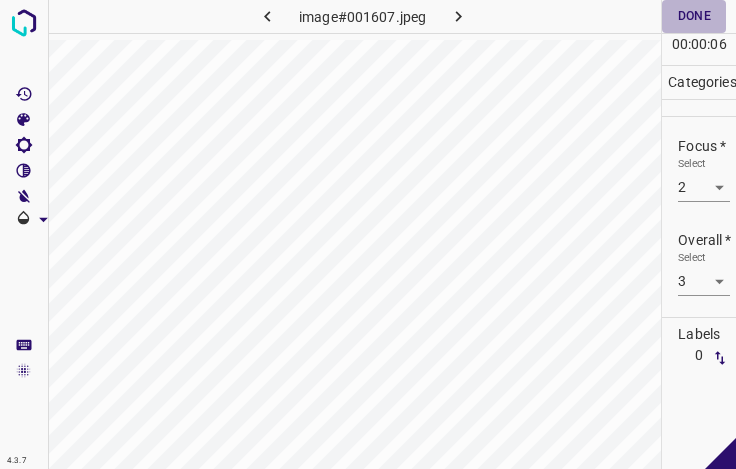 click on "Done" at bounding box center [694, 16] 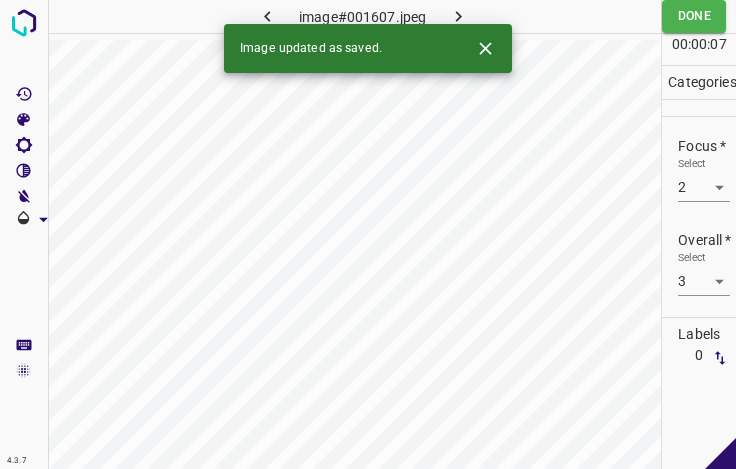 click 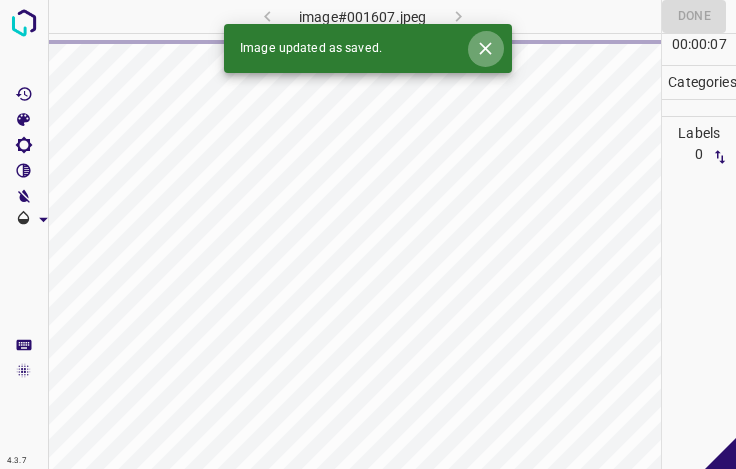 click 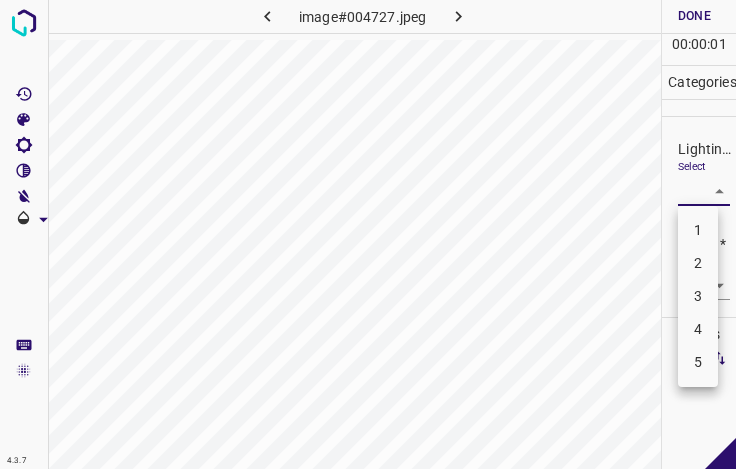 click on "4.3.7 image#004727.jpeg Done Skip 0 00   : 00   : 01   Categories Lighting *  Select ​ Focus *  Select ​ Overall *  Select ​ Labels   0 Categories 1 Lighting 2 Focus 3 Overall Tools Space Change between modes (Draw & Edit) I Auto labeling R Restore zoom M Zoom in N Zoom out Delete Delete selecte label Filters Z Restore filters X Saturation filter C Brightness filter V Contrast filter B Gray scale filter General O Download - Text - Hide - Delete 1 2 3 4 5" at bounding box center (368, 234) 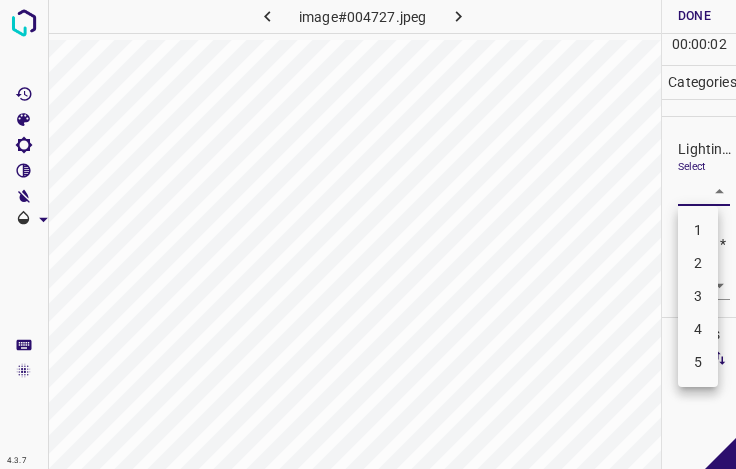 click on "3" at bounding box center [698, 296] 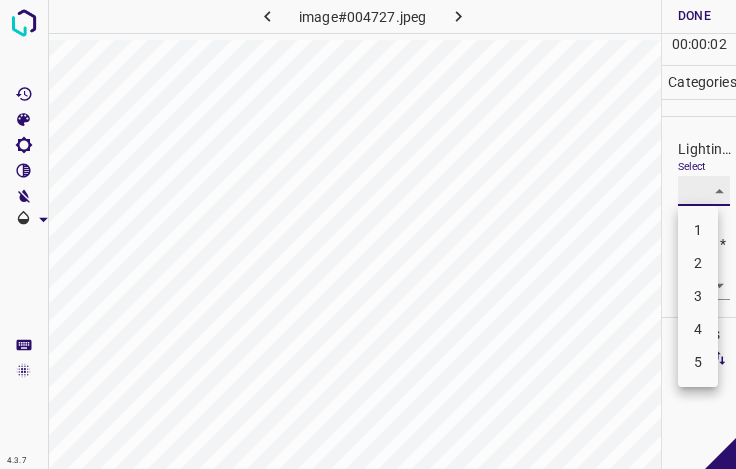 type on "3" 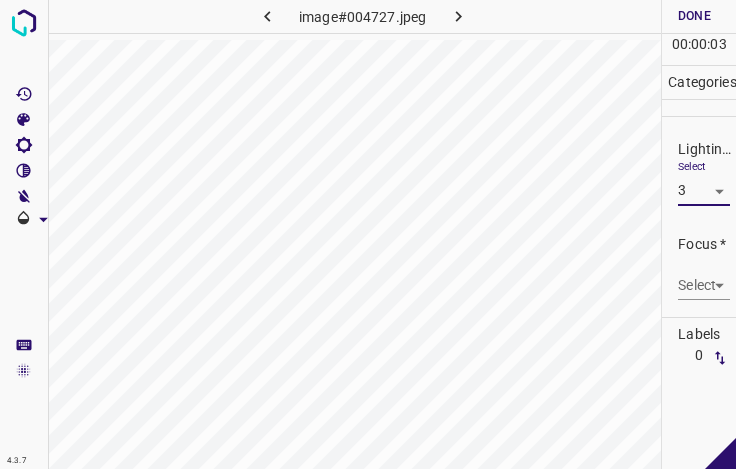 click on "4.3.7 image#004727.jpeg Done Skip 0 00   : 00   : 03   Categories Lighting *  Select 3 3 Focus *  Select ​ Overall *  Select ​ Labels   0 Categories 1 Lighting 2 Focus 3 Overall Tools Space Change between modes (Draw & Edit) I Auto labeling R Restore zoom M Zoom in N Zoom out Delete Delete selecte label Filters Z Restore filters X Saturation filter C Brightness filter V Contrast filter B Gray scale filter General O Download - Text - Hide - Delete 1 2 3 4 5" at bounding box center (368, 234) 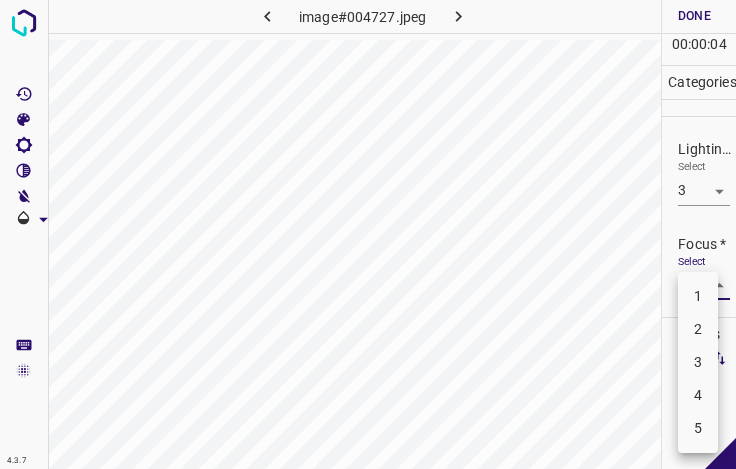 click on "2" at bounding box center (698, 329) 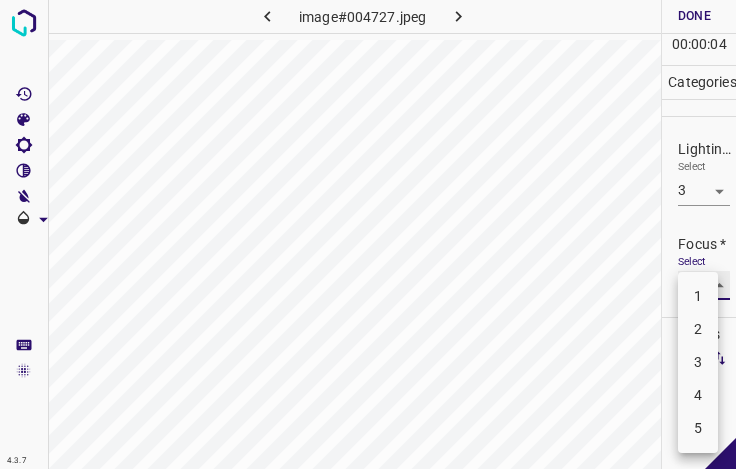 type on "2" 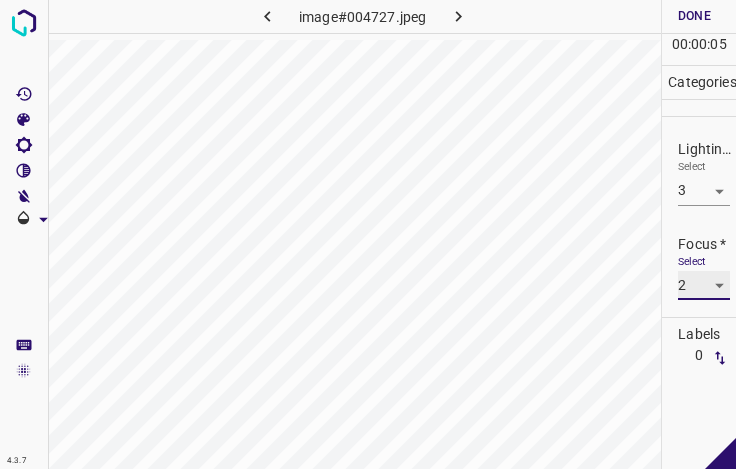 scroll, scrollTop: 98, scrollLeft: 0, axis: vertical 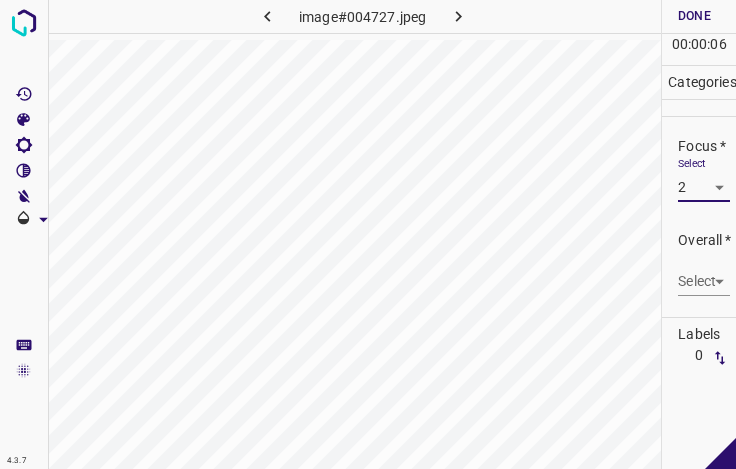 click on "Overall *  Select ​" at bounding box center (699, 263) 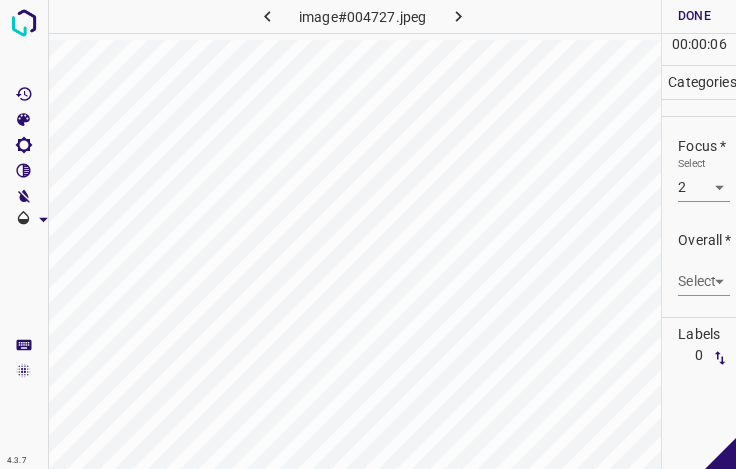 click on "4.3.7 image#004727.jpeg Done Skip 0 00   : 00   : 06   Categories Lighting *  Select 3 3 Focus *  Select 2 2 Overall *  Select ​ Labels   0 Categories 1 Lighting 2 Focus 3 Overall Tools Space Change between modes (Draw & Edit) I Auto labeling R Restore zoom M Zoom in N Zoom out Delete Delete selecte label Filters Z Restore filters X Saturation filter C Brightness filter V Contrast filter B Gray scale filter General O Download - Text - Hide - Delete" at bounding box center [368, 234] 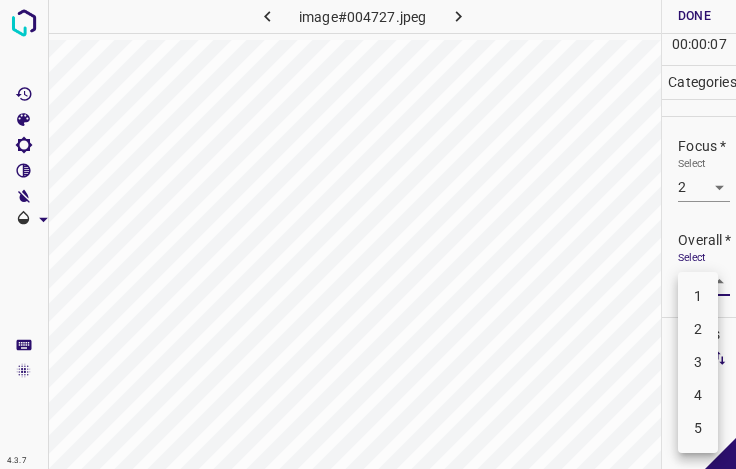 drag, startPoint x: 706, startPoint y: 369, endPoint x: 703, endPoint y: 350, distance: 19.235384 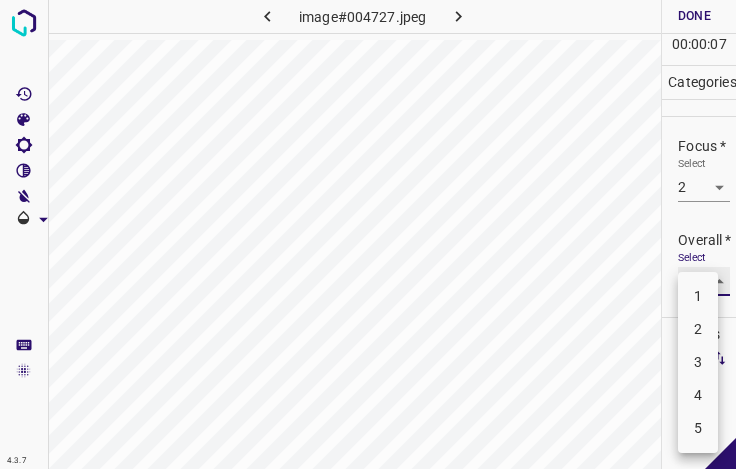 type on "3" 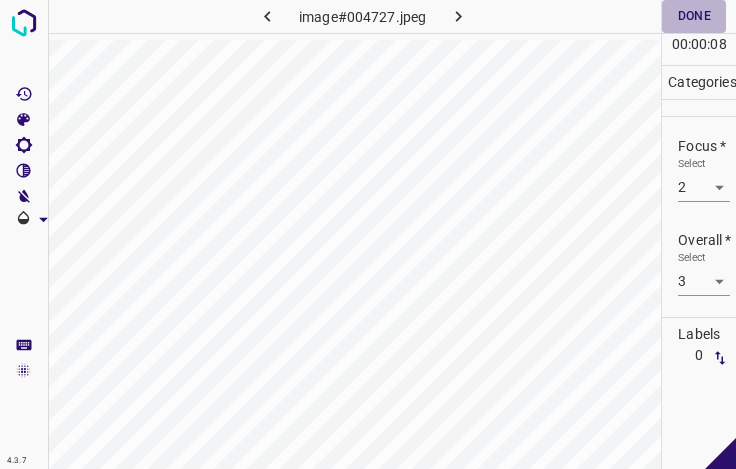 click on "Done" at bounding box center (694, 16) 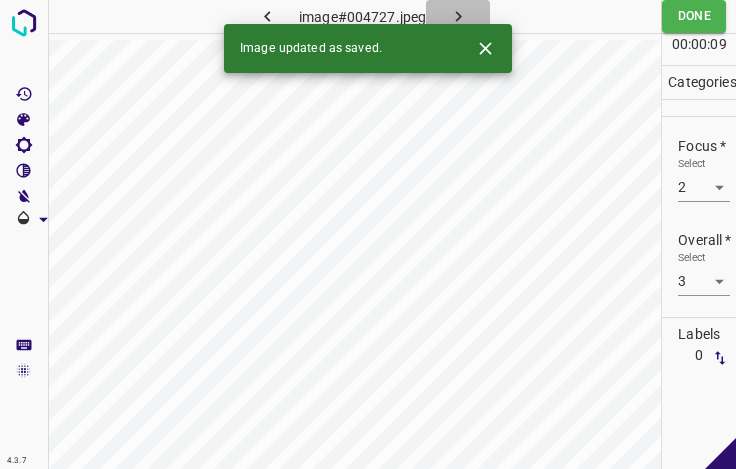 click at bounding box center (458, 16) 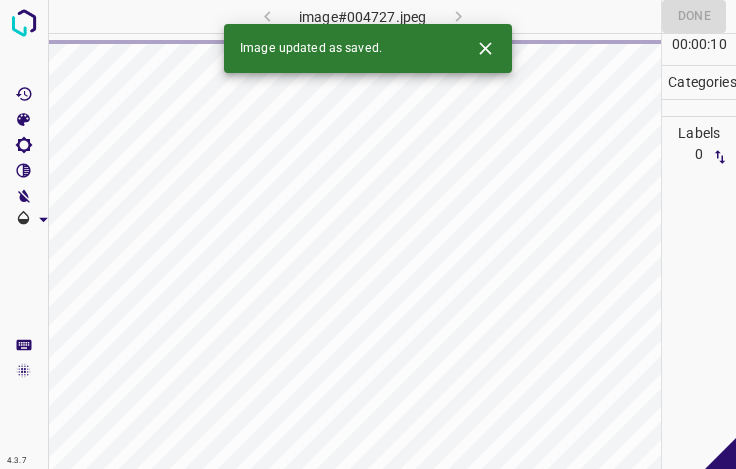 click 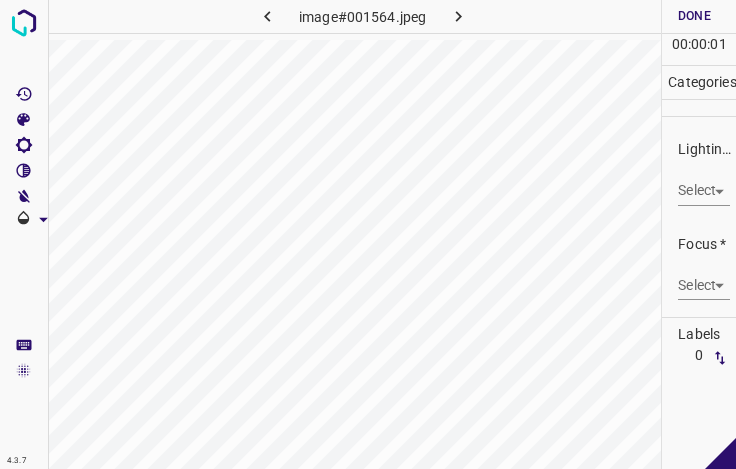 click on "4.3.7 image#001564.jpeg Done Skip 0 00   : 00   : 01   Categories Lighting *  Select ​ Focus *  Select ​ Overall *  Select ​ Labels   0 Categories 1 Lighting 2 Focus 3 Overall Tools Space Change between modes (Draw & Edit) I Auto labeling R Restore zoom M Zoom in N Zoom out Delete Delete selecte label Filters Z Restore filters X Saturation filter C Brightness filter V Contrast filter B Gray scale filter General O Download - Text - Hide - Delete" at bounding box center (368, 234) 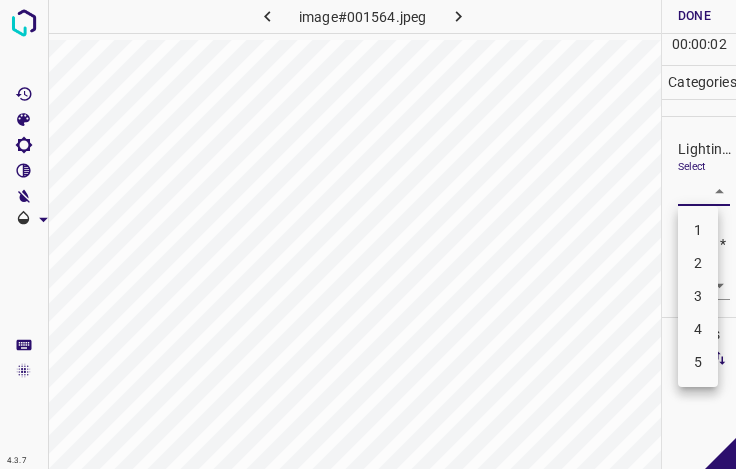 click on "3" at bounding box center (698, 296) 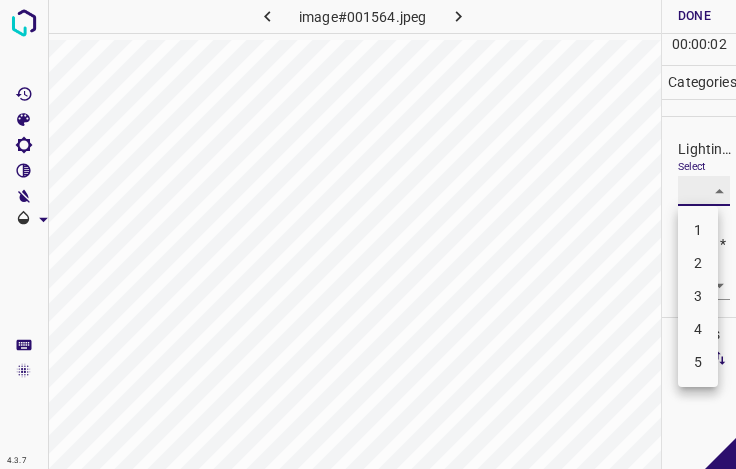type on "3" 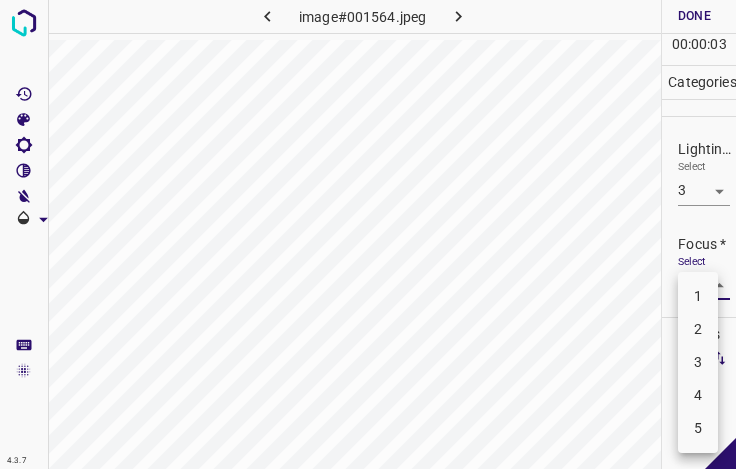 click on "4.3.7 image#001564.jpeg Done Skip 0 00   : 00   : 03   Categories Lighting *  Select 3 3 Focus *  Select ​ Overall *  Select ​ Labels   0 Categories 1 Lighting 2 Focus 3 Overall Tools Space Change between modes (Draw & Edit) I Auto labeling R Restore zoom M Zoom in N Zoom out Delete Delete selecte label Filters Z Restore filters X Saturation filter C Brightness filter V Contrast filter B Gray scale filter General O Download - Text - Hide - Delete 1 2 3 4 5" at bounding box center [368, 234] 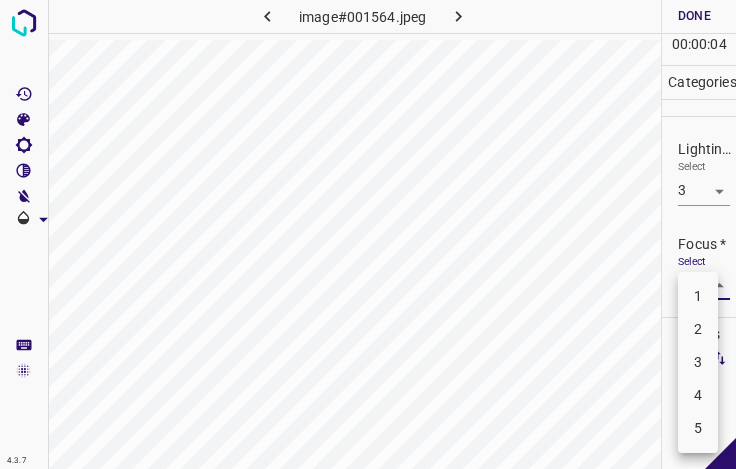 drag, startPoint x: 696, startPoint y: 365, endPoint x: 692, endPoint y: 321, distance: 44.181442 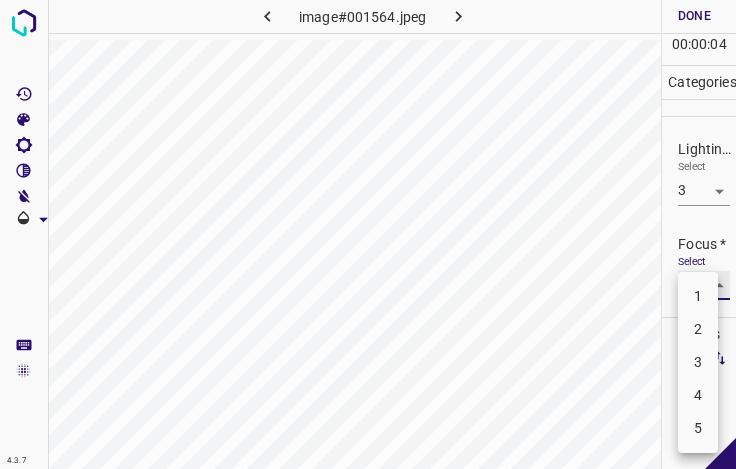 type on "3" 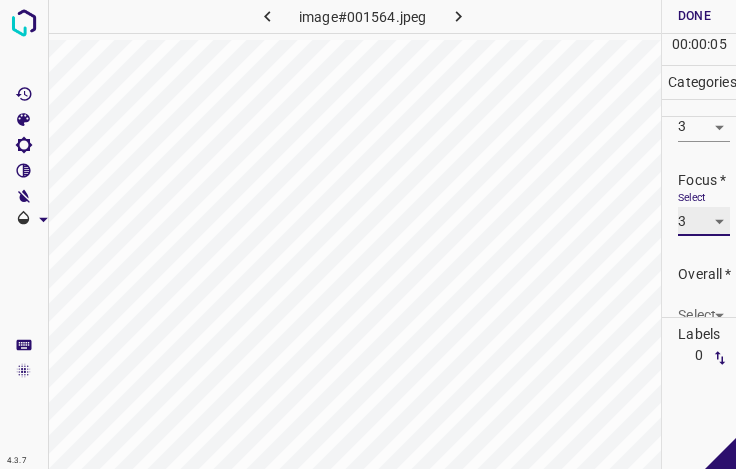 scroll, scrollTop: 98, scrollLeft: 0, axis: vertical 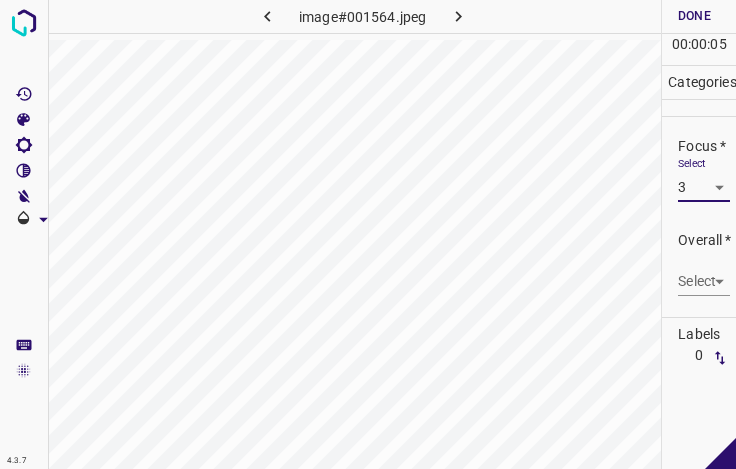 click on "4.3.7 image#001564.jpeg Done Skip 0 00   : 00   : 05   Categories Lighting *  Select 3 3 Focus *  Select 3 3 Overall *  Select ​ Labels   0 Categories 1 Lighting 2 Focus 3 Overall Tools Space Change between modes (Draw & Edit) I Auto labeling R Restore zoom M Zoom in N Zoom out Delete Delete selecte label Filters Z Restore filters X Saturation filter C Brightness filter V Contrast filter B Gray scale filter General O Download - Text - Hide - Delete" at bounding box center (368, 234) 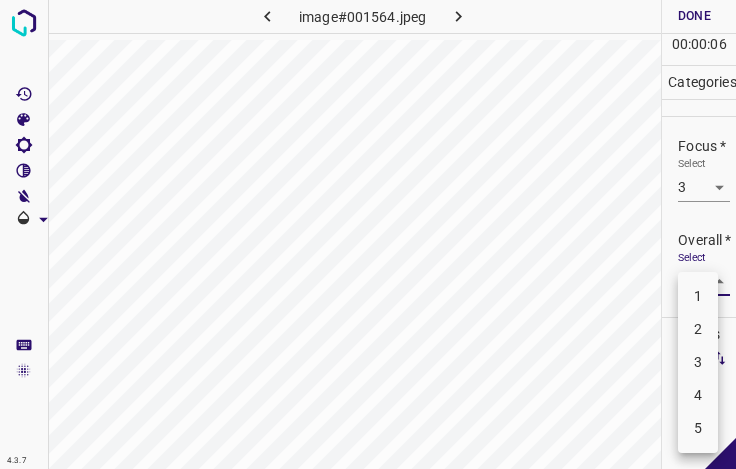 click on "3" at bounding box center (698, 362) 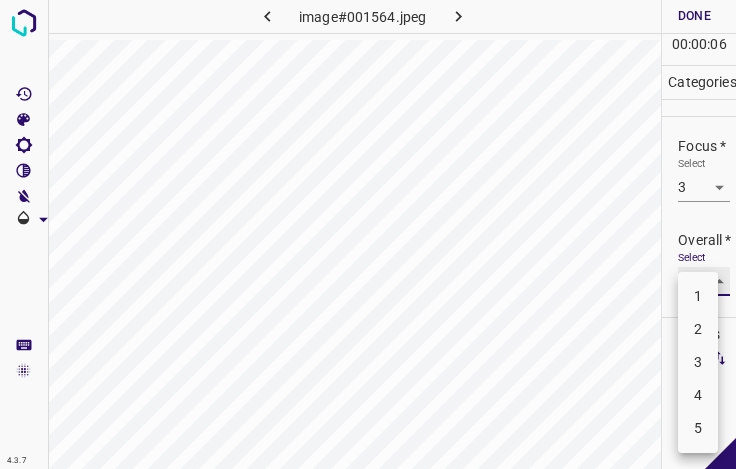 type on "3" 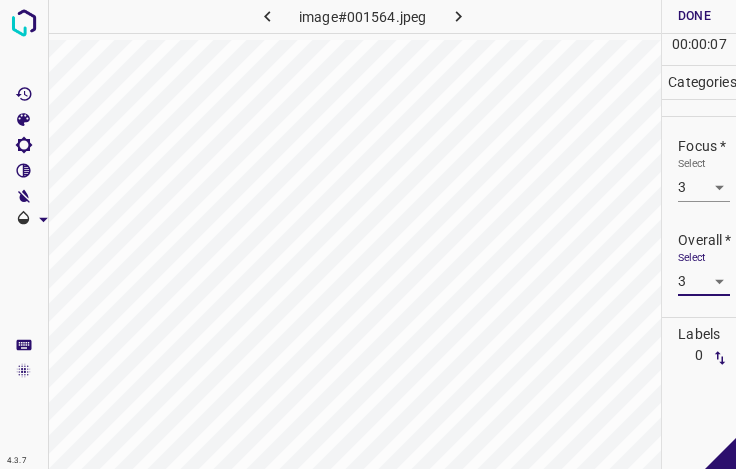click on "Done" at bounding box center (694, 16) 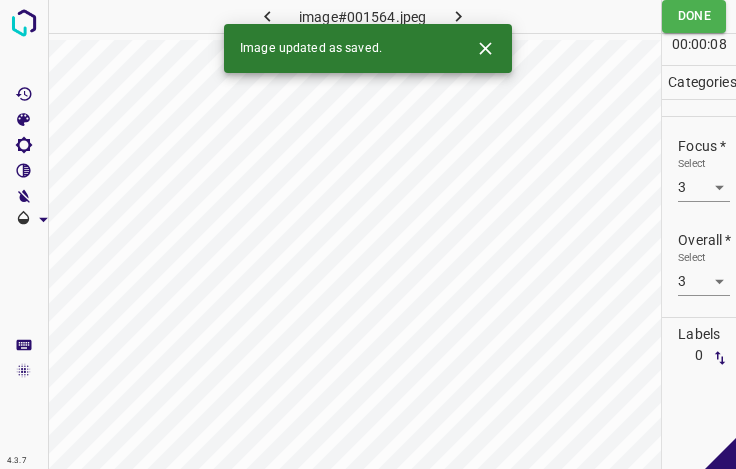 click 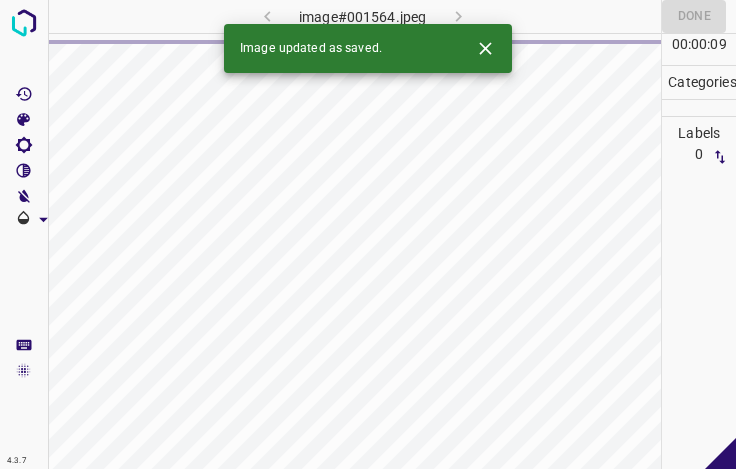 click 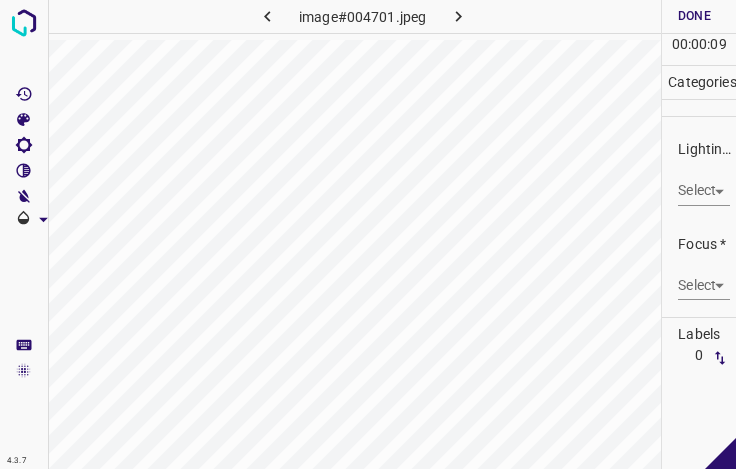 click on "4.3.7 image#004701.jpeg Done Skip 0 00   : 00   : 09   Categories Lighting *  Select ​ Focus *  Select ​ Overall *  Select ​ Labels   0 Categories 1 Lighting 2 Focus 3 Overall Tools Space Change between modes (Draw & Edit) I Auto labeling R Restore zoom M Zoom in N Zoom out Delete Delete selecte label Filters Z Restore filters X Saturation filter C Brightness filter V Contrast filter B Gray scale filter General O Download - Text - Hide - Delete" at bounding box center [368, 234] 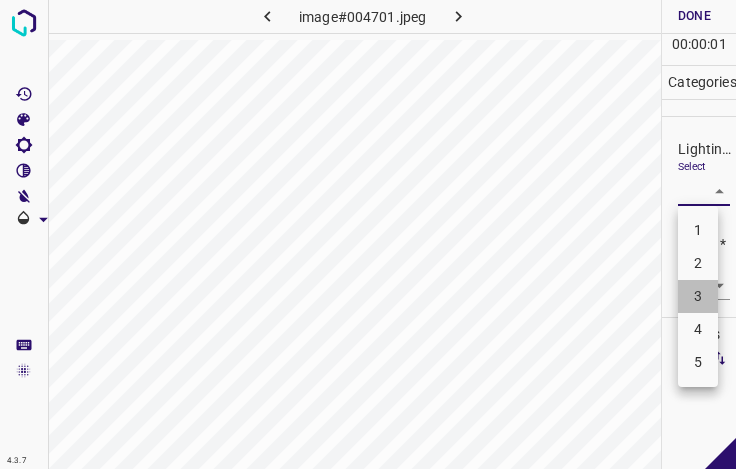 click on "3" at bounding box center (698, 296) 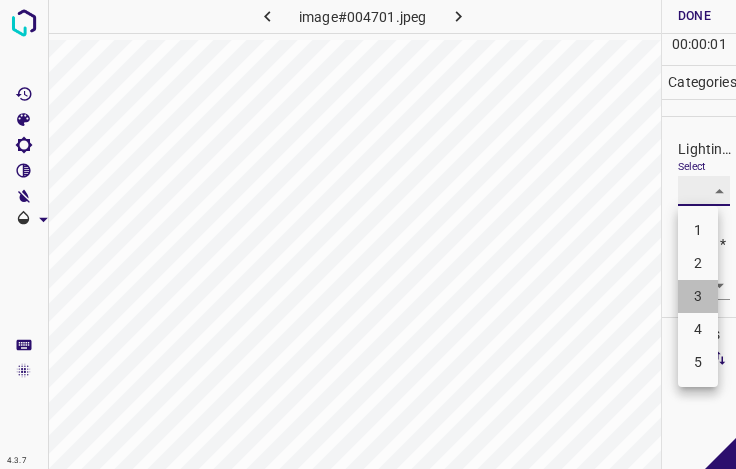 type on "3" 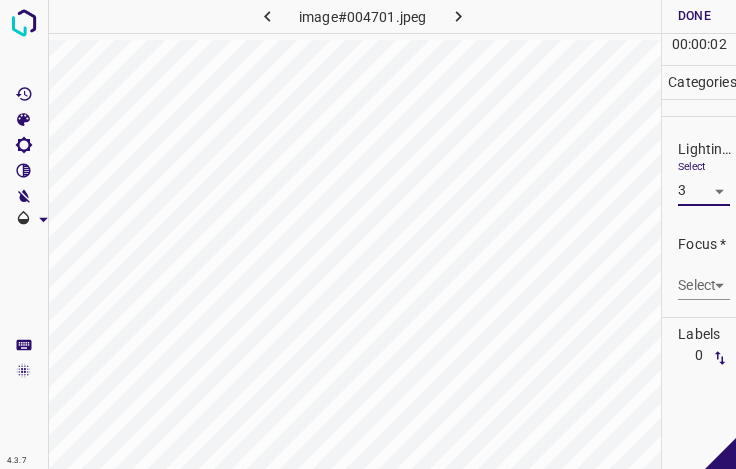 click on "4.3.7 image#[REDACTED].jpeg Done Skip 0 00   : 00   : 02   Categories Lighting *  Select 3 3 Focus *  Select ​ Overall *  Select ​ Labels   0 Categories 1 Lighting 2 Focus 3 Overall Tools Space Change between modes (Draw & Edit) I Auto labeling R Restore zoom M Zoom in N Zoom out Delete Delete selecte label Filters Z Restore filters X Saturation filter C Brightness filter V Contrast filter B Gray scale filter General O Download - Text - Hide - Delete" at bounding box center (368, 234) 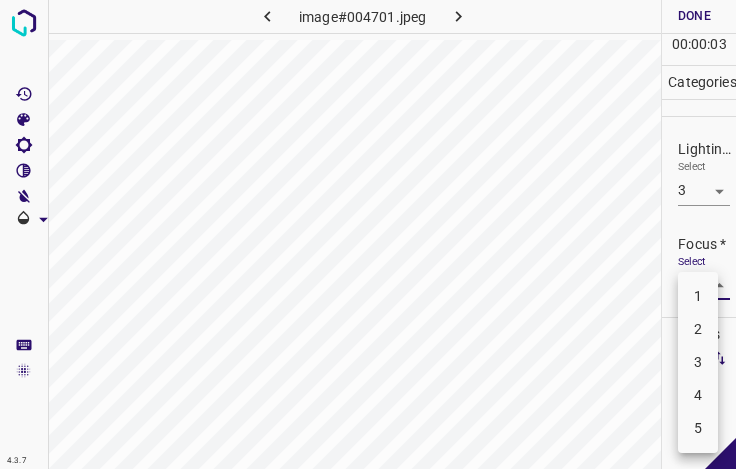 click on "4" at bounding box center [698, 395] 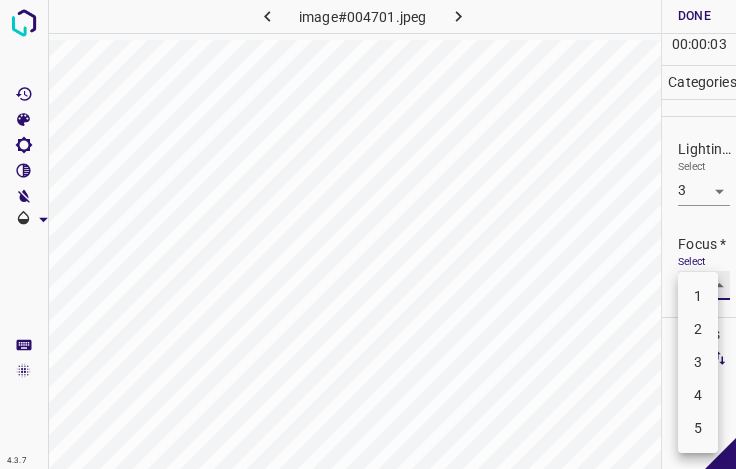 type on "4" 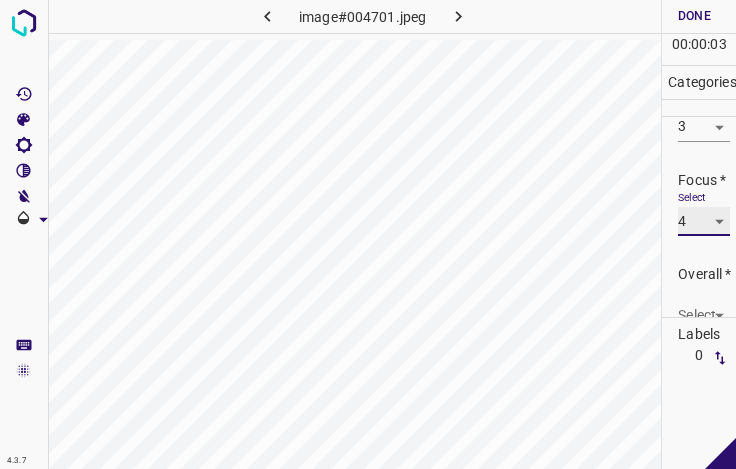 scroll, scrollTop: 98, scrollLeft: 0, axis: vertical 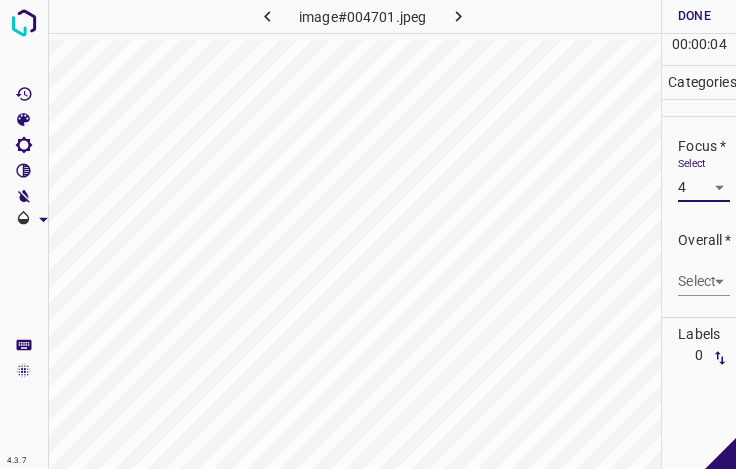 click on "Overall *  Select ​" at bounding box center (699, 263) 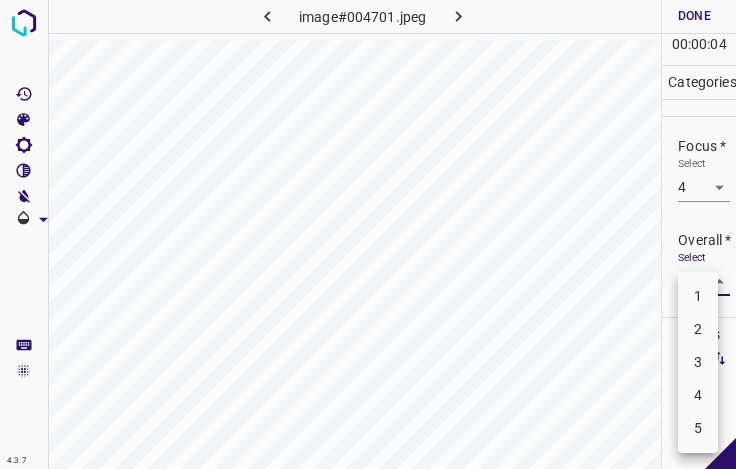 click on "4.3.7 image#004701.jpeg Done Skip 0 00   : 00   : 04   Categories Lighting *  Select 3 3 Focus *  Select 4 4 Overall *  Select ​ Labels   0 Categories 1 Lighting 2 Focus 3 Overall Tools Space Change between modes (Draw & Edit) I Auto labeling R Restore zoom M Zoom in N Zoom out Delete Delete selecte label Filters Z Restore filters X Saturation filter C Brightness filter V Contrast filter B Gray scale filter General O Download - Text - Hide - Delete 1 2 3 4 5" at bounding box center (368, 234) 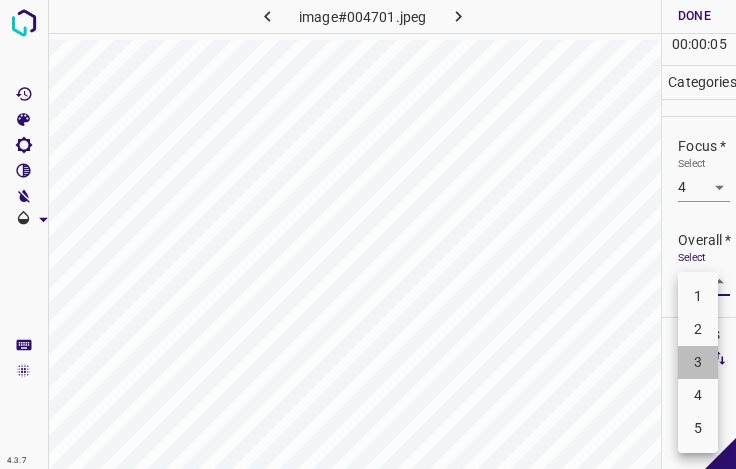 click on "3" at bounding box center [698, 362] 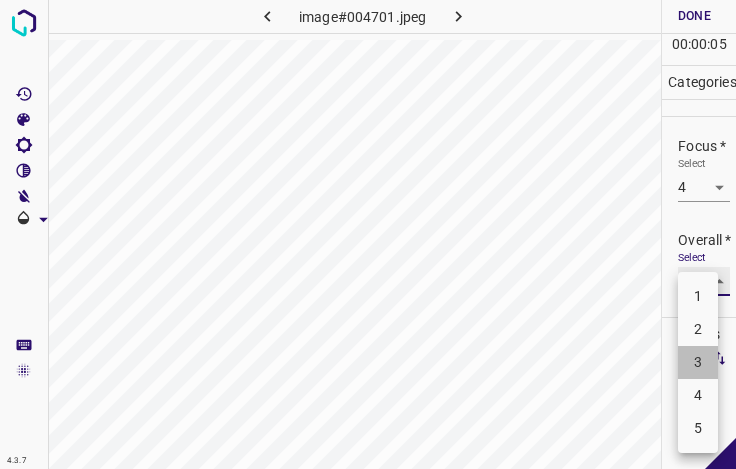 type on "3" 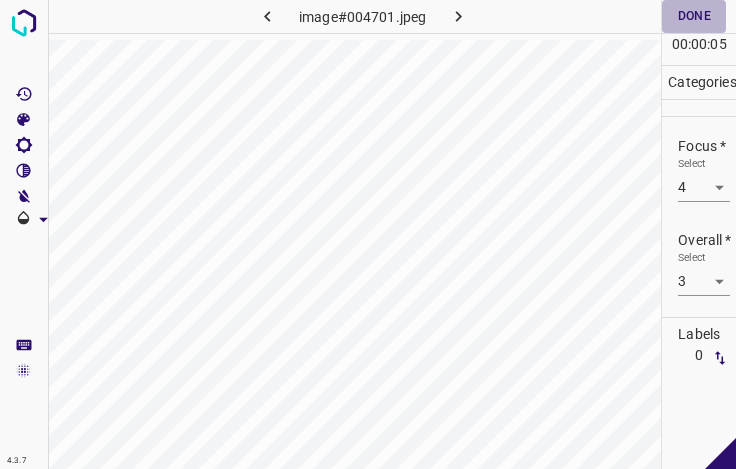 click on "Done" at bounding box center [694, 16] 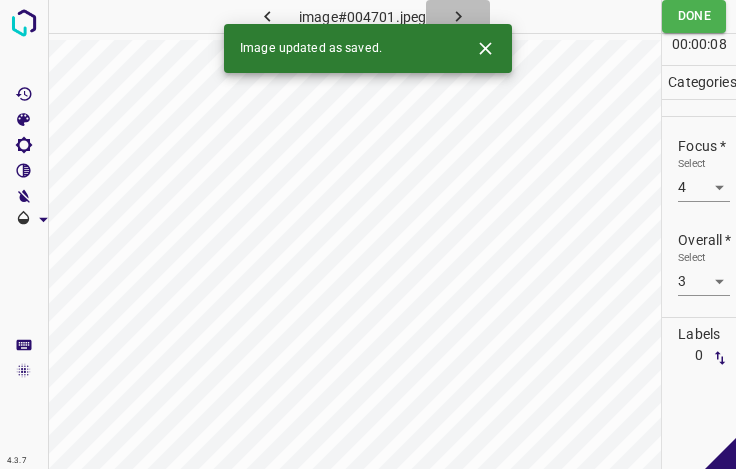 click at bounding box center (458, 16) 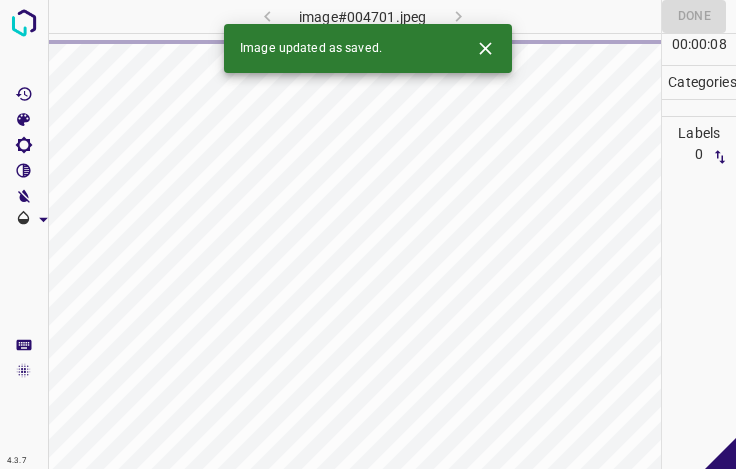 click 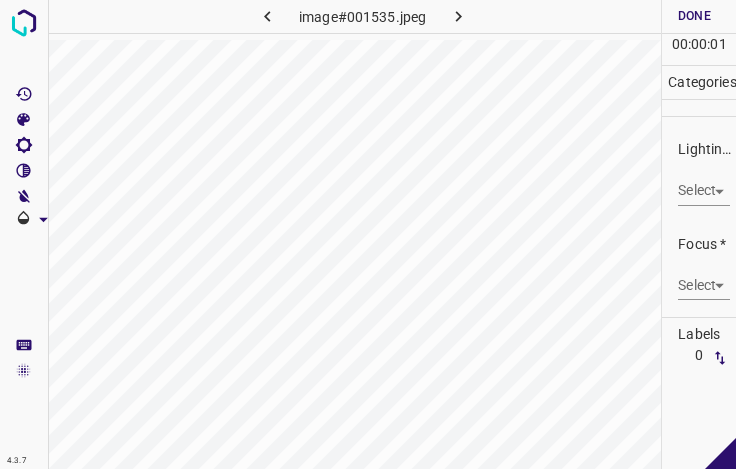 click on "4.3.7 image#001535.jpeg Done Skip 0 00   : 00   : 01   Categories Lighting *  Select ​ Focus *  Select ​ Overall *  Select ​ Labels   0 Categories 1 Lighting 2 Focus 3 Overall Tools Space Change between modes (Draw & Edit) I Auto labeling R Restore zoom M Zoom in N Zoom out Delete Delete selecte label Filters Z Restore filters X Saturation filter C Brightness filter V Contrast filter B Gray scale filter General O Download - Text - Hide - Delete" at bounding box center [368, 234] 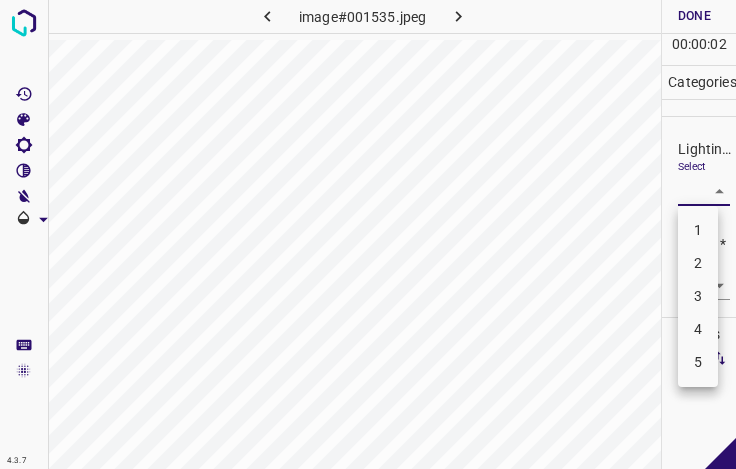 click on "4" at bounding box center [698, 329] 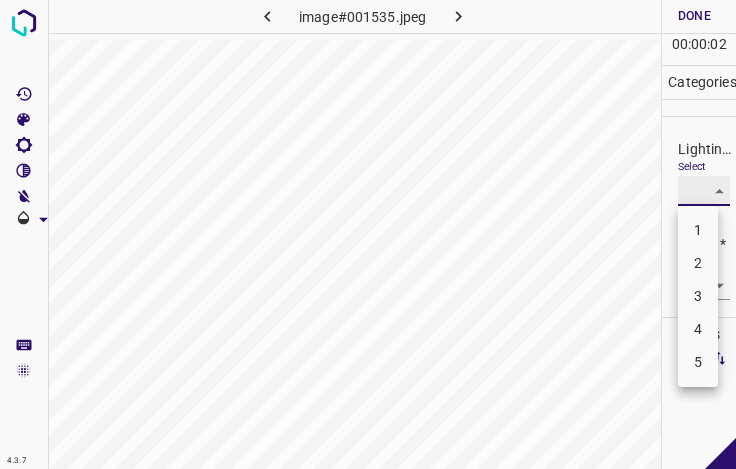 type on "4" 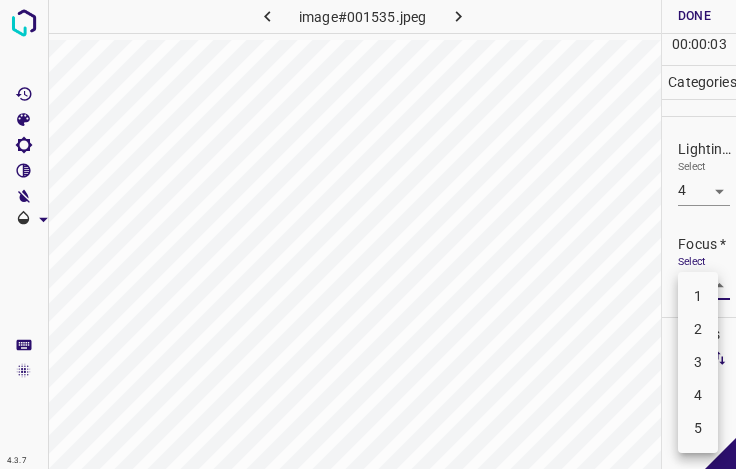 click on "4.3.7 image#001535.jpeg Done Skip 0 00   : 00   : 03   Categories Lighting *  Select 4 4 Focus *  Select ​ Overall *  Select ​ Labels   0 Categories 1 Lighting 2 Focus 3 Overall Tools Space Change between modes (Draw & Edit) I Auto labeling R Restore zoom M Zoom in N Zoom out Delete Delete selecte label Filters Z Restore filters X Saturation filter C Brightness filter V Contrast filter B Gray scale filter General O Download - Text - Hide - Delete 1 2 3 4 5" at bounding box center (368, 234) 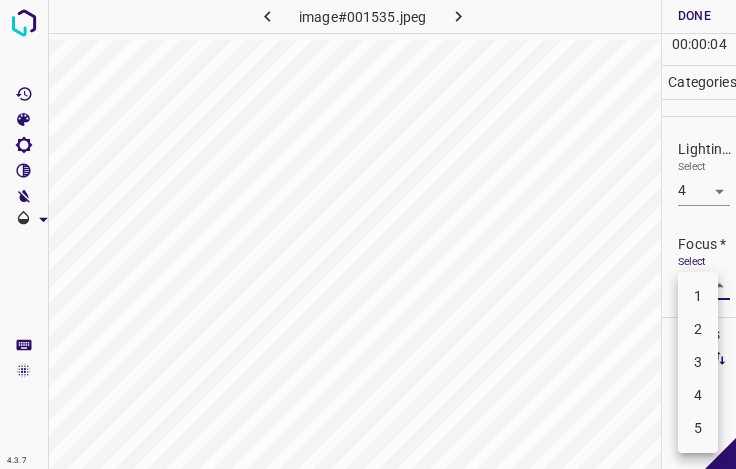 click on "3" at bounding box center [698, 362] 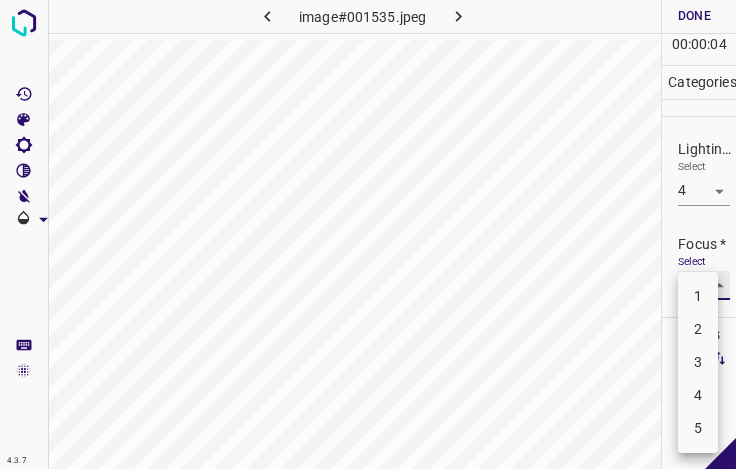 type on "3" 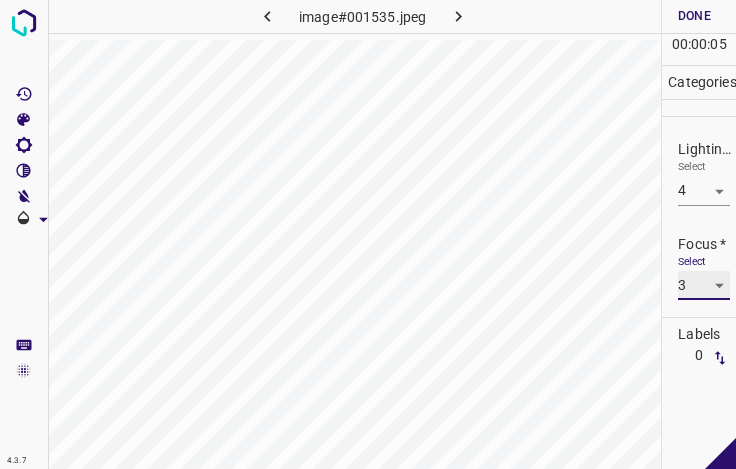 scroll, scrollTop: 98, scrollLeft: 0, axis: vertical 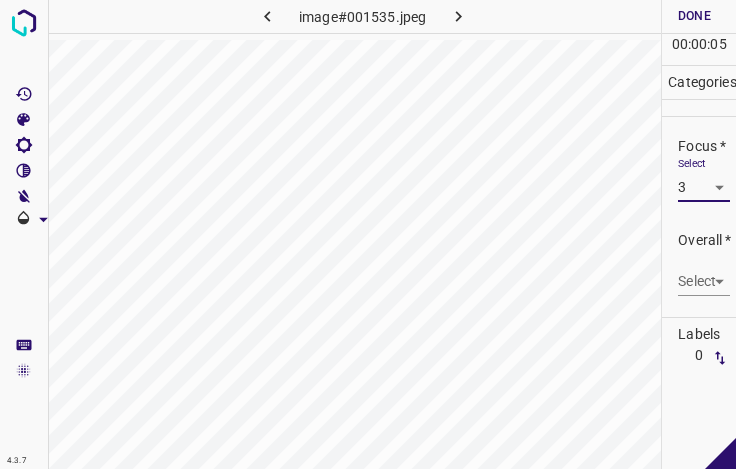 click on "4.3.7 image#001535.jpeg Done Skip 0 00   : 00   : 05   Categories Lighting *  Select 4 4 Focus *  Select 3 3 Overall *  Select ​ Labels   0 Categories 1 Lighting 2 Focus 3 Overall Tools Space Change between modes (Draw & Edit) I Auto labeling R Restore zoom M Zoom in N Zoom out Delete Delete selecte label Filters Z Restore filters X Saturation filter C Brightness filter V Contrast filter B Gray scale filter General O Download - Text - Hide - Delete" at bounding box center (368, 234) 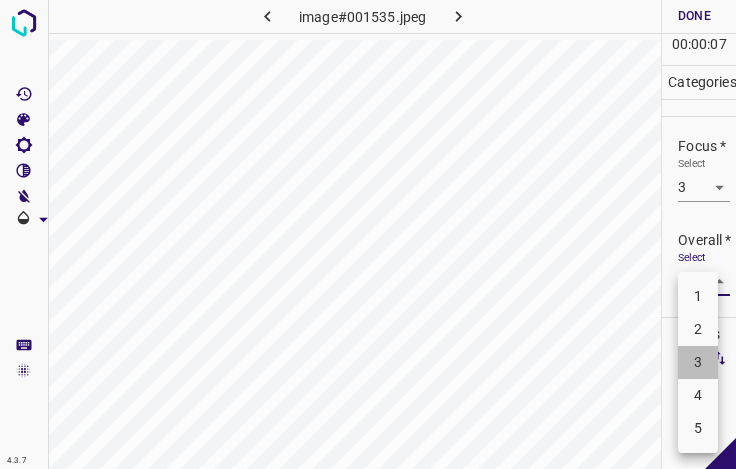 click on "3" at bounding box center (698, 362) 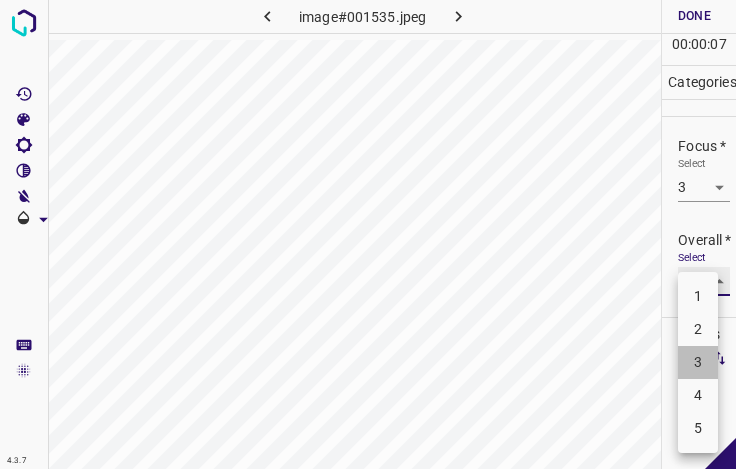 type on "3" 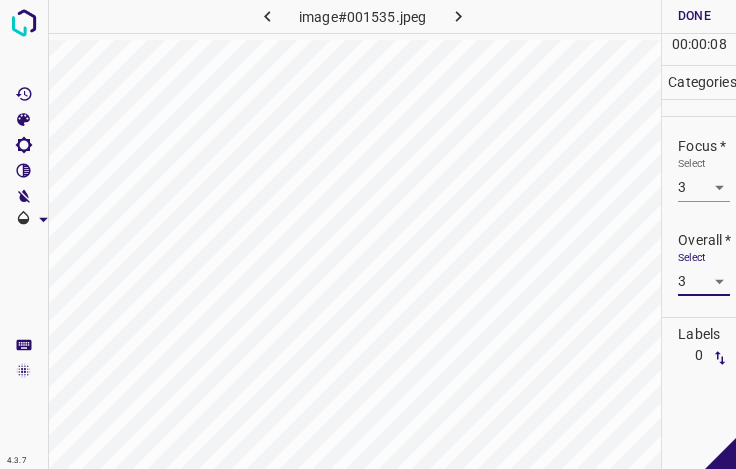 click on "Done" at bounding box center (694, 16) 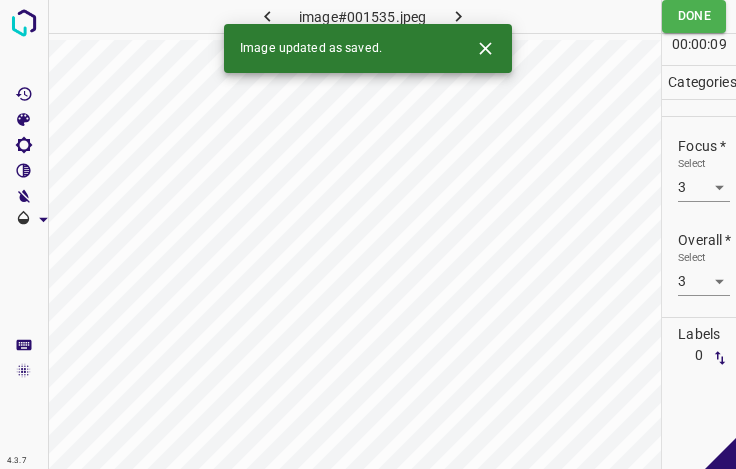 click 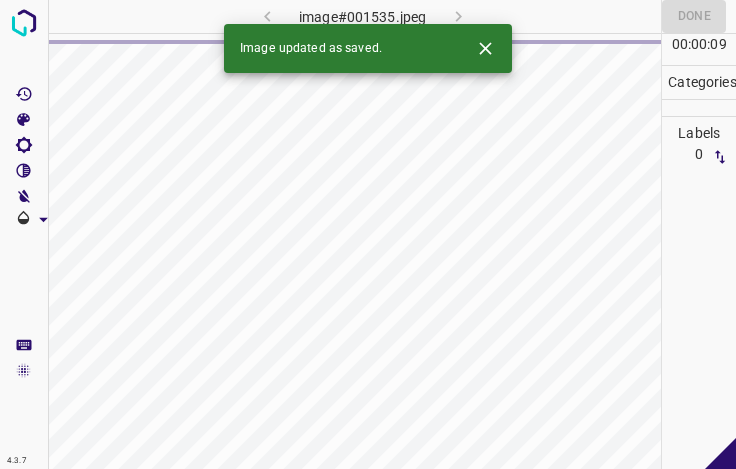 click 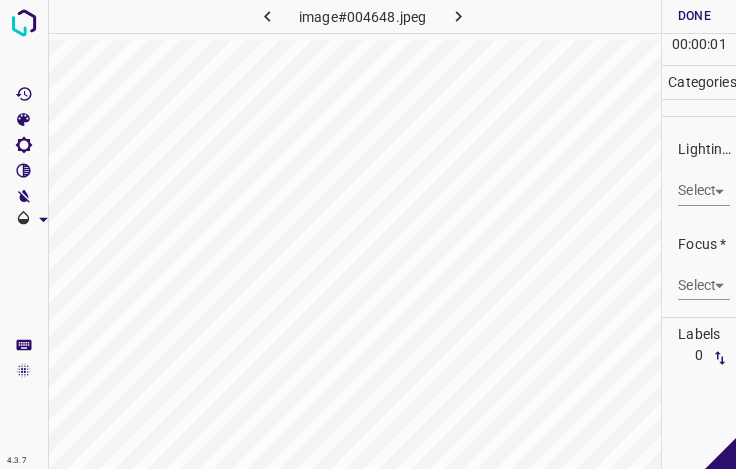 click on "4.3.7 image#[REDACTED].jpeg Done Skip 0 00   : 00   : 01   Categories Lighting *  Select ​ Focus *  Select ​ Overall *  Select ​ Labels   0 Categories 1 Lighting 2 Focus 3 Overall Tools Space Change between modes (Draw & Edit) I Auto labeling R Restore zoom M Zoom in N Zoom out Delete Delete selecte label Filters Z Restore filters X Saturation filter C Brightness filter V Contrast filter B Gray scale filter General O Download - Text - Hide - Delete" at bounding box center (368, 234) 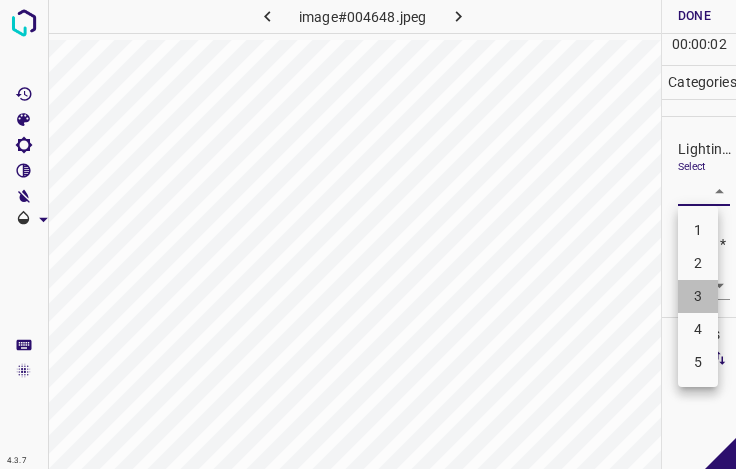 click on "3" at bounding box center [698, 296] 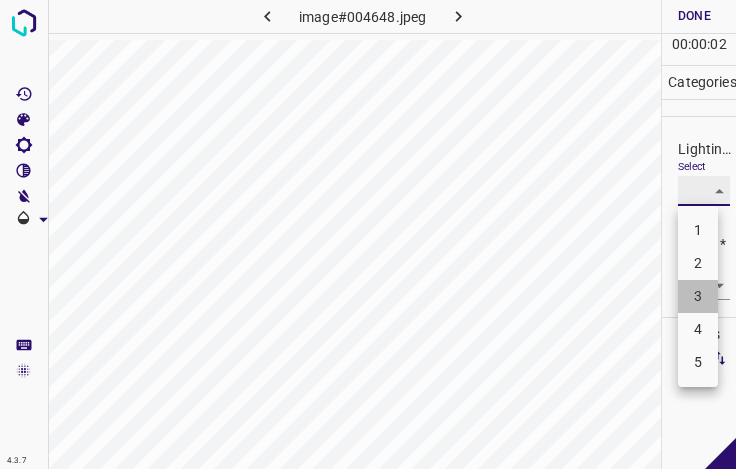 type on "3" 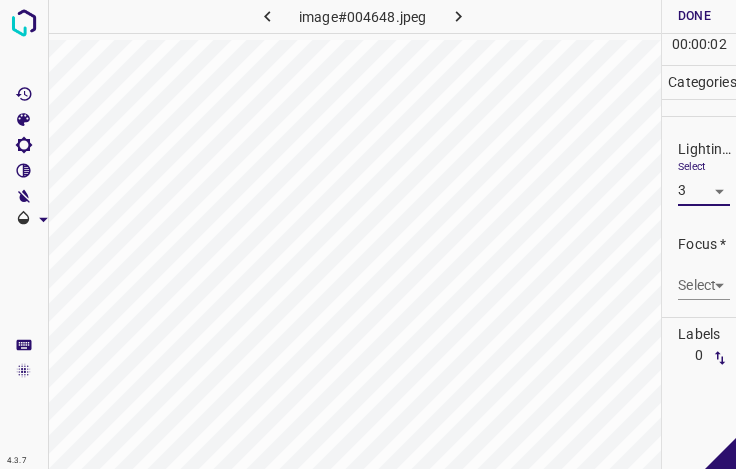 click on "4.3.7 image#004648.jpeg Done Skip 0 00   : 00   : 02   Categories Lighting *  Select 3 3 Focus *  Select ​ Overall *  Select ​ Labels   0 Categories 1 Lighting 2 Focus 3 Overall Tools Space Change between modes (Draw & Edit) I Auto labeling R Restore zoom M Zoom in N Zoom out Delete Delete selecte label Filters Z Restore filters X Saturation filter C Brightness filter V Contrast filter B Gray scale filter General O Download - Text - Hide - Delete" at bounding box center [368, 234] 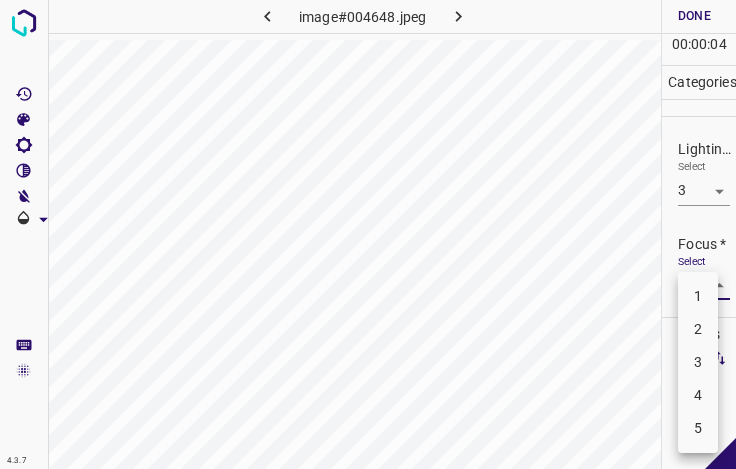 click on "3" at bounding box center (698, 362) 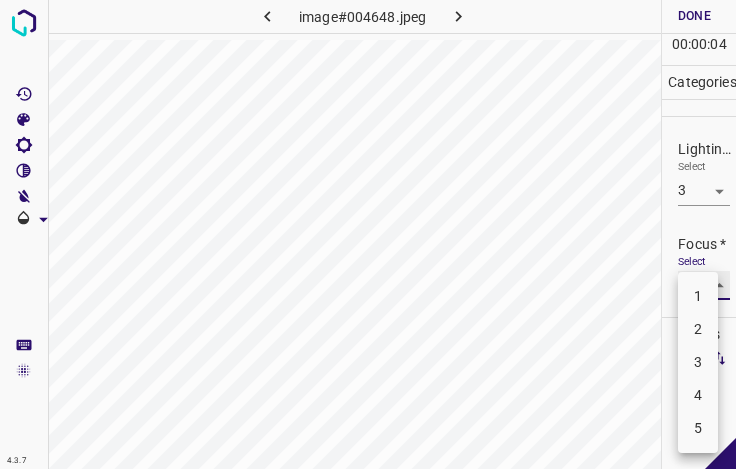 type on "3" 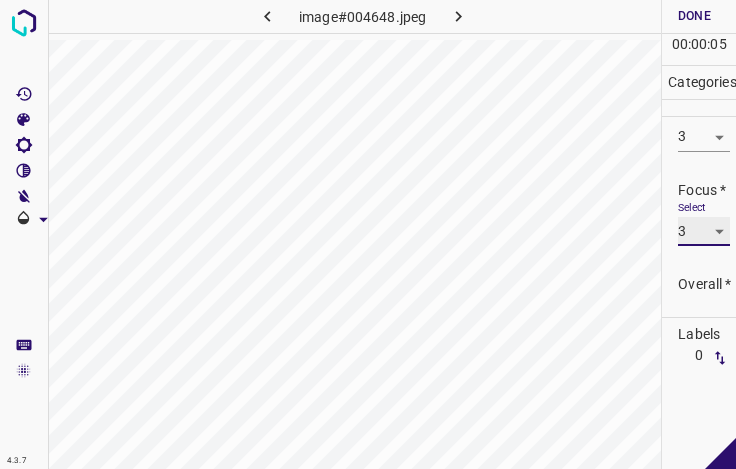 scroll, scrollTop: 98, scrollLeft: 0, axis: vertical 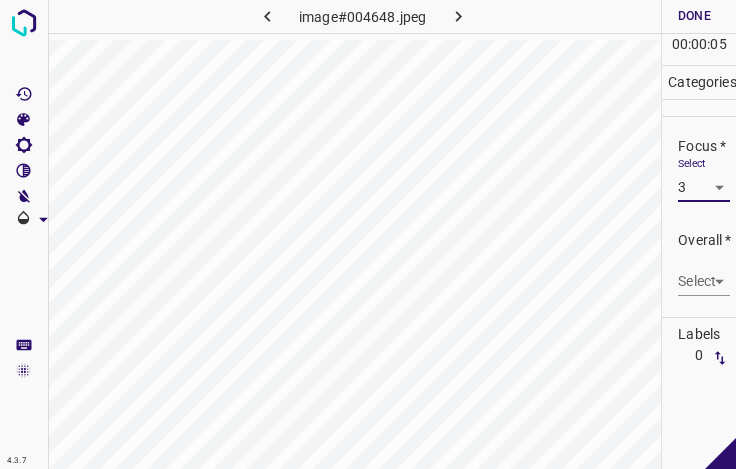 click on "4.3.7 image#004648.jpeg Done Skip 0 00   : 00   : 05   Categories Lighting *  Select 3 3 Focus *  Select 3 3 Overall *  Select ​ Labels   0 Categories 1 Lighting 2 Focus 3 Overall Tools Space Change between modes (Draw & Edit) I Auto labeling R Restore zoom M Zoom in N Zoom out Delete Delete selecte label Filters Z Restore filters X Saturation filter C Brightness filter V Contrast filter B Gray scale filter General O Download - Text - Hide - Delete" at bounding box center [368, 234] 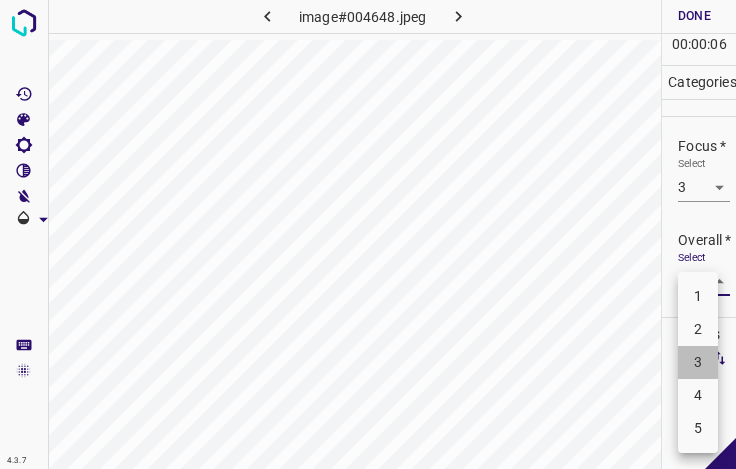 click on "3" at bounding box center [698, 362] 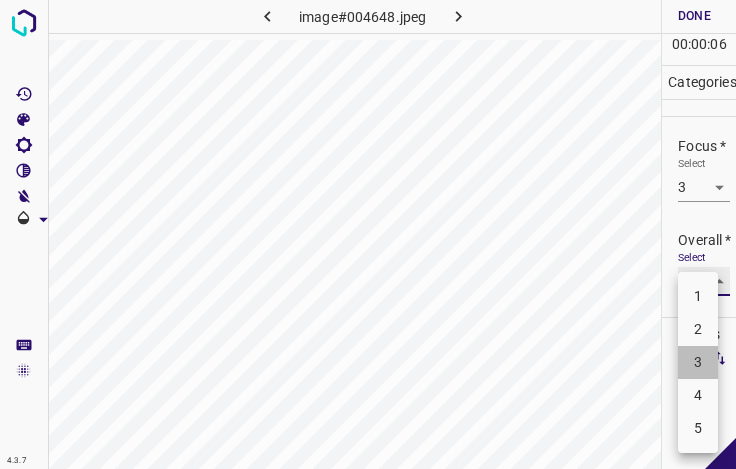 type on "3" 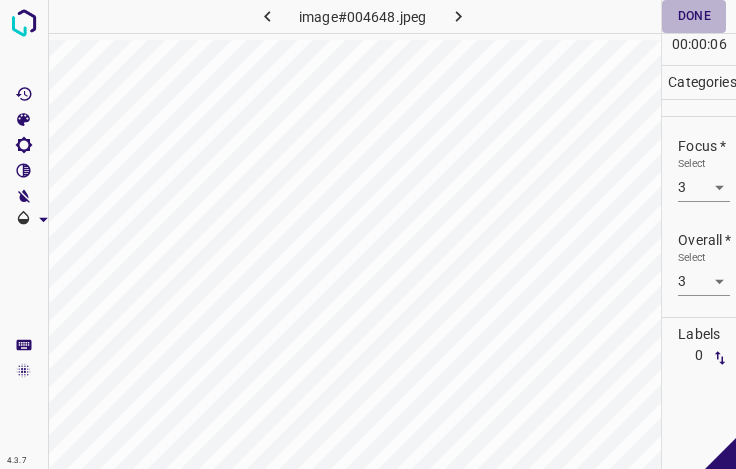 click on "Done" at bounding box center [694, 16] 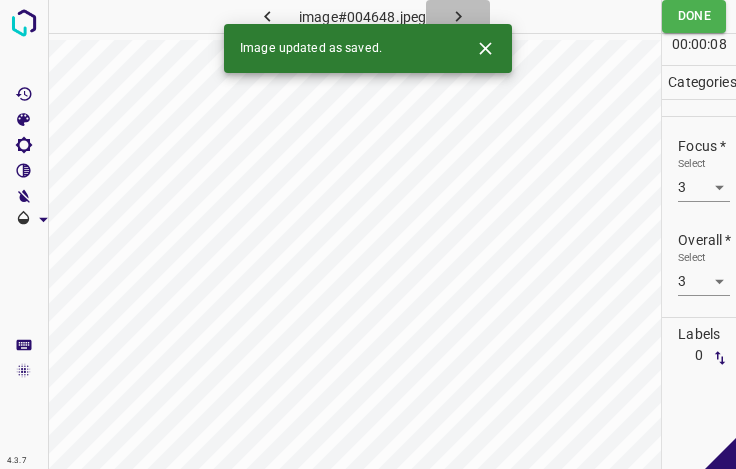 click 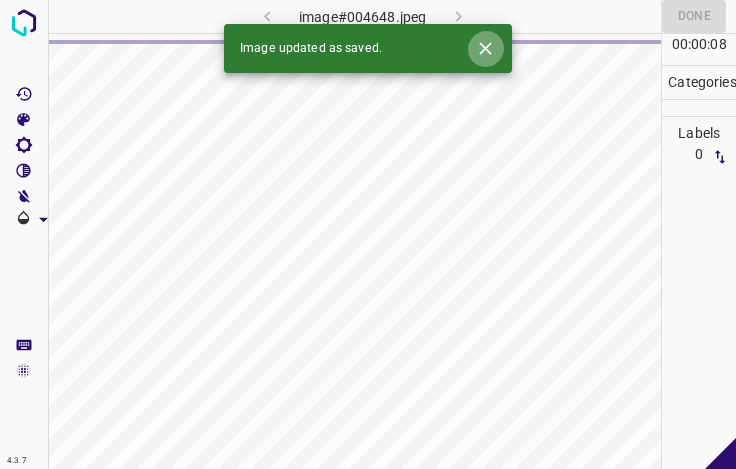 click 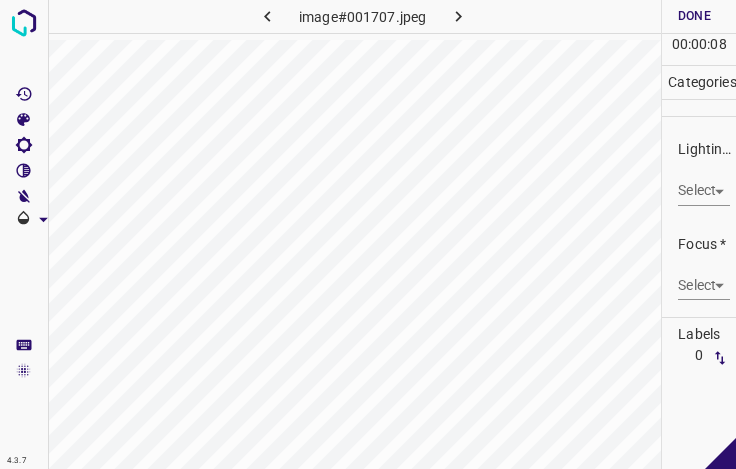 click on "4.3.7 image#001707.jpeg Done Skip 0 00   : 00   : 08   Categories Lighting *  Select ​ Focus *  Select ​ Overall *  Select ​ Labels   0 Categories 1 Lighting 2 Focus 3 Overall Tools Space Change between modes (Draw & Edit) I Auto labeling R Restore zoom M Zoom in N Zoom out Delete Delete selecte label Filters Z Restore filters X Saturation filter C Brightness filter V Contrast filter B Gray scale filter General O Download - Text - Hide - Delete" at bounding box center (368, 234) 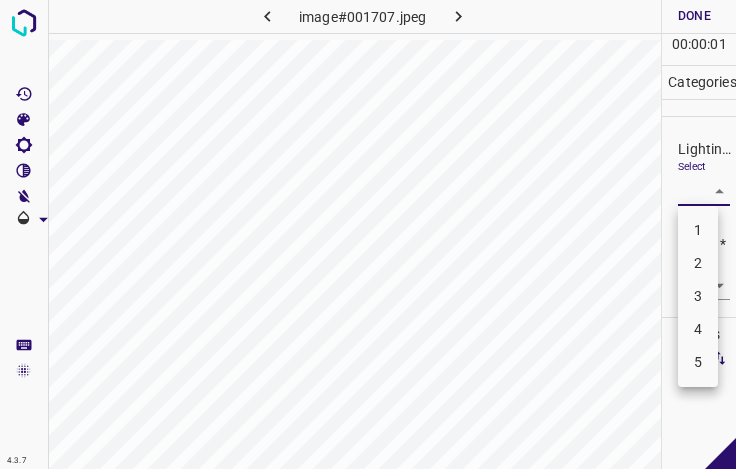 click on "3" at bounding box center [698, 296] 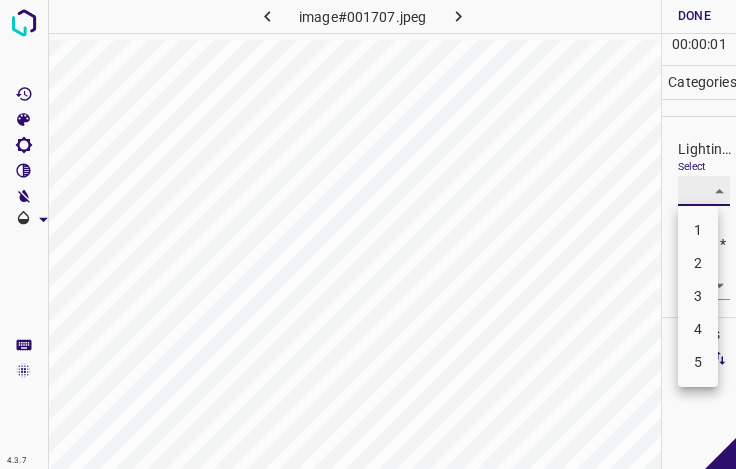 type on "3" 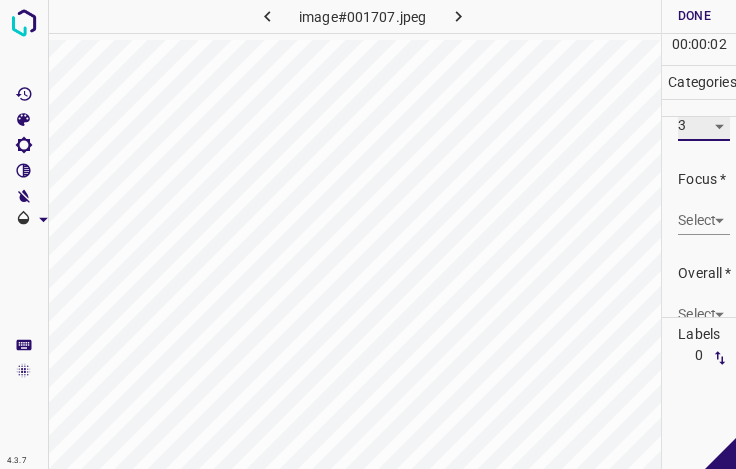 scroll, scrollTop: 98, scrollLeft: 0, axis: vertical 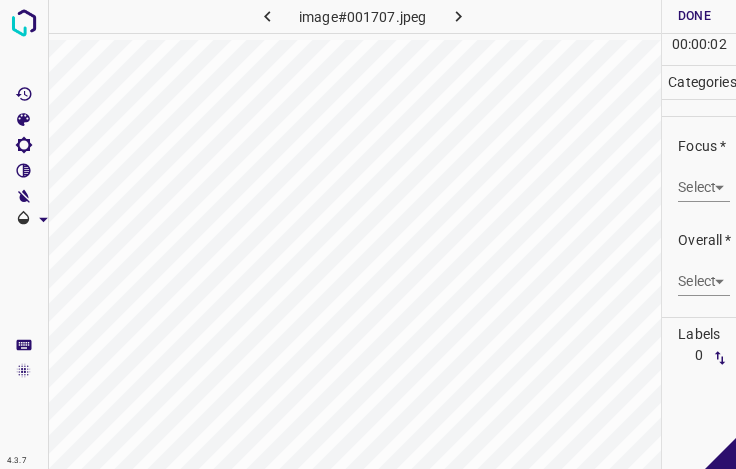 click on "4.3.7 image#001707.jpeg Done Skip 0 00 : 00 : 02 Categories Lighting * Select 3 3 Focus * Select ​ Overall * Select ​ Labels 0 Categories 1 Lighting 2 Focus 3 Overall Tools Space Change between modes (Draw & Edit) I Auto labeling R Restore zoom M Zoom in N Zoom out Delete Delete selecte label Filters Z Restore filters X Saturation filter C Brightness filter V Contrast filter B Gray scale filter General O Download - Text - Hide - Delete" at bounding box center [368, 234] 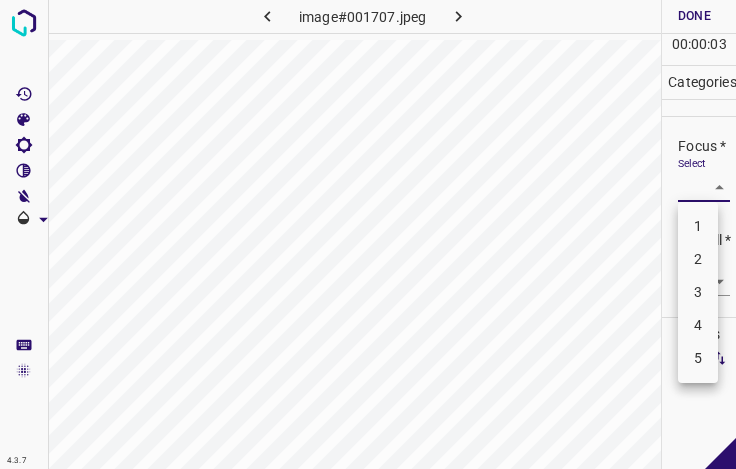 click on "3" at bounding box center [698, 292] 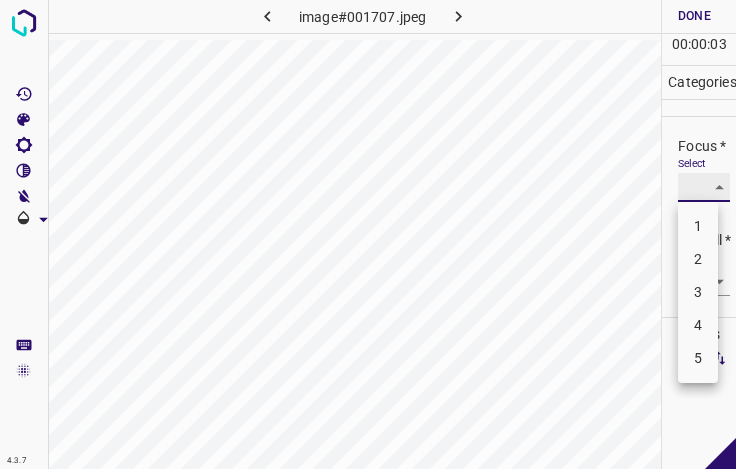 type on "3" 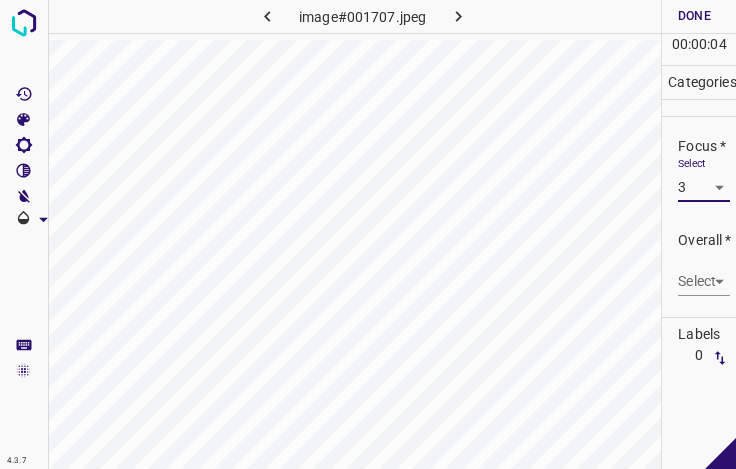 click on "4.3.7 image#001707.jpeg Done Skip 0 00 : 00 : 04 Categories Lighting * Select 3 3 Focus * Select 3 3 Overall * Select ​ Labels 0 Categories 1 Lighting 2 Focus 3 Overall Tools Space Change between modes (Draw & Edit) I Auto labeling R Restore zoom M Zoom in N Zoom out Delete Delete selecte label Filters Z Restore filters X Saturation filter C Brightness filter V Contrast filter B Gray scale filter General O Download - Text - Hide - Delete" at bounding box center [368, 234] 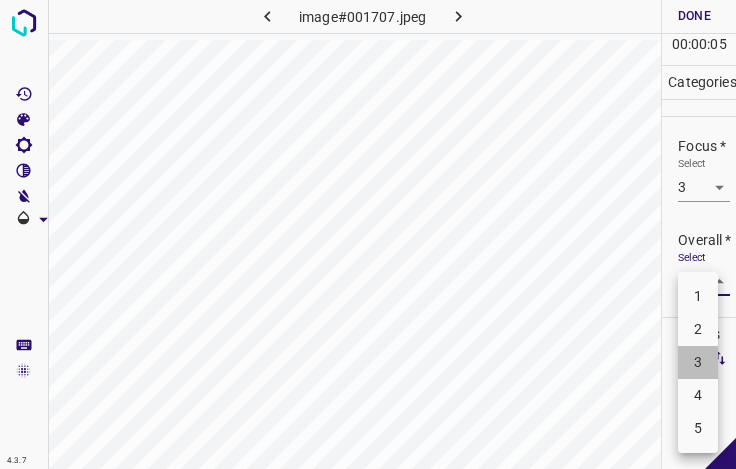 click on "3" at bounding box center (698, 362) 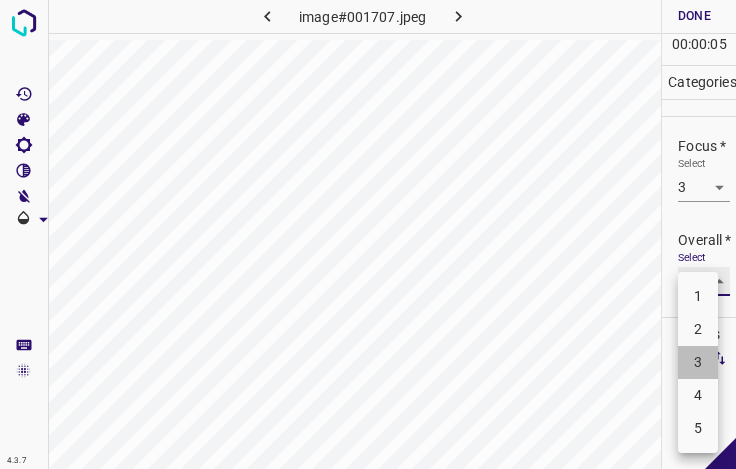 type on "3" 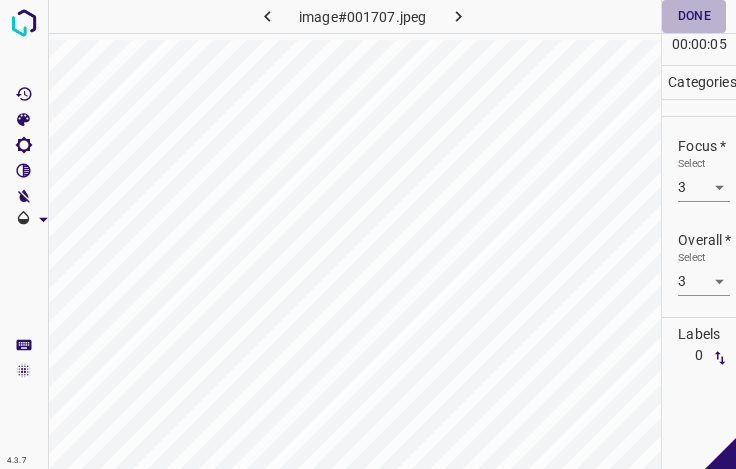 click on "Done" at bounding box center (694, 16) 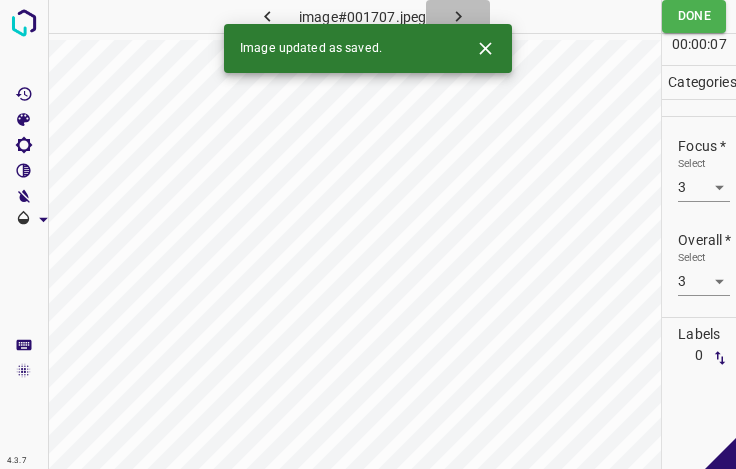 click 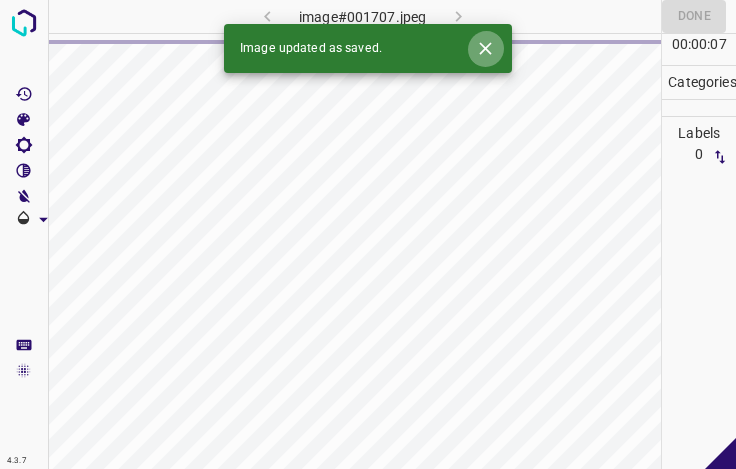 click 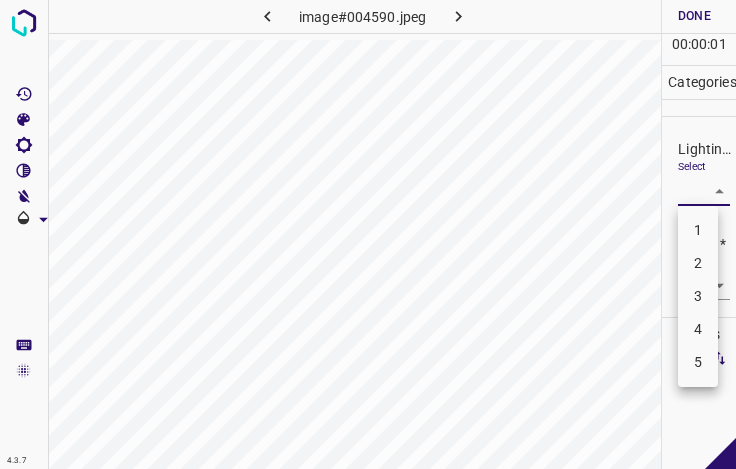 click on "4.3.7 image#004590.jpeg Done Skip 0 00   : 00   : 01   Categories Lighting *  Select ​ Focus *  Select ​ Overall *  Select ​ Labels   0 Categories 1 Lighting 2 Focus 3 Overall Tools Space Change between modes (Draw & Edit) I Auto labeling R Restore zoom M Zoom in N Zoom out Delete Delete selecte label Filters Z Restore filters X Saturation filter C Brightness filter V Contrast filter B Gray scale filter General O Download - Text - Hide - Delete 1 2 3 4 5" at bounding box center (368, 234) 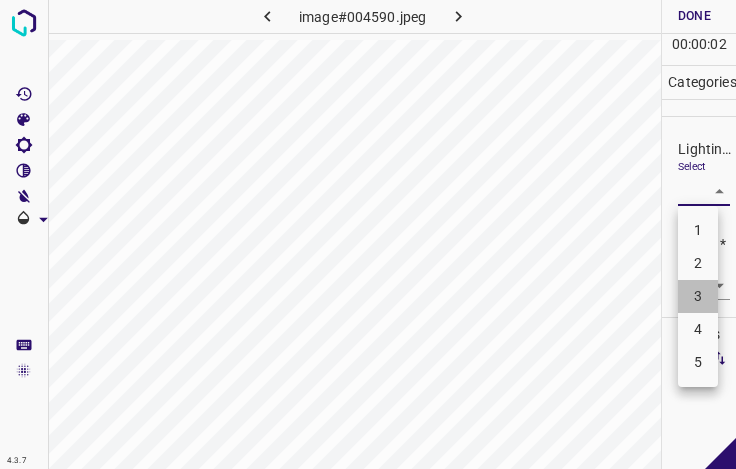 click on "3" at bounding box center [698, 296] 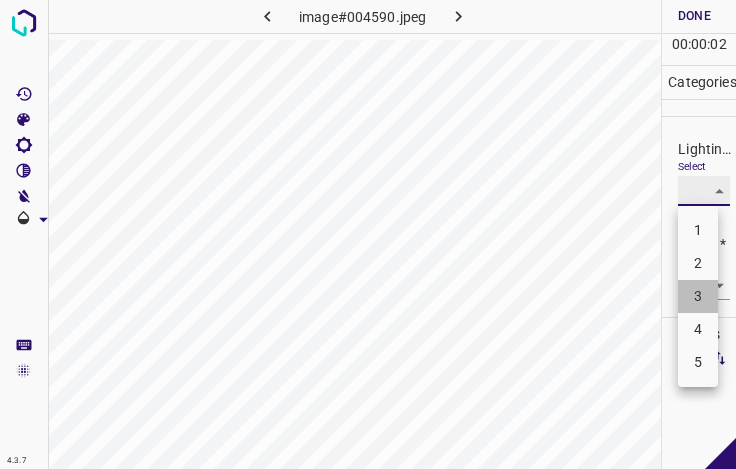 type on "3" 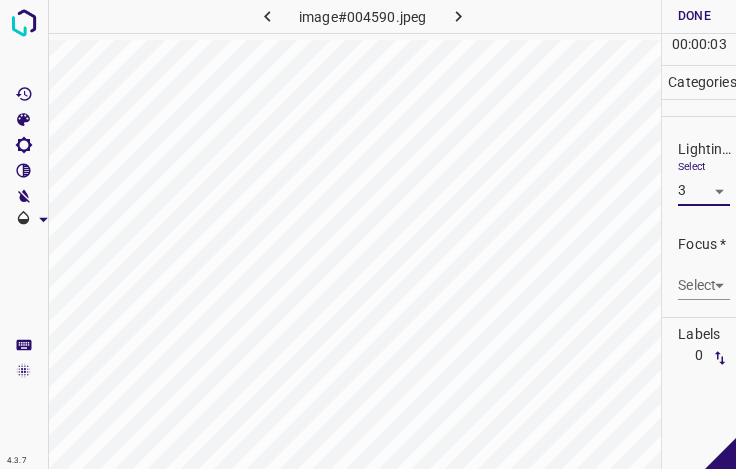 click on "4.3.7 image#004590.jpeg Done Skip 0 00   : 00   : 03   Categories Lighting *  Select 3 3 Focus *  Select ​ Overall *  Select ​ Labels   0 Categories 1 Lighting 2 Focus 3 Overall Tools Space Change between modes (Draw & Edit) I Auto labeling R Restore zoom M Zoom in N Zoom out Delete Delete selecte label Filters Z Restore filters X Saturation filter C Brightness filter V Contrast filter B Gray scale filter General O Download - Text - Hide - Delete" at bounding box center [368, 234] 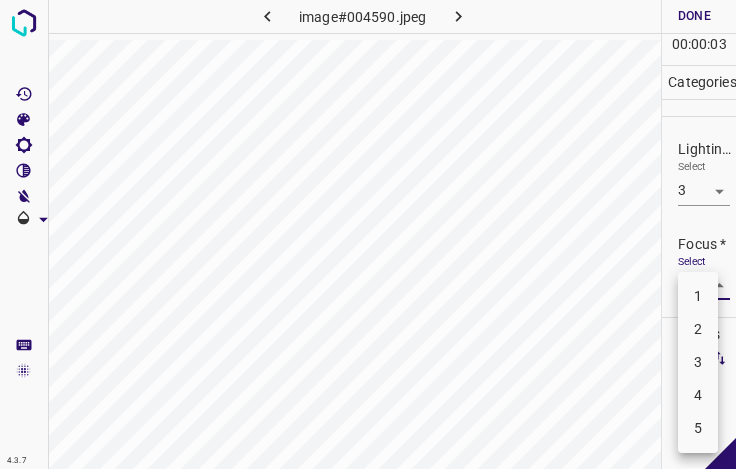 click on "4" at bounding box center [698, 395] 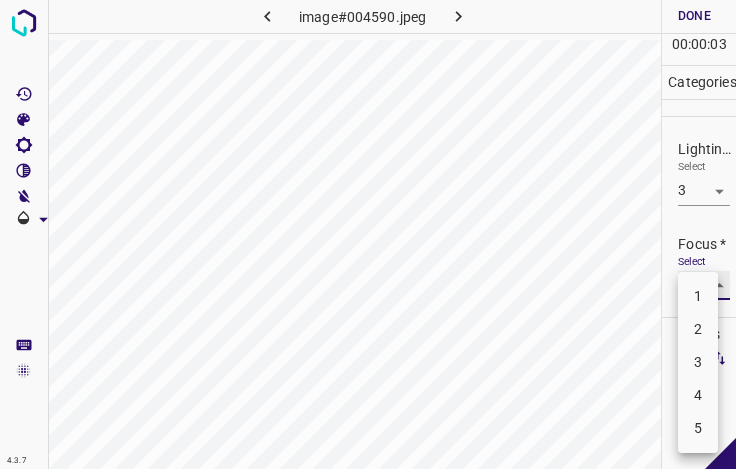 type on "4" 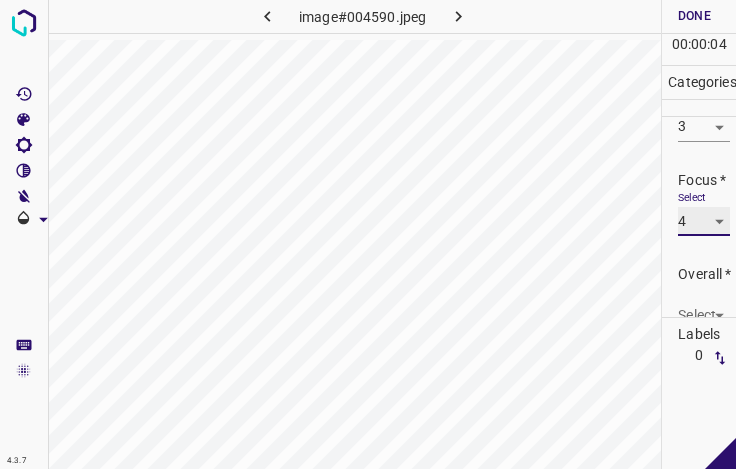 scroll, scrollTop: 98, scrollLeft: 0, axis: vertical 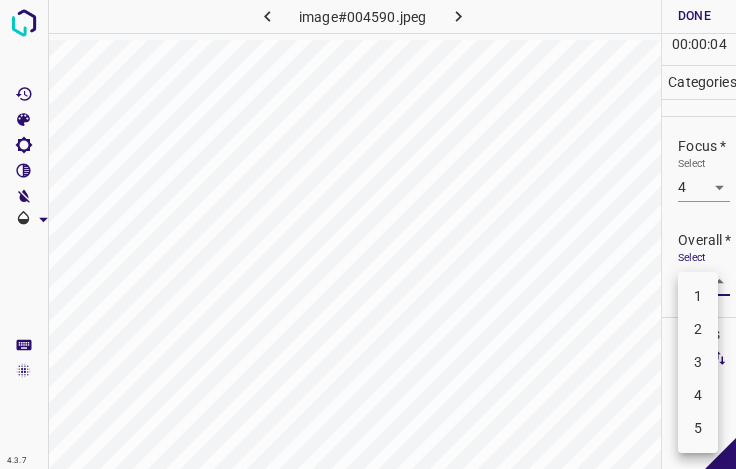 click on "4.3.7 image#004590.jpeg Done Skip 0 00   : 00   : 04   Categories Lighting *  Select 3 3 Focus *  Select 4 4 Overall *  Select ​ Labels   0 Categories 1 Lighting 2 Focus 3 Overall Tools Space Change between modes (Draw & Edit) I Auto labeling R Restore zoom M Zoom in N Zoom out Delete Delete selecte label Filters Z Restore filters X Saturation filter C Brightness filter V Contrast filter B Gray scale filter General O Download - Text - Hide - Delete 1 2 3 4 5" at bounding box center (368, 234) 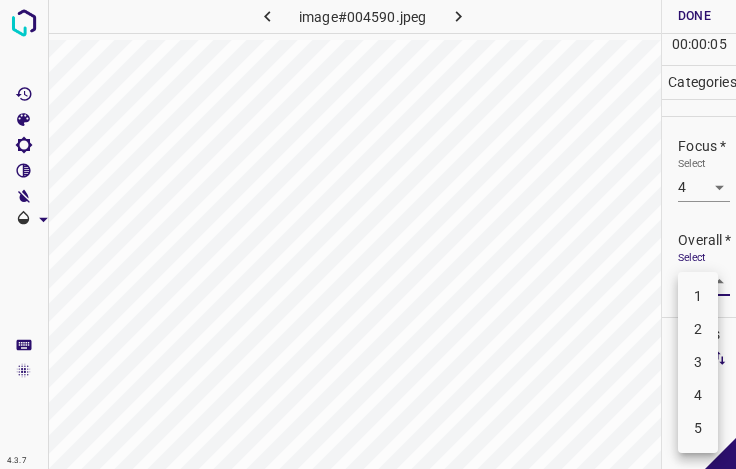 click on "3" at bounding box center (698, 362) 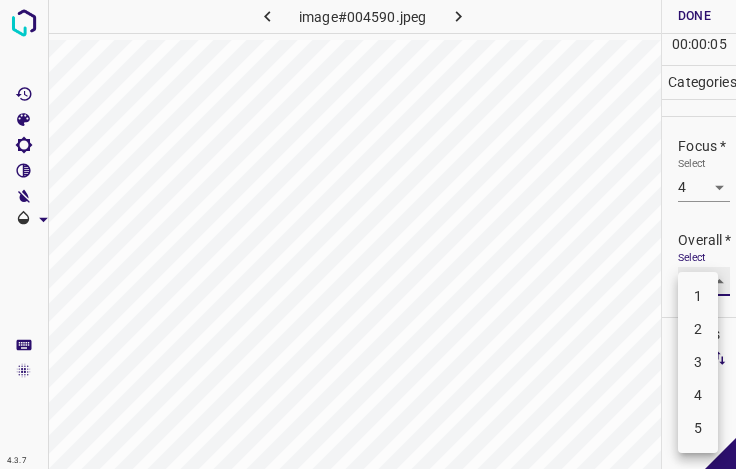 type on "3" 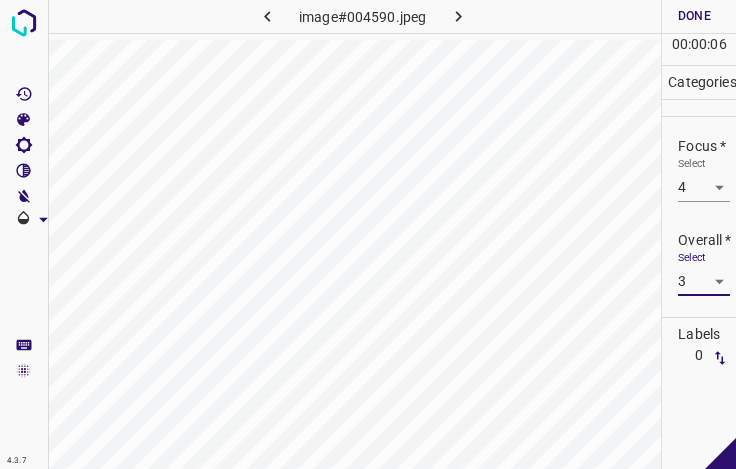 click on "Done" at bounding box center (694, 16) 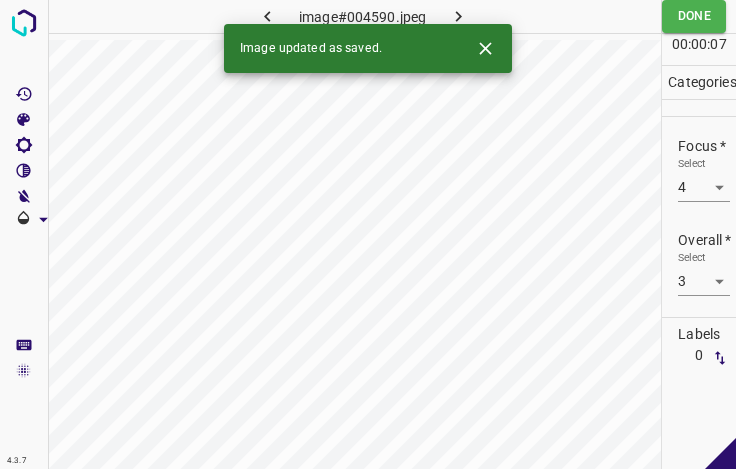 click 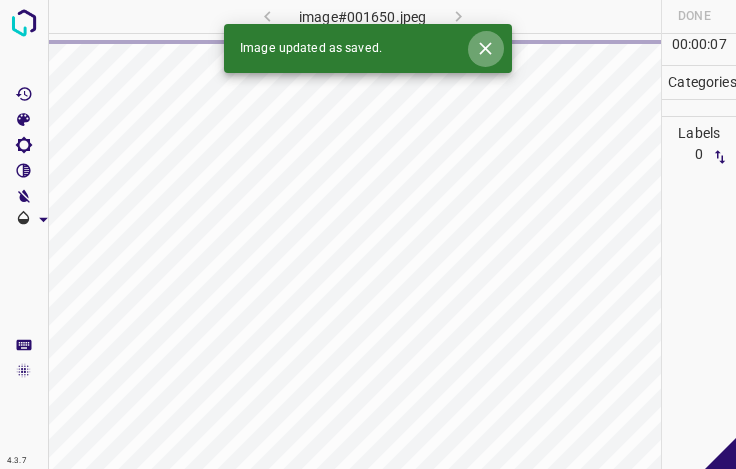 click 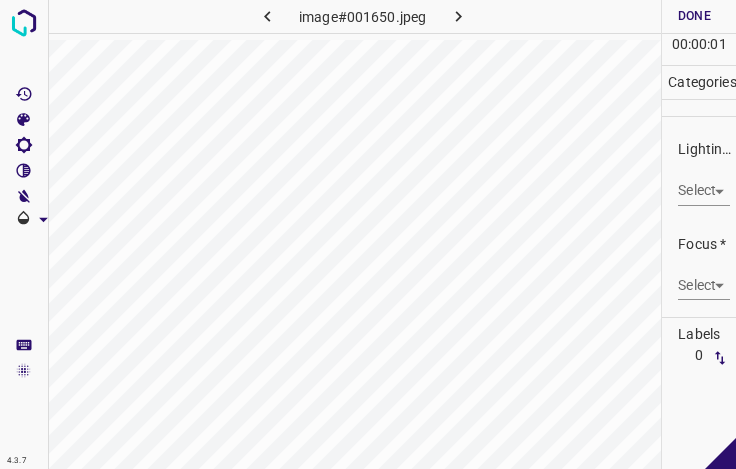 click on "4.3.7 image#001650.jpeg Done Skip 0 00   : 00   : 01   Categories Lighting *  Select ​ Focus *  Select ​ Overall *  Select ​ Labels   0 Categories 1 Lighting 2 Focus 3 Overall Tools Space Change between modes (Draw & Edit) I Auto labeling R Restore zoom M Zoom in N Zoom out Delete Delete selecte label Filters Z Restore filters X Saturation filter C Brightness filter V Contrast filter B Gray scale filter General O Download - Text - Hide - Delete" at bounding box center [368, 234] 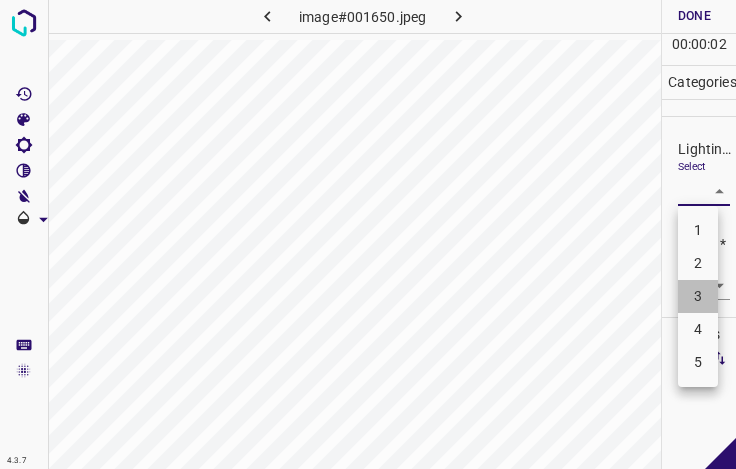 click on "3" at bounding box center [698, 296] 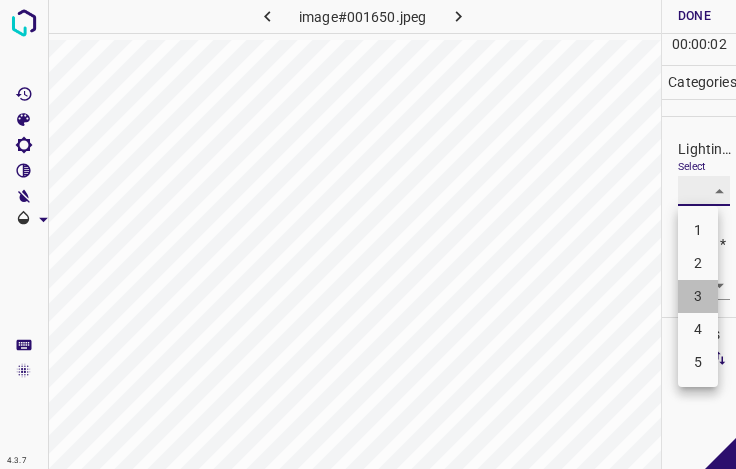type on "3" 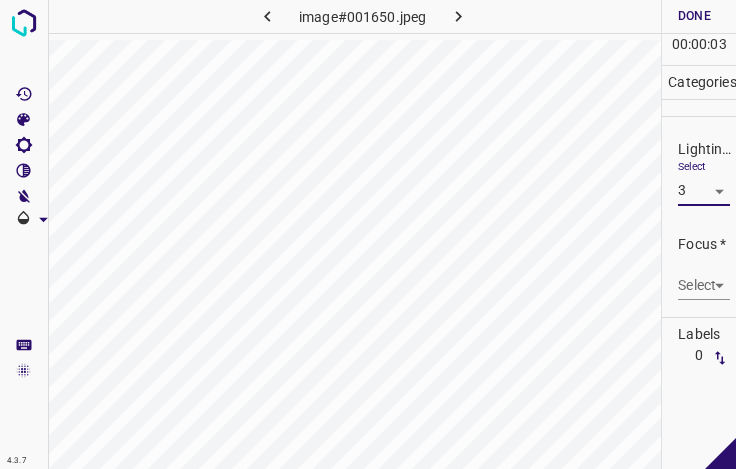 click on "4.3.7 image#001650.jpeg Done Skip 0 00   : 00   : 03   Categories Lighting *  Select 3 3 Focus *  Select ​ Overall *  Select ​ Labels   0 Categories 1 Lighting 2 Focus 3 Overall Tools Space Change between modes (Draw & Edit) I Auto labeling R Restore zoom M Zoom in N Zoom out Delete Delete selecte label Filters Z Restore filters X Saturation filter C Brightness filter V Contrast filter B Gray scale filter General O Download - Text - Hide - Delete" at bounding box center (368, 234) 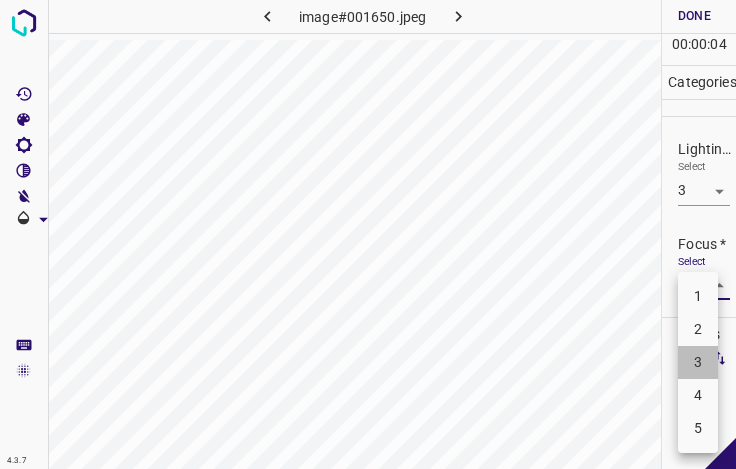 click on "3" at bounding box center (698, 362) 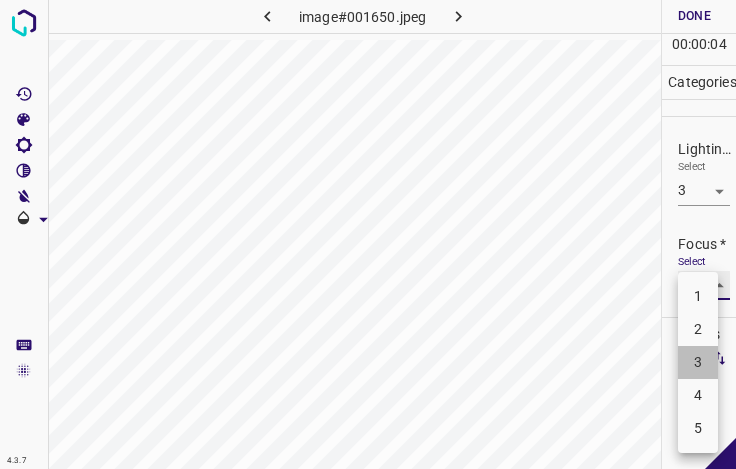 type on "3" 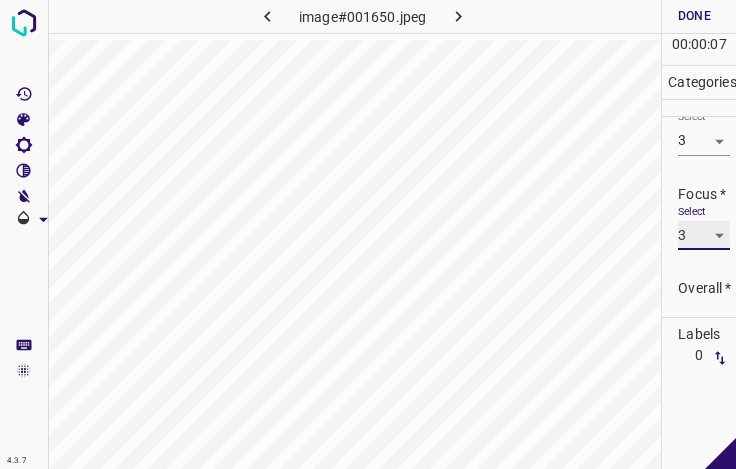 scroll, scrollTop: 98, scrollLeft: 0, axis: vertical 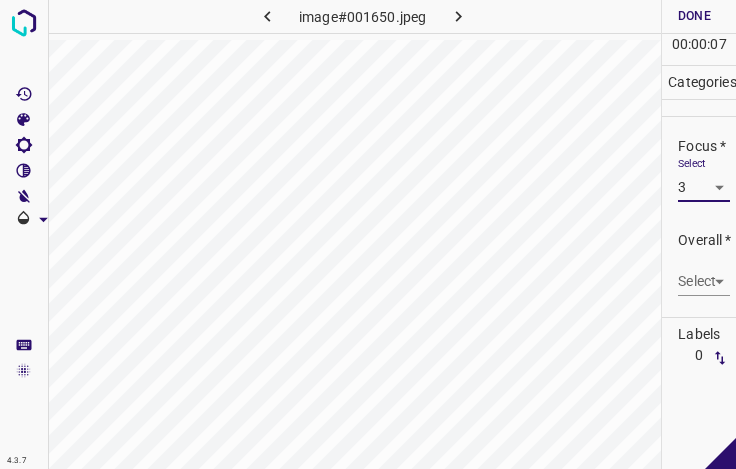 click on "4.3.7 image#001650.jpeg Done Skip 0 00   : 00   : 07   Categories Lighting *  Select 3 3 Focus *  Select 3 3 Overall *  Select ​ Labels   0 Categories 1 Lighting 2 Focus 3 Overall Tools Space Change between modes (Draw & Edit) I Auto labeling R Restore zoom M Zoom in N Zoom out Delete Delete selecte label Filters Z Restore filters X Saturation filter C Brightness filter V Contrast filter B Gray scale filter General O Download - Text - Hide - Delete" at bounding box center (368, 234) 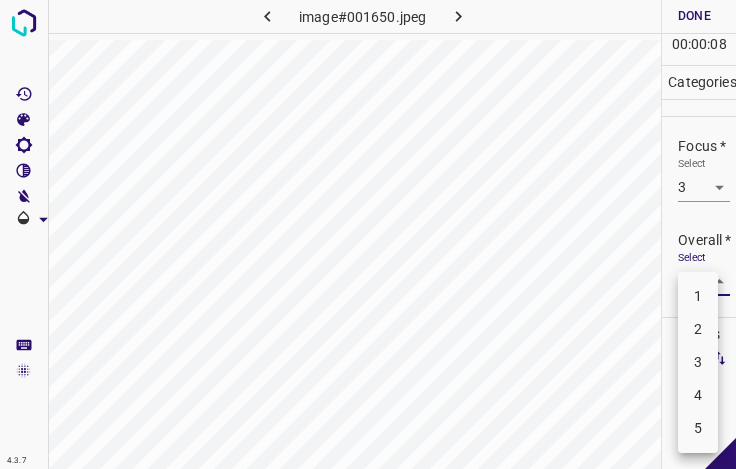 click on "3" at bounding box center (698, 362) 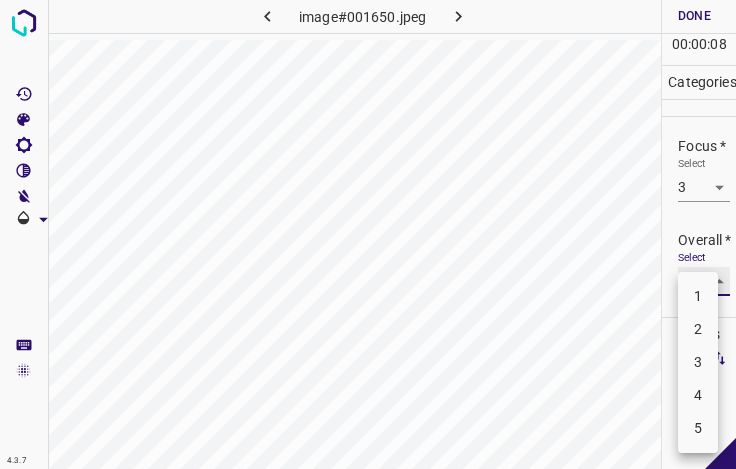 type on "3" 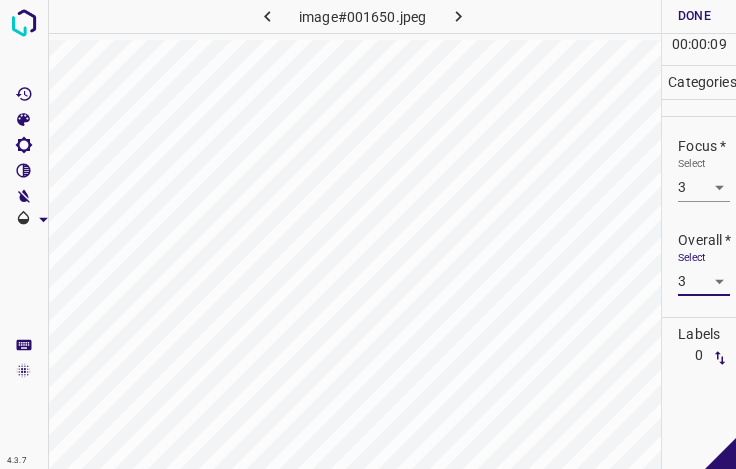 click on "Done" at bounding box center (694, 16) 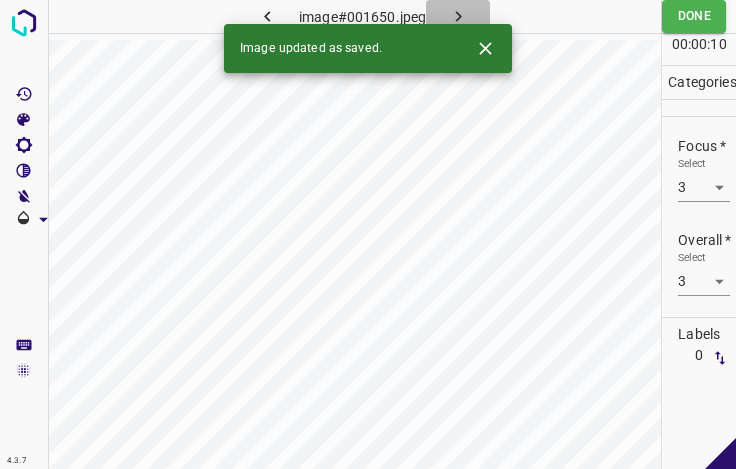 click 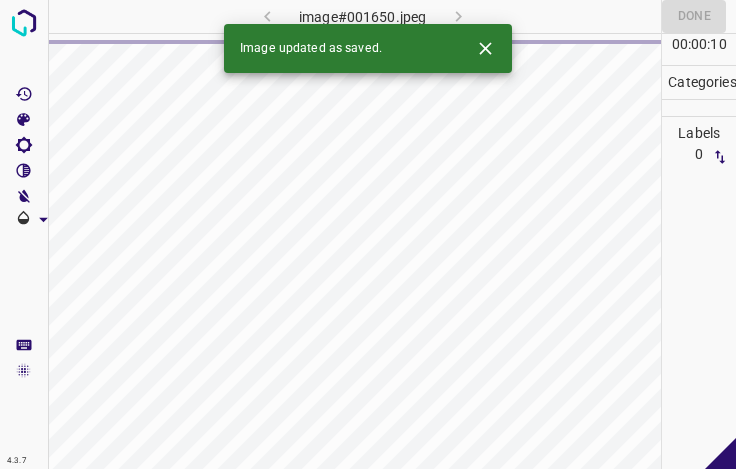 click 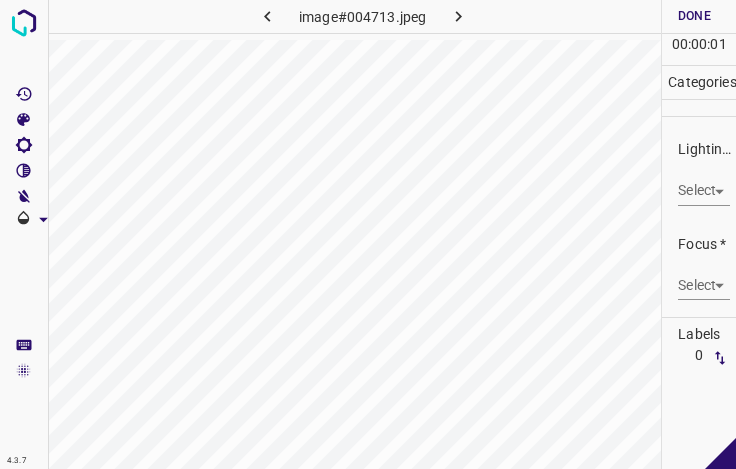 click on "4.3.7 image#004713.jpeg Done Skip 0 00 : 00 : 01 Categories Lighting * Select ​ Focus * Select ​ Overall * Select ​ Labels 0 Categories 1 Lighting 2 Focus 3 Overall Tools Space Change between modes (Draw & Edit) I Auto labeling R Restore zoom M Zoom in N Zoom out Delete Delete selecte label Filters Z Restore filters X Saturation filter C Brightness filter V Contrast filter B Gray scale filter General O Download - Text - Hide - Delete" at bounding box center (368, 234) 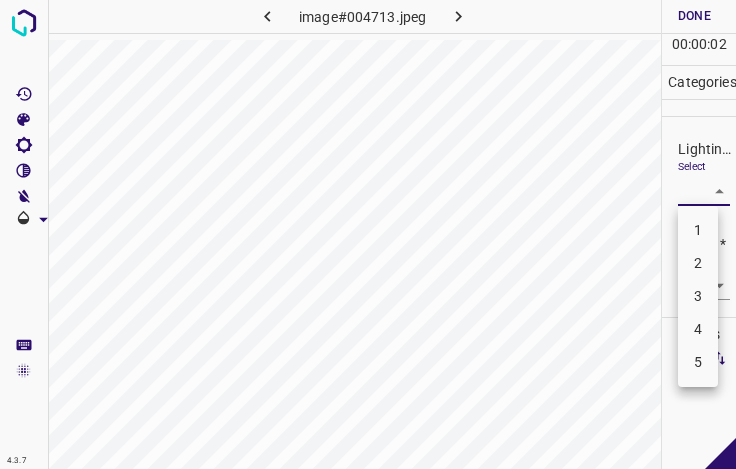 click on "4" at bounding box center [698, 329] 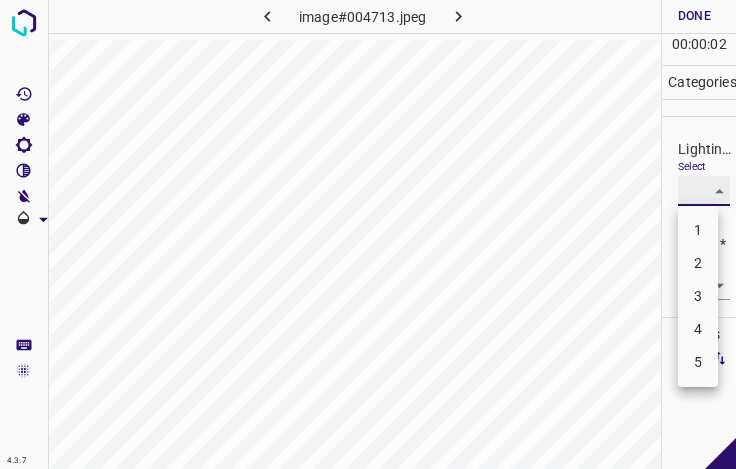 type on "4" 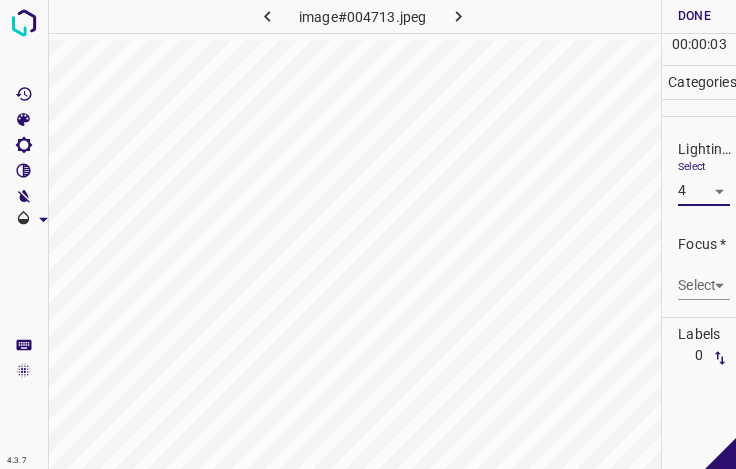 click on "4.3.7 image#004713.jpeg Done Skip 0 00 : 00 : 03 Categories Lighting * Select 4 4 Focus * Select ​ Overall * Select ​ Labels 0 Categories 1 Lighting 2 Focus 3 Overall Tools Space Change between modes (Draw & Edit) I Auto labeling R Restore zoom M Zoom in N Zoom out Delete Delete selecte label Filters Z Restore filters X Saturation filter C Brightness filter V Contrast filter B Gray scale filter General O Download - Text - Hide - Delete" at bounding box center (368, 234) 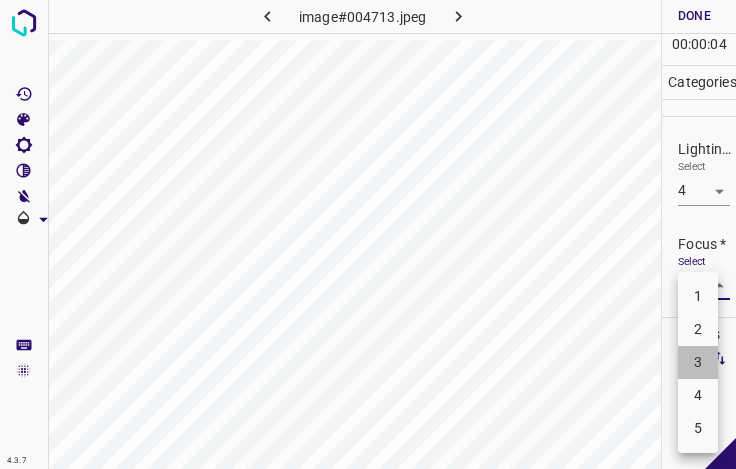click on "3" at bounding box center [698, 362] 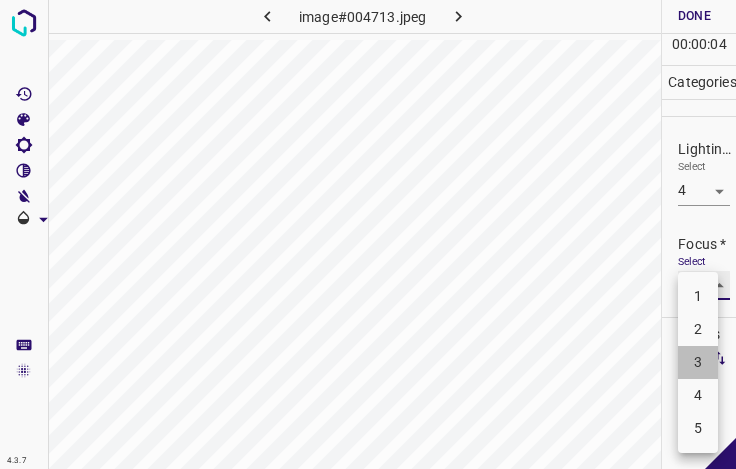 type on "3" 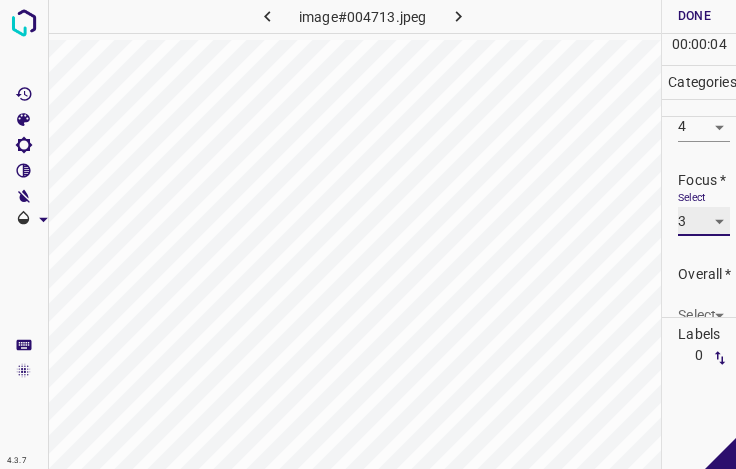 scroll, scrollTop: 98, scrollLeft: 0, axis: vertical 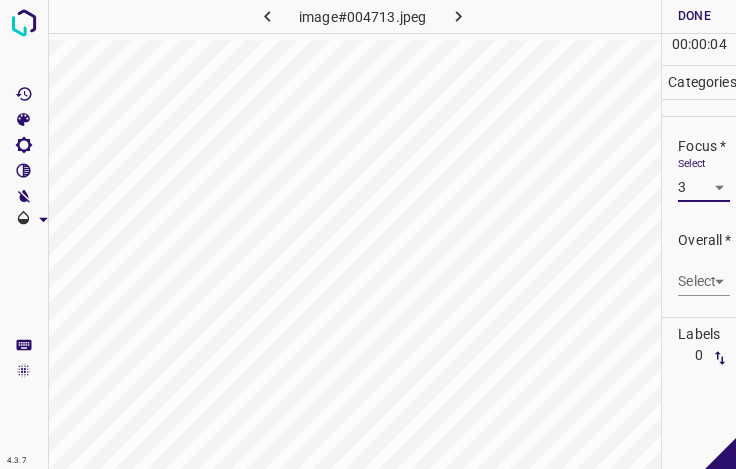 click on "4.3.7 image#004713.jpeg Done Skip 0 00 : 00 : 04 Categories Lighting * Select 4 4 Focus * Select 3 3 Overall * Select ​ Labels 0 Categories 1 Lighting 2 Focus 3 Overall Tools Space Change between modes (Draw & Edit) I Auto labeling R Restore zoom M Zoom in N Zoom out Delete Delete selecte label Filters Z Restore filters X Saturation filter C Brightness filter V Contrast filter B Gray scale filter General O Download - Text - Hide - Delete" at bounding box center (368, 234) 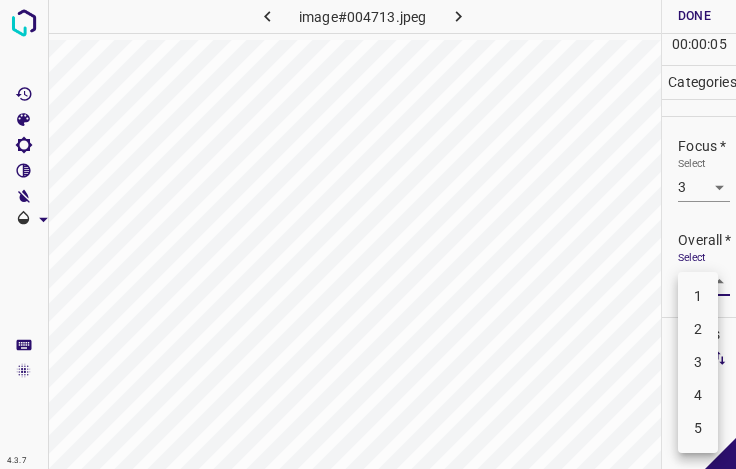 click on "3" at bounding box center (698, 362) 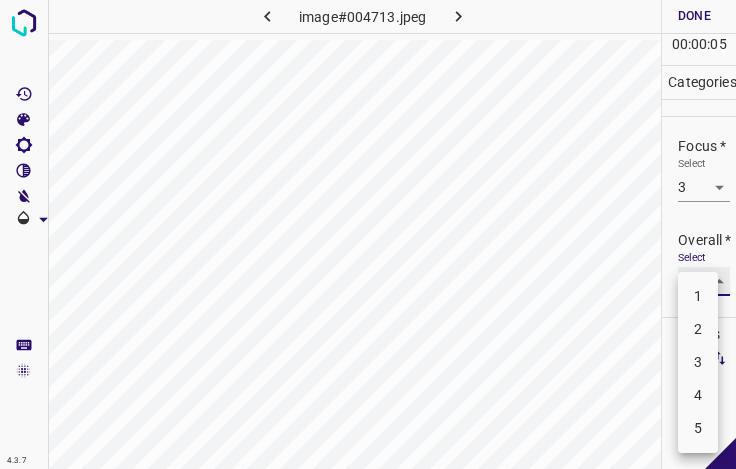 type on "3" 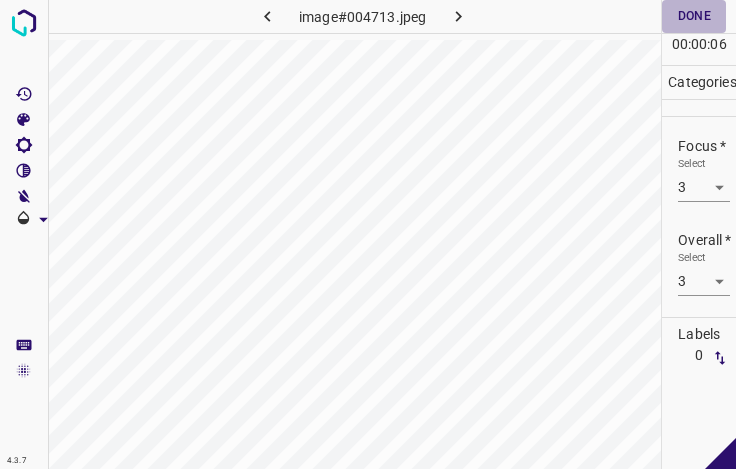 click on "Done" at bounding box center (694, 16) 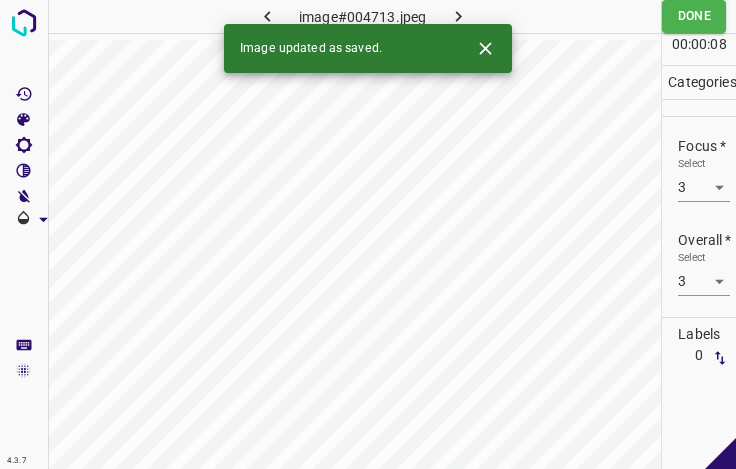 click at bounding box center (458, 16) 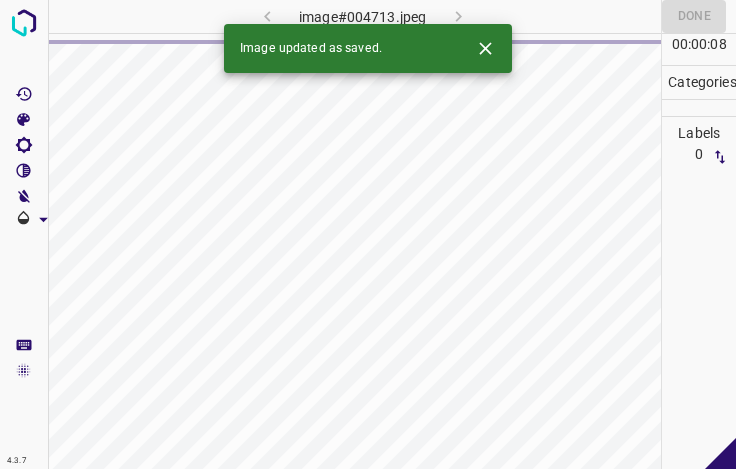click 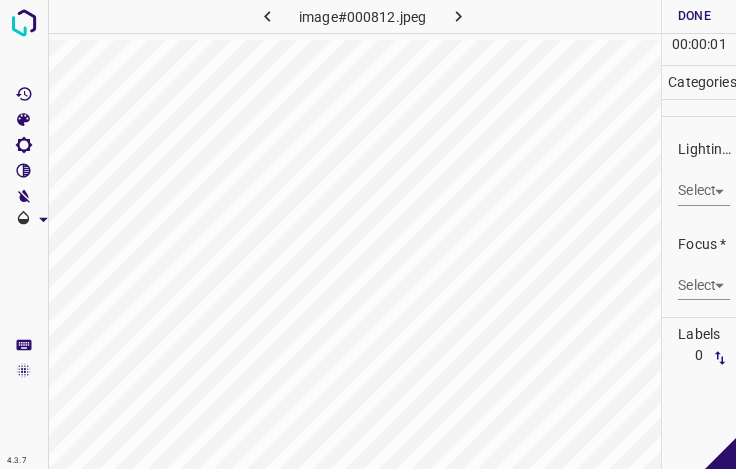 click on "4.3.7 image#000812.jpeg Done Skip 0 00   : 00   : 01   Categories Lighting *  Select ​ Focus *  Select ​ Overall *  Select ​ Labels   0 Categories 1 Lighting 2 Focus 3 Overall Tools Space Change between modes (Draw & Edit) I Auto labeling R Restore zoom M Zoom in N Zoom out Delete Delete selecte label Filters Z Restore filters X Saturation filter C Brightness filter V Contrast filter B Gray scale filter General O Download - Text - Hide - Delete" at bounding box center (368, 234) 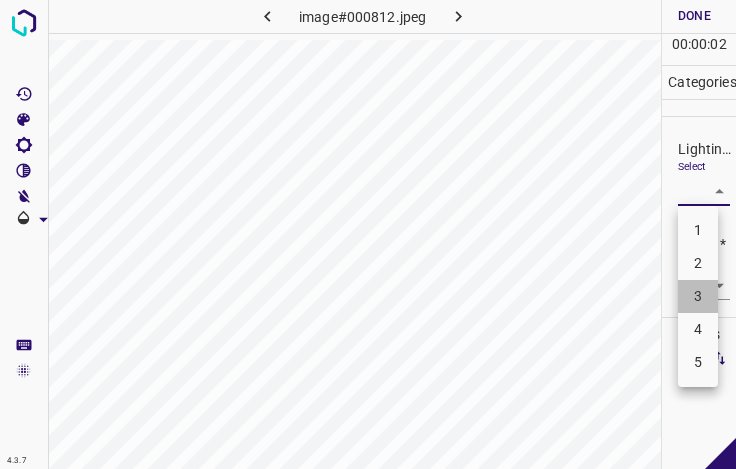 click on "3" at bounding box center [698, 296] 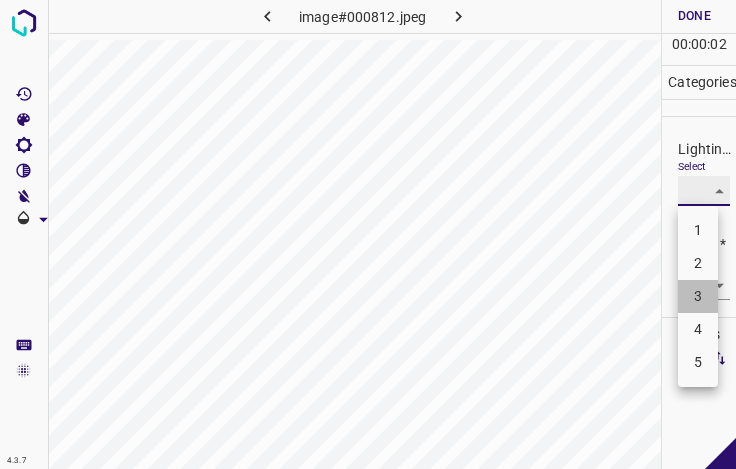 type on "3" 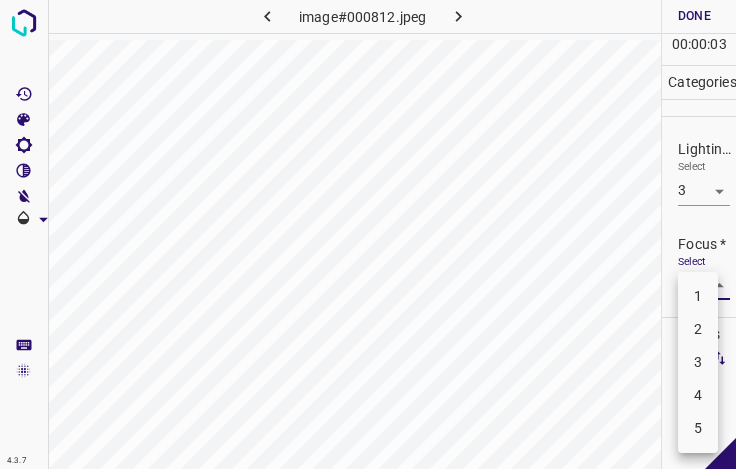 click on "4.3.7 image#000812.jpeg Done Skip 0 00   : 00   : 03   Categories Lighting *  Select 3 3 Focus *  Select ​ Overall *  Select ​ Labels   0 Categories 1 Lighting 2 Focus 3 Overall Tools Space Change between modes (Draw & Edit) I Auto labeling R Restore zoom M Zoom in N Zoom out Delete Delete selecte label Filters Z Restore filters X Saturation filter C Brightness filter V Contrast filter B Gray scale filter General O Download - Text - Hide - Delete 1 2 3 4 5" at bounding box center [368, 234] 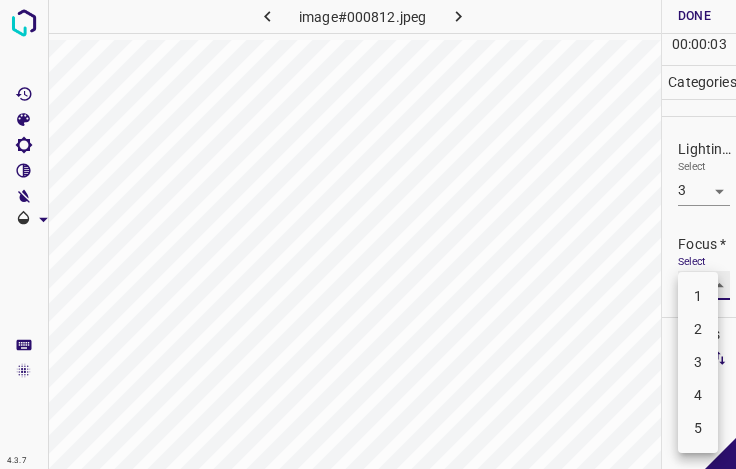 type on "3" 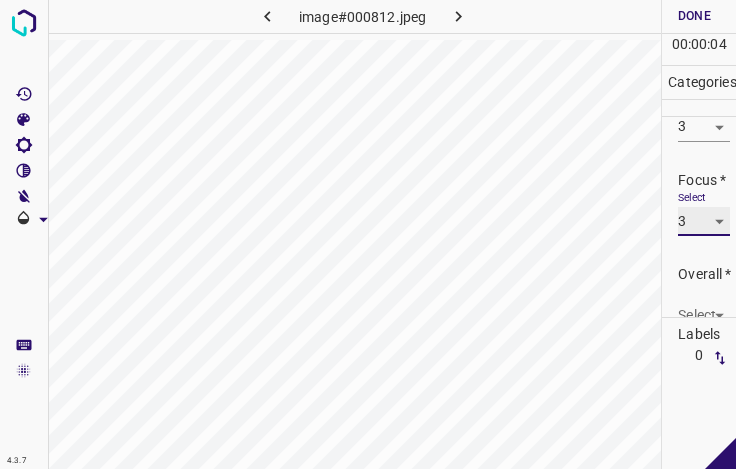 scroll, scrollTop: 98, scrollLeft: 0, axis: vertical 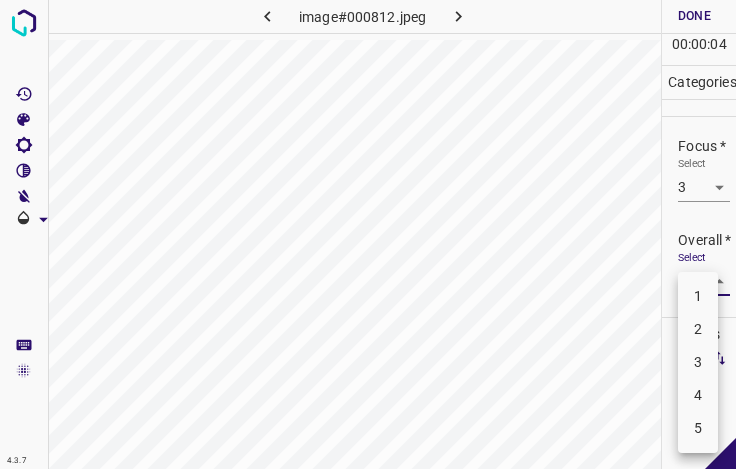 click on "4.3.7 image#000812.jpeg Done Skip 0 00   : 00   : 04   Categories Lighting *  Select 3 3 Focus *  Select 3 3 Overall *  Select ​ Labels   0 Categories 1 Lighting 2 Focus 3 Overall Tools Space Change between modes (Draw & Edit) I Auto labeling R Restore zoom M Zoom in N Zoom out Delete Delete selecte label Filters Z Restore filters X Saturation filter C Brightness filter V Contrast filter B Gray scale filter General O Download - Text - Hide - Delete 1 2 3 4 5" at bounding box center (368, 234) 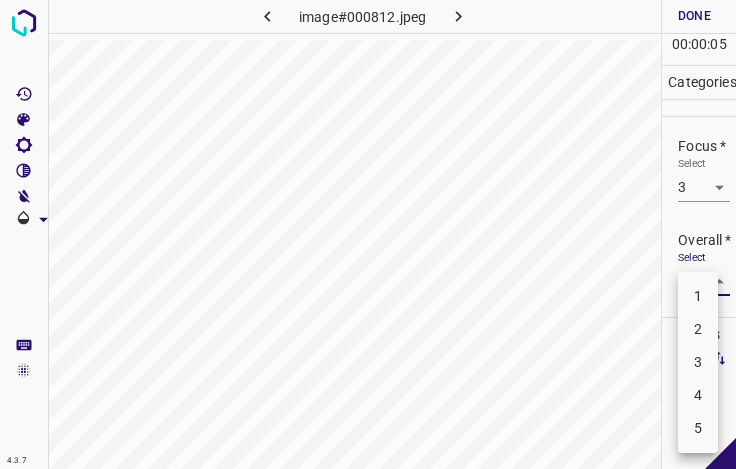 click on "3" at bounding box center (698, 362) 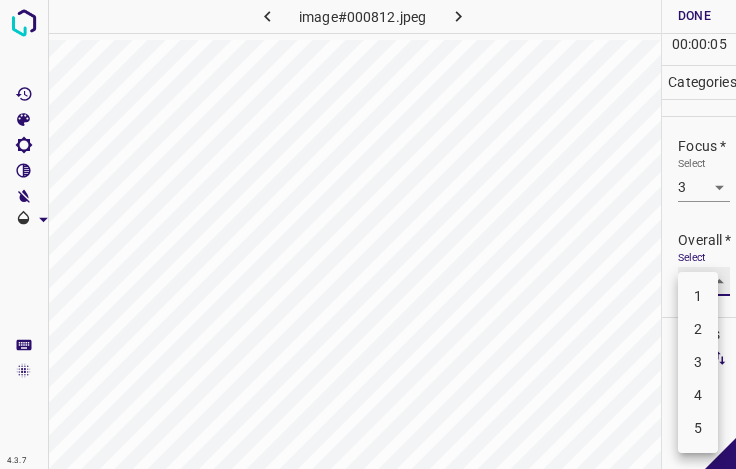 type on "3" 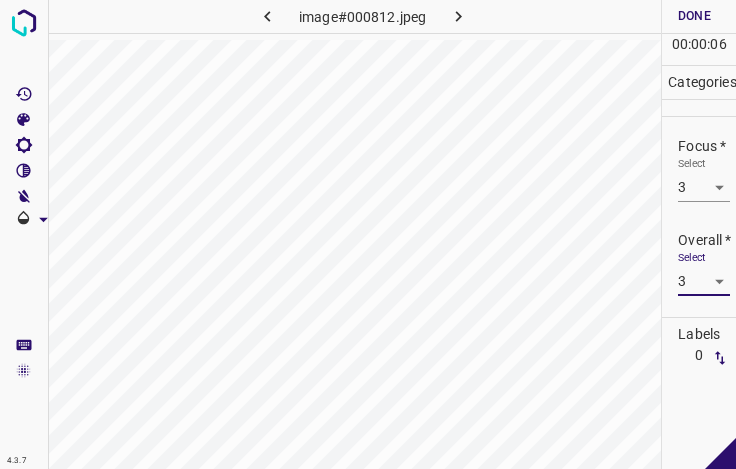 click on "Done" at bounding box center (694, 16) 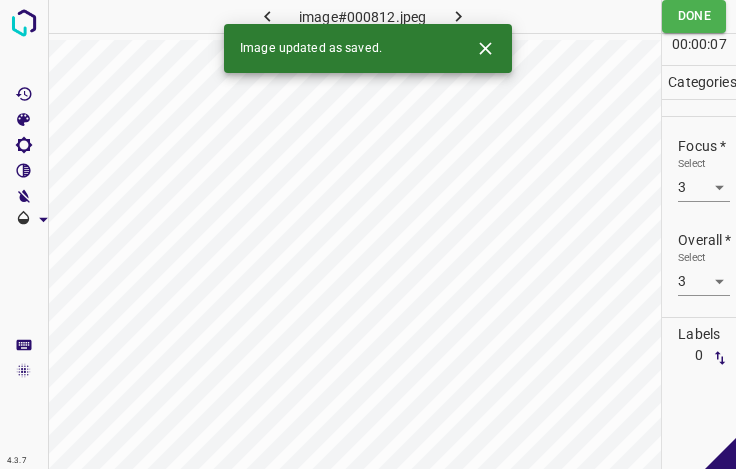 click 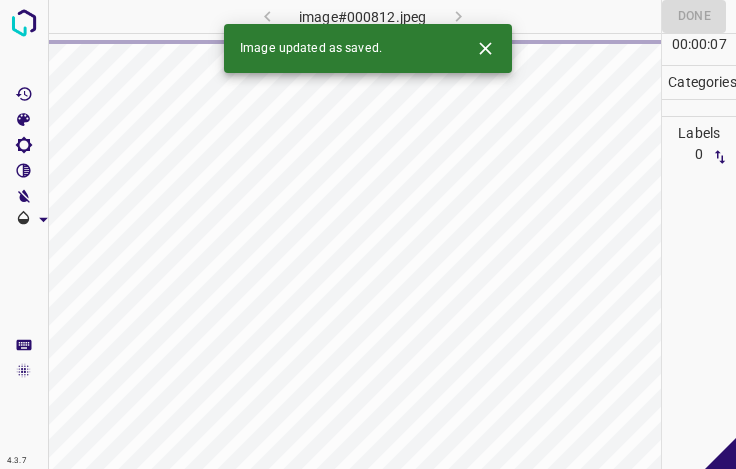 click 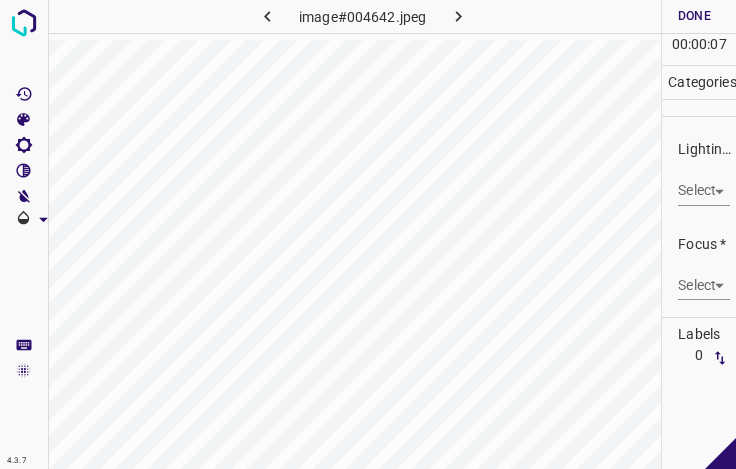 click on "4.3.7 image#004642.jpeg Done Skip 0 00   : 00   : 07   Categories Lighting *  Select ​ Focus *  Select ​ Overall *  Select ​ Labels   0 Categories 1 Lighting 2 Focus 3 Overall Tools Space Change between modes (Draw & Edit) I Auto labeling R Restore zoom M Zoom in N Zoom out Delete Delete selecte label Filters Z Restore filters X Saturation filter C Brightness filter V Contrast filter B Gray scale filter General O Download - Text - Hide - Delete" at bounding box center [368, 234] 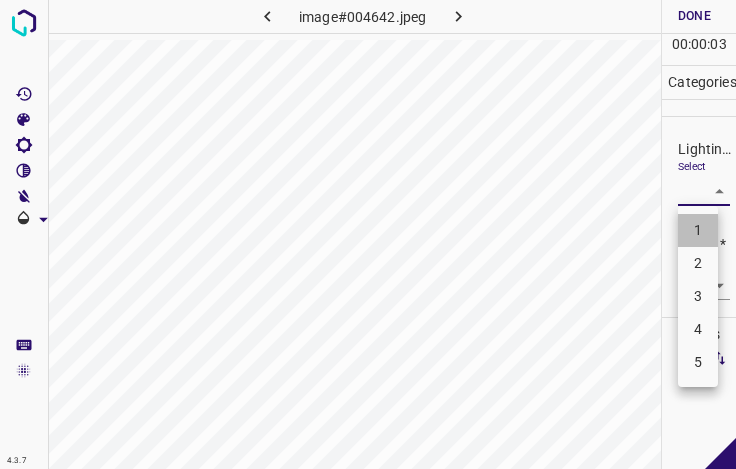 click on "1" at bounding box center [698, 230] 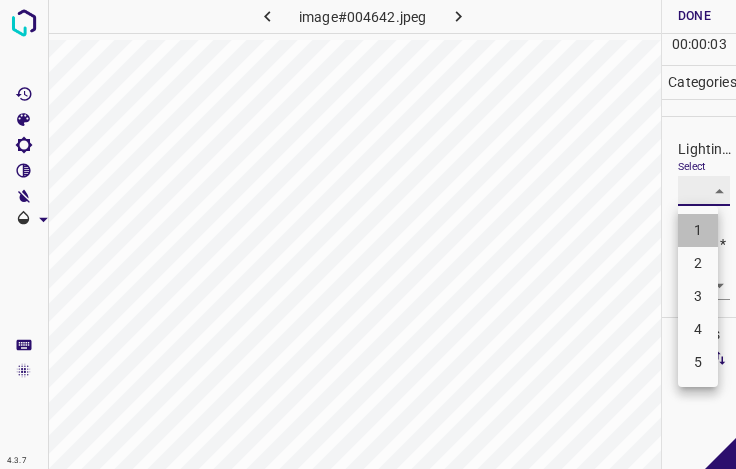 type on "1" 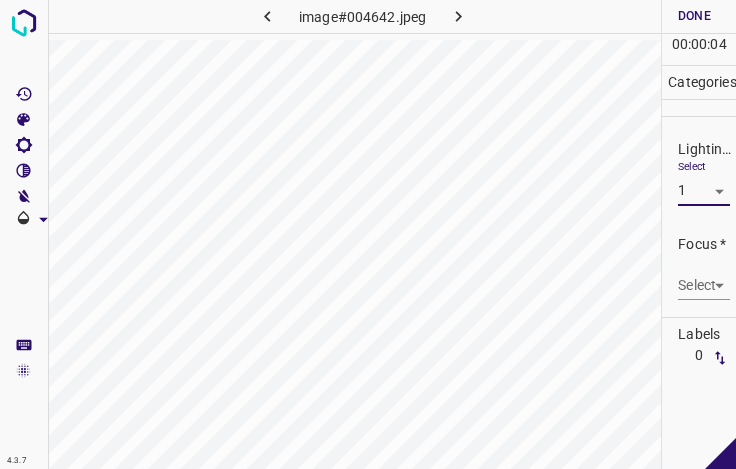 click on "4.3.7 image#004642.jpeg Done Skip 0 00   : 00   : 04   Categories Lighting *  Select 1 1 Focus *  Select ​ Overall *  Select ​ Labels   0 Categories 1 Lighting 2 Focus 3 Overall Tools Space Change between modes (Draw & Edit) I Auto labeling R Restore zoom M Zoom in N Zoom out Delete Delete selecte label Filters Z Restore filters X Saturation filter C Brightness filter V Contrast filter B Gray scale filter General O Download - Text - Hide - Delete" at bounding box center [368, 234] 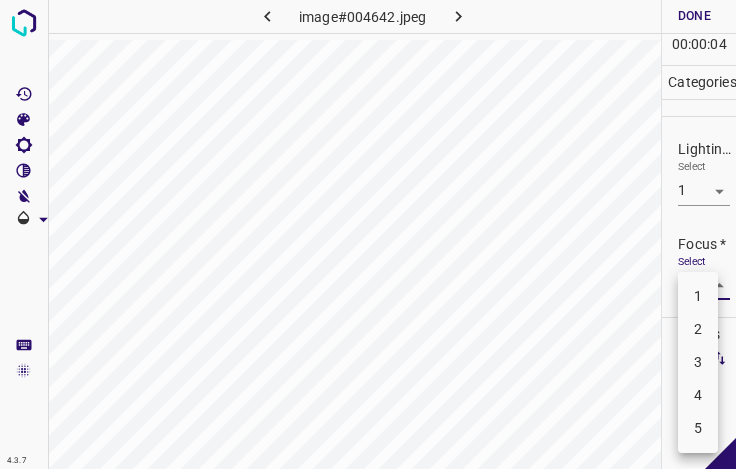 click on "2" at bounding box center (698, 329) 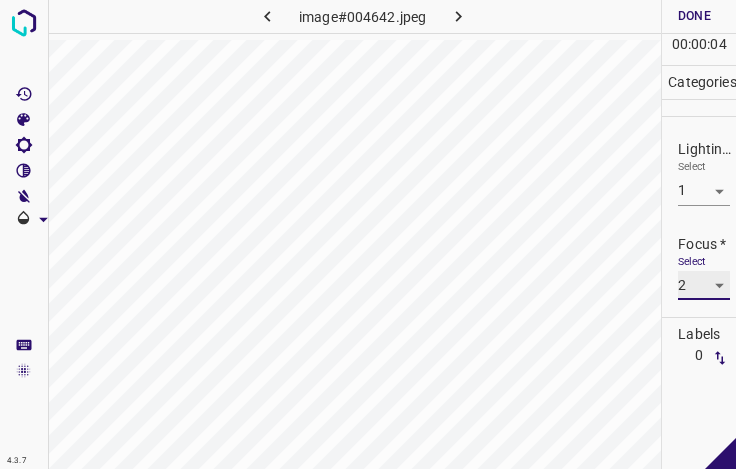 type on "2" 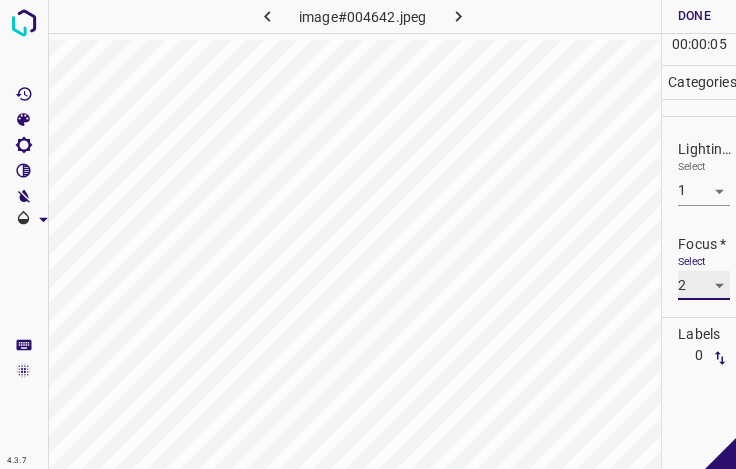 scroll, scrollTop: 98, scrollLeft: 0, axis: vertical 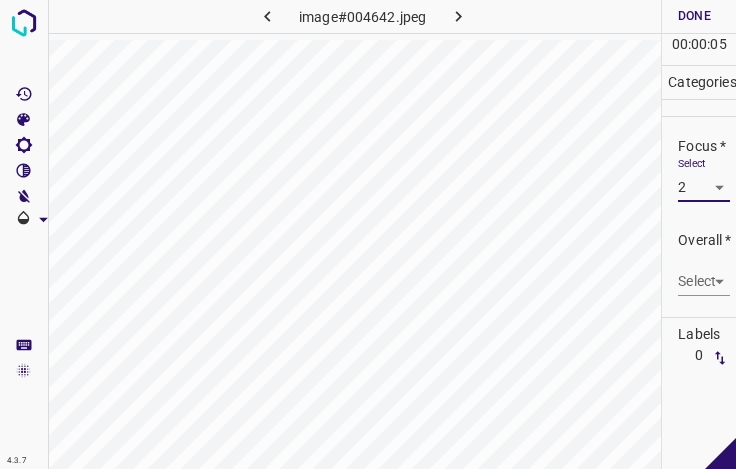 click on "4.3.7 image#004642.jpeg Done Skip 0 00   : 00   : 05   Categories Lighting *  Select 1 1 Focus *  Select 2 2 Overall *  Select ​ Labels   0 Categories 1 Lighting 2 Focus 3 Overall Tools Space Change between modes (Draw & Edit) I Auto labeling R Restore zoom M Zoom in N Zoom out Delete Delete selecte label Filters Z Restore filters X Saturation filter C Brightness filter V Contrast filter B Gray scale filter General O Download - Text - Hide - Delete" at bounding box center [368, 234] 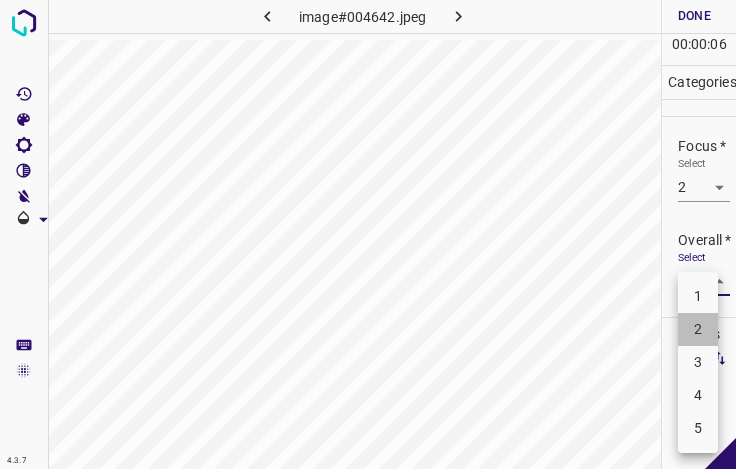 click on "2" at bounding box center (698, 329) 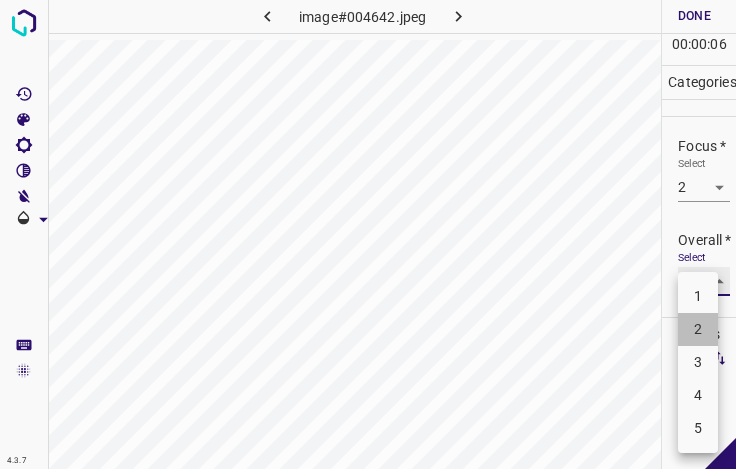 type on "2" 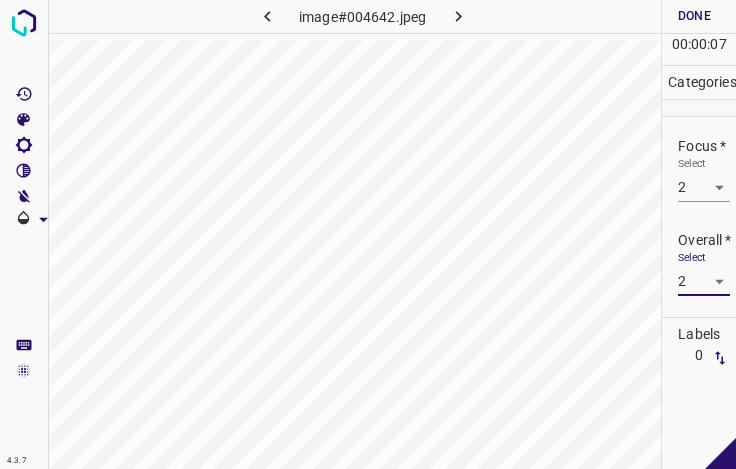 click on "Done" at bounding box center [694, 16] 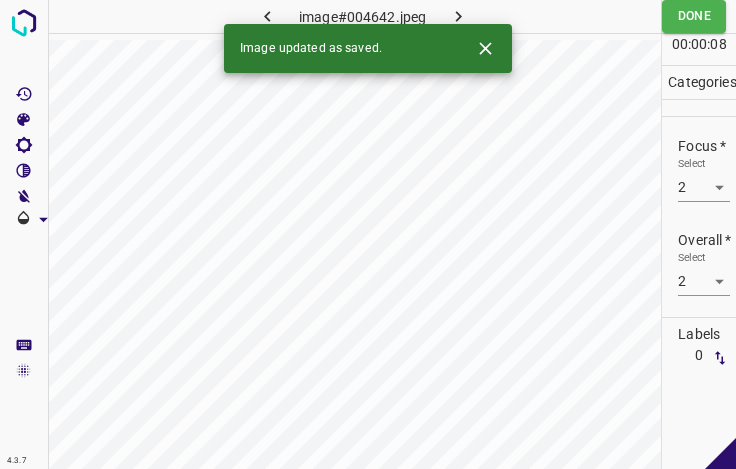 click 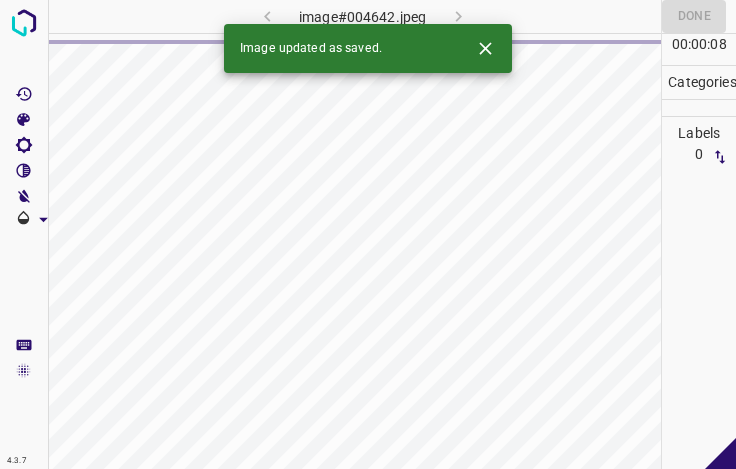 click 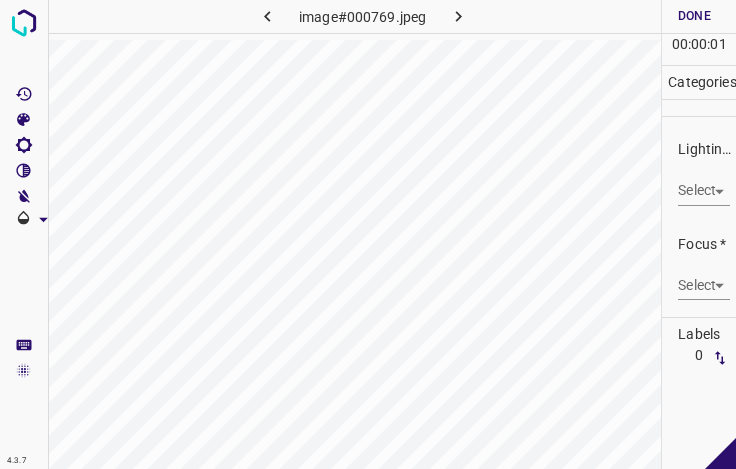 click on "4.3.7 image#[REDACTED].jpeg Done Skip 0 00   : 00   : 01   Categories Lighting *  Select ​ Focus *  Select ​ Overall *  Select ​ Labels   0 Categories 1 Lighting 2 Focus 3 Overall Tools Space Change between modes (Draw & Edit) I Auto labeling R Restore zoom M Zoom in N Zoom out Delete Delete selecte label Filters Z Restore filters X Saturation filter C Brightness filter V Contrast filter B Gray scale filter General O Download - Text - Hide - Delete" at bounding box center (368, 234) 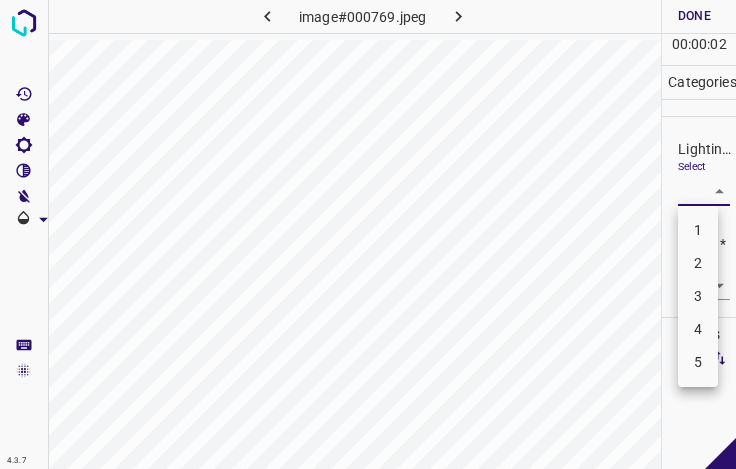 click on "3" at bounding box center [698, 296] 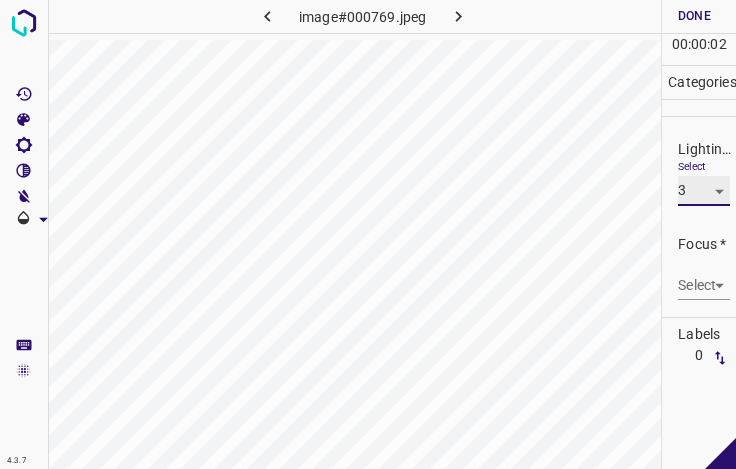 type on "3" 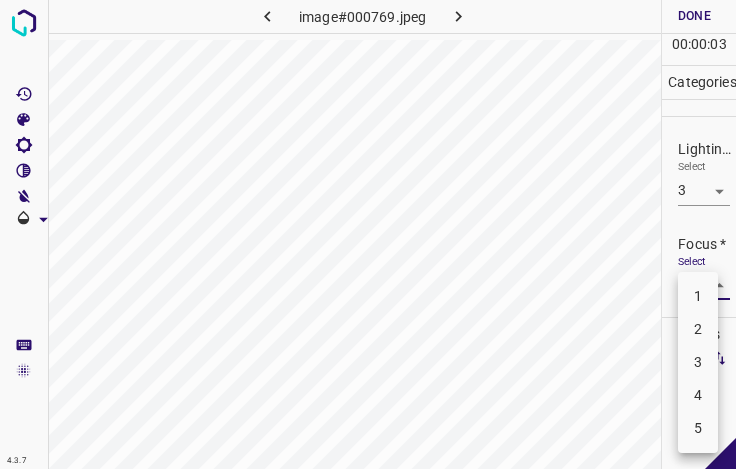 click on "4.3.7 image#[REDACTED].jpeg Done Skip 0 00   : 00   : 03   Categories Lighting *  Select 3 3 Focus *  Select ​ Overall *  Select ​ Labels   0 Categories 1 Lighting 2 Focus 3 Overall Tools Space Change between modes (Draw & Edit) I Auto labeling R Restore zoom M Zoom in N Zoom out Delete Delete selecte label Filters Z Restore filters X Saturation filter C Brightness filter V Contrast filter B Gray scale filter General O Download - Text - Hide - Delete 1 2 3 4 5" at bounding box center [368, 234] 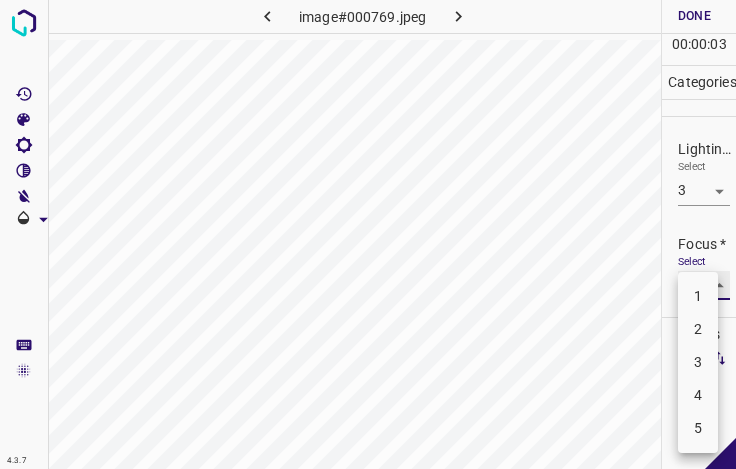 type on "3" 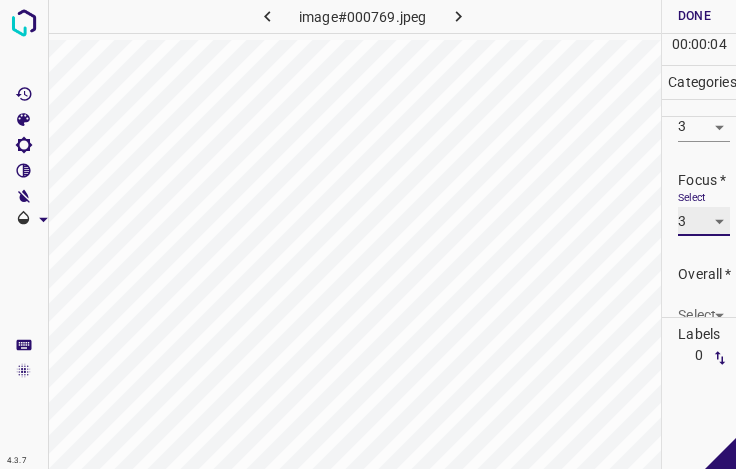scroll, scrollTop: 98, scrollLeft: 0, axis: vertical 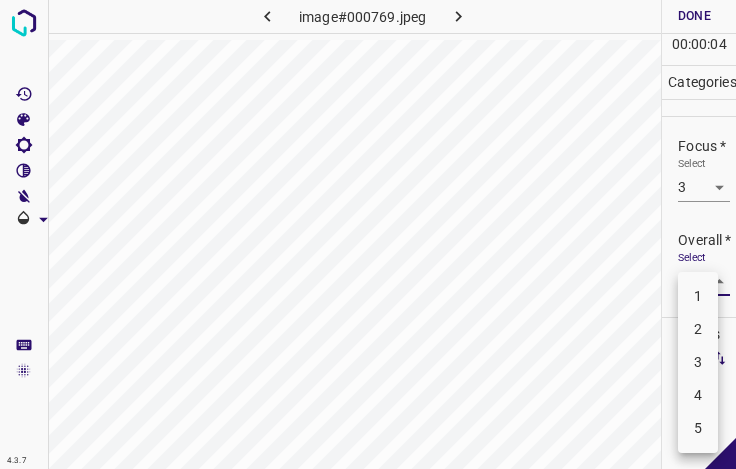 click on "4.3.7 image#000769.jpeg Done Skip 0 00   : 00   : 04   Categories Lighting *  Select 3 3 Focus *  Select 3 3 Overall *  Select ​ Labels   0 Categories 1 Lighting 2 Focus 3 Overall Tools Space Change between modes (Draw & Edit) I Auto labeling R Restore zoom M Zoom in N Zoom out Delete Delete selecte label Filters Z Restore filters X Saturation filter C Brightness filter V Contrast filter B Gray scale filter General O Download - Text - Hide - Delete 1 2 3 4 5" at bounding box center [368, 234] 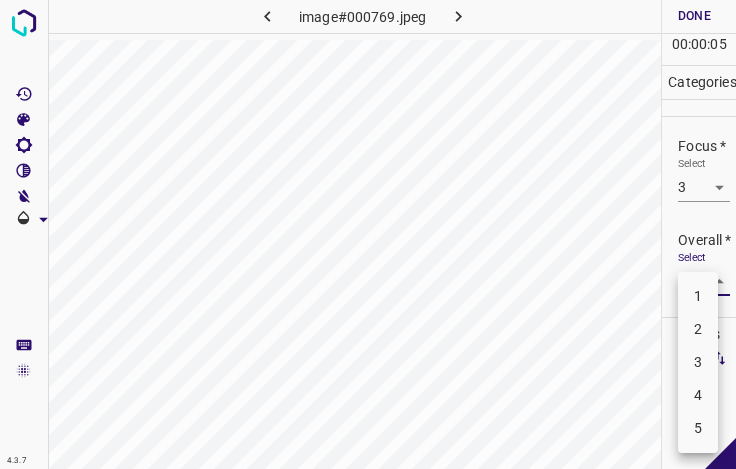 click on "3" at bounding box center (698, 362) 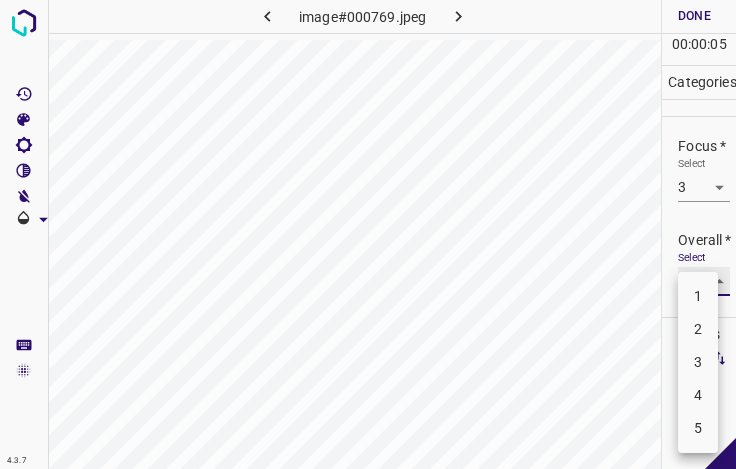 type on "3" 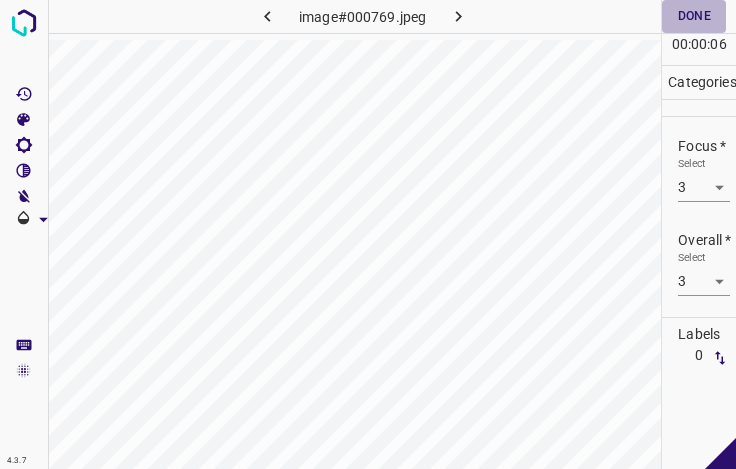 click on "Done" at bounding box center [694, 16] 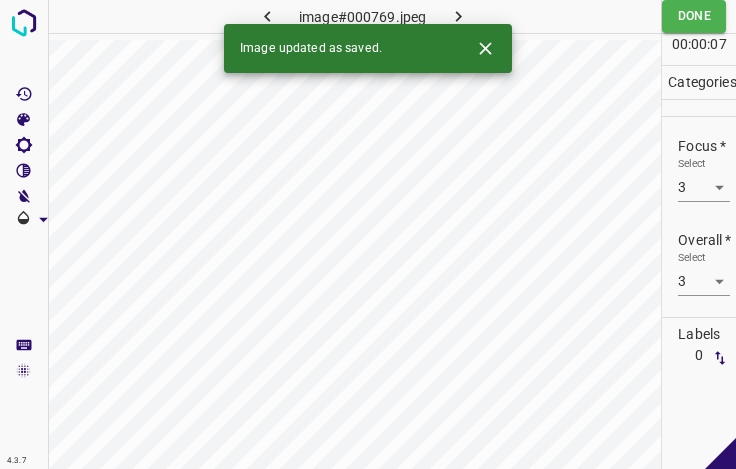 click 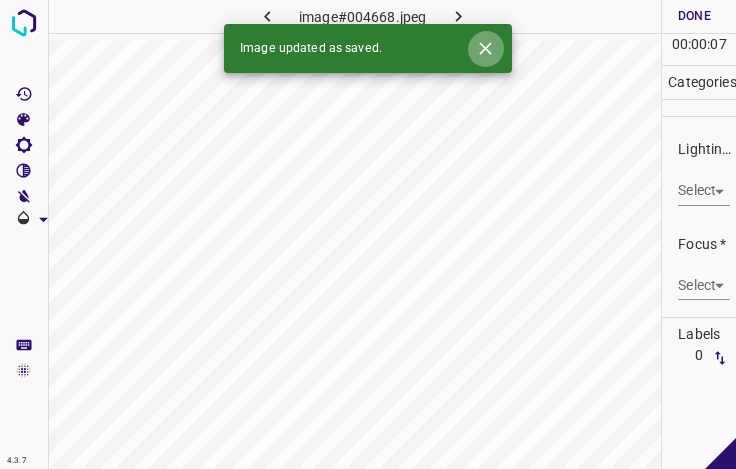 click 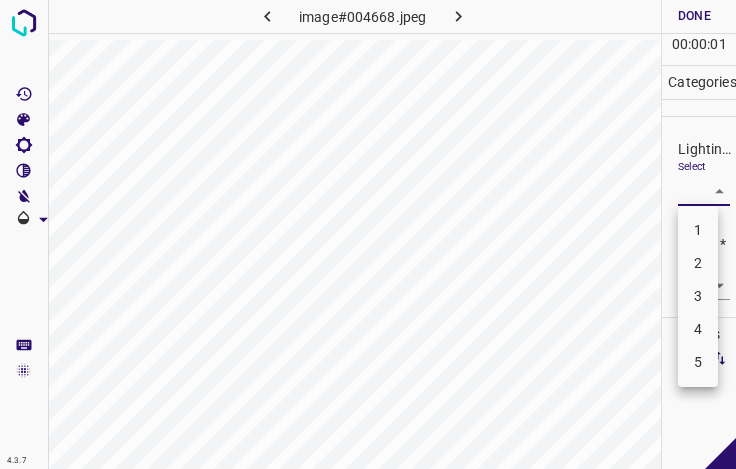 click on "4.3.7 image#004668.jpeg Done Skip 0 00   : 00   : 01   Categories Lighting *  Select ​ Focus *  Select ​ Overall *  Select ​ Labels   0 Categories 1 Lighting 2 Focus 3 Overall Tools Space Change between modes (Draw & Edit) I Auto labeling R Restore zoom M Zoom in N Zoom out Delete Delete selecte label Filters Z Restore filters X Saturation filter C Brightness filter V Contrast filter B Gray scale filter General O Download - Text - Hide - Delete 1 2 3 4 5" at bounding box center (368, 234) 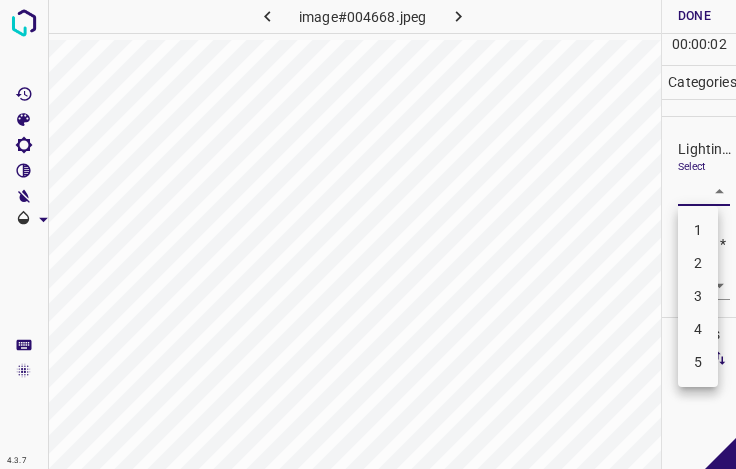 click on "3" at bounding box center [698, 296] 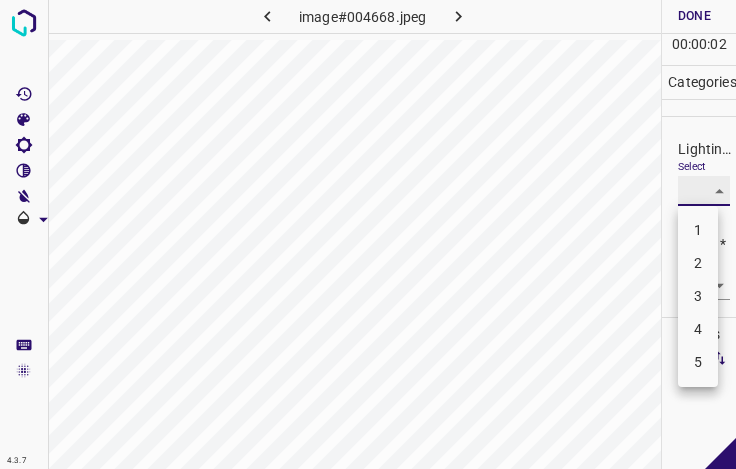 type on "3" 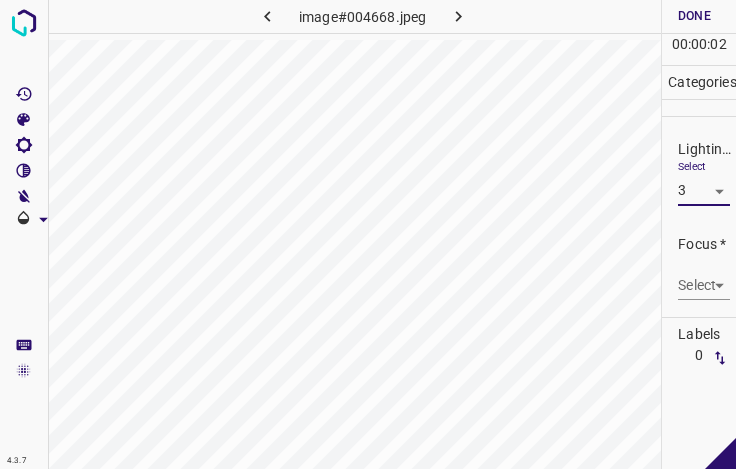 click on "4.3.7 image#[REDACTED].jpeg Done Skip 0 00   : 00   : 02   Categories Lighting *  Select 3 3 Focus *  Select ​ Overall *  Select ​ Labels   0 Categories 1 Lighting 2 Focus 3 Overall Tools Space Change between modes (Draw & Edit) I Auto labeling R Restore zoom M Zoom in N Zoom out Delete Delete selecte label Filters Z Restore filters X Saturation filter C Brightness filter V Contrast filter B Gray scale filter General O Download - Text - Hide - Delete" at bounding box center (368, 234) 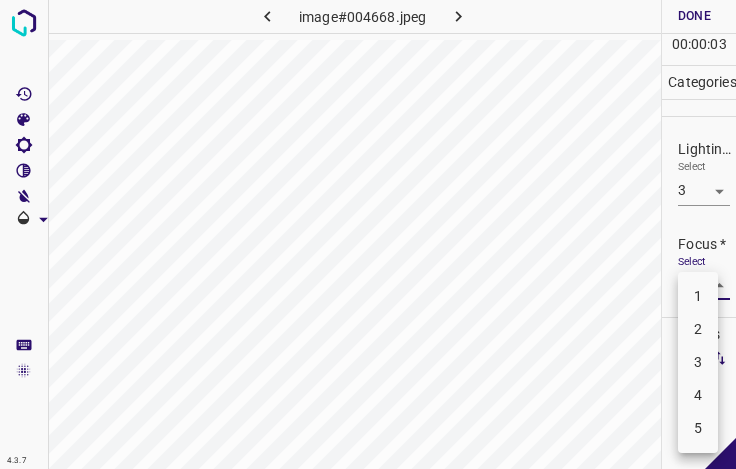 drag, startPoint x: 687, startPoint y: 370, endPoint x: 690, endPoint y: 343, distance: 27.166155 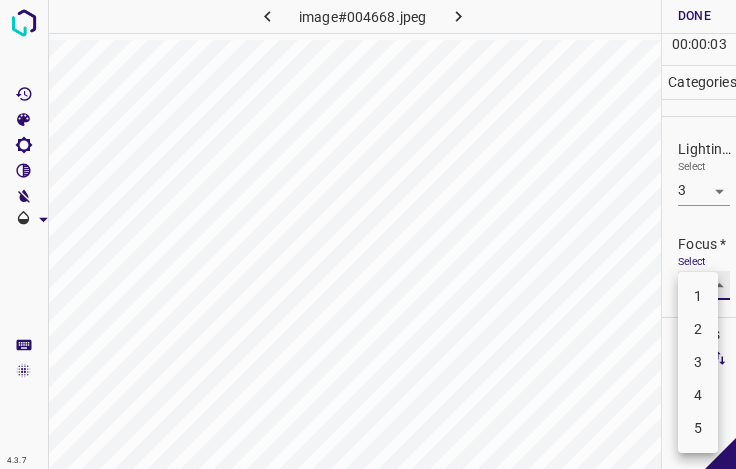 type on "3" 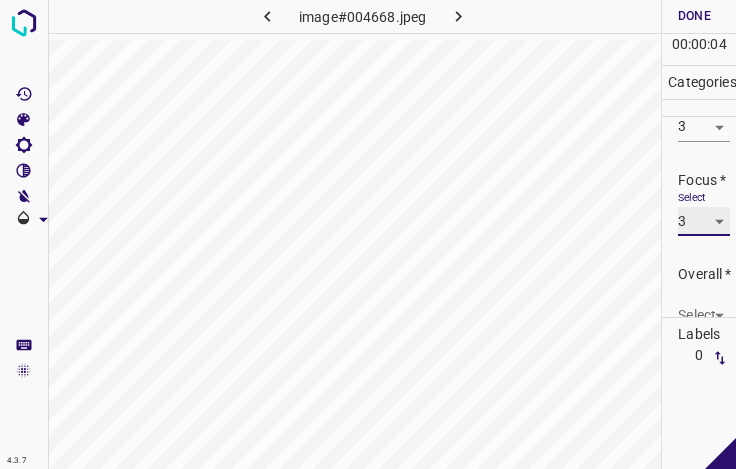 scroll, scrollTop: 98, scrollLeft: 0, axis: vertical 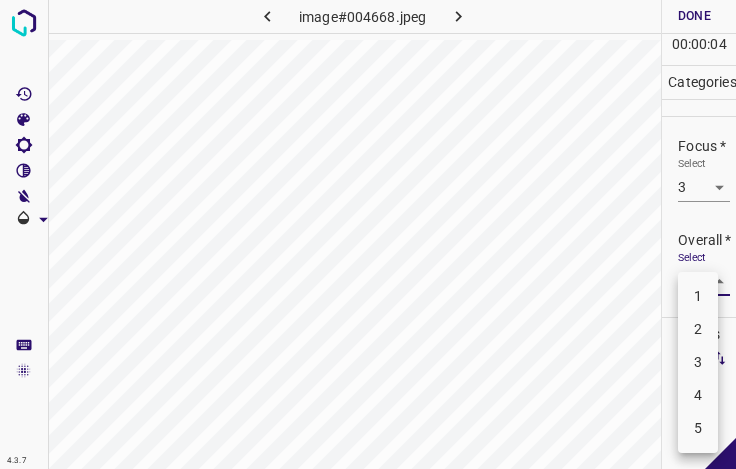 click on "4.3.7 image#[REDACTED].jpeg Done Skip 0 00   : 00   : 04   Categories Lighting *  Select 3 3 Focus *  Select 3 3 Overall *  Select ​ Labels   0 Categories 1 Lighting 2 Focus 3 Overall Tools Space Change between modes (Draw & Edit) I Auto labeling R Restore zoom M Zoom in N Zoom out Delete Delete selecte label Filters Z Restore filters X Saturation filter C Brightness filter V Contrast filter B Gray scale filter General O Download - Text - Hide - Delete 1 2 3 4 5" at bounding box center (368, 234) 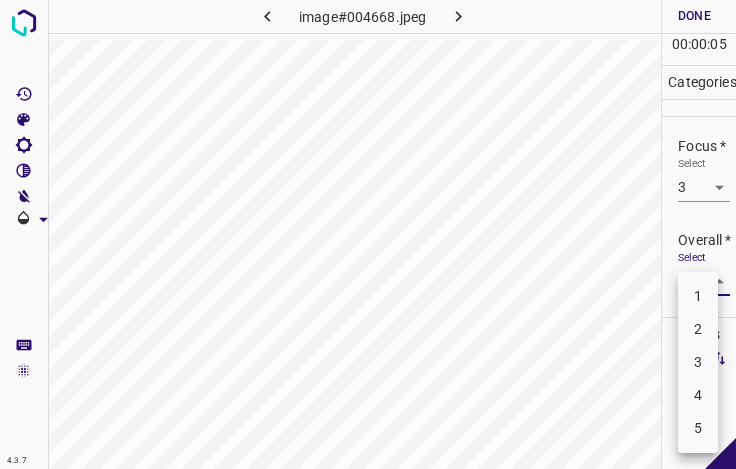 click on "3" at bounding box center [698, 362] 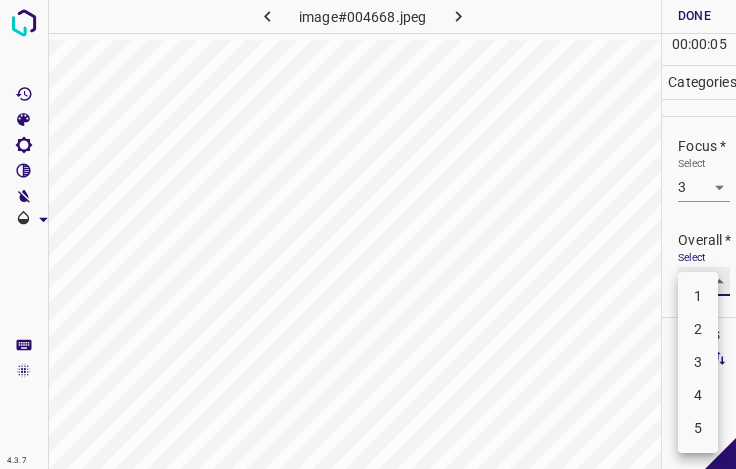 type on "3" 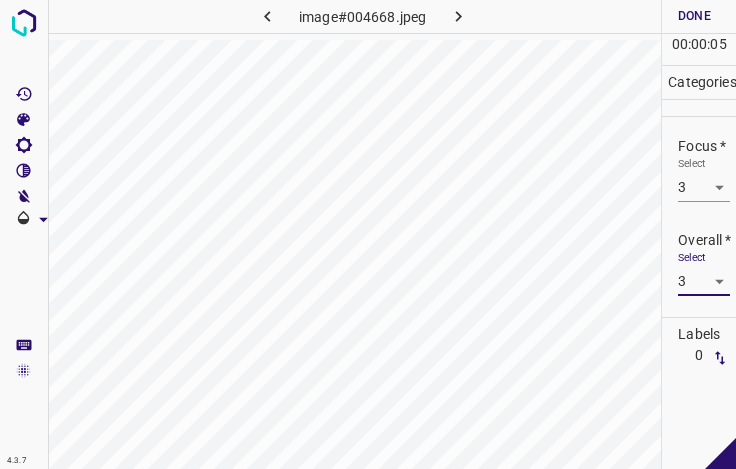 click on "Done" at bounding box center [694, 16] 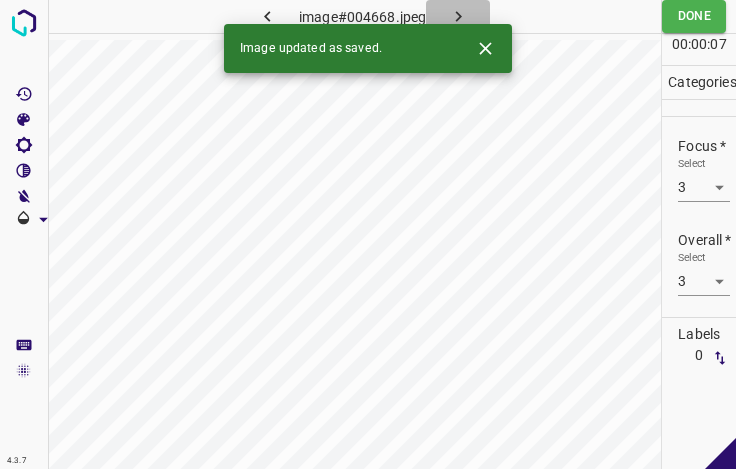 click 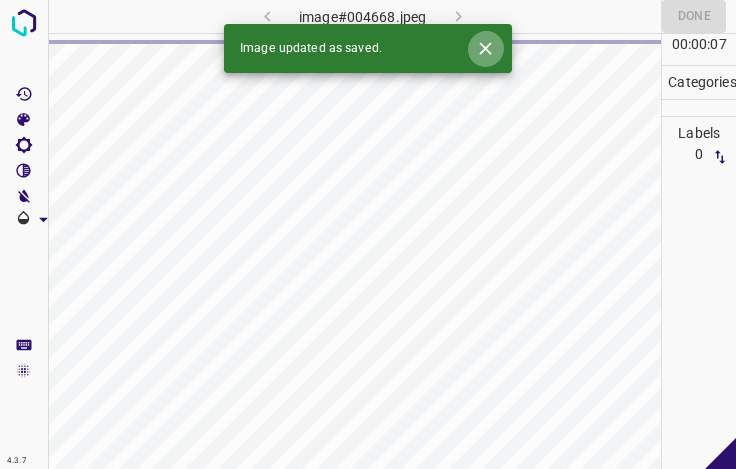 click 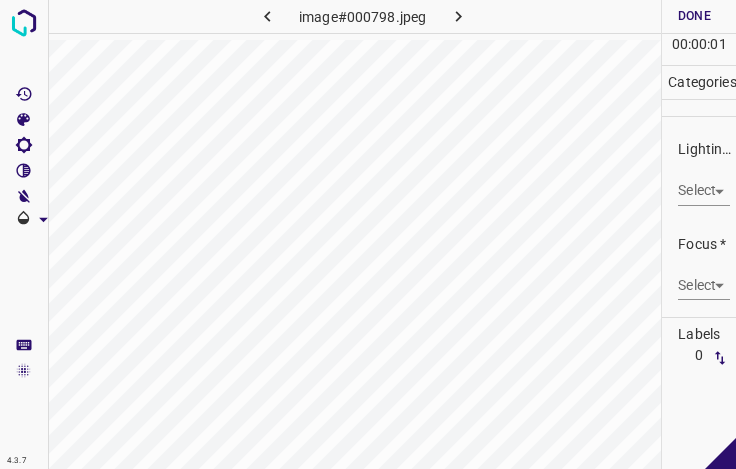 click on "4.3.7 image#000798.jpeg Done Skip 0 00   : 00   : 01   Categories Lighting *  Select ​ Focus *  Select ​ Overall *  Select ​ Labels   0 Categories 1 Lighting 2 Focus 3 Overall Tools Space Change between modes (Draw & Edit) I Auto labeling R Restore zoom M Zoom in N Zoom out Delete Delete selecte label Filters Z Restore filters X Saturation filter C Brightness filter V Contrast filter B Gray scale filter General O Download - Text - Hide - Delete" at bounding box center [368, 234] 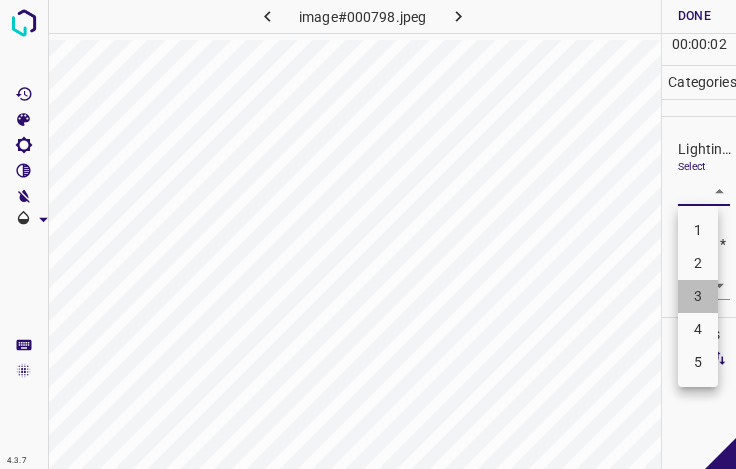 click on "3" at bounding box center (698, 296) 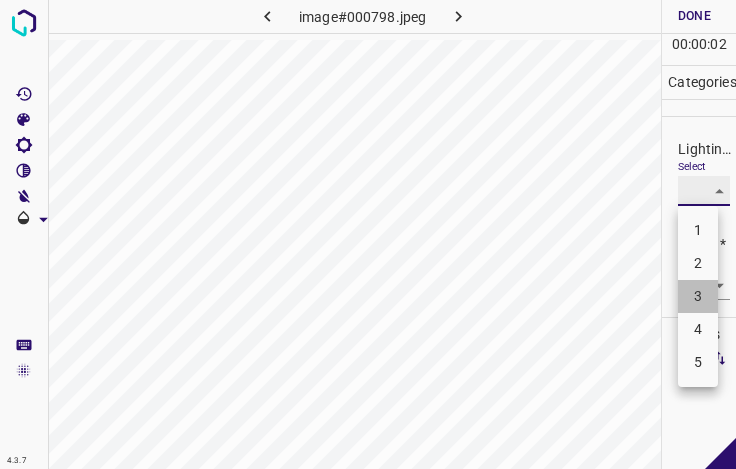 type on "3" 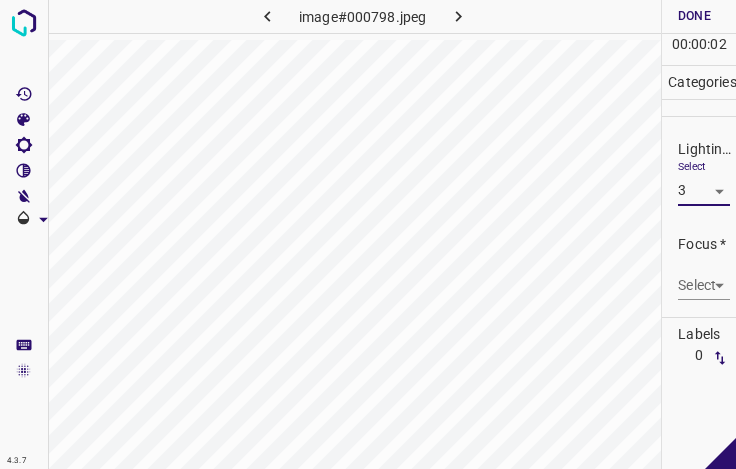 click on "4.3.7 image#000798.jpeg Done Skip 0 00   : 00   : 02   Categories Lighting *  Select 3 3 Focus *  Select ​ Overall *  Select ​ Labels   0 Categories 1 Lighting 2 Focus 3 Overall Tools Space Change between modes (Draw & Edit) I Auto labeling R Restore zoom M Zoom in N Zoom out Delete Delete selecte label Filters Z Restore filters X Saturation filter C Brightness filter V Contrast filter B Gray scale filter General O Download - Text - Hide - Delete" at bounding box center [368, 234] 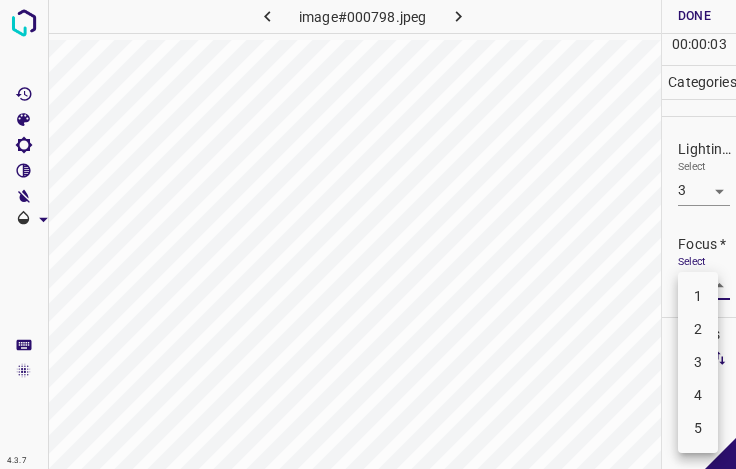 click on "3" at bounding box center (698, 362) 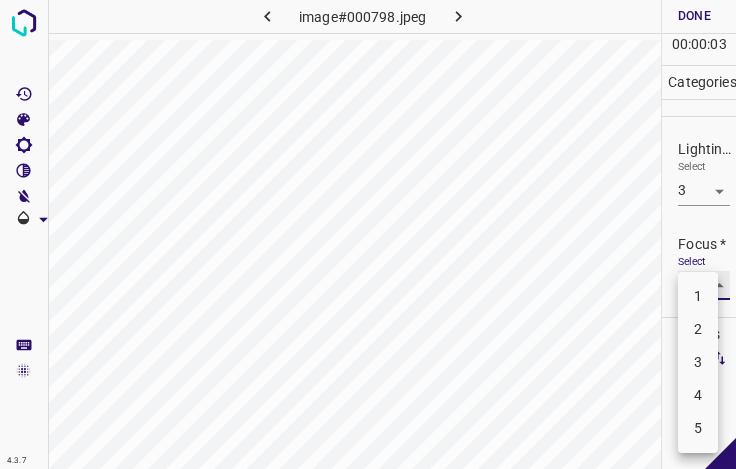 type on "3" 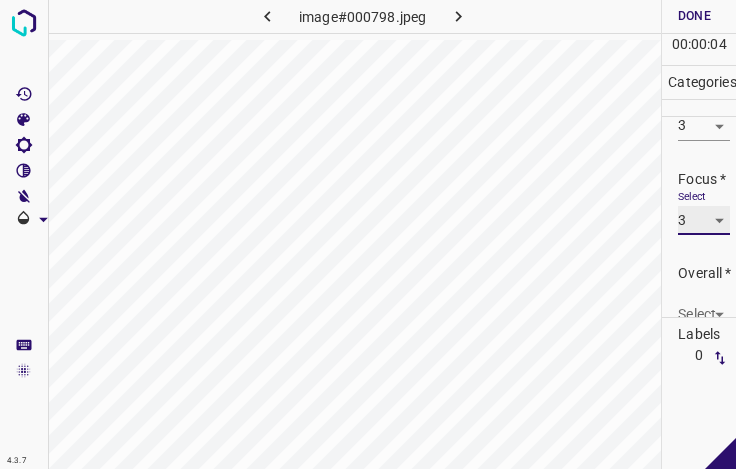 scroll, scrollTop: 98, scrollLeft: 0, axis: vertical 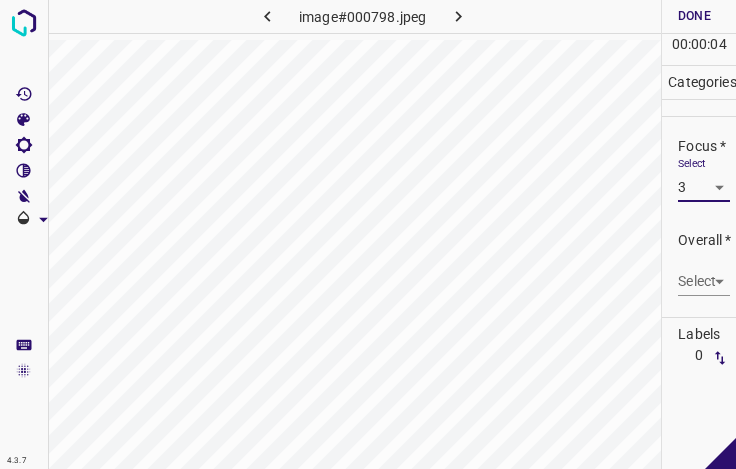 click on "4.3.7 image#000798.jpeg Done Skip 0 00   : 00   : 04   Categories Lighting *  Select 3 3 Focus *  Select 3 3 Overall *  Select ​ Labels   0 Categories 1 Lighting 2 Focus 3 Overall Tools Space Change between modes (Draw & Edit) I Auto labeling R Restore zoom M Zoom in N Zoom out Delete Delete selecte label Filters Z Restore filters X Saturation filter C Brightness filter V Contrast filter B Gray scale filter General O Download - Text - Hide - Delete" at bounding box center [368, 234] 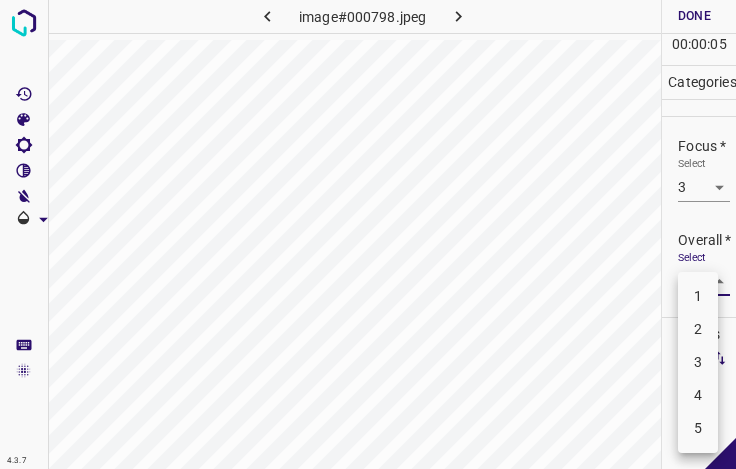 click on "3" at bounding box center (698, 362) 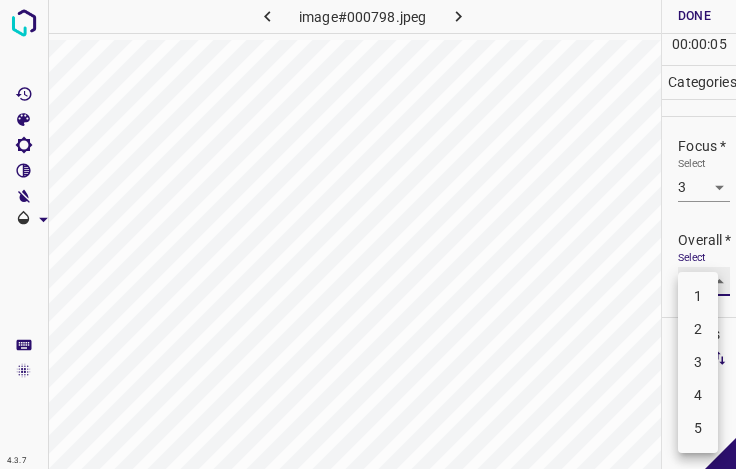 type on "3" 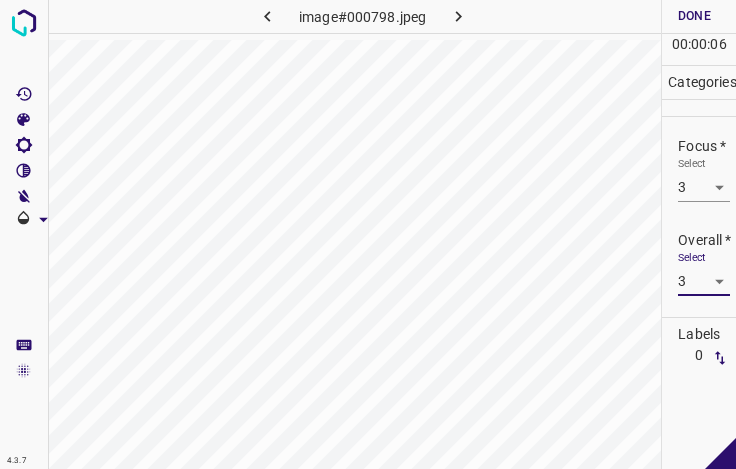 click on "Done" at bounding box center [694, 16] 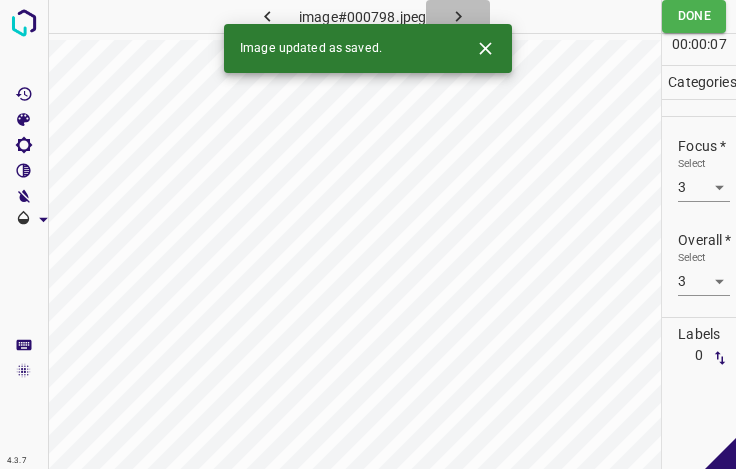 click 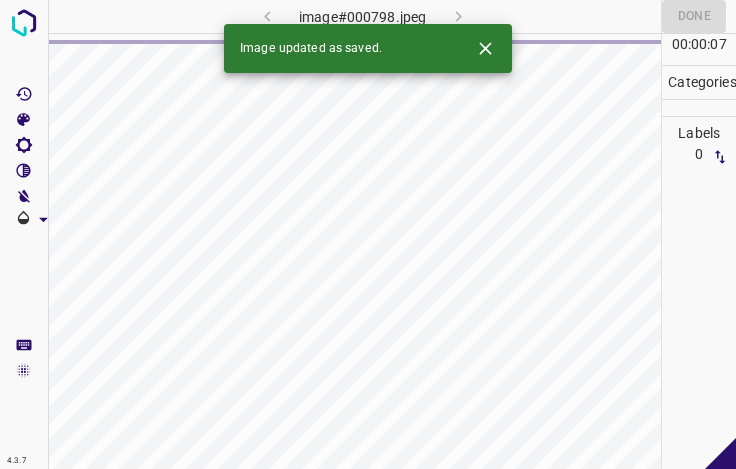 click 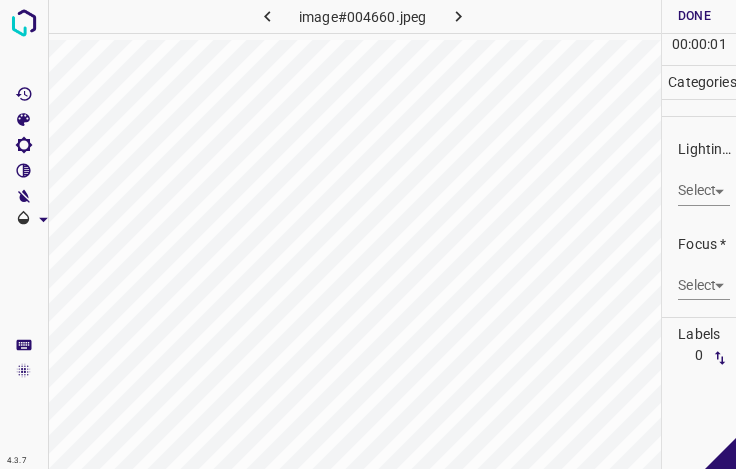 click on "4.3.7 image#004660.jpeg Done Skip 0 00   : 00   : 01   Categories Lighting *  Select ​ Focus *  Select ​ Overall *  Select ​ Labels   0 Categories 1 Lighting 2 Focus 3 Overall Tools Space Change between modes (Draw & Edit) I Auto labeling R Restore zoom M Zoom in N Zoom out Delete Delete selecte label Filters Z Restore filters X Saturation filter C Brightness filter V Contrast filter B Gray scale filter General O Download - Text - Hide - Delete" at bounding box center (368, 234) 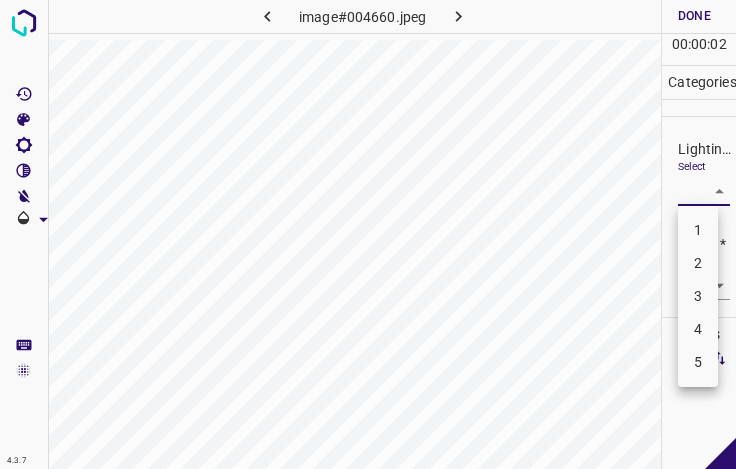 click on "3" at bounding box center [698, 296] 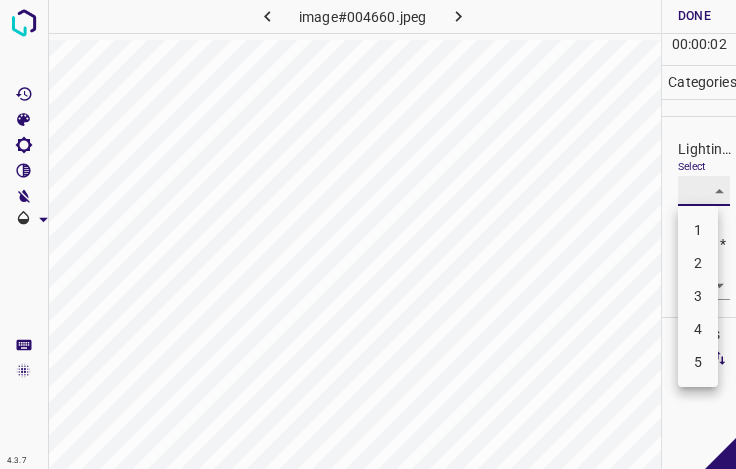 type on "3" 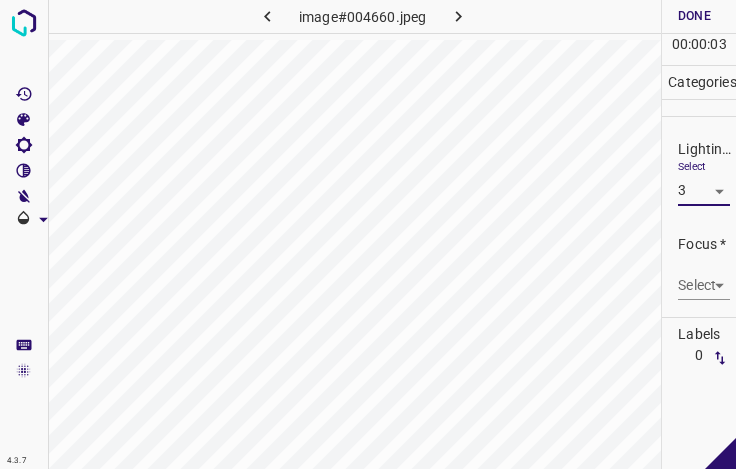 click on "4.3.7 image#004660.jpeg Done Skip 0 00   : 00   : 03   Categories Lighting *  Select 3 3 Focus *  Select ​ Overall *  Select ​ Labels   0 Categories 1 Lighting 2 Focus 3 Overall Tools Space Change between modes (Draw & Edit) I Auto labeling R Restore zoom M Zoom in N Zoom out Delete Delete selecte label Filters Z Restore filters X Saturation filter C Brightness filter V Contrast filter B Gray scale filter General O Download - Text - Hide - Delete" at bounding box center (368, 234) 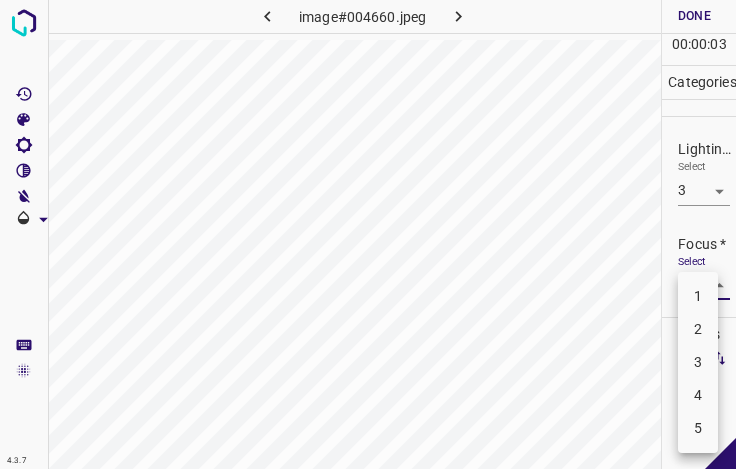 click on "3" at bounding box center (698, 362) 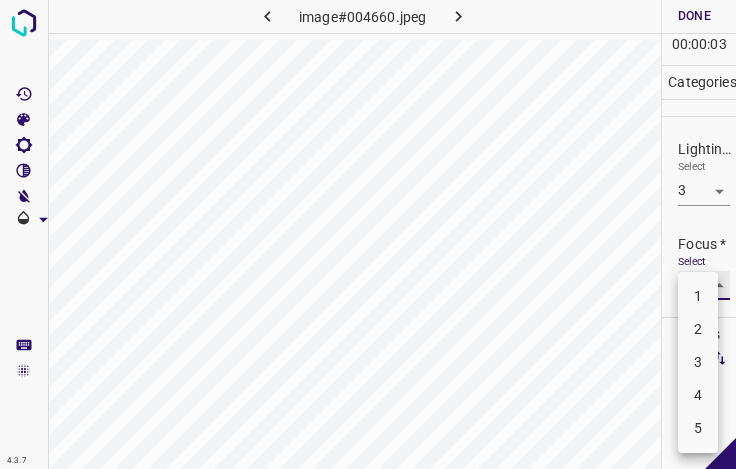 type on "3" 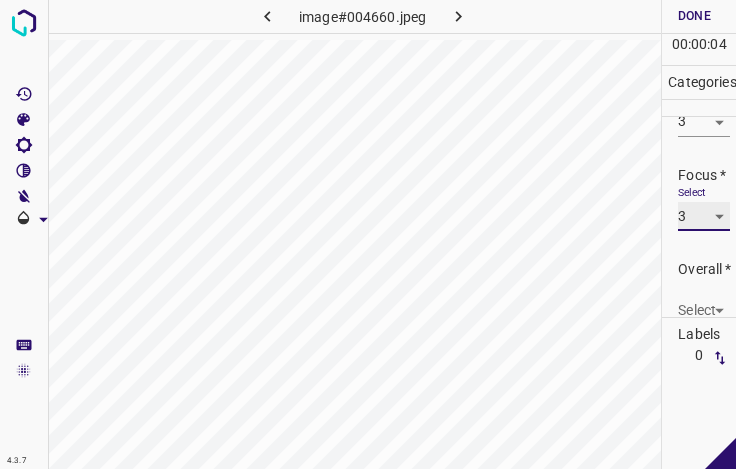 scroll, scrollTop: 98, scrollLeft: 0, axis: vertical 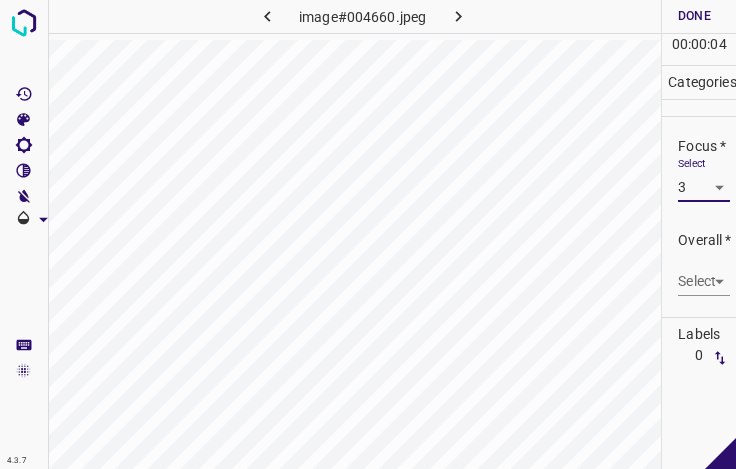 click on "4.3.7 image#004660.jpeg Done Skip 0 00   : 00   : 04   Categories Lighting *  Select 3 3 Focus *  Select 3 3 Overall *  Select ​ Labels   0 Categories 1 Lighting 2 Focus 3 Overall Tools Space Change between modes (Draw & Edit) I Auto labeling R Restore zoom M Zoom in N Zoom out Delete Delete selecte label Filters Z Restore filters X Saturation filter C Brightness filter V Contrast filter B Gray scale filter General O Download - Text - Hide - Delete" at bounding box center (368, 234) 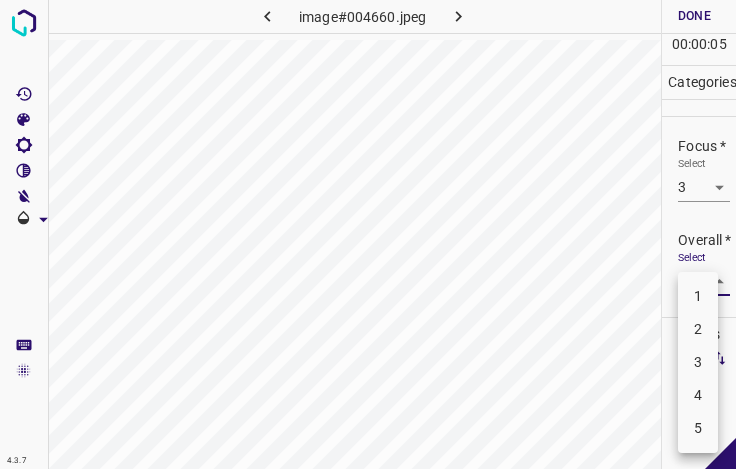 click on "3" at bounding box center (698, 362) 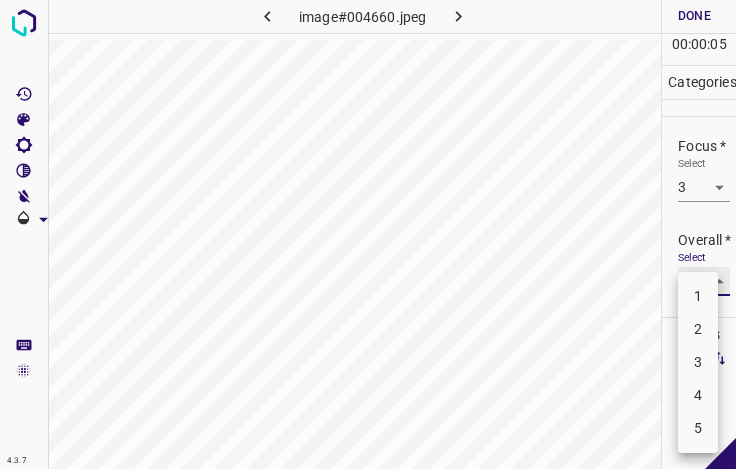 type on "3" 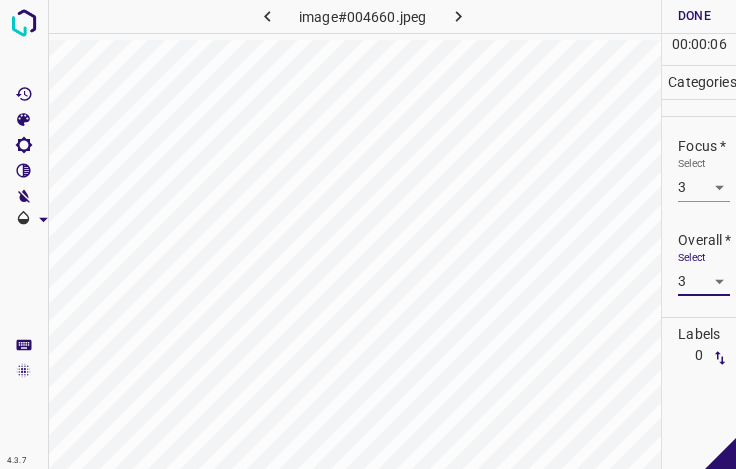 click on "Done" at bounding box center (694, 16) 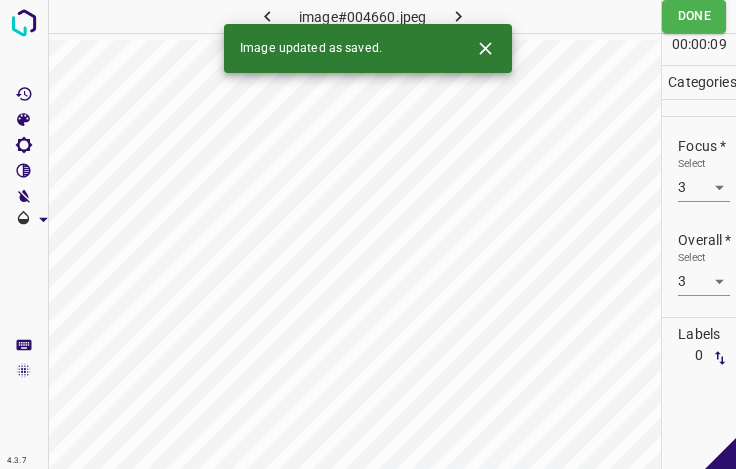 click 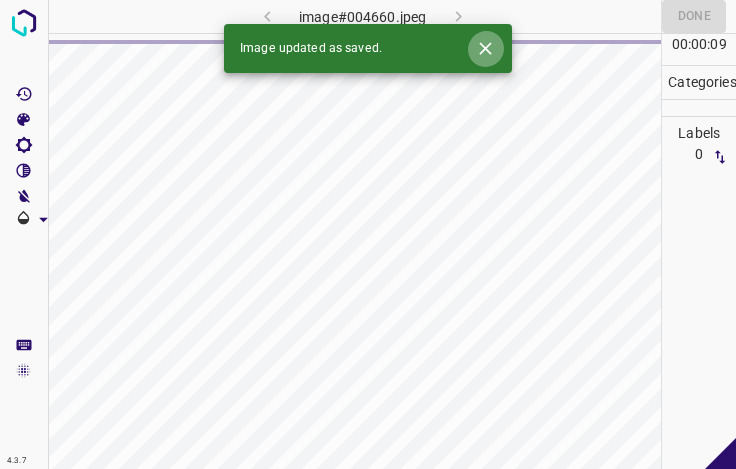 click 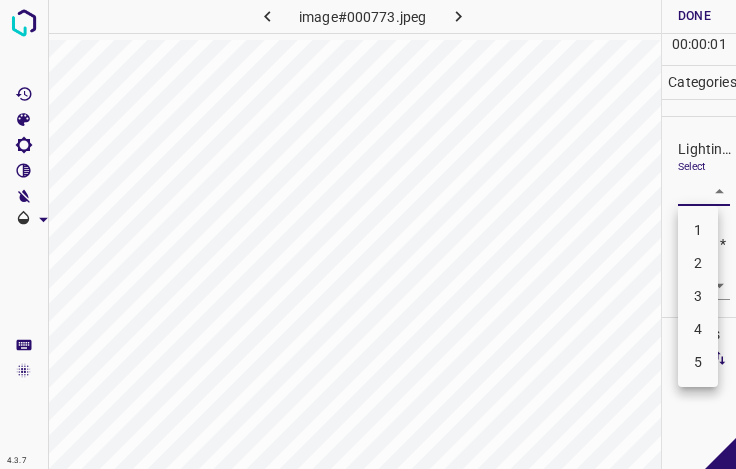 click on "4.3.7 image#000773.jpeg Done Skip 0 00   : 00   : 01   Categories Lighting *  Select ​ Focus *  Select ​ Overall *  Select ​ Labels   0 Categories 1 Lighting 2 Focus 3 Overall Tools Space Change between modes (Draw & Edit) I Auto labeling R Restore zoom M Zoom in N Zoom out Delete Delete selecte label Filters Z Restore filters X Saturation filter C Brightness filter V Contrast filter B Gray scale filter General O Download - Text - Hide - Delete 1 2 3 4 5" at bounding box center [368, 234] 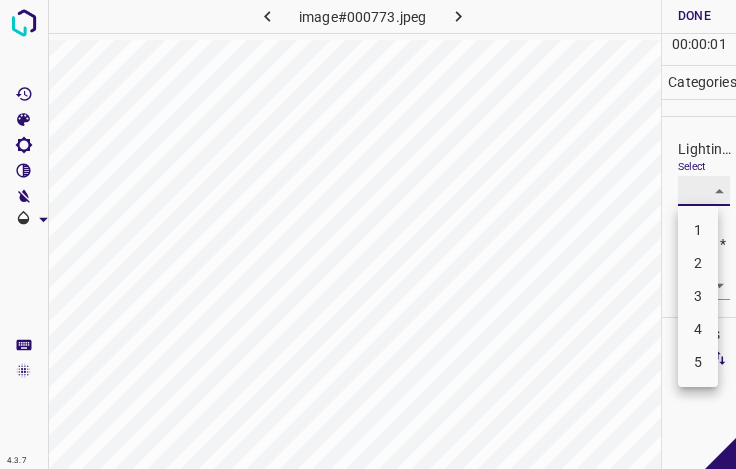 type on "3" 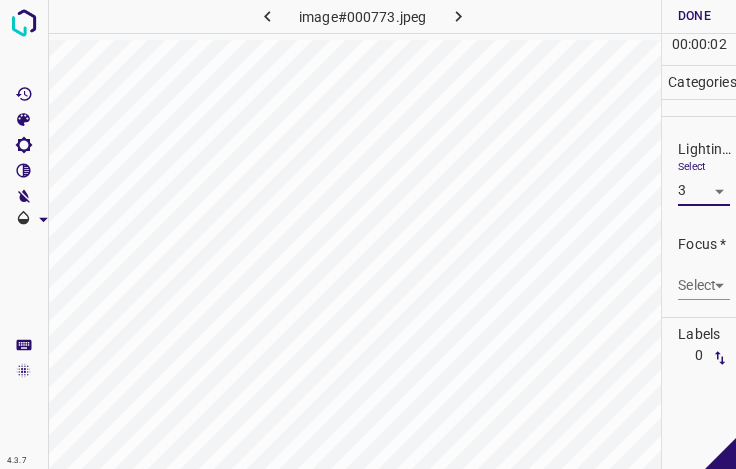 click on "4.3.7 image#000773.jpeg Done Skip 0 00   : 00   : 02   Categories Lighting *  Select 3 3 Focus *  Select ​ Overall *  Select ​ Labels   0 Categories 1 Lighting 2 Focus 3 Overall Tools Space Change between modes (Draw & Edit) I Auto labeling R Restore zoom M Zoom in N Zoom out Delete Delete selecte label Filters Z Restore filters X Saturation filter C Brightness filter V Contrast filter B Gray scale filter General O Download - Text - Hide - Delete" at bounding box center [368, 234] 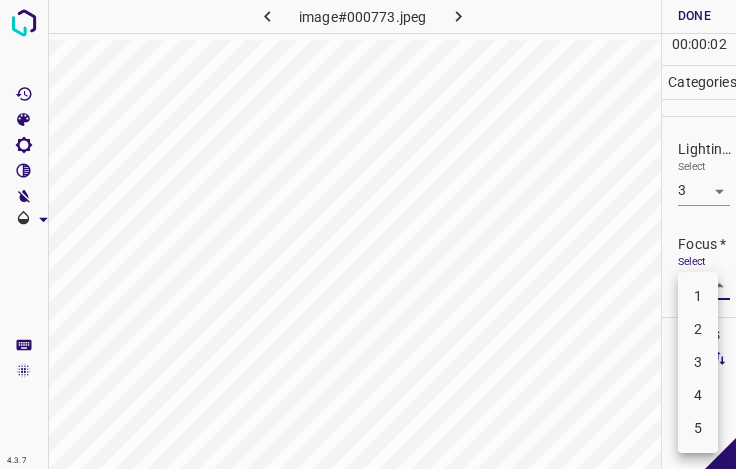 drag, startPoint x: 697, startPoint y: 359, endPoint x: 698, endPoint y: 341, distance: 18.027756 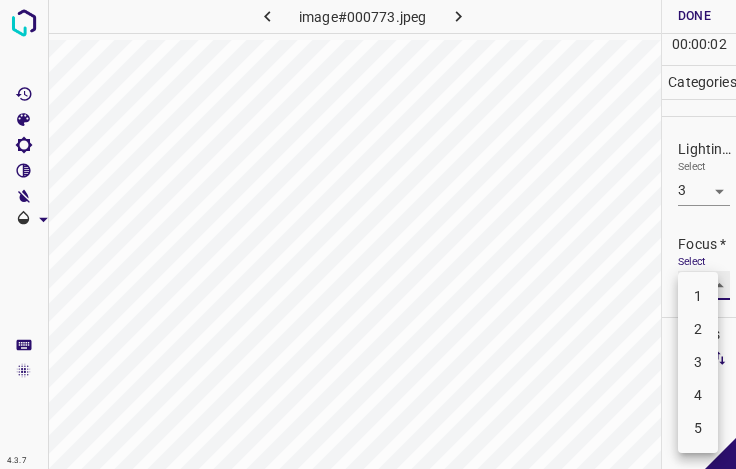 type on "3" 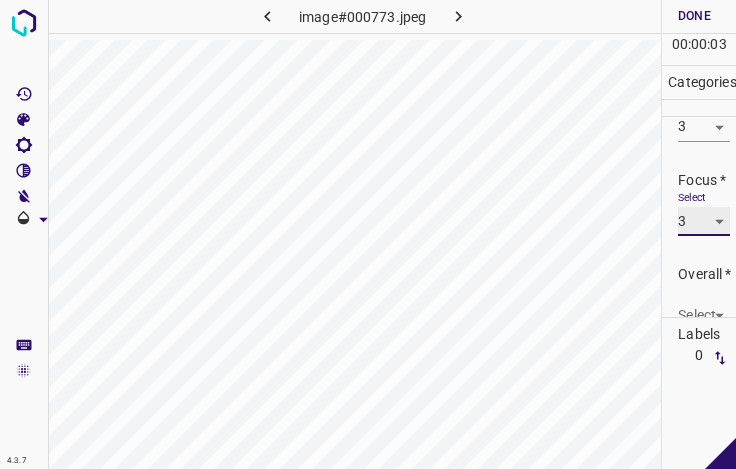 scroll, scrollTop: 98, scrollLeft: 0, axis: vertical 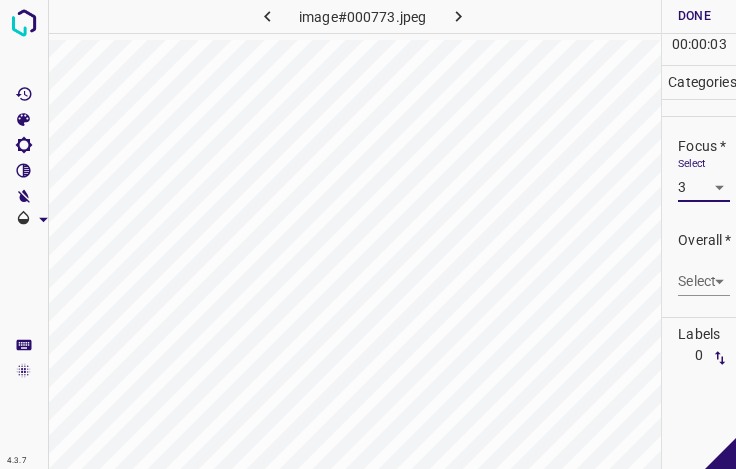 click on "Select ​" at bounding box center [704, 273] 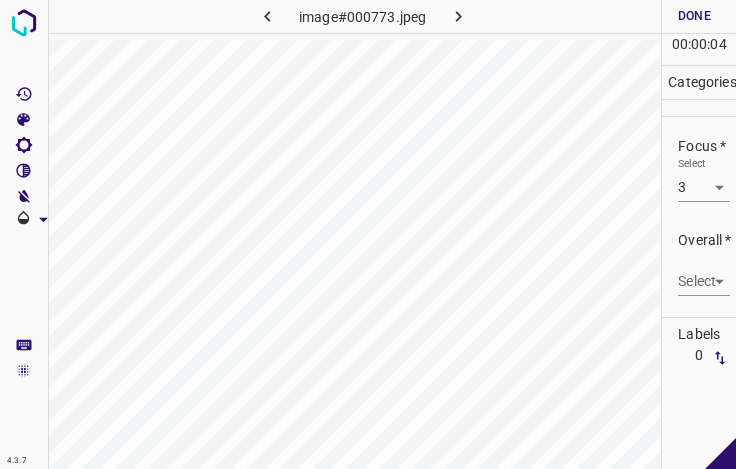 click on "4.3.7 image#000773.jpeg Done Skip 0 00   : 00   : 04   Categories Lighting *  Select 3 3 Focus *  Select 3 3 Overall *  Select ​ Labels   0 Categories 1 Lighting 2 Focus 3 Overall Tools Space Change between modes (Draw & Edit) I Auto labeling R Restore zoom M Zoom in N Zoom out Delete Delete selecte label Filters Z Restore filters X Saturation filter C Brightness filter V Contrast filter B Gray scale filter General O Download - Text - Hide - Delete" at bounding box center (368, 234) 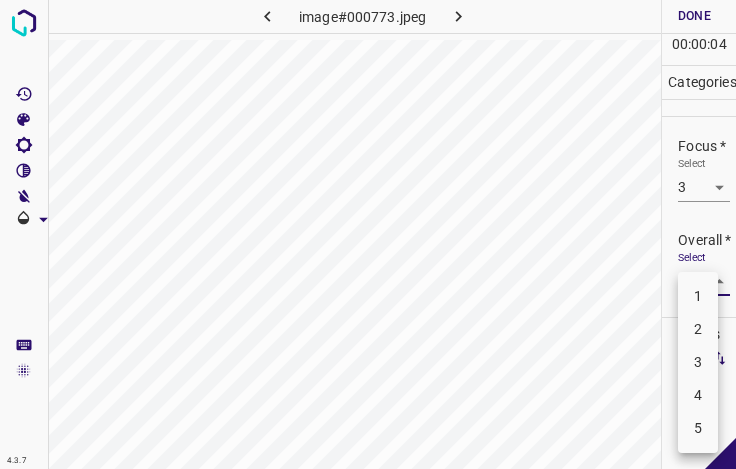 click on "3" at bounding box center [698, 362] 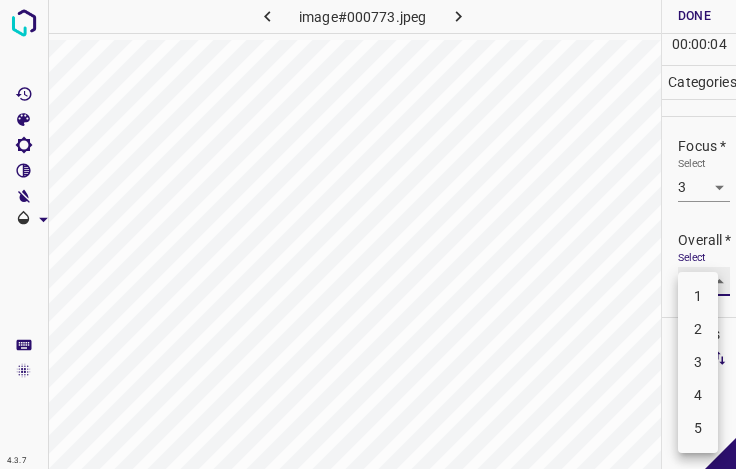 type on "3" 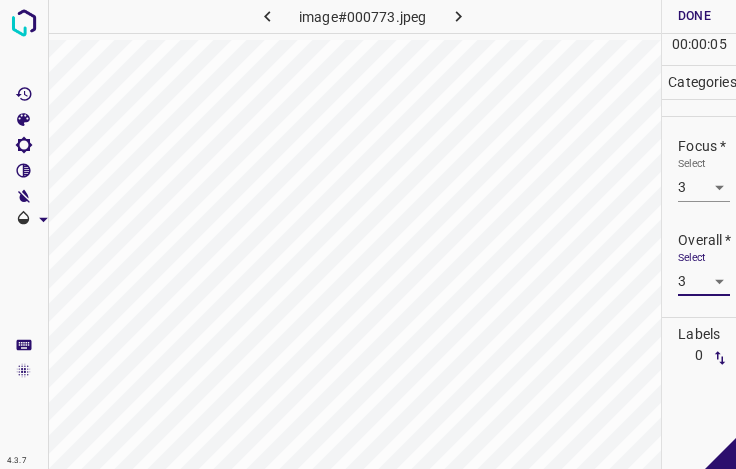 click on "Done" at bounding box center (694, 16) 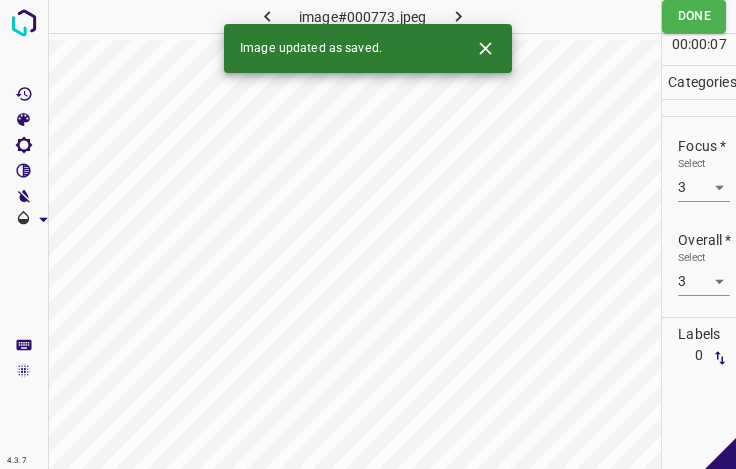 click 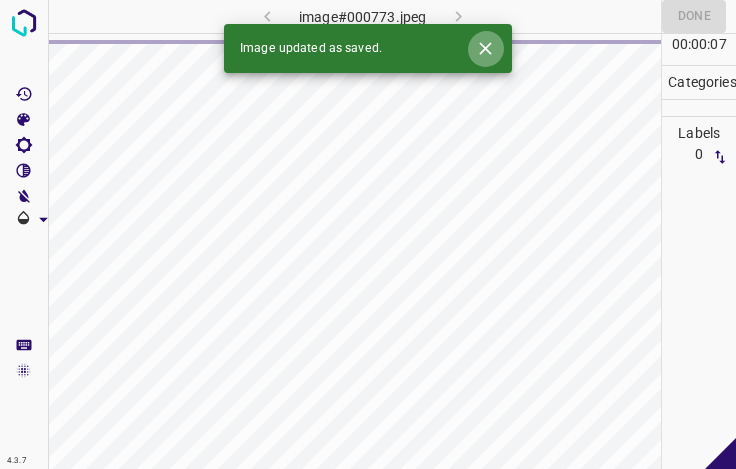 click 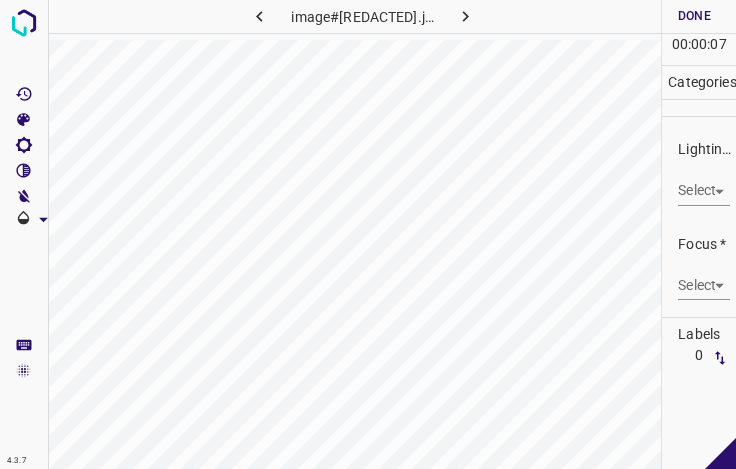 click on "4.3.7 image#004698.jpeg Done Skip 0 00   : 00   : 07   Categories Lighting *  Select ​ Focus *  Select ​ Overall *  Select ​ Labels   0 Categories 1 Lighting 2 Focus 3 Overall Tools Space Change between modes (Draw & Edit) I Auto labeling R Restore zoom M Zoom in N Zoom out Delete Delete selecte label Filters Z Restore filters X Saturation filter C Brightness filter V Contrast filter B Gray scale filter General O Download - Text - Hide - Delete" at bounding box center (368, 234) 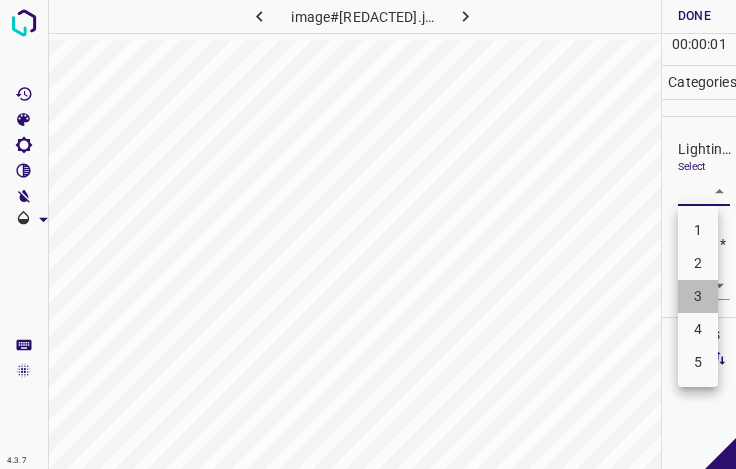 click on "3" at bounding box center (698, 296) 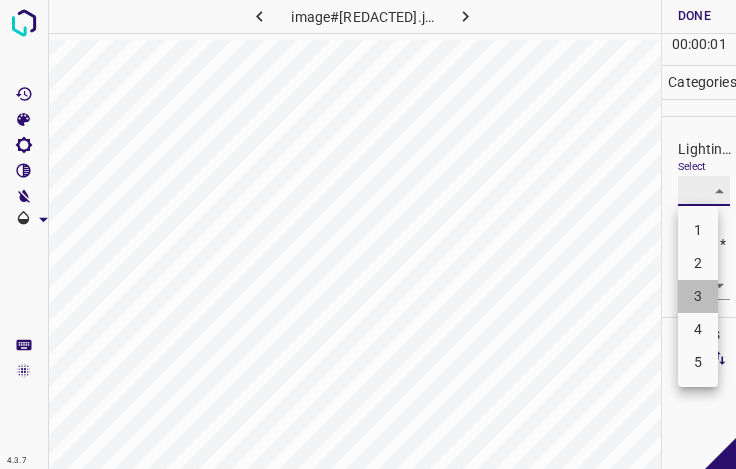 type on "3" 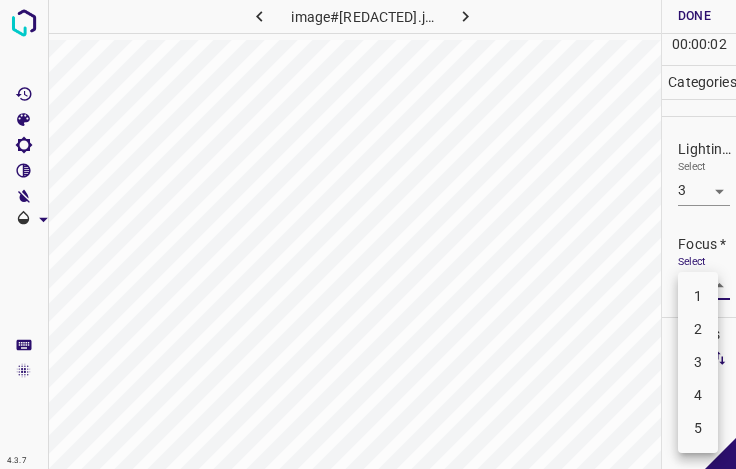 click on "4.3.7 image#004698.jpeg Done Skip 0 00   : 00   : 02   Categories Lighting *  Select 3 3 Focus *  Select ​ Overall *  Select ​ Labels   0 Categories 1 Lighting 2 Focus 3 Overall Tools Space Change between modes (Draw & Edit) I Auto labeling R Restore zoom M Zoom in N Zoom out Delete Delete selecte label Filters Z Restore filters X Saturation filter C Brightness filter V Contrast filter B Gray scale filter General O Download - Text - Hide - Delete 1 2 3 4 5" at bounding box center (368, 234) 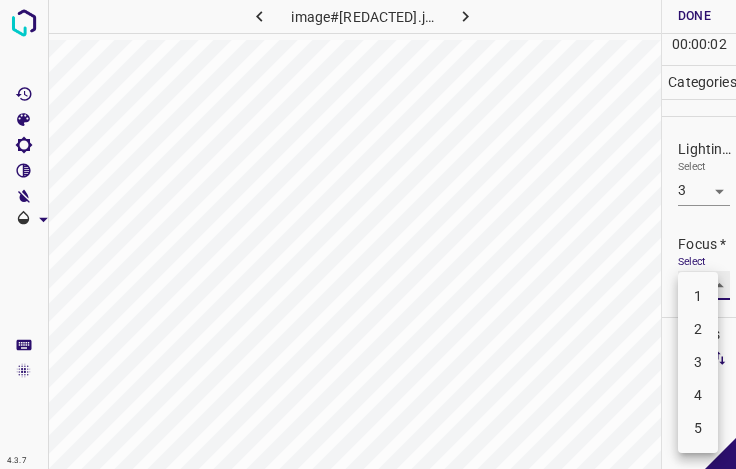 type on "3" 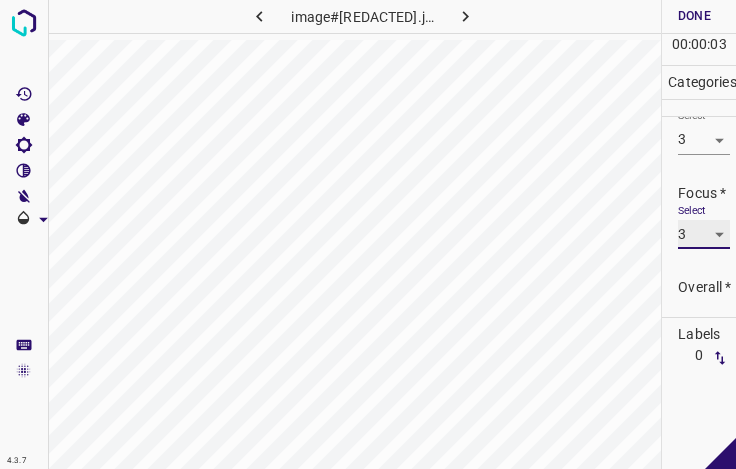 scroll, scrollTop: 98, scrollLeft: 0, axis: vertical 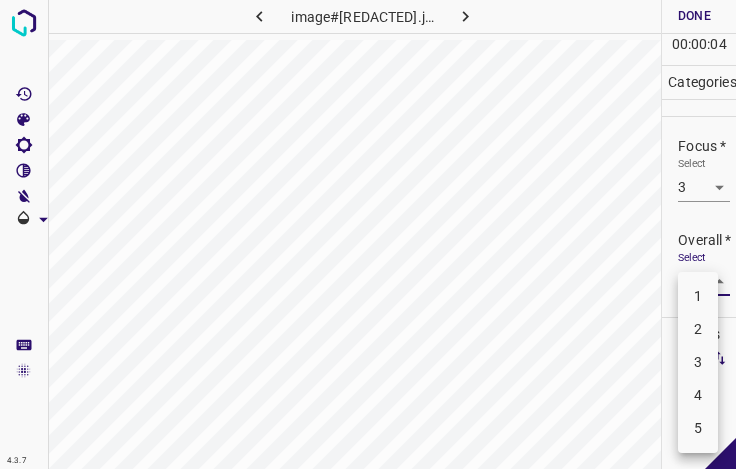 click on "4.3.7 image#004698.jpeg Done Skip 0 00   : 00   : 04   Categories Lighting *  Select 3 3 Focus *  Select 3 3 Overall *  Select ​ Labels   0 Categories 1 Lighting 2 Focus 3 Overall Tools Space Change between modes (Draw & Edit) I Auto labeling R Restore zoom M Zoom in N Zoom out Delete Delete selecte label Filters Z Restore filters X Saturation filter C Brightness filter V Contrast filter B Gray scale filter General O Download - Text - Hide - Delete 1 2 3 4 5" at bounding box center (368, 234) 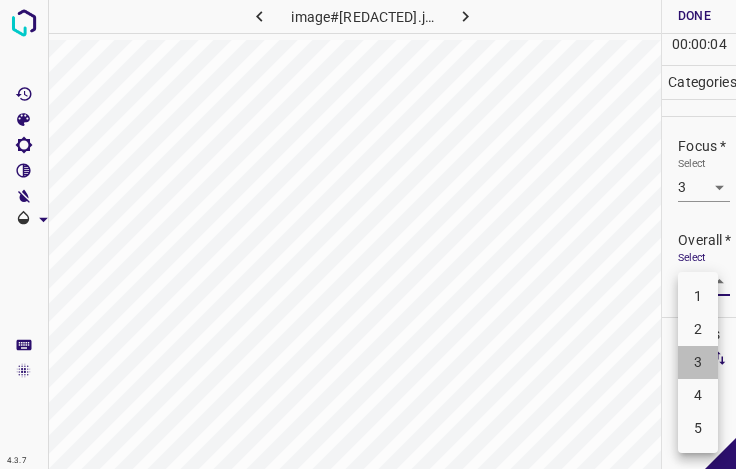 click on "3" at bounding box center [698, 362] 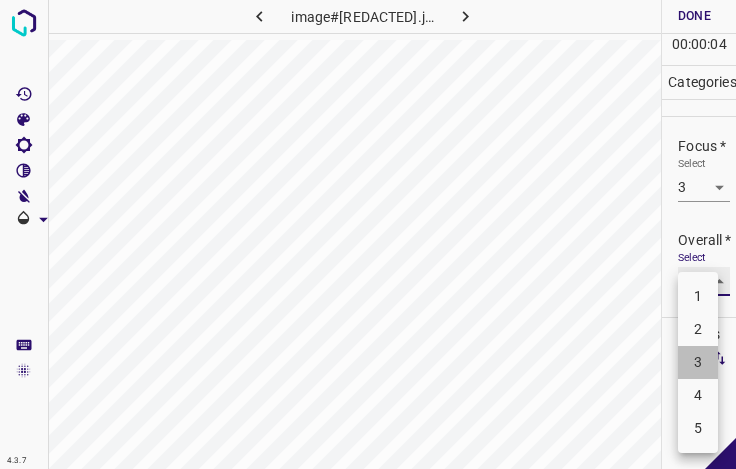 type on "3" 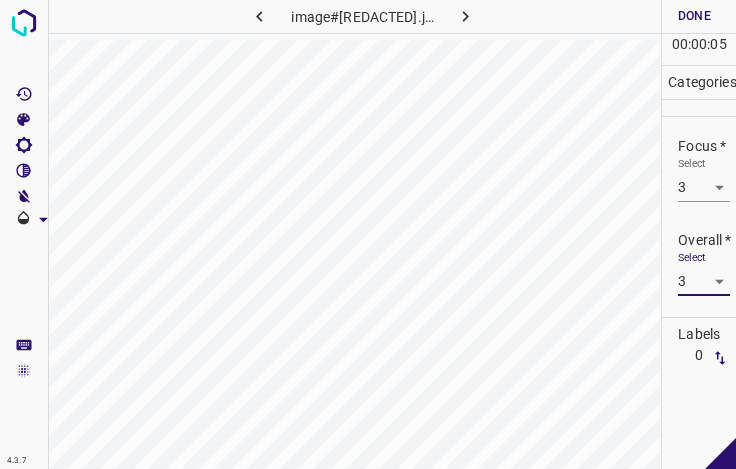 click on "Done" at bounding box center (694, 16) 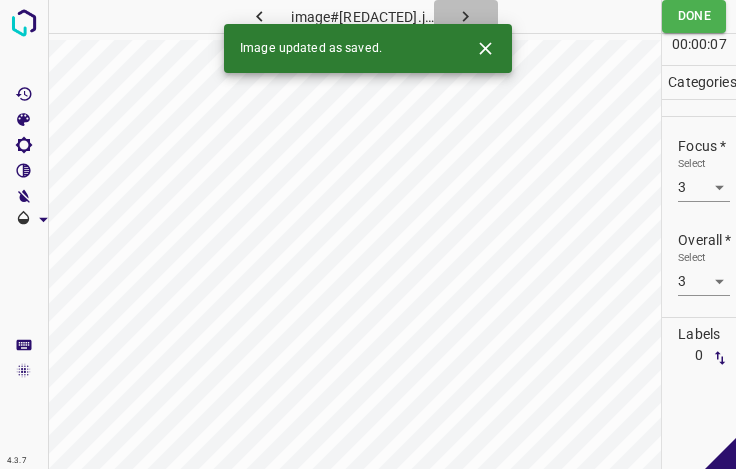 click 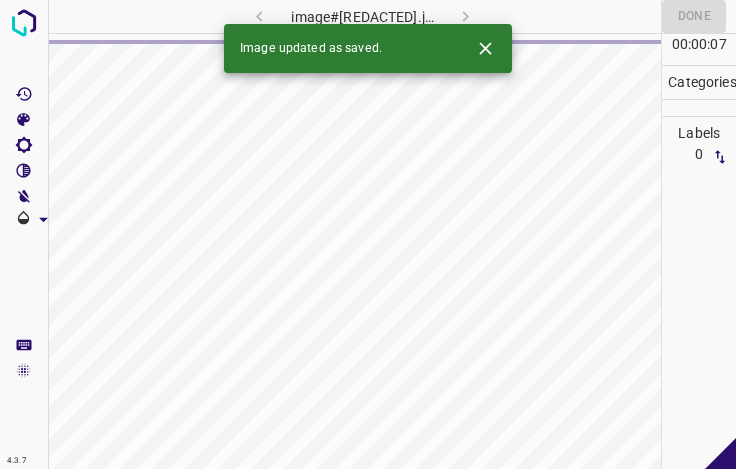 click 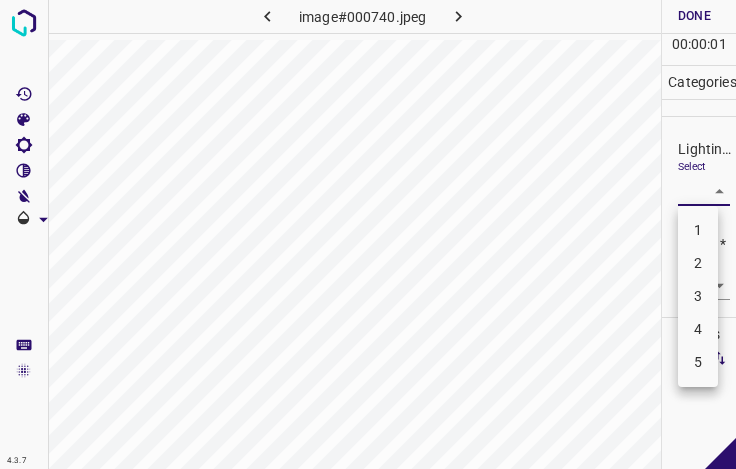 click on "4.3.7 image#000740.jpeg Done Skip 0 00 : 00 : 01 Categories Lighting * Select ​ Focus * Select ​ Overall * Select ​ Labels 0 Categories 1 Lighting 2 Focus 3 Overall Tools Space Change between modes (Draw & Edit) I Auto labeling R Restore zoom M Zoom in N Zoom out Delete Delete selecte label Filters Z Restore filters X Saturation filter C Brightness filter V Contrast filter B Gray scale filter General O Download - Text - Hide - Delete 1 2 3 4 5" at bounding box center (368, 234) 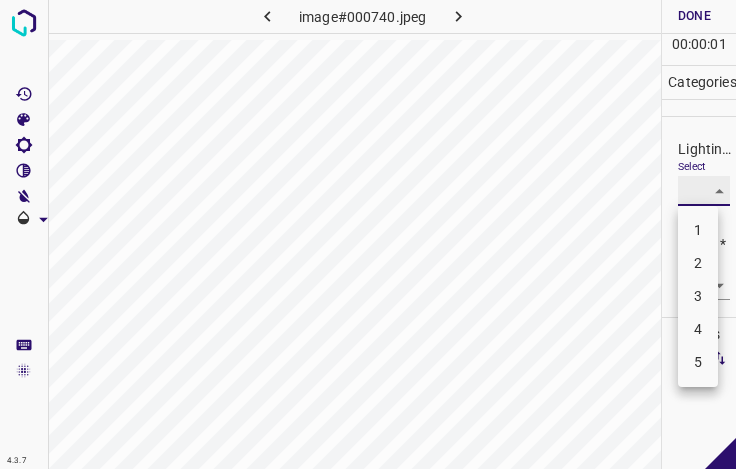 type on "3" 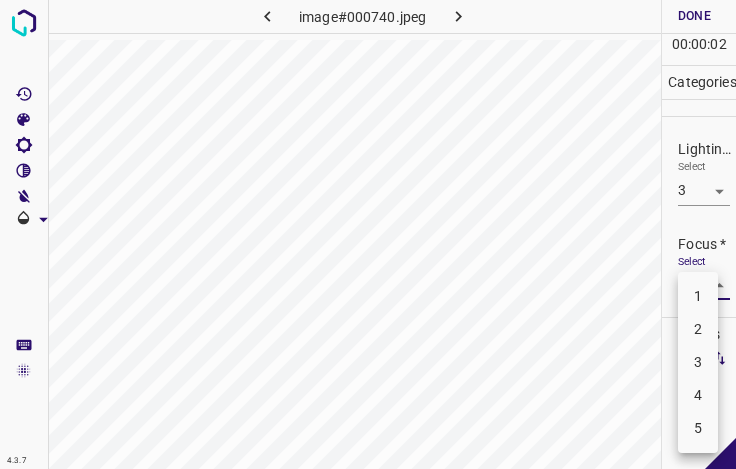 click on "4.3.7 image#000740.jpeg Done Skip 0 00   : 00   : 02   Categories Lighting *  Select 3 3 Focus *  Select ​ Overall *  Select ​ Labels   0 Categories 1 Lighting 2 Focus 3 Overall Tools Space Change between modes (Draw & Edit) I Auto labeling R Restore zoom M Zoom in N Zoom out Delete Delete selecte label Filters Z Restore filters X Saturation filter C Brightness filter V Contrast filter B Gray scale filter General O Download - Text - Hide - Delete 1 2 3 4 5" at bounding box center (368, 234) 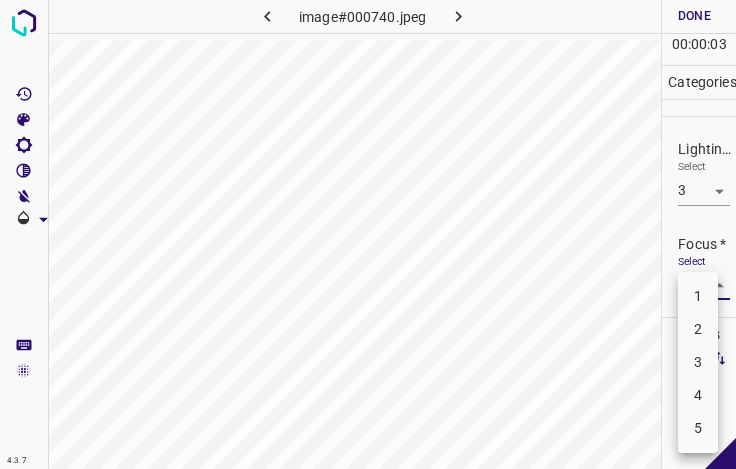 click on "2" at bounding box center [698, 329] 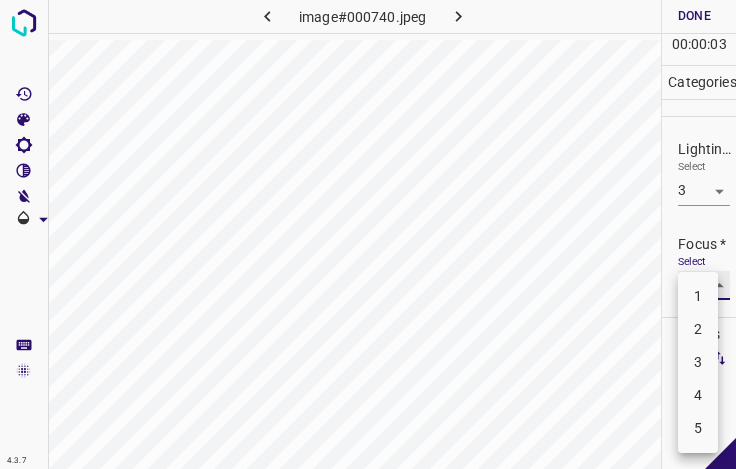 type on "2" 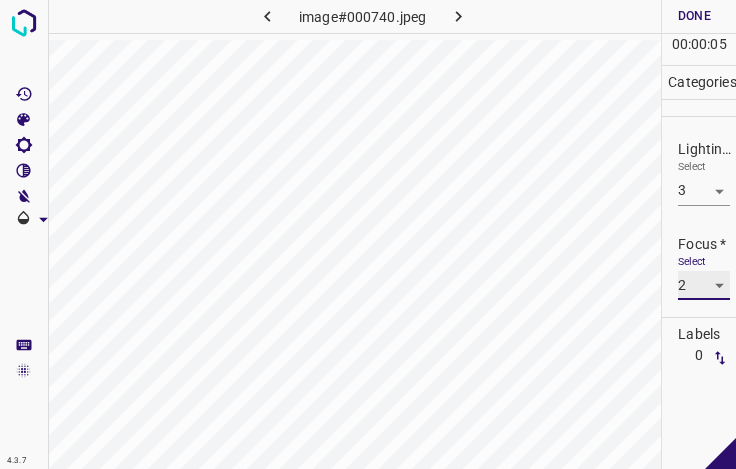 scroll, scrollTop: 98, scrollLeft: 0, axis: vertical 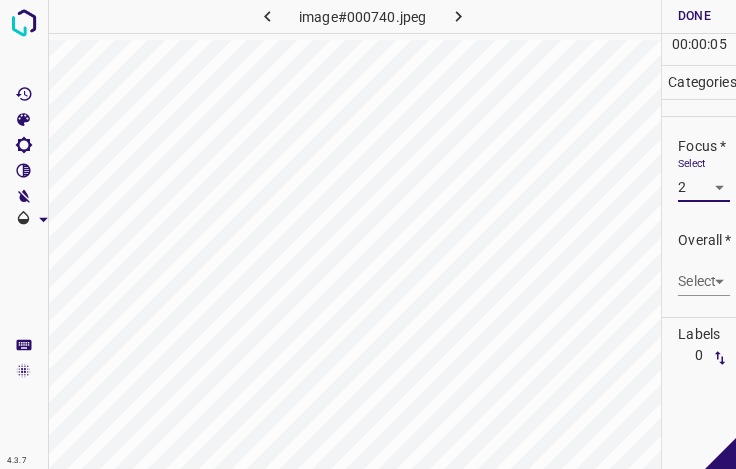 click on "4.3.7 image#000740.jpeg Done Skip 0 00   : 00   : 05   Categories Lighting *  Select 3 3 Focus *  Select 2 2 Overall *  Select ​ Labels   0 Categories 1 Lighting 2 Focus 3 Overall Tools Space Change between modes (Draw & Edit) I Auto labeling R Restore zoom M Zoom in N Zoom out Delete Delete selecte label Filters Z Restore filters X Saturation filter C Brightness filter V Contrast filter B Gray scale filter General O Download - Text - Hide - Delete" at bounding box center [368, 234] 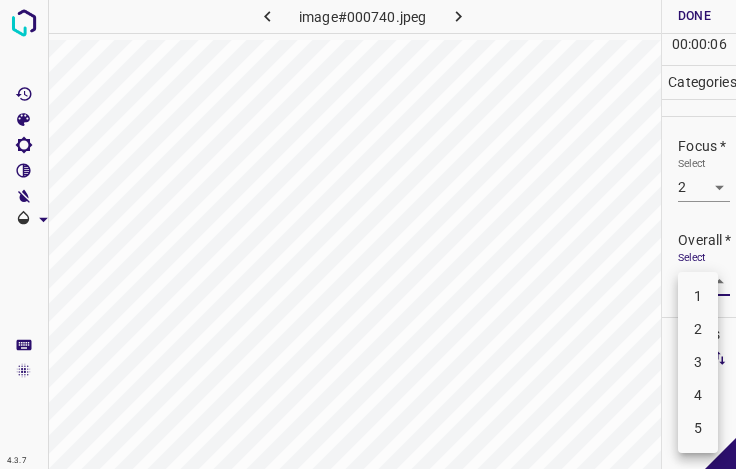click on "2" at bounding box center (698, 329) 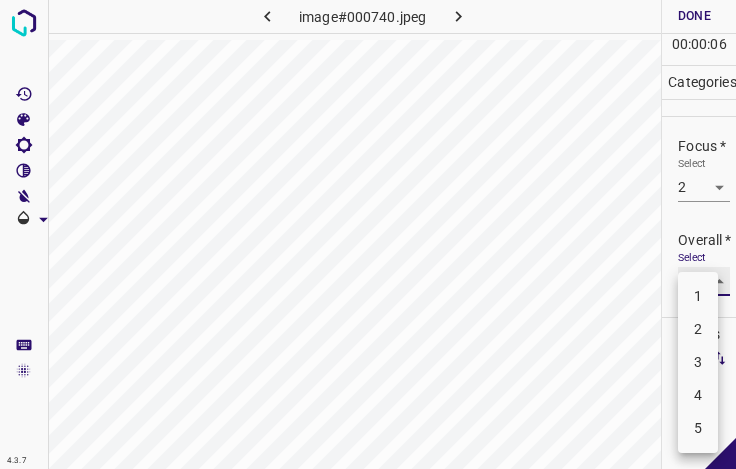 type on "2" 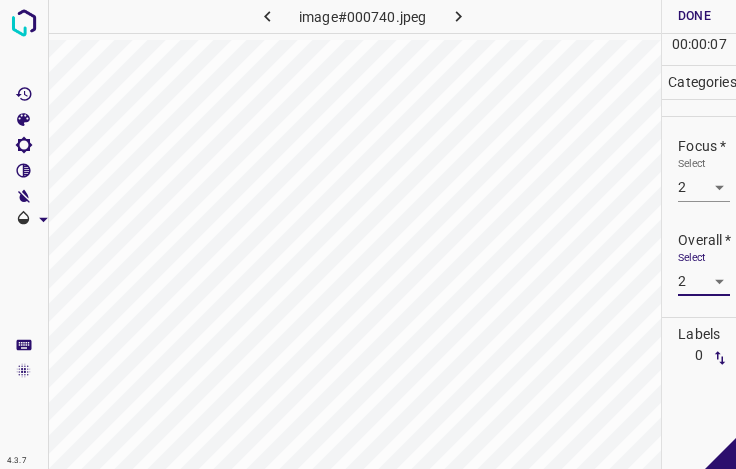 click on "Done" at bounding box center [694, 16] 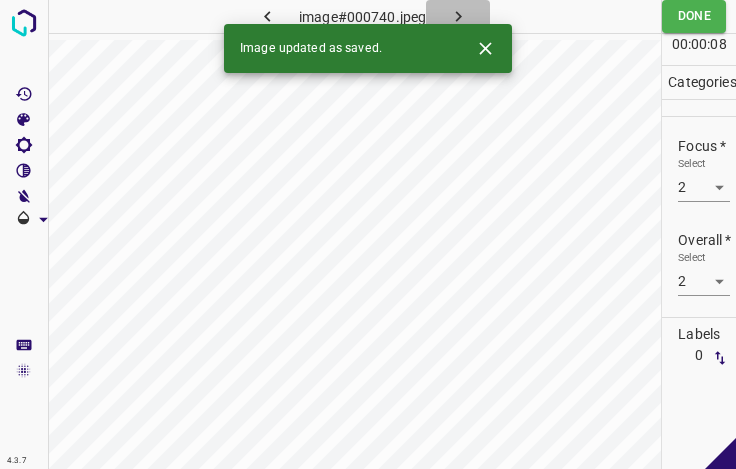 click 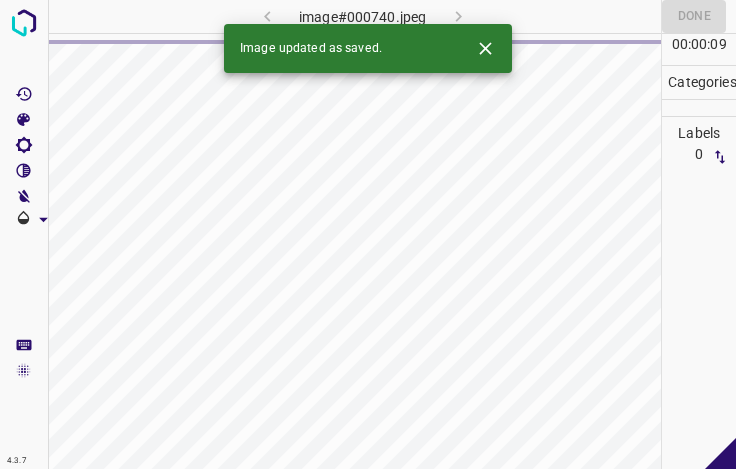 click 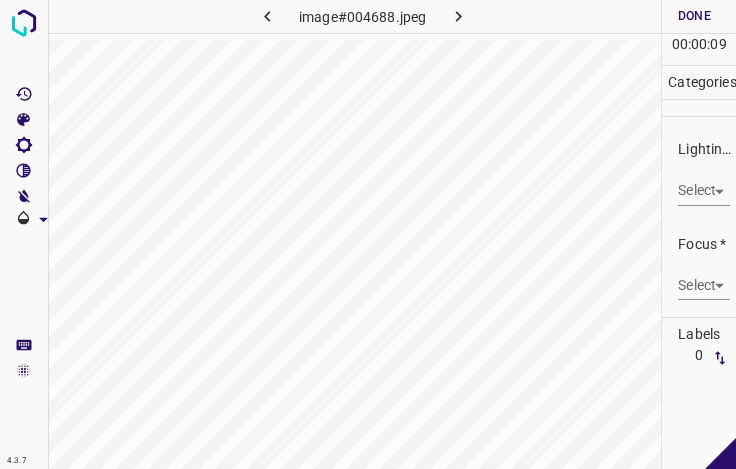 click on "4.3.7 image#[REDACTED].jpeg Done Skip 0 00   : 00   : 09   Categories Lighting *  Select ​ Focus *  Select ​ Overall *  Select ​ Labels   0 Categories 1 Lighting 2 Focus 3 Overall Tools Space Change between modes (Draw & Edit) I Auto labeling R Restore zoom M Zoom in N Zoom out Delete Delete selecte label Filters Z Restore filters X Saturation filter C Brightness filter V Contrast filter B Gray scale filter General O Download - Text - Hide - Delete" at bounding box center (368, 234) 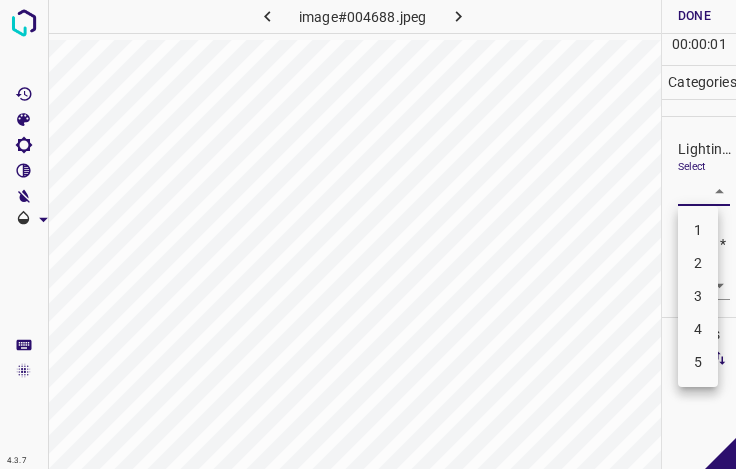 click on "3" at bounding box center (698, 296) 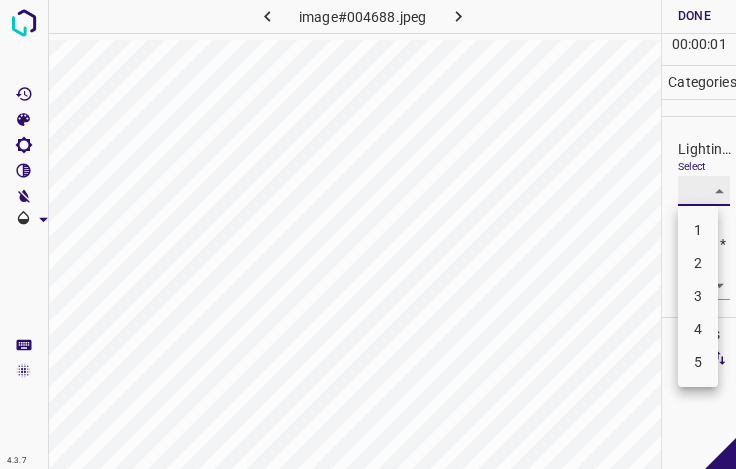 type on "3" 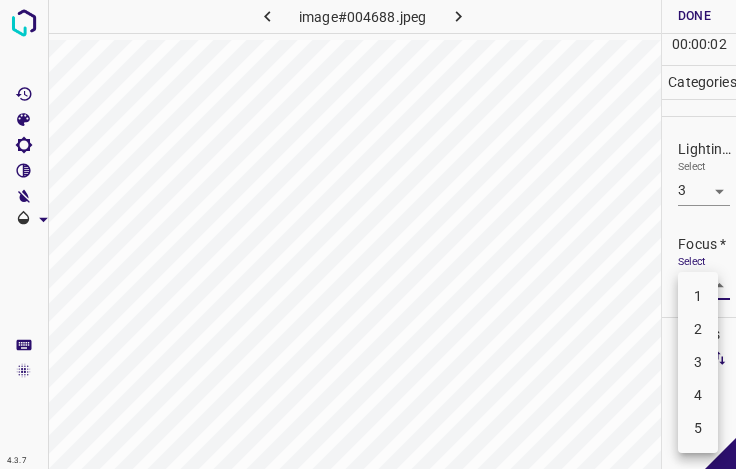 click on "4.3.7 image#004688.jpeg Done Skip 0 00   : 00   : 02   Categories Lighting *  Select 3 3 Focus *  Select ​ Overall *  Select ​ Labels   0 Categories 1 Lighting 2 Focus 3 Overall Tools Space Change between modes (Draw & Edit) I Auto labeling R Restore zoom M Zoom in N Zoom out Delete Delete selecte label Filters Z Restore filters X Saturation filter C Brightness filter V Contrast filter B Gray scale filter General O Download - Text - Hide - Delete 1 2 3 4 5" at bounding box center (368, 234) 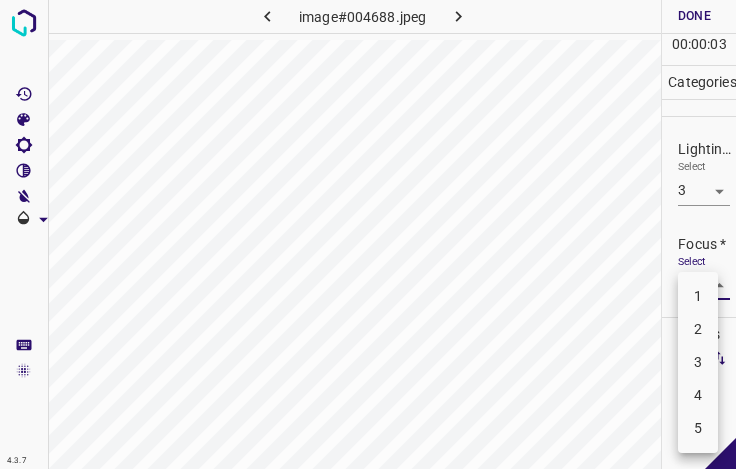 click on "4" at bounding box center (698, 395) 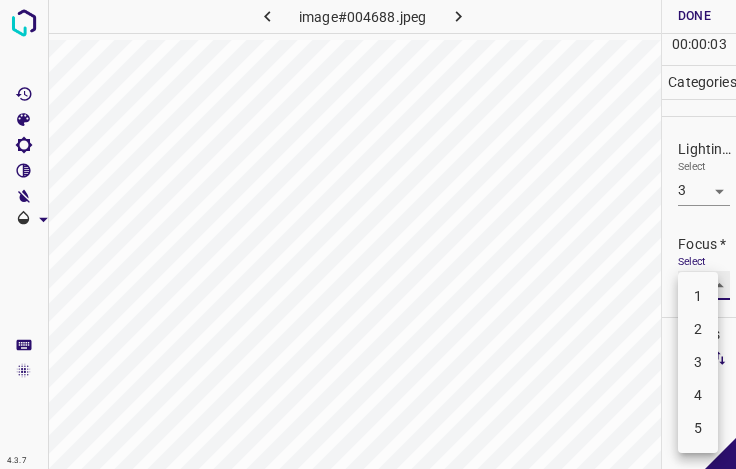 type on "4" 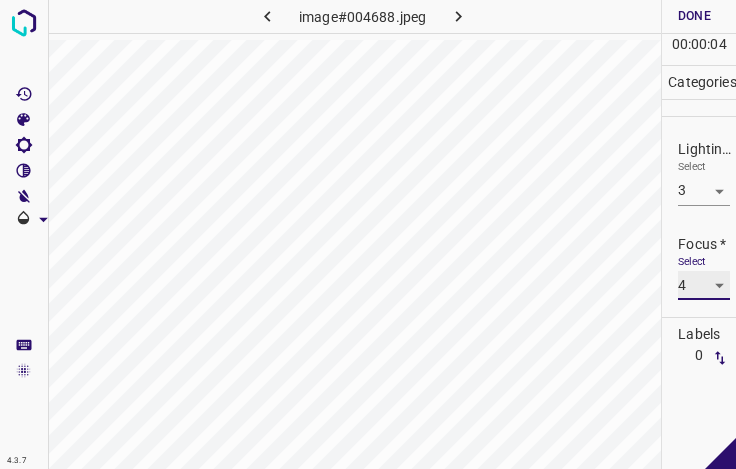 scroll, scrollTop: 98, scrollLeft: 0, axis: vertical 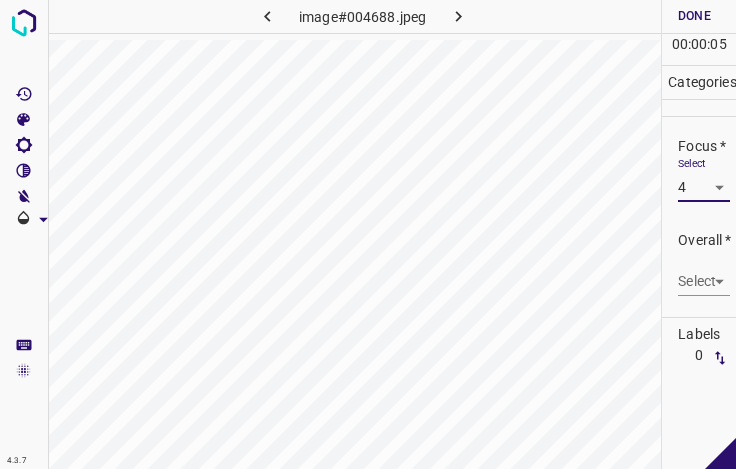 click on "4.3.7 image#[REDACTED].jpeg Done Skip 0 00   : 00   : 05   Categories Lighting *  Select 3 3 Focus *  Select 4 4 Overall *  Select ​ Labels   0 Categories 1 Lighting 2 Focus 3 Overall Tools Space Change between modes (Draw & Edit) I Auto labeling R Restore zoom M Zoom in N Zoom out Delete Delete selecte label Filters Z Restore filters X Saturation filter C Brightness filter V Contrast filter B Gray scale filter General O Download - Text - Hide - Delete" at bounding box center [368, 234] 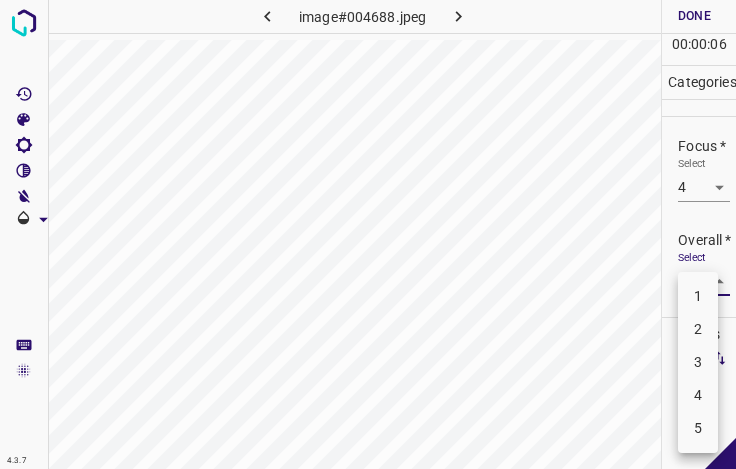 click on "3" at bounding box center [698, 362] 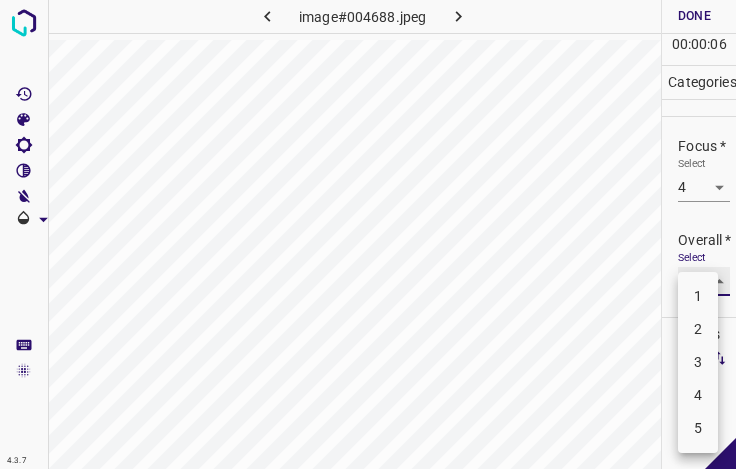 type on "3" 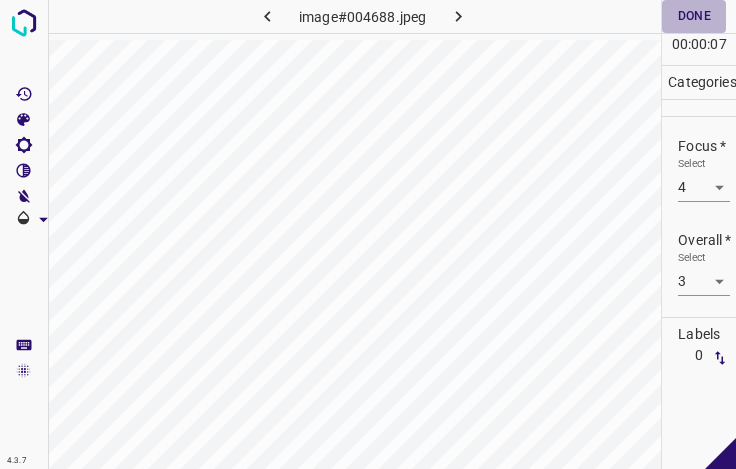 click on "Done" at bounding box center [694, 16] 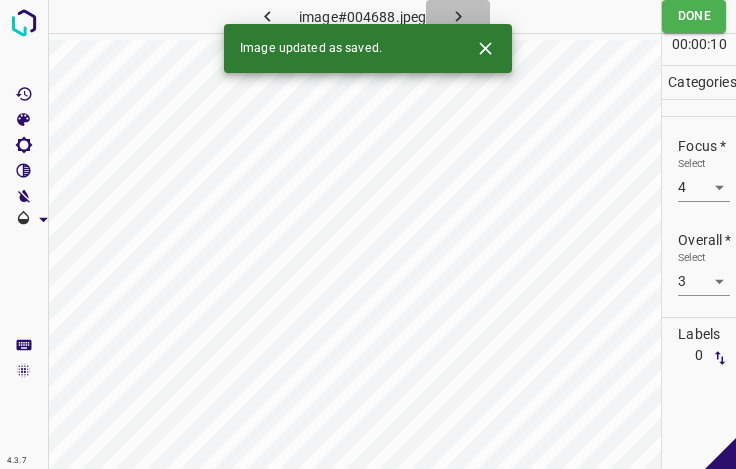 click 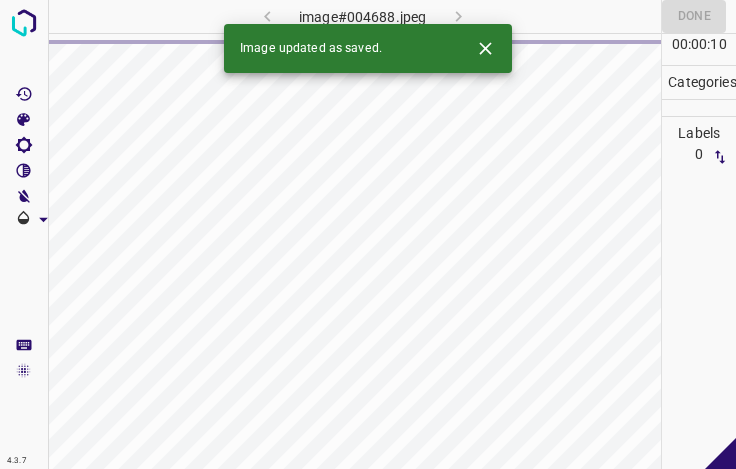 click 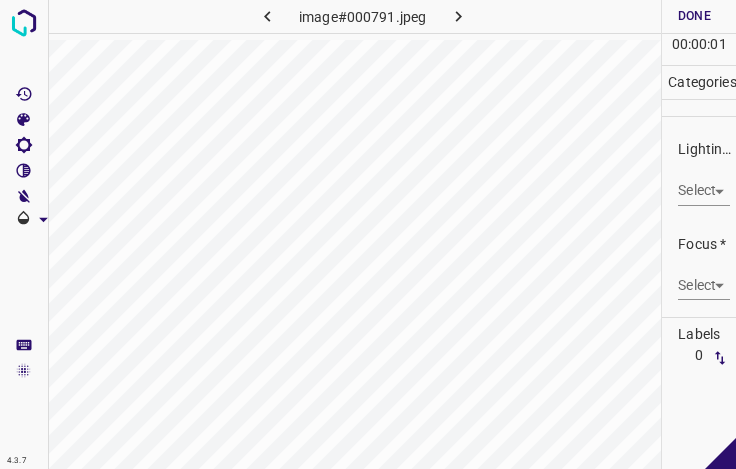 click on "4.3.7 image#000791.jpeg Done Skip 0 00   : 00   : 01   Categories Lighting *  Select ​ Focus *  Select ​ Overall *  Select ​ Labels   0 Categories 1 Lighting 2 Focus 3 Overall Tools Space Change between modes (Draw & Edit) I Auto labeling R Restore zoom M Zoom in N Zoom out Delete Delete selecte label Filters Z Restore filters X Saturation filter C Brightness filter V Contrast filter B Gray scale filter General O Download - Text - Hide - Delete" at bounding box center (368, 234) 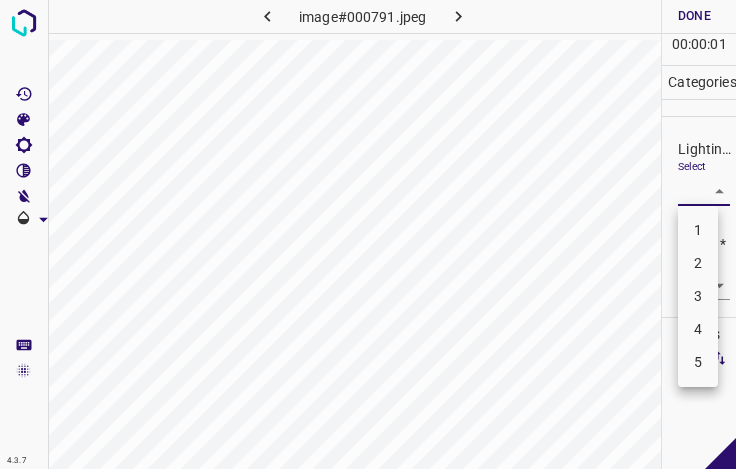 click on "3" at bounding box center [698, 296] 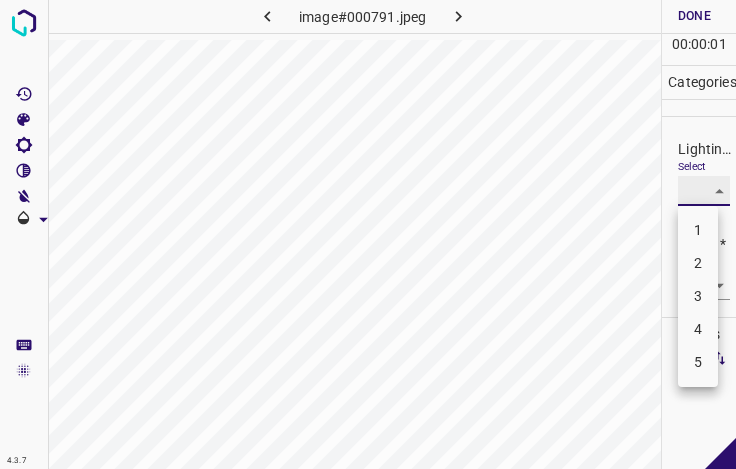 type on "3" 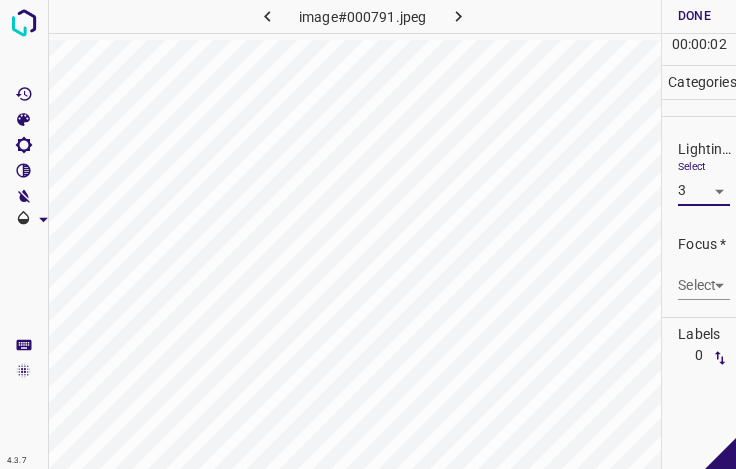 click on "4.3.7 image#000791.jpeg Done Skip 0 00   : 00   : 02   Categories Lighting *  Select 3 3 Focus *  Select ​ Overall *  Select ​ Labels   0 Categories 1 Lighting 2 Focus 3 Overall Tools Space Change between modes (Draw & Edit) I Auto labeling R Restore zoom M Zoom in N Zoom out Delete Delete selecte label Filters Z Restore filters X Saturation filter C Brightness filter V Contrast filter B Gray scale filter General O Download - Text - Hide - Delete 1 2 3 4 5" at bounding box center (368, 234) 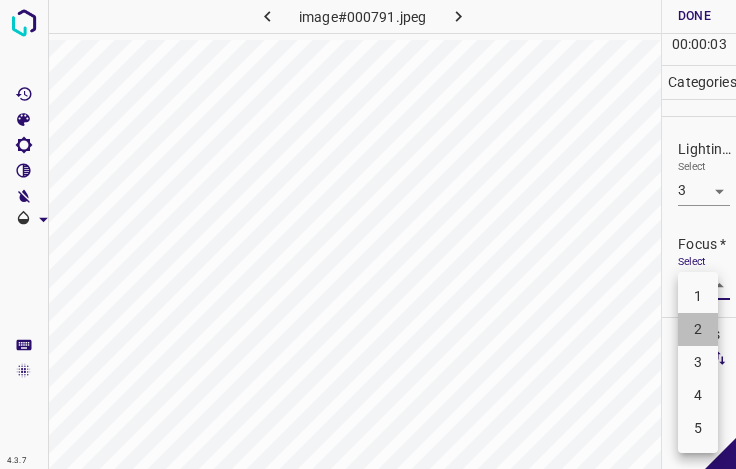 click on "2" at bounding box center (698, 329) 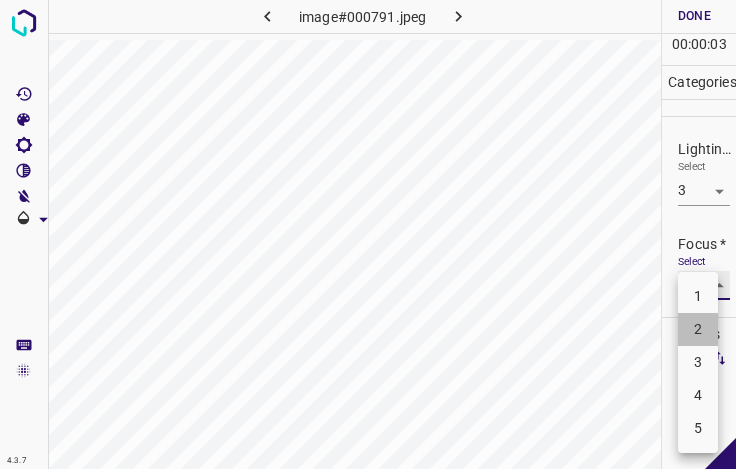 type on "2" 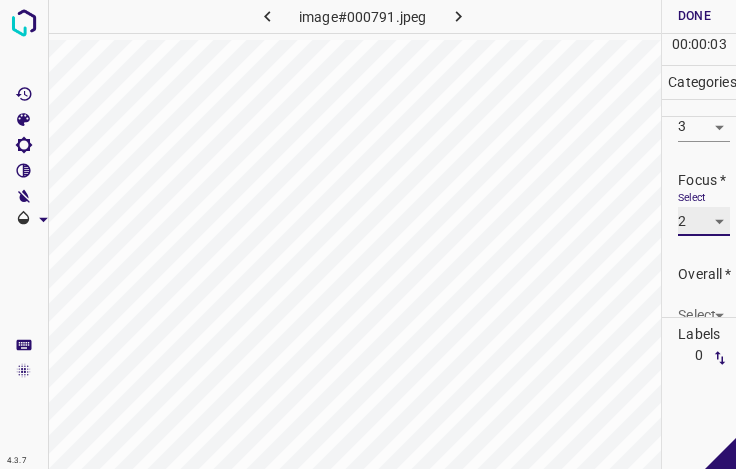 scroll, scrollTop: 98, scrollLeft: 0, axis: vertical 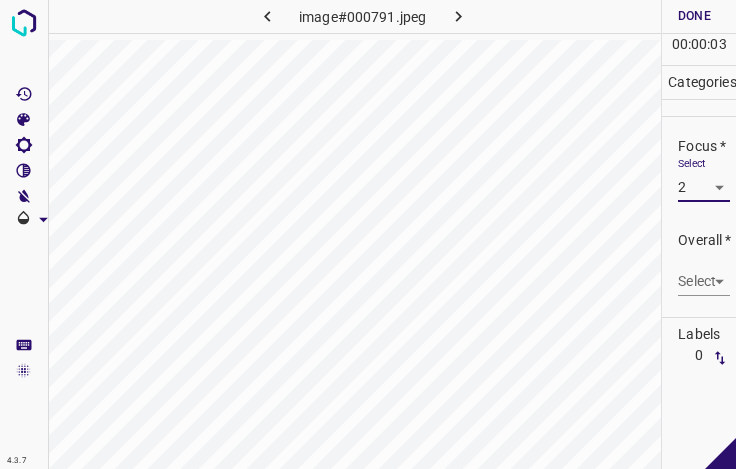 click on "4.3.7 image#000791.jpeg Done Skip 0 00 : 00 : 03 Categories Lighting * Select 3 3 Focus * Select 2 2 Overall * Select ​ Labels 0 Categories 1 Lighting 2 Focus 3 Overall Tools Space Change between modes (Draw & Edit) I Auto labeling R Restore zoom M Zoom in N Zoom out Delete Delete selecte label Filters Z Restore filters X Saturation filter C Brightness filter V Contrast filter B Gray scale filter General O Download - Text - Hide - Delete" at bounding box center (368, 234) 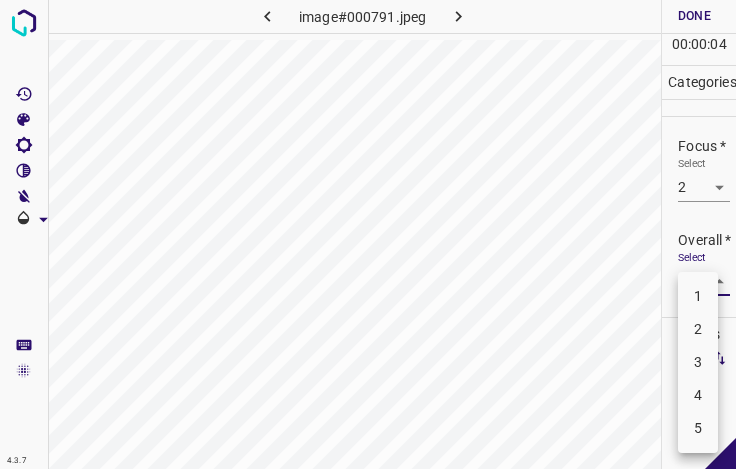 click on "3" at bounding box center [698, 362] 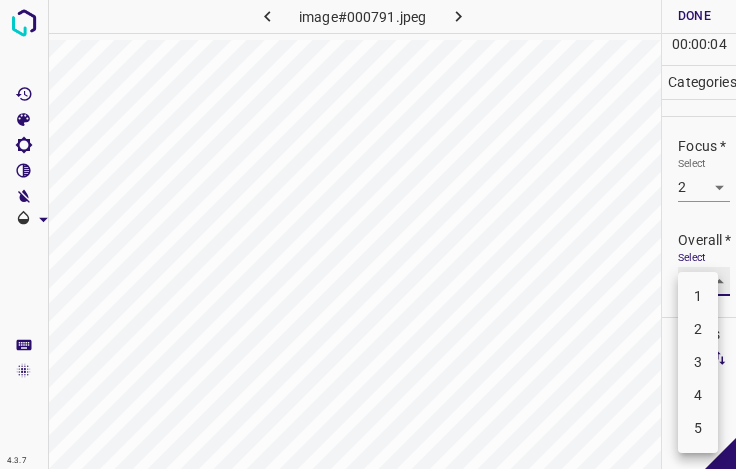 type on "3" 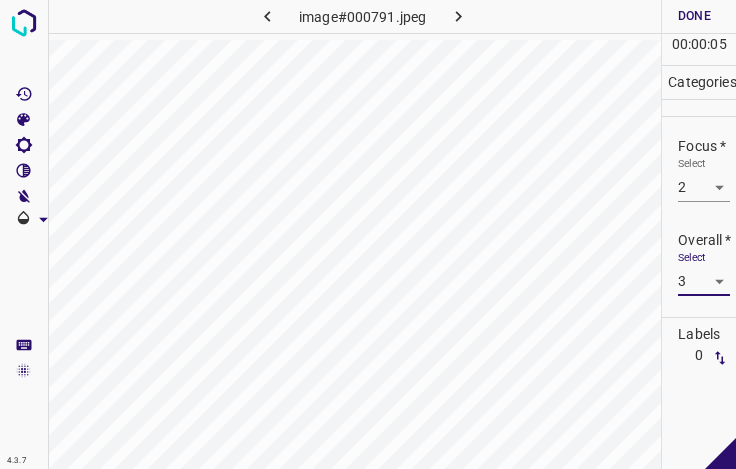 click on "Done" at bounding box center [694, 16] 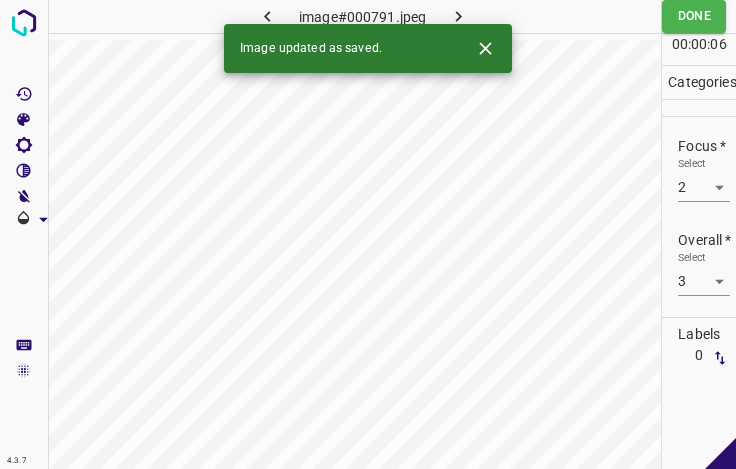 click 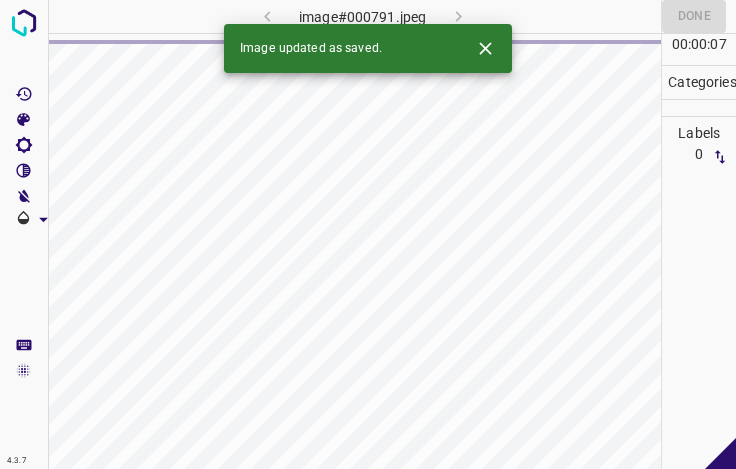 click 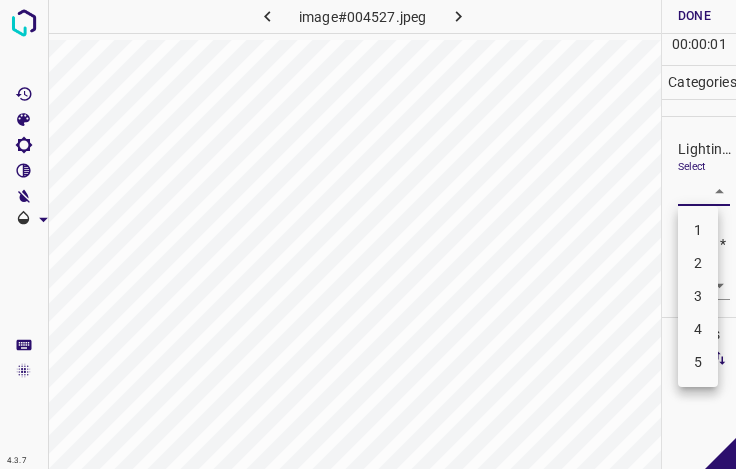 click on "4.3.7 image#004527.jpeg Done Skip 0 00   : 00   : 01   Categories Lighting *  Select ​ Focus *  Select ​ Overall *  Select ​ Labels   0 Categories 1 Lighting 2 Focus 3 Overall Tools Space Change between modes (Draw & Edit) I Auto labeling R Restore zoom M Zoom in N Zoom out Delete Delete selecte label Filters Z Restore filters X Saturation filter C Brightness filter V Contrast filter B Gray scale filter General O Download - Text - Hide - Delete 1 2 3 4 5" at bounding box center [368, 234] 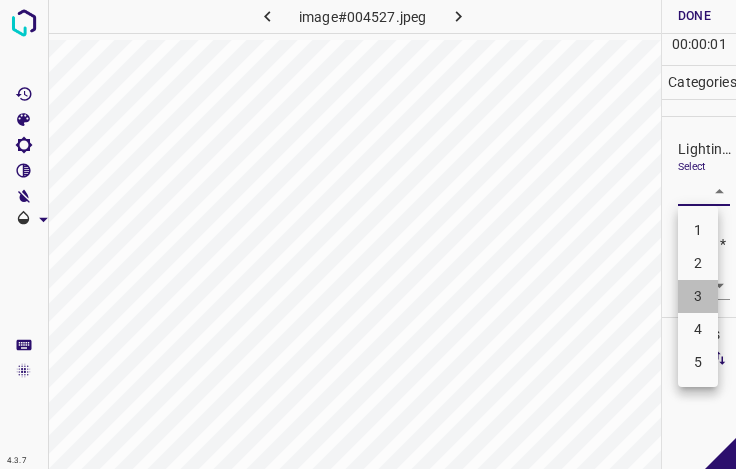 drag, startPoint x: 710, startPoint y: 296, endPoint x: 702, endPoint y: 280, distance: 17.888544 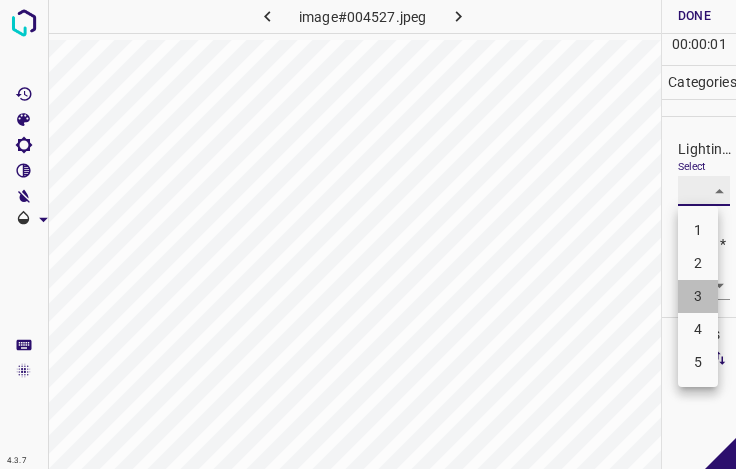 type on "3" 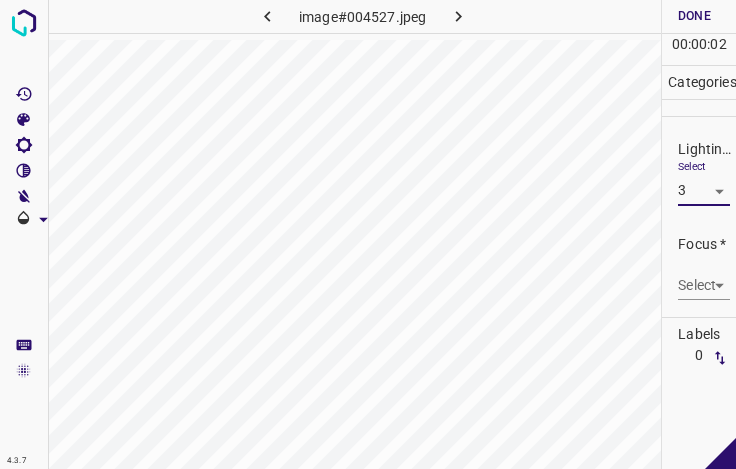 click on "4.3.7 image#004527.jpeg Done Skip 0 00   : 00   : 02   Categories Lighting *  Select 3 3 Focus *  Select ​ Overall *  Select ​ Labels   0 Categories 1 Lighting 2 Focus 3 Overall Tools Space Change between modes (Draw & Edit) I Auto labeling R Restore zoom M Zoom in N Zoom out Delete Delete selecte label Filters Z Restore filters X Saturation filter C Brightness filter V Contrast filter B Gray scale filter General O Download - Text - Hide - Delete 1 2 3 4 5" at bounding box center [368, 234] 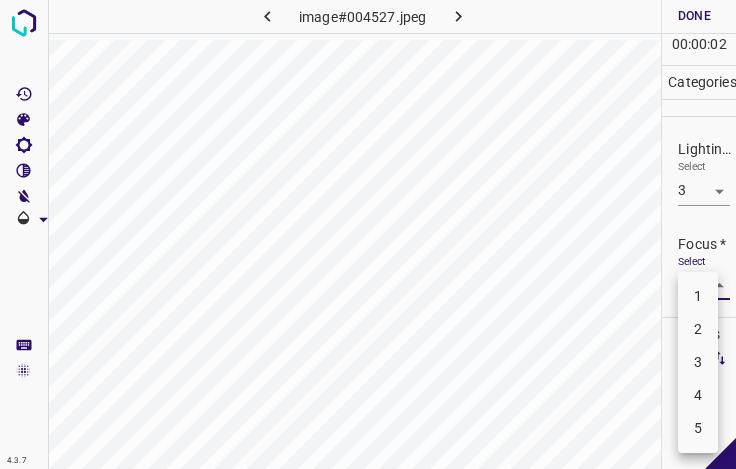 drag, startPoint x: 702, startPoint y: 354, endPoint x: 703, endPoint y: 323, distance: 31.016125 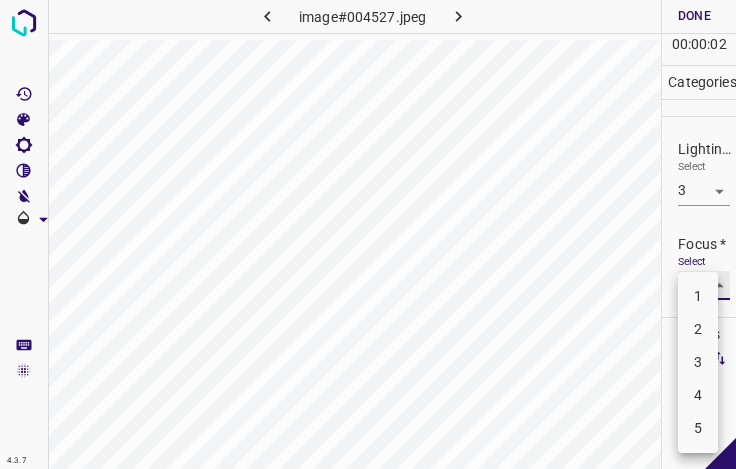 type on "3" 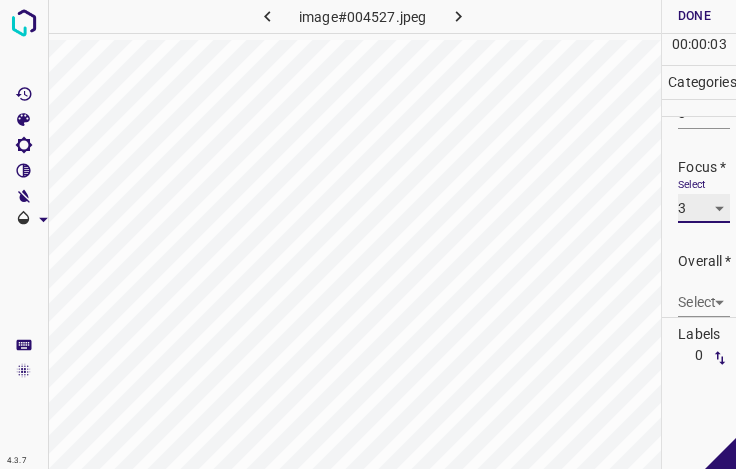 scroll, scrollTop: 98, scrollLeft: 0, axis: vertical 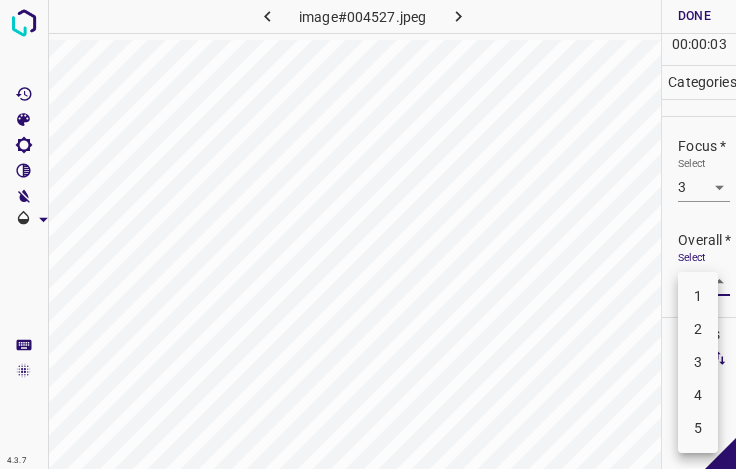 click on "4.3.7 image#004527.jpeg Done Skip 0 00   : 00   : 03   Categories Lighting *  Select 3 3 Focus *  Select 3 3 Overall *  Select ​ Labels   0 Categories 1 Lighting 2 Focus 3 Overall Tools Space Change between modes (Draw & Edit) I Auto labeling R Restore zoom M Zoom in N Zoom out Delete Delete selecte label Filters Z Restore filters X Saturation filter C Brightness filter V Contrast filter B Gray scale filter General O Download - Text - Hide - Delete 1 2 3 4 5" at bounding box center (368, 234) 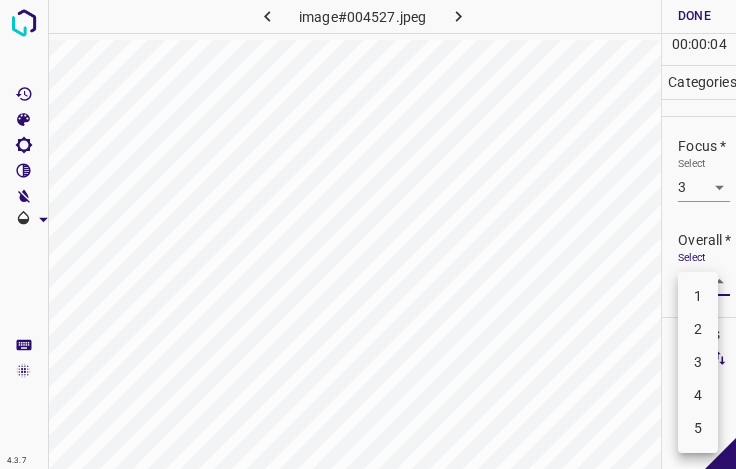 click on "2" at bounding box center [698, 329] 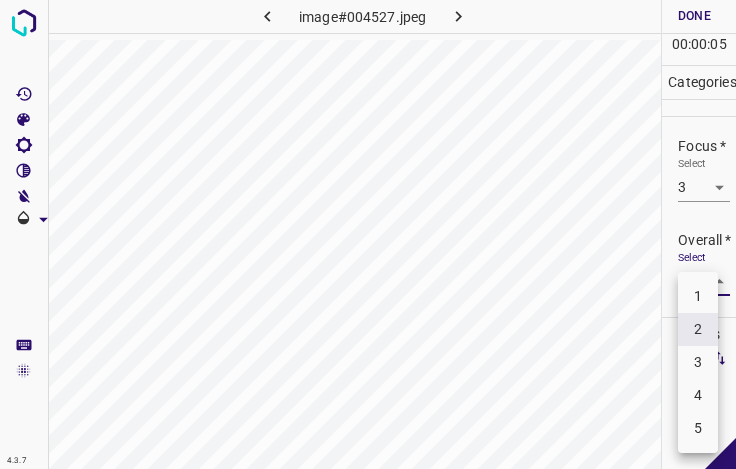 click on "4.3.7 image#004527.jpeg Done Skip 0 00 : 00 : 05 Categories Lighting * Select 3 3 Focus * Select 3 3 Overall * Select 2 2 Labels 0 Categories 1 Lighting 2 Focus 3 Overall Tools Space Change between modes (Draw & Edit) I Auto labeling R Restore zoom M Zoom in N Zoom out Delete Delete selecte label Filters Z Restore filters X Saturation filter C Brightness filter V Contrast filter B Gray scale filter General O Download - Text - Hide - Delete 1 2 3 4 5" at bounding box center (368, 234) 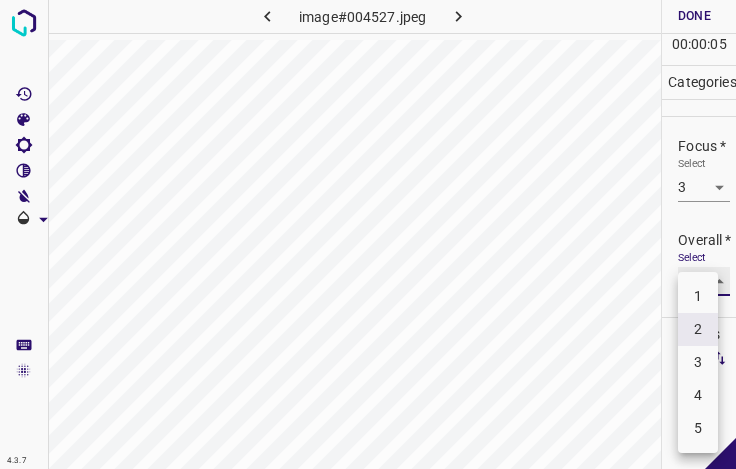 type on "3" 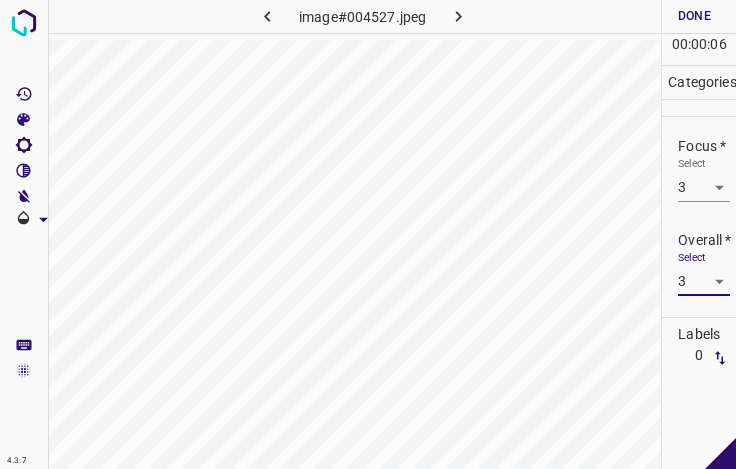 click on "Done" at bounding box center (694, 16) 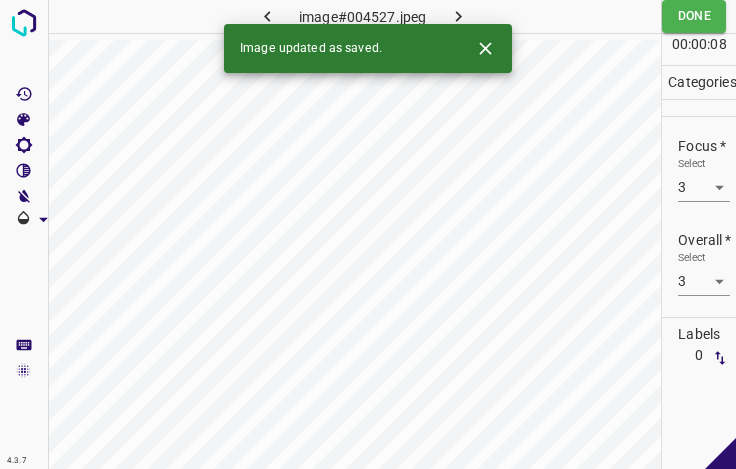 click 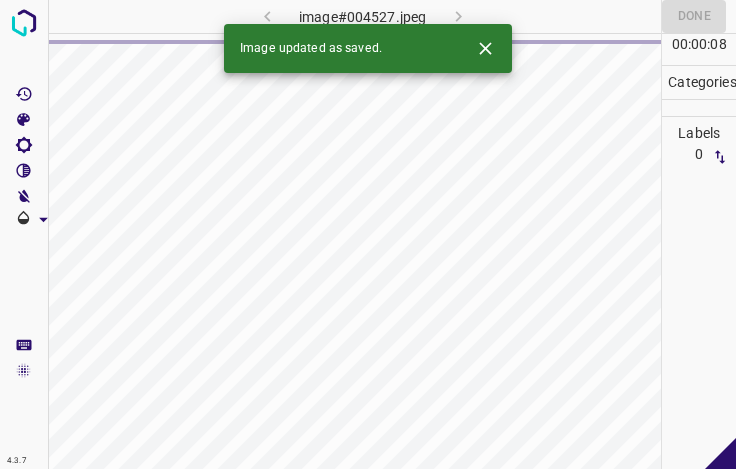 click 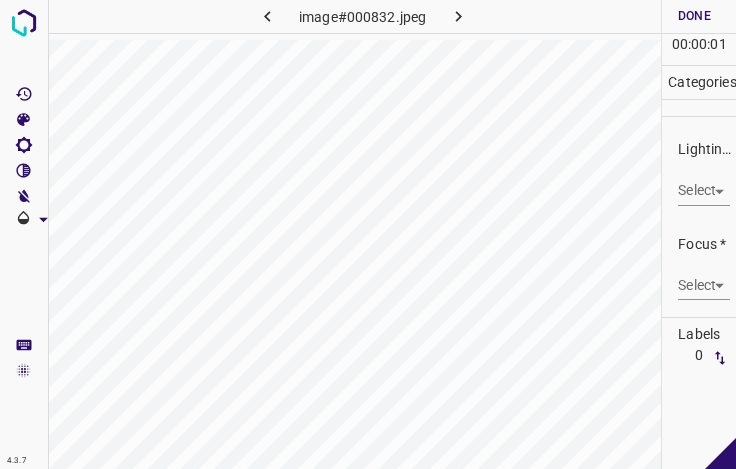 click on "4.3.7 image#000832.jpeg Done Skip 0 00 : 00 : 01 Categories Lighting * Select ​ Focus * Select ​ Overall * Select ​ Labels 0 Categories 1 Lighting 2 Focus 3 Overall Tools Space Change between modes (Draw & Edit) I Auto labeling R Restore zoom M Zoom in N Zoom out Delete Delete selecte label Filters Z Restore filters X Saturation filter C Brightness filter V Contrast filter B Gray scale filter General O Download - Text - Hide - Delete" at bounding box center [368, 234] 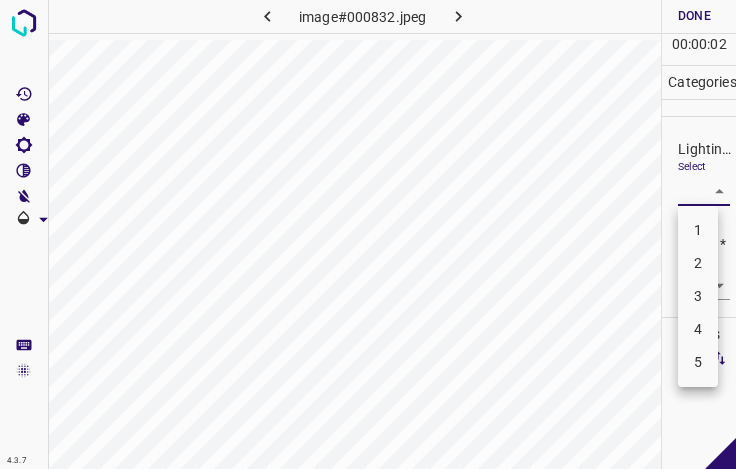 click on "3" at bounding box center [698, 296] 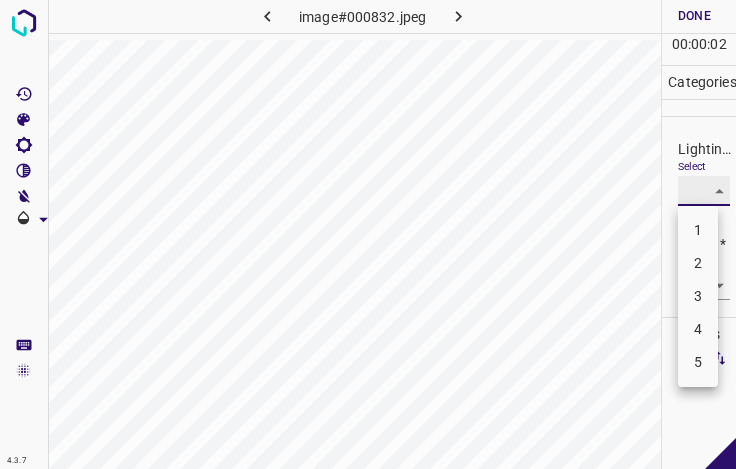 type on "3" 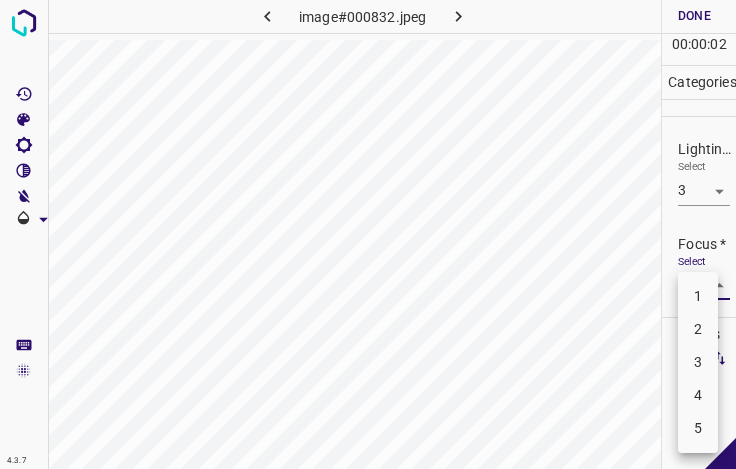click on "4.3.7 image#000832.jpeg Done Skip 0 00   : 00   : 02   Categories Lighting *  Select 3 3 Focus *  Select ​ Overall *  Select ​ Labels   0 Categories 1 Lighting 2 Focus 3 Overall Tools Space Change between modes (Draw & Edit) I Auto labeling R Restore zoom M Zoom in N Zoom out Delete Delete selecte label Filters Z Restore filters X Saturation filter C Brightness filter V Contrast filter B Gray scale filter General O Download - Text - Hide - Delete 1 2 3 4 5" at bounding box center [368, 234] 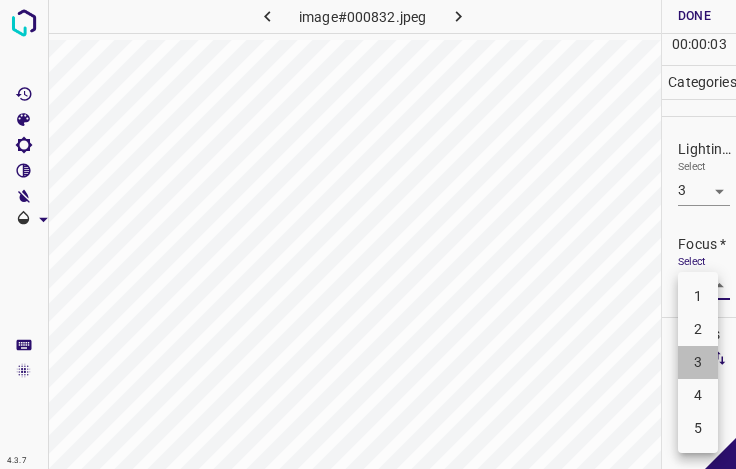 click on "3" at bounding box center [698, 362] 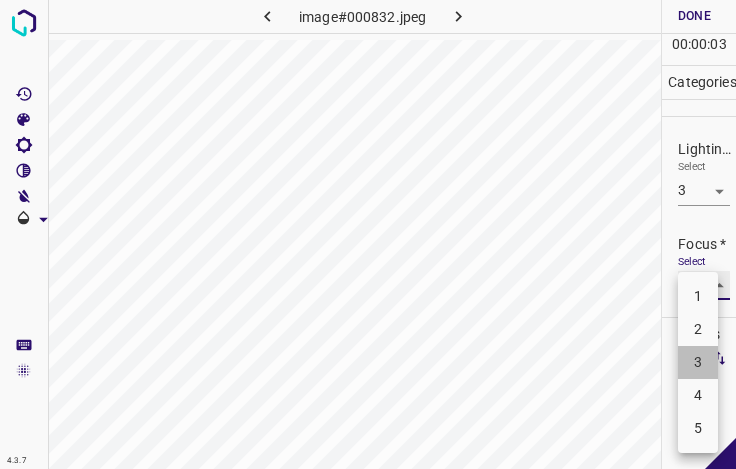 type on "3" 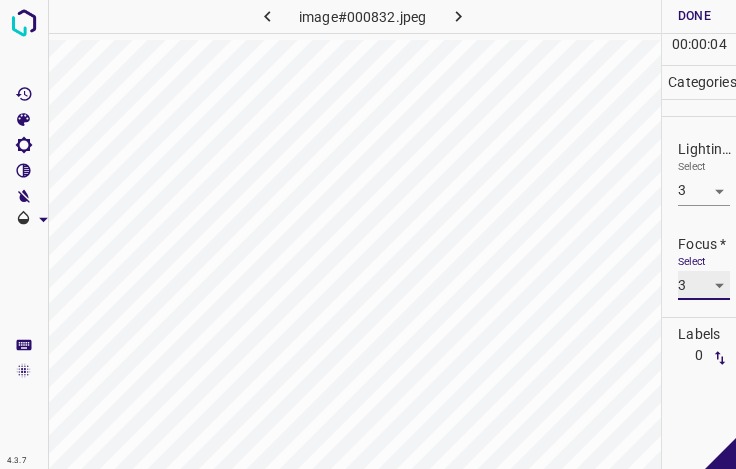 scroll, scrollTop: 98, scrollLeft: 0, axis: vertical 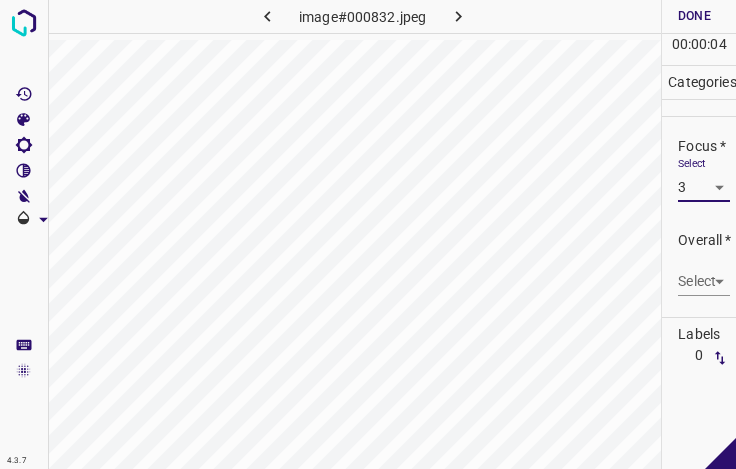 click on "4.3.7 image#000832.jpeg Done Skip 0 00   : 00   : 04   Categories Lighting *  Select 3 3 Focus *  Select 3 3 Overall *  Select ​ Labels   0 Categories 1 Lighting 2 Focus 3 Overall Tools Space Change between modes (Draw & Edit) I Auto labeling R Restore zoom M Zoom in N Zoom out Delete Delete selecte label Filters Z Restore filters X Saturation filter C Brightness filter V Contrast filter B Gray scale filter General O Download - Text - Hide - Delete" at bounding box center (368, 234) 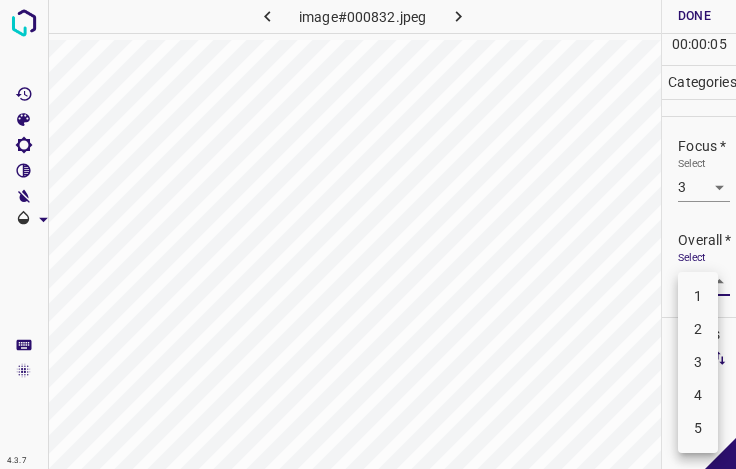 click on "3" at bounding box center [698, 362] 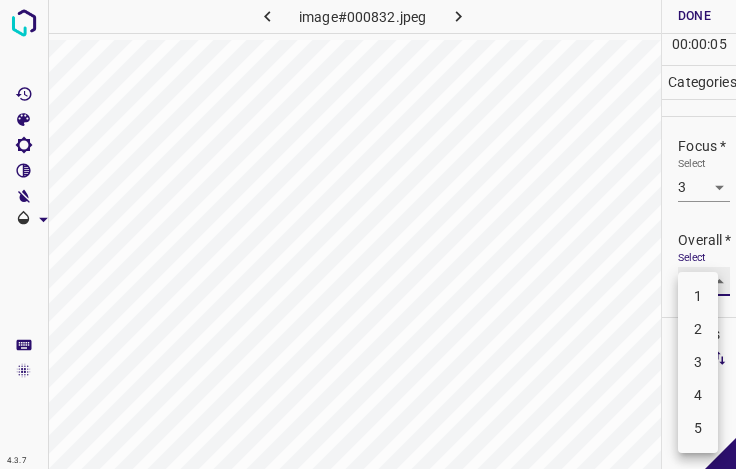 type on "3" 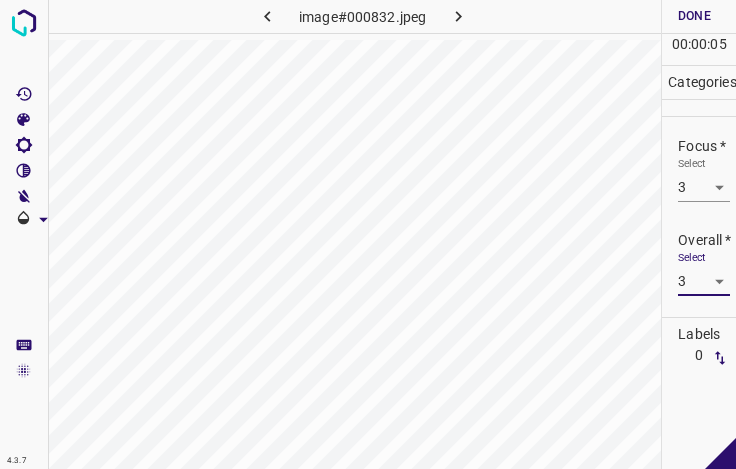 click on "Done" at bounding box center (694, 16) 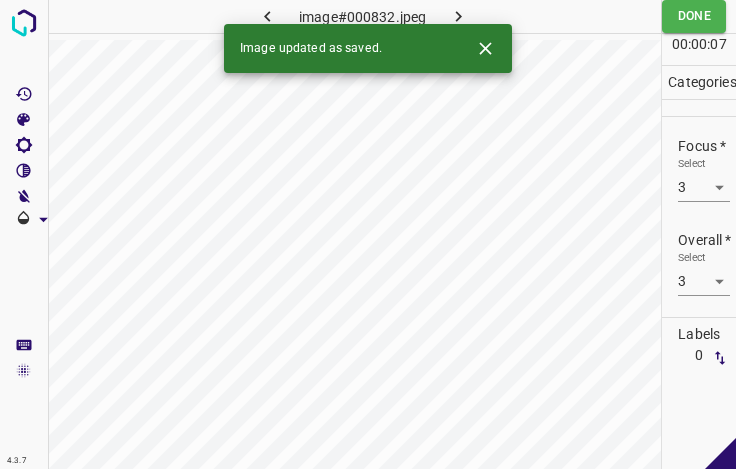 drag, startPoint x: 462, startPoint y: 10, endPoint x: 476, endPoint y: 22, distance: 18.439089 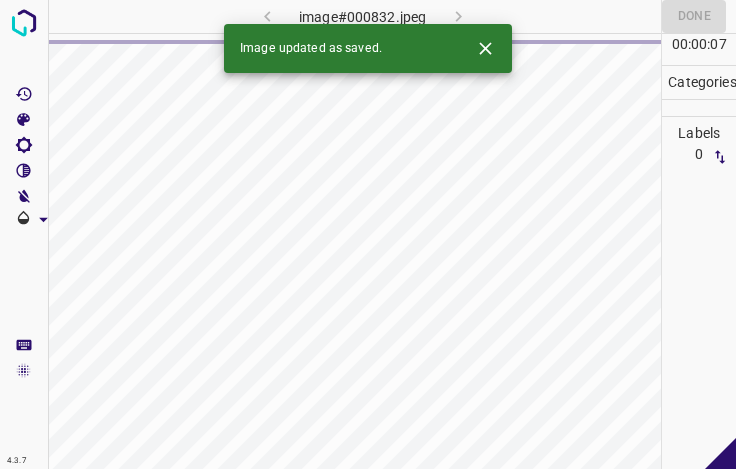 click 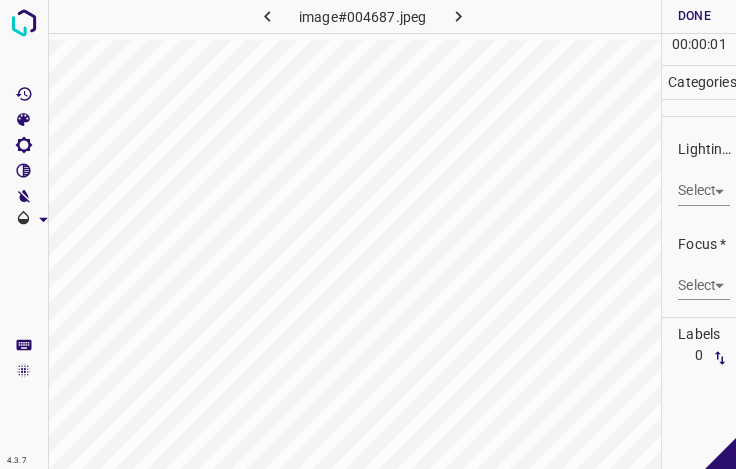 click on "4.3.7 image#004687.jpeg Done Skip 0 00   : 00   : 01   Categories Lighting *  Select ​ Focus *  Select ​ Overall *  Select ​ Labels   0 Categories 1 Lighting 2 Focus 3 Overall Tools Space Change between modes (Draw & Edit) I Auto labeling R Restore zoom M Zoom in N Zoom out Delete Delete selecte label Filters Z Restore filters X Saturation filter C Brightness filter V Contrast filter B Gray scale filter General O Download - Text - Hide - Delete" at bounding box center (368, 234) 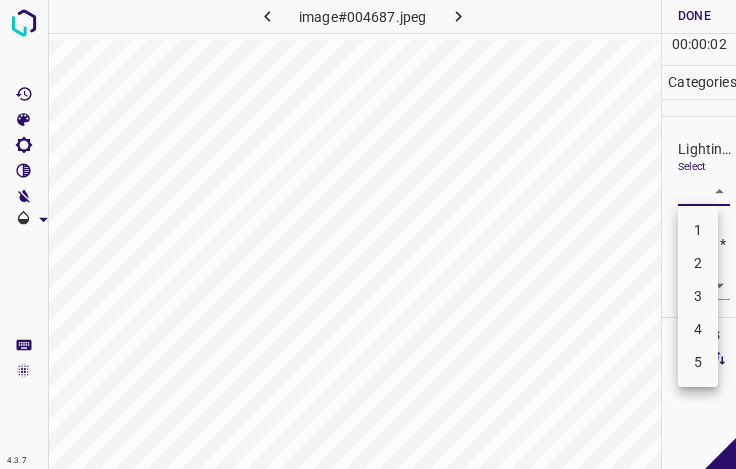 click on "3" at bounding box center (698, 296) 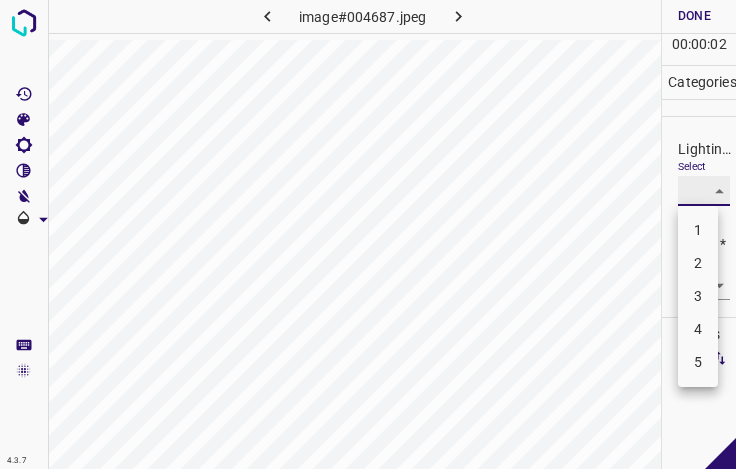 type on "3" 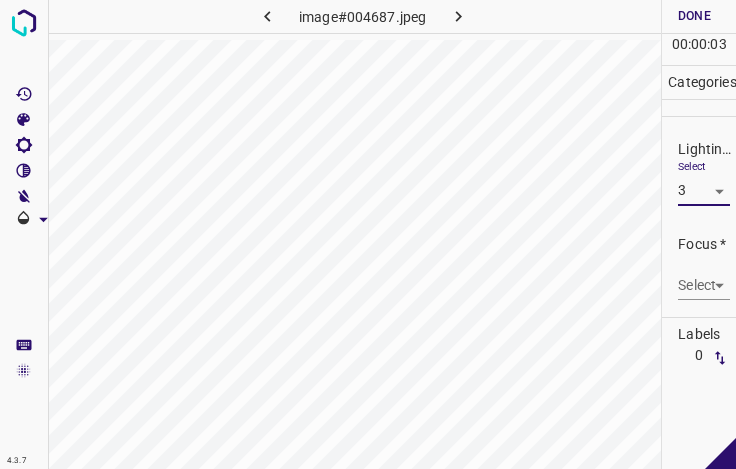 click on "4.3.7 image#[REDACTED].jpeg Done Skip 0 00   : 00   : 03   Categories Lighting *  Select 3 3 Focus *  Select ​ Overall *  Select ​ Labels   0 Categories 1 Lighting 2 Focus 3 Overall Tools Space Change between modes (Draw & Edit) I Auto labeling R Restore zoom M Zoom in N Zoom out Delete Delete selecte label Filters Z Restore filters X Saturation filter C Brightness filter V Contrast filter B Gray scale filter General O Download - Text - Hide - Delete" at bounding box center (368, 234) 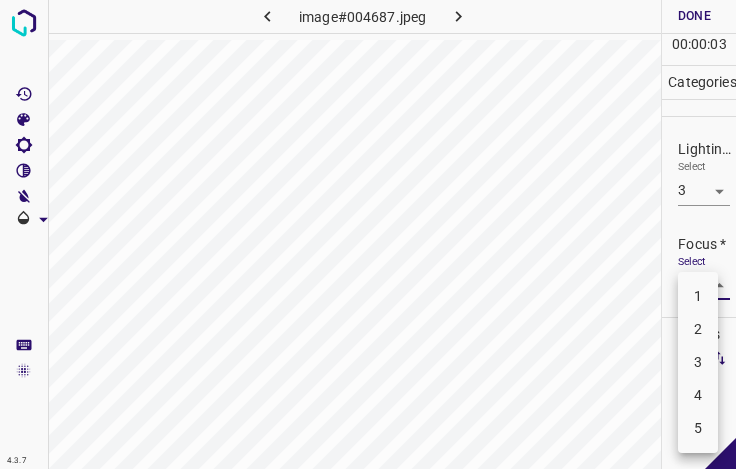 click on "3" at bounding box center [698, 362] 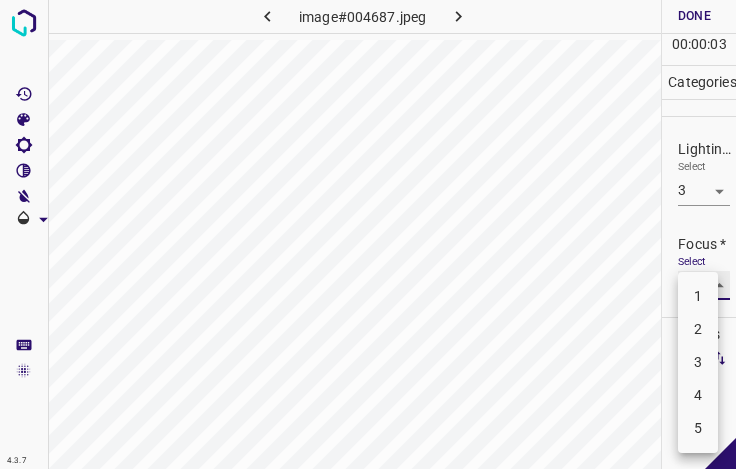 type on "3" 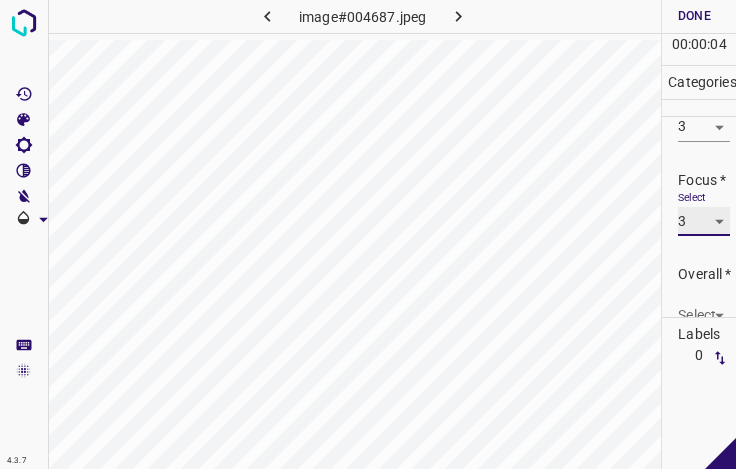 scroll, scrollTop: 98, scrollLeft: 0, axis: vertical 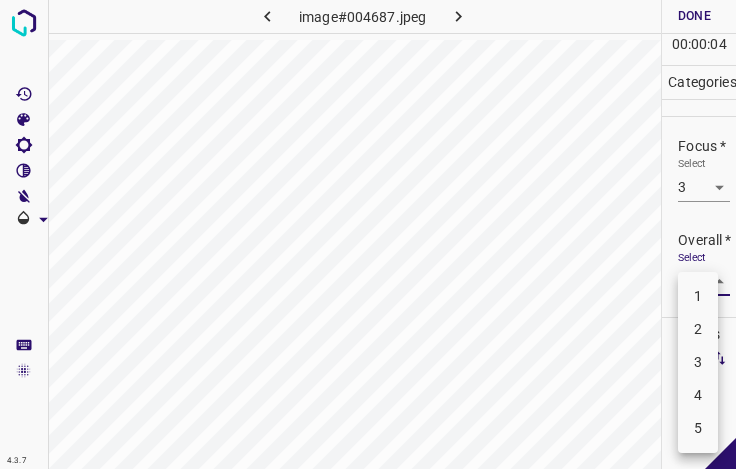click on "4.3.7 image#[REDACTED].jpeg Done Skip 0 00   : 00   : 04   Categories Lighting *  Select 3 3 Focus *  Select 3 3 Overall *  Select ​ Labels   0 Categories 1 Lighting 2 Focus 3 Overall Tools Space Change between modes (Draw & Edit) I Auto labeling R Restore zoom M Zoom in N Zoom out Delete Delete selecte label Filters Z Restore filters X Saturation filter C Brightness filter V Contrast filter B Gray scale filter General O Download - Text - Hide - Delete 1 2 3 4 5" at bounding box center [368, 234] 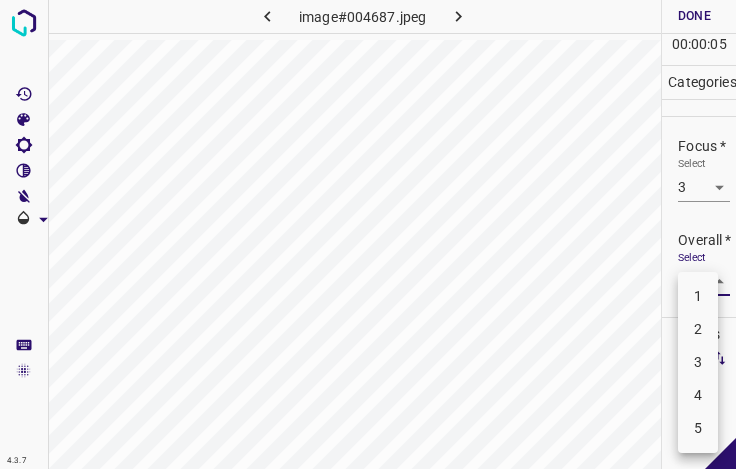 click on "3" at bounding box center (698, 362) 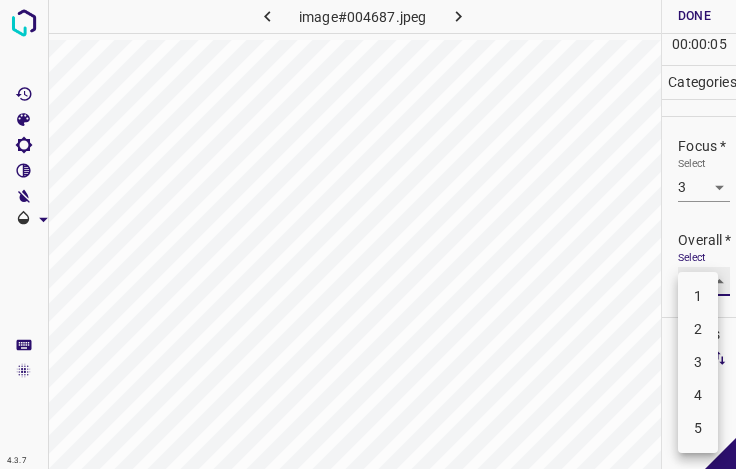 type on "3" 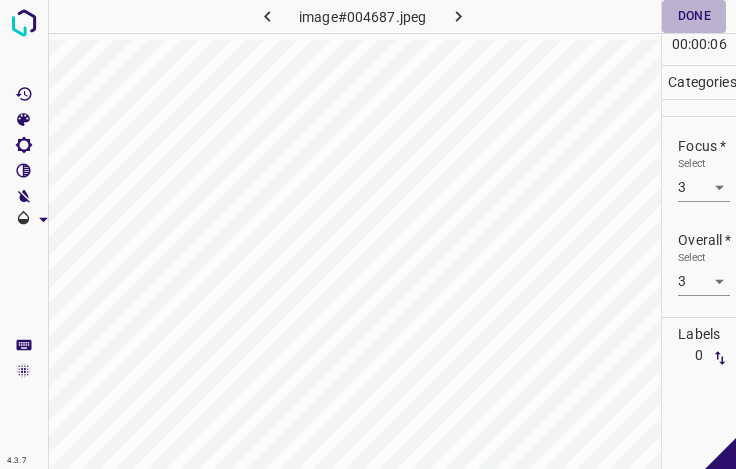 click on "Done" at bounding box center [694, 16] 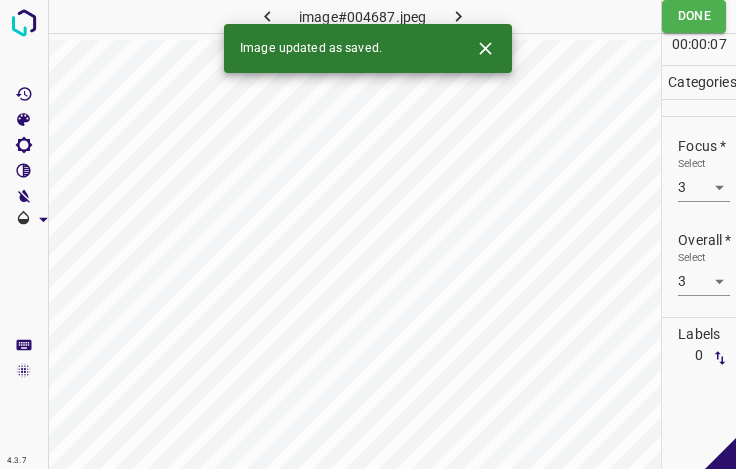 drag, startPoint x: 463, startPoint y: 14, endPoint x: 468, endPoint y: 23, distance: 10.29563 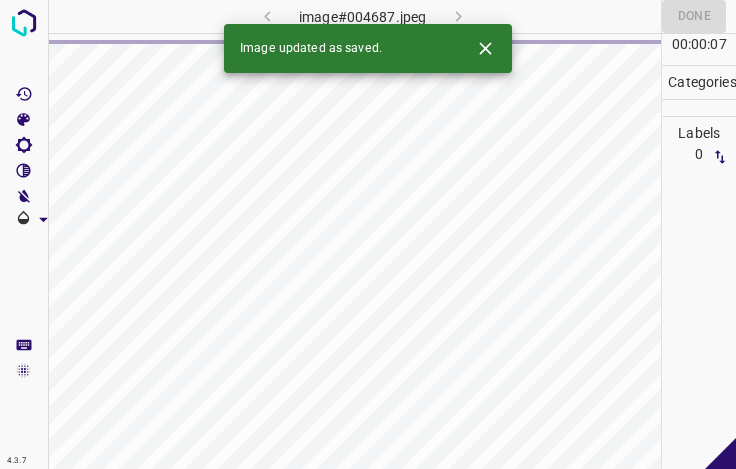 click 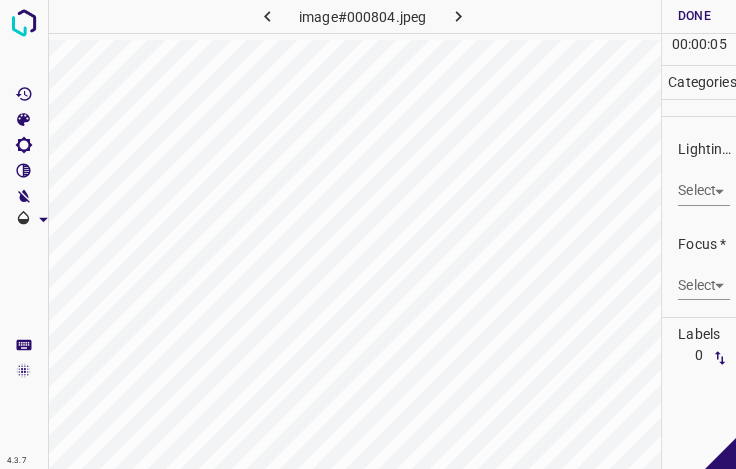 click on "4.3.7 image#000804.jpeg Done Skip 0 00   : 00   : 05   Categories Lighting *  Select ​ Focus *  Select ​ Overall *  Select ​ Labels   0 Categories 1 Lighting 2 Focus 3 Overall Tools Space Change between modes (Draw & Edit) I Auto labeling R Restore zoom M Zoom in N Zoom out Delete Delete selecte label Filters Z Restore filters X Saturation filter C Brightness filter V Contrast filter B Gray scale filter General O Download - Text - Hide - Delete" at bounding box center (368, 234) 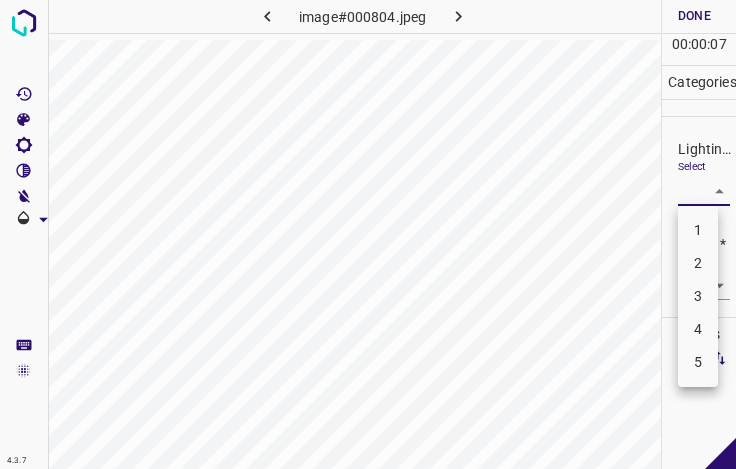 click on "3" at bounding box center (698, 296) 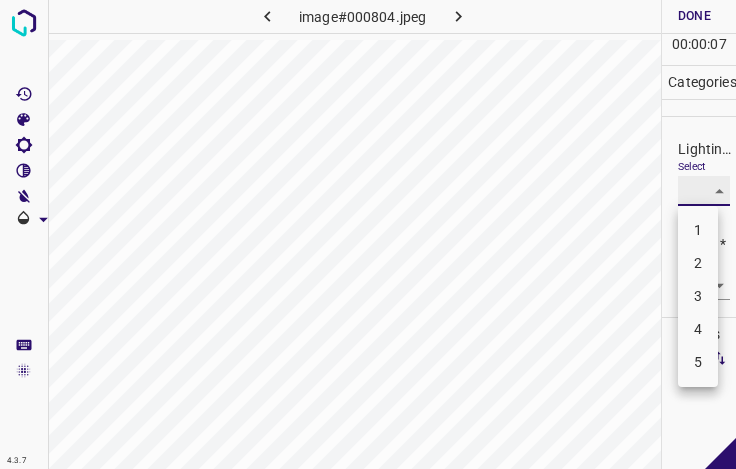 type on "3" 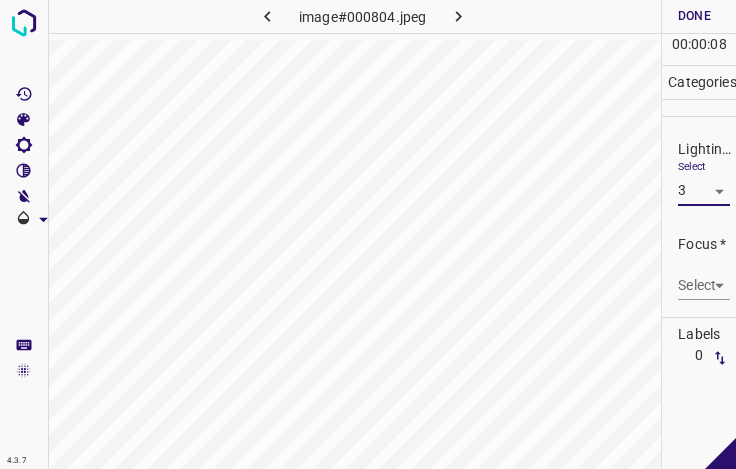 click on "4.3.7 image#000804.jpeg Done Skip 0 00   : 00   : 08   Categories Lighting *  Select 3 3 Focus *  Select ​ Overall *  Select ​ Labels   0 Categories 1 Lighting 2 Focus 3 Overall Tools Space Change between modes (Draw & Edit) I Auto labeling R Restore zoom M Zoom in N Zoom out Delete Delete selecte label Filters Z Restore filters X Saturation filter C Brightness filter V Contrast filter B Gray scale filter General O Download - Text - Hide - Delete" at bounding box center [368, 234] 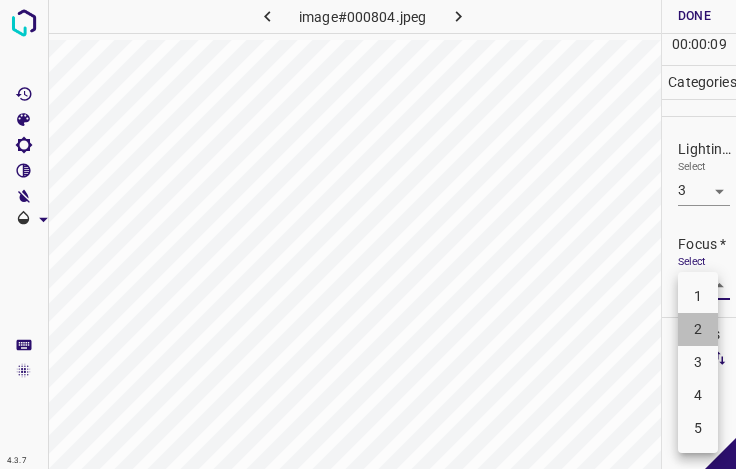 click on "2" at bounding box center [698, 329] 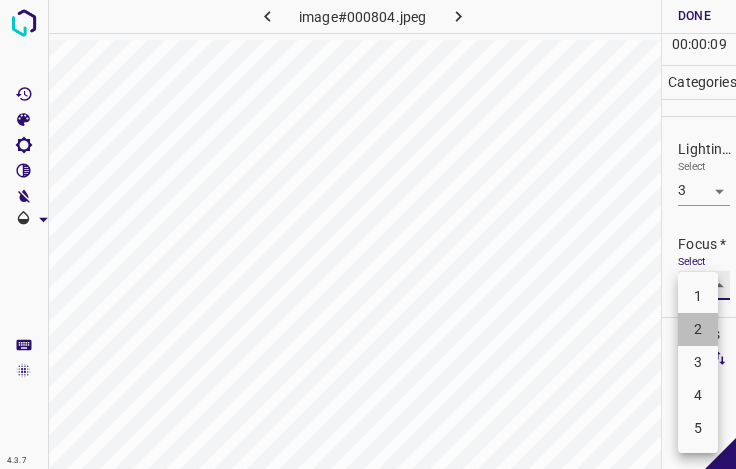 type on "2" 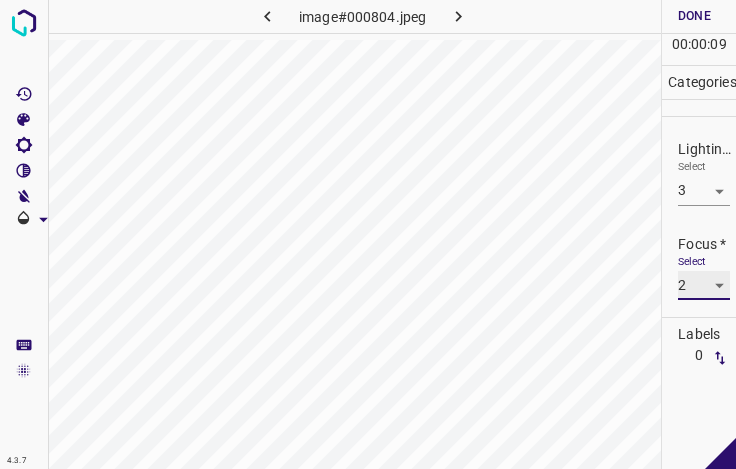 scroll, scrollTop: 98, scrollLeft: 0, axis: vertical 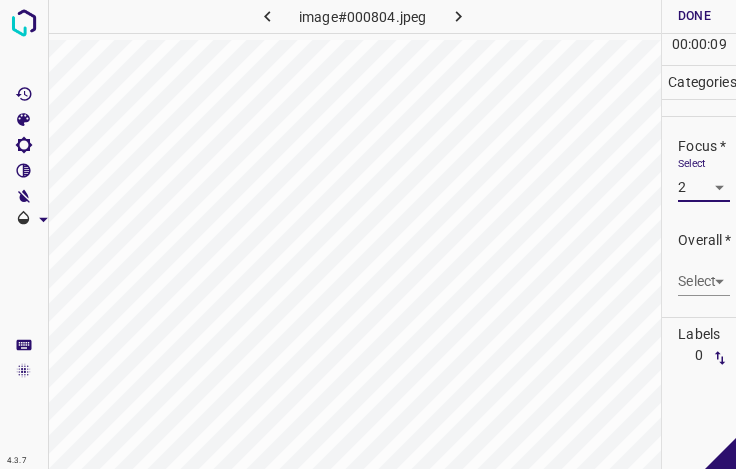 click on "4.3.7 image#000804.jpeg Done Skip 0 00   : 00   : 09   Categories Lighting *  Select 3 3 Focus *  Select 2 2 Overall *  Select ​ Labels   0 Categories 1 Lighting 2 Focus 3 Overall Tools Space Change between modes (Draw & Edit) I Auto labeling R Restore zoom M Zoom in N Zoom out Delete Delete selecte label Filters Z Restore filters X Saturation filter C Brightness filter V Contrast filter B Gray scale filter General O Download - Text - Hide - Delete" at bounding box center (368, 234) 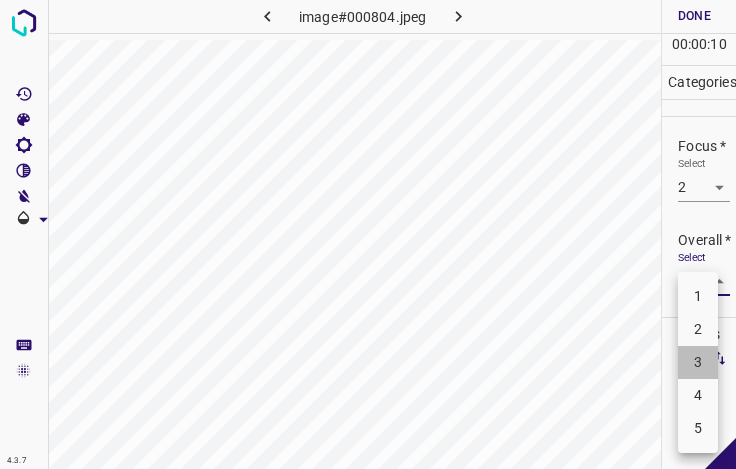 click on "3" at bounding box center [698, 362] 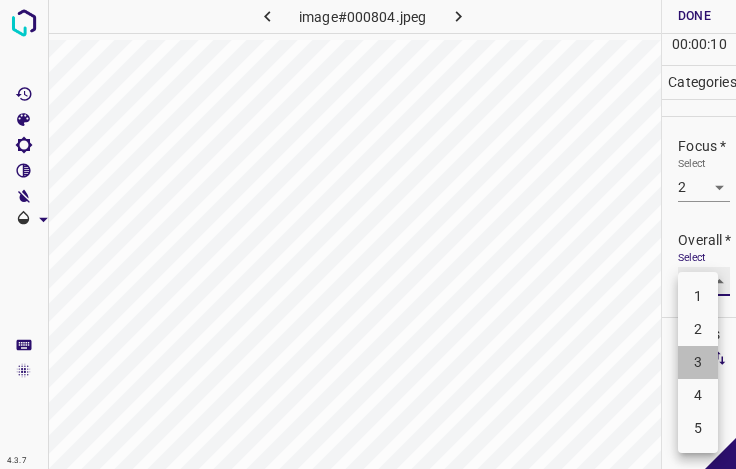 type on "3" 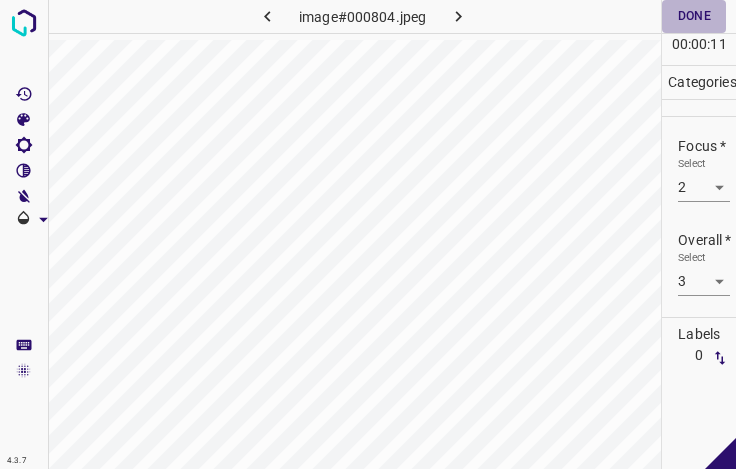 click on "Done" at bounding box center [694, 16] 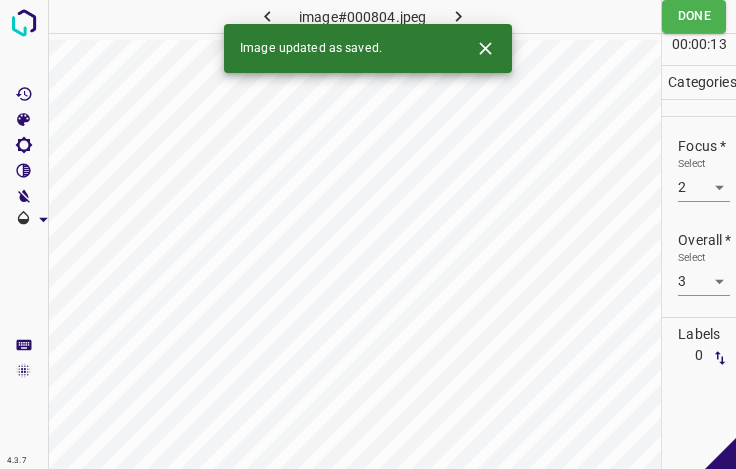 click 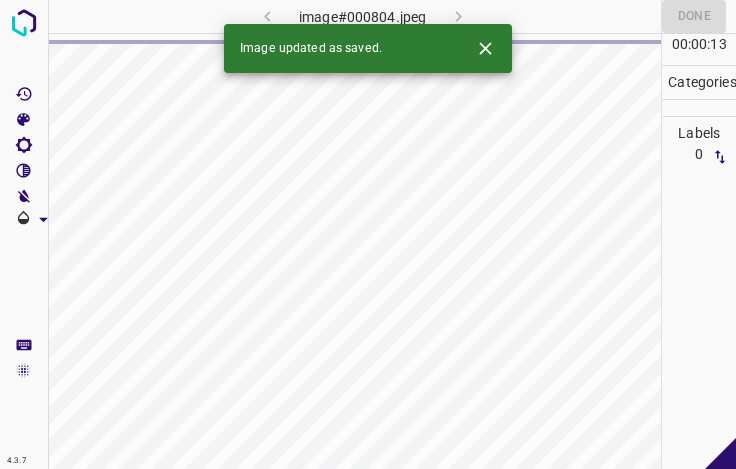 click 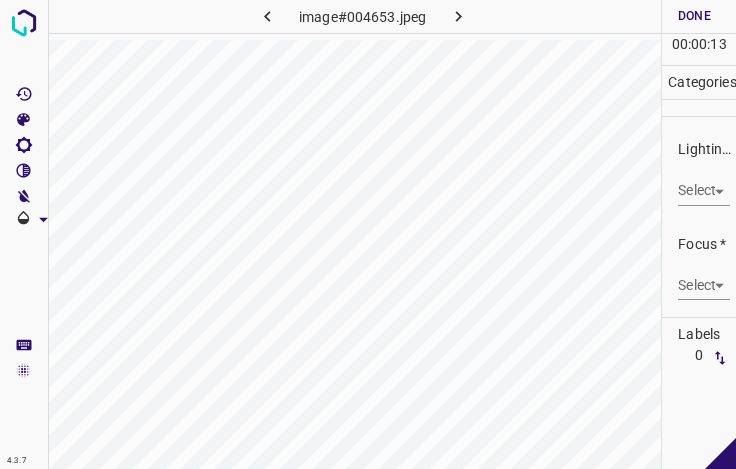 click on "4.3.7 image#004653.jpeg Done Skip 0 00   : 00   : 13   Categories Lighting *  Select ​ Focus *  Select ​ Overall *  Select ​ Labels   0 Categories 1 Lighting 2 Focus 3 Overall Tools Space Change between modes (Draw & Edit) I Auto labeling R Restore zoom M Zoom in N Zoom out Delete Delete selecte label Filters Z Restore filters X Saturation filter C Brightness filter V Contrast filter B Gray scale filter General O Download - Text - Hide - Delete" at bounding box center [368, 234] 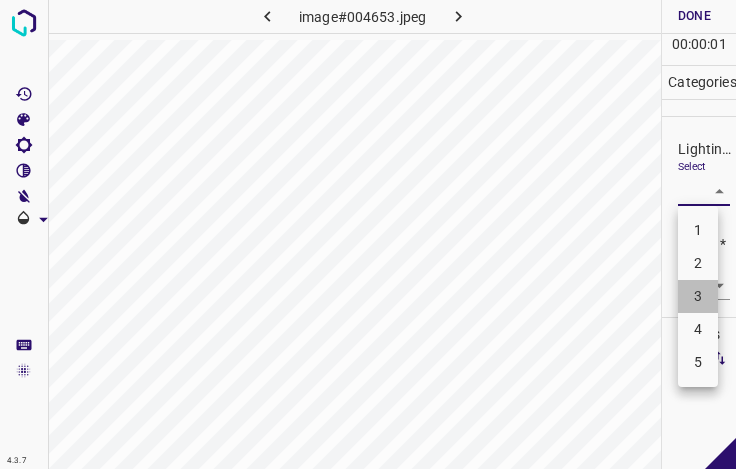 click on "3" at bounding box center (698, 296) 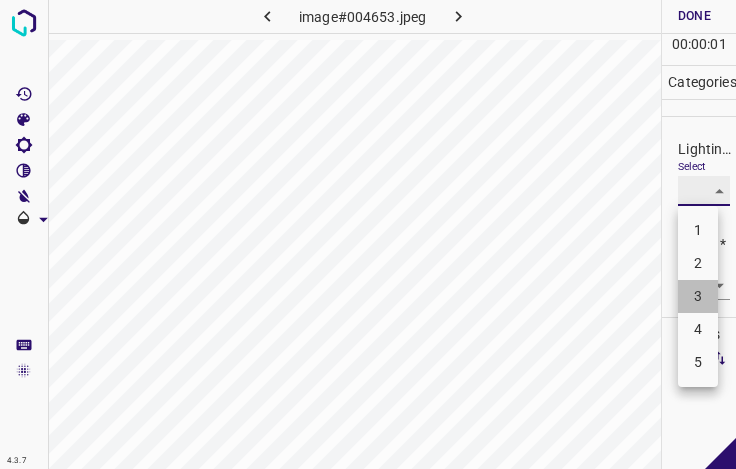 type on "3" 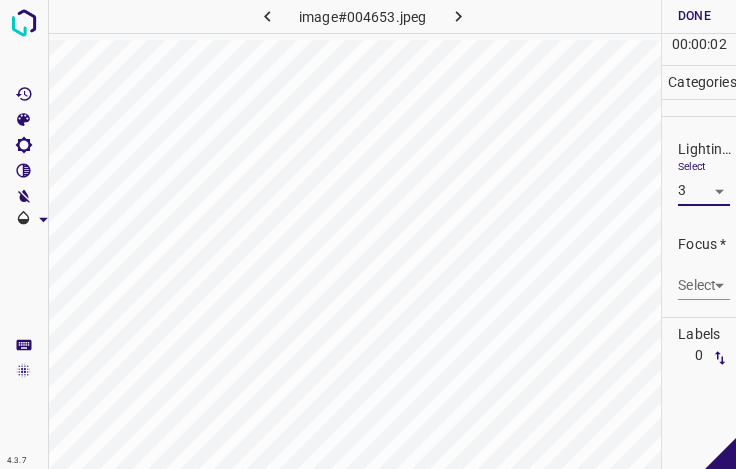 click on "4.3.7 image#004653.jpeg Done Skip 0 00   : 00   : 02   Categories Lighting *  Select 3 3 Focus *  Select ​ Overall *  Select ​ Labels   0 Categories 1 Lighting 2 Focus 3 Overall Tools Space Change between modes (Draw & Edit) I Auto labeling R Restore zoom M Zoom in N Zoom out Delete Delete selecte label Filters Z Restore filters X Saturation filter C Brightness filter V Contrast filter B Gray scale filter General O Download - Text - Hide - Delete" at bounding box center [368, 234] 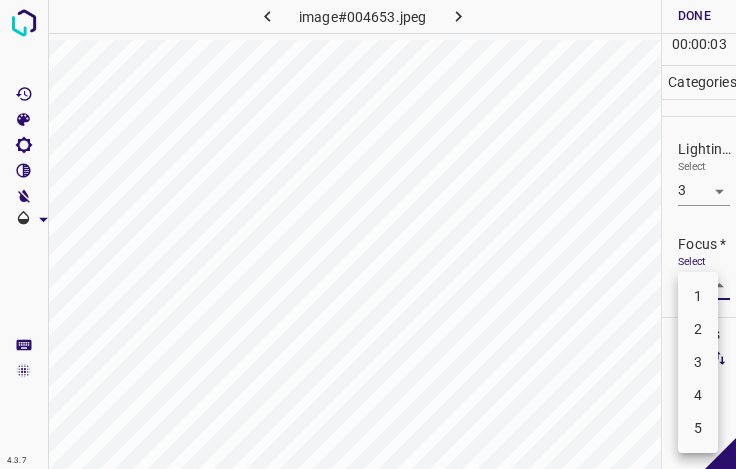 click on "3" at bounding box center [698, 362] 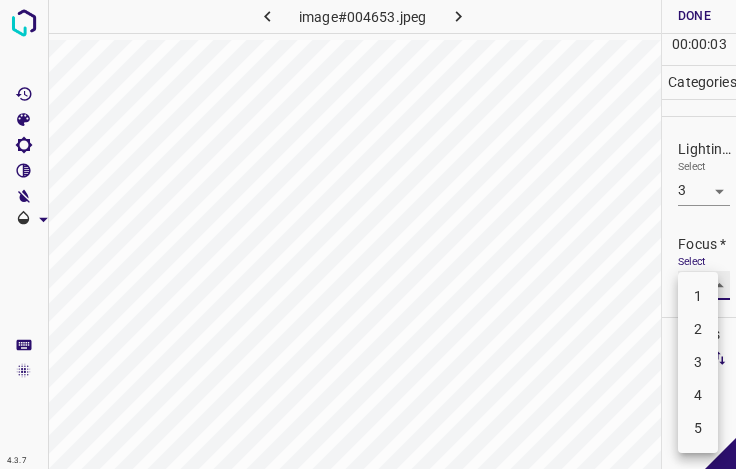 type on "3" 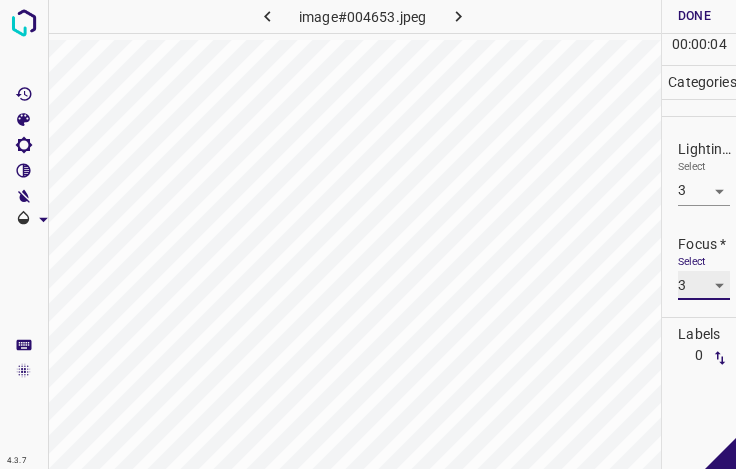 scroll, scrollTop: 98, scrollLeft: 0, axis: vertical 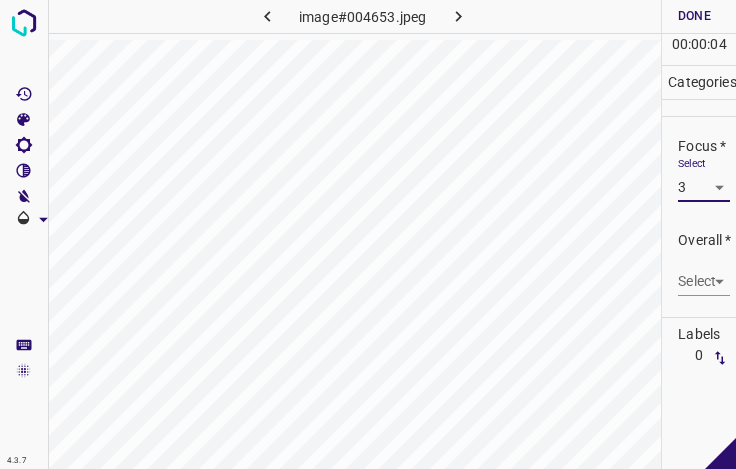 click on "4.3.7 image#004653.jpeg Done Skip 0 00 : 00 : 04 Categories Lighting * Select 3 3 Focus * Select 3 3 Overall * Select ​ Labels 0 Categories 1 Lighting 2 Focus 3 Overall Tools Space Change between modes (Draw & Edit) I Auto labeling R Restore zoom M Zoom in N Zoom out Delete Delete selecte label Filters Z Restore filters X Saturation filter C Brightness filter V Contrast filter B Gray scale filter General O Download - Text - Hide - Delete" at bounding box center [368, 234] 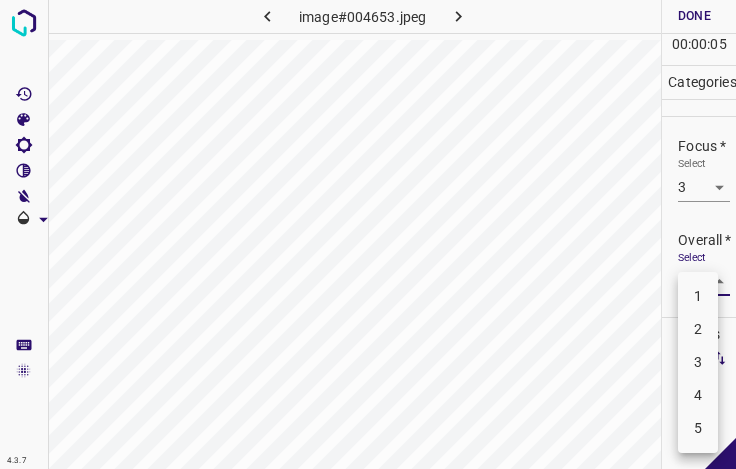 click on "3" at bounding box center [698, 362] 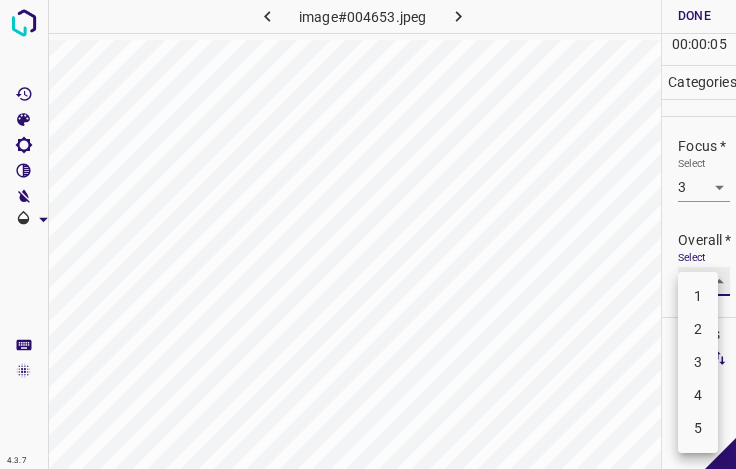 type on "3" 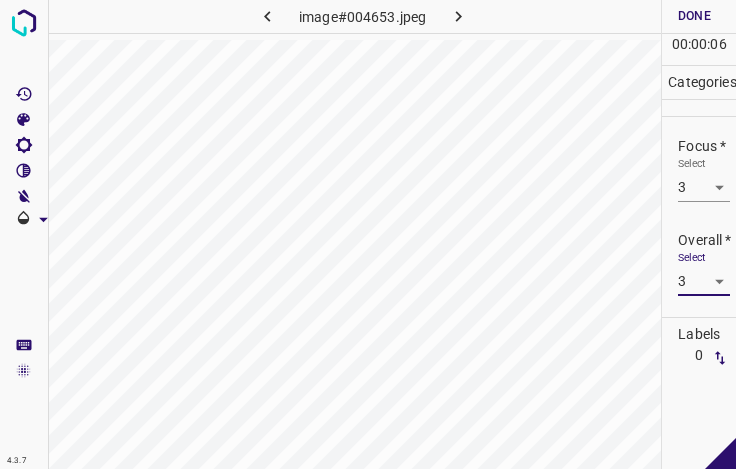 click on "Done" at bounding box center [694, 16] 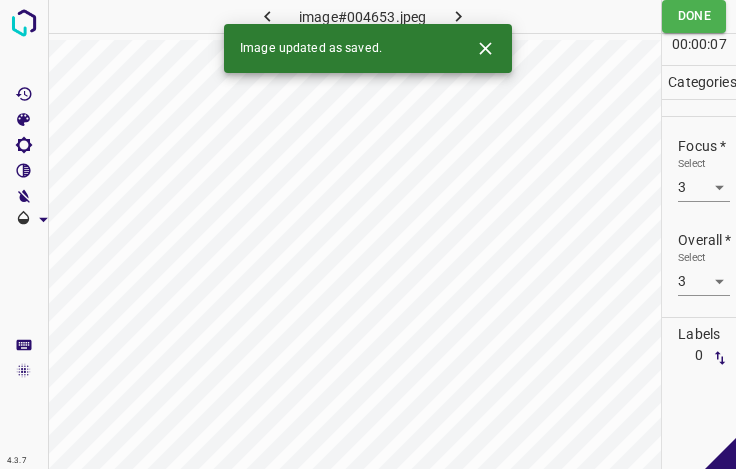 click 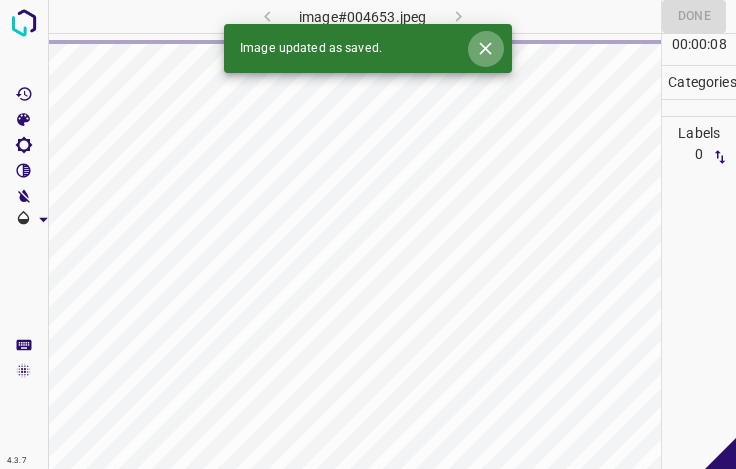 click 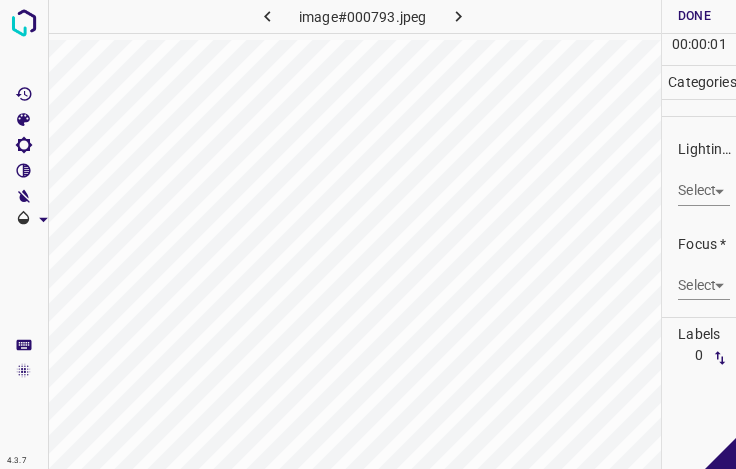click on "4.3.7 image#000793.jpeg Done Skip 0 00   : 00   : 01   Categories Lighting *  Select ​ Focus *  Select ​ Overall *  Select ​ Labels   0 Categories 1 Lighting 2 Focus 3 Overall Tools Space Change between modes (Draw & Edit) I Auto labeling R Restore zoom M Zoom in N Zoom out Delete Delete selecte label Filters Z Restore filters X Saturation filter C Brightness filter V Contrast filter B Gray scale filter General O Download - Text - Hide - Delete" at bounding box center (368, 234) 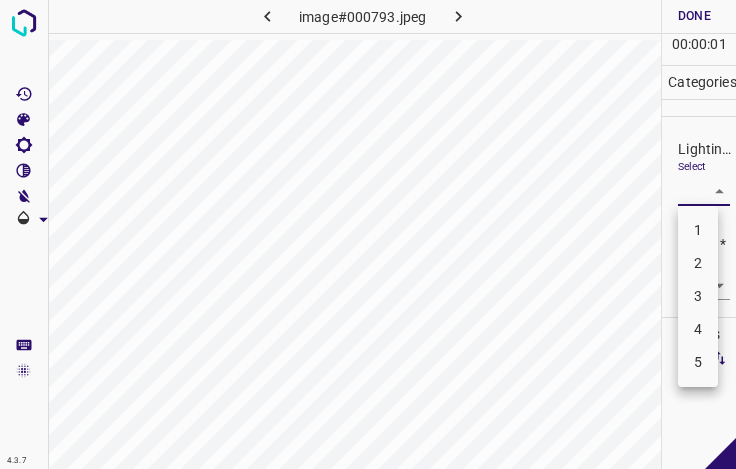 click on "3" at bounding box center (698, 296) 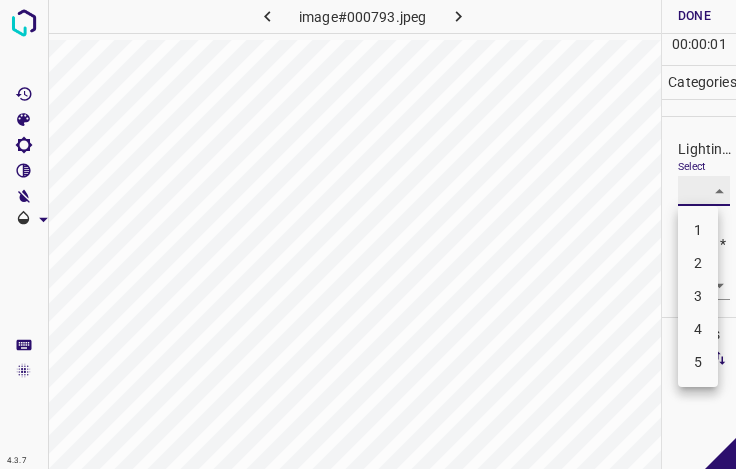 type on "3" 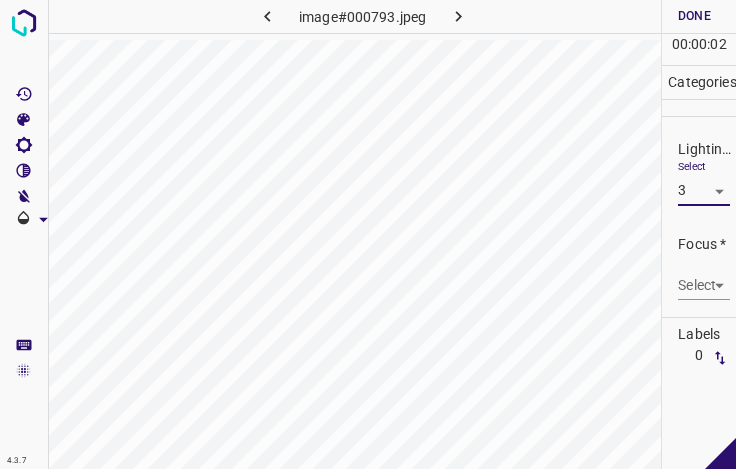 click on "4.3.7 image#000793.jpeg Done Skip 0 00   : 00   : 02   Categories Lighting *  Select 3 3 Focus *  Select ​ Overall *  Select ​ Labels   0 Categories 1 Lighting 2 Focus 3 Overall Tools Space Change between modes (Draw & Edit) I Auto labeling R Restore zoom M Zoom in N Zoom out Delete Delete selecte label Filters Z Restore filters X Saturation filter C Brightness filter V Contrast filter B Gray scale filter General O Download - Text - Hide - Delete 1 2 3 4 5" at bounding box center (368, 234) 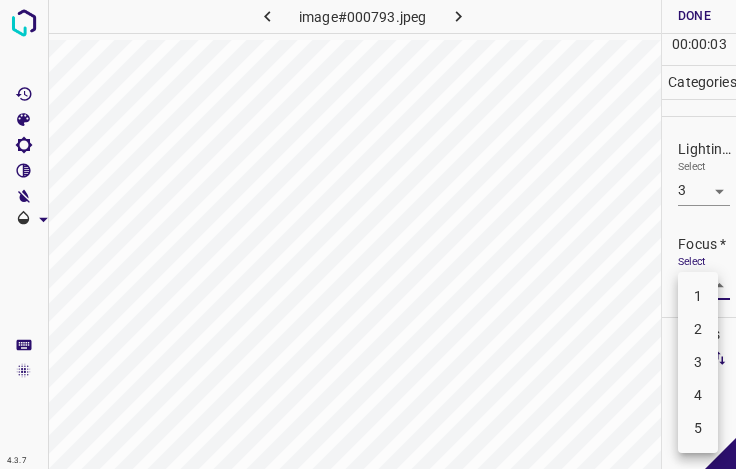 click on "3" at bounding box center (698, 362) 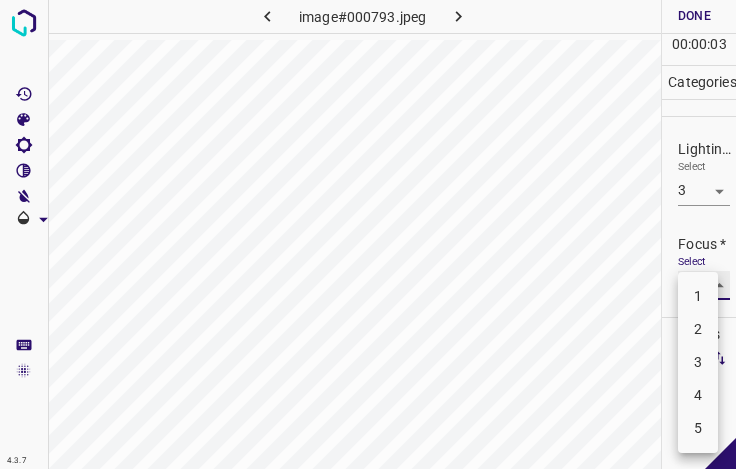 type on "3" 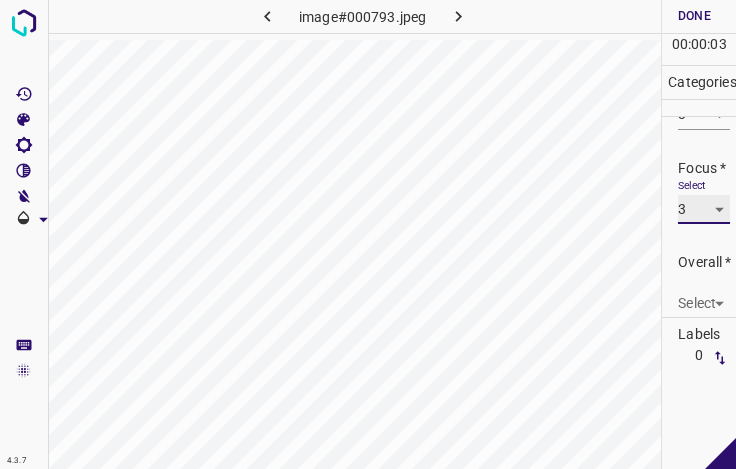 scroll, scrollTop: 98, scrollLeft: 0, axis: vertical 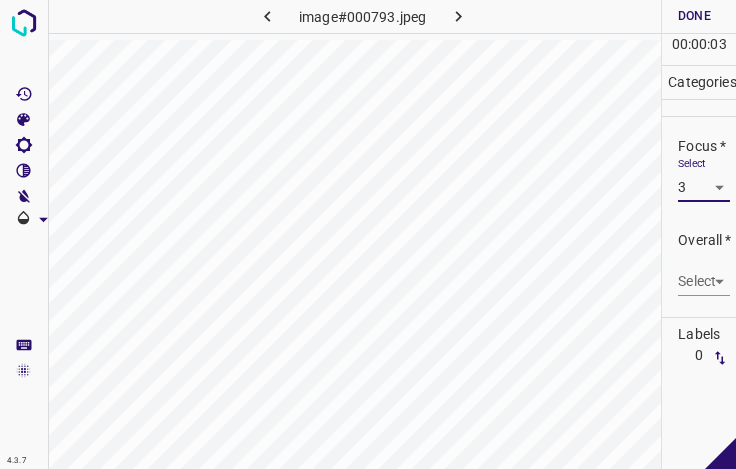 click on "4.3.7 image#000793.jpeg Done Skip 0 00   : 00   : 03   Categories Lighting *  Select 3 3 Focus *  Select 3 3 Overall *  Select ​ Labels   0 Categories 1 Lighting 2 Focus 3 Overall Tools Space Change between modes (Draw & Edit) I Auto labeling R Restore zoom M Zoom in N Zoom out Delete Delete selecte label Filters Z Restore filters X Saturation filter C Brightness filter V Contrast filter B Gray scale filter General O Download - Text - Hide - Delete" at bounding box center [368, 234] 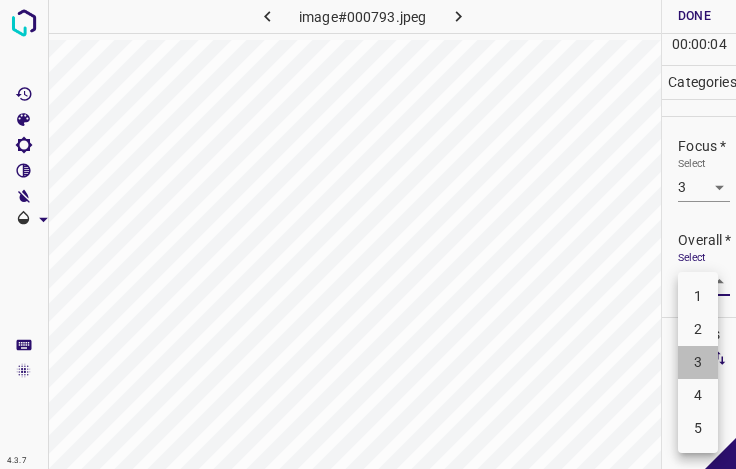 click on "3" at bounding box center [698, 362] 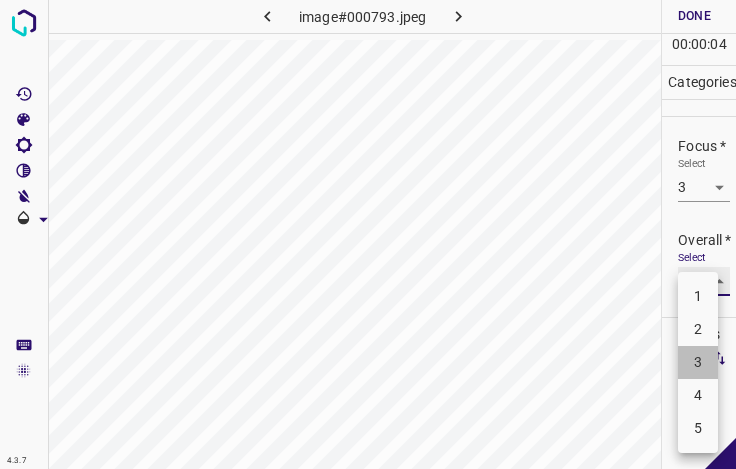 type on "3" 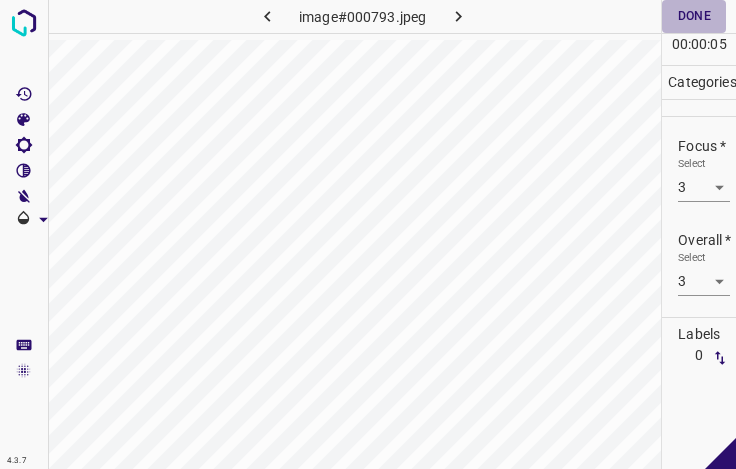 click on "Done" at bounding box center (694, 16) 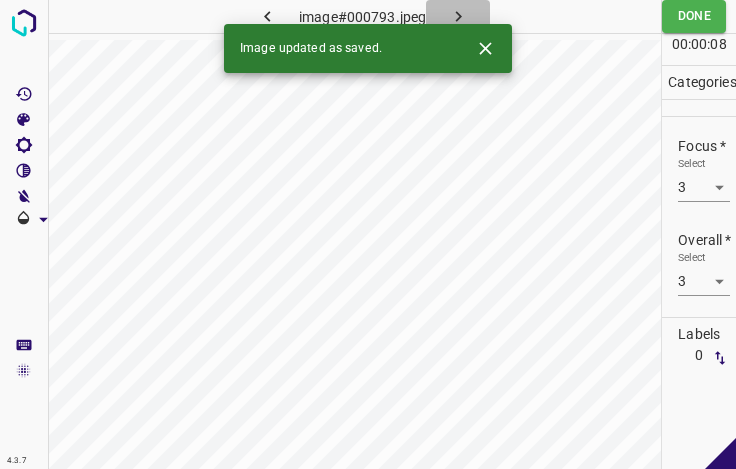click 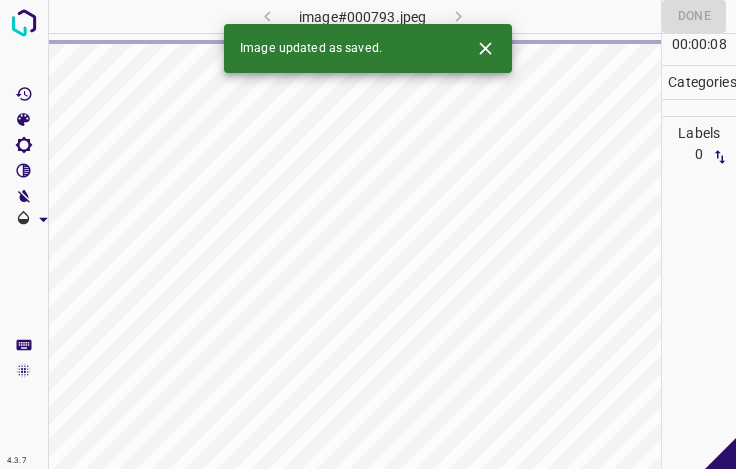 click 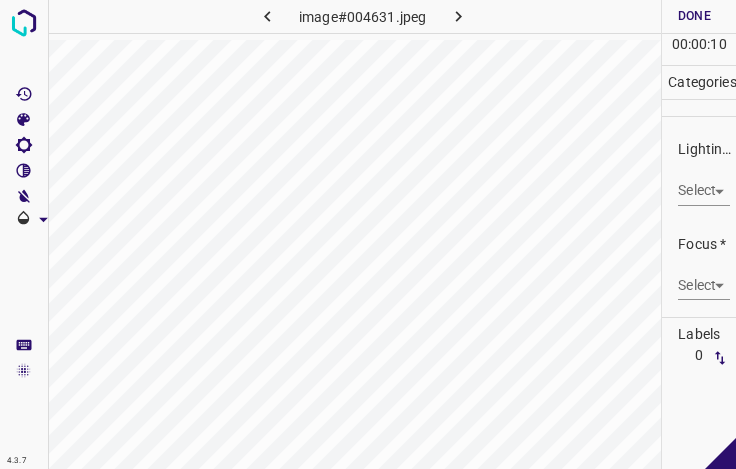 click on "4.3.7 image#004631.jpeg Done Skip 0 00   : 00   : 10   Categories Lighting *  Select ​ Focus *  Select ​ Overall *  Select ​ Labels   0 Categories 1 Lighting 2 Focus 3 Overall Tools Space Change between modes (Draw & Edit) I Auto labeling R Restore zoom M Zoom in N Zoom out Delete Delete selecte label Filters Z Restore filters X Saturation filter C Brightness filter V Contrast filter B Gray scale filter General O Download - Text - Hide - Delete" at bounding box center (368, 234) 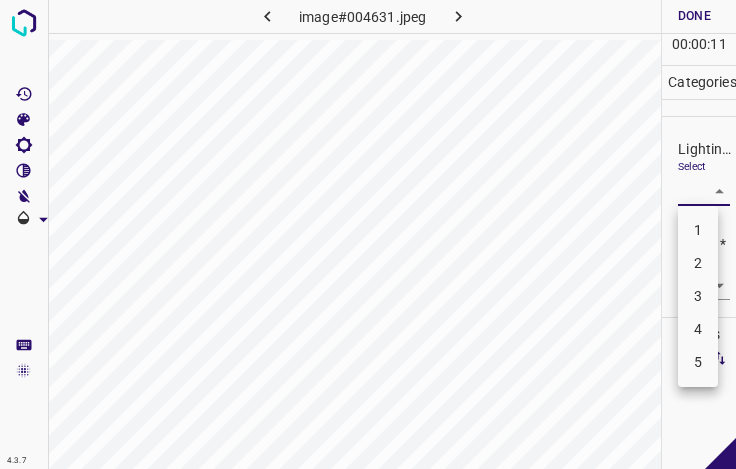 click on "3" at bounding box center (698, 296) 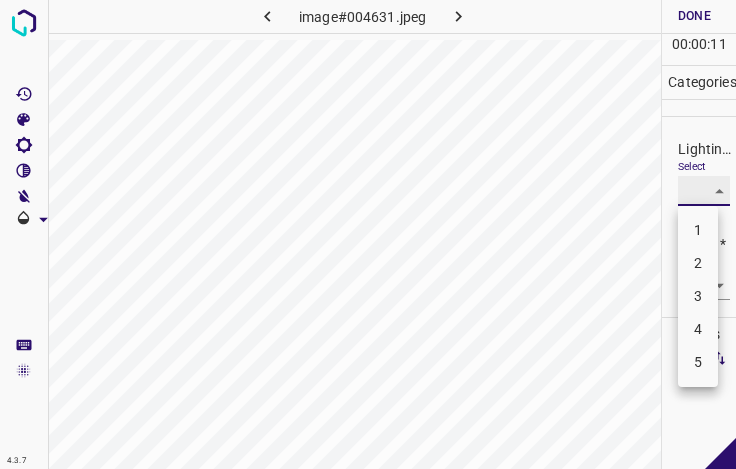 type on "3" 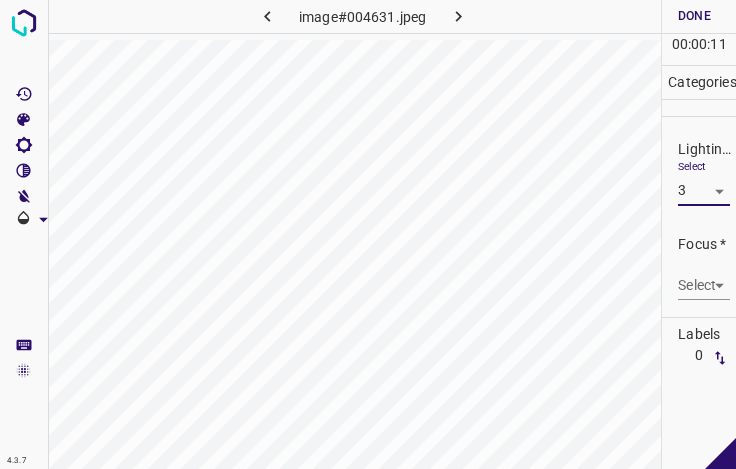 click on "4.3.7 image#[REDACTED].jpeg Done Skip 0 00   : 00   : 11   Categories Lighting *  Select 3 3 Focus *  Select ​ Overall *  Select ​ Labels   0 Categories 1 Lighting 2 Focus 3 Overall Tools Space Change between modes (Draw & Edit) I Auto labeling R Restore zoom M Zoom in N Zoom out Delete Delete selecte label Filters Z Restore filters X Saturation filter C Brightness filter V Contrast filter B Gray scale filter General O Download - Text - Hide - Delete" at bounding box center (368, 234) 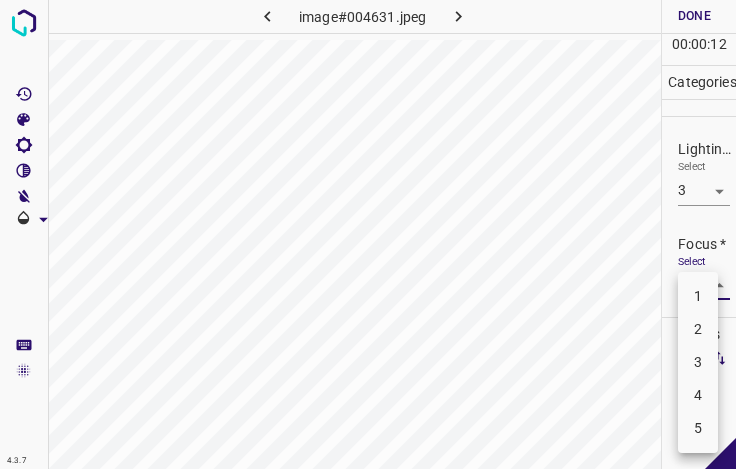 click on "2" at bounding box center [698, 329] 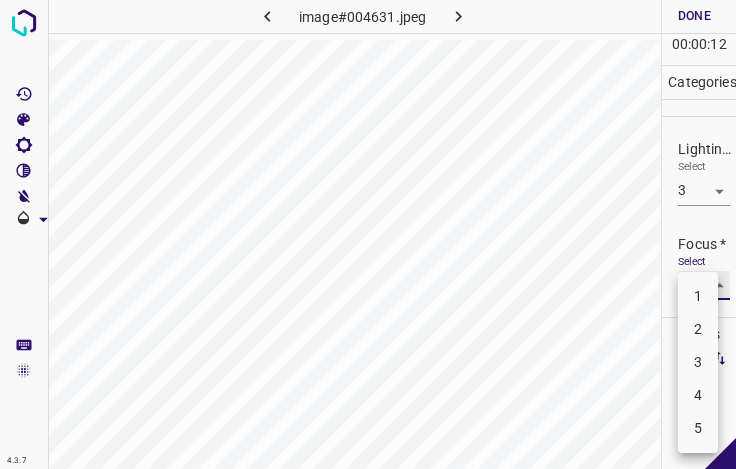 type on "2" 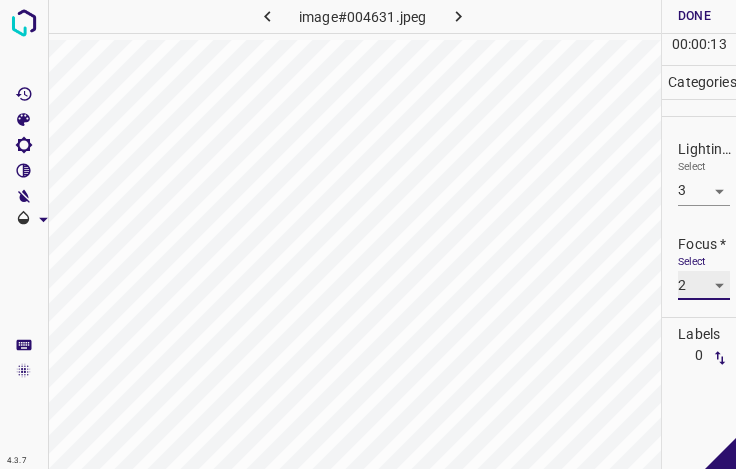 scroll, scrollTop: 98, scrollLeft: 0, axis: vertical 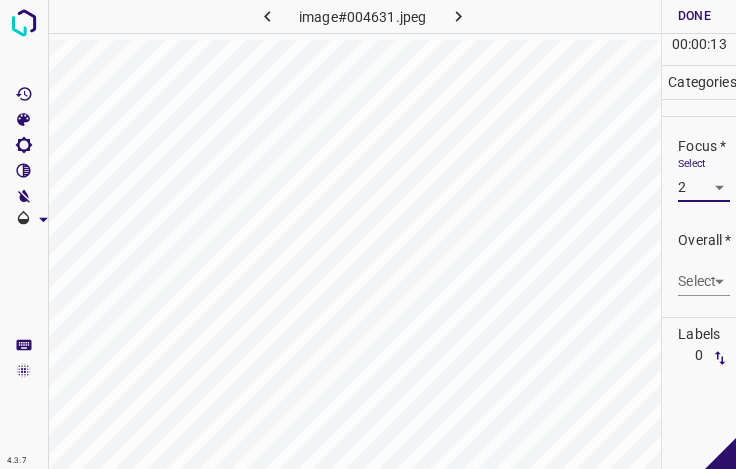 click on "4.3.7 image#004631.jpeg Done Skip 0 00 : 00 : 13 Categories Lighting * Select 3 3 Focus * Select 2 2 Overall * Select ​ Labels 0 Categories 1 Lighting 2 Focus 3 Overall Tools Space Change between modes (Draw & Edit) I Auto labeling R Restore zoom M Zoom in N Zoom out Delete Delete selecte label Filters Z Restore filters X Saturation filter C Brightness filter V Contrast filter B Gray scale filter General O Download - Text - Hide - Delete" at bounding box center (368, 234) 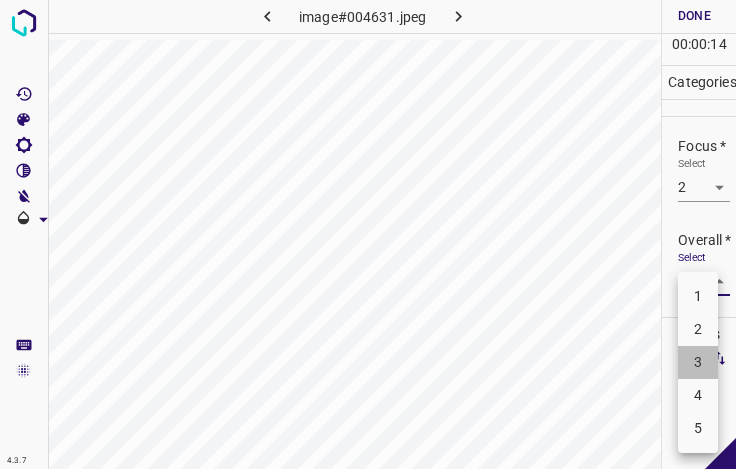 click on "3" at bounding box center (698, 362) 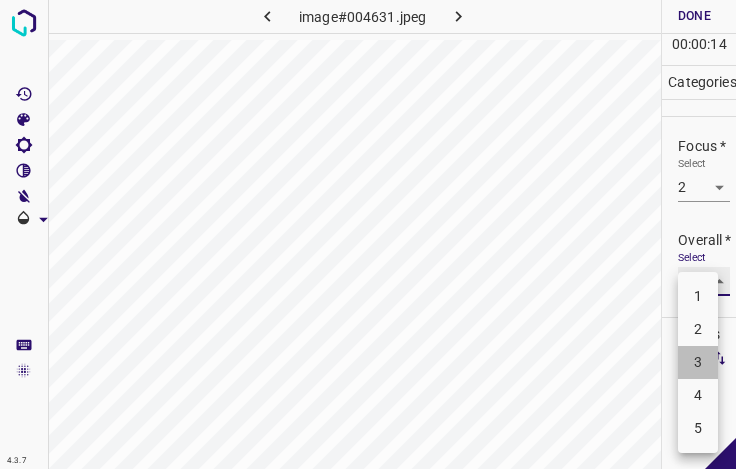 type on "3" 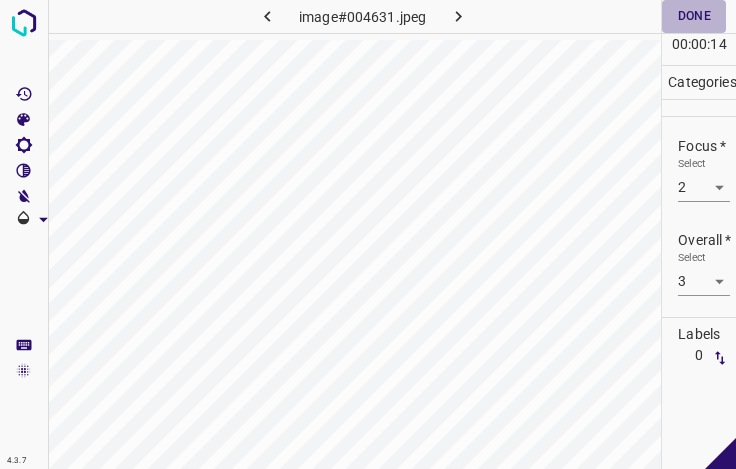 click on "Done" at bounding box center (694, 16) 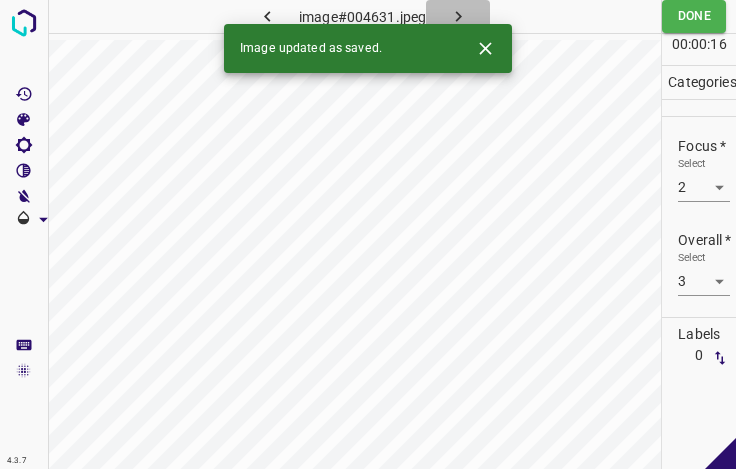 click 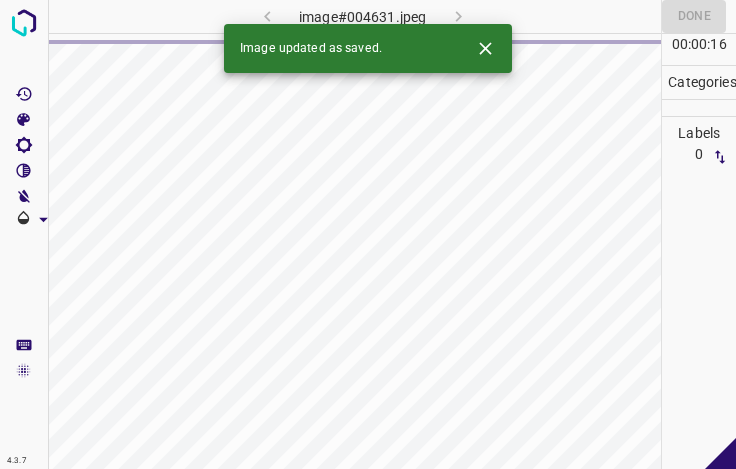 click 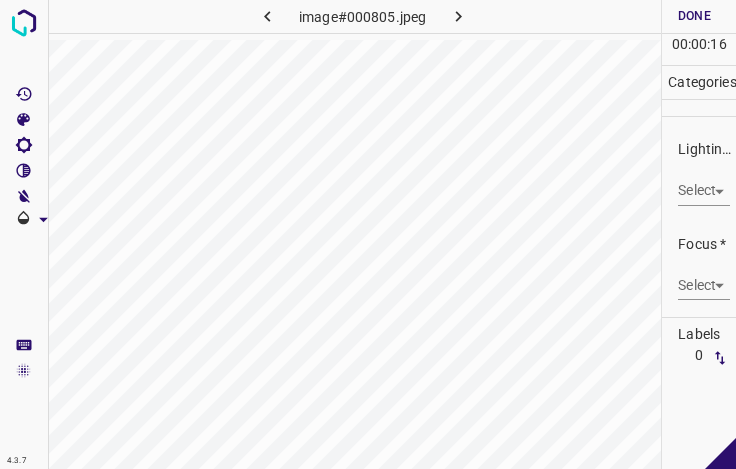 click on "4.3.7 image#000805.jpeg Done Skip 0 00   : 00   : 16   Categories Lighting *  Select ​ Focus *  Select ​ Overall *  Select ​ Labels   0 Categories 1 Lighting 2 Focus 3 Overall Tools Space Change between modes (Draw & Edit) I Auto labeling R Restore zoom M Zoom in N Zoom out Delete Delete selecte label Filters Z Restore filters X Saturation filter C Brightness filter V Contrast filter B Gray scale filter General O Download - Text - Hide - Delete" at bounding box center (368, 234) 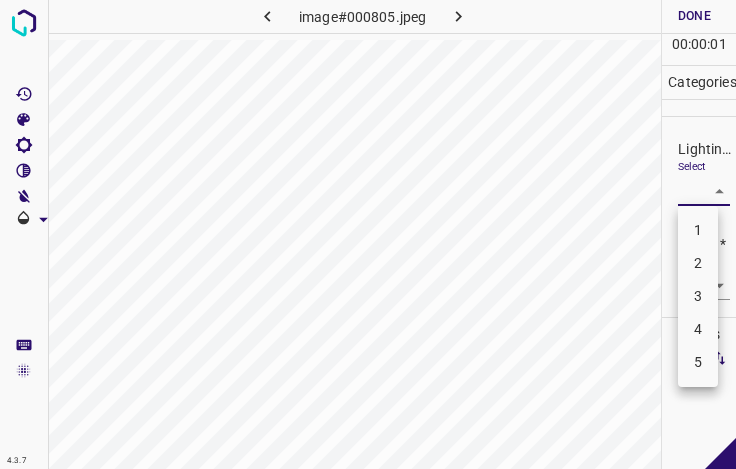 click on "3" at bounding box center (698, 296) 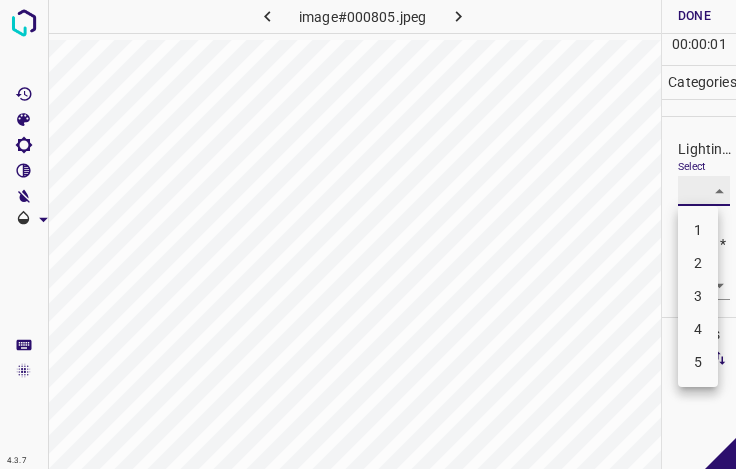 type on "3" 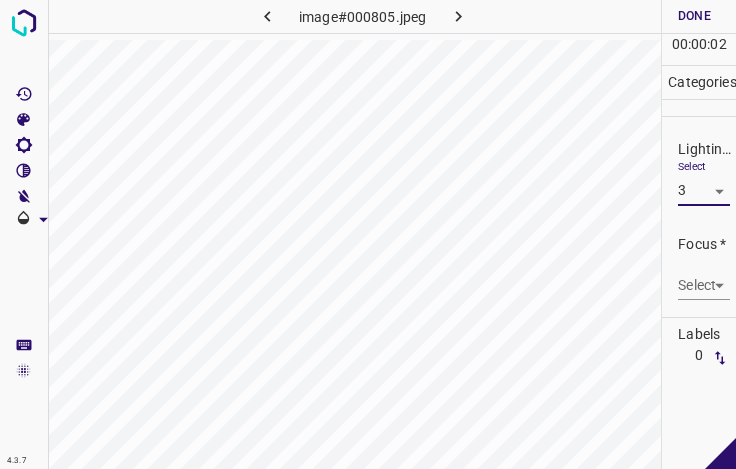 click on "4.3.7 image#000805.jpeg Done Skip 0 00   : 00   : 02   Categories Lighting *  Select 3 3 Focus *  Select ​ Overall *  Select ​ Labels   0 Categories 1 Lighting 2 Focus 3 Overall Tools Space Change between modes (Draw & Edit) I Auto labeling R Restore zoom M Zoom in N Zoom out Delete Delete selecte label Filters Z Restore filters X Saturation filter C Brightness filter V Contrast filter B Gray scale filter General O Download - Text - Hide - Delete" at bounding box center (368, 234) 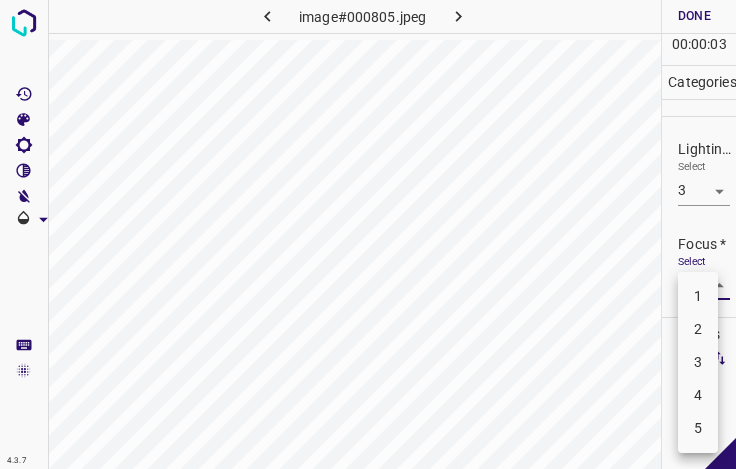 click on "2" at bounding box center (698, 329) 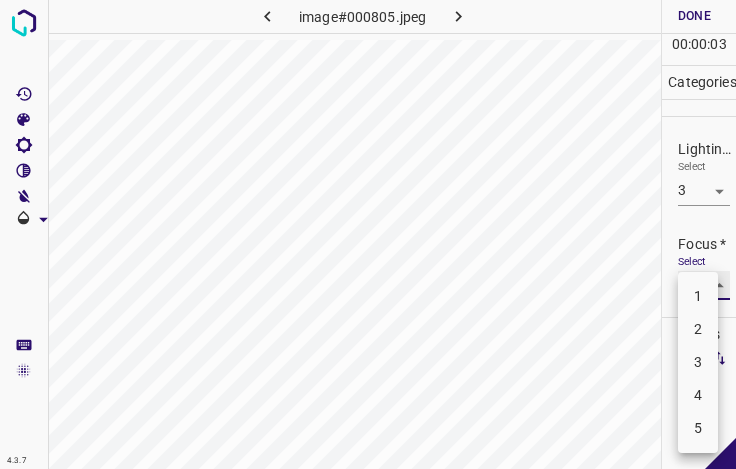 type on "2" 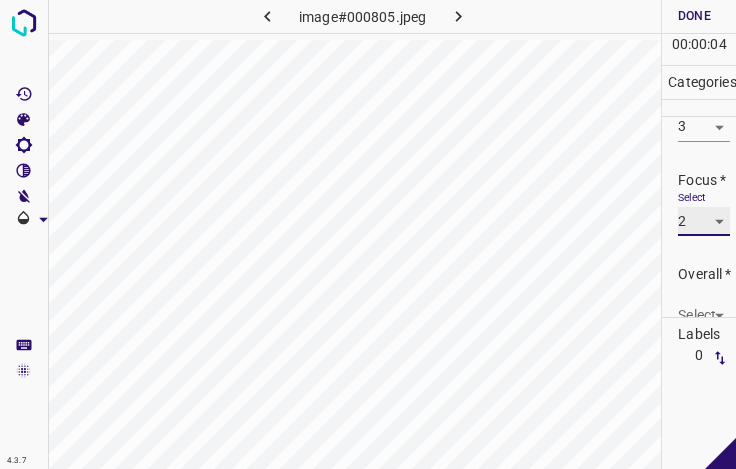 scroll, scrollTop: 98, scrollLeft: 0, axis: vertical 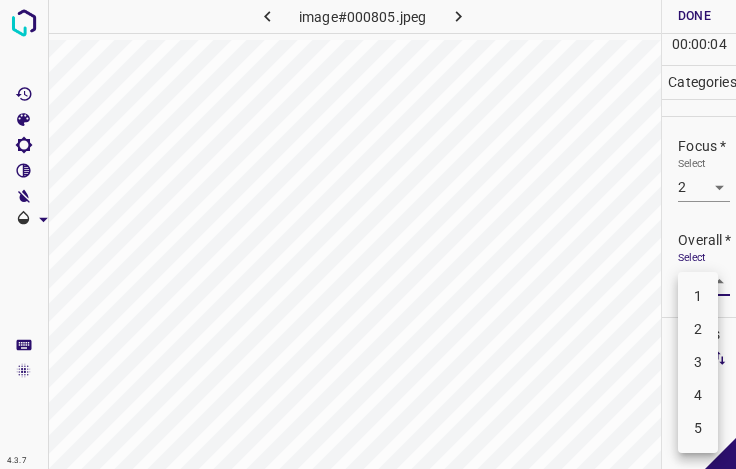 click on "4.3.7 image#000805.jpeg Done Skip 0 00   : 00   : 04   Categories Lighting *  Select 3 3 Focus *  Select 2 2 Overall *  Select ​ Labels   0 Categories 1 Lighting 2 Focus 3 Overall Tools Space Change between modes (Draw & Edit) I Auto labeling R Restore zoom M Zoom in N Zoom out Delete Delete selecte label Filters Z Restore filters X Saturation filter C Brightness filter V Contrast filter B Gray scale filter General O Download - Text - Hide - Delete 1 2 3 4 5" at bounding box center [368, 234] 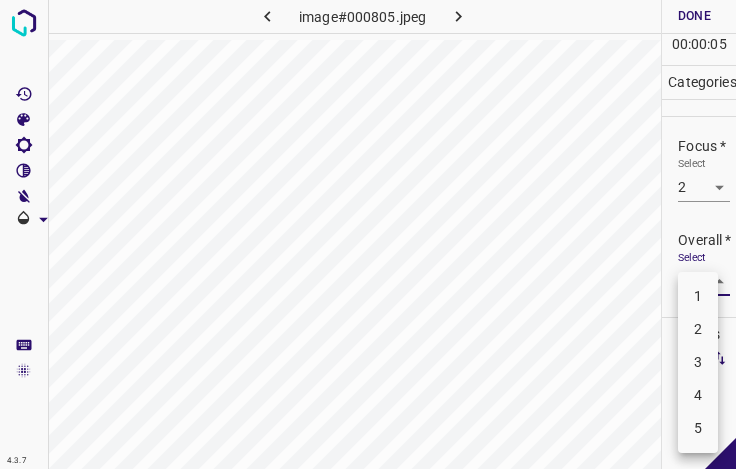 click on "3" at bounding box center (698, 362) 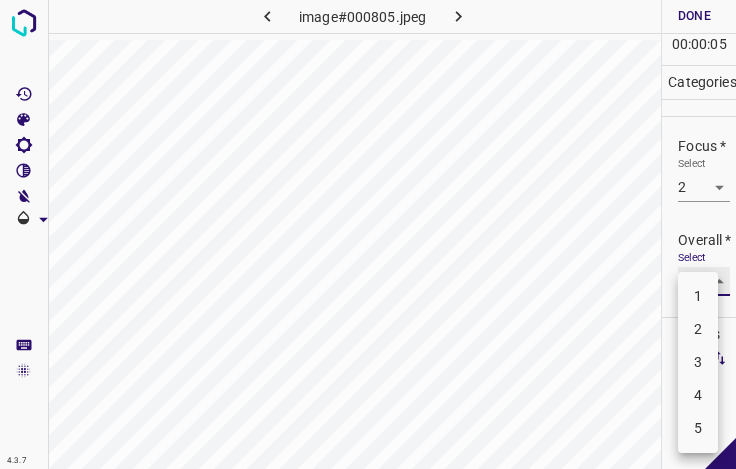 type on "3" 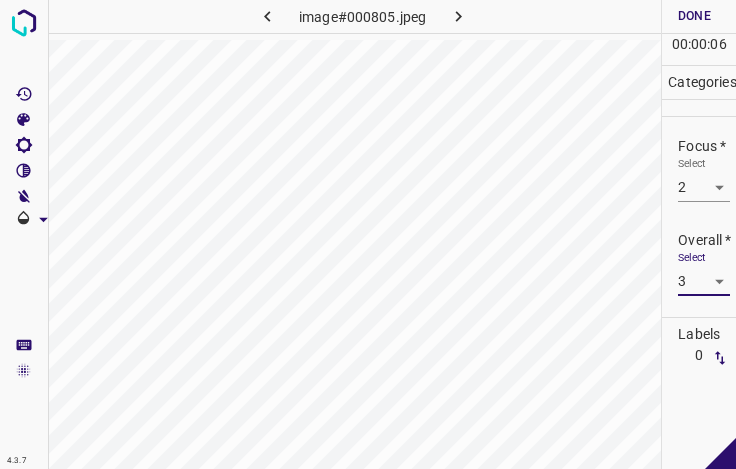 click on "Done" at bounding box center (694, 16) 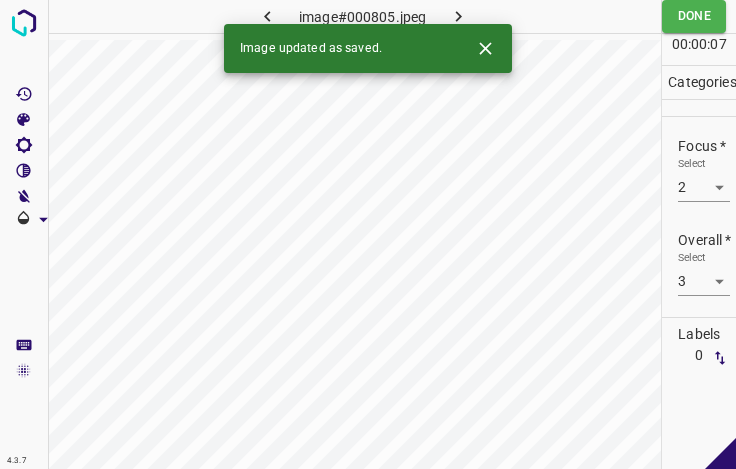 click 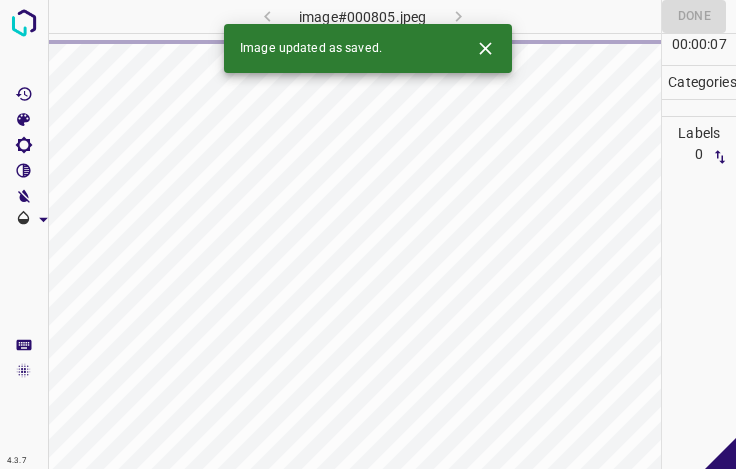 click 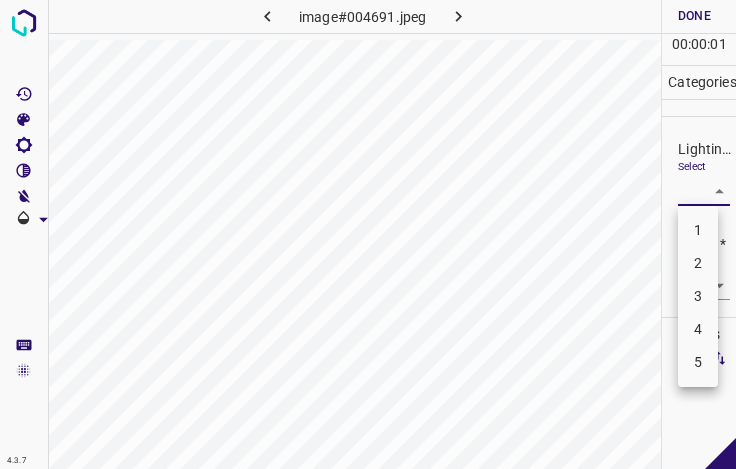 click on "4.3.7 image#004691.jpeg Done Skip 0 00   : 00   : 01   Categories Lighting *  Select ​ Focus *  Select ​ Overall *  Select ​ Labels   0 Categories 1 Lighting 2 Focus 3 Overall Tools Space Change between modes (Draw & Edit) I Auto labeling R Restore zoom M Zoom in N Zoom out Delete Delete selecte label Filters Z Restore filters X Saturation filter C Brightness filter V Contrast filter B Gray scale filter General O Download - Text - Hide - Delete 1 2 3 4 5" at bounding box center (368, 234) 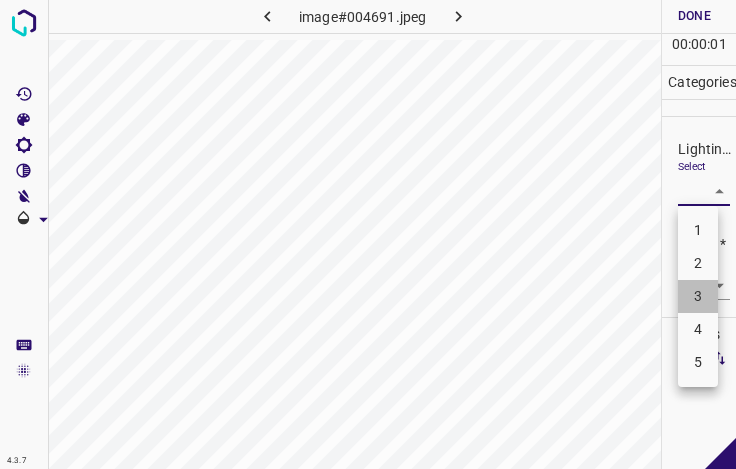 click on "3" at bounding box center (698, 296) 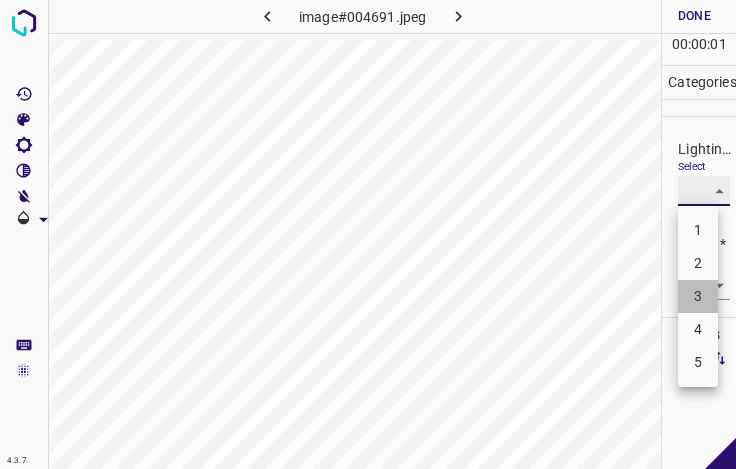 type on "3" 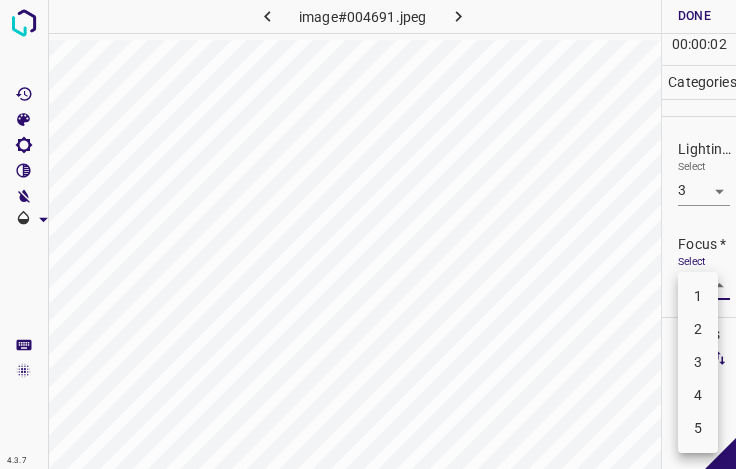 click on "4.3.7 image#004691.jpeg Done Skip 0 00   : 00   : 02   Categories Lighting *  Select 3 3 Focus *  Select ​ Overall *  Select ​ Labels   0 Categories 1 Lighting 2 Focus 3 Overall Tools Space Change between modes (Draw & Edit) I Auto labeling R Restore zoom M Zoom in N Zoom out Delete Delete selecte label Filters Z Restore filters X Saturation filter C Brightness filter V Contrast filter B Gray scale filter General O Download - Text - Hide - Delete 1 2 3 4 5" at bounding box center (368, 234) 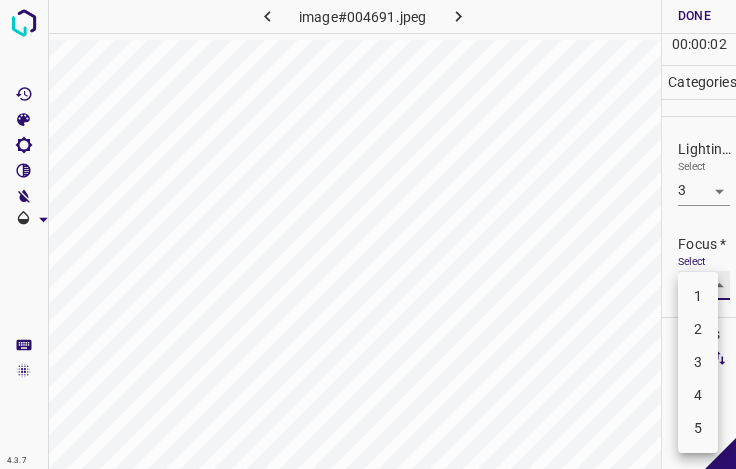 type on "3" 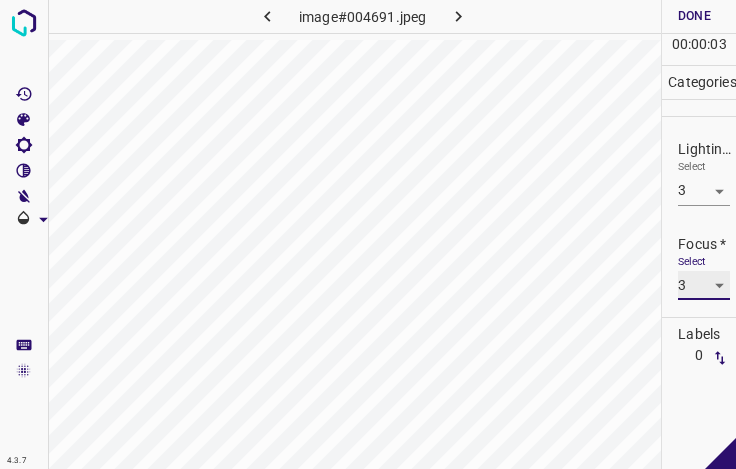 scroll, scrollTop: 98, scrollLeft: 0, axis: vertical 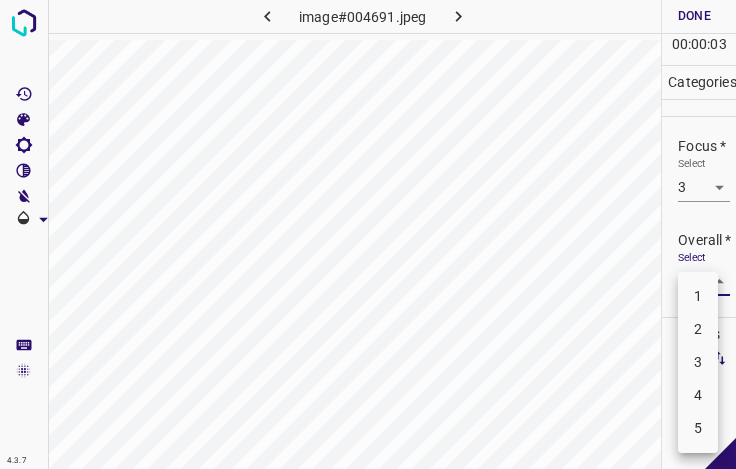click on "4.3.7 image#004691.jpeg Done Skip 0 00   : 00   : 03   Categories Lighting *  Select 3 3 Focus *  Select 3 3 Overall *  Select ​ Labels   0 Categories 1 Lighting 2 Focus 3 Overall Tools Space Change between modes (Draw & Edit) I Auto labeling R Restore zoom M Zoom in N Zoom out Delete Delete selecte label Filters Z Restore filters X Saturation filter C Brightness filter V Contrast filter B Gray scale filter General O Download - Text - Hide - Delete 1 2 3 4 5" at bounding box center [368, 234] 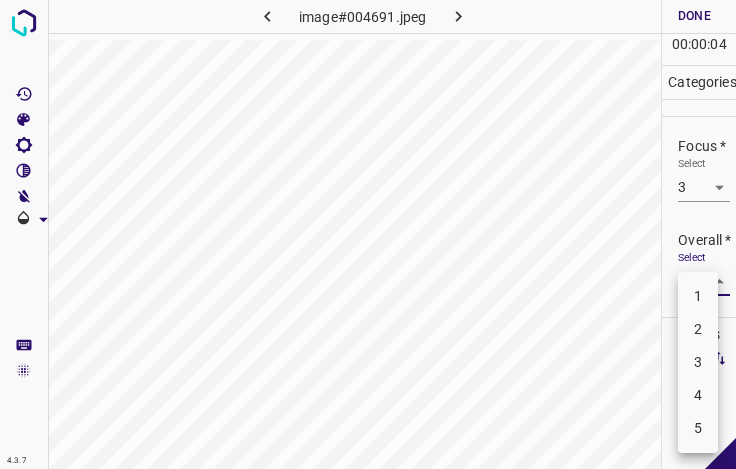 click on "3" at bounding box center [698, 362] 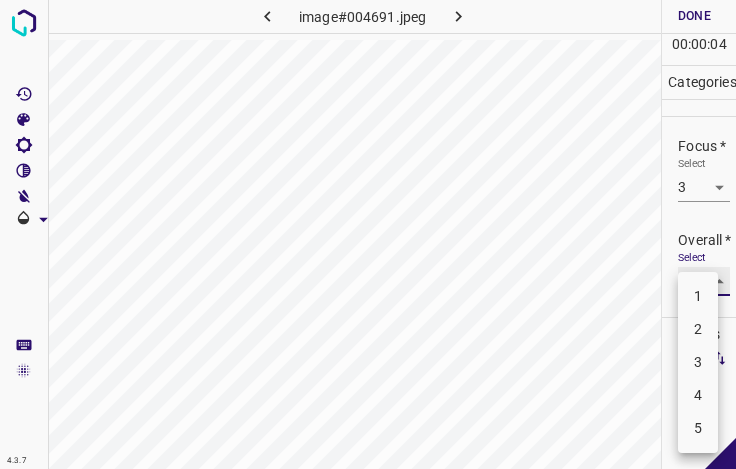 type on "3" 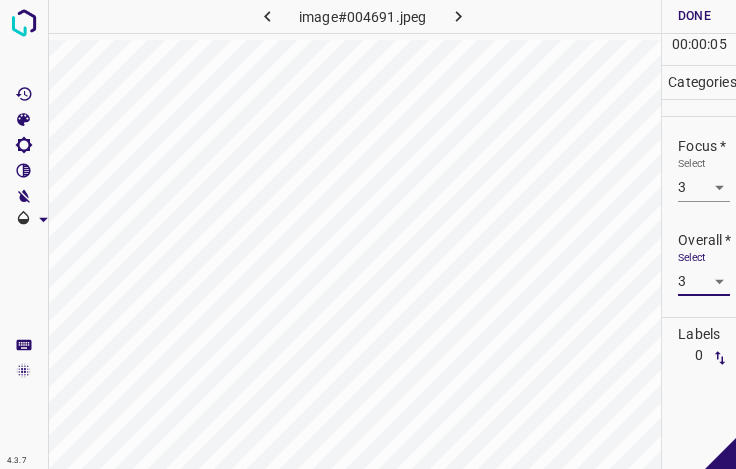 click on "Done" at bounding box center [694, 16] 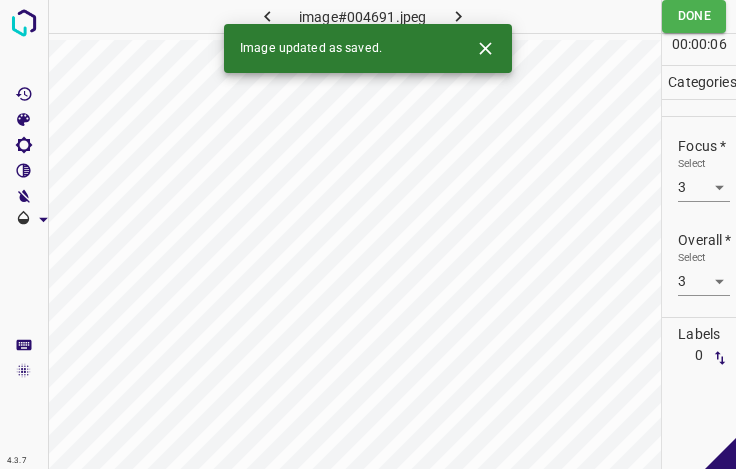 click on "Image updated as saved." at bounding box center (368, 48) 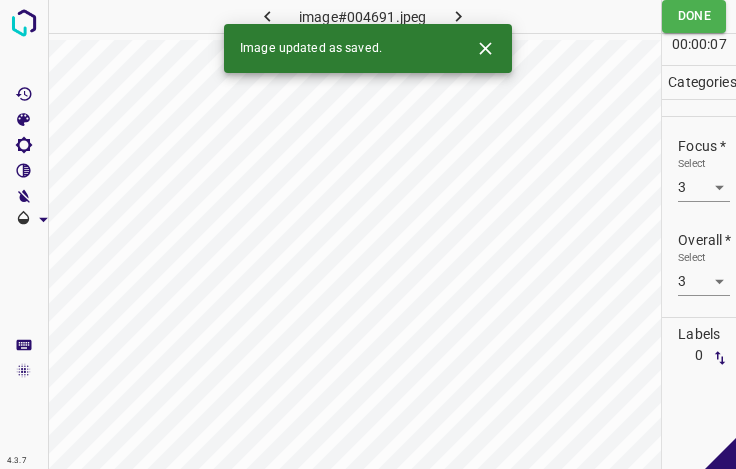 click 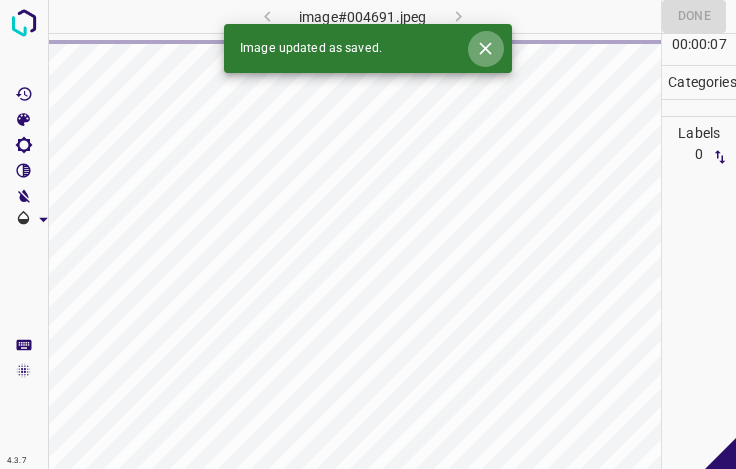 click 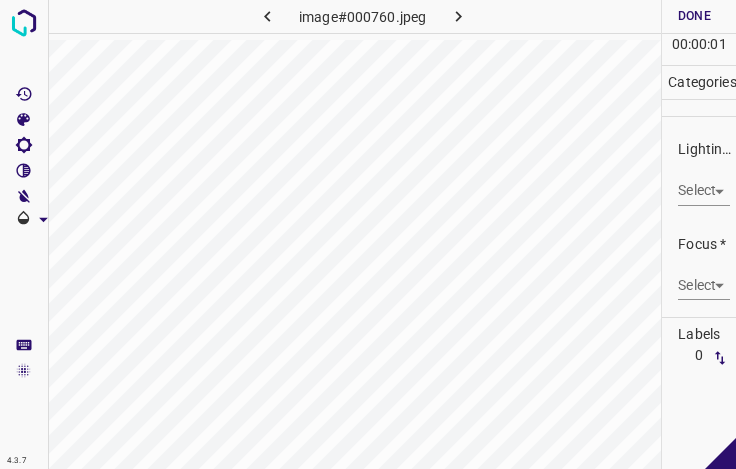 click on "4.3.7 image#000760.jpeg Done Skip 0 00   : 00   : 01   Categories Lighting *  Select ​ Focus *  Select ​ Overall *  Select ​ Labels   0 Categories 1 Lighting 2 Focus 3 Overall Tools Space Change between modes (Draw & Edit) I Auto labeling R Restore zoom M Zoom in N Zoom out Delete Delete selecte label Filters Z Restore filters X Saturation filter C Brightness filter V Contrast filter B Gray scale filter General O Download - Text - Hide - Delete" at bounding box center (368, 234) 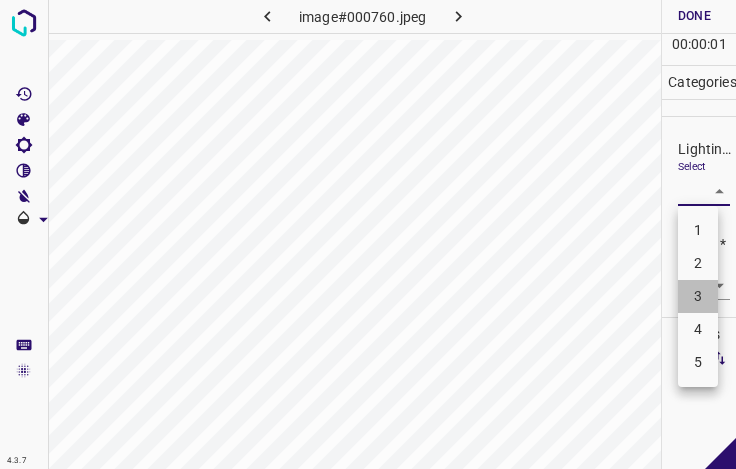 click on "3" at bounding box center [698, 296] 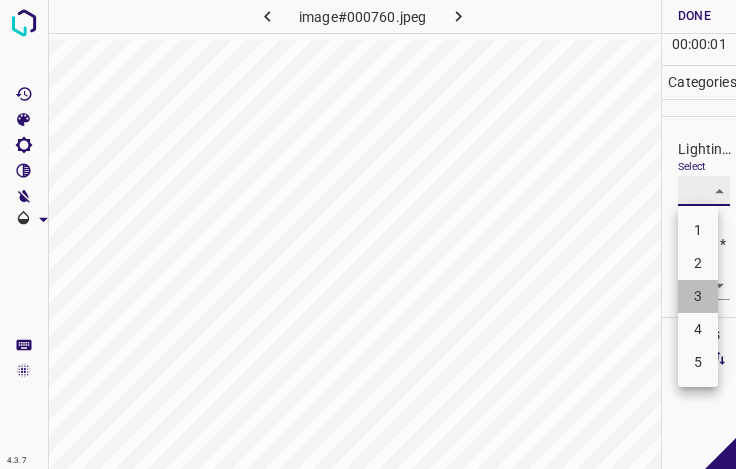 type on "3" 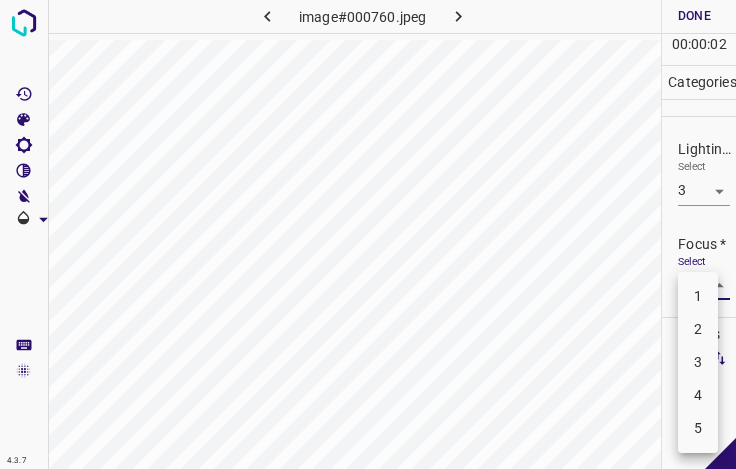 click on "4.3.7 image#000760.jpeg Done Skip 0 00 : 00 : 02 Categories Lighting * Select 3 3 Focus * Select ​ Overall * Select ​ Labels 0 Categories 1 Lighting 2 Focus 3 Overall Tools Space Change between modes (Draw & Edit) I Auto labeling R Restore zoom M Zoom in N Zoom out Delete Delete selecte label Filters Z Restore filters X Saturation filter C Brightness filter V Contrast filter B Gray scale filter General O Download - Text - Hide - Delete 1 2 3 4 5" at bounding box center [368, 234] 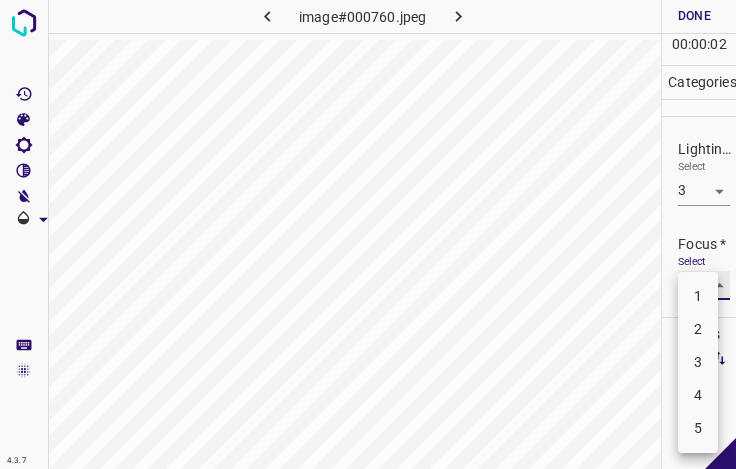 type on "2" 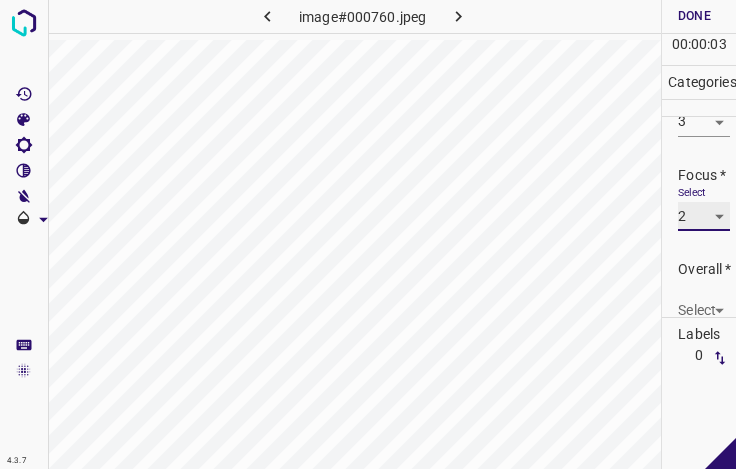 scroll, scrollTop: 98, scrollLeft: 0, axis: vertical 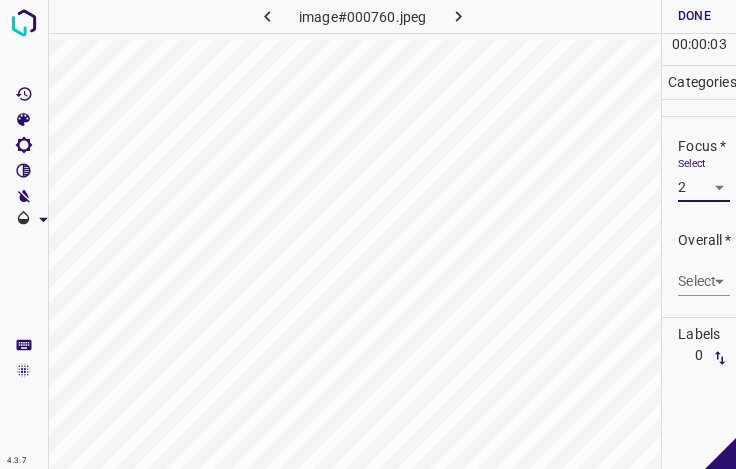 click on "4.3.7 image#000760.jpeg Done Skip 0 00   : 00   : 03   Categories Lighting *  Select 3 3 Focus *  Select 2 2 Overall *  Select ​ Labels   0 Categories 1 Lighting 2 Focus 3 Overall Tools Space Change between modes (Draw & Edit) I Auto labeling R Restore zoom M Zoom in N Zoom out Delete Delete selecte label Filters Z Restore filters X Saturation filter C Brightness filter V Contrast filter B Gray scale filter General O Download - Text - Hide - Delete" at bounding box center [368, 234] 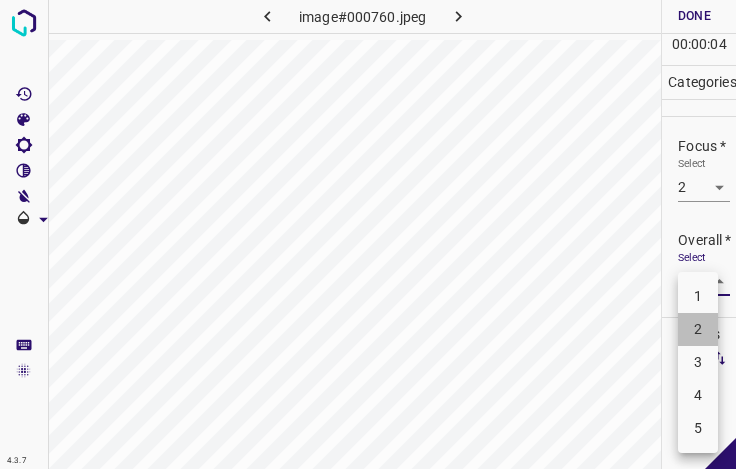 click on "2" at bounding box center [698, 329] 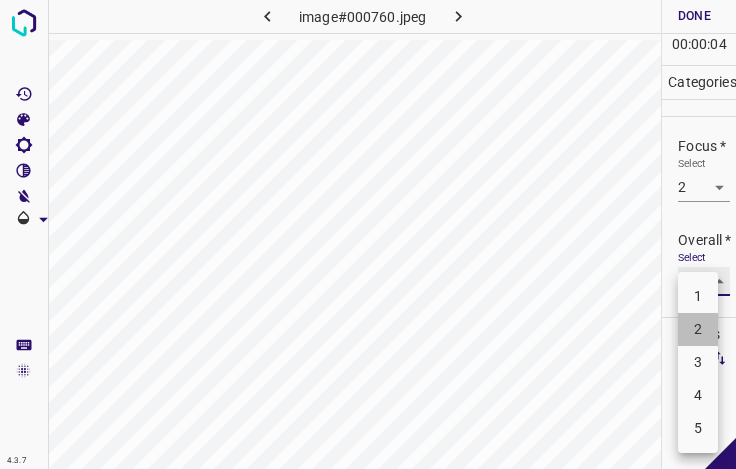 type on "2" 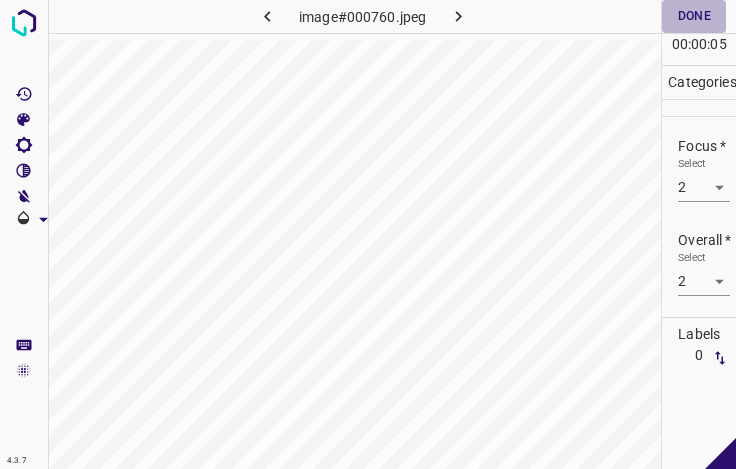 click on "Done" at bounding box center [694, 16] 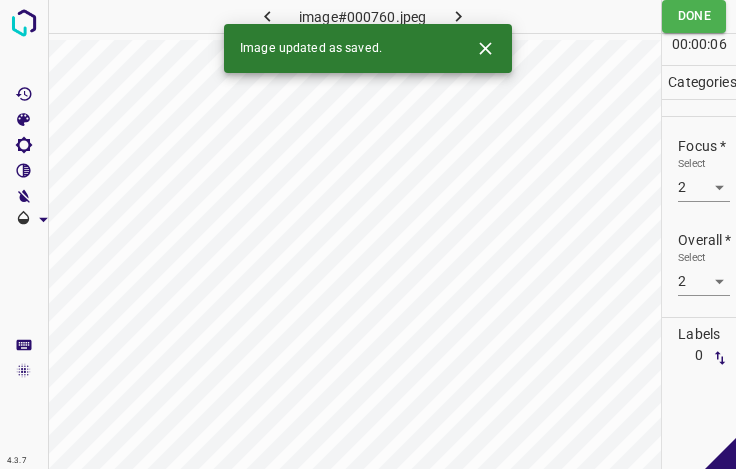 click 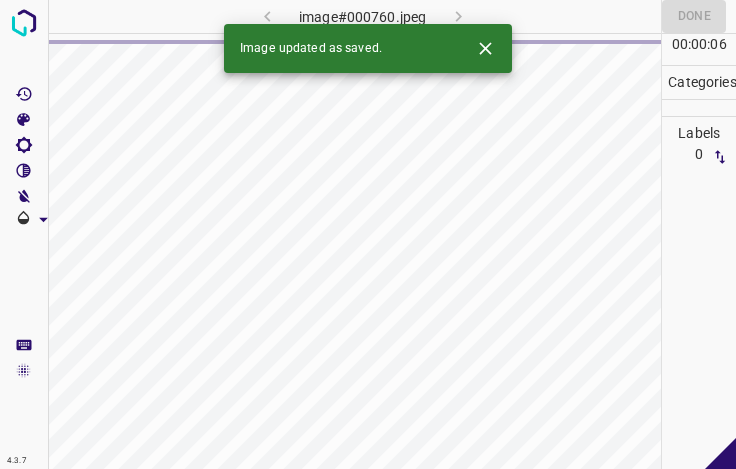 click 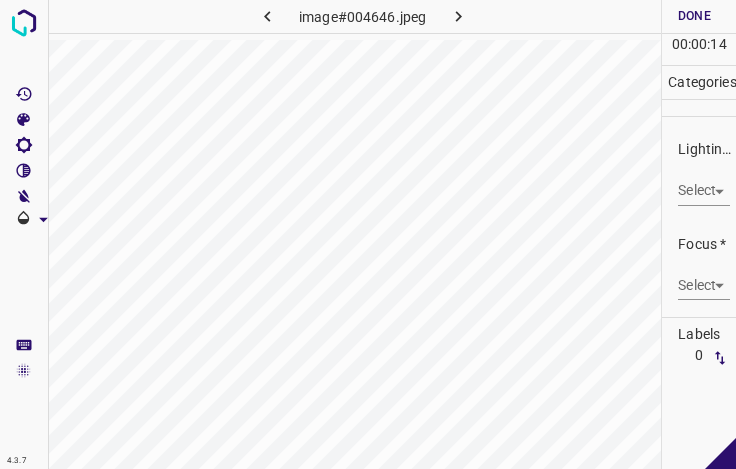 click on "4.3.7 image#004646.jpeg Done Skip 0 00   : 00   : 14   Categories Lighting *  Select ​ Focus *  Select ​ Overall *  Select ​ Labels   0 Categories 1 Lighting 2 Focus 3 Overall Tools Space Change between modes (Draw & Edit) I Auto labeling R Restore zoom M Zoom in N Zoom out Delete Delete selecte label Filters Z Restore filters X Saturation filter C Brightness filter V Contrast filter B Gray scale filter General O Download - Text - Hide - Delete" at bounding box center [368, 234] 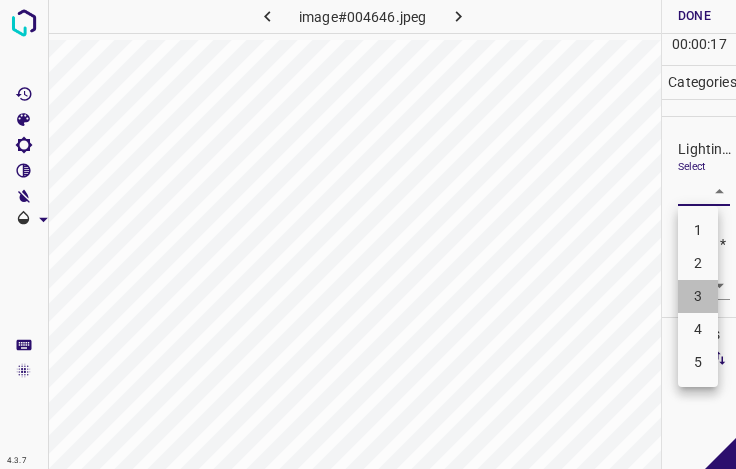 click on "3" at bounding box center [698, 296] 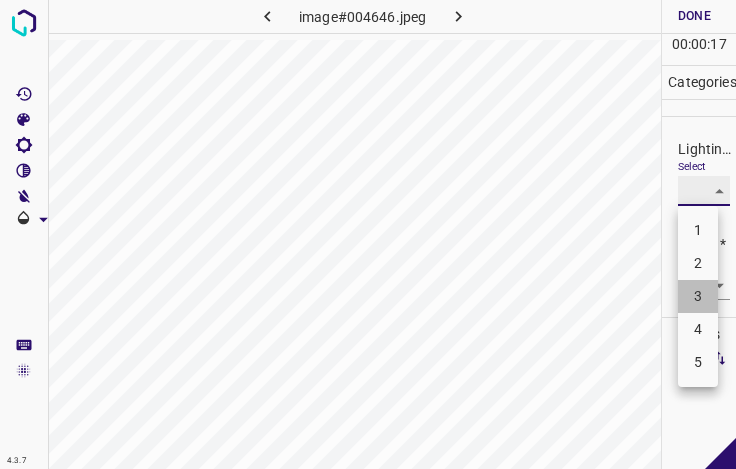 type on "3" 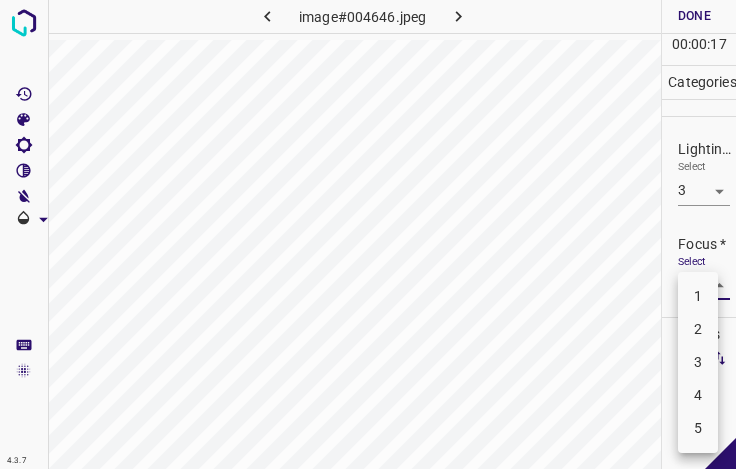 click on "4.3.7 image#004646.jpeg Done Skip 0 00   : 00   : 17   Categories Lighting *  Select 3 3 Focus *  Select ​ Overall *  Select ​ Labels   0 Categories 1 Lighting 2 Focus 3 Overall Tools Space Change between modes (Draw & Edit) I Auto labeling R Restore zoom M Zoom in N Zoom out Delete Delete selecte label Filters Z Restore filters X Saturation filter C Brightness filter V Contrast filter B Gray scale filter General O Download - Text - Hide - Delete 1 2 3 4 5" at bounding box center (368, 234) 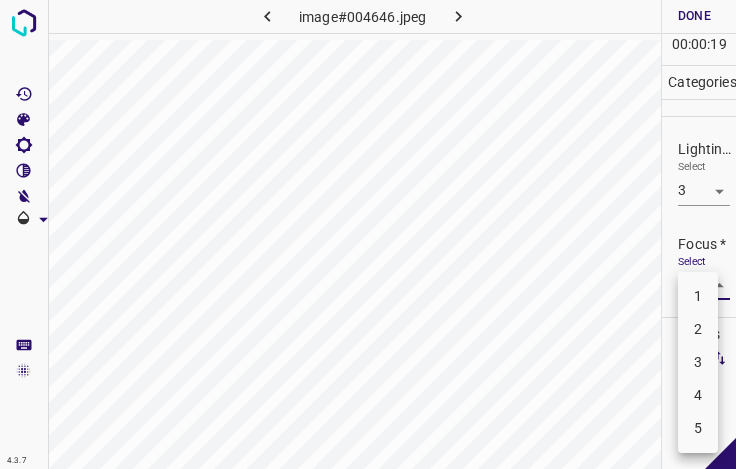 click on "4" at bounding box center (698, 395) 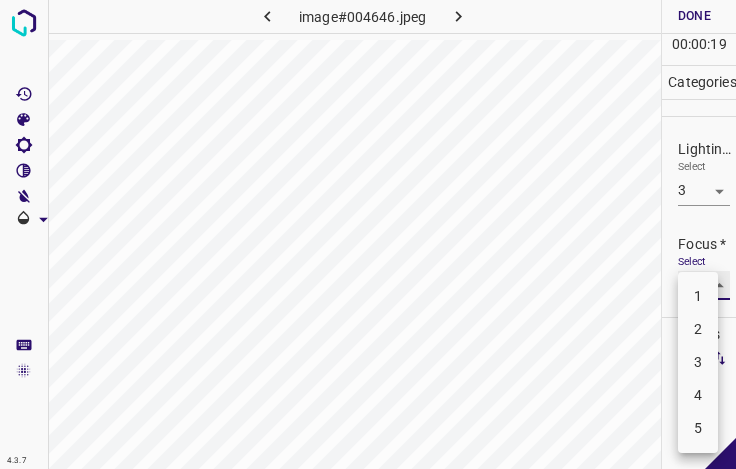 type on "4" 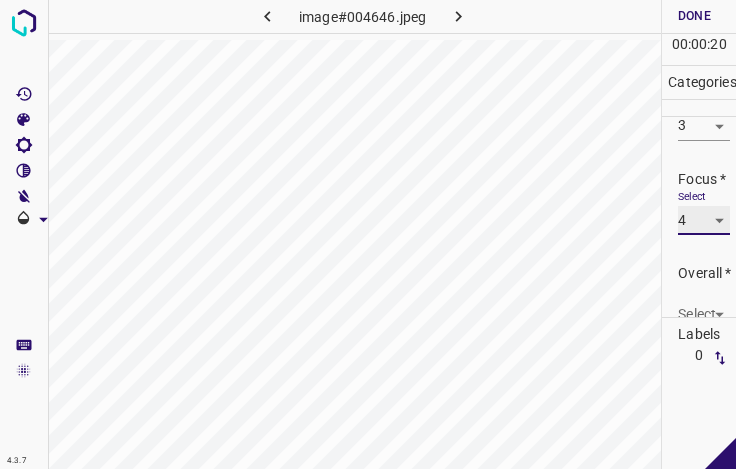 scroll, scrollTop: 98, scrollLeft: 0, axis: vertical 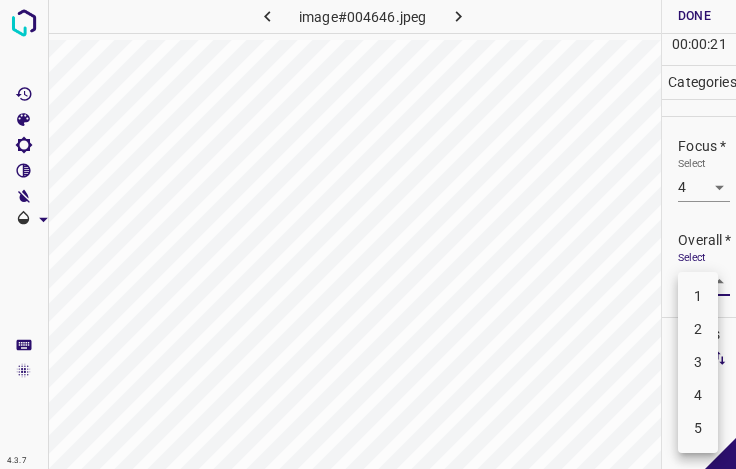 click on "4.3.7 image#004646.jpeg Done Skip 0 00   : 00   : 21   Categories Lighting *  Select 3 3 Focus *  Select 4 4 Overall *  Select ​ Labels   0 Categories 1 Lighting 2 Focus 3 Overall Tools Space Change between modes (Draw & Edit) I Auto labeling R Restore zoom M Zoom in N Zoom out Delete Delete selecte label Filters Z Restore filters X Saturation filter C Brightness filter V Contrast filter B Gray scale filter General O Download - Text - Hide - Delete 1 2 3 4 5" at bounding box center (368, 234) 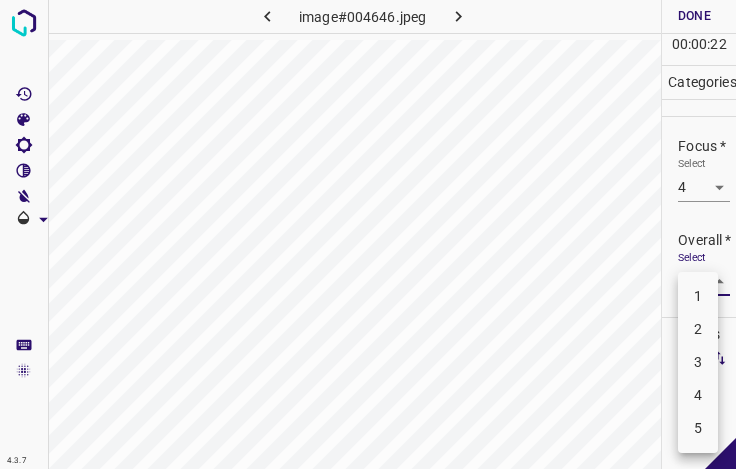 drag, startPoint x: 705, startPoint y: 384, endPoint x: 705, endPoint y: 355, distance: 29 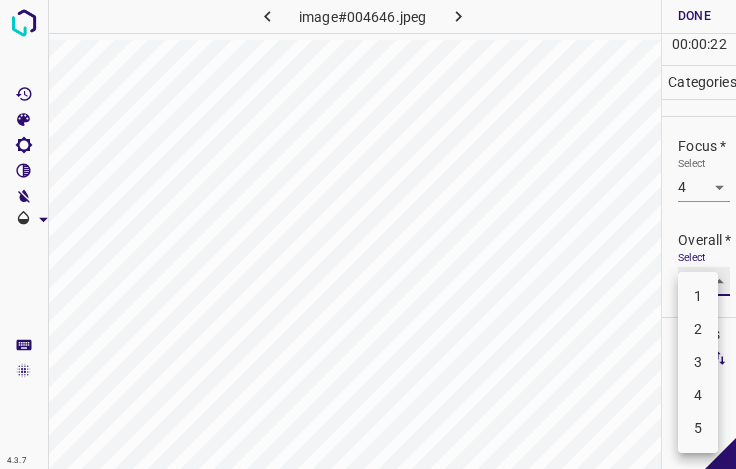 type on "4" 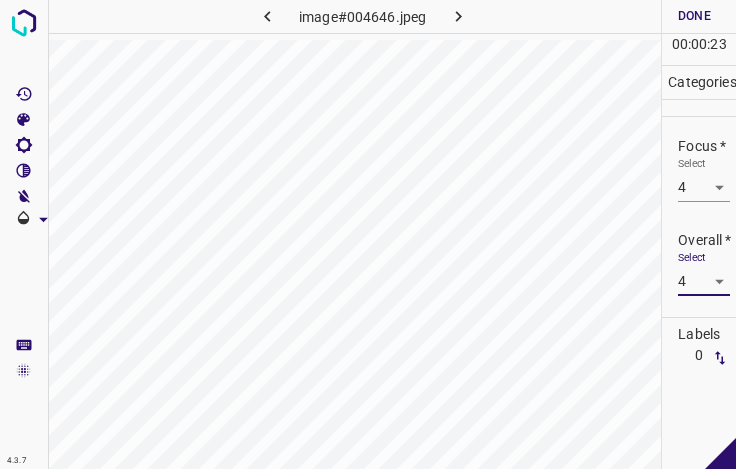 click on "Done" at bounding box center [694, 16] 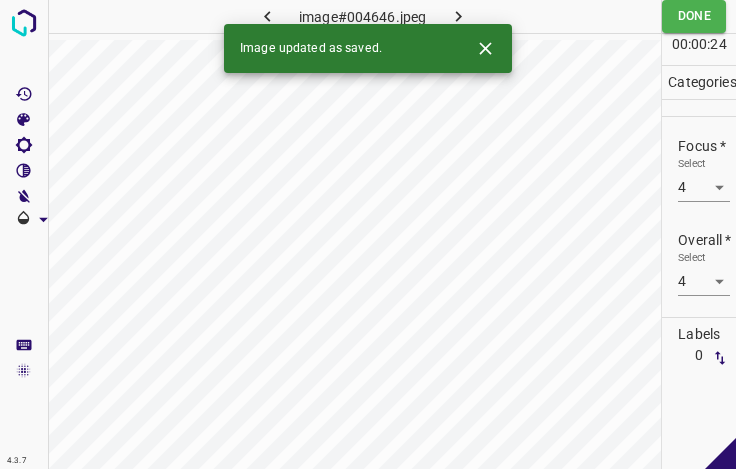 click 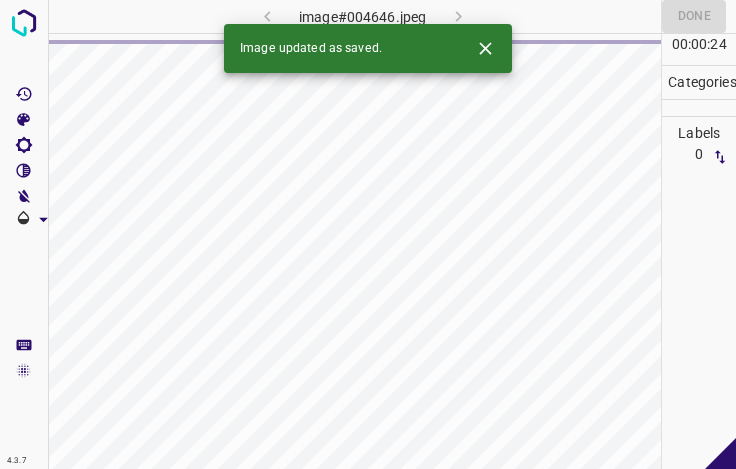 click 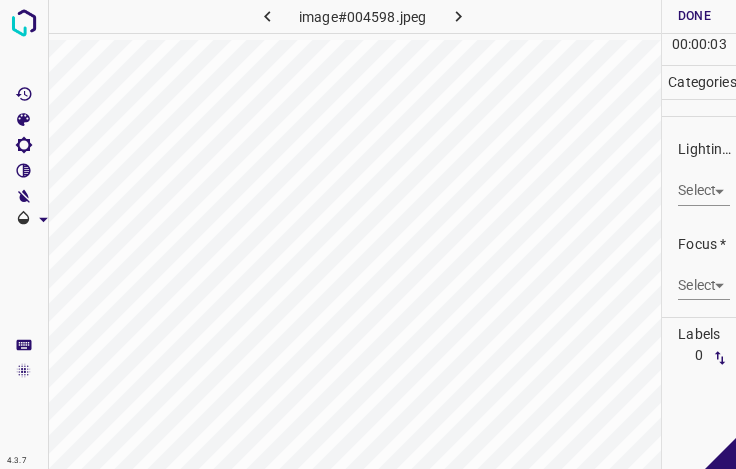 click on "4.3.7 image#004598.jpeg Done Skip 0 00   : 00   : 03   Categories Lighting *  Select ​ Focus *  Select ​ Overall *  Select ​ Labels   0 Categories 1 Lighting 2 Focus 3 Overall Tools Space Change between modes (Draw & Edit) I Auto labeling R Restore zoom M Zoom in N Zoom out Delete Delete selecte label Filters Z Restore filters X Saturation filter C Brightness filter V Contrast filter B Gray scale filter General O Download - Text - Hide - Delete" at bounding box center [368, 234] 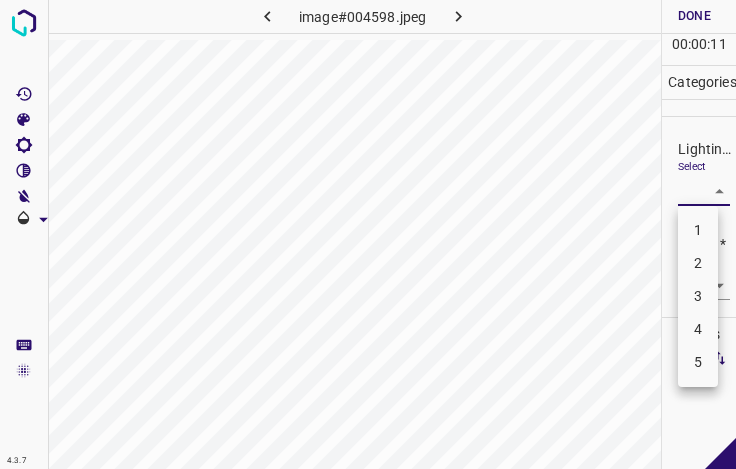 click on "3" at bounding box center [698, 296] 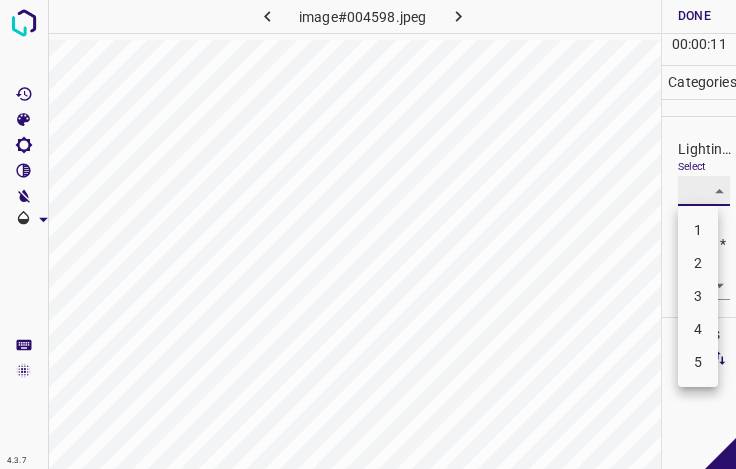 type on "3" 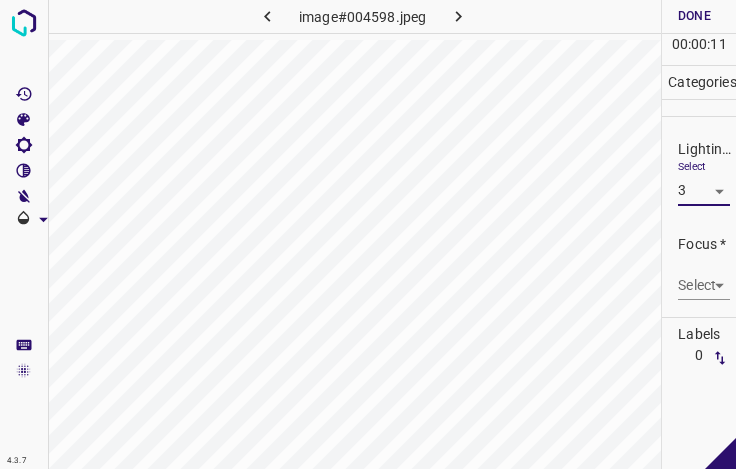 click on "4.3.7 image#004598.jpeg Done Skip 0 00   : 00   : 11   Categories Lighting *  Select 3 3 Focus *  Select ​ Overall *  Select ​ Labels   0 Categories 1 Lighting 2 Focus 3 Overall Tools Space Change between modes (Draw & Edit) I Auto labeling R Restore zoom M Zoom in N Zoom out Delete Delete selecte label Filters Z Restore filters X Saturation filter C Brightness filter V Contrast filter B Gray scale filter General O Download - Text - Hide - Delete" at bounding box center [368, 234] 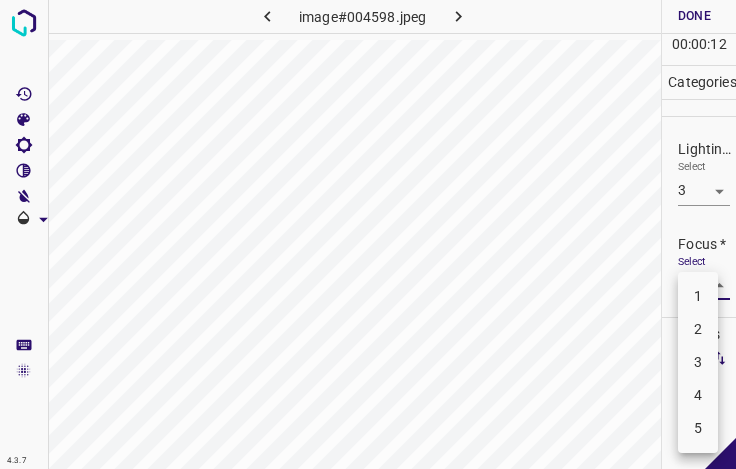 click on "2" at bounding box center (698, 329) 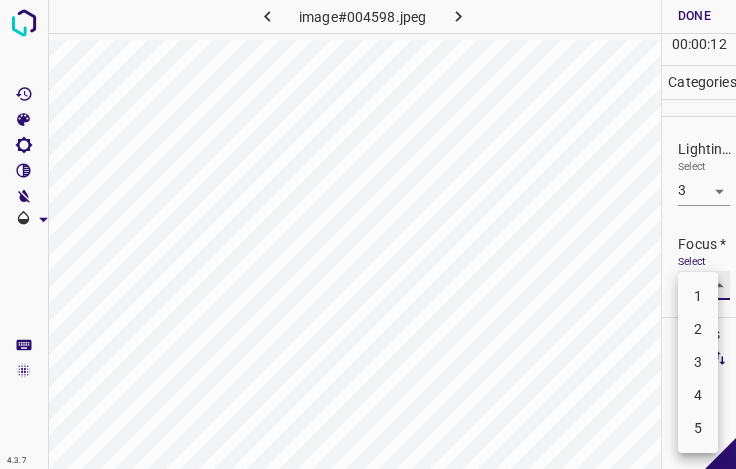 type on "2" 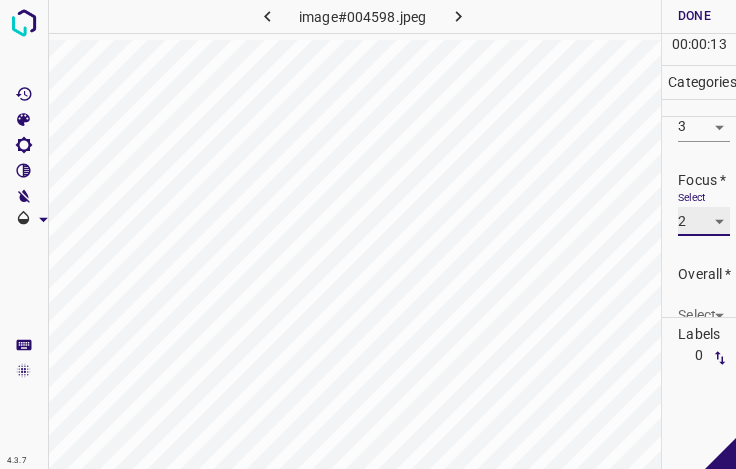 scroll, scrollTop: 98, scrollLeft: 0, axis: vertical 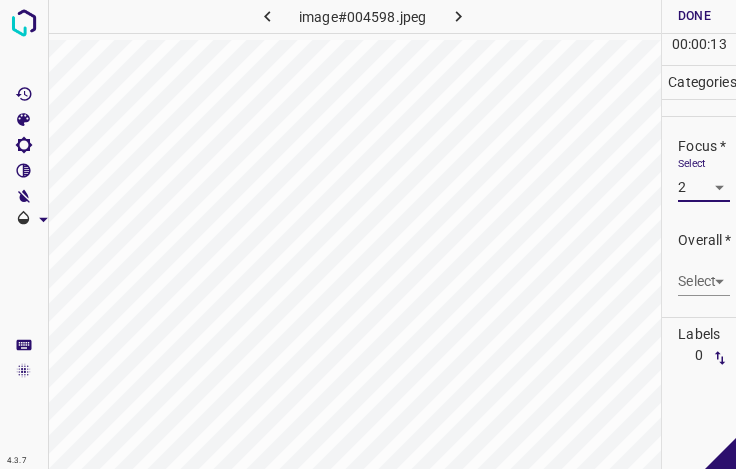 click on "4.3.7 image#004598.jpeg Done Skip 0 00   : 00   : 13   Categories Lighting *  Select 3 3 Focus *  Select 2 2 Overall *  Select ​ Labels   0 Categories 1 Lighting 2 Focus 3 Overall Tools Space Change between modes (Draw & Edit) I Auto labeling R Restore zoom M Zoom in N Zoom out Delete Delete selecte label Filters Z Restore filters X Saturation filter C Brightness filter V Contrast filter B Gray scale filter General O Download - Text - Hide - Delete" at bounding box center [368, 234] 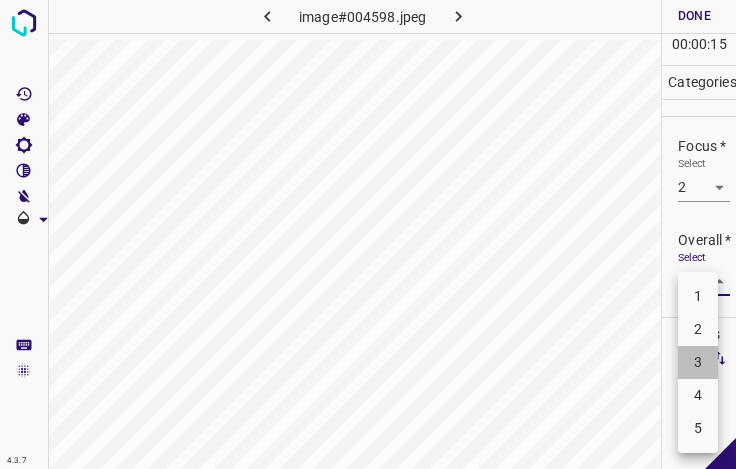 click on "3" at bounding box center [698, 362] 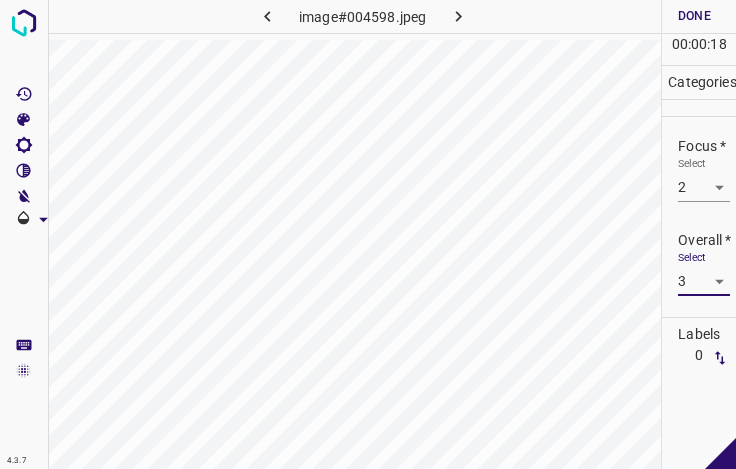 click on "4.3.7 image#004598.jpeg Done Skip 0 00   : 00   : 18   Categories Lighting *  Select 3 3 Focus *  Select 2 2 Overall *  Select 3 3 Labels   0 Categories 1 Lighting 2 Focus 3 Overall Tools Space Change between modes (Draw & Edit) I Auto labeling R Restore zoom M Zoom in N Zoom out Delete Delete selecte label Filters Z Restore filters X Saturation filter C Brightness filter V Contrast filter B Gray scale filter General O Download - Text - Hide - Delete" at bounding box center (368, 234) 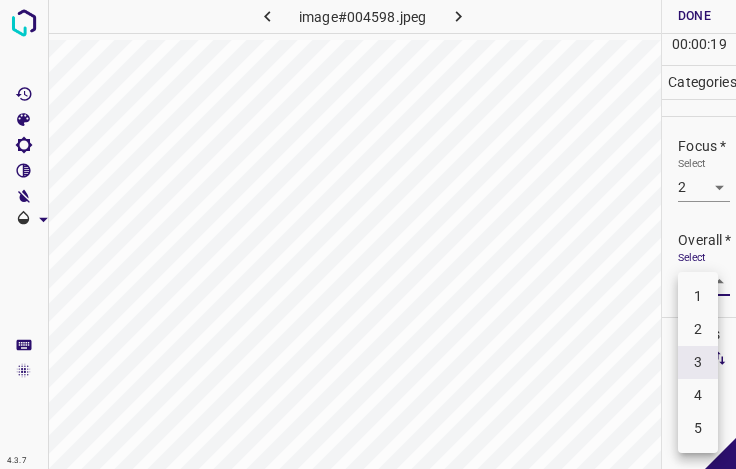 click on "2" at bounding box center (698, 329) 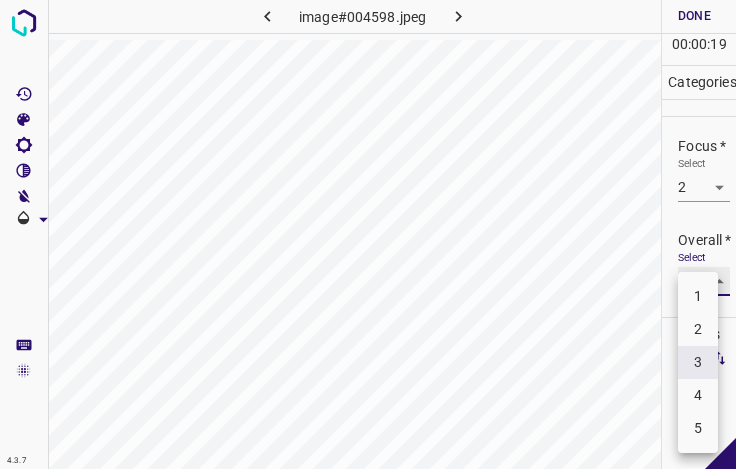 type on "2" 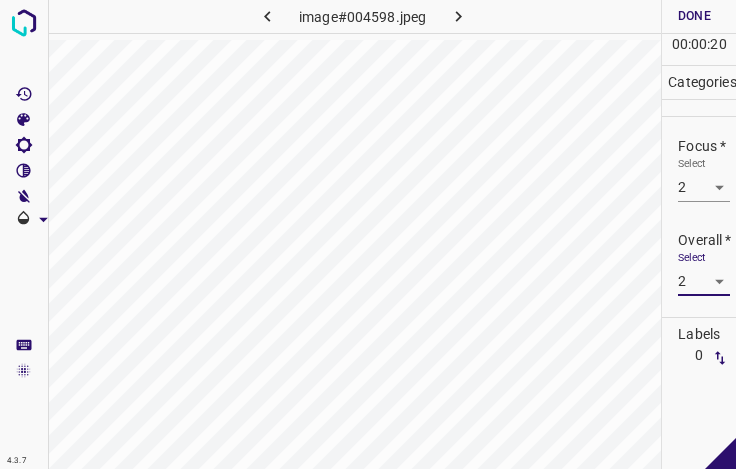 click on "Done" at bounding box center (694, 16) 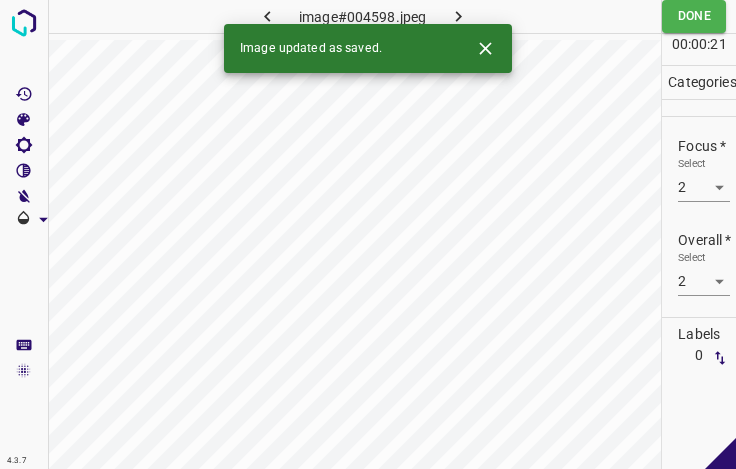 click 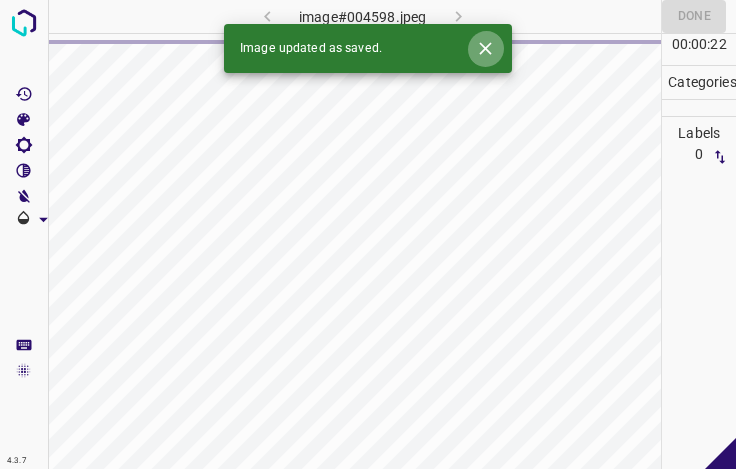 click 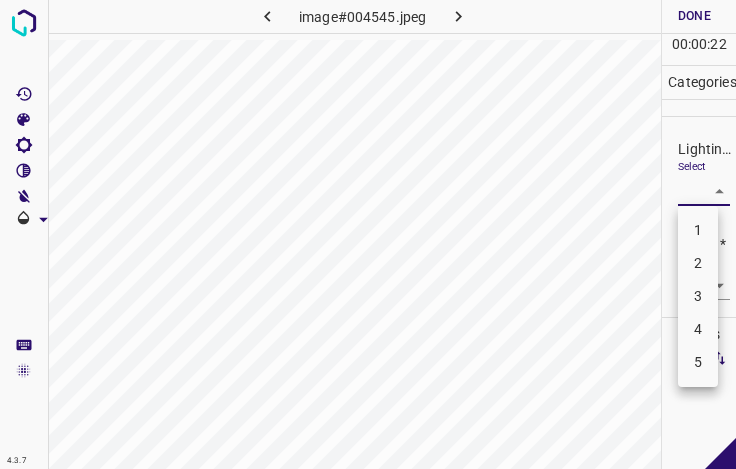click on "4.3.7 image#004545.jpeg Done Skip 0 00   : 00   : 22   Categories Lighting *  Select ​ Focus *  Select ​ Overall *  Select ​ Labels   0 Categories 1 Lighting 2 Focus 3 Overall Tools Space Change between modes (Draw & Edit) I Auto labeling R Restore zoom M Zoom in N Zoom out Delete Delete selecte label Filters Z Restore filters X Saturation filter C Brightness filter V Contrast filter B Gray scale filter General O Download - Text - Hide - Delete 1 2 3 4 5" at bounding box center [368, 234] 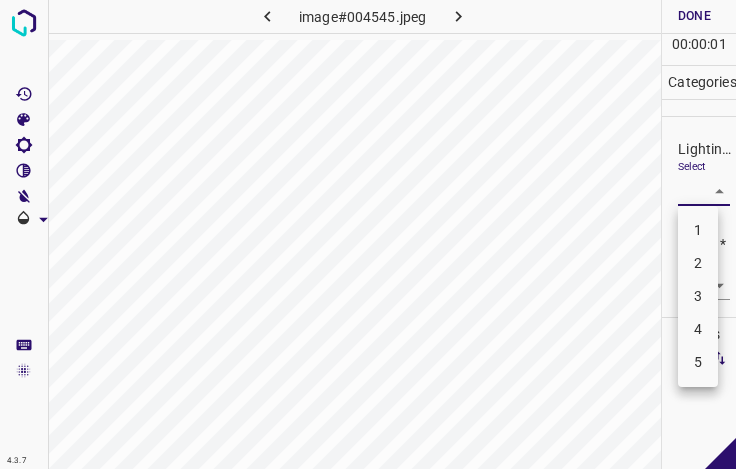 click on "3" at bounding box center (698, 296) 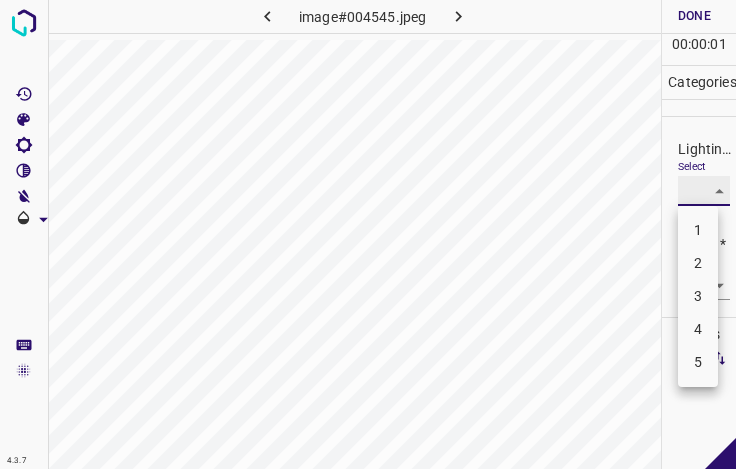 type on "3" 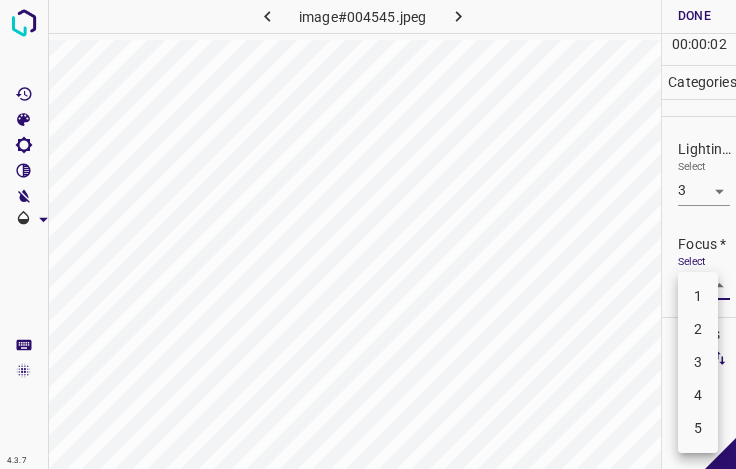 click on "4.3.7 image#004545.jpeg Done Skip 0 00   : 00   : 02   Categories Lighting *  Select 3 3 Focus *  Select ​ Overall *  Select ​ Labels   0 Categories 1 Lighting 2 Focus 3 Overall Tools Space Change between modes (Draw & Edit) I Auto labeling R Restore zoom M Zoom in N Zoom out Delete Delete selecte label Filters Z Restore filters X Saturation filter C Brightness filter V Contrast filter B Gray scale filter General O Download - Text - Hide - Delete 1 2 3 4 5" at bounding box center (368, 234) 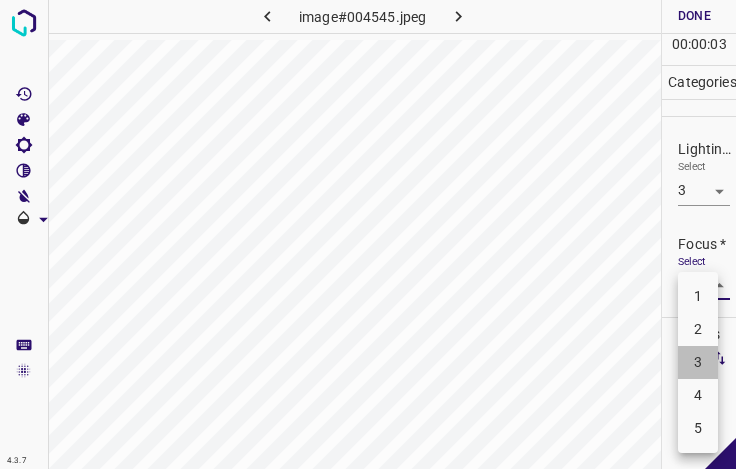 click on "3" at bounding box center (698, 362) 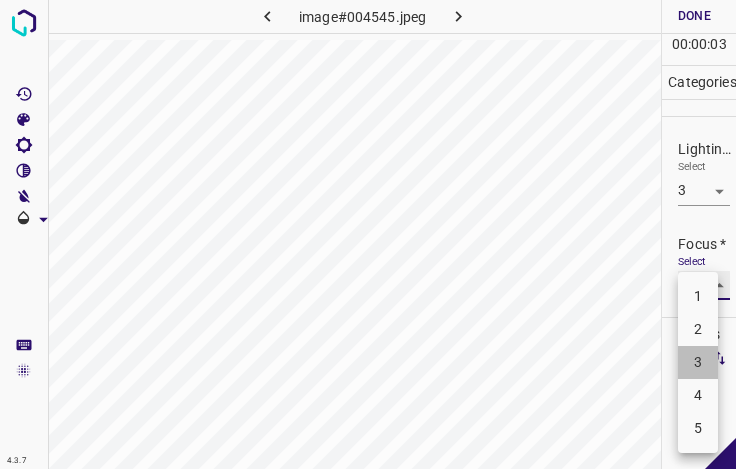 type on "3" 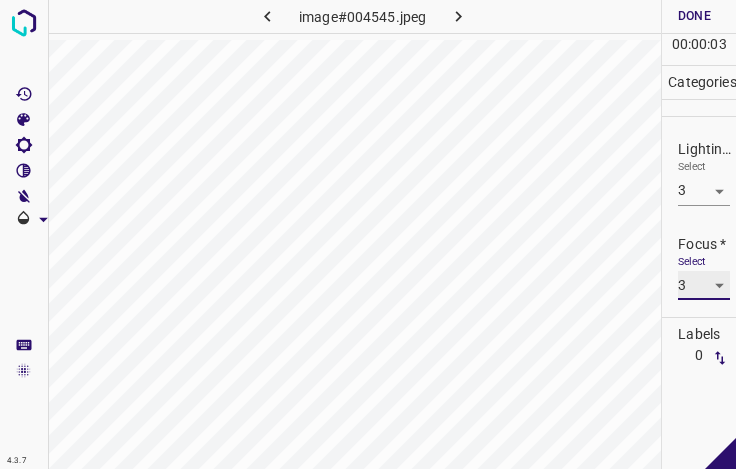 scroll, scrollTop: 98, scrollLeft: 0, axis: vertical 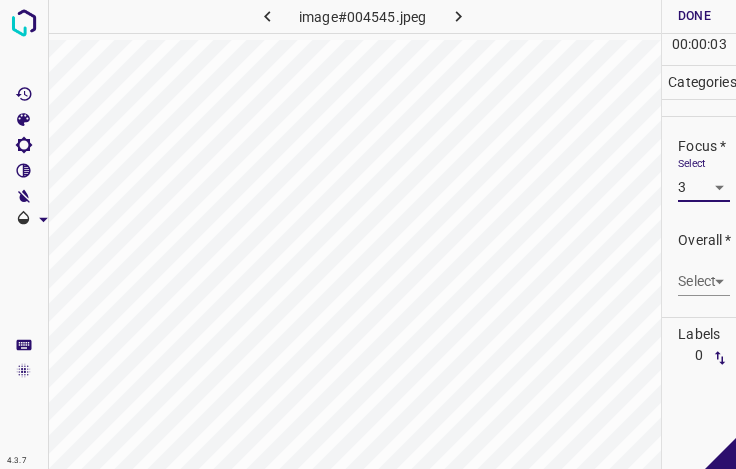 click on "4.3.7 image#004545.jpeg Done Skip 0 00   : 00   : 03   Categories Lighting *  Select 3 3 Focus *  Select 3 3 Overall *  Select ​ Labels   0 Categories 1 Lighting 2 Focus 3 Overall Tools Space Change between modes (Draw & Edit) I Auto labeling R Restore zoom M Zoom in N Zoom out Delete Delete selecte label Filters Z Restore filters X Saturation filter C Brightness filter V Contrast filter B Gray scale filter General O Download - Text - Hide - Delete" at bounding box center (368, 234) 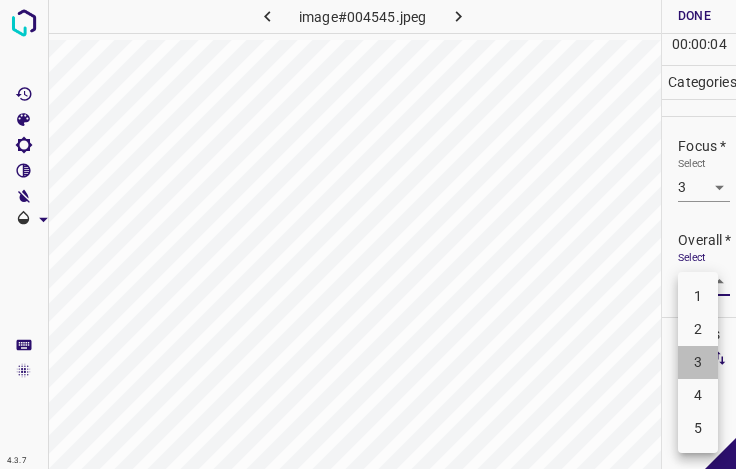 click on "3" at bounding box center [698, 362] 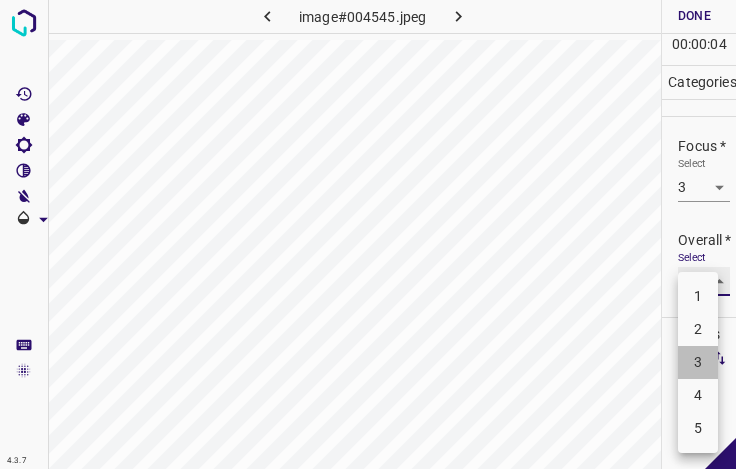 type on "3" 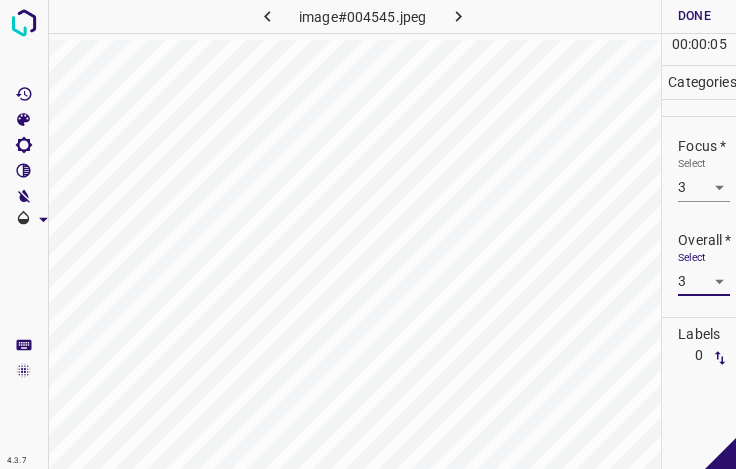 click on "Done" at bounding box center [694, 16] 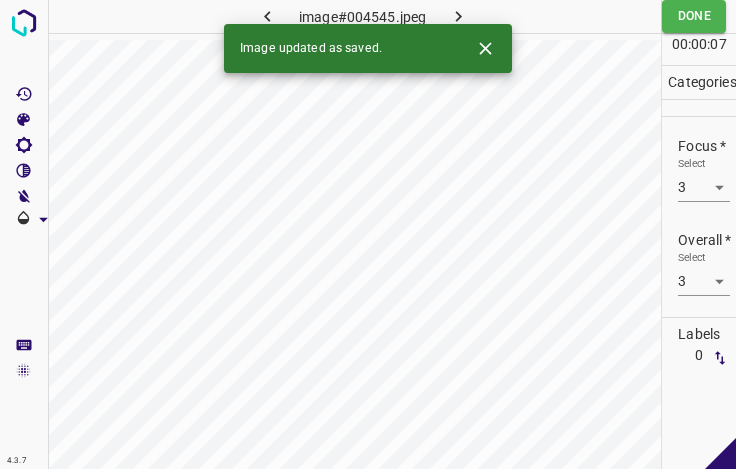 click 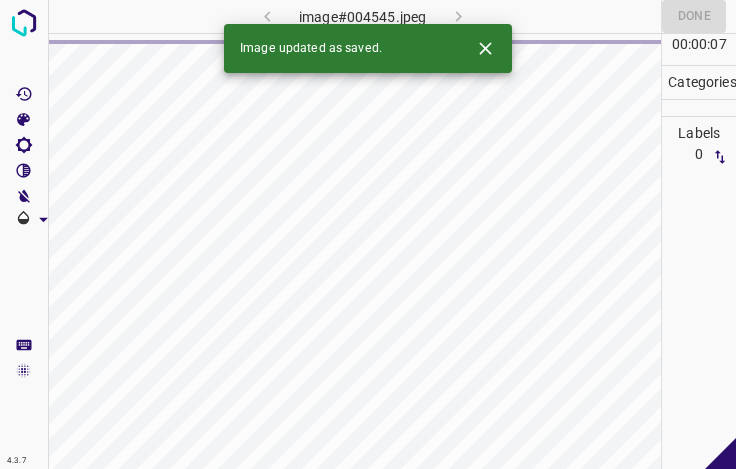 click 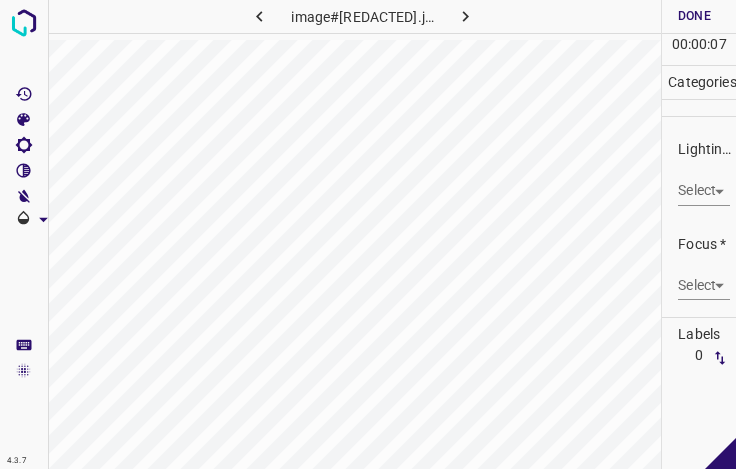 click on "4.3.7 image#004552.jpeg Done Skip 0 00 : 00 : 07 Categories Lighting * Select ​ Focus * Select ​ Overall * Select ​ Labels 0 Categories 1 Lighting 2 Focus 3 Overall Tools Space Change between modes (Draw & Edit) I Auto labeling R Restore zoom M Zoom in N Zoom out Delete Delete selecte label Filters Z Restore filters X Saturation filter C Brightness filter V Contrast filter B Gray scale filter General O Download - Text - Hide - Delete" at bounding box center (368, 234) 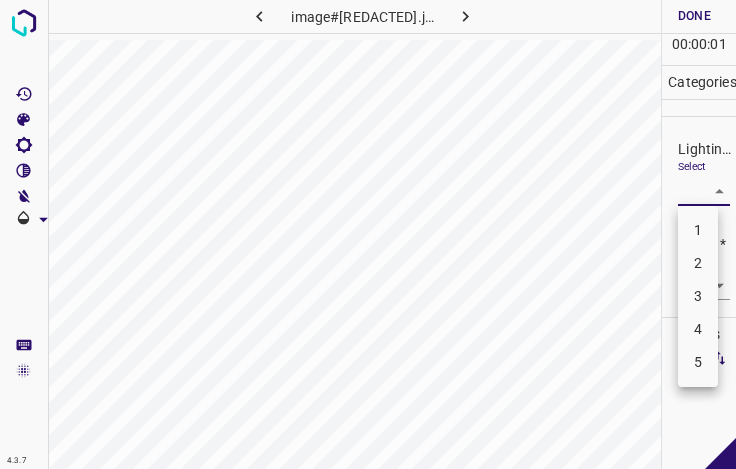 click on "3" at bounding box center [698, 296] 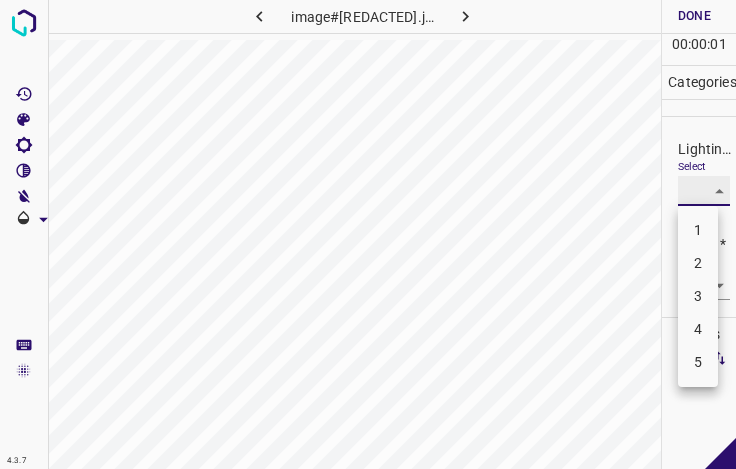 type on "3" 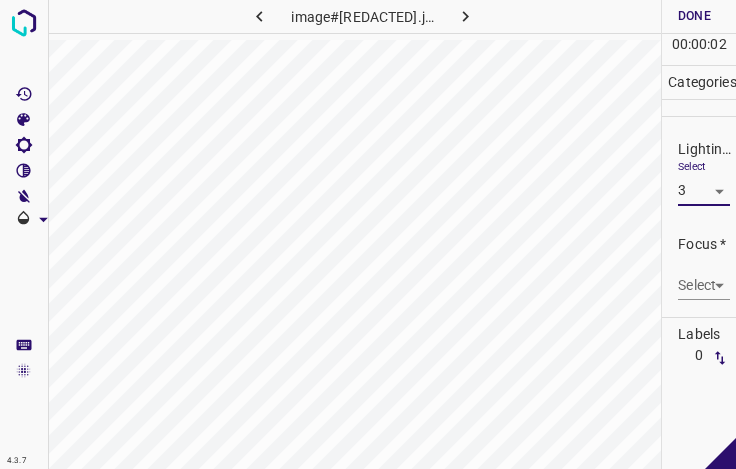 click on "4.3.7 image#004552.jpeg Done Skip 0 00   : 00   : 02   Categories Lighting *  Select 3 3 Focus *  Select ​ Overall *  Select ​ Labels   0 Categories 1 Lighting 2 Focus 3 Overall Tools Space Change between modes (Draw & Edit) I Auto labeling R Restore zoom M Zoom in N Zoom out Delete Delete selecte label Filters Z Restore filters X Saturation filter C Brightness filter V Contrast filter B Gray scale filter General O Download - Text - Hide - Delete" at bounding box center [368, 234] 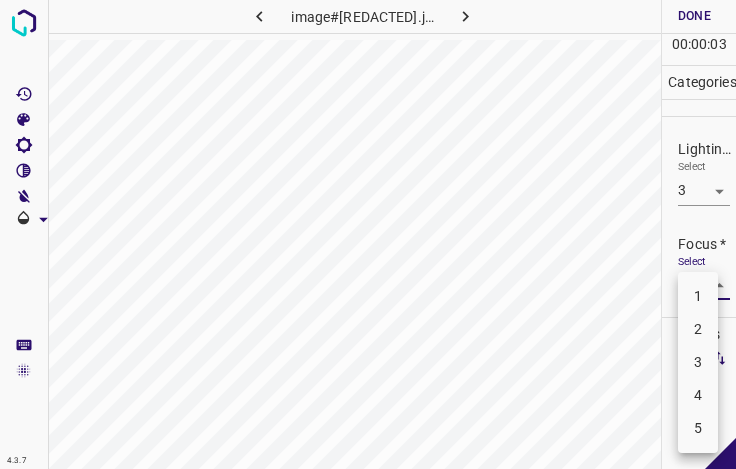 click on "2" at bounding box center [698, 329] 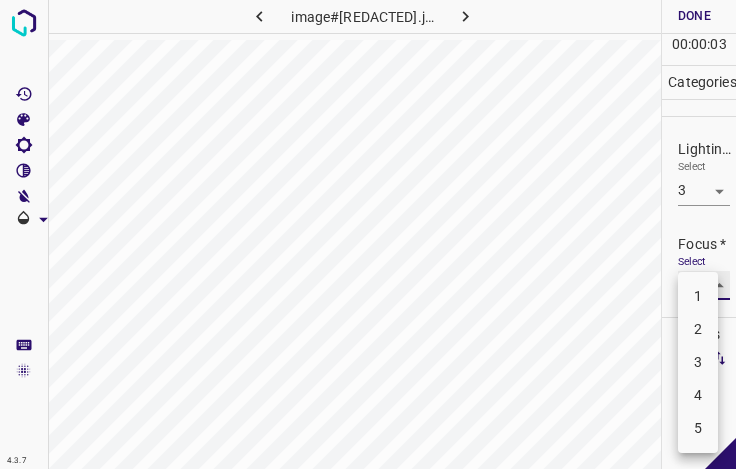 type on "2" 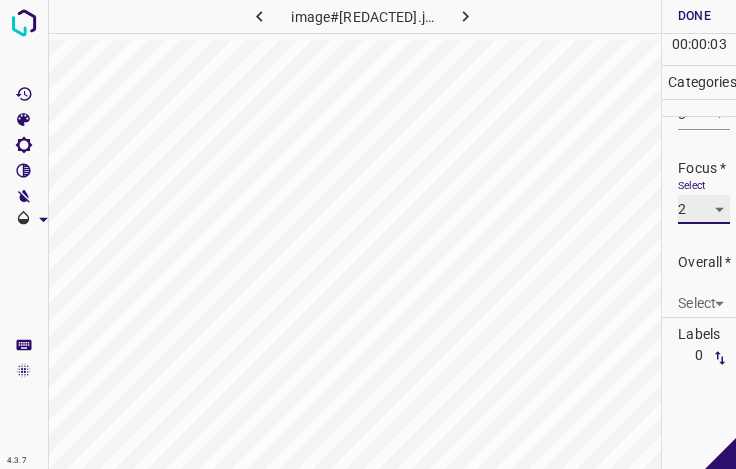 scroll, scrollTop: 98, scrollLeft: 0, axis: vertical 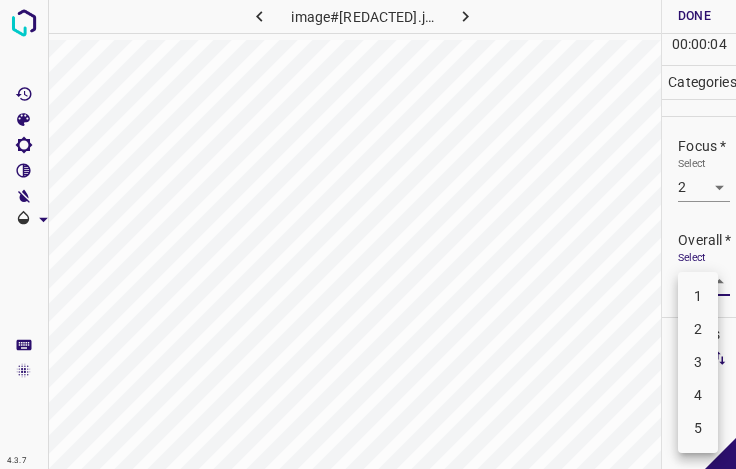 click on "4.3.7 image#[REDACTED].jpeg Done Skip 0 00   : 00   : 04   Categories Lighting *  Select 3 3 Focus *  Select 2 2 Overall *  Select ​ Labels   0 Categories 1 Lighting 2 Focus 3 Overall Tools Space Change between modes (Draw & Edit) I Auto labeling R Restore zoom M Zoom in N Zoom out Delete Delete selecte label Filters Z Restore filters X Saturation filter C Brightness filter V Contrast filter B Gray scale filter General O Download - Text - Hide - Delete 1 2 3 4 5" at bounding box center [368, 234] 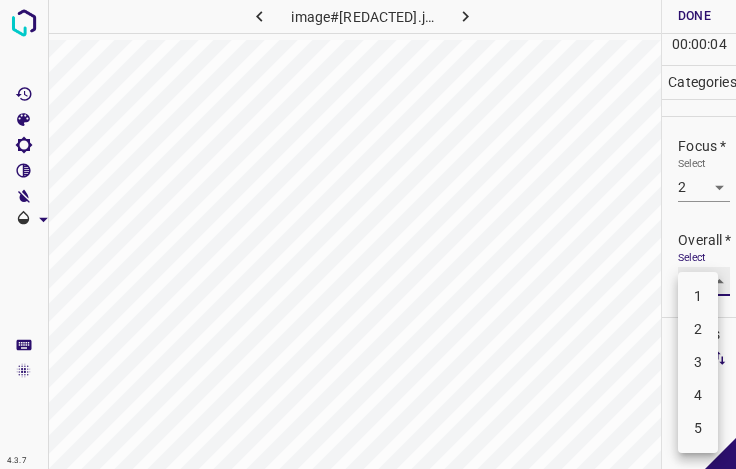 type on "3" 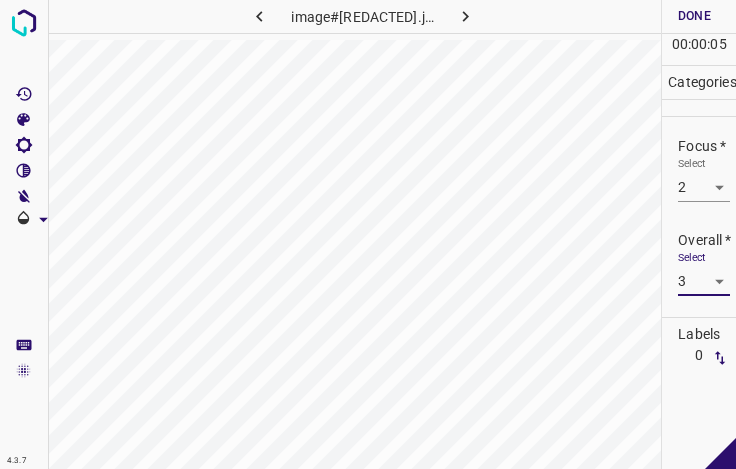 click on "Done" at bounding box center (694, 16) 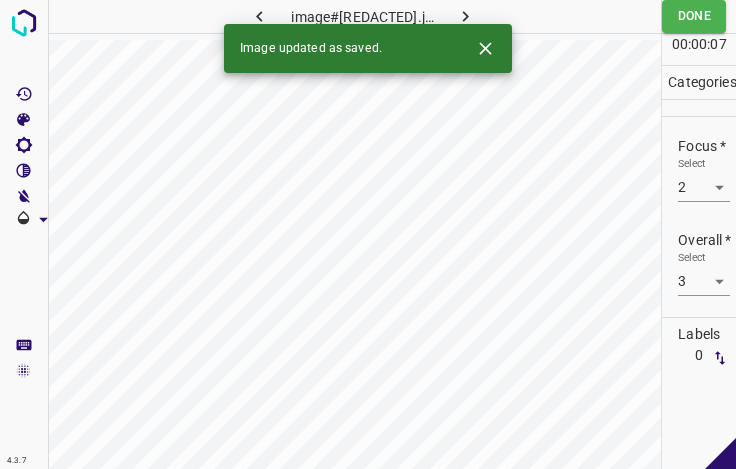 click 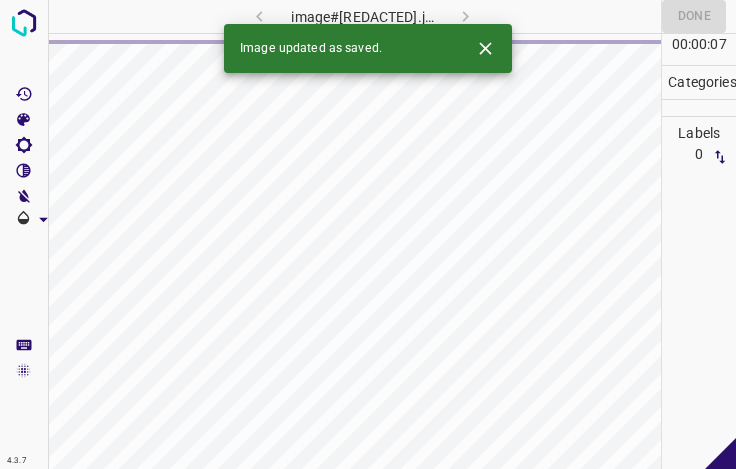 click 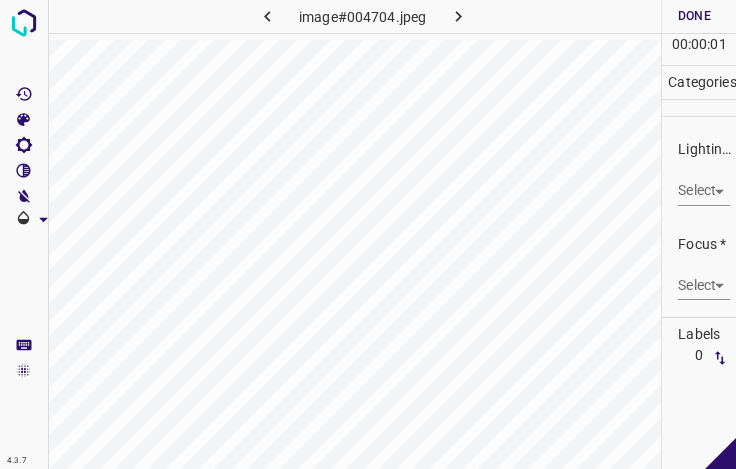 click on "4.3.7 image#[REDACTED].jpeg Done Skip 0 00   : 00   : 01   Categories Lighting *  Select ​ Focus *  Select ​ Overall *  Select ​ Labels   0 Categories 1 Lighting 2 Focus 3 Overall Tools Space Change between modes (Draw & Edit) I Auto labeling R Restore zoom M Zoom in N Zoom out Delete Delete selecte label Filters Z Restore filters X Saturation filter C Brightness filter V Contrast filter B Gray scale filter General O Download - Text - Hide - Delete" at bounding box center (368, 234) 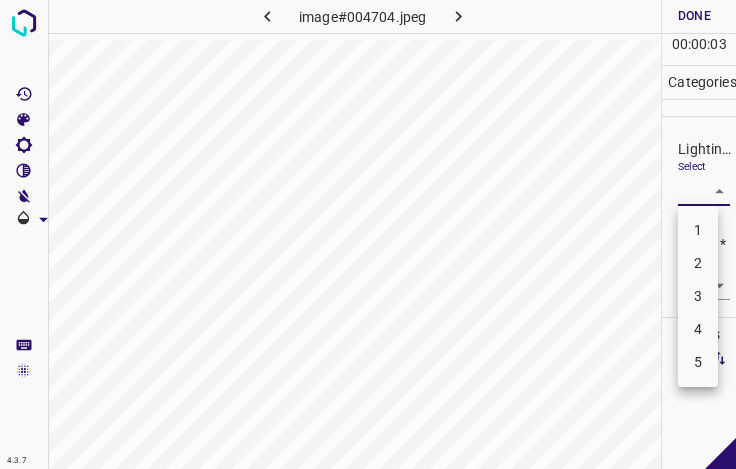 click on "3" at bounding box center (698, 296) 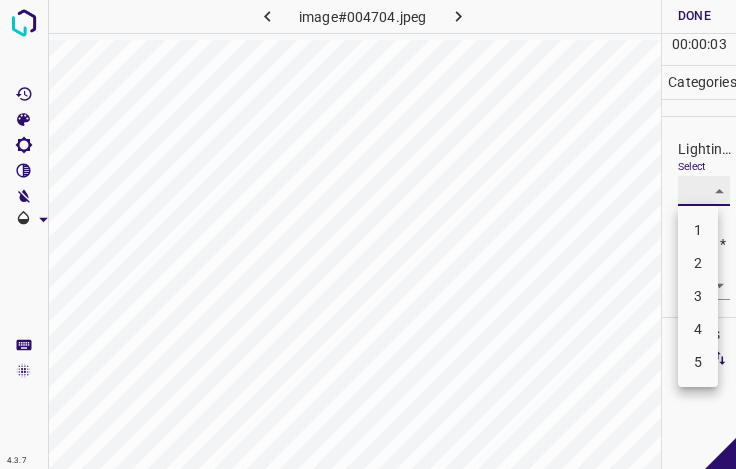 type on "3" 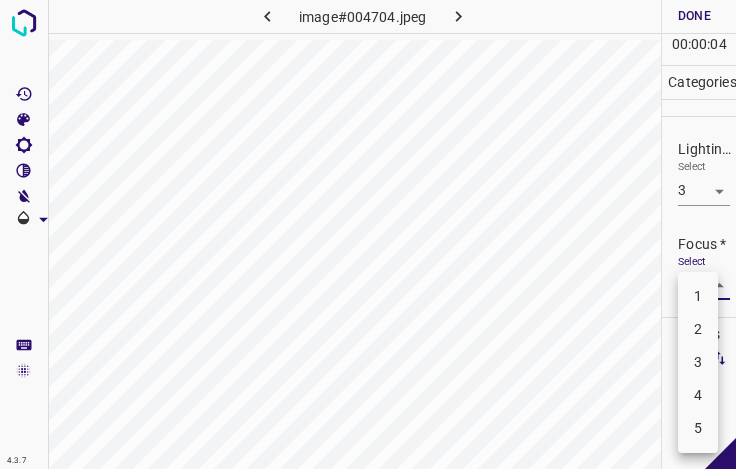 click on "4.3.7 image#004704.jpeg Done Skip 0 00   : 00   : 04   Categories Lighting *  Select 3 3 Focus *  Select ​ Overall *  Select ​ Labels   0 Categories 1 Lighting 2 Focus 3 Overall Tools Space Change between modes (Draw & Edit) I Auto labeling R Restore zoom M Zoom in N Zoom out Delete Delete selecte label Filters Z Restore filters X Saturation filter C Brightness filter V Contrast filter B Gray scale filter General O Download - Text - Hide - Delete 1 2 3 4 5" at bounding box center [368, 234] 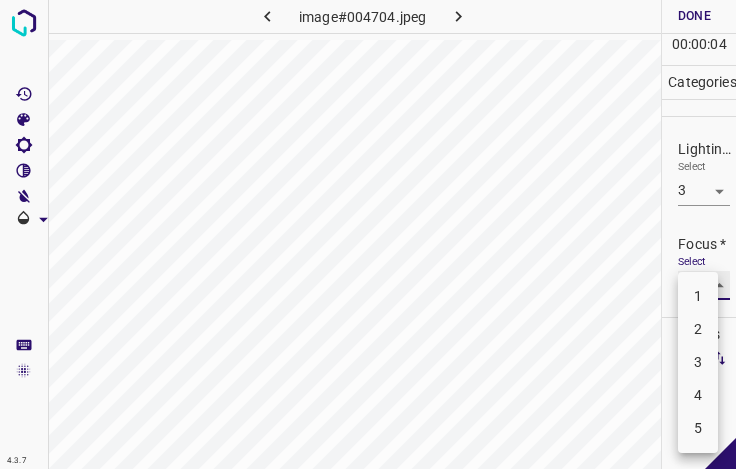 type on "2" 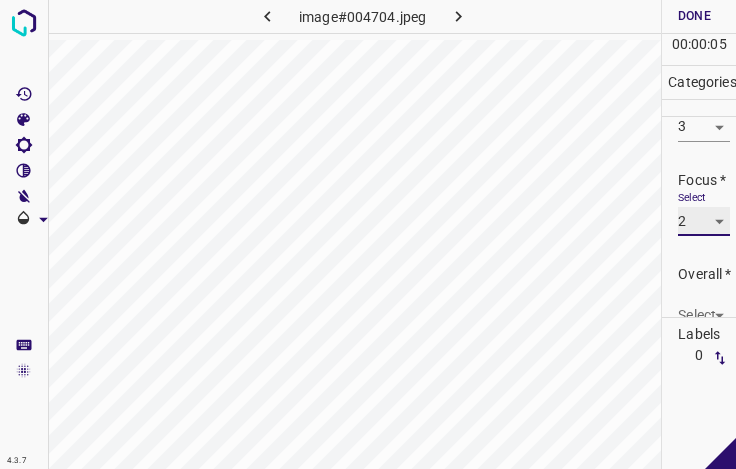 scroll, scrollTop: 98, scrollLeft: 0, axis: vertical 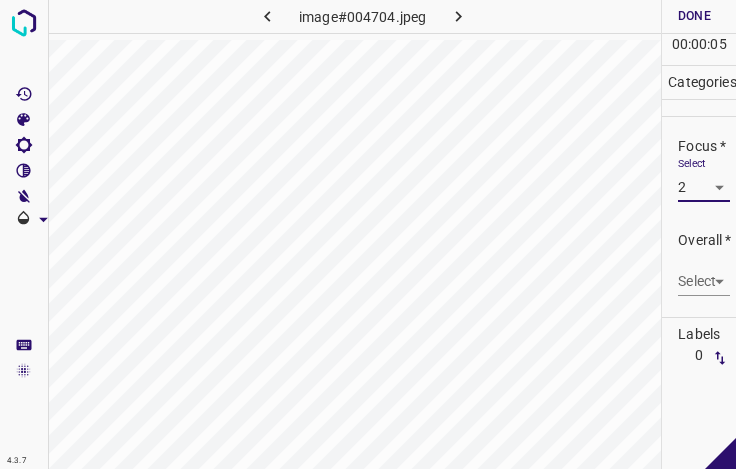 click on "4.3.7 image#[REDACTED].jpeg Done Skip 0 00   : 00   : 05   Categories Lighting *  Select 3 3 Focus *  Select 2 2 Overall *  Select ​ Labels   0 Categories 1 Lighting 2 Focus 3 Overall Tools Space Change between modes (Draw & Edit) I Auto labeling R Restore zoom M Zoom in N Zoom out Delete Delete selecte label Filters Z Restore filters X Saturation filter C Brightness filter V Contrast filter B Gray scale filter General O Download - Text - Hide - Delete" at bounding box center (368, 234) 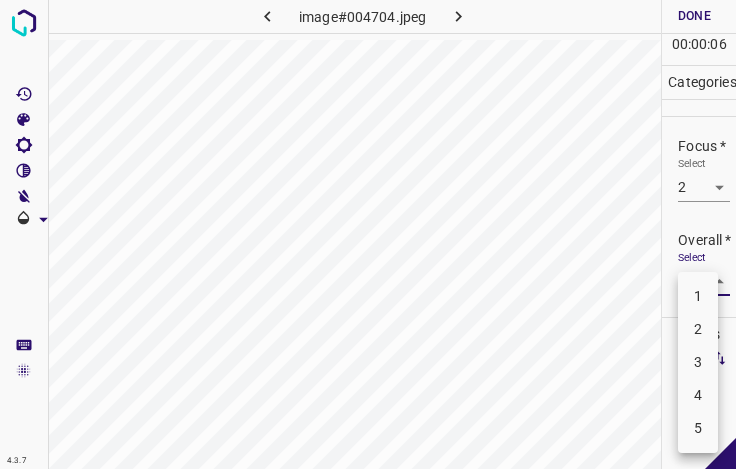 click on "2" at bounding box center [698, 329] 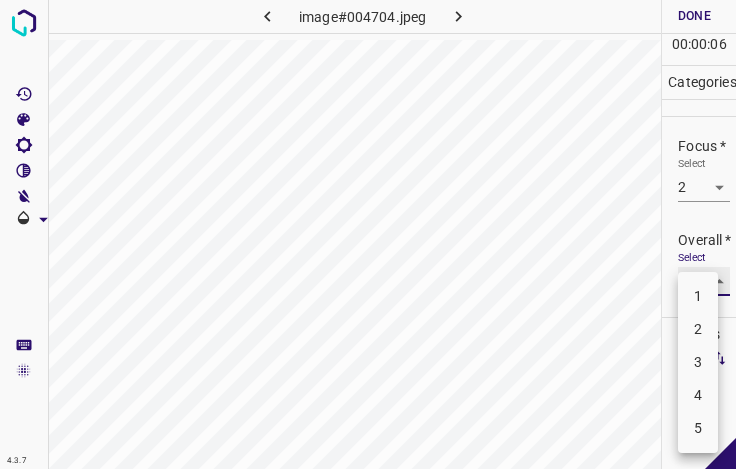type on "2" 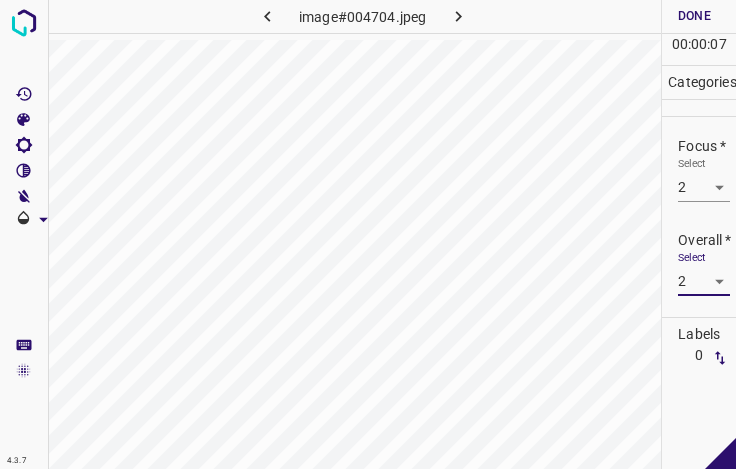 click on "Done" at bounding box center (694, 16) 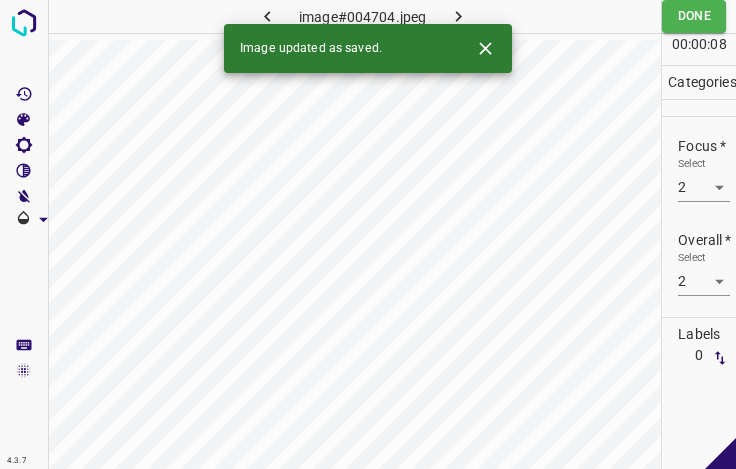 click 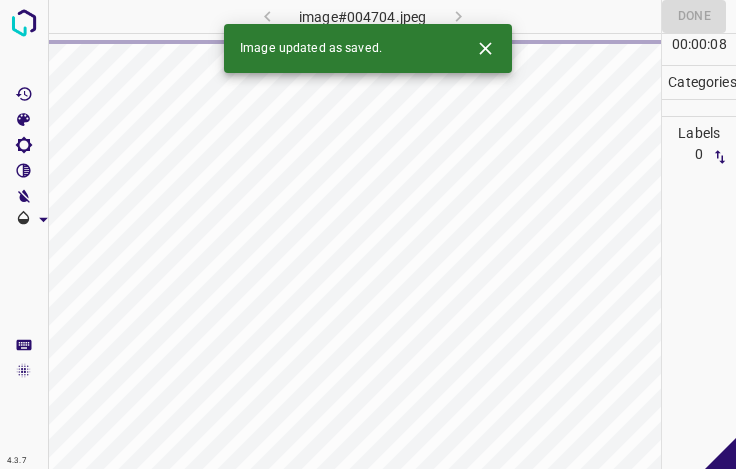 click 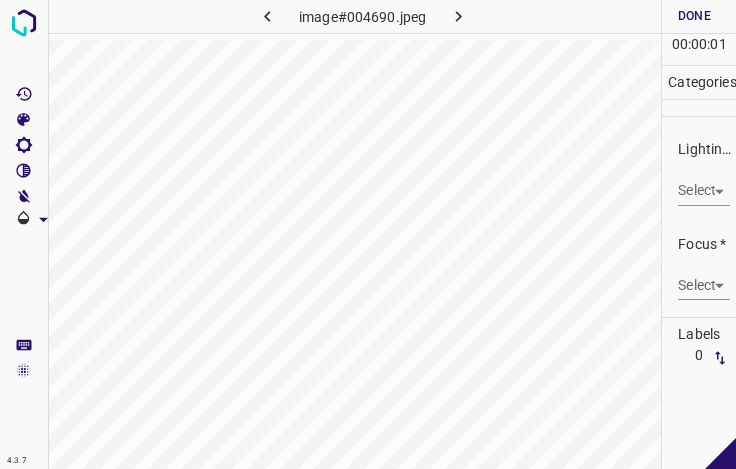 click on "4.3.7 image#004690.jpeg Done Skip 0 00   : 00   : 01   Categories Lighting *  Select ​ Focus *  Select ​ Overall *  Select ​ Labels   0 Categories 1 Lighting 2 Focus 3 Overall Tools Space Change between modes (Draw & Edit) I Auto labeling R Restore zoom M Zoom in N Zoom out Delete Delete selecte label Filters Z Restore filters X Saturation filter C Brightness filter V Contrast filter B Gray scale filter General O Download - Text - Hide - Delete" at bounding box center (368, 234) 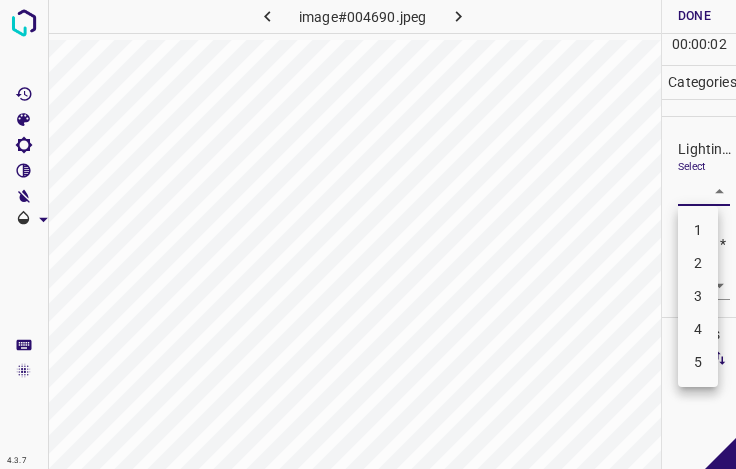 click on "3" at bounding box center (698, 296) 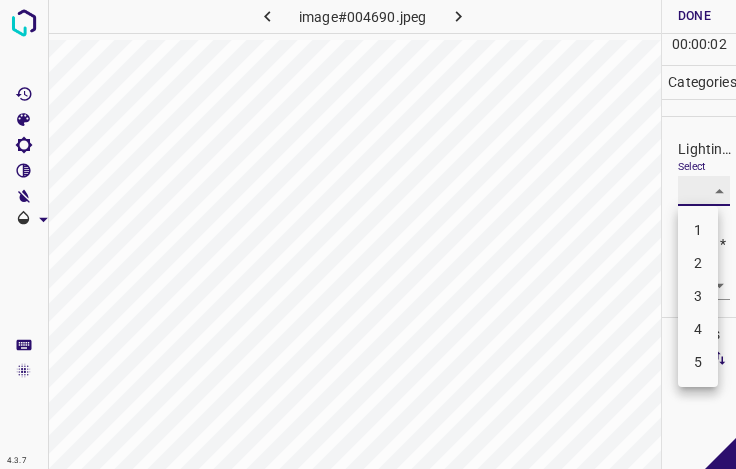 type on "3" 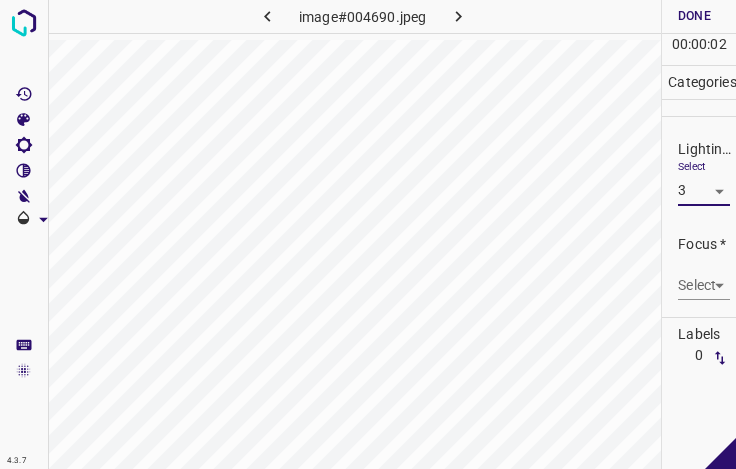 click on "4.3.7 image#004690.jpeg Done Skip 0 00   : 00   : 02   Categories Lighting *  Select 3 3 Focus *  Select ​ Overall *  Select ​ Labels   0 Categories 1 Lighting 2 Focus 3 Overall Tools Space Change between modes (Draw & Edit) I Auto labeling R Restore zoom M Zoom in N Zoom out Delete Delete selecte label Filters Z Restore filters X Saturation filter C Brightness filter V Contrast filter B Gray scale filter General O Download - Text - Hide - Delete" at bounding box center (368, 234) 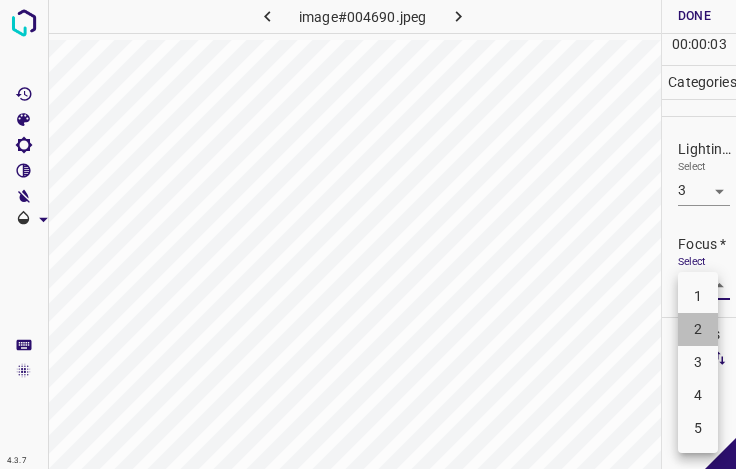 click on "2" at bounding box center (698, 329) 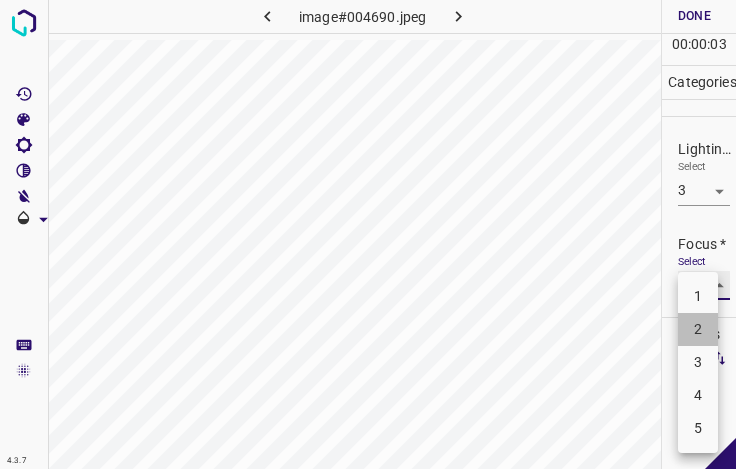 type on "2" 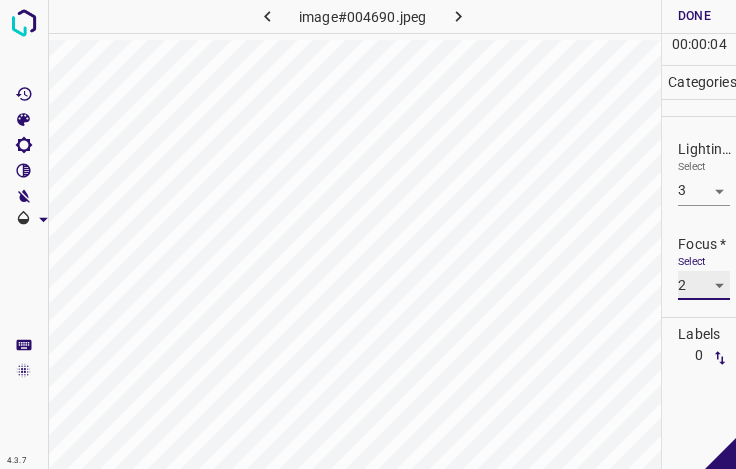 scroll, scrollTop: 98, scrollLeft: 0, axis: vertical 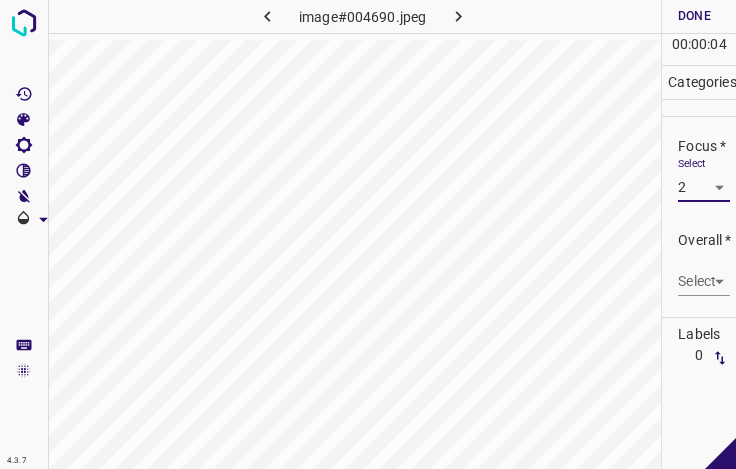 click on "4.3.7 image#[REDACTED].jpeg Done Skip 0 00   : 00   : 04   Categories Lighting *  Select 3 3 Focus *  Select 2 2 Overall *  Select ​ Labels   0 Categories 1 Lighting 2 Focus 3 Overall Tools Space Change between modes (Draw & Edit) I Auto labeling R Restore zoom M Zoom in N Zoom out Delete Delete selecte label Filters Z Restore filters X Saturation filter C Brightness filter V Contrast filter B Gray scale filter General O Download - Text - Hide - Delete" at bounding box center [368, 234] 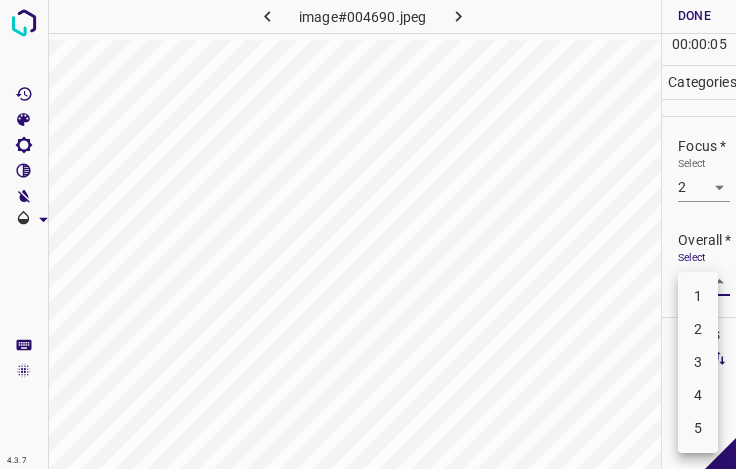 click on "3" at bounding box center (698, 362) 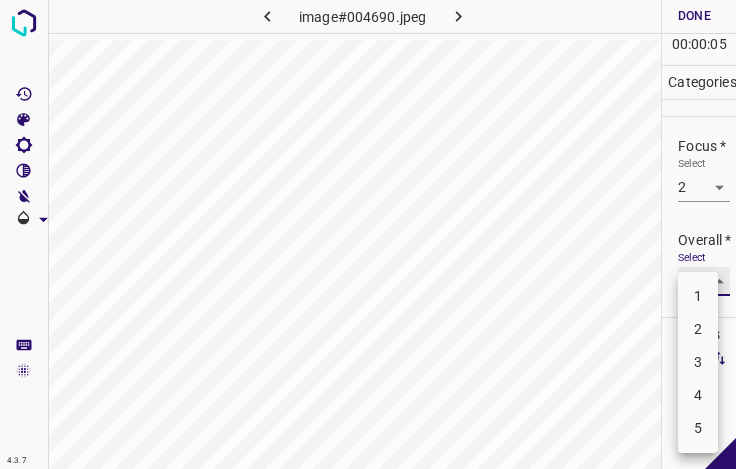 type on "3" 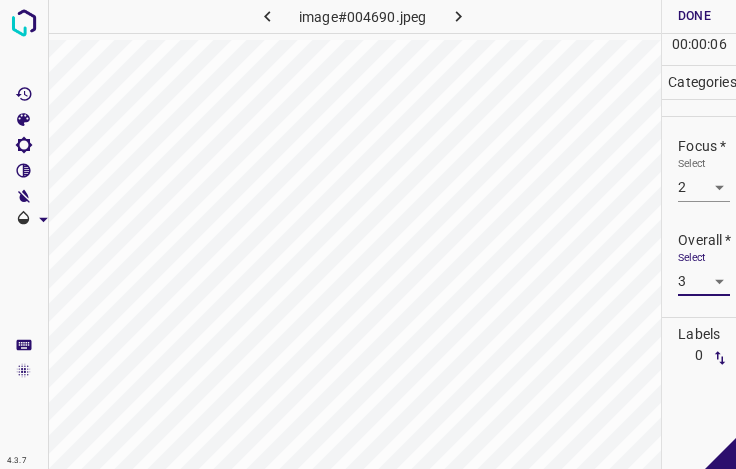 click on "Done" at bounding box center [694, 16] 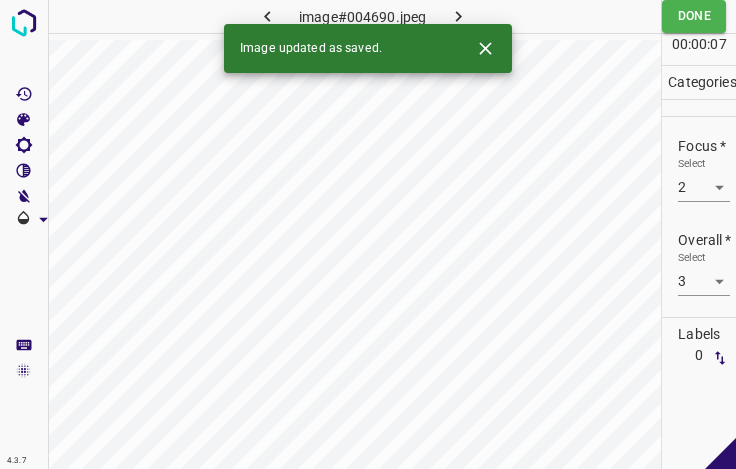 click 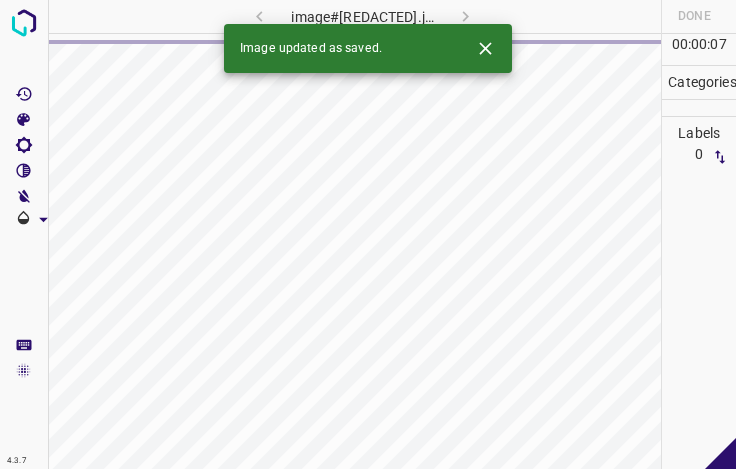 click 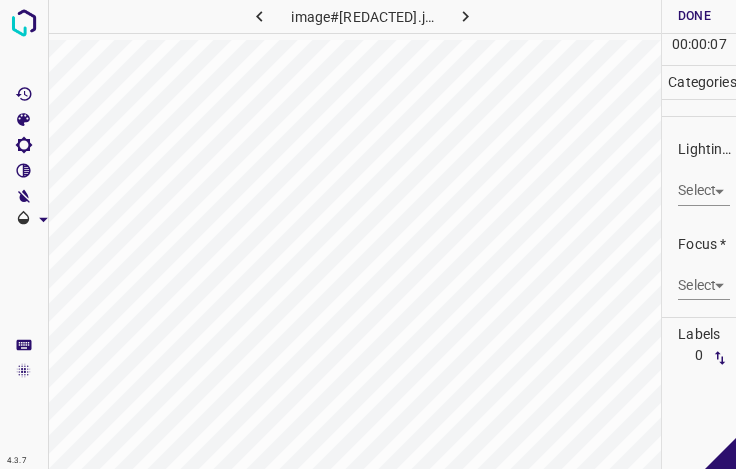 click on "4.3.7 image#[REDACTED].jpeg Done Skip 0 00   : 00   : 07   Categories Lighting *  Select ​ Focus *  Select ​ Overall *  Select ​ Labels   0 Categories 1 Lighting 2 Focus 3 Overall Tools Space Change between modes (Draw & Edit) I Auto labeling R Restore zoom M Zoom in N Zoom out Delete Delete selecte label Filters Z Restore filters X Saturation filter C Brightness filter V Contrast filter B Gray scale filter General O Download - Text - Hide - Delete" at bounding box center [368, 234] 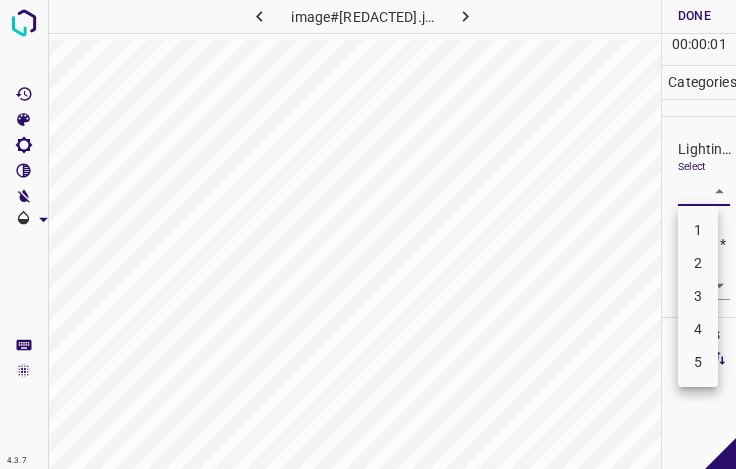 click on "3" at bounding box center [698, 296] 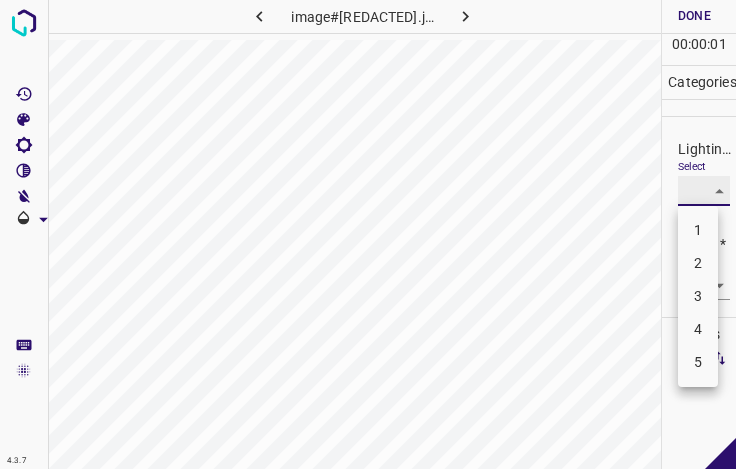 type on "3" 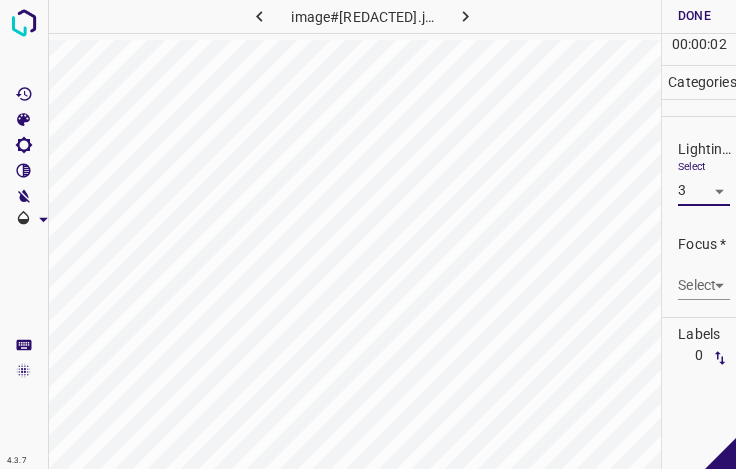click on "4.3.7 image#004693.jpeg Done Skip 0 00 : 00 : 02 Categories Lighting * Select 3 3 Focus * Select ​ Overall * Select ​ Labels 0 Categories 1 Lighting 2 Focus 3 Overall Tools Space Change between modes (Draw & Edit) I Auto labeling R Restore zoom M Zoom in N Zoom out Delete Delete selecte label Filters Z Restore filters X Saturation filter C Brightness filter V Contrast filter B Gray scale filter General O Download - Text - Hide - Delete" at bounding box center (368, 234) 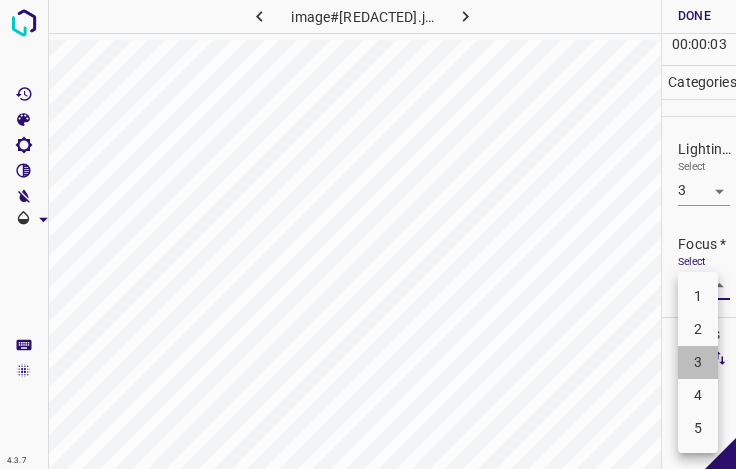 click on "3" at bounding box center [698, 362] 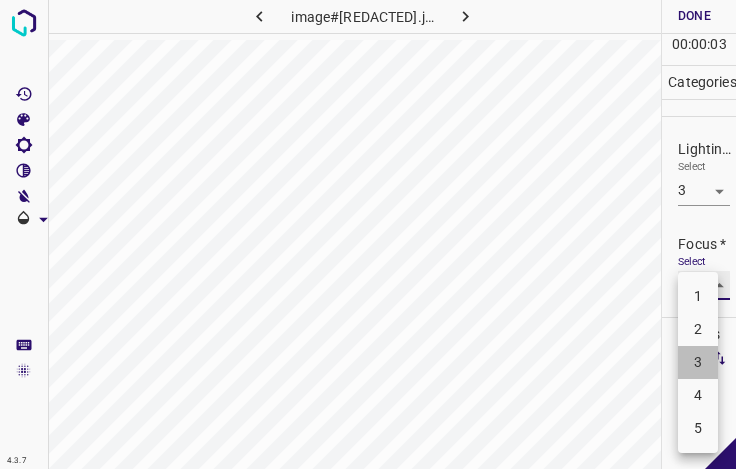 type on "3" 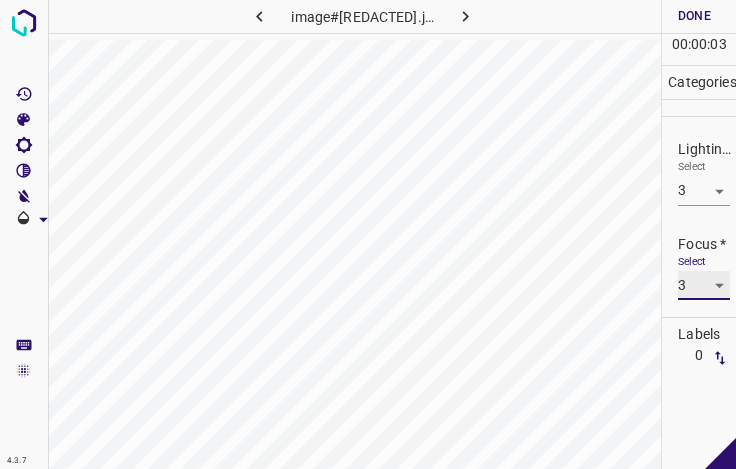scroll, scrollTop: 98, scrollLeft: 0, axis: vertical 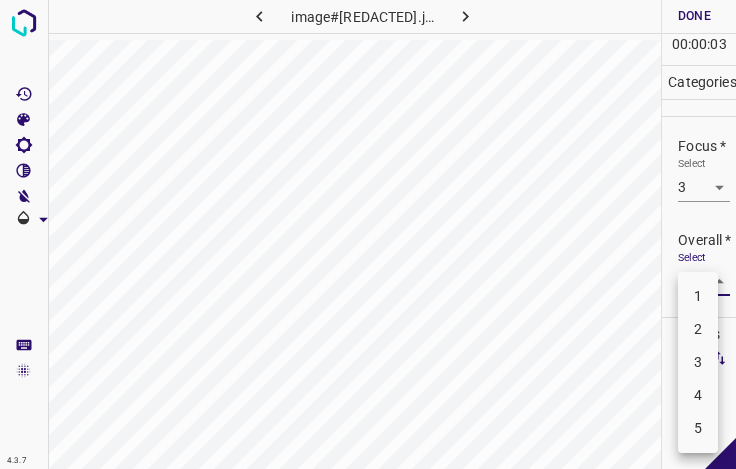click on "4.3.7 image#004693.jpeg Done Skip 0 00   : 00   : 03   Categories Lighting *  Select 3 3 Focus *  Select 3 3 Overall *  Select ​ Labels   0 Categories 1 Lighting 2 Focus 3 Overall Tools Space Change between modes (Draw & Edit) I Auto labeling R Restore zoom M Zoom in N Zoom out Delete Delete selecte label Filters Z Restore filters X Saturation filter C Brightness filter V Contrast filter B Gray scale filter General O Download - Text - Hide - Delete 1 2 3 4 5" at bounding box center (368, 234) 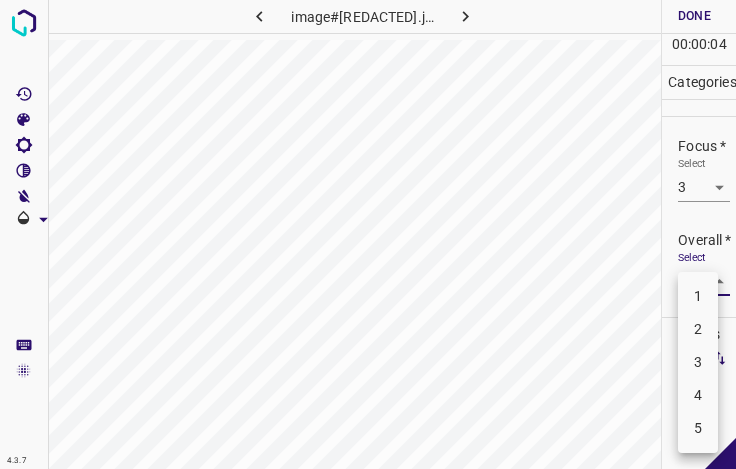 click on "3" at bounding box center (698, 362) 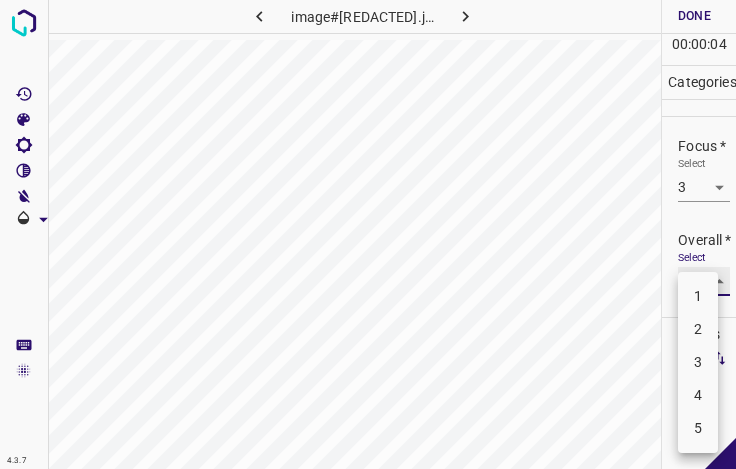 type on "3" 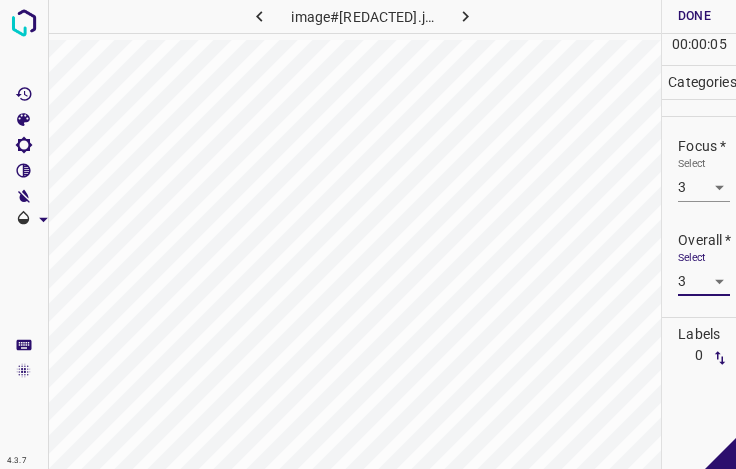 click on "Done" at bounding box center (694, 16) 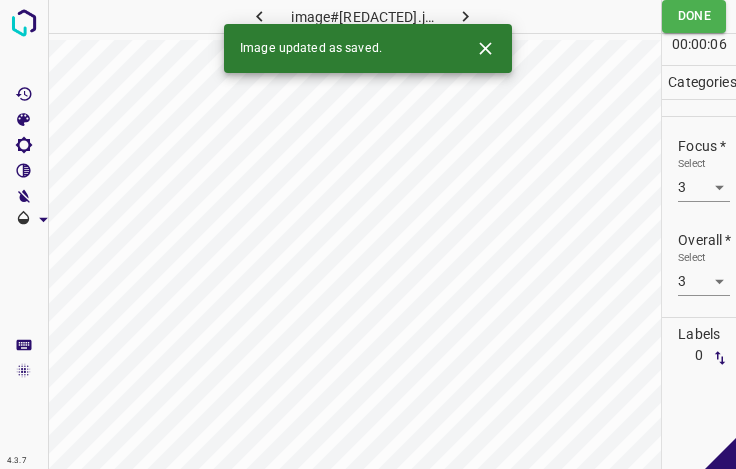 click 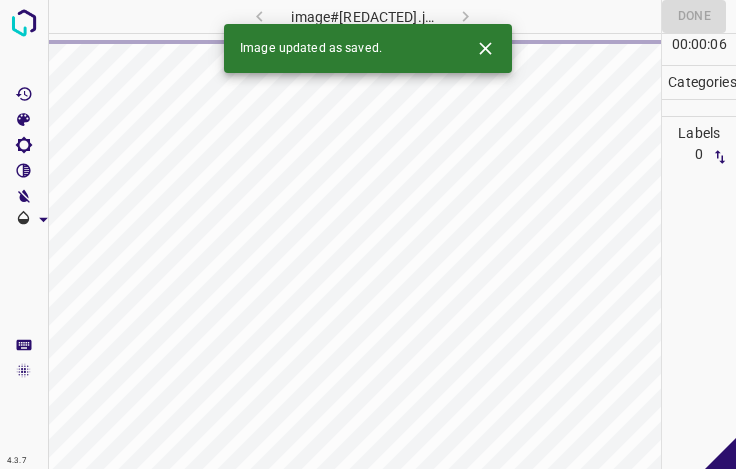 click 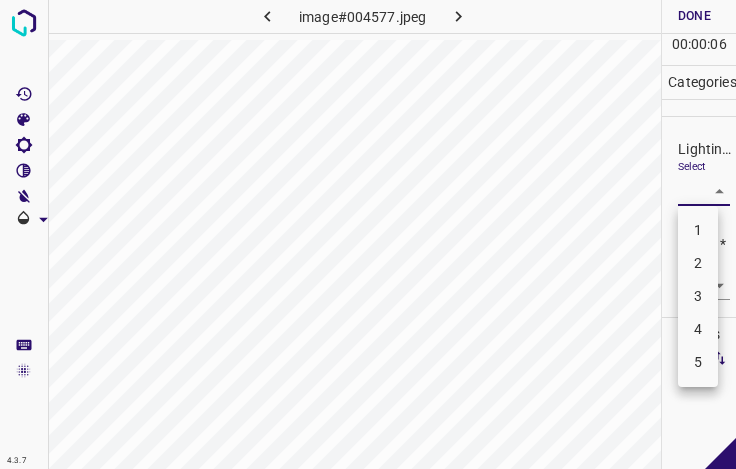 click on "4.3.7 image#004577.jpeg Done Skip 0 00 : 00 : 06 Categories Lighting * Select ​ Focus * Select ​ Overall * Select ​ Labels 0 Categories 1 Lighting 2 Focus 3 Overall Tools Space Change between modes (Draw & Edit) I Auto labeling R Restore zoom M Zoom in N Zoom out Delete Delete selecte label Filters Z Restore filters X Saturation filter C Brightness filter V Contrast filter B Gray scale filter General O Download - Text - Hide - Delete 1 2 3 4 5" at bounding box center (368, 234) 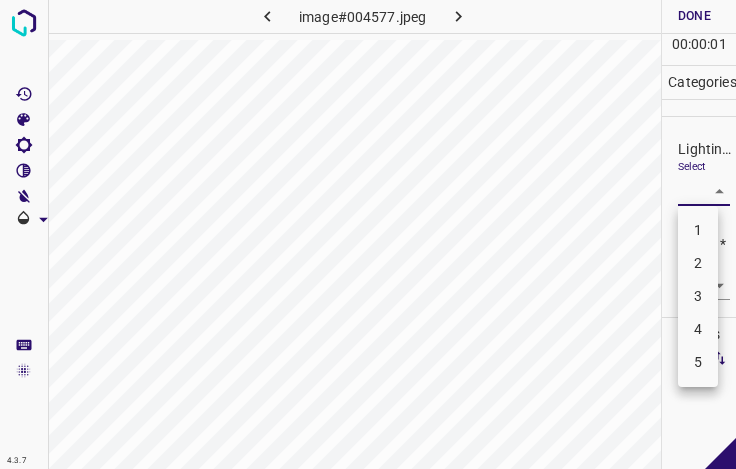 click on "3" at bounding box center (698, 296) 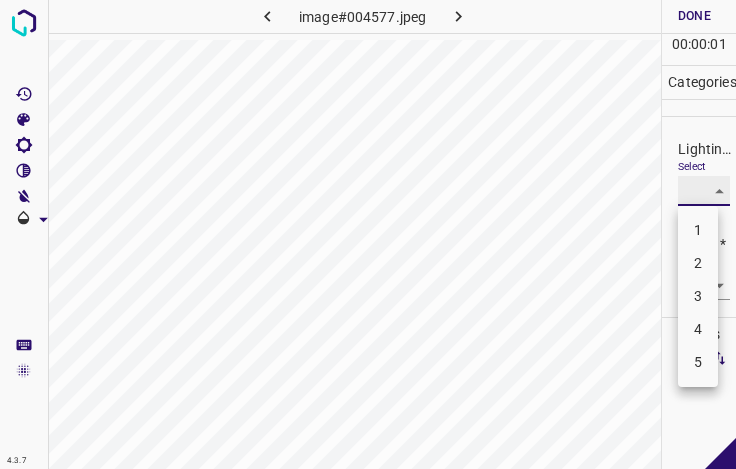 type on "3" 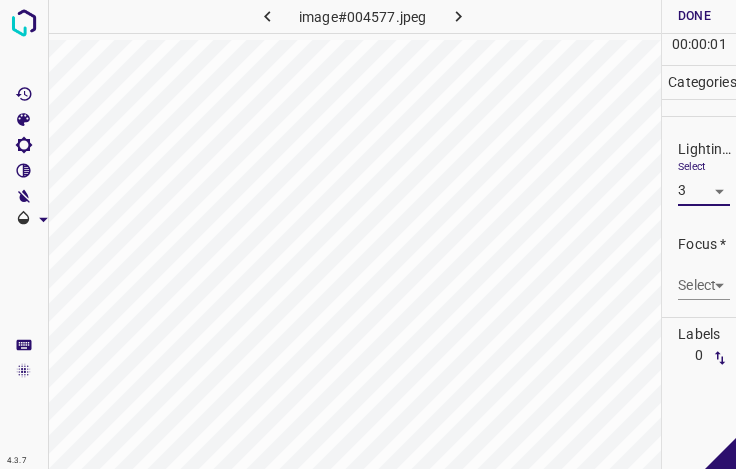 click on "4.3.7 image#004577.jpeg Done Skip 0 00   : 00   : 01   Categories Lighting *  Select 3 3 Focus *  Select ​ Overall *  Select ​ Labels   0 Categories 1 Lighting 2 Focus 3 Overall Tools Space Change between modes (Draw & Edit) I Auto labeling R Restore zoom M Zoom in N Zoom out Delete Delete selecte label Filters Z Restore filters X Saturation filter C Brightness filter V Contrast filter B Gray scale filter General O Download - Text - Hide - Delete 1 2 3 4 5" at bounding box center [368, 234] 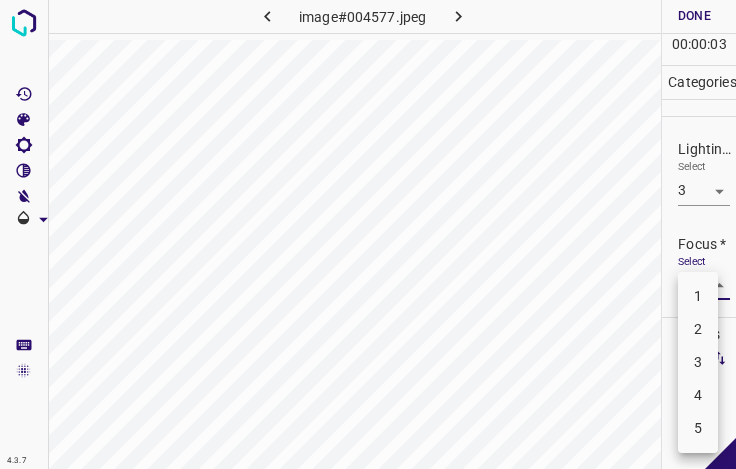 click on "5" at bounding box center (698, 428) 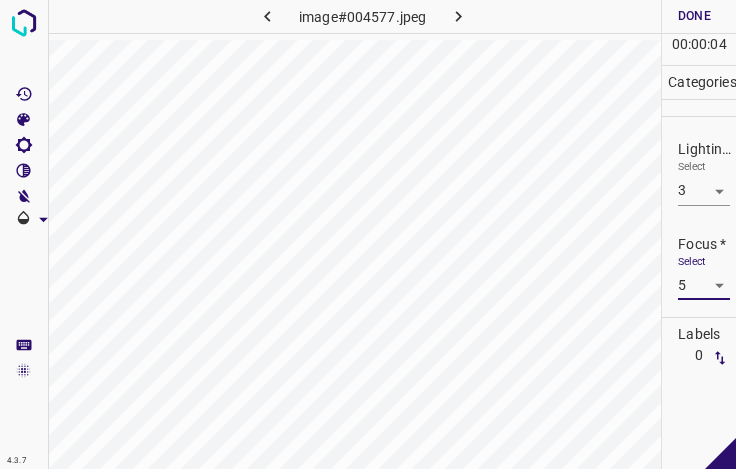click on "4.3.7 image#004577.jpeg Done Skip 0 00   : 00   : 04   Categories Lighting *  Select 3 3 Focus *  Select 5 5 Overall *  Select ​ Labels   0 Categories 1 Lighting 2 Focus 3 Overall Tools Space Change between modes (Draw & Edit) I Auto labeling R Restore zoom M Zoom in N Zoom out Delete Delete selecte label Filters Z Restore filters X Saturation filter C Brightness filter V Contrast filter B Gray scale filter General O Download - Text - Hide - Delete" at bounding box center [368, 234] 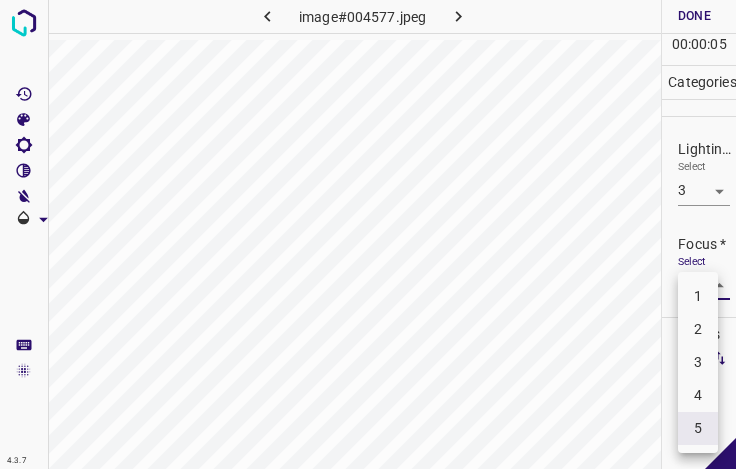 click on "4" at bounding box center (698, 395) 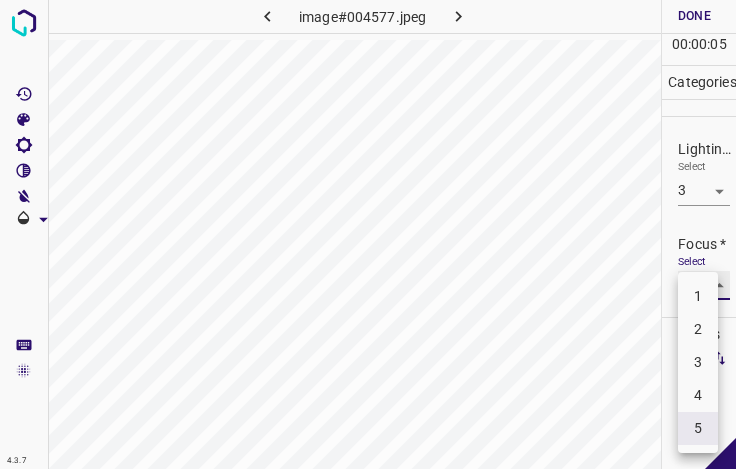 type on "4" 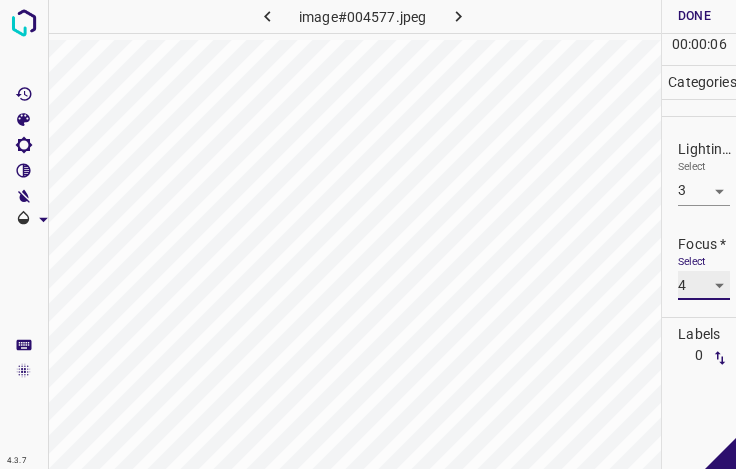 scroll, scrollTop: 98, scrollLeft: 0, axis: vertical 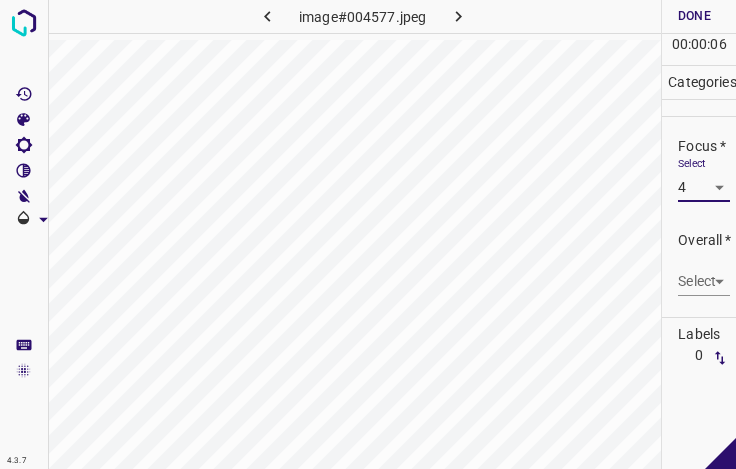 click on "4.3.7 image#004577.jpeg Done Skip 0 00   : 00   : 06   Categories Lighting *  Select 3 3 Focus *  Select 4 4 Overall *  Select ​ Labels   0 Categories 1 Lighting 2 Focus 3 Overall Tools Space Change between modes (Draw & Edit) I Auto labeling R Restore zoom M Zoom in N Zoom out Delete Delete selecte label Filters Z Restore filters X Saturation filter C Brightness filter V Contrast filter B Gray scale filter General O Download - Text - Hide - Delete" at bounding box center (368, 234) 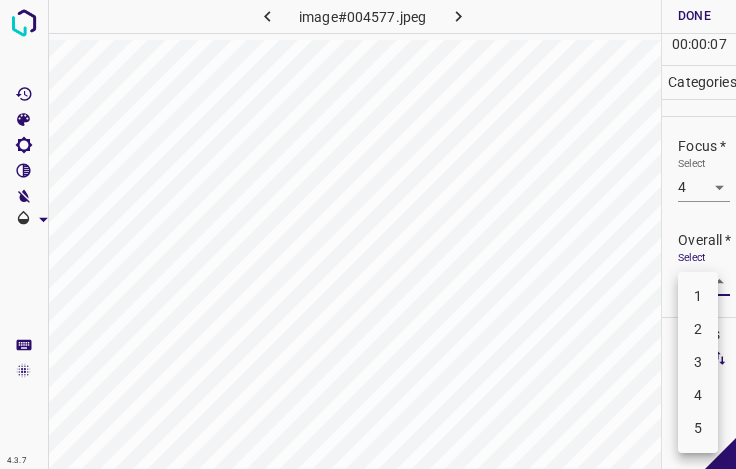 click on "4" at bounding box center (698, 395) 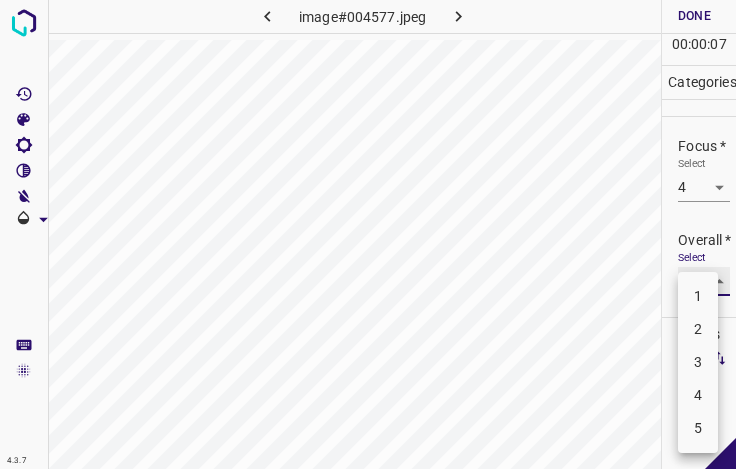 type on "4" 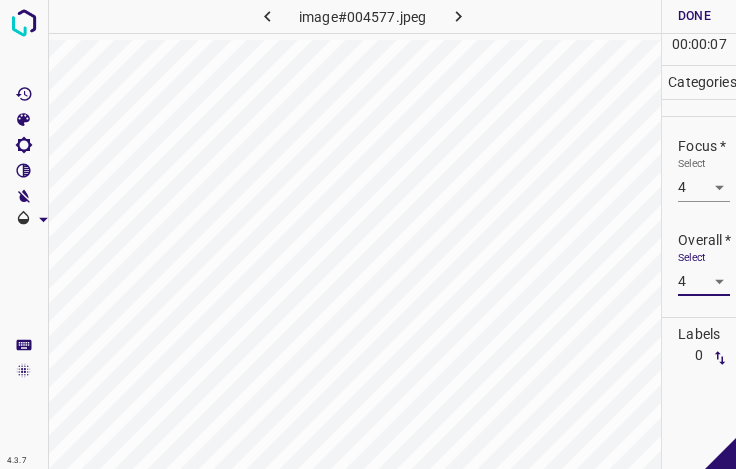 click on "Done" at bounding box center [694, 16] 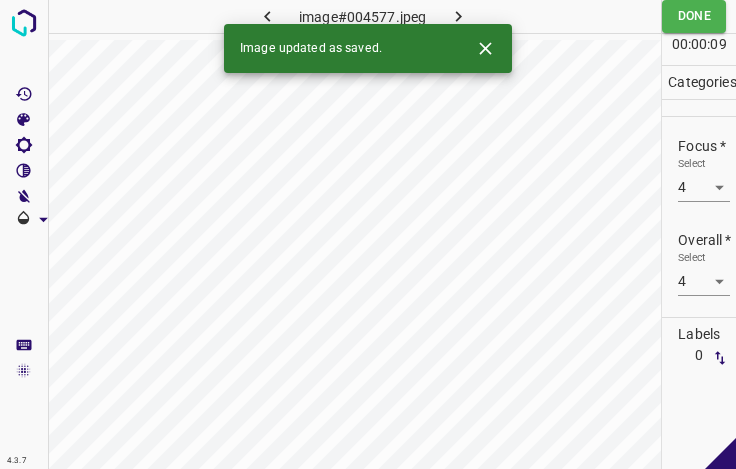click 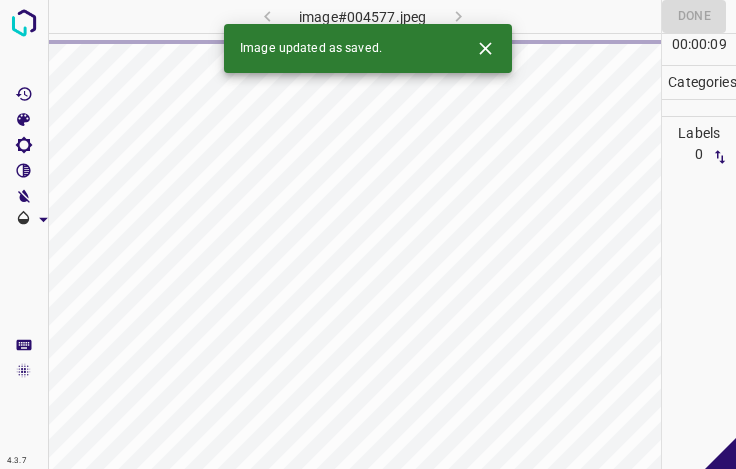 click 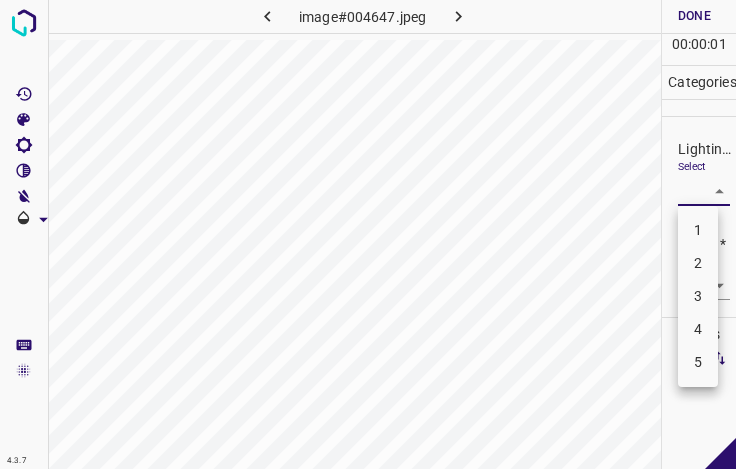 click on "4.3.7 image#004647.jpeg Done Skip 0 00 : 00 : 01 Categories Lighting * Select ​ Focus * Select ​ Overall * Select ​ Labels 0 Categories 1 Lighting 2 Focus 3 Overall Tools Space Change between modes (Draw & Edit) I Auto labeling R Restore zoom M Zoom in N Zoom out Delete Delete selecte label Filters Z Restore filters X Saturation filter C Brightness filter V Contrast filter B Gray scale filter General O Download - Text - Hide - Delete 1 2 3 4 5" at bounding box center (368, 234) 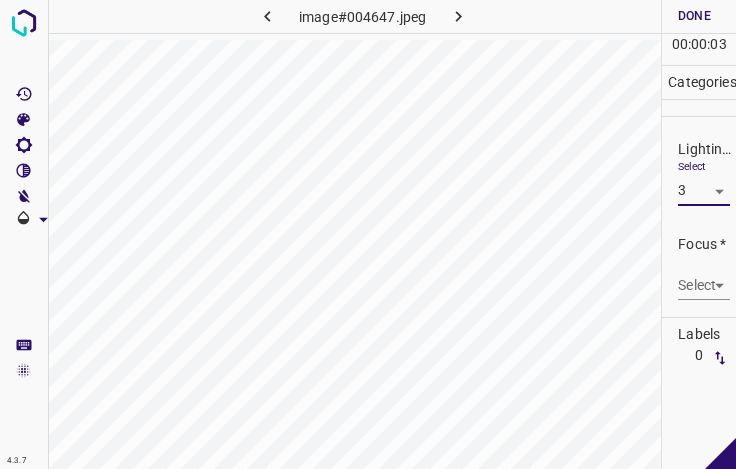 click on "4.3.7 image#004647.jpeg Done Skip 0 00 : 00 : 03 Categories Lighting * Select 3 3 Focus * Select ​ Overall * Select ​ Labels 0 Categories 1 Lighting 2 Focus 3 Overall Tools Space Change between modes (Draw & Edit) I Auto labeling R Restore zoom M Zoom in N Zoom out Delete Delete selecte label Filters Z Restore filters X Saturation filter C Brightness filter V Contrast filter B Gray scale filter General O Download - Text - Hide - Delete" at bounding box center (368, 234) 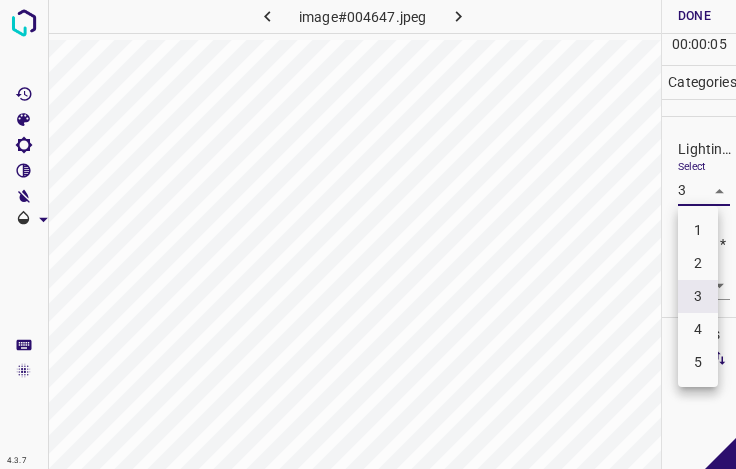 click on "2" at bounding box center (698, 263) 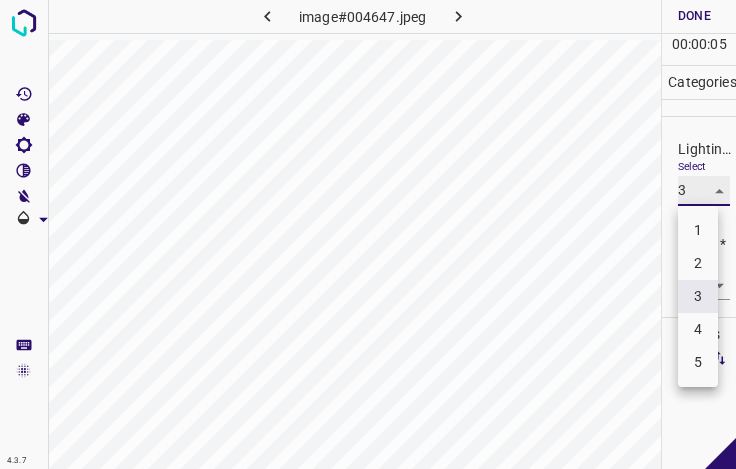 type on "2" 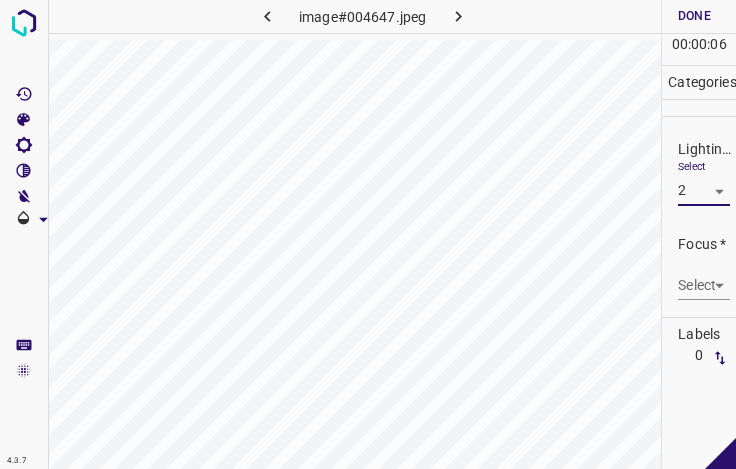 click on "4.3.7 image#004647.jpeg Done Skip 0 00 : 00 : 06 Categories Lighting * Select 2 2 Focus * Select ​ Overall * Select ​ Labels 0 Categories 1 Lighting 2 Focus 3 Overall Tools Space Change between modes (Draw & Edit) I Auto labeling R Restore zoom M Zoom in N Zoom out Delete Delete selecte label Filters Z Restore filters X Saturation filter C Brightness filter V Contrast filter B Gray scale filter General O Download - Text - Hide - Delete" at bounding box center (368, 234) 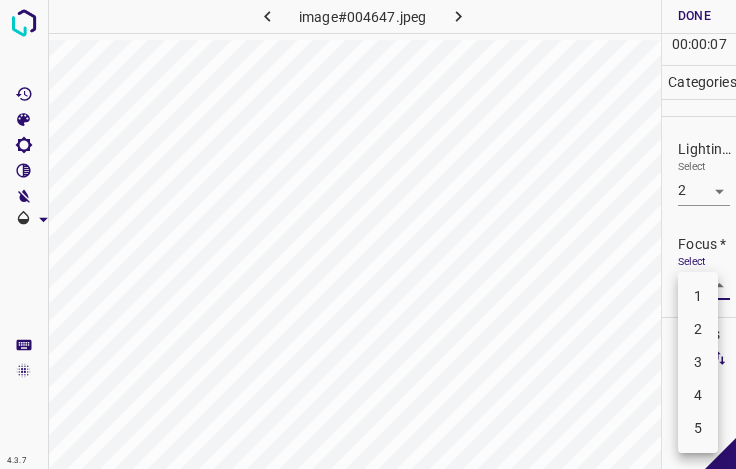 click on "3" at bounding box center [698, 362] 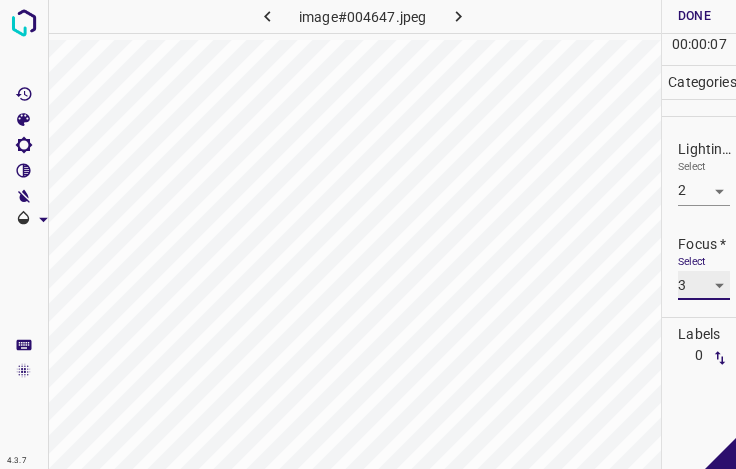 type on "3" 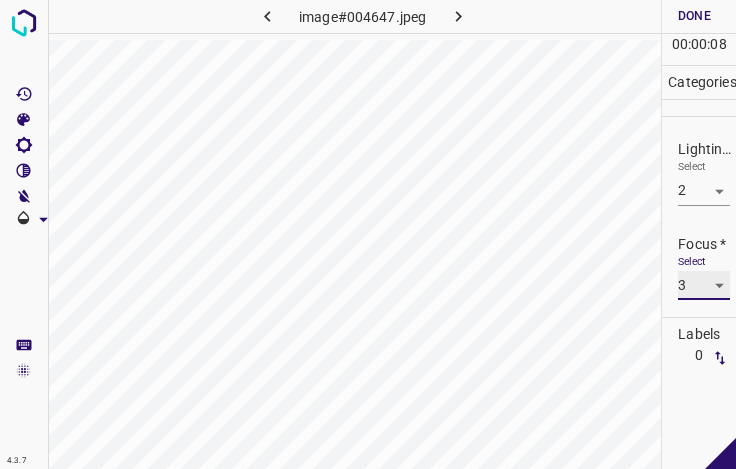 scroll, scrollTop: 98, scrollLeft: 0, axis: vertical 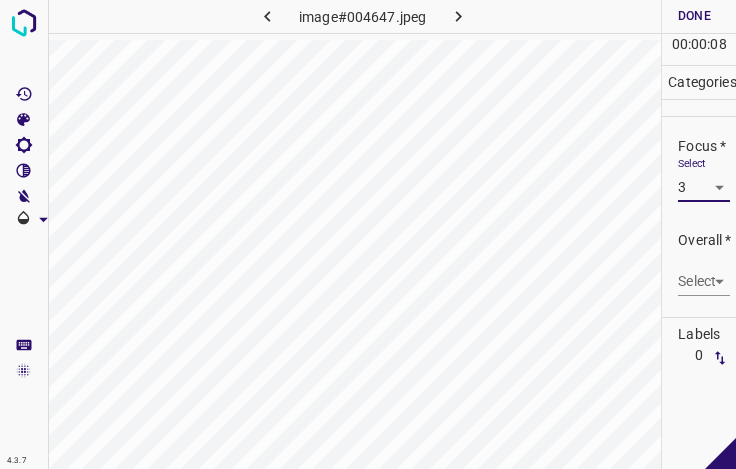 click on "4.3.7 image#004647.jpeg Done Skip 0 00   : 00   : 08   Categories Lighting *  Select 2 2 Focus *  Select 3 3 Overall *  Select ​ Labels   0 Categories 1 Lighting 2 Focus 3 Overall Tools Space Change between modes (Draw & Edit) I Auto labeling R Restore zoom M Zoom in N Zoom out Delete Delete selecte label Filters Z Restore filters X Saturation filter C Brightness filter V Contrast filter B Gray scale filter General O Download - Text - Hide - Delete" at bounding box center [368, 234] 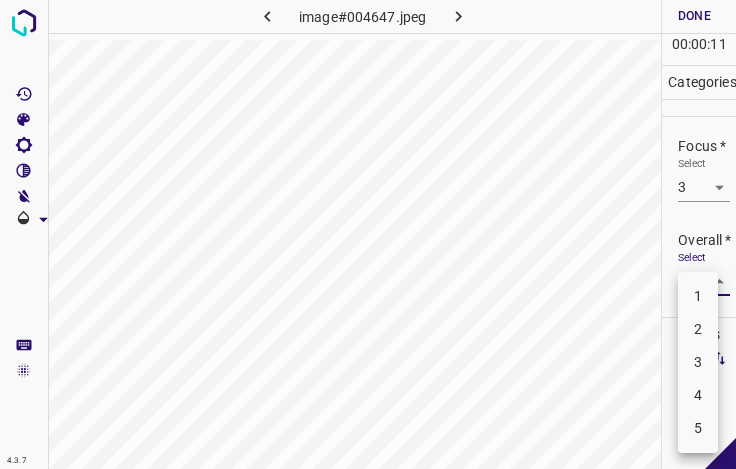 click on "2" at bounding box center [698, 329] 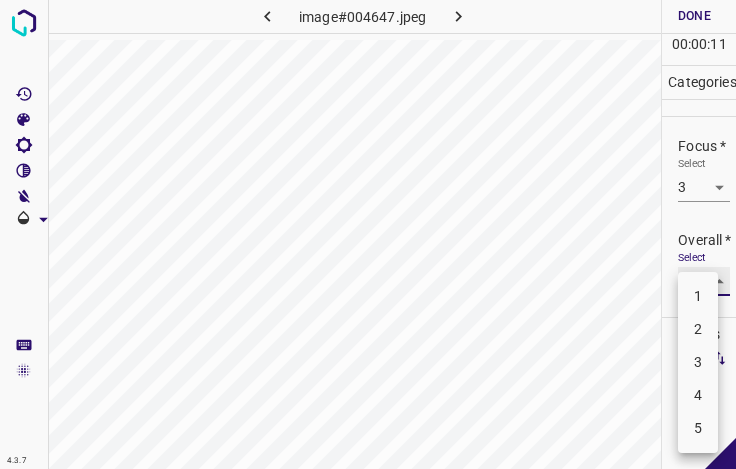 type on "2" 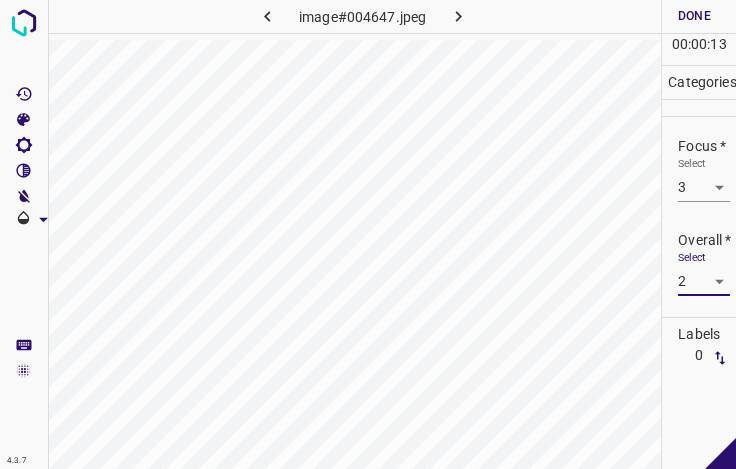 click on "Done" at bounding box center [694, 16] 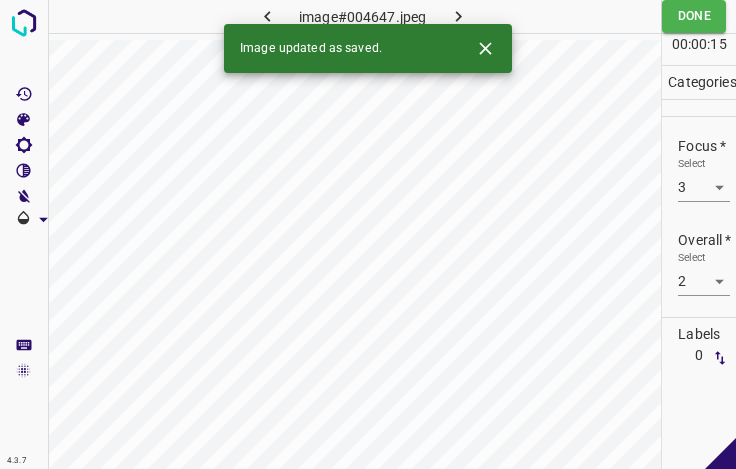 click 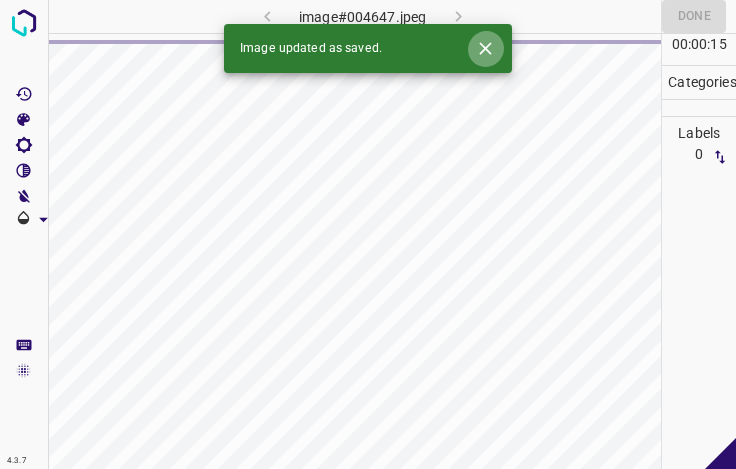 click at bounding box center (485, 48) 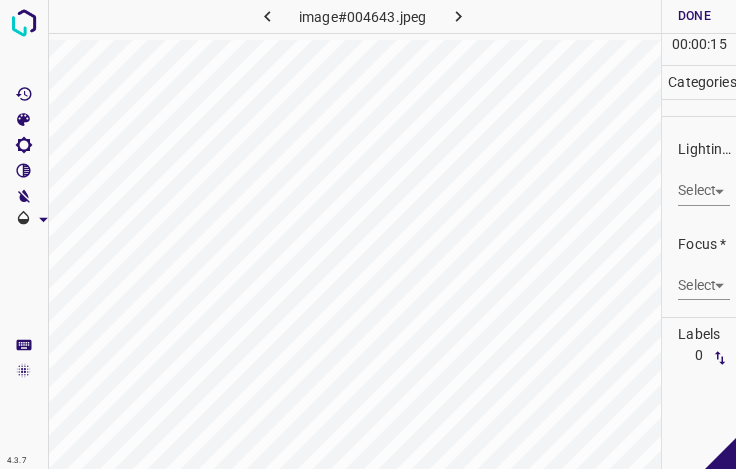 click on "4.3.7 image#004643.jpeg Done Skip 0 00   : 00   : 15   Categories Lighting *  Select ​ Focus *  Select ​ Overall *  Select ​ Labels   0 Categories 1 Lighting 2 Focus 3 Overall Tools Space Change between modes (Draw & Edit) I Auto labeling R Restore zoom M Zoom in N Zoom out Delete Delete selecte label Filters Z Restore filters X Saturation filter C Brightness filter V Contrast filter B Gray scale filter General O Download - Text - Hide - Delete" at bounding box center [368, 234] 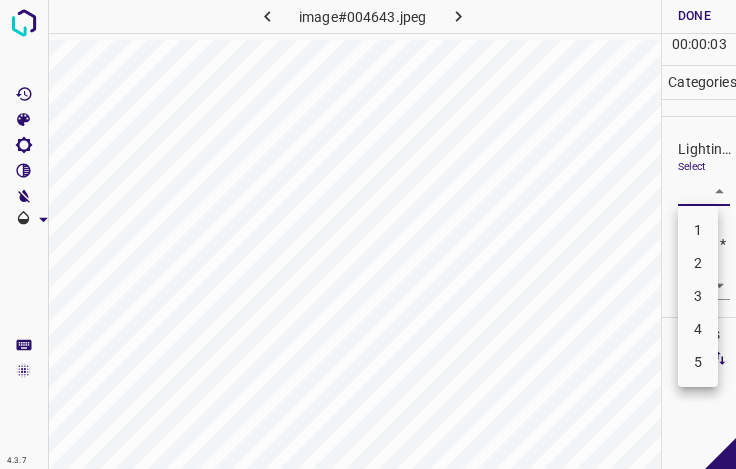 click on "3" at bounding box center [698, 296] 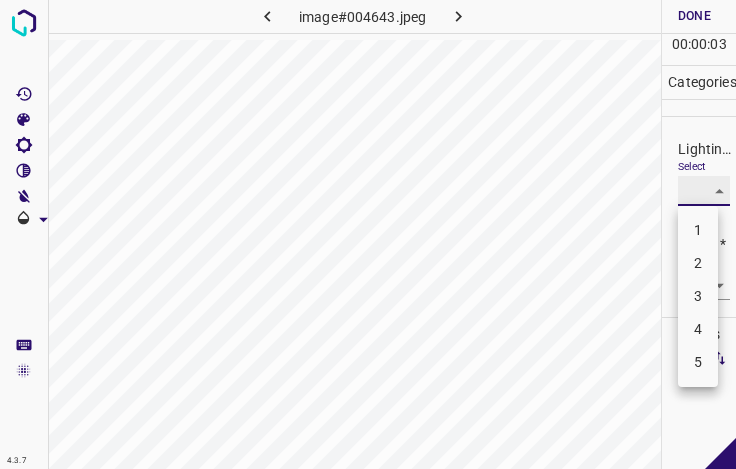 type on "3" 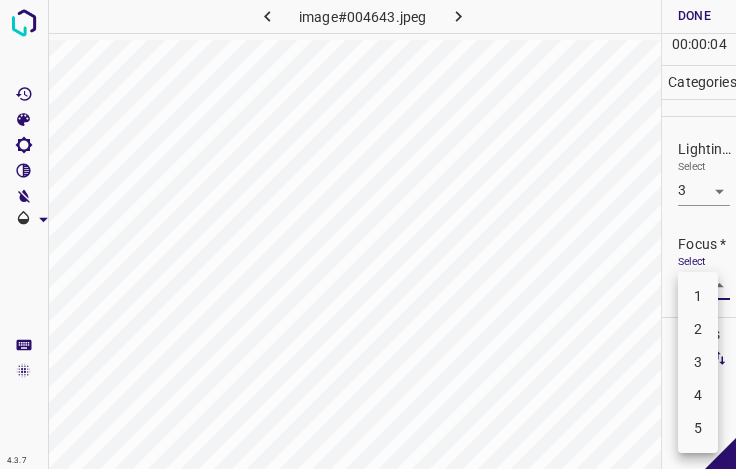 click on "4.3.7 image#004643.jpeg Done Skip 0 00   : 00   : 04   Categories Lighting *  Select 3 3 Focus *  Select ​ Overall *  Select ​ Labels   0 Categories 1 Lighting 2 Focus 3 Overall Tools Space Change between modes (Draw & Edit) I Auto labeling R Restore zoom M Zoom in N Zoom out Delete Delete selecte label Filters Z Restore filters X Saturation filter C Brightness filter V Contrast filter B Gray scale filter General O Download - Text - Hide - Delete 1 2 3 4 5" at bounding box center (368, 234) 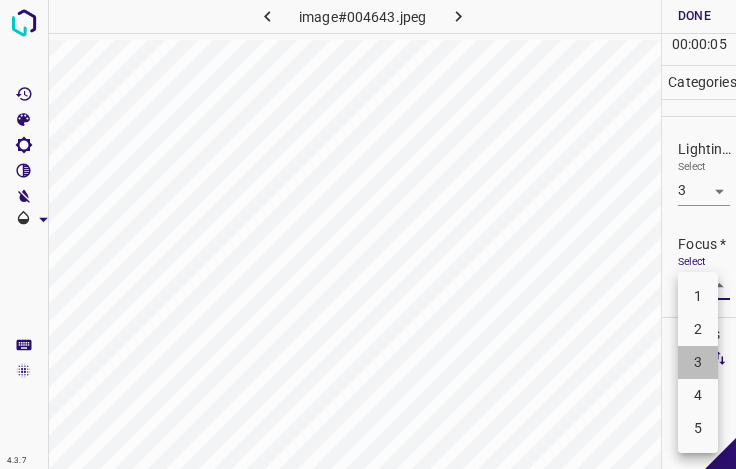 click on "3" at bounding box center [698, 362] 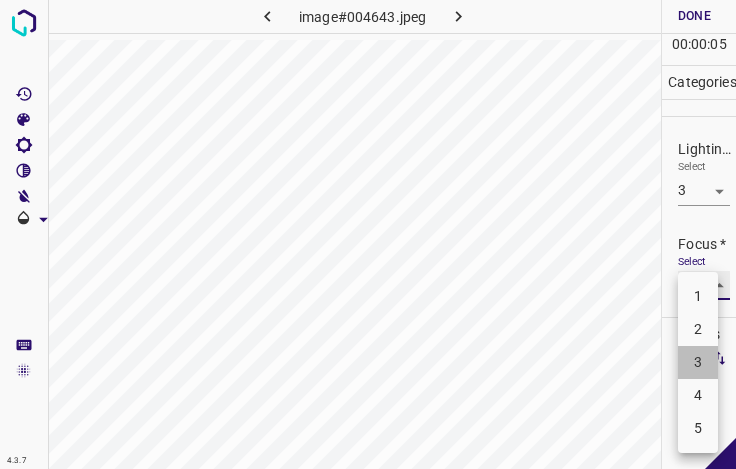 type on "3" 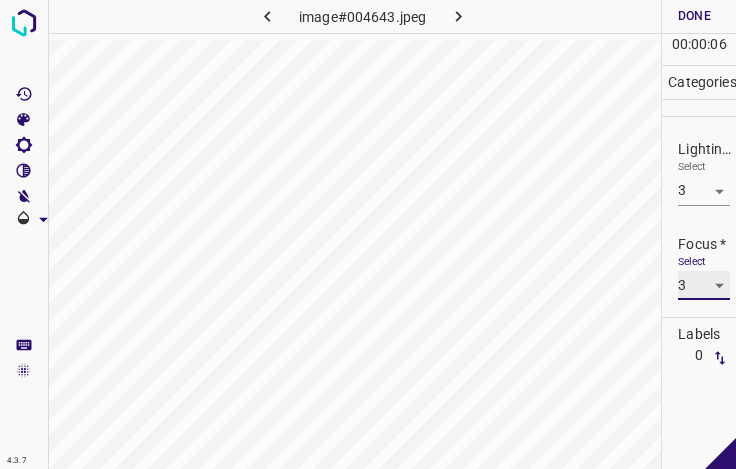 scroll, scrollTop: 98, scrollLeft: 0, axis: vertical 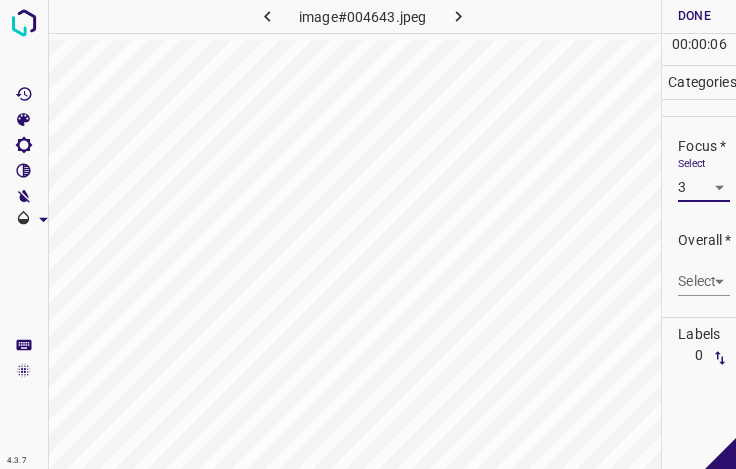 click on "4.3.7 image#004643.jpeg Done Skip 0 00   : 00   : 06   Categories Lighting *  Select 3 3 Focus *  Select 3 3 Overall *  Select ​ Labels   0 Categories 1 Lighting 2 Focus 3 Overall Tools Space Change between modes (Draw & Edit) I Auto labeling R Restore zoom M Zoom in N Zoom out Delete Delete selecte label Filters Z Restore filters X Saturation filter C Brightness filter V Contrast filter B Gray scale filter General O Download - Text - Hide - Delete" at bounding box center [368, 234] 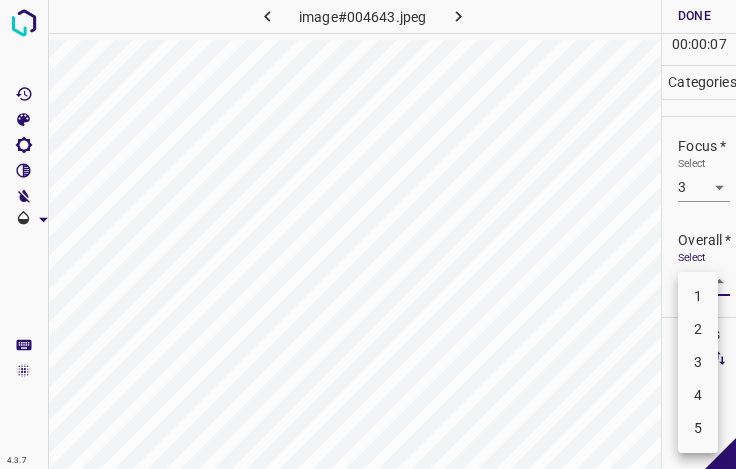click on "3" at bounding box center (698, 362) 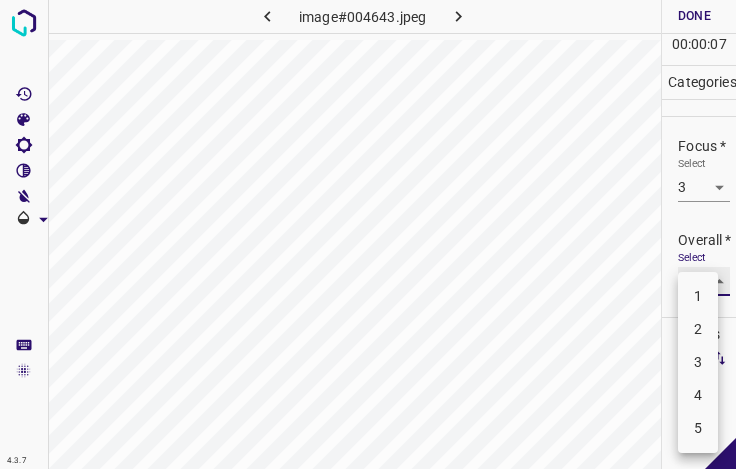 type on "3" 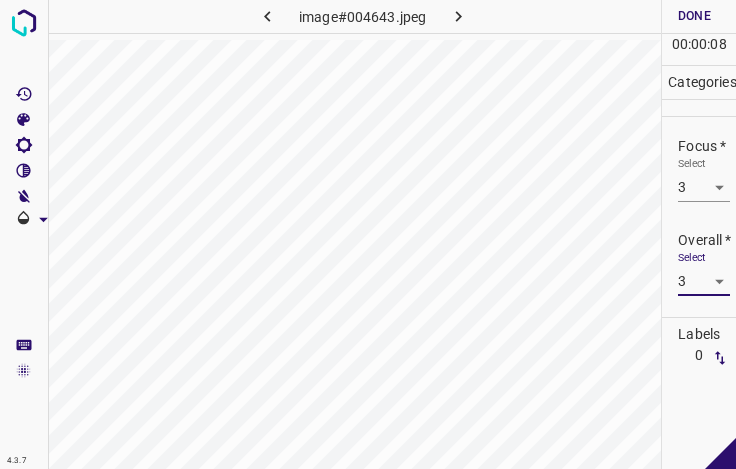 click on "Done" at bounding box center [694, 16] 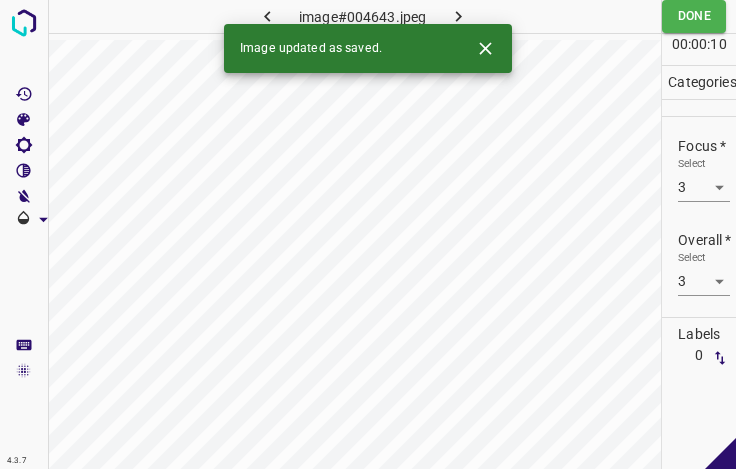 click 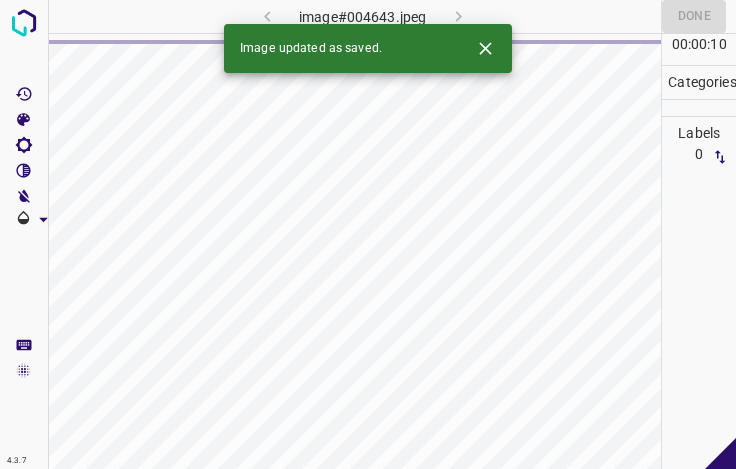 click 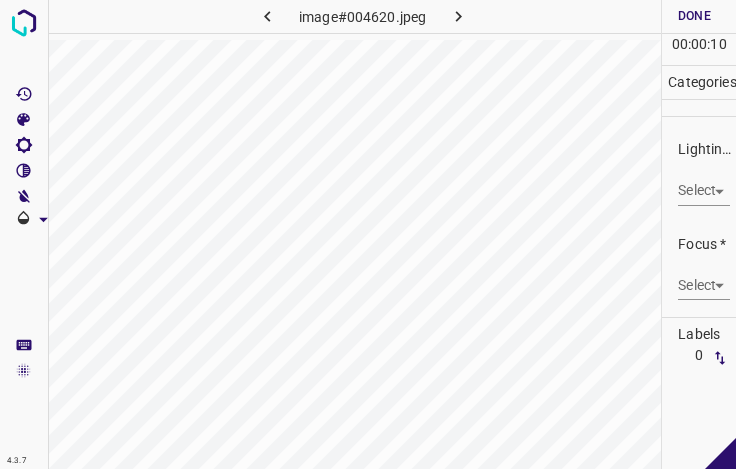 click on "4.3.7 image#004620.jpeg Done Skip 0 00   : 00   : 10   Categories Lighting *  Select ​ Focus *  Select ​ Overall *  Select ​ Labels   0 Categories 1 Lighting 2 Focus 3 Overall Tools Space Change between modes (Draw & Edit) I Auto labeling R Restore zoom M Zoom in N Zoom out Delete Delete selecte label Filters Z Restore filters X Saturation filter C Brightness filter V Contrast filter B Gray scale filter General O Download - Text - Hide - Delete" at bounding box center [368, 234] 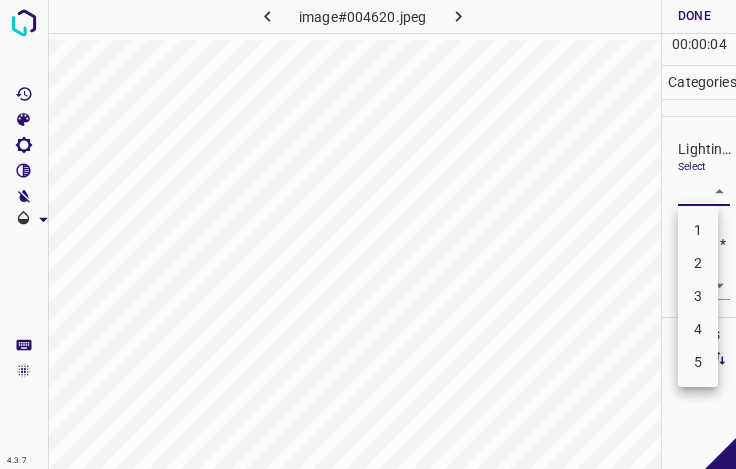 click on "2" at bounding box center (698, 263) 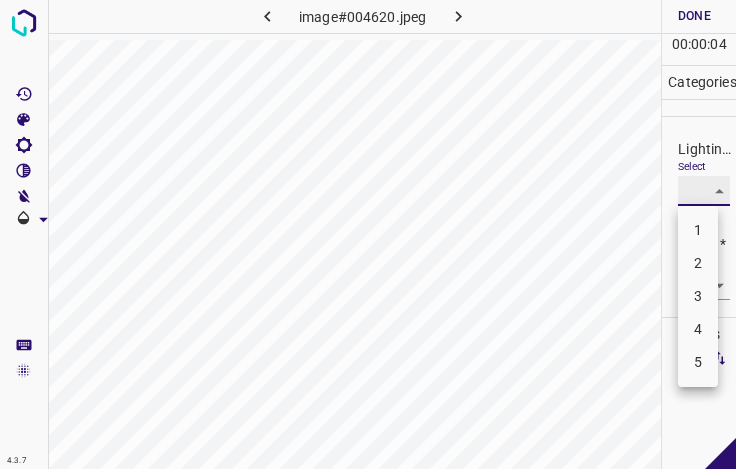 type on "2" 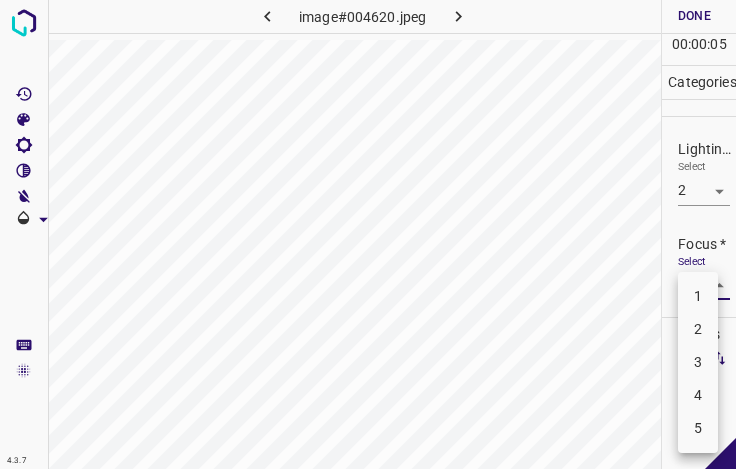 click on "4.3.7 image#004620.jpeg Done Skip 0 00   : 00   : 05   Categories Lighting *  Select 2 2 Focus *  Select ​ Overall *  Select ​ Labels   0 Categories 1 Lighting 2 Focus 3 Overall Tools Space Change between modes (Draw & Edit) I Auto labeling R Restore zoom M Zoom in N Zoom out Delete Delete selecte label Filters Z Restore filters X Saturation filter C Brightness filter V Contrast filter B Gray scale filter General O Download - Text - Hide - Delete 1 2 3 4 5" at bounding box center (368, 234) 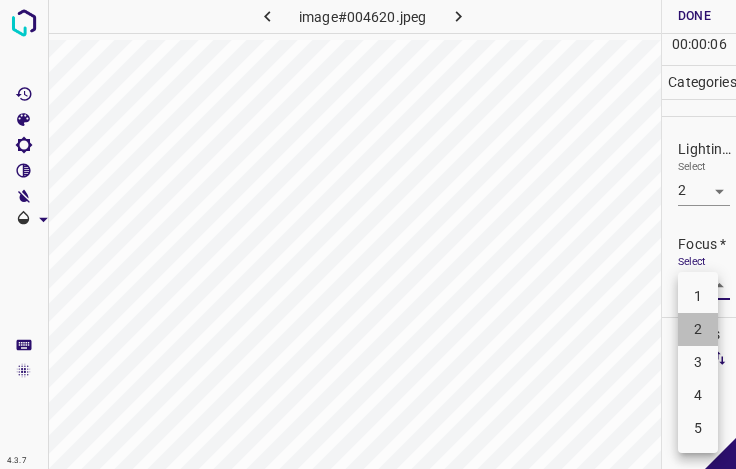 drag, startPoint x: 702, startPoint y: 341, endPoint x: 702, endPoint y: 318, distance: 23 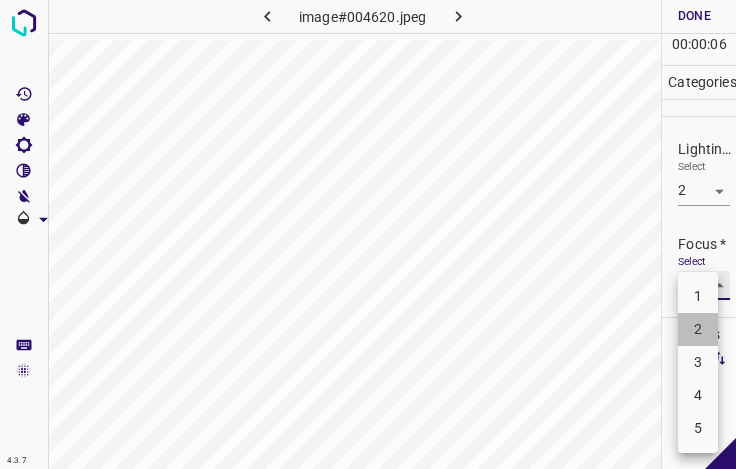 type on "2" 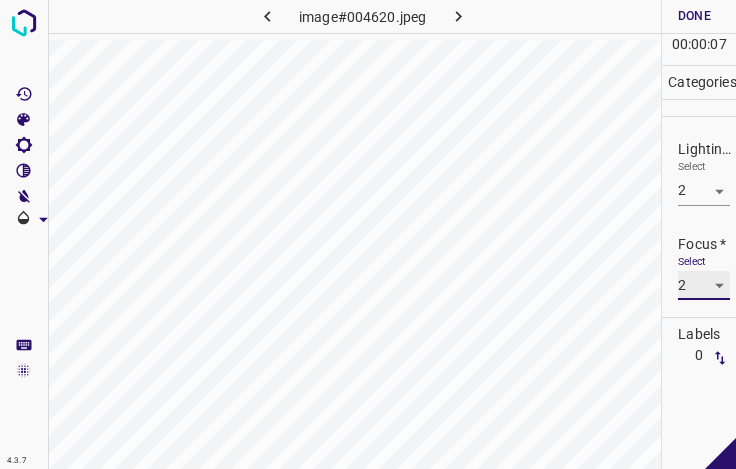 scroll, scrollTop: 98, scrollLeft: 0, axis: vertical 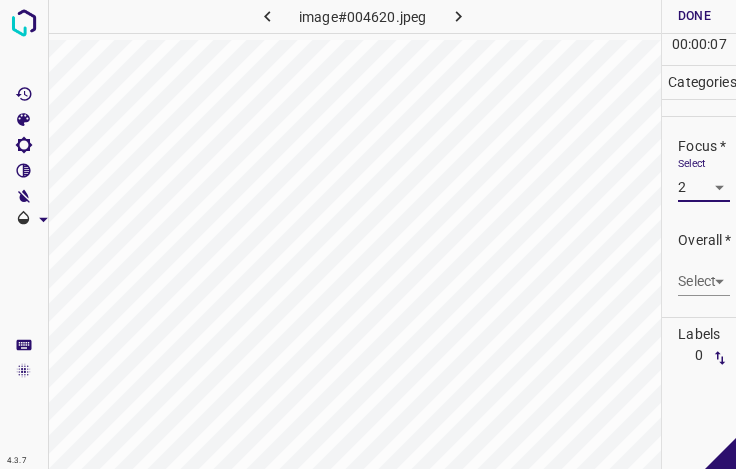 click on "4.3.7 image#004620.jpeg Done Skip 0 00   : 00   : 07   Categories Lighting *  Select 2 2 Focus *  Select 2 2 Overall *  Select ​ Labels   0 Categories 1 Lighting 2 Focus 3 Overall Tools Space Change between modes (Draw & Edit) I Auto labeling R Restore zoom M Zoom in N Zoom out Delete Delete selecte label Filters Z Restore filters X Saturation filter C Brightness filter V Contrast filter B Gray scale filter General O Download - Text - Hide - Delete" at bounding box center (368, 234) 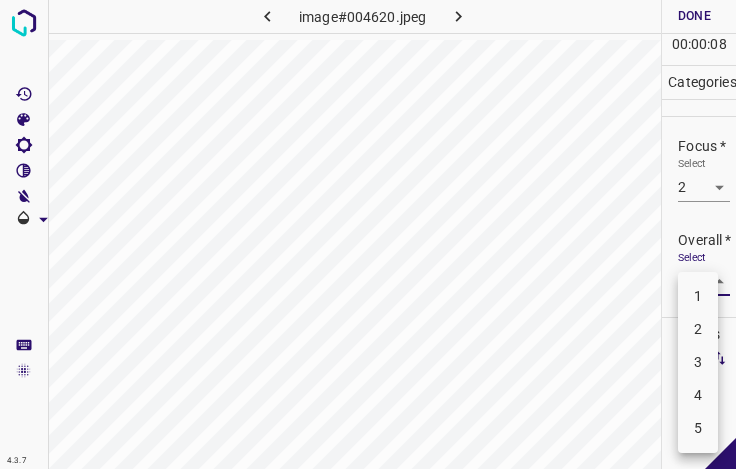 click on "2" at bounding box center [698, 329] 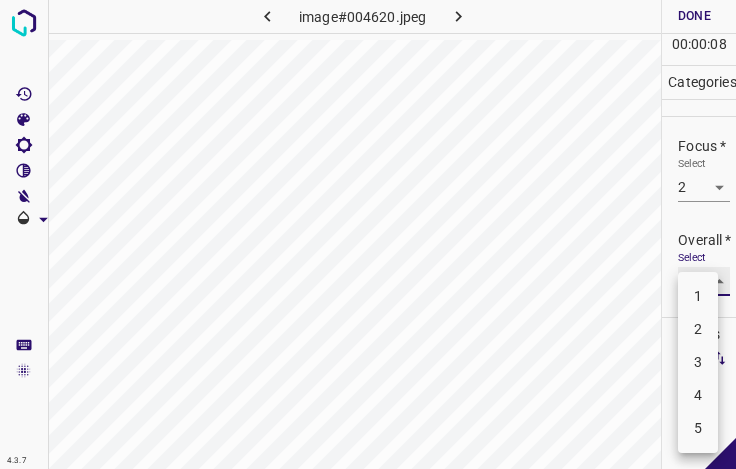 type on "2" 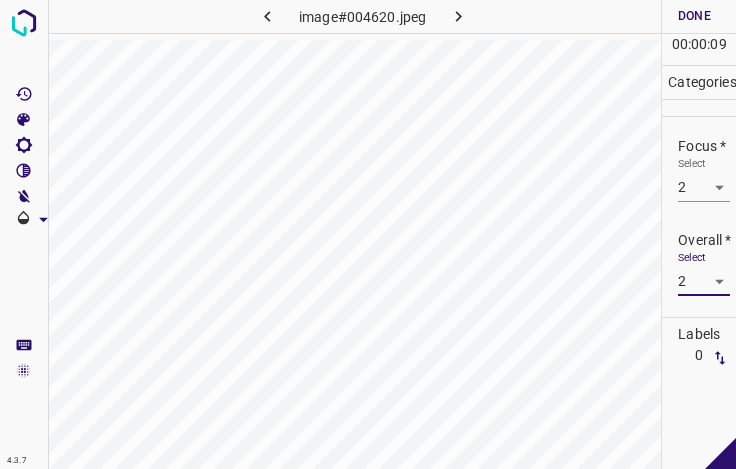 click on "Done" at bounding box center [694, 16] 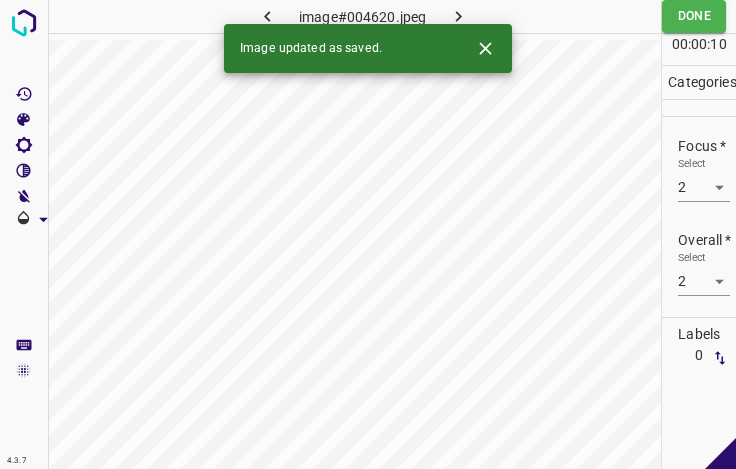 click 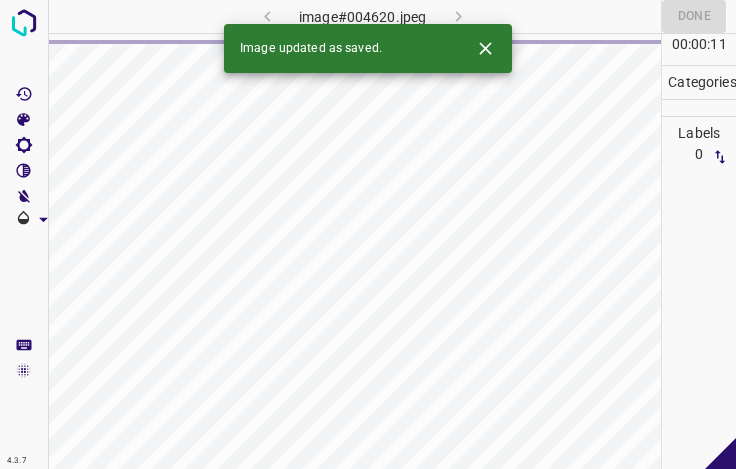 click 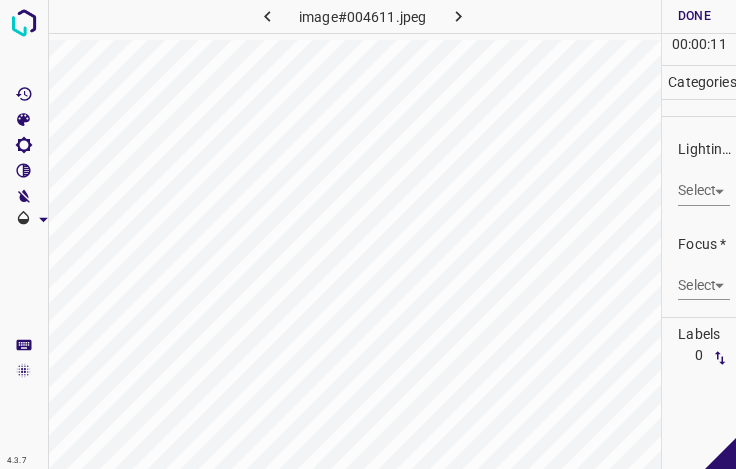 click on "4.3.7 image#004611.jpeg Done Skip 0 00   : 00   : 11   Categories Lighting *  Select ​ Focus *  Select ​ Overall *  Select ​ Labels   0 Categories 1 Lighting 2 Focus 3 Overall Tools Space Change between modes (Draw & Edit) I Auto labeling R Restore zoom M Zoom in N Zoom out Delete Delete selecte label Filters Z Restore filters X Saturation filter C Brightness filter V Contrast filter B Gray scale filter General O Download - Text - Hide - Delete" at bounding box center (368, 234) 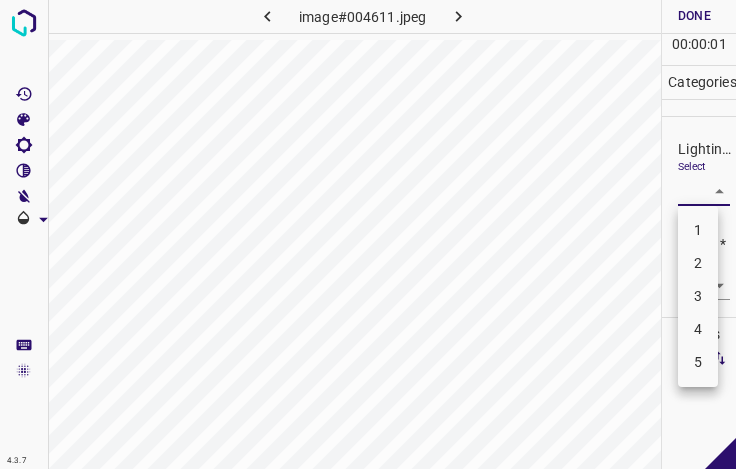 click on "3" at bounding box center [698, 296] 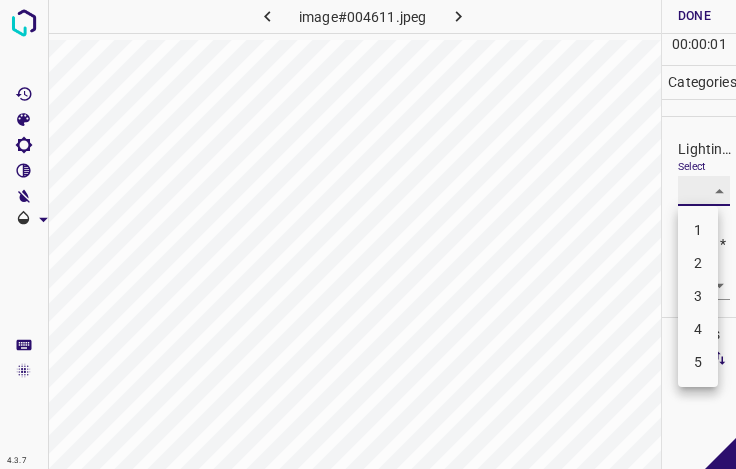type on "3" 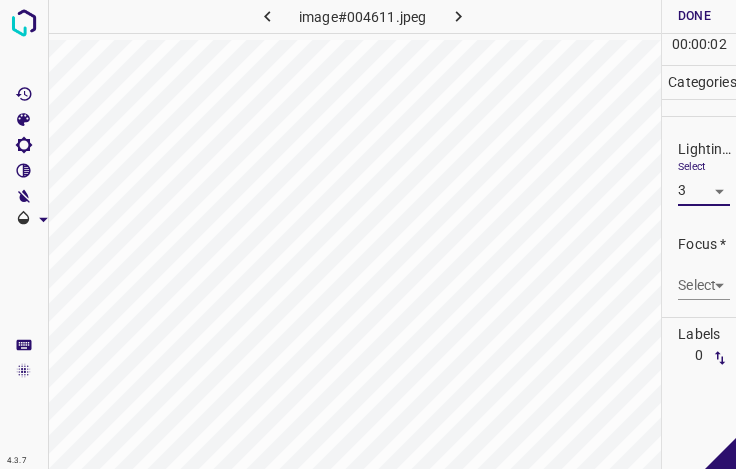 click on "4.3.7 image#004611.jpeg Done Skip 0 00   : 00   : 02   Categories Lighting *  Select 3 3 Focus *  Select ​ Overall *  Select ​ Labels   0 Categories 1 Lighting 2 Focus 3 Overall Tools Space Change between modes (Draw & Edit) I Auto labeling R Restore zoom M Zoom in N Zoom out Delete Delete selecte label Filters Z Restore filters X Saturation filter C Brightness filter V Contrast filter B Gray scale filter General O Download - Text - Hide - Delete" at bounding box center [368, 234] 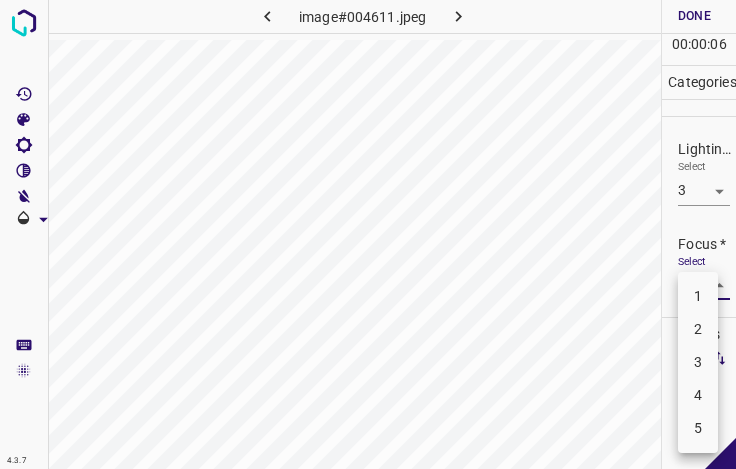 click on "3" at bounding box center [698, 362] 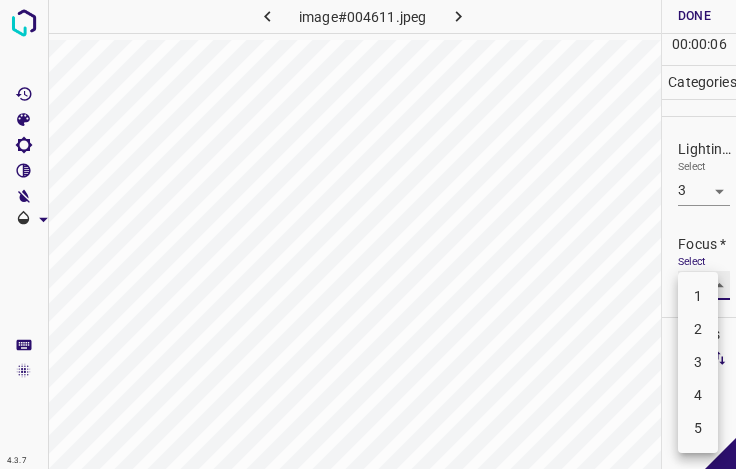 type on "3" 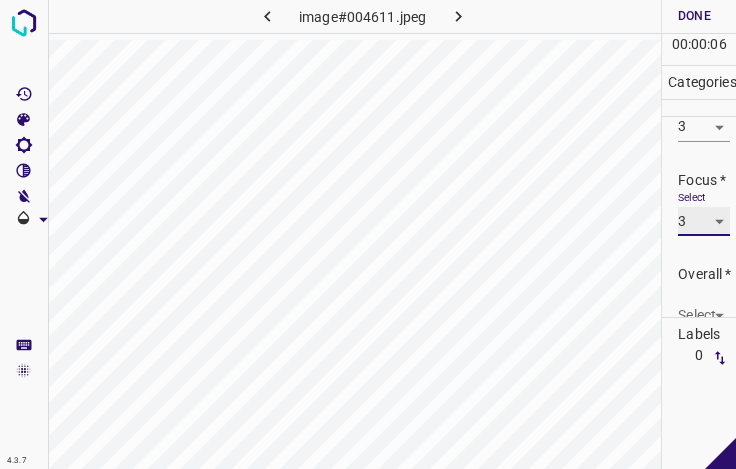 scroll, scrollTop: 98, scrollLeft: 0, axis: vertical 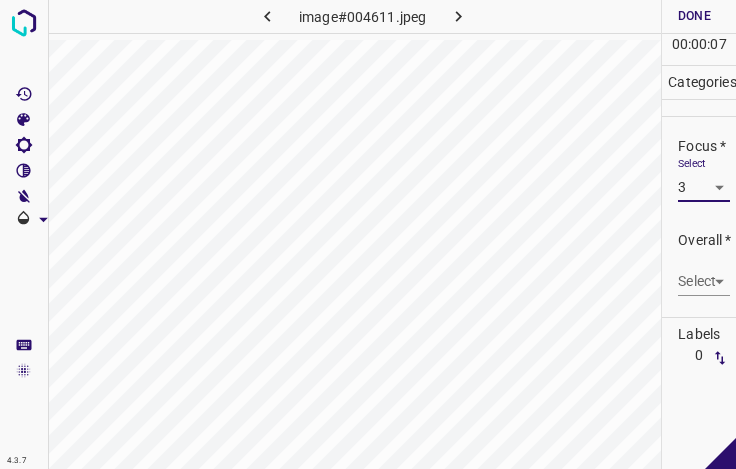 click on "4.3.7 image#004611.jpeg Done Skip 0 00   : 00   : 07   Categories Lighting *  Select 3 3 Focus *  Select 3 3 Overall *  Select ​ Labels   0 Categories 1 Lighting 2 Focus 3 Overall Tools Space Change between modes (Draw & Edit) I Auto labeling R Restore zoom M Zoom in N Zoom out Delete Delete selecte label Filters Z Restore filters X Saturation filter C Brightness filter V Contrast filter B Gray scale filter General O Download - Text - Hide - Delete" at bounding box center [368, 234] 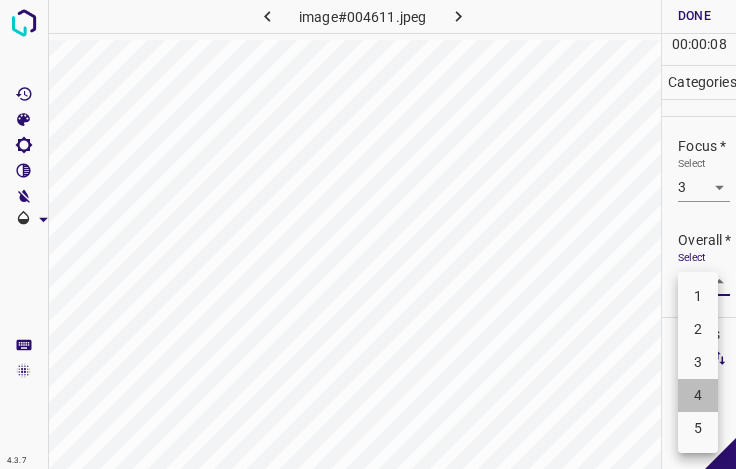 click on "4" at bounding box center (698, 395) 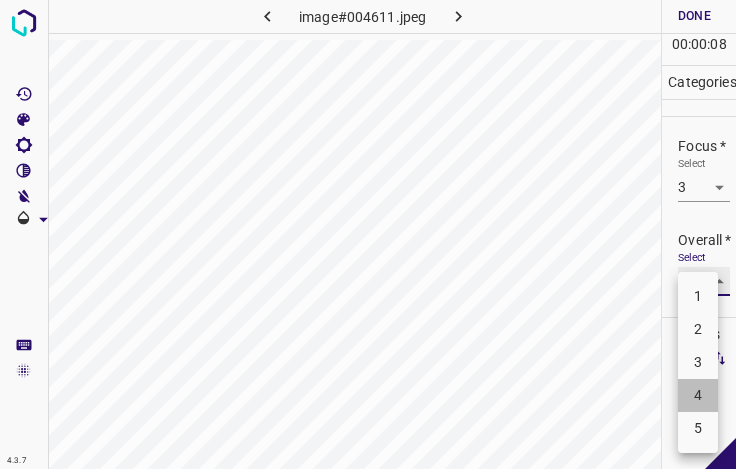 type on "4" 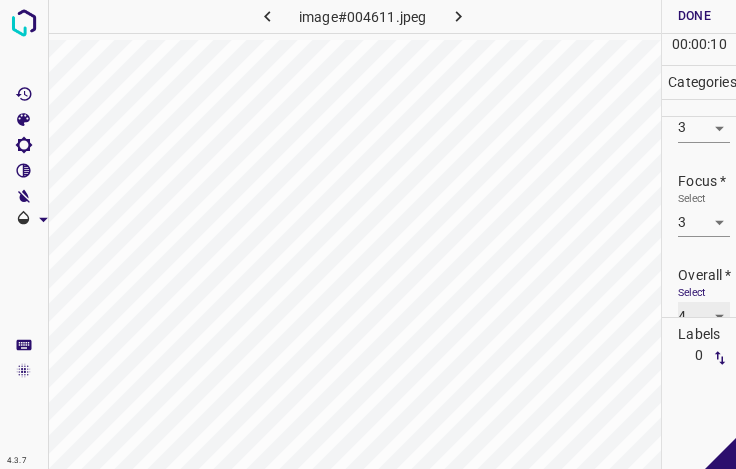 scroll, scrollTop: 0, scrollLeft: 0, axis: both 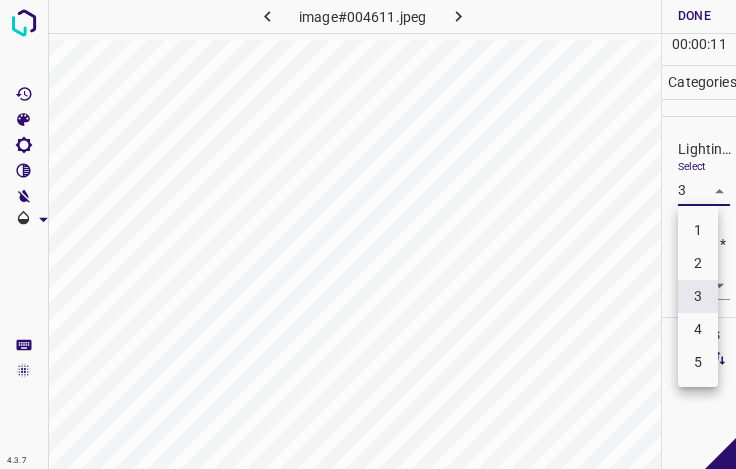 click on "4.3.7 image#004611.jpeg Done Skip 0 00   : 00   : 11   Categories Lighting *  Select 3 3 Focus *  Select 3 3 Overall *  Select 4 4 Labels   0 Categories 1 Lighting 2 Focus 3 Overall Tools Space Change between modes (Draw & Edit) I Auto labeling R Restore zoom M Zoom in N Zoom out Delete Delete selecte label Filters Z Restore filters X Saturation filter C Brightness filter V Contrast filter B Gray scale filter General O Download - Text - Hide - Delete 1 2 3 4 5" at bounding box center [368, 234] 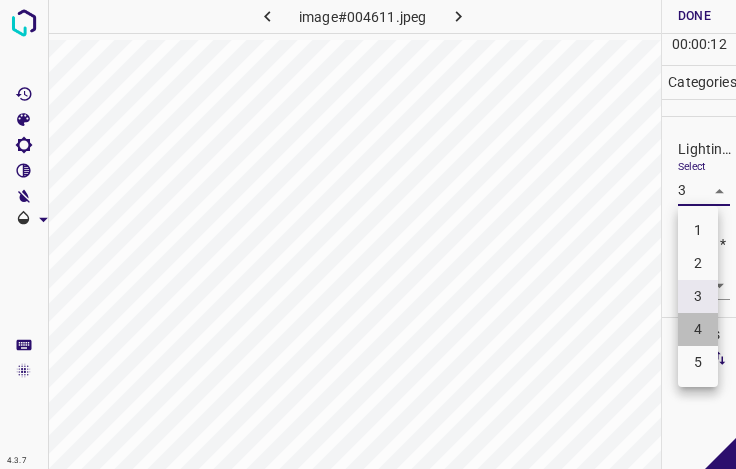 click on "4" at bounding box center (698, 329) 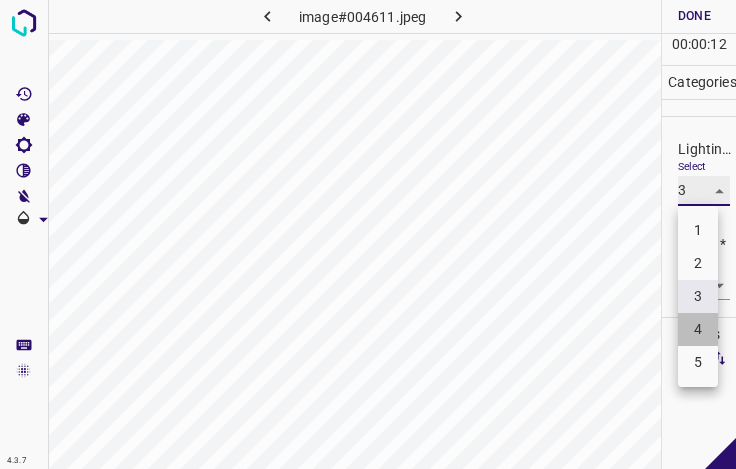 type on "4" 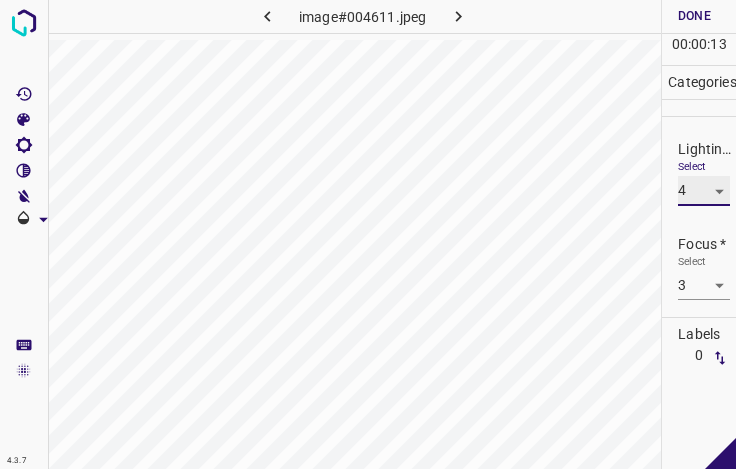 scroll, scrollTop: 98, scrollLeft: 0, axis: vertical 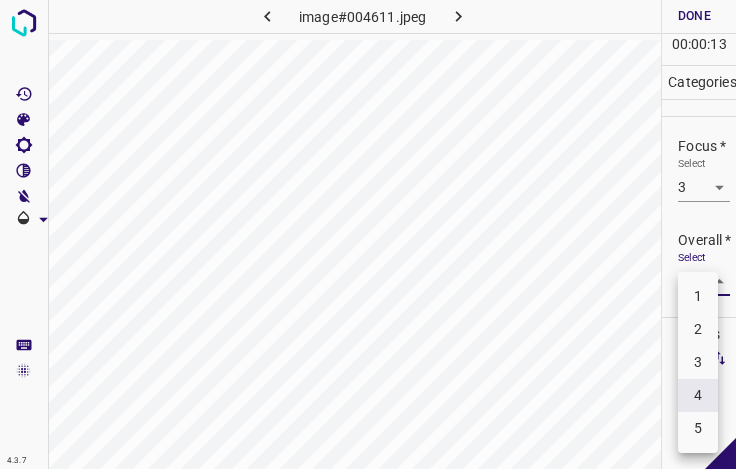 click on "4.3.7 image#004611.jpeg Done Skip 0 00   : 00   : 13   Categories Lighting *  Select 4 4 Focus *  Select 3 3 Overall *  Select 4 4 Labels   0 Categories 1 Lighting 2 Focus 3 Overall Tools Space Change between modes (Draw & Edit) I Auto labeling R Restore zoom M Zoom in N Zoom out Delete Delete selecte label Filters Z Restore filters X Saturation filter C Brightness filter V Contrast filter B Gray scale filter General O Download - Text - Hide - Delete 1 2 3 4 5" at bounding box center [368, 234] 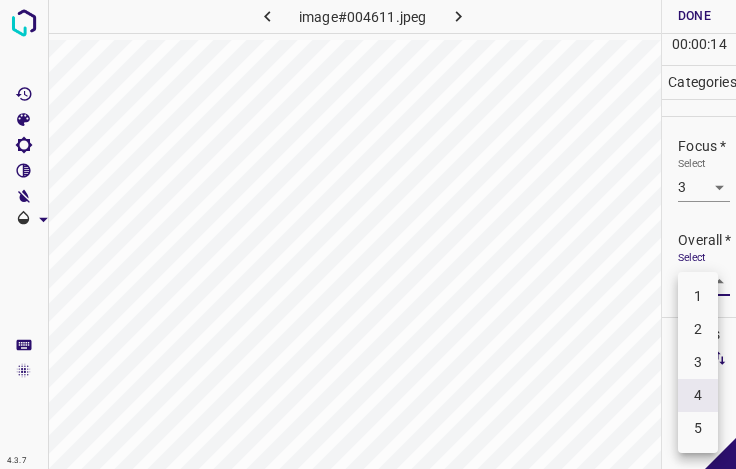 click on "3" at bounding box center [698, 362] 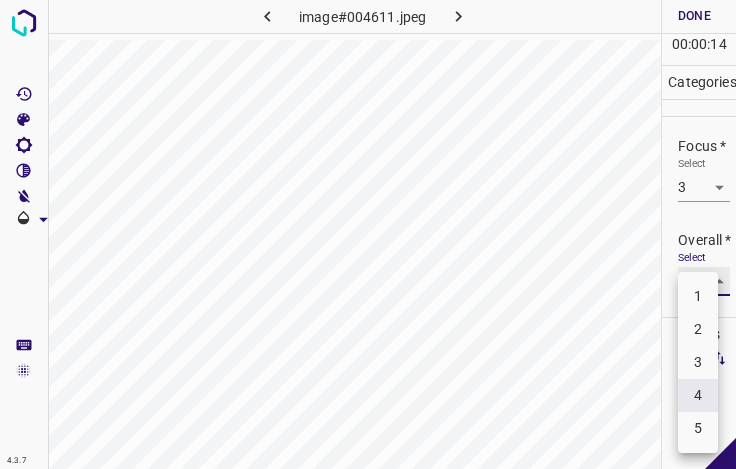 type on "3" 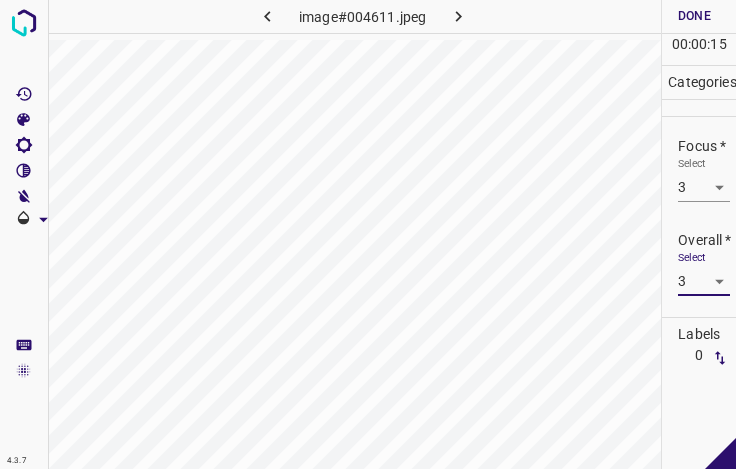 click on "Done" at bounding box center [694, 16] 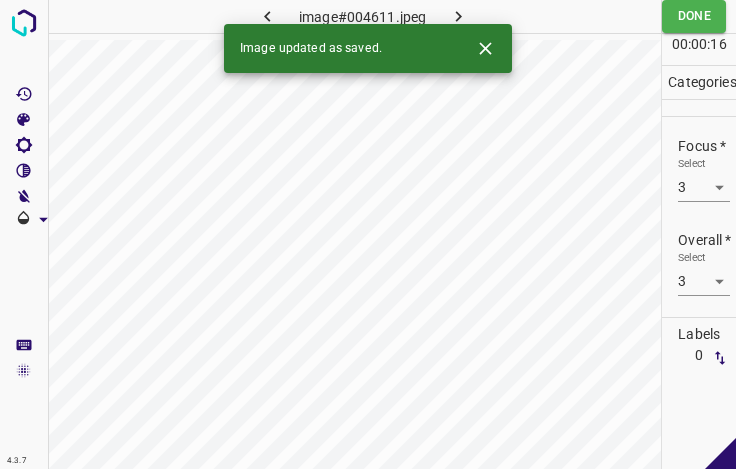 click 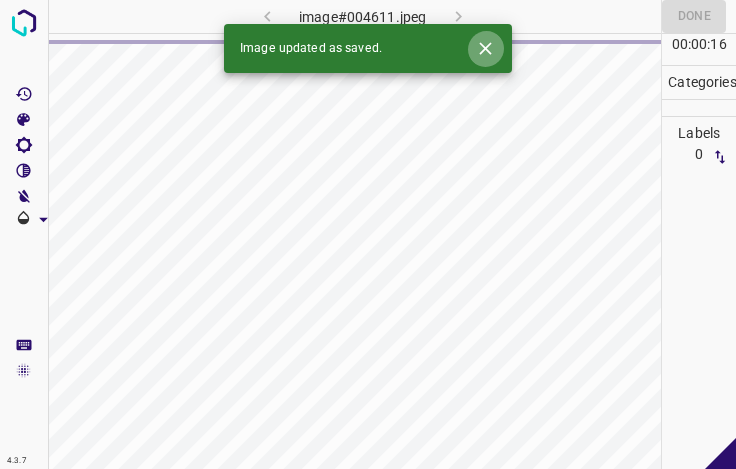 click 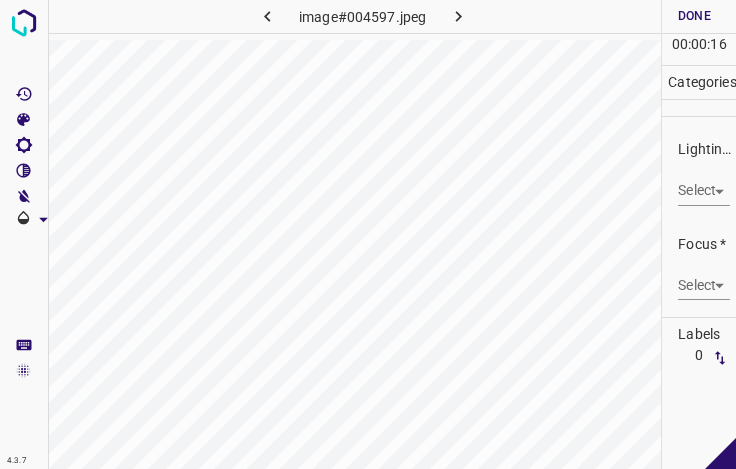 click on "Select ​" at bounding box center (704, 182) 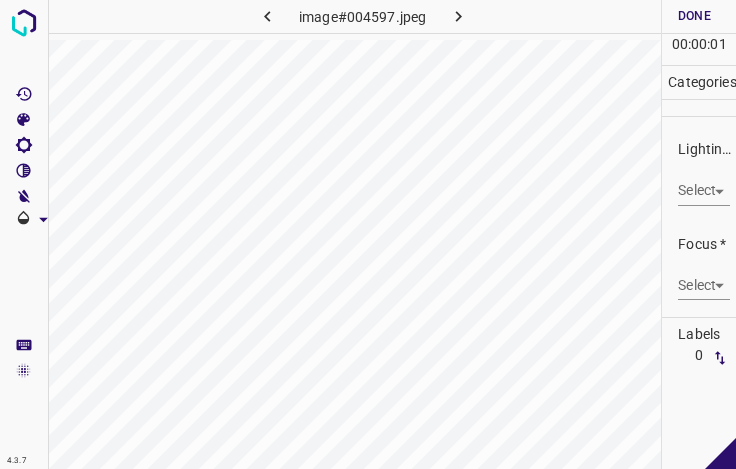 click on "4.3.7 image#004597.jpeg Done Skip 0 00 : 00 : 01 Categories Lighting * Select ​ Focus * Select ​ Overall * Select ​ Labels 0 Categories 1 Lighting 2 Focus 3 Overall Tools Space Change between modes (Draw & Edit) I Auto labeling R Restore zoom M Zoom in N Zoom out Delete Delete selecte label Filters Z Restore filters X Saturation filter C Brightness filter V Contrast filter B Gray scale filter General O Download - Text - Hide - Delete" at bounding box center [368, 234] 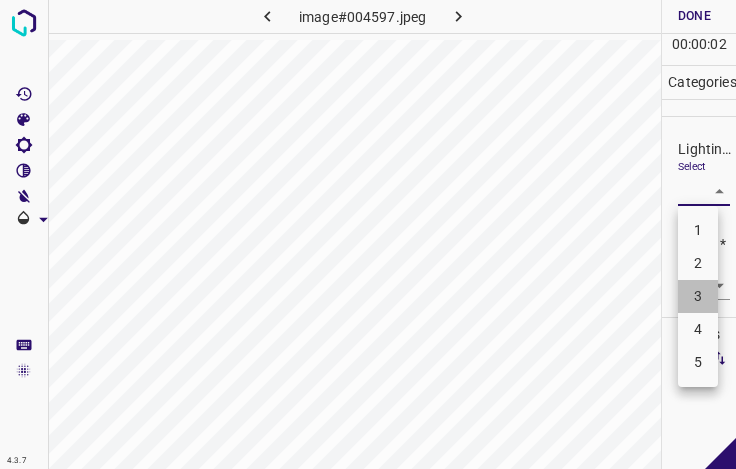 click on "3" at bounding box center (698, 296) 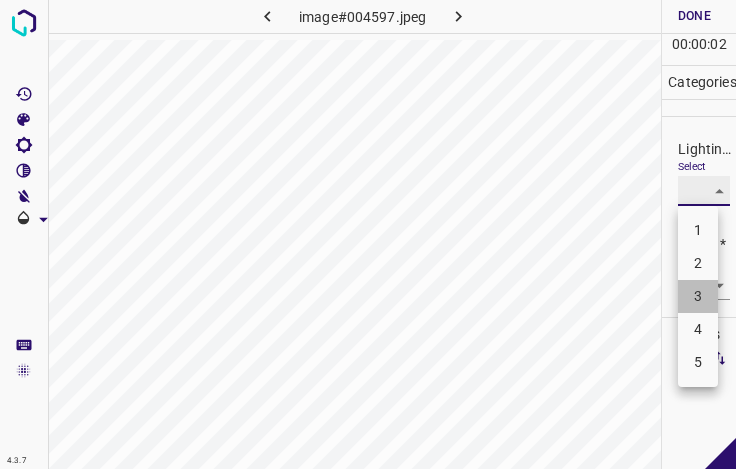 type on "3" 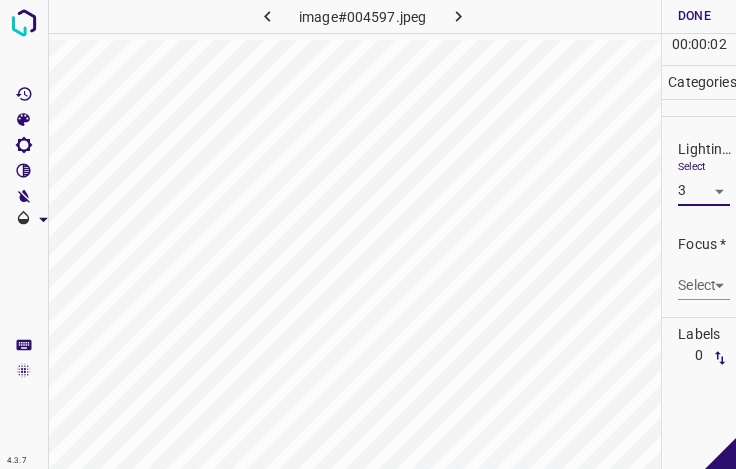 click on "4.3.7 image#004597.jpeg Done Skip 0 00   : 00   : 02   Categories Lighting *  Select 3 3 Focus *  Select ​ Overall *  Select ​ Labels   0 Categories 1 Lighting 2 Focus 3 Overall Tools Space Change between modes (Draw & Edit) I Auto labeling R Restore zoom M Zoom in N Zoom out Delete Delete selecte label Filters Z Restore filters X Saturation filter C Brightness filter V Contrast filter B Gray scale filter General O Download - Text - Hide - Delete" at bounding box center [368, 234] 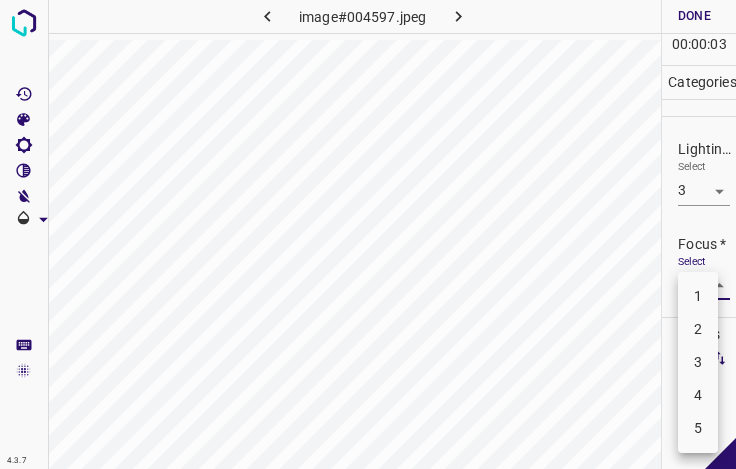 click on "3" at bounding box center (698, 362) 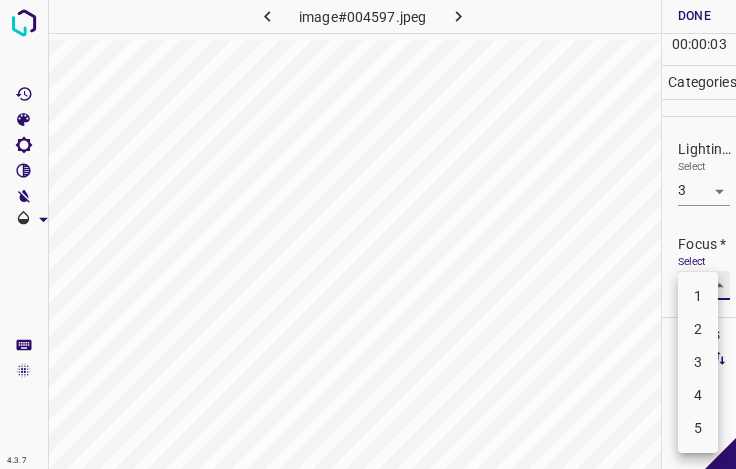 type on "3" 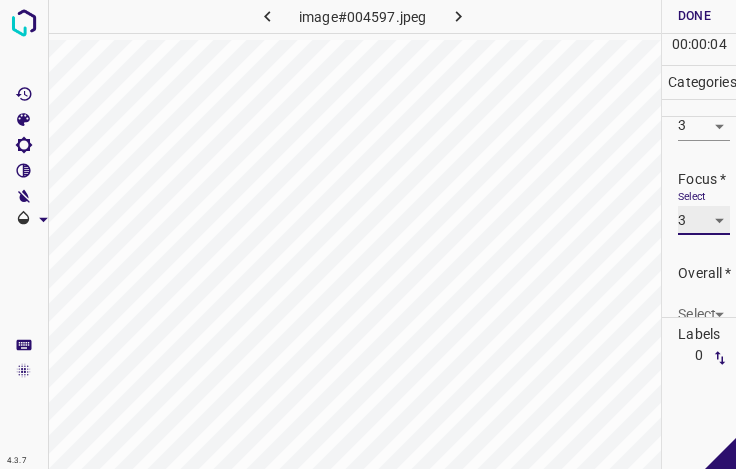 scroll, scrollTop: 98, scrollLeft: 0, axis: vertical 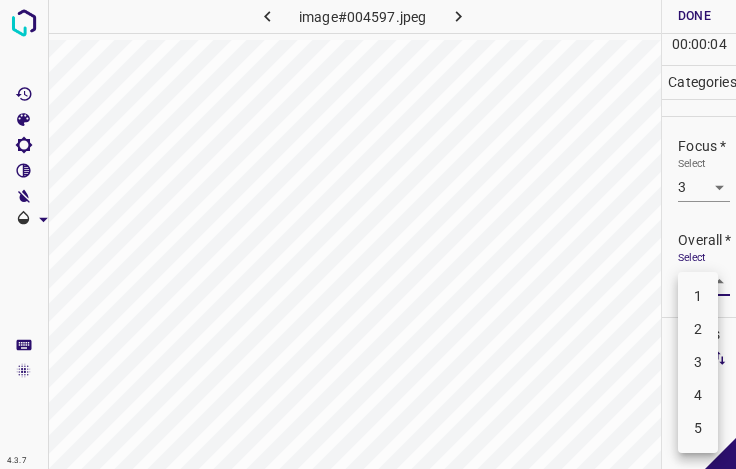 click on "4.3.7 image#004597.jpeg Done Skip 0 00 : 00 : 04 Categories Lighting * Select 3 3 Focus * Select 3 3 Overall * Select ​ Labels 0 Categories 1 Lighting 2 Focus 3 Overall Tools Space Change between modes (Draw & Edit) I Auto labeling R Restore zoom M Zoom in N Zoom out Delete Delete selecte label Filters Z Restore filters X Saturation filter C Brightness filter V Contrast filter B Gray scale filter General O Download - Text - Hide - Delete 1 2 3 4 5" at bounding box center (368, 234) 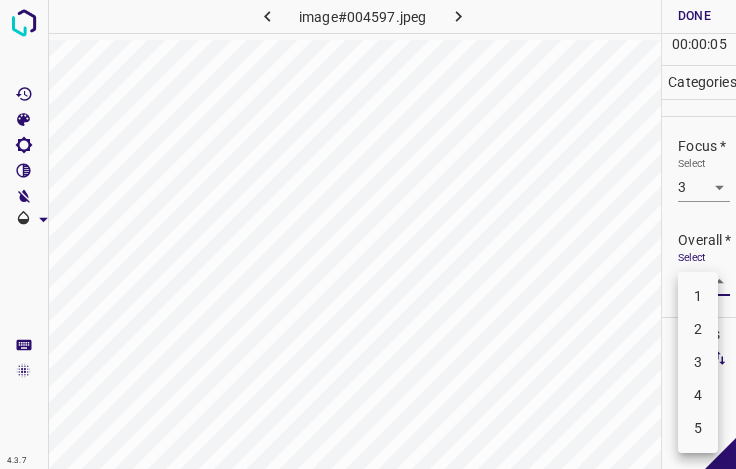 click on "3" at bounding box center [698, 362] 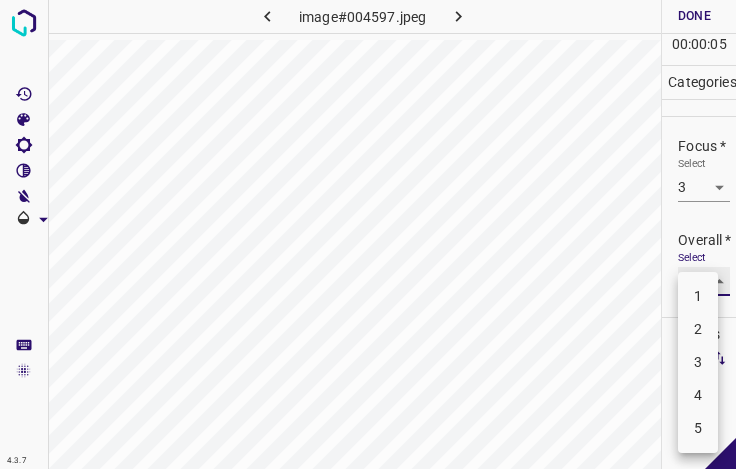 type on "3" 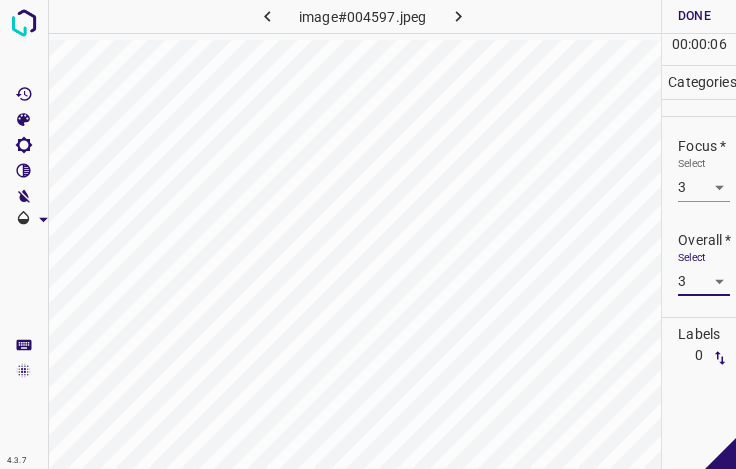 click on "Done" at bounding box center (694, 16) 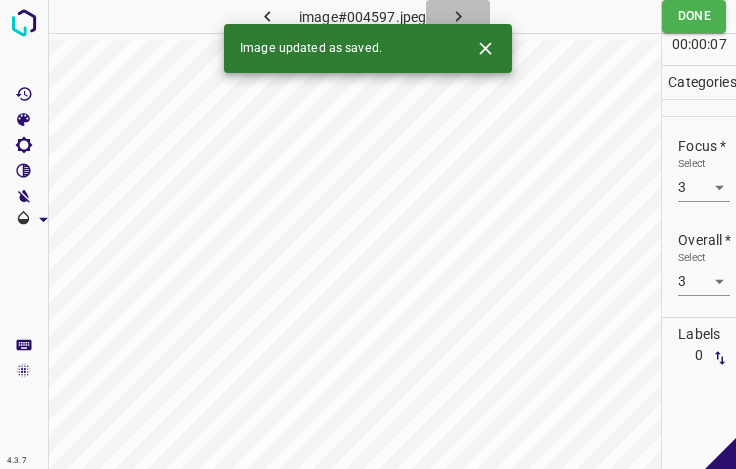 click 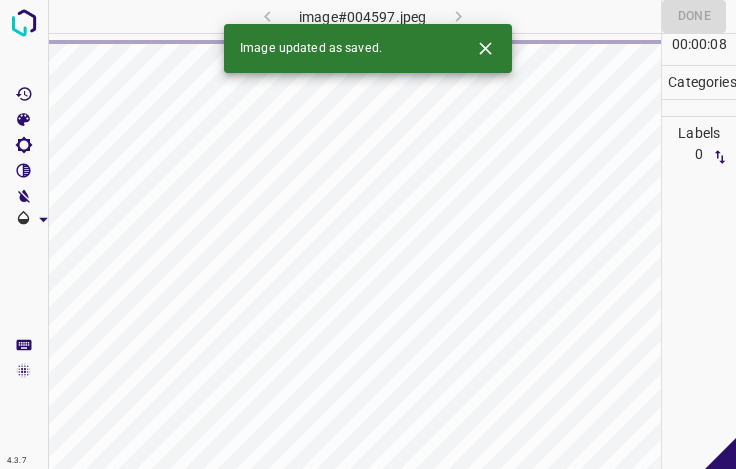 click 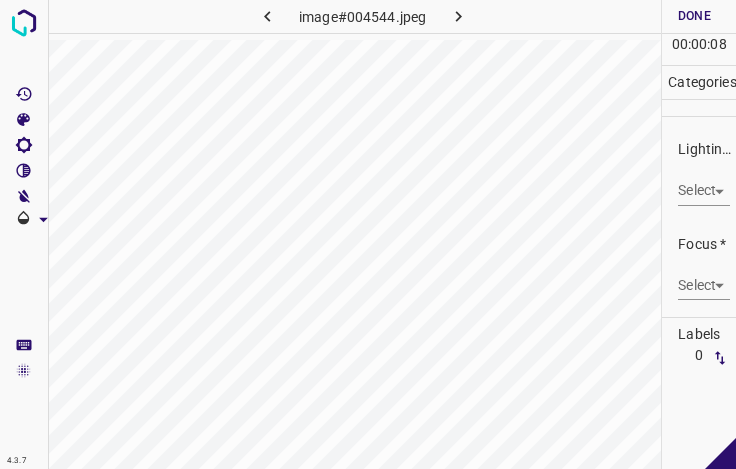 click on "4.3.7 image#004544.jpeg Done Skip 0 00   : 00   : 08   Categories Lighting *  Select ​ Focus *  Select ​ Overall *  Select ​ Labels   0 Categories 1 Lighting 2 Focus 3 Overall Tools Space Change between modes (Draw & Edit) I Auto labeling R Restore zoom M Zoom in N Zoom out Delete Delete selecte label Filters Z Restore filters X Saturation filter C Brightness filter V Contrast filter B Gray scale filter General O Download - Text - Hide - Delete" at bounding box center [368, 234] 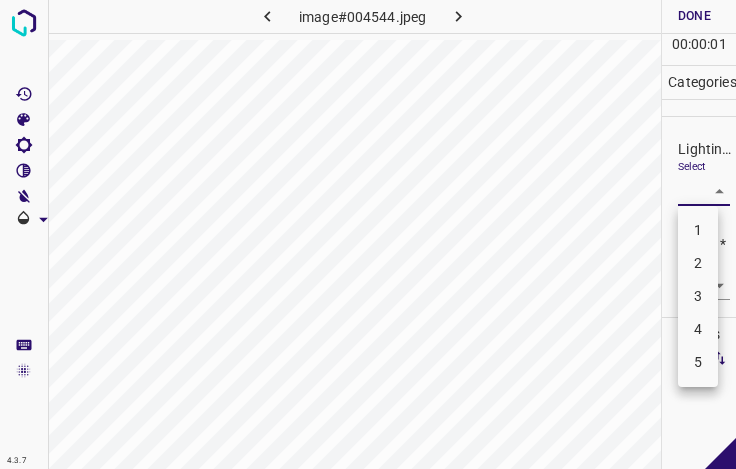 click on "3" at bounding box center (698, 296) 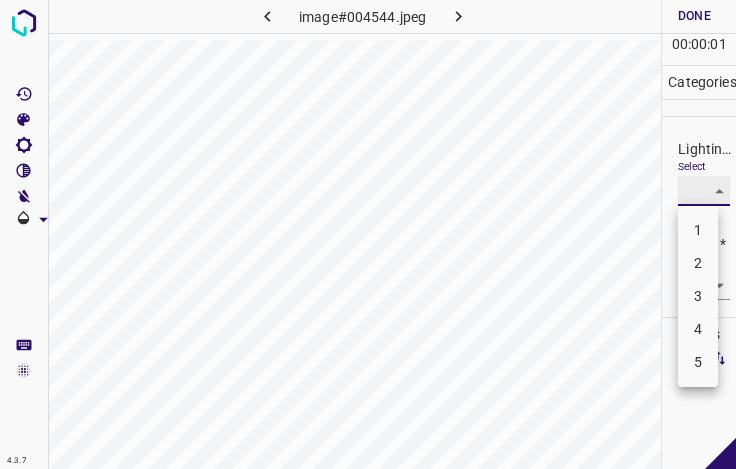 type on "3" 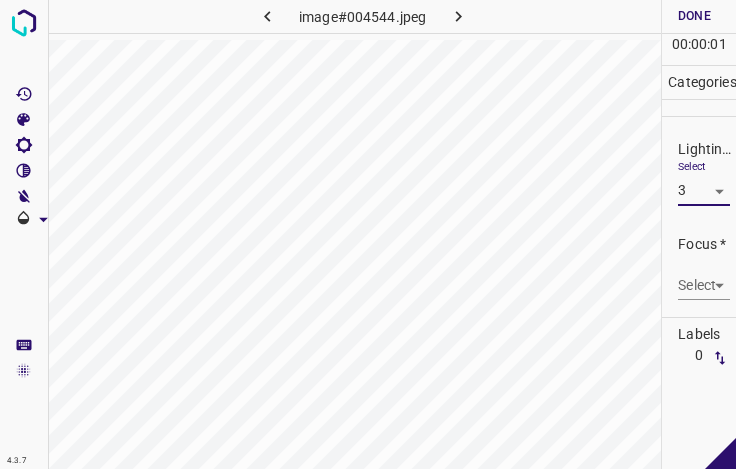 click on "4.3.7 image#004544.jpeg Done Skip 0 00   : 00   : 01   Categories Lighting *  Select 3 3 Focus *  Select ​ Overall *  Select ​ Labels   0 Categories 1 Lighting 2 Focus 3 Overall Tools Space Change between modes (Draw & Edit) I Auto labeling R Restore zoom M Zoom in N Zoom out Delete Delete selecte label Filters Z Restore filters X Saturation filter C Brightness filter V Contrast filter B Gray scale filter General O Download - Text - Hide - Delete" at bounding box center (368, 234) 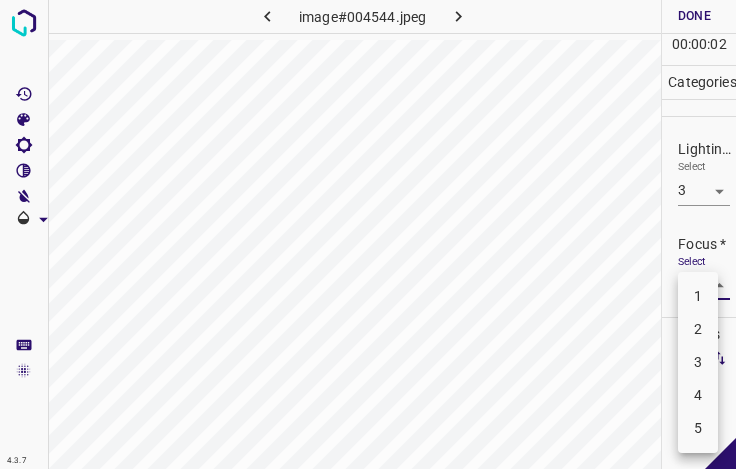 drag, startPoint x: 696, startPoint y: 394, endPoint x: 699, endPoint y: 360, distance: 34.132095 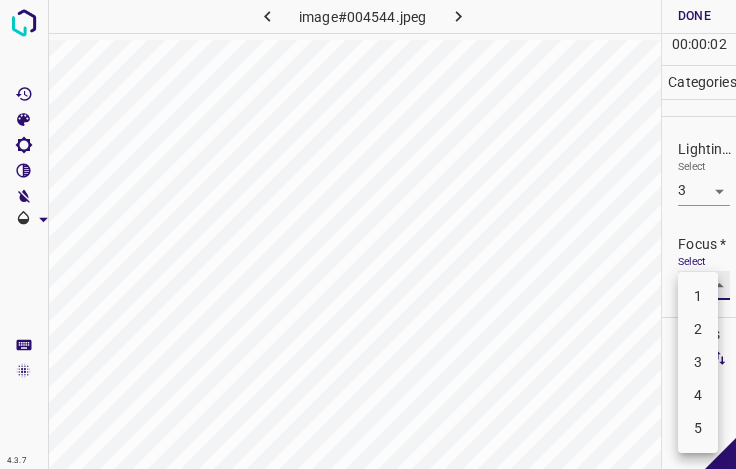 type on "4" 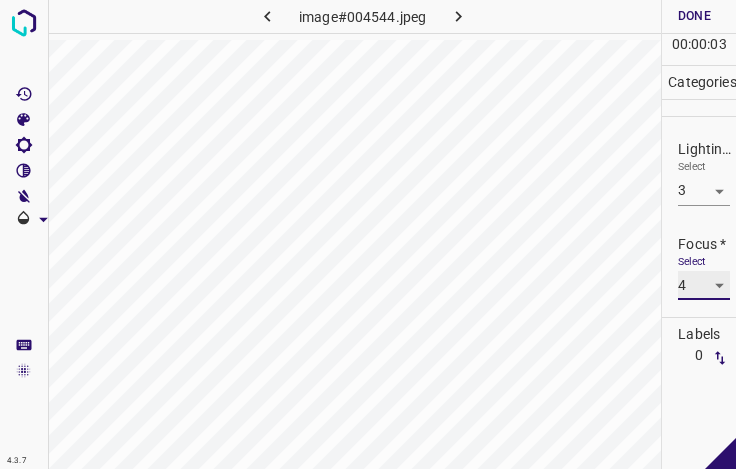 scroll, scrollTop: 98, scrollLeft: 0, axis: vertical 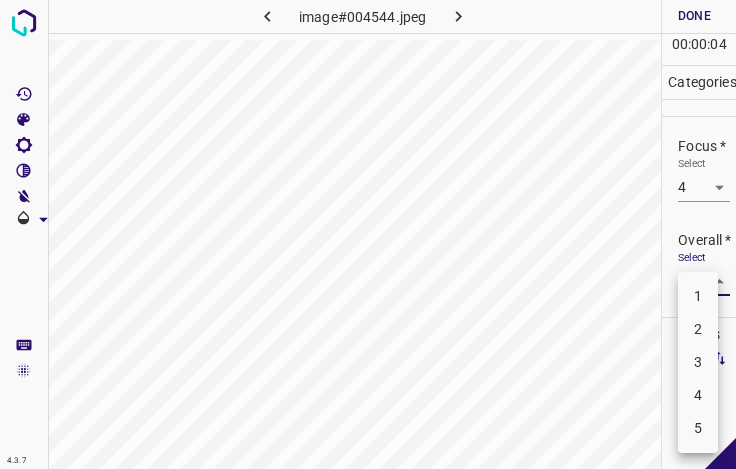 click on "4.3.7 image#004544.jpeg Done Skip 0 00   : 00   : 04   Categories Lighting *  Select 3 3 Focus *  Select 4 4 Overall *  Select ​ Labels   0 Categories 1 Lighting 2 Focus 3 Overall Tools Space Change between modes (Draw & Edit) I Auto labeling R Restore zoom M Zoom in N Zoom out Delete Delete selecte label Filters Z Restore filters X Saturation filter C Brightness filter V Contrast filter B Gray scale filter General O Download - Text - Hide - Delete 1 2 3 4 5" at bounding box center (368, 234) 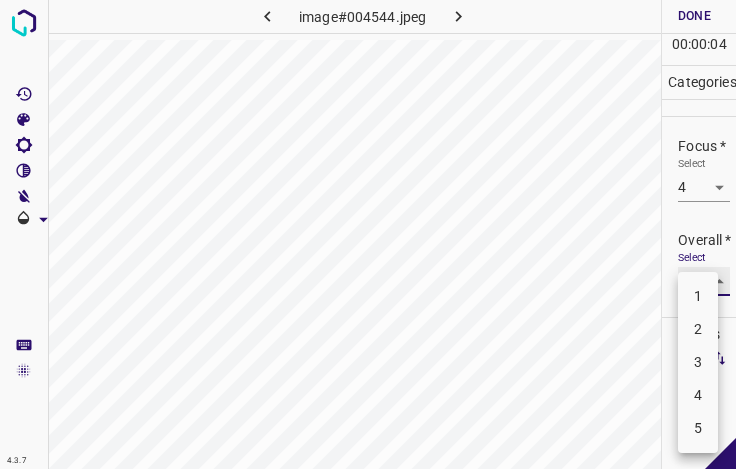 type on "4" 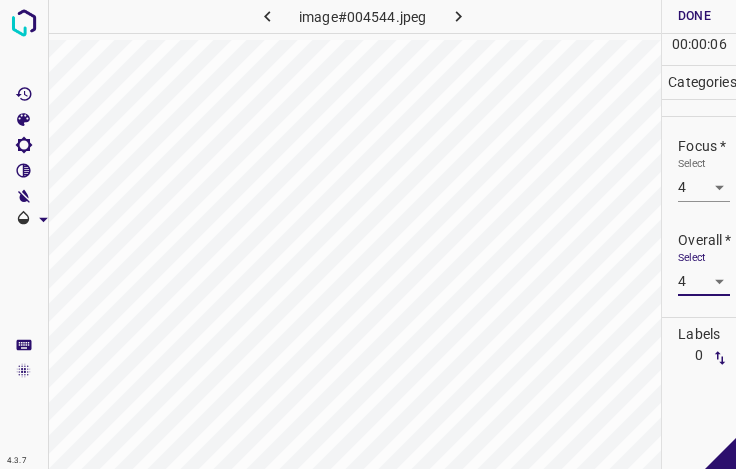 click on "Done" at bounding box center [694, 16] 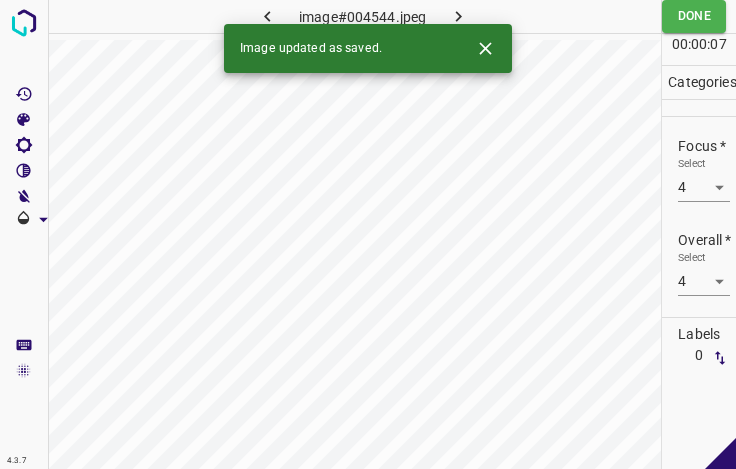 click 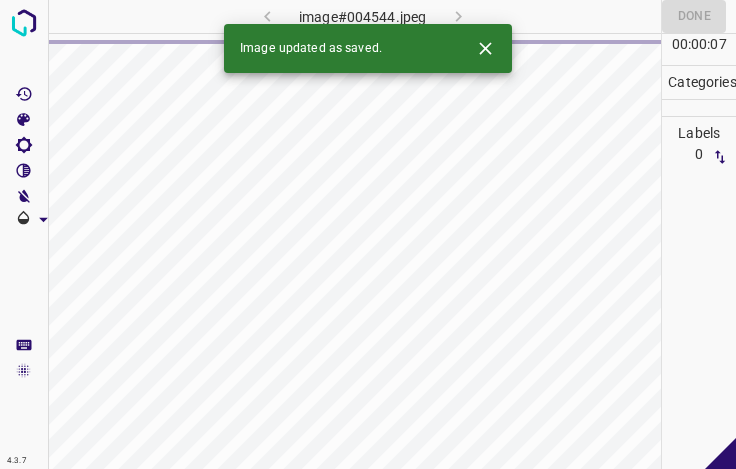 click 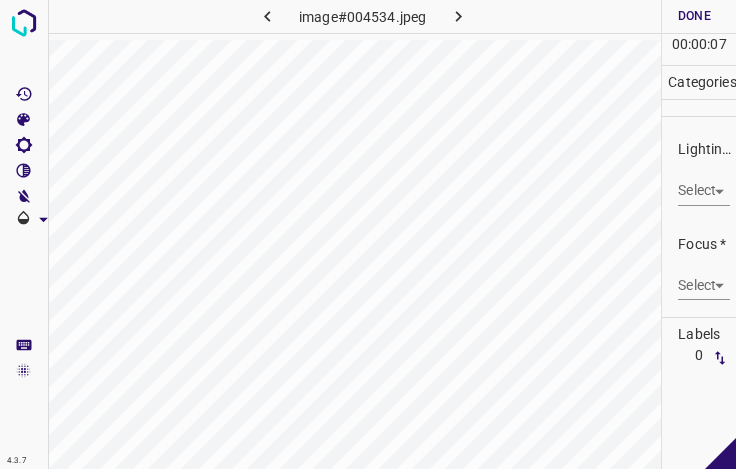 click on "4.3.7 image#004534.jpeg Done Skip 0 00   : 00   : 07   Categories Lighting *  Select ​ Focus *  Select ​ Overall *  Select ​ Labels   0 Categories 1 Lighting 2 Focus 3 Overall Tools Space Change between modes (Draw & Edit) I Auto labeling R Restore zoom M Zoom in N Zoom out Delete Delete selecte label Filters Z Restore filters X Saturation filter C Brightness filter V Contrast filter B Gray scale filter General O Download - Text - Hide - Delete" at bounding box center (368, 234) 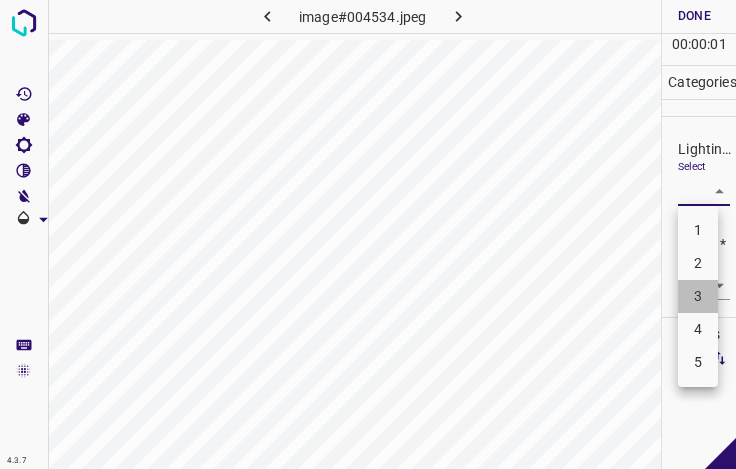click on "3" at bounding box center [698, 296] 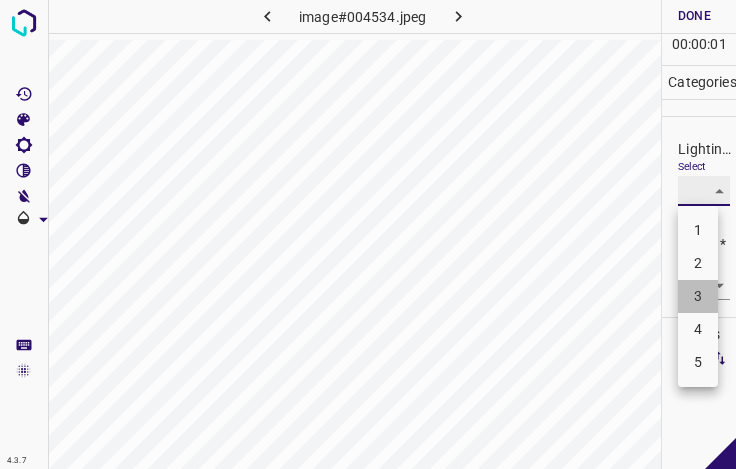 type on "3" 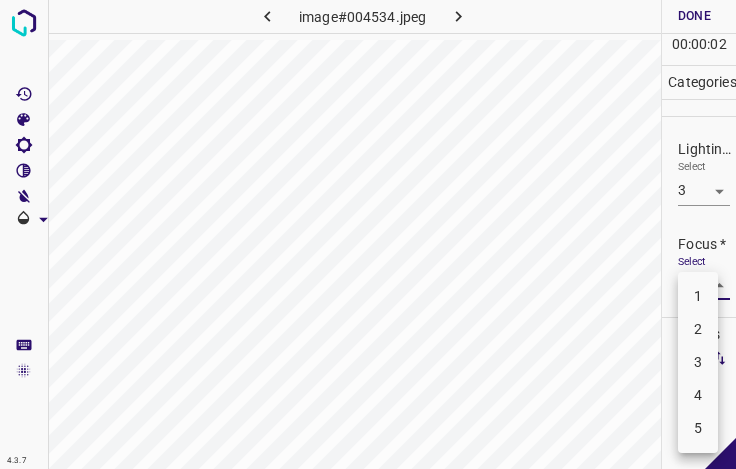 click on "4.3.7 image#004534.jpeg Done Skip 0 00   : 00   : 02   Categories Lighting *  Select 3 3 Focus *  Select ​ Overall *  Select ​ Labels   0 Categories 1 Lighting 2 Focus 3 Overall Tools Space Change between modes (Draw & Edit) I Auto labeling R Restore zoom M Zoom in N Zoom out Delete Delete selecte label Filters Z Restore filters X Saturation filter C Brightness filter V Contrast filter B Gray scale filter General O Download - Text - Hide - Delete 1 2 3 4 5" at bounding box center [368, 234] 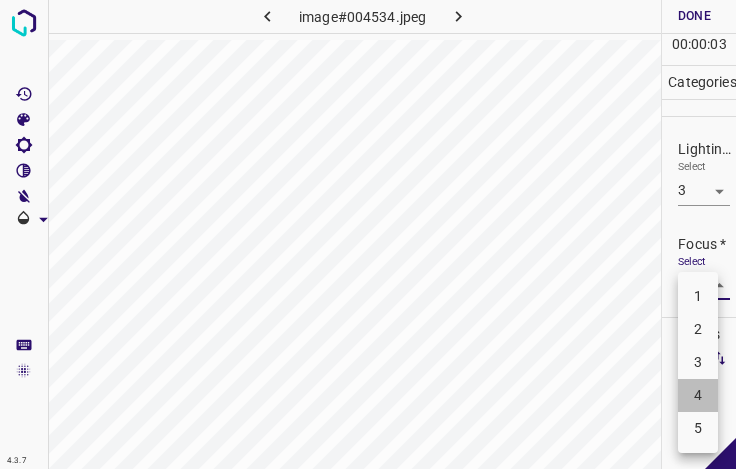 click on "4" at bounding box center (698, 395) 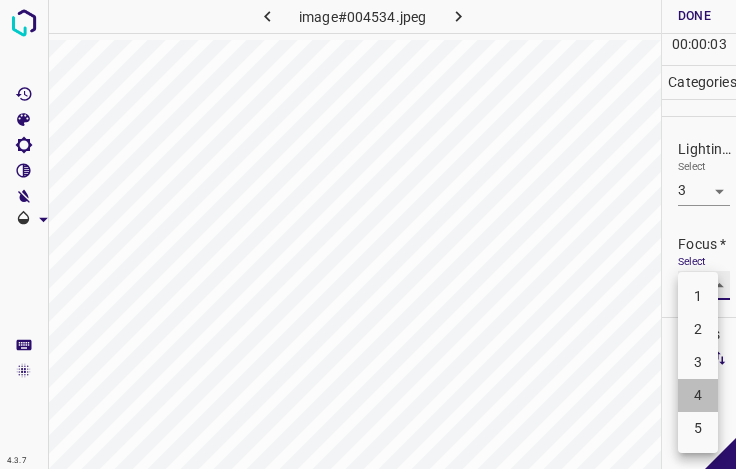 type on "4" 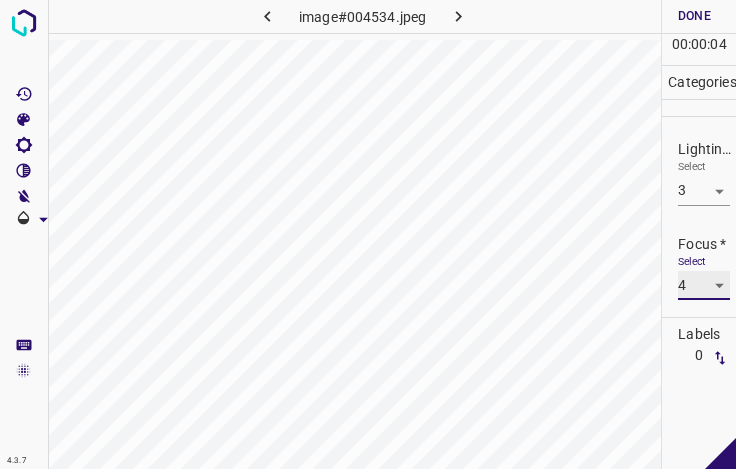 scroll, scrollTop: 98, scrollLeft: 0, axis: vertical 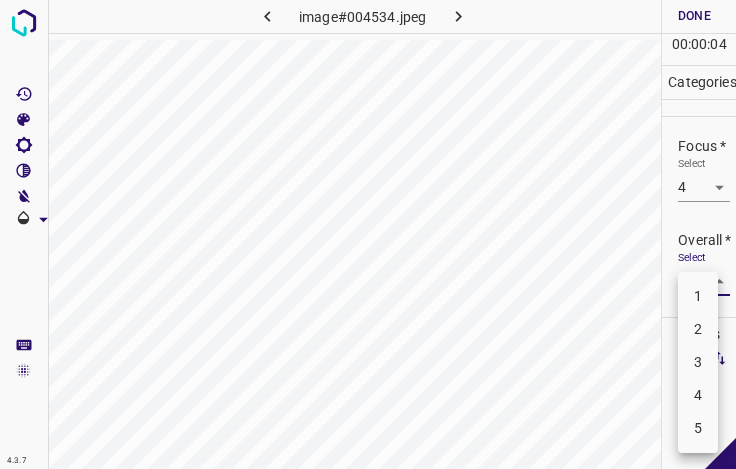 click on "4.3.7 image#004534.jpeg Done Skip 0 00   : 00   : 04   Categories Lighting *  Select 3 3 Focus *  Select 4 4 Overall *  Select ​ Labels   0 Categories 1 Lighting 2 Focus 3 Overall Tools Space Change between modes (Draw & Edit) I Auto labeling R Restore zoom M Zoom in N Zoom out Delete Delete selecte label Filters Z Restore filters X Saturation filter C Brightness filter V Contrast filter B Gray scale filter General O Download - Text - Hide - Delete 1 2 3 4 5" at bounding box center [368, 234] 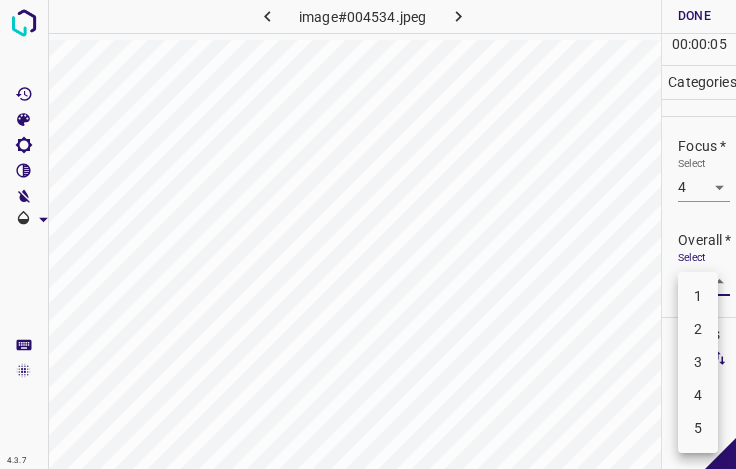 click on "3" at bounding box center [698, 362] 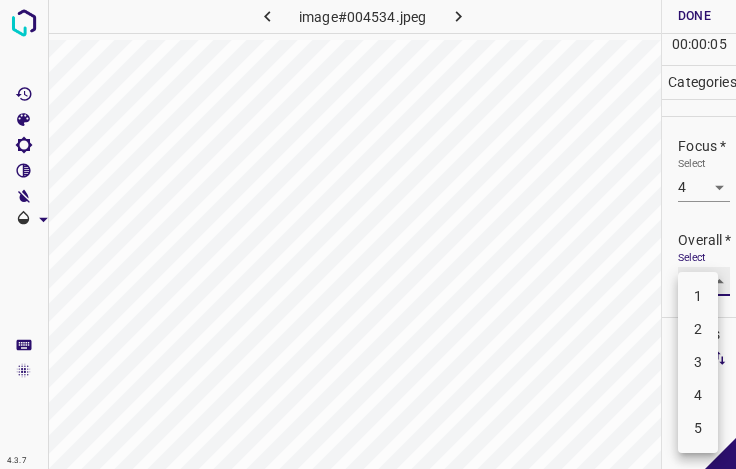 type on "3" 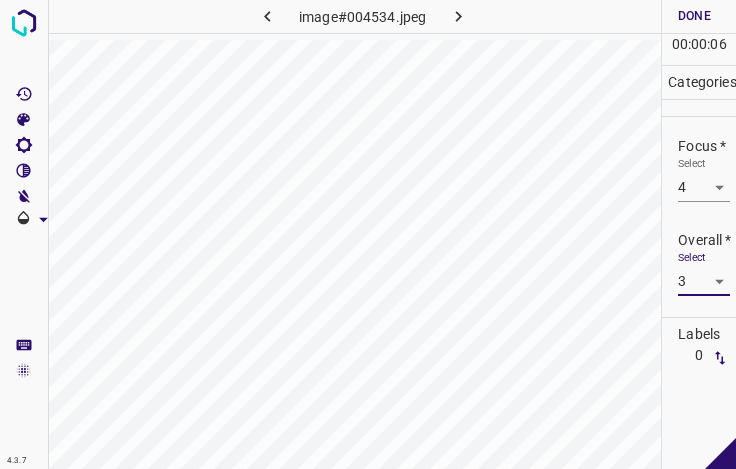 click on "Done" at bounding box center (694, 16) 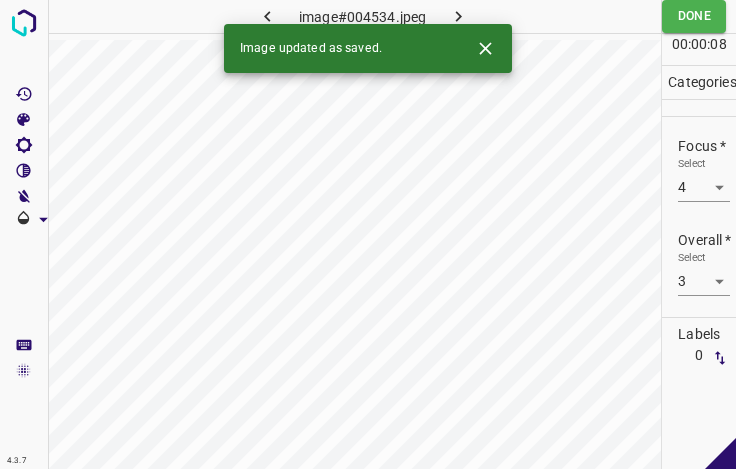 click 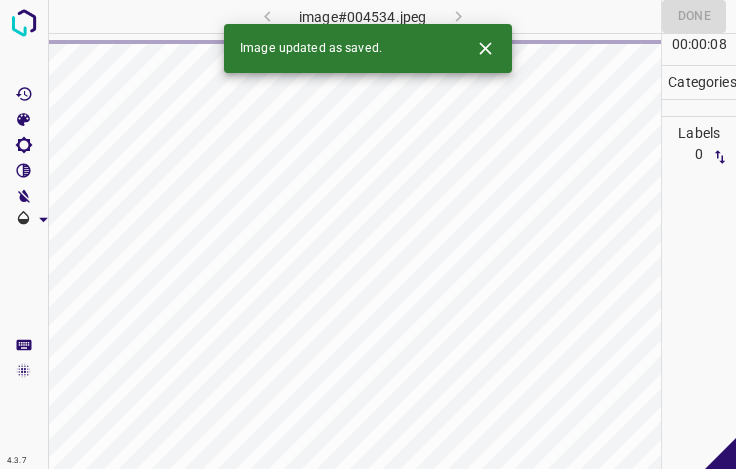 click 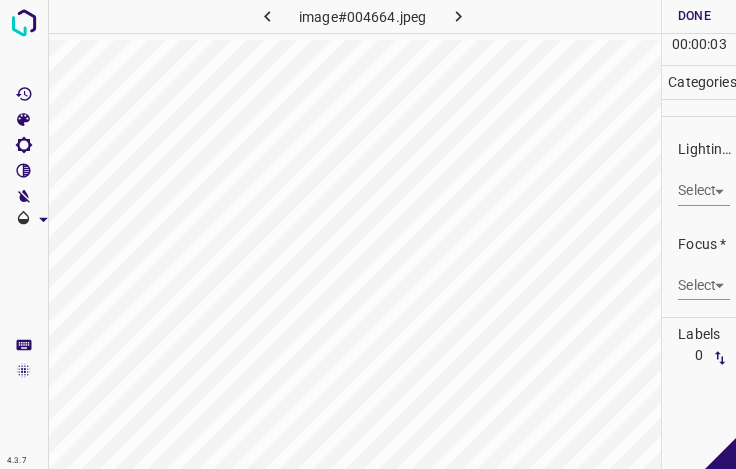 click on "4.3.7 image#004664.jpeg Done Skip 0 00 : 00 : 03 Categories Lighting * Select ​ Focus * Select ​ Overall * Select ​ Labels 0 Categories 1 Lighting 2 Focus 3 Overall Tools Space Change between modes (Draw & Edit) I Auto labeling R Restore zoom M Zoom in N Zoom out Delete Delete selecte label Filters Z Restore filters X Saturation filter C Brightness filter V Contrast filter B Gray scale filter General O Download - Text - Hide - Delete" at bounding box center (368, 234) 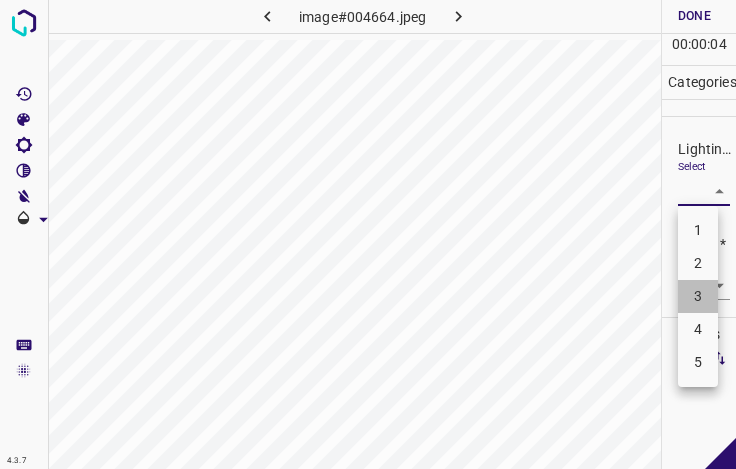 click on "3" at bounding box center (698, 296) 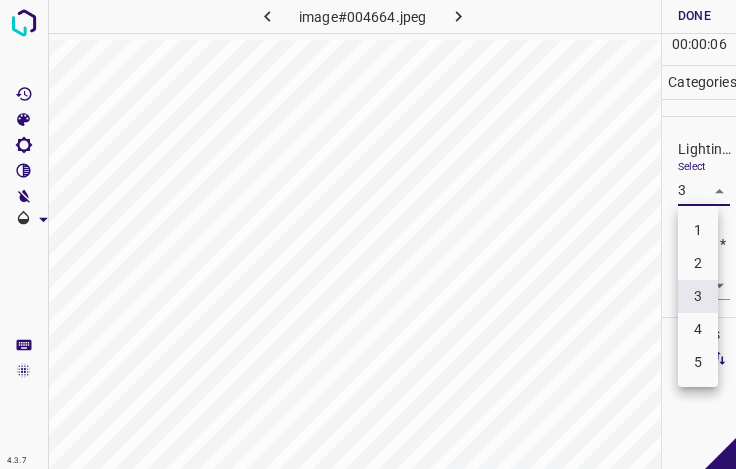 click on "4.3.7 image#004664.jpeg Done Skip 0 00 : 00 : 06 Categories Lighting * Select 3 3 Focus * Select ​ Overall * Select ​ Labels 0 Categories 1 Lighting 2 Focus 3 Overall Tools Space Change between modes (Draw & Edit) I Auto labeling R Restore zoom M Zoom in N Zoom out Delete Delete selecte label Filters Z Restore filters X Saturation filter C Brightness filter V Contrast filter B Gray scale filter General O Download - Text - Hide - Delete 1 2 3 4 5" at bounding box center [368, 234] 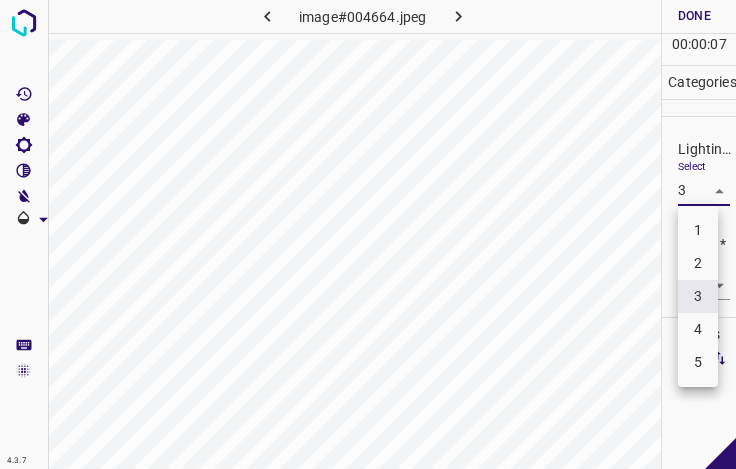 click on "4" at bounding box center [698, 329] 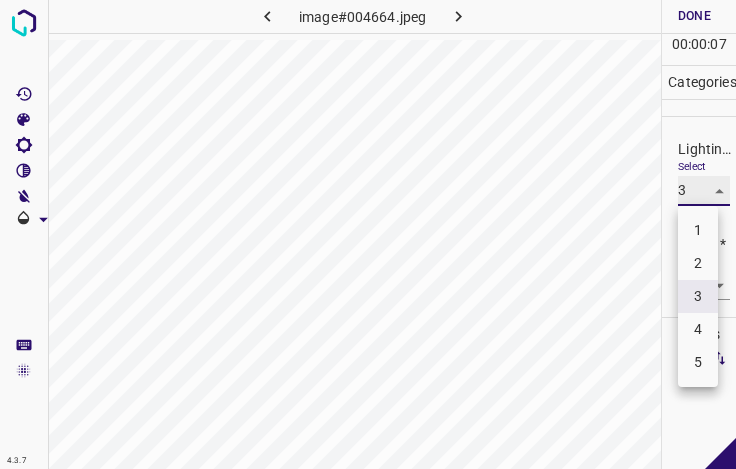 type on "4" 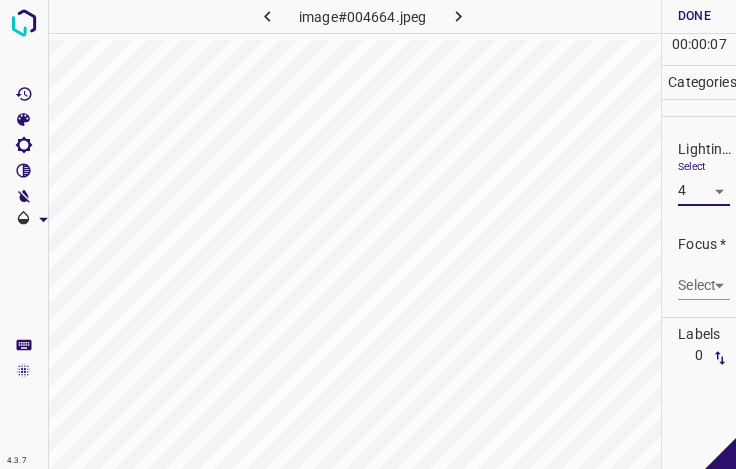 click on "4.3.7 image#004664.jpeg Done Skip 0 00   : 00   : 07   Categories Lighting *  Select 4 4 Focus *  Select ​ Overall *  Select ​ Labels   0 Categories 1 Lighting 2 Focus 3 Overall Tools Space Change between modes (Draw & Edit) I Auto labeling R Restore zoom M Zoom in N Zoom out Delete Delete selecte label Filters Z Restore filters X Saturation filter C Brightness filter V Contrast filter B Gray scale filter General O Download - Text - Hide - Delete" at bounding box center [368, 234] 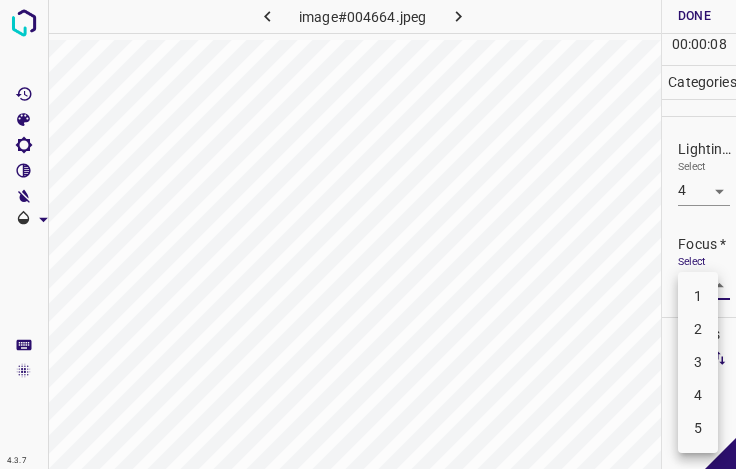 click on "3" at bounding box center (698, 362) 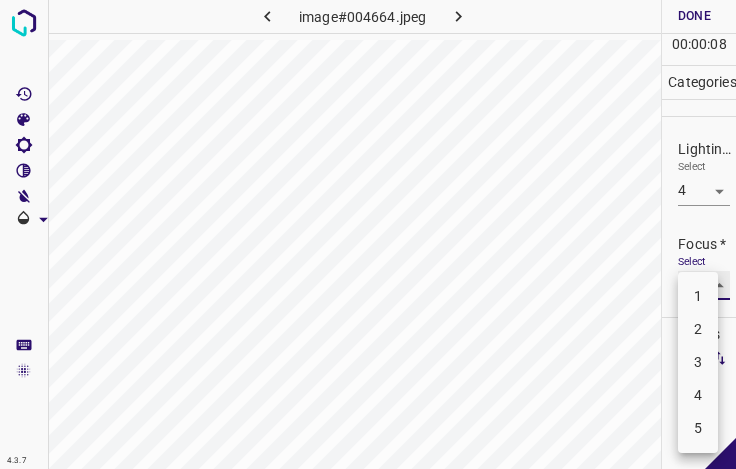 type on "3" 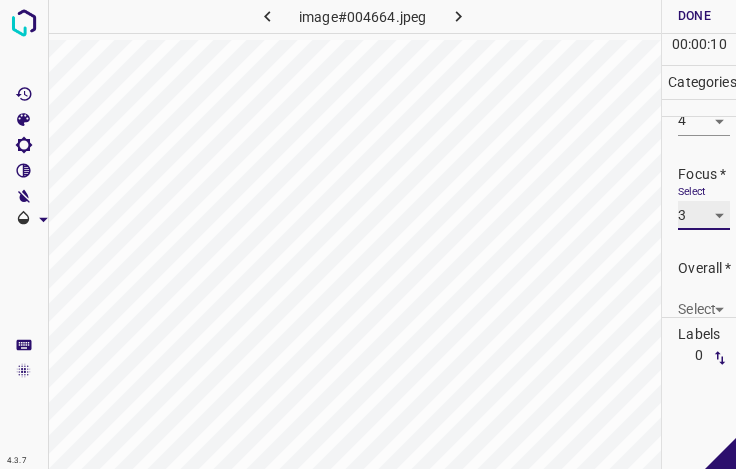 scroll, scrollTop: 98, scrollLeft: 0, axis: vertical 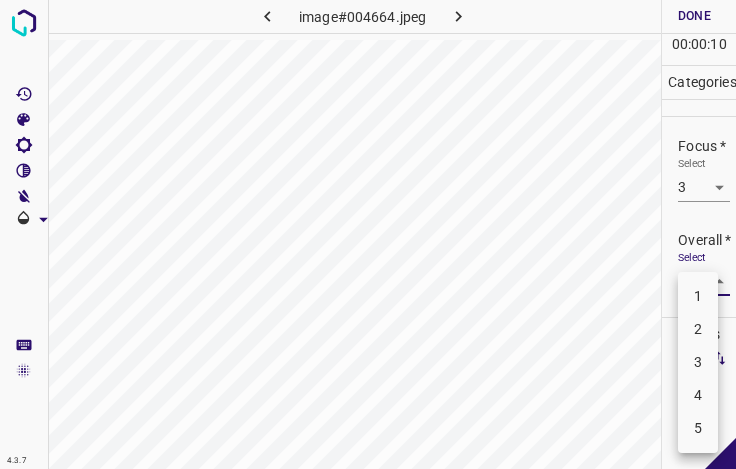click on "4.3.7 image#004664.jpeg Done Skip 0 00   : 00   : 10   Categories Lighting *  Select 4 4 Focus *  Select 3 3 Overall *  Select ​ Labels   0 Categories 1 Lighting 2 Focus 3 Overall Tools Space Change between modes (Draw & Edit) I Auto labeling R Restore zoom M Zoom in N Zoom out Delete Delete selecte label Filters Z Restore filters X Saturation filter C Brightness filter V Contrast filter B Gray scale filter General O Download - Text - Hide - Delete 1 2 3 4 5" at bounding box center (368, 234) 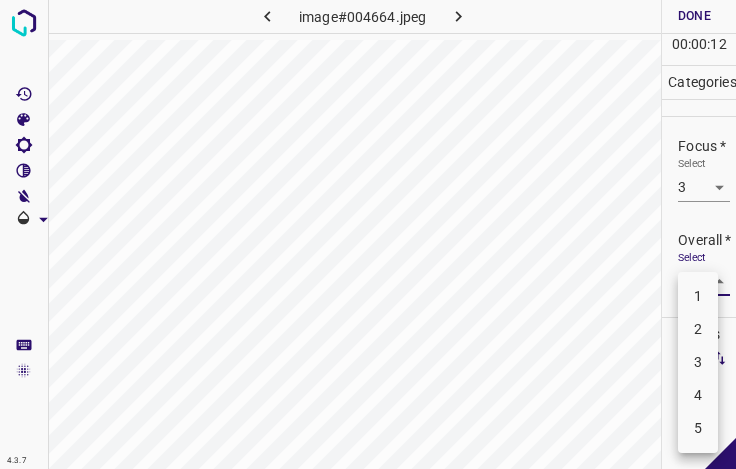 click on "3" at bounding box center [698, 362] 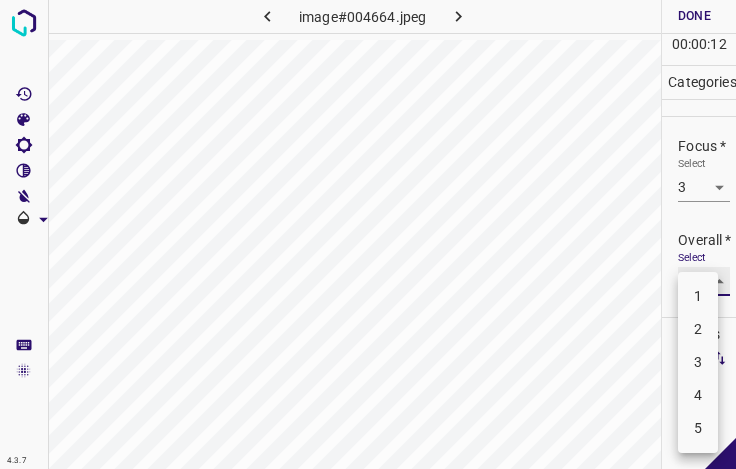 type on "3" 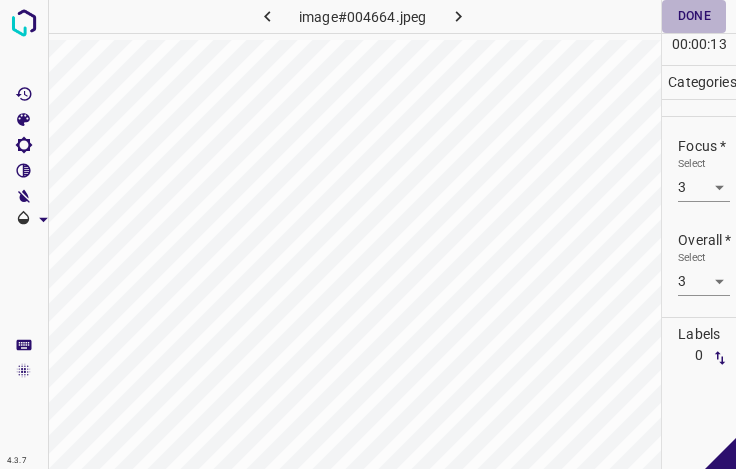 click on "Done" at bounding box center [694, 16] 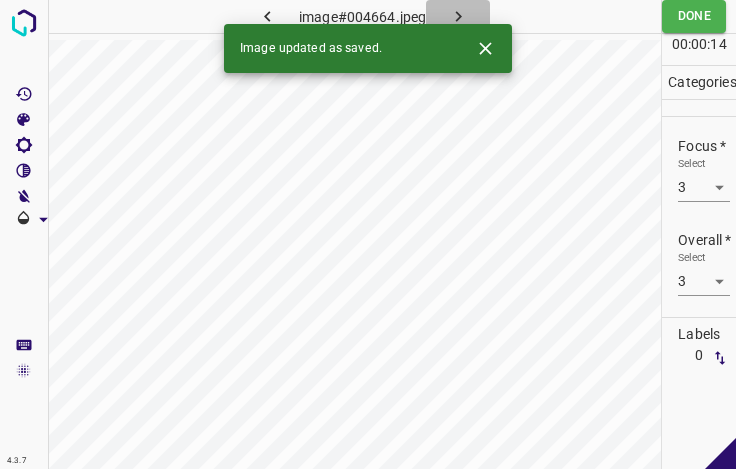 click 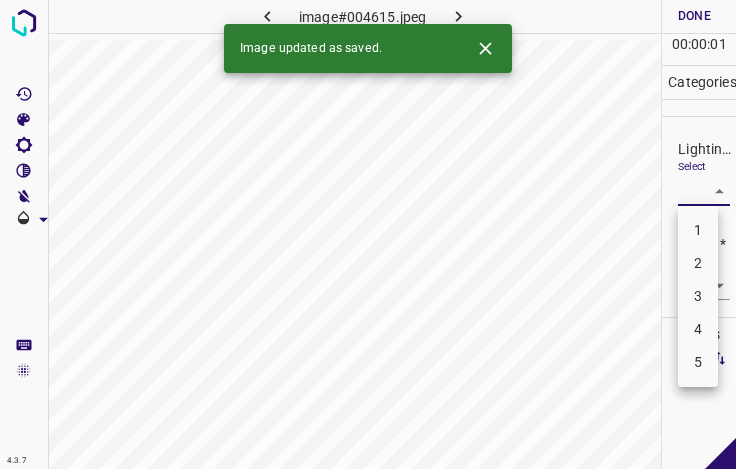 click on "4.3.7 image#004615.jpeg Done Skip 0 00   : 00   : 01   Categories Lighting *  Select ​ Focus *  Select ​ Overall *  Select ​ Labels   0 Categories 1 Lighting 2 Focus 3 Overall Tools Space Change between modes (Draw & Edit) I Auto labeling R Restore zoom M Zoom in N Zoom out Delete Delete selecte label Filters Z Restore filters X Saturation filter C Brightness filter V Contrast filter B Gray scale filter General O Download Image updated as saved. - Text - Hide - Delete 1 2 3 4 5" at bounding box center [368, 234] 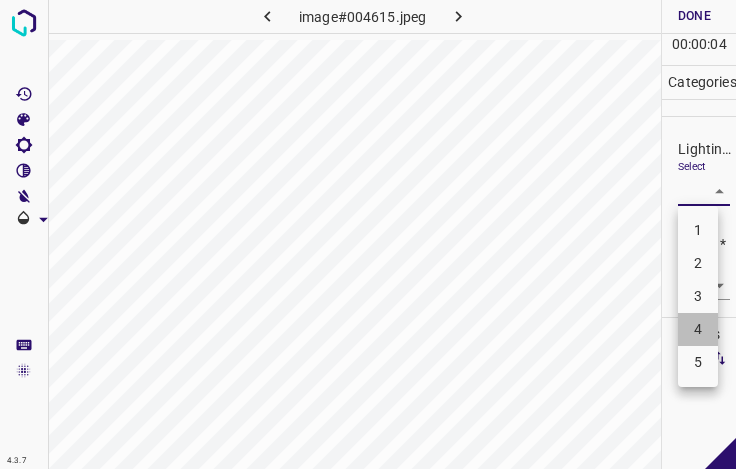 click on "4" at bounding box center [698, 329] 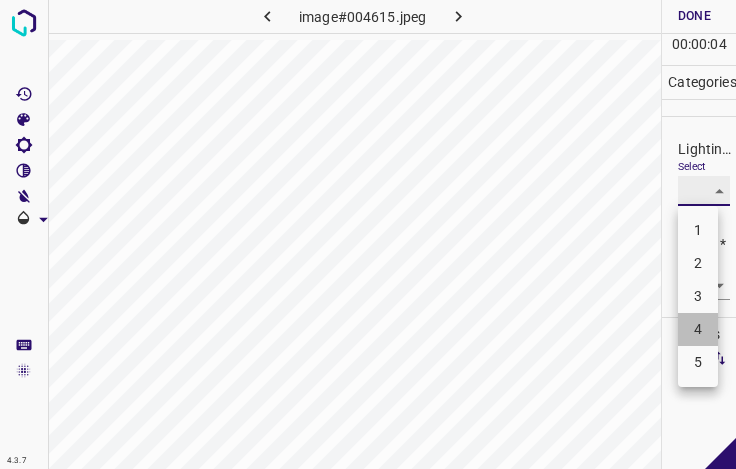 type on "4" 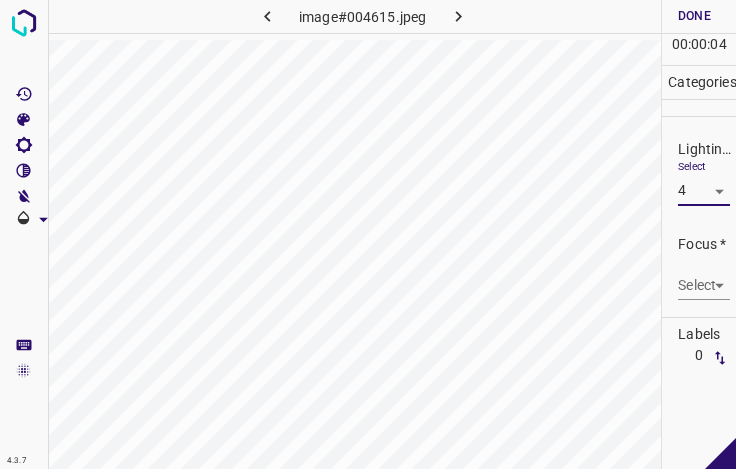 click on "4.3.7 image#004615.jpeg Done Skip 0 00   : 00   : 04   Categories Lighting *  Select 4 4 Focus *  Select ​ Overall *  Select ​ Labels   0 Categories 1 Lighting 2 Focus 3 Overall Tools Space Change between modes (Draw & Edit) I Auto labeling R Restore zoom M Zoom in N Zoom out Delete Delete selecte label Filters Z Restore filters X Saturation filter C Brightness filter V Contrast filter B Gray scale filter General O Download - Text - Hide - Delete" at bounding box center [368, 234] 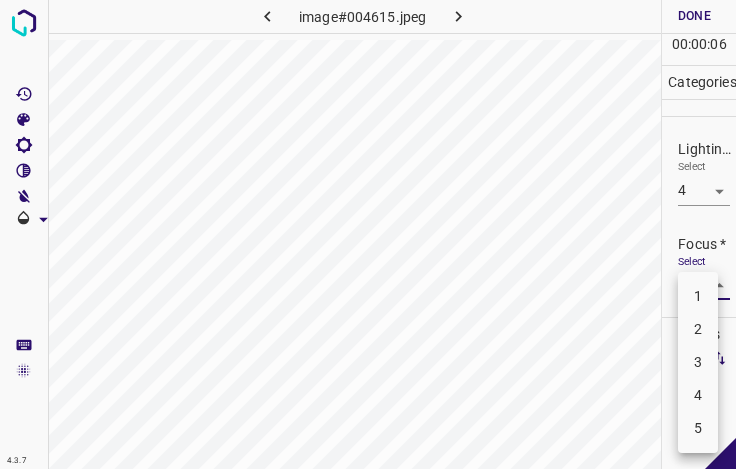 click on "5" at bounding box center [698, 428] 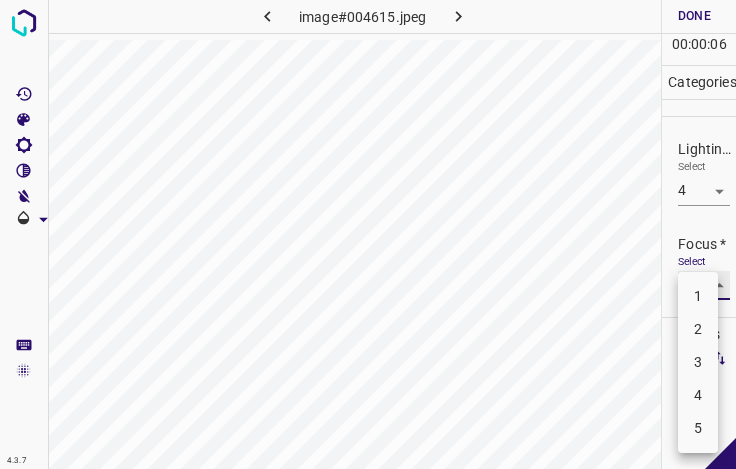 type on "5" 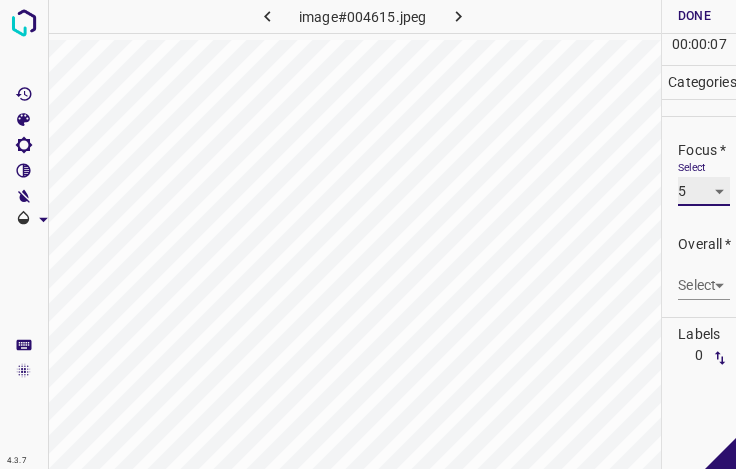scroll, scrollTop: 98, scrollLeft: 0, axis: vertical 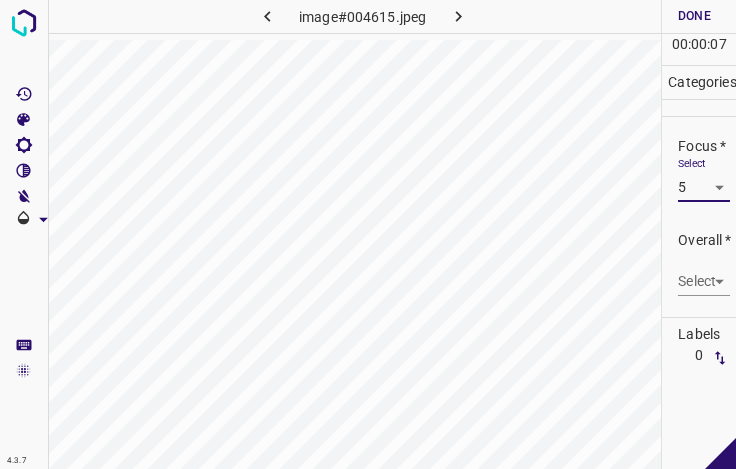 click on "4.3.7 image#004615.jpeg Done Skip 0 00   : 00   : 07   Categories Lighting *  Select 4 4 Focus *  Select 5 5 Overall *  Select ​ Labels   0 Categories 1 Lighting 2 Focus 3 Overall Tools Space Change between modes (Draw & Edit) I Auto labeling R Restore zoom M Zoom in N Zoom out Delete Delete selecte label Filters Z Restore filters X Saturation filter C Brightness filter V Contrast filter B Gray scale filter General O Download - Text - Hide - Delete" at bounding box center [368, 234] 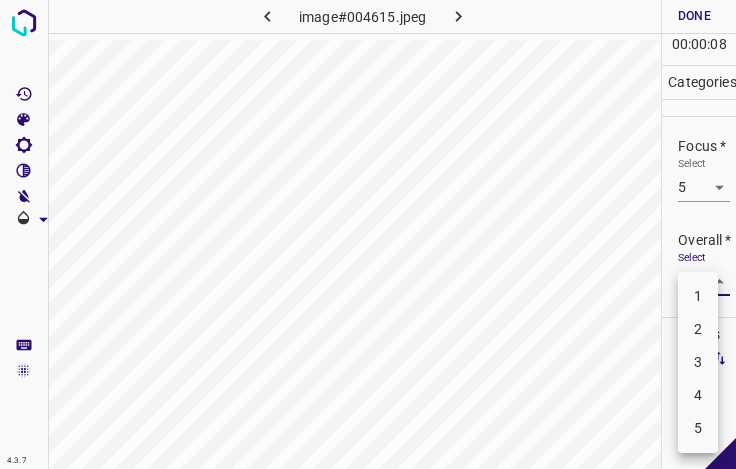 click on "4" at bounding box center (698, 395) 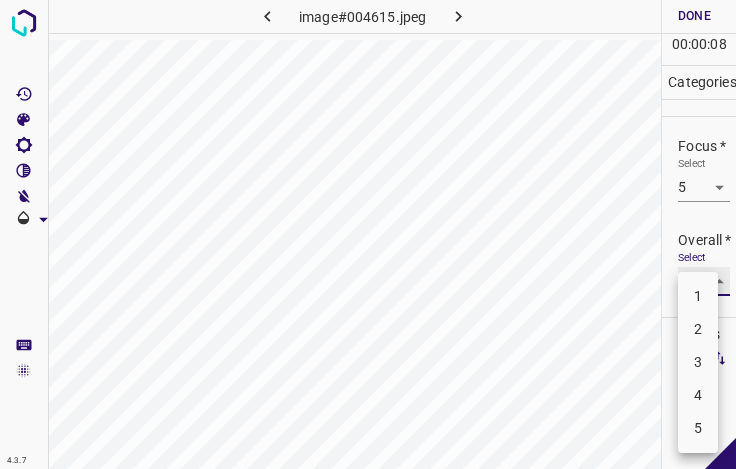 type on "4" 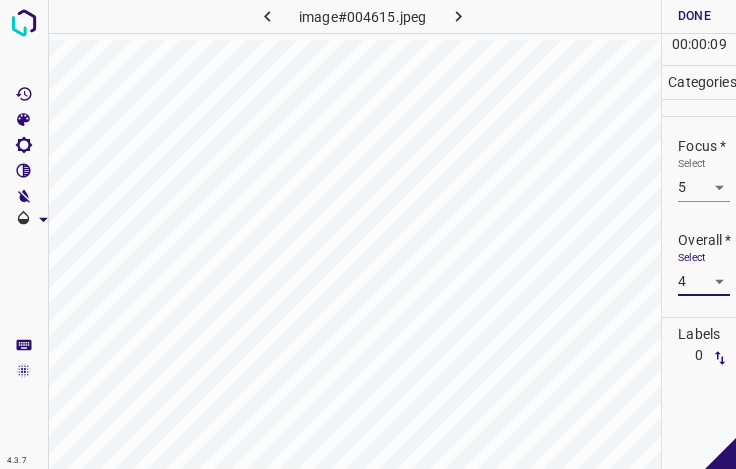 click on "Done" at bounding box center [694, 16] 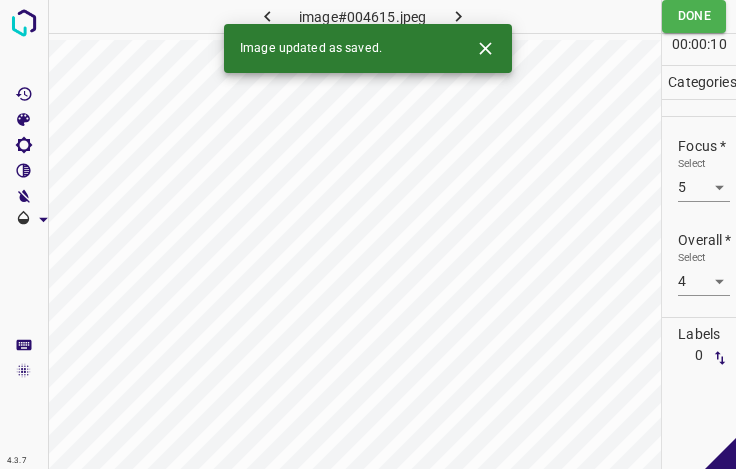 click 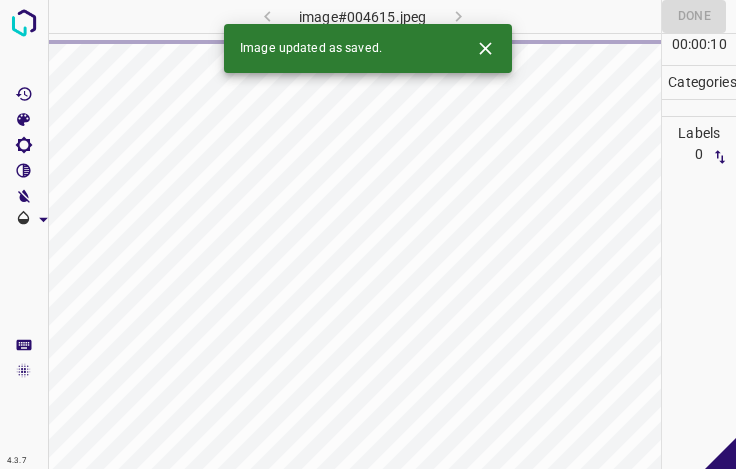 click 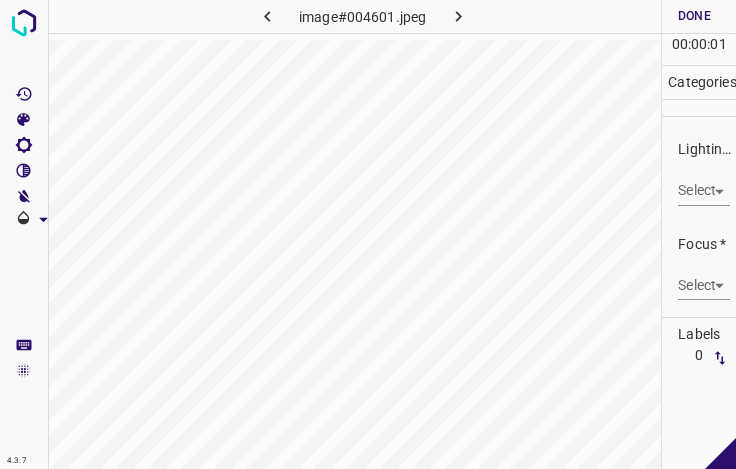 click on "4.3.7 image#004601.jpeg Done Skip 0 00   : 00   : 01   Categories Lighting *  Select ​ Focus *  Select ​ Overall *  Select ​ Labels   0 Categories 1 Lighting 2 Focus 3 Overall Tools Space Change between modes (Draw & Edit) I Auto labeling R Restore zoom M Zoom in N Zoom out Delete Delete selecte label Filters Z Restore filters X Saturation filter C Brightness filter V Contrast filter B Gray scale filter General O Download - Text - Hide - Delete" at bounding box center [368, 234] 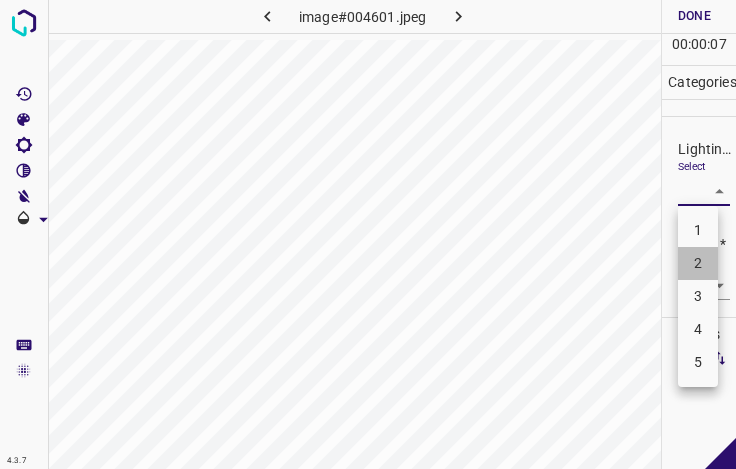 click on "2" at bounding box center [698, 263] 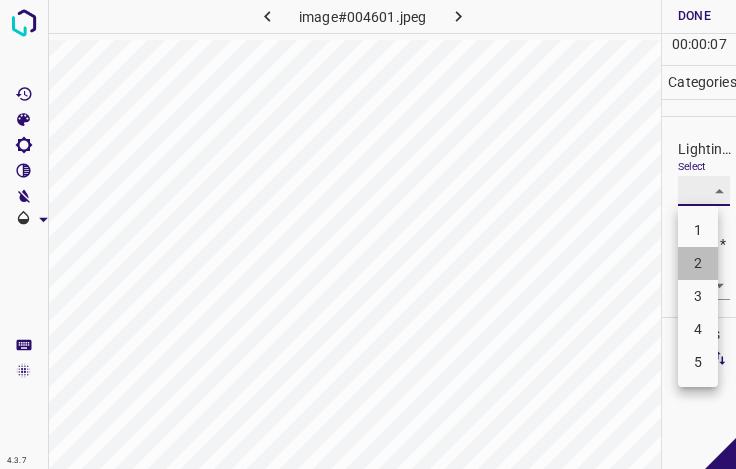 type on "2" 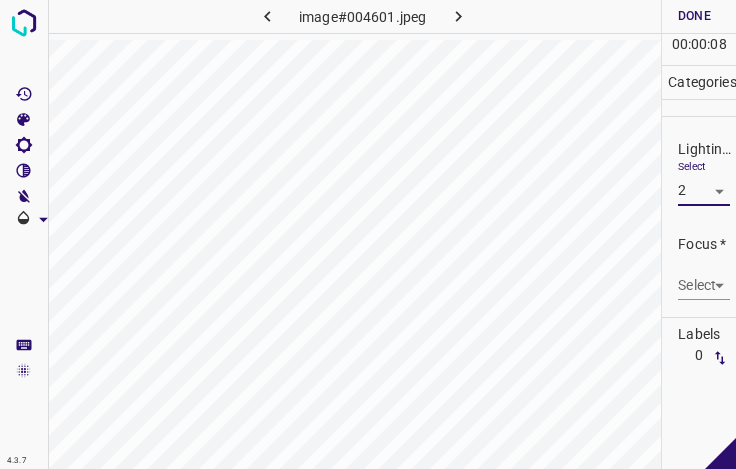 click on "4.3.7 image#004601.jpeg Done Skip 0 00   : 00   : 08   Categories Lighting *  Select 2 2 Focus *  Select ​ Overall *  Select ​ Labels   0 Categories 1 Lighting 2 Focus 3 Overall Tools Space Change between modes (Draw & Edit) I Auto labeling R Restore zoom M Zoom in N Zoom out Delete Delete selecte label Filters Z Restore filters X Saturation filter C Brightness filter V Contrast filter B Gray scale filter General O Download - Text - Hide - Delete" at bounding box center (368, 234) 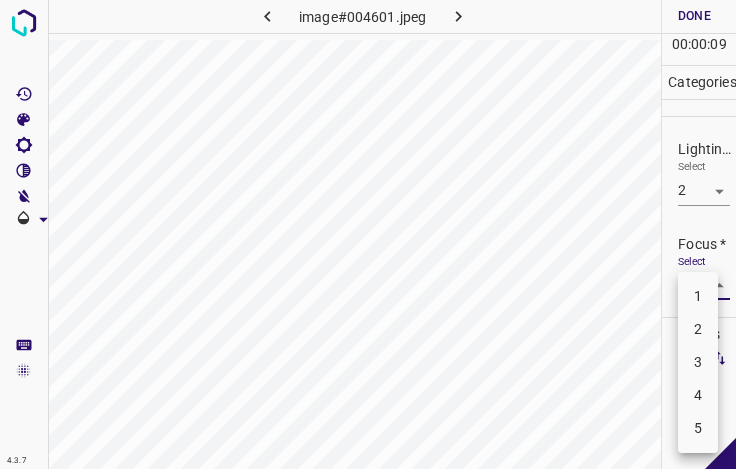 click on "3" at bounding box center (698, 362) 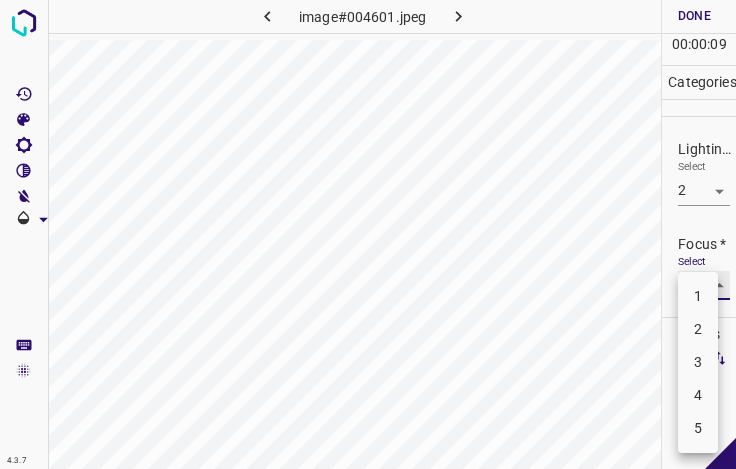 type on "3" 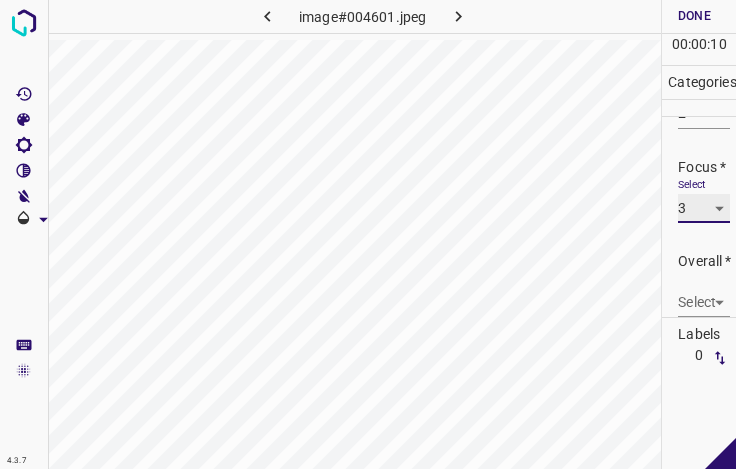 scroll, scrollTop: 98, scrollLeft: 0, axis: vertical 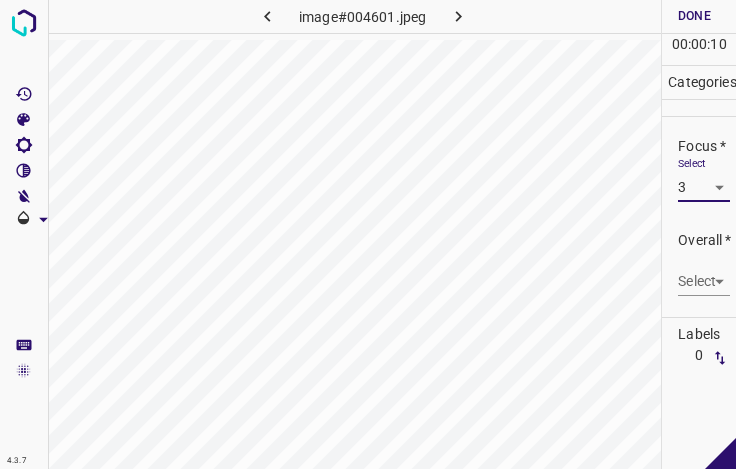 click on "4.3.7 image#004601.jpeg Done Skip 0 00   : 00   : 10   Categories Lighting *  Select 2 2 Focus *  Select 3 3 Overall *  Select ​ Labels   0 Categories 1 Lighting 2 Focus 3 Overall Tools Space Change between modes (Draw & Edit) I Auto labeling R Restore zoom M Zoom in N Zoom out Delete Delete selecte label Filters Z Restore filters X Saturation filter C Brightness filter V Contrast filter B Gray scale filter General O Download - Text - Hide - Delete" at bounding box center [368, 234] 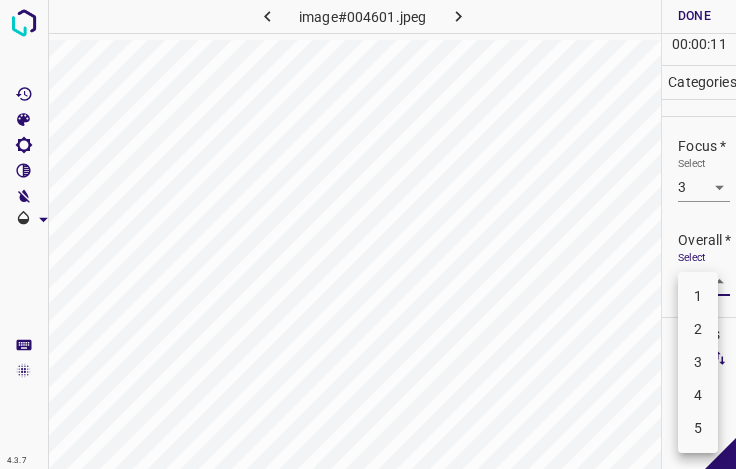 click on "2" at bounding box center (698, 329) 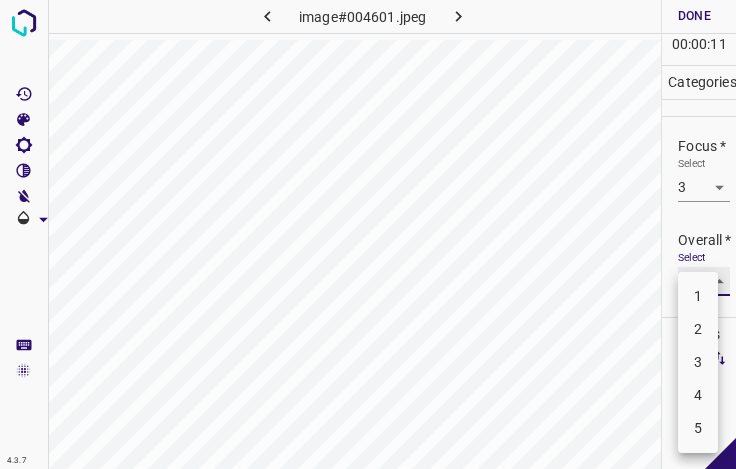 type on "2" 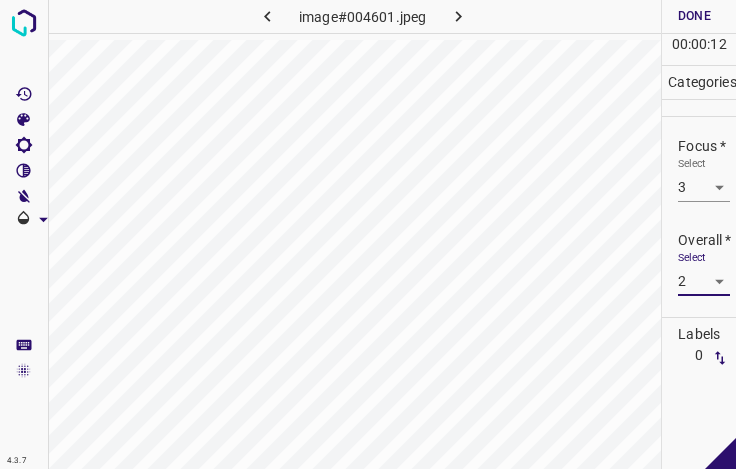 click on "Done" at bounding box center (694, 16) 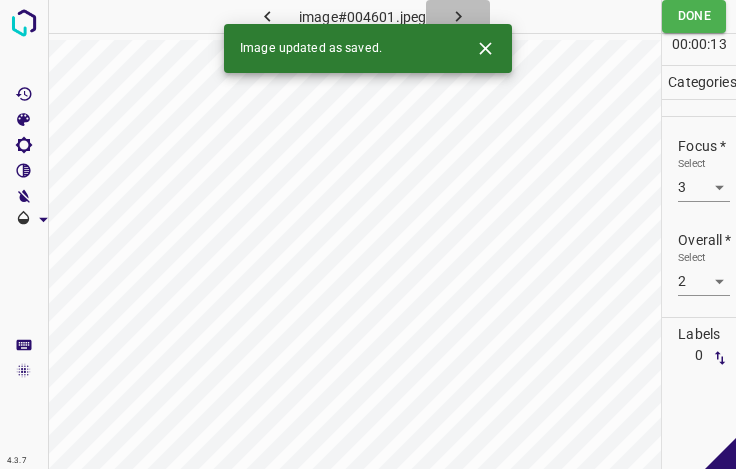 click 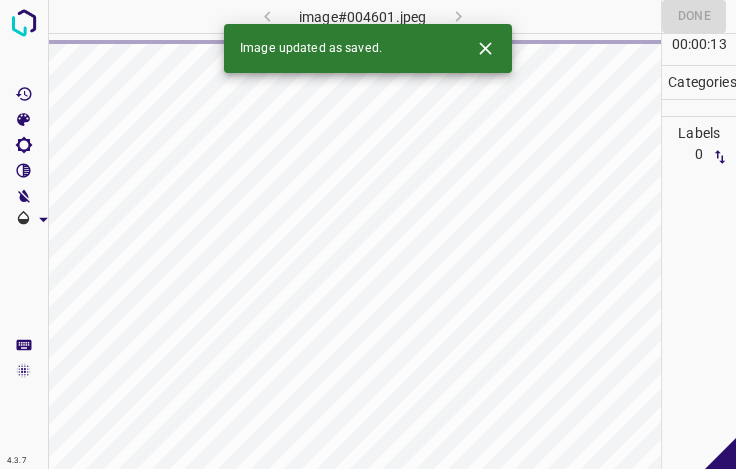 click 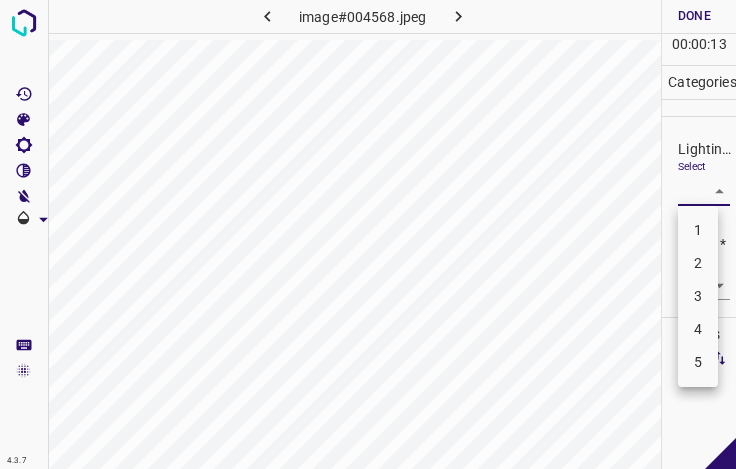 click on "4.3.7 image#004568.jpeg Done Skip 0 00   : 00   : 13   Categories Lighting *  Select ​ Focus *  Select ​ Overall *  Select ​ Labels   0 Categories 1 Lighting 2 Focus 3 Overall Tools Space Change between modes (Draw & Edit) I Auto labeling R Restore zoom M Zoom in N Zoom out Delete Delete selecte label Filters Z Restore filters X Saturation filter C Brightness filter V Contrast filter B Gray scale filter General O Download - Text - Hide - Delete 1 2 3 4 5" at bounding box center (368, 234) 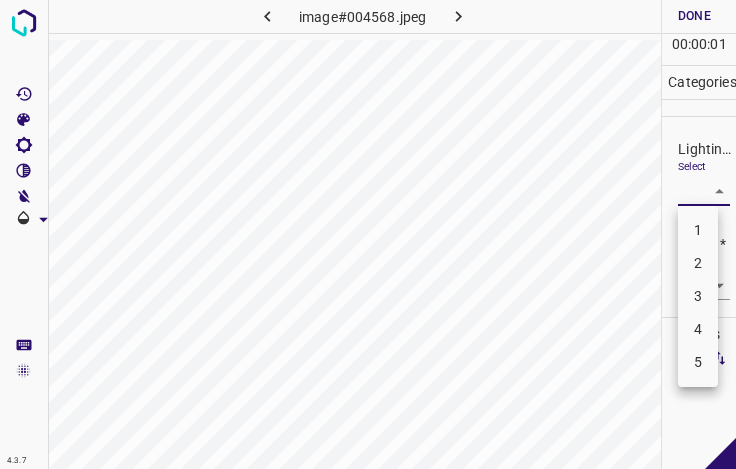 click on "3" at bounding box center (698, 296) 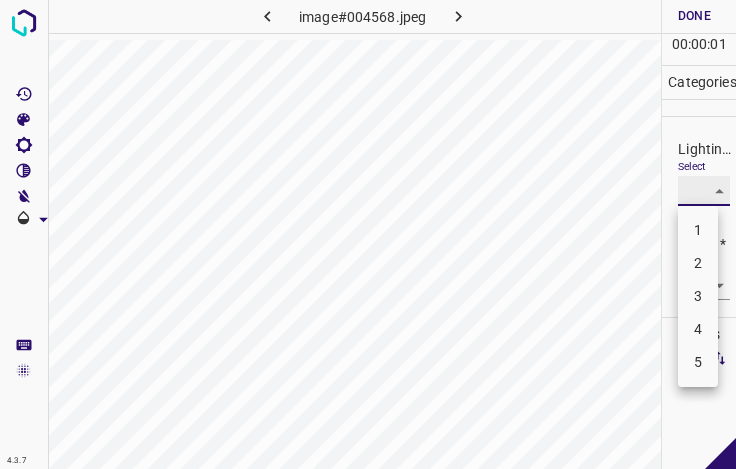 type on "3" 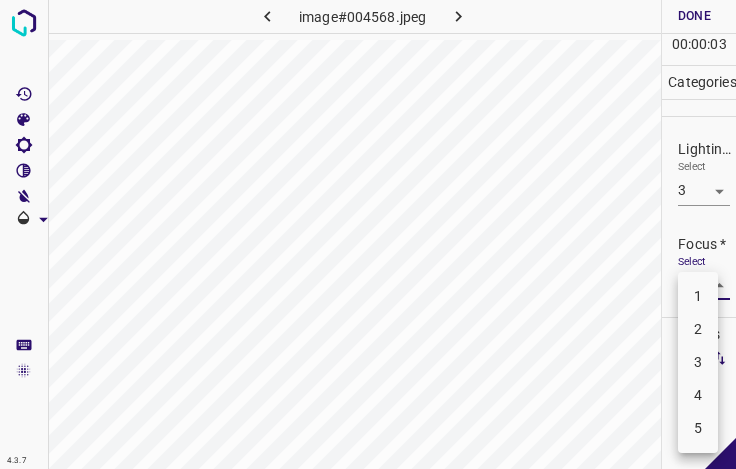 click on "4.3.7 image#[REDACTED].jpeg Done Skip 0 00   : 00   : 03   Categories Lighting *  Select 3 3 Focus *  Select ​ Overall *  Select ​ Labels   0 Categories 1 Lighting 2 Focus 3 Overall Tools Space Change between modes (Draw & Edit) I Auto labeling R Restore zoom M Zoom in N Zoom out Delete Delete selecte label Filters Z Restore filters X Saturation filter C Brightness filter V Contrast filter B Gray scale filter General O Download - Text - Hide - Delete 1 2 3 4 5" at bounding box center [368, 234] 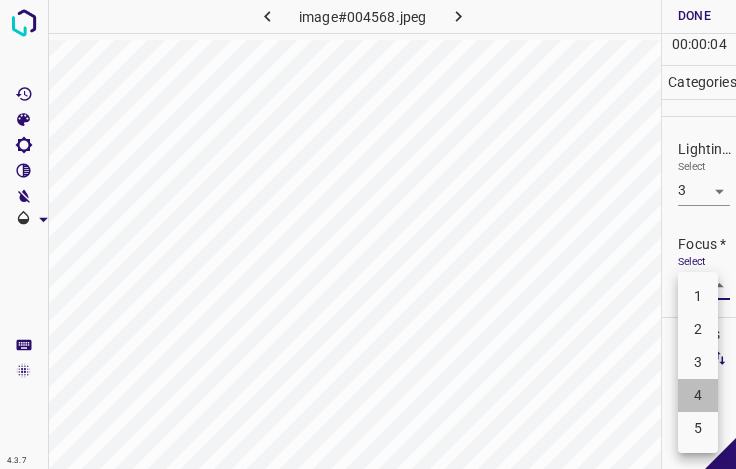 drag, startPoint x: 698, startPoint y: 388, endPoint x: 698, endPoint y: 365, distance: 23 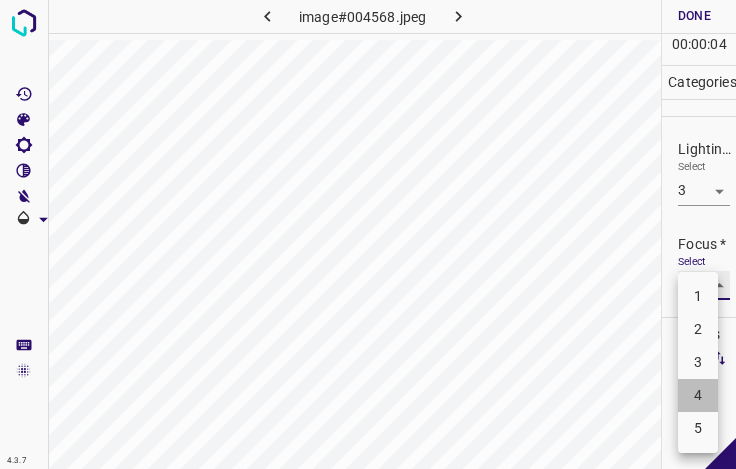 type on "4" 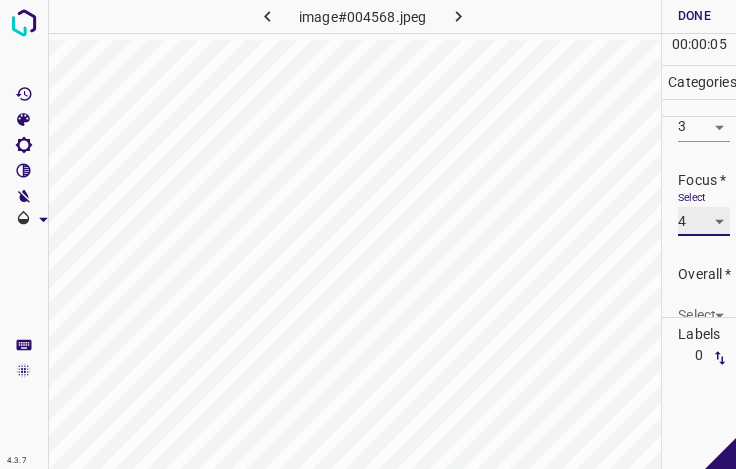scroll, scrollTop: 98, scrollLeft: 0, axis: vertical 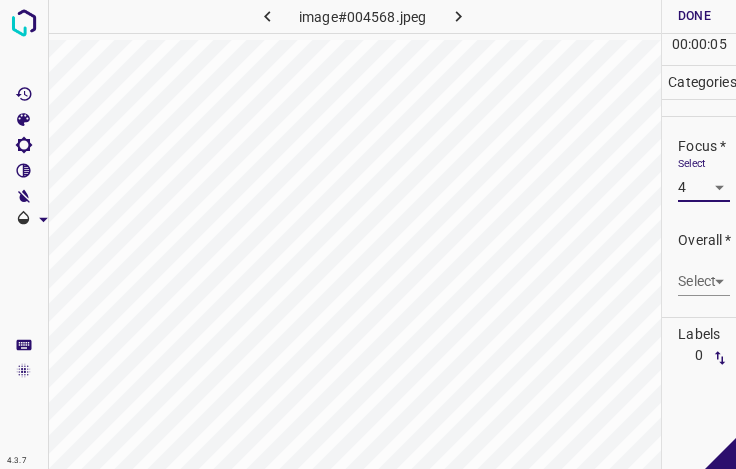 click on "4.3.7 image#004568.jpeg Done Skip 0 00   : 00   : 05   Categories Lighting *  Select 3 3 Focus *  Select 4 4 Overall *  Select ​ Labels   0 Categories 1 Lighting 2 Focus 3 Overall Tools Space Change between modes (Draw & Edit) I Auto labeling R Restore zoom M Zoom in N Zoom out Delete Delete selecte label Filters Z Restore filters X Saturation filter C Brightness filter V Contrast filter B Gray scale filter General O Download - Text - Hide - Delete" at bounding box center [368, 234] 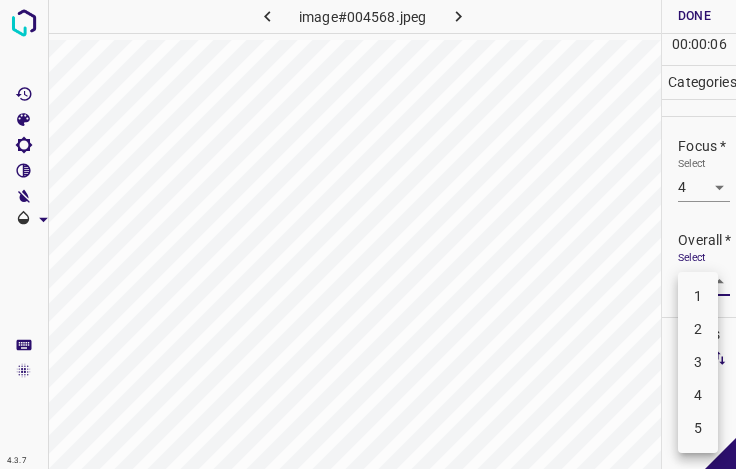 click on "3" at bounding box center (698, 362) 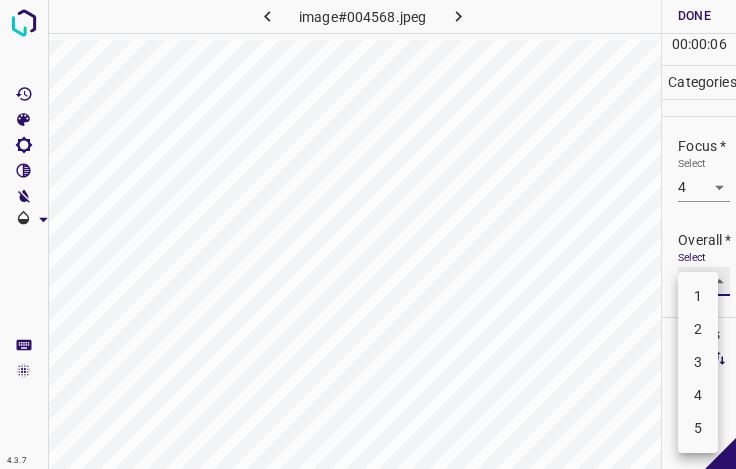type on "3" 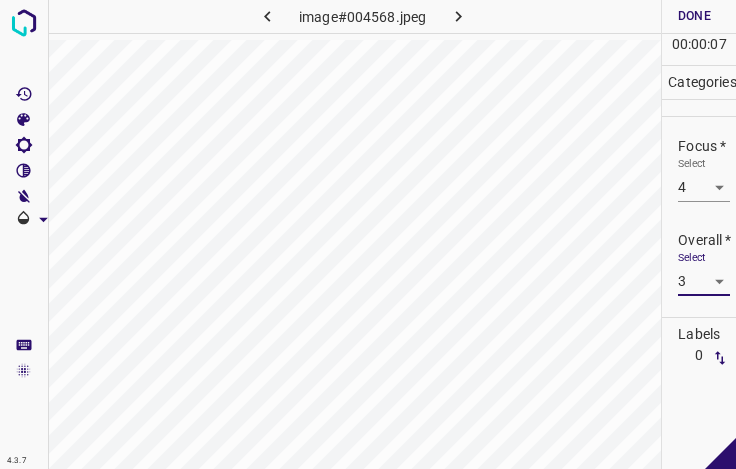 click on "Done" at bounding box center [694, 16] 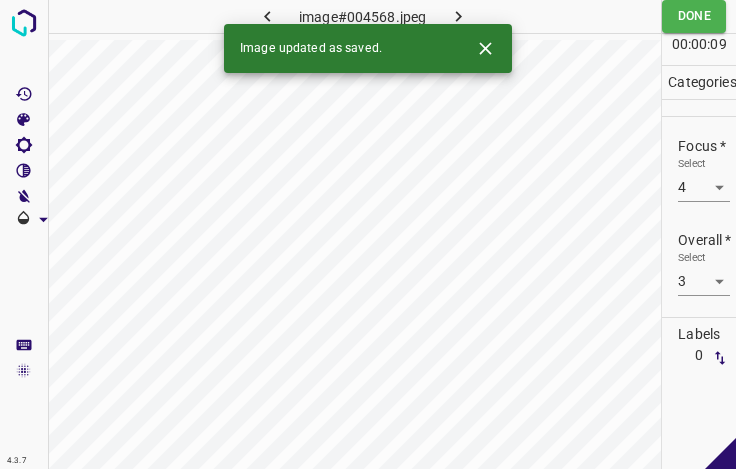 click 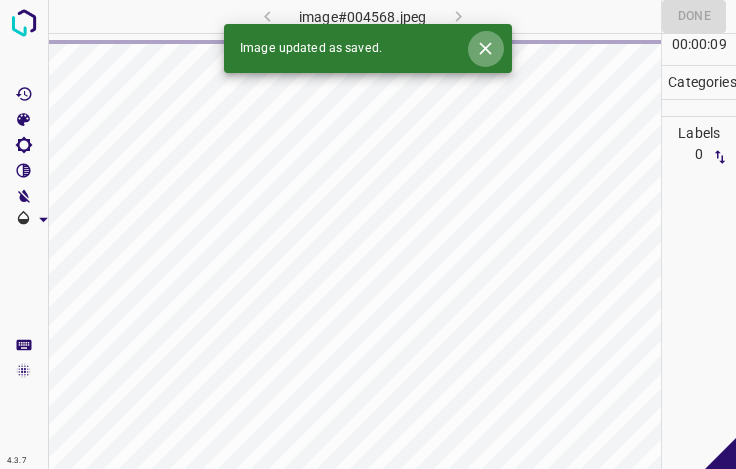 click 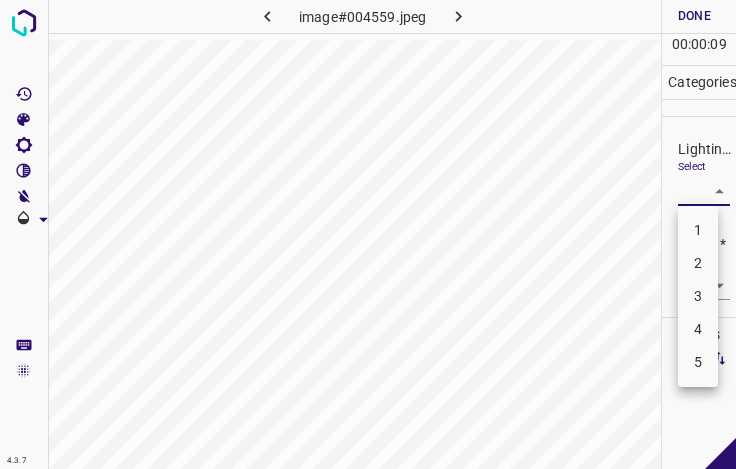 click on "4.3.7 image#004559.jpeg Done Skip 0 00   : 00   : 09   Categories Lighting *  Select ​ Focus *  Select ​ Overall *  Select ​ Labels   0 Categories 1 Lighting 2 Focus 3 Overall Tools Space Change between modes (Draw & Edit) I Auto labeling R Restore zoom M Zoom in N Zoom out Delete Delete selecte label Filters Z Restore filters X Saturation filter C Brightness filter V Contrast filter B Gray scale filter General O Download - Text - Hide - Delete 1 2 3 4 5" at bounding box center [368, 234] 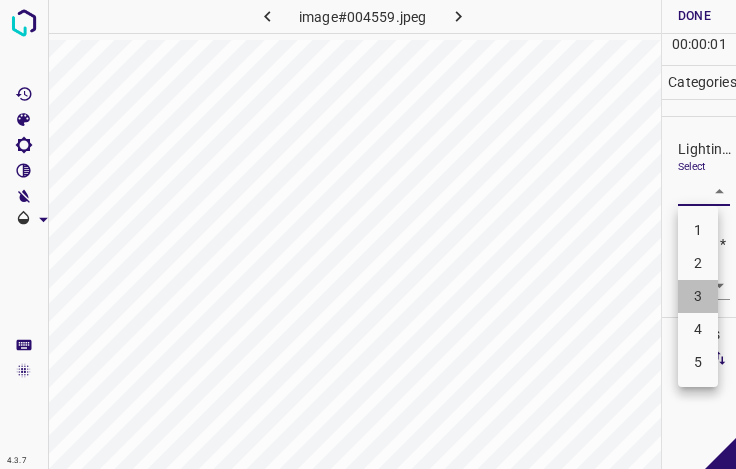 click on "3" at bounding box center [698, 296] 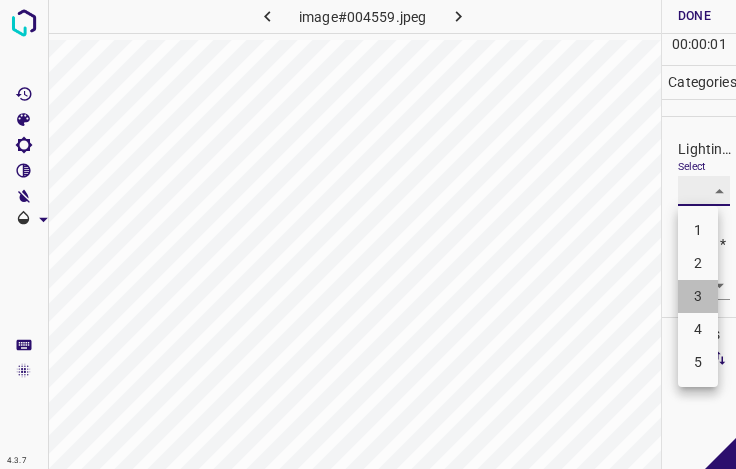 type on "3" 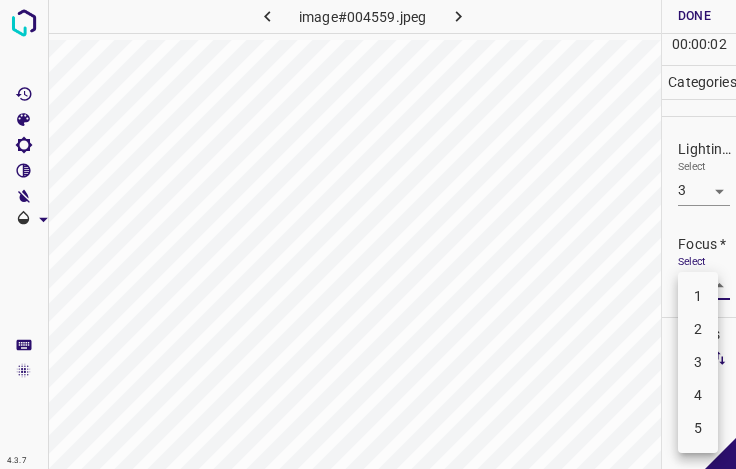 click on "4.3.7 image#004559.jpeg Done Skip 0 00   : 00   : 02   Categories Lighting *  Select 3 3 Focus *  Select ​ Overall *  Select ​ Labels   0 Categories 1 Lighting 2 Focus 3 Overall Tools Space Change between modes (Draw & Edit) I Auto labeling R Restore zoom M Zoom in N Zoom out Delete Delete selecte label Filters Z Restore filters X Saturation filter C Brightness filter V Contrast filter B Gray scale filter General O Download - Text - Hide - Delete 1 2 3 4 5" at bounding box center [368, 234] 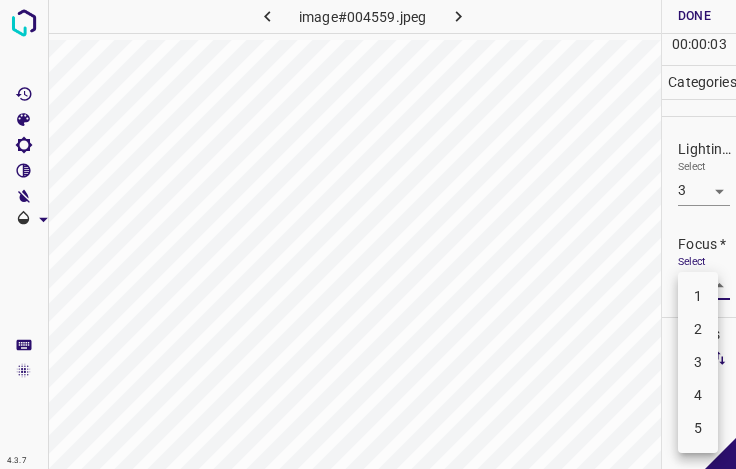 click on "3" at bounding box center [698, 362] 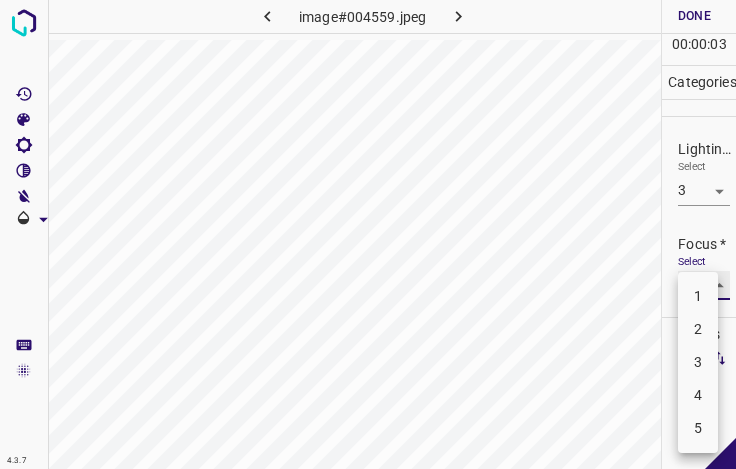 type on "3" 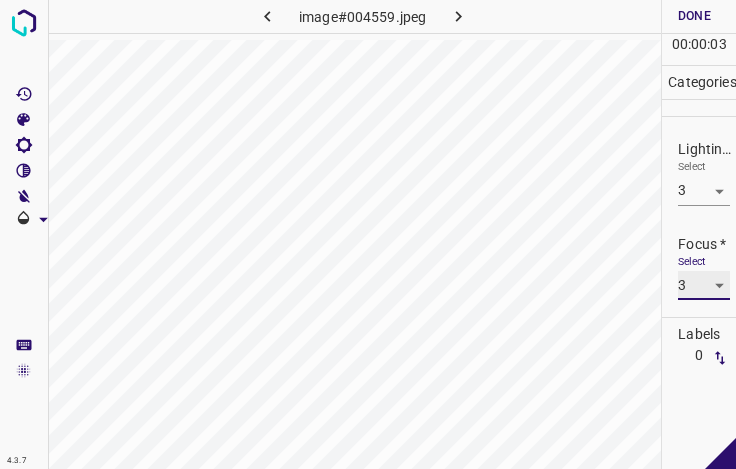scroll, scrollTop: 98, scrollLeft: 0, axis: vertical 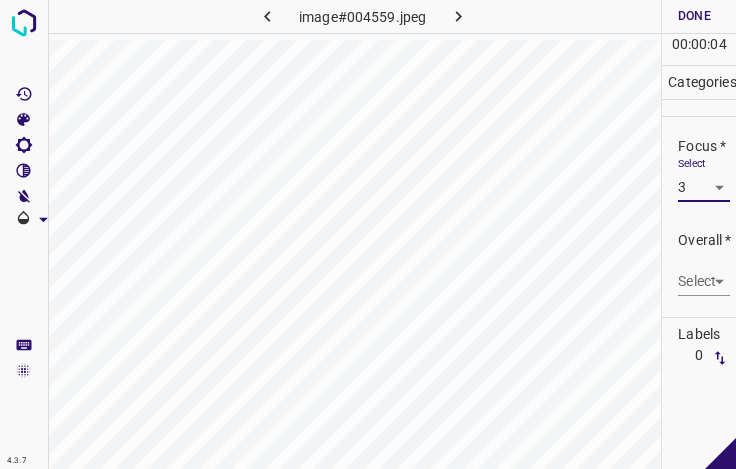 click on "4.3.7 image#004559.jpeg Done Skip 0 00   : 00   : 04   Categories Lighting *  Select 3 3 Focus *  Select 3 3 Overall *  Select ​ Labels   0 Categories 1 Lighting 2 Focus 3 Overall Tools Space Change between modes (Draw & Edit) I Auto labeling R Restore zoom M Zoom in N Zoom out Delete Delete selecte label Filters Z Restore filters X Saturation filter C Brightness filter V Contrast filter B Gray scale filter General O Download - Text - Hide - Delete" at bounding box center (368, 234) 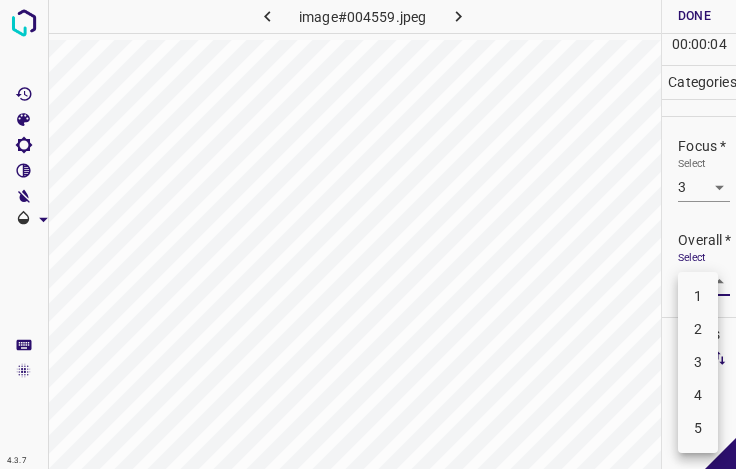 click on "3" at bounding box center [698, 362] 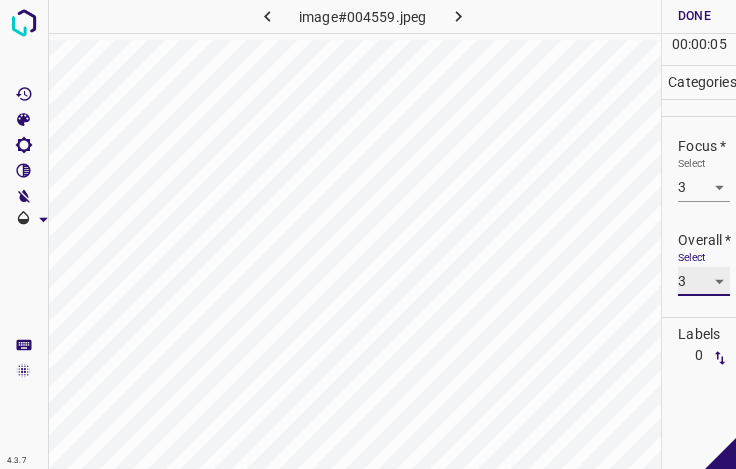 type on "3" 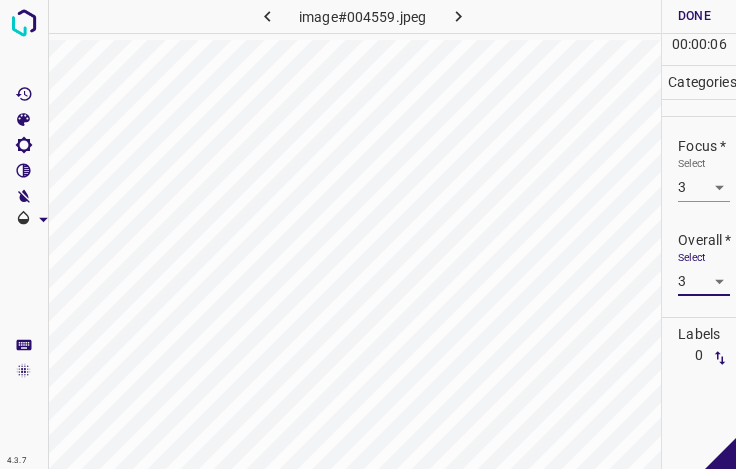 click on "Done" at bounding box center (694, 16) 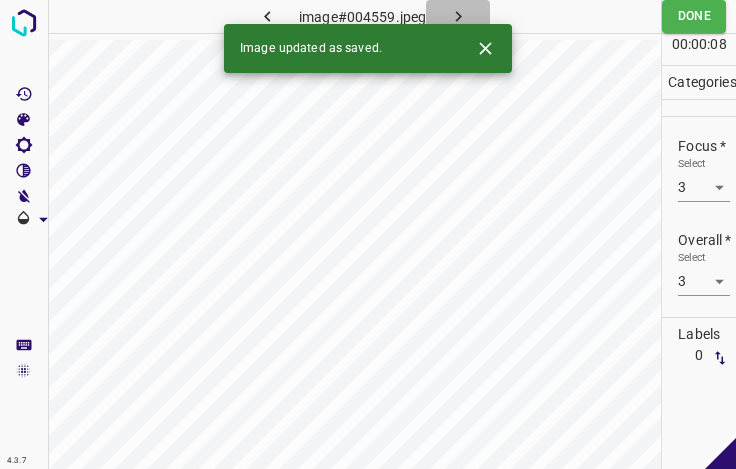 click 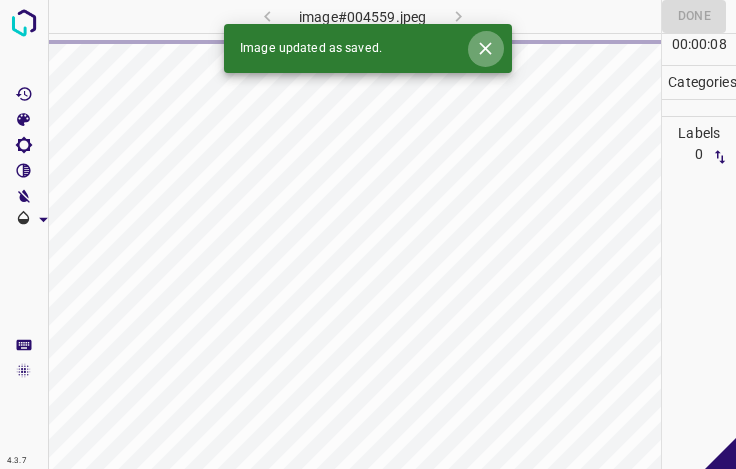 click 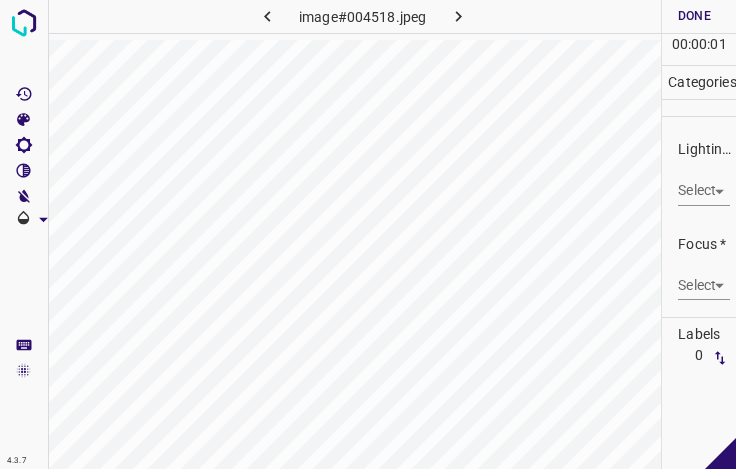 click on "4.3.7 image#004518.jpeg Done Skip 0 00   : 00   : 01   Categories Lighting *  Select ​ Focus *  Select ​ Overall *  Select ​ Labels   0 Categories 1 Lighting 2 Focus 3 Overall Tools Space Change between modes (Draw & Edit) I Auto labeling R Restore zoom M Zoom in N Zoom out Delete Delete selecte label Filters Z Restore filters X Saturation filter C Brightness filter V Contrast filter B Gray scale filter General O Download - Text - Hide - Delete" at bounding box center [368, 234] 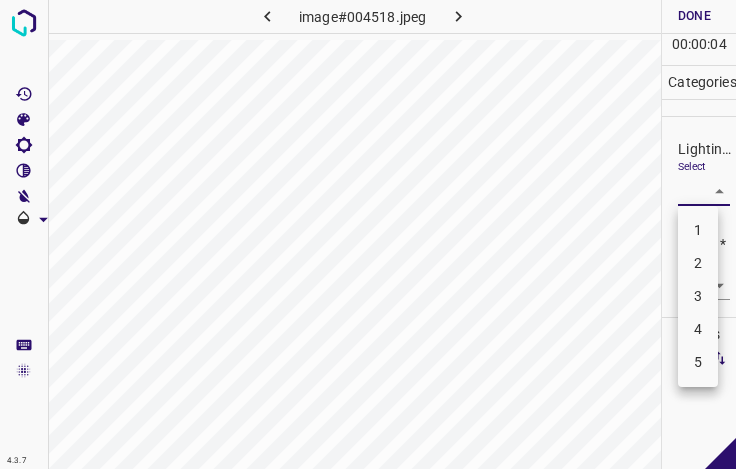click on "3" at bounding box center (698, 296) 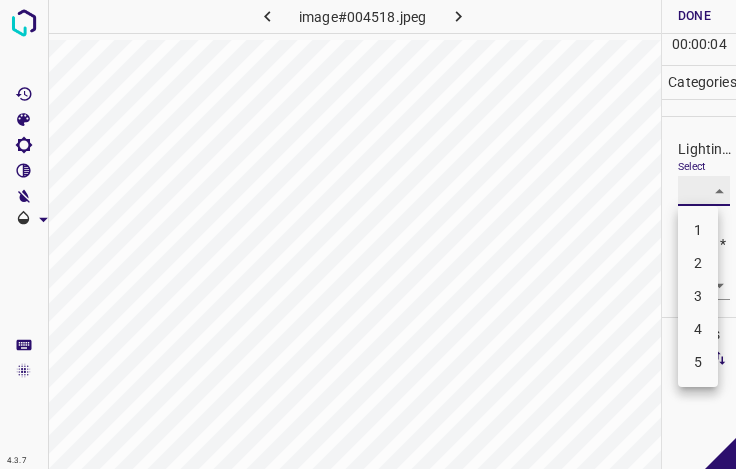 type on "3" 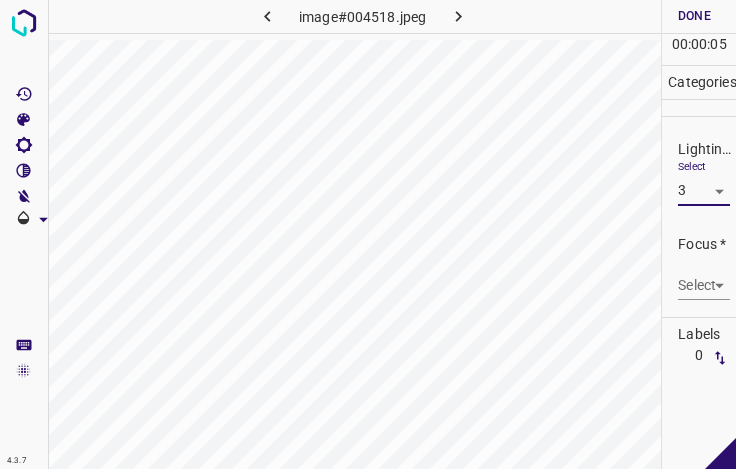 click on "4.3.7 image#004518.jpeg Done Skip 0 00   : 00   : 05   Categories Lighting *  Select 3 3 Focus *  Select ​ Overall *  Select ​ Labels   0 Categories 1 Lighting 2 Focus 3 Overall Tools Space Change between modes (Draw & Edit) I Auto labeling R Restore zoom M Zoom in N Zoom out Delete Delete selecte label Filters Z Restore filters X Saturation filter C Brightness filter V Contrast filter B Gray scale filter General O Download - Text - Hide - Delete" at bounding box center (368, 234) 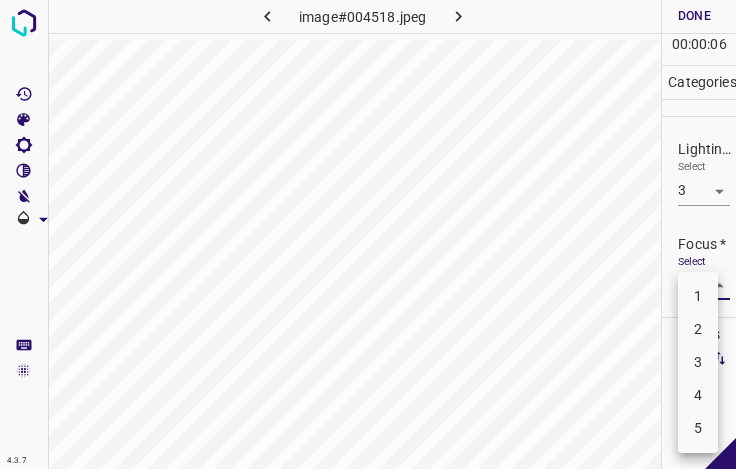 click on "4" at bounding box center (698, 395) 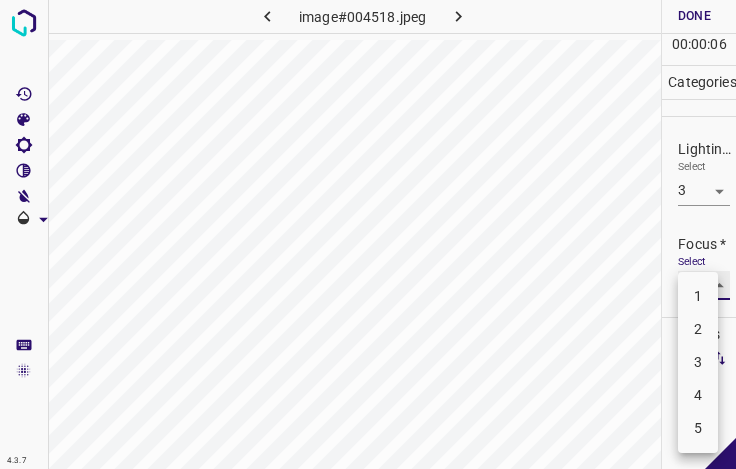type on "4" 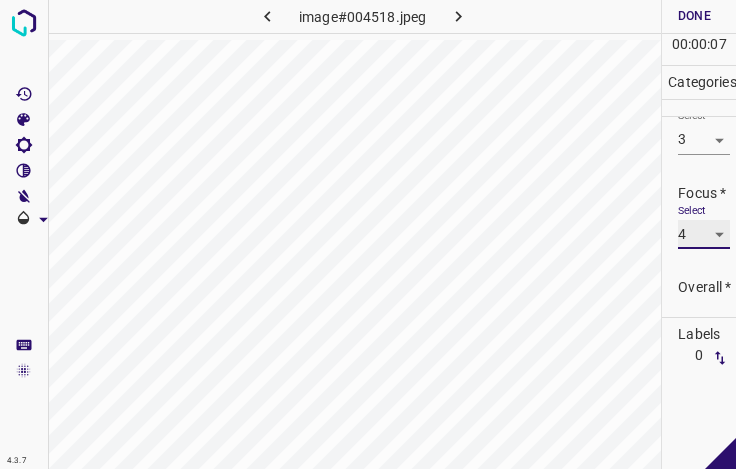 scroll, scrollTop: 98, scrollLeft: 0, axis: vertical 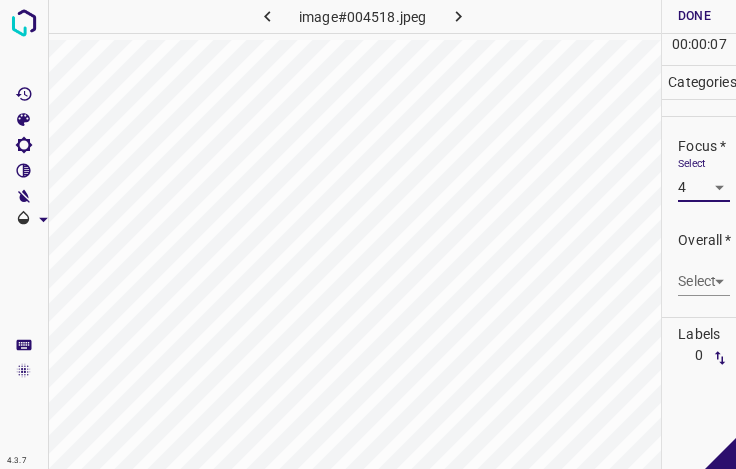 click on "4.3.7 image#[REDACTED].jpeg Done Skip 0 00   : 00   : 07   Categories Lighting *  Select 3 3 Focus *  Select 4 4 Overall *  Select ​ Labels   0 Categories 1 Lighting 2 Focus 3 Overall Tools Space Change between modes (Draw & Edit) I Auto labeling R Restore zoom M Zoom in N Zoom out Delete Delete selecte label Filters Z Restore filters X Saturation filter C Brightness filter V Contrast filter B Gray scale filter General O Download - Text - Hide - Delete" at bounding box center [368, 234] 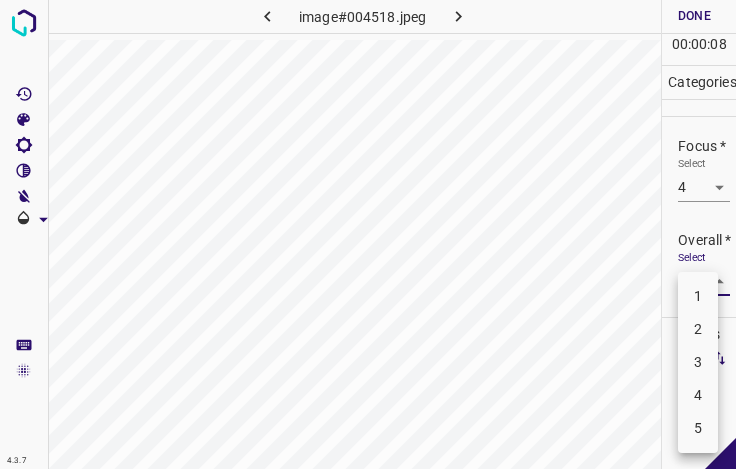 click on "3" at bounding box center (698, 362) 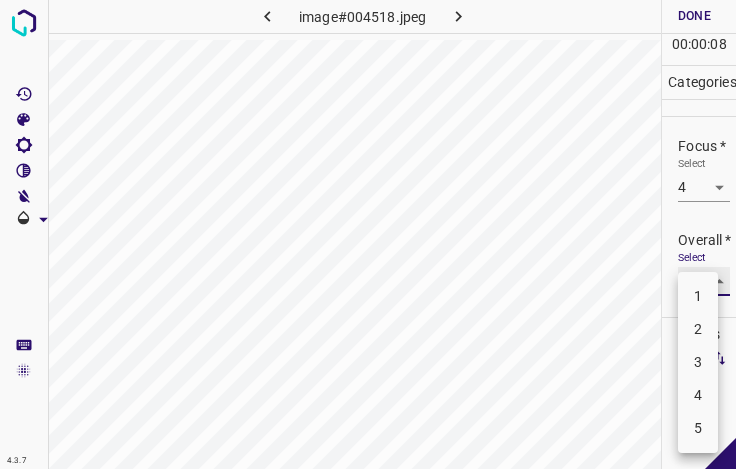 type on "3" 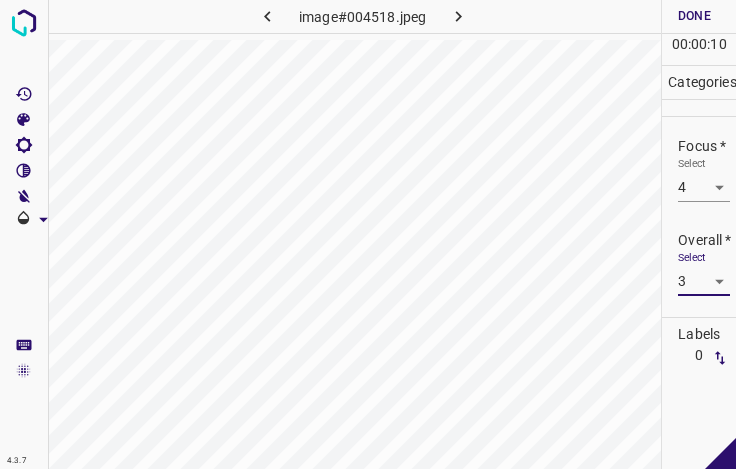 click on "Done" at bounding box center [694, 16] 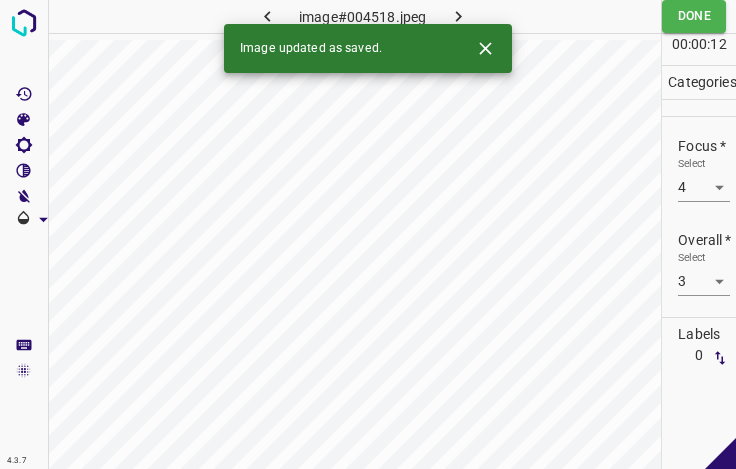 click 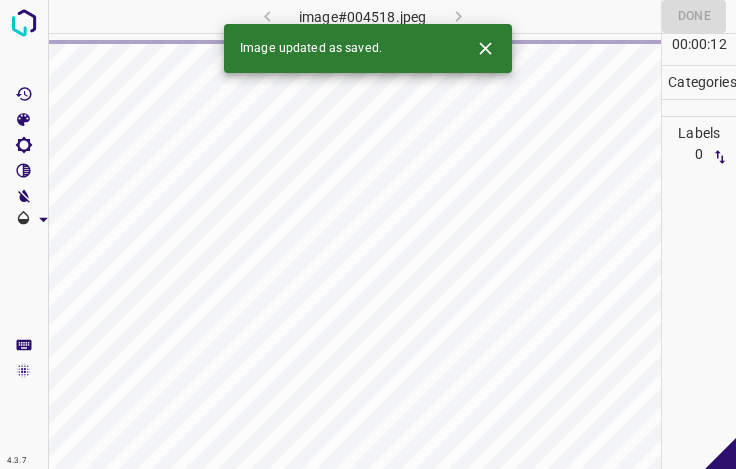 click 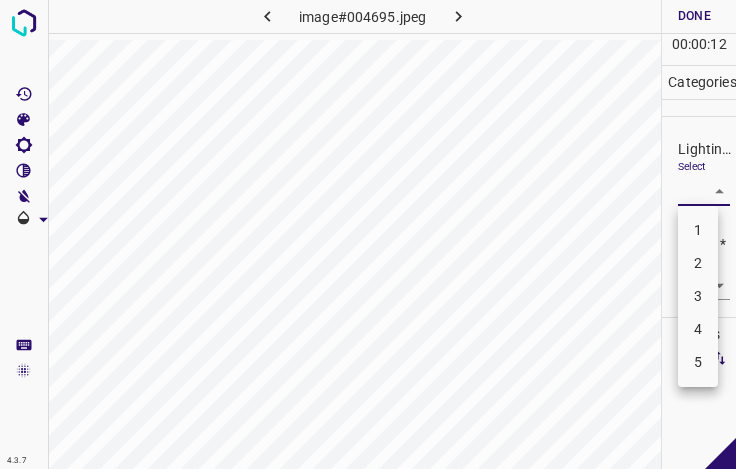 click on "4.3.7 image#004695.jpeg Done Skip 0 00   : 00   : 12   Categories Lighting *  Select ​ Focus *  Select ​ Overall *  Select ​ Labels   0 Categories 1 Lighting 2 Focus 3 Overall Tools Space Change between modes (Draw & Edit) I Auto labeling R Restore zoom M Zoom in N Zoom out Delete Delete selecte label Filters Z Restore filters X Saturation filter C Brightness filter V Contrast filter B Gray scale filter General O Download - Text - Hide - Delete 1 2 3 4 5" at bounding box center [368, 234] 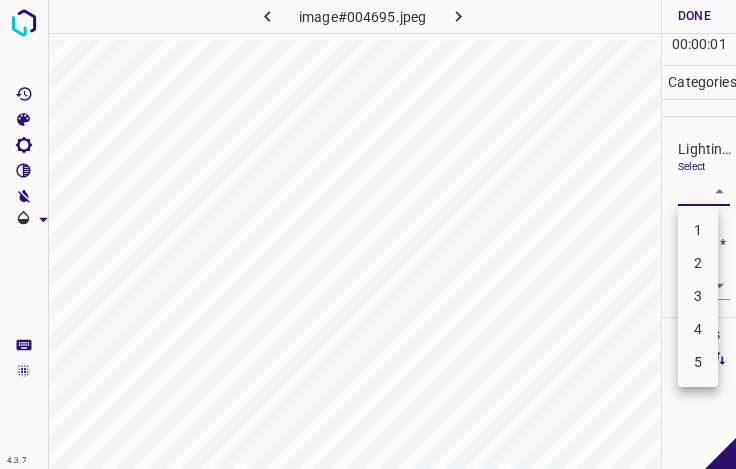 click on "3" at bounding box center (698, 296) 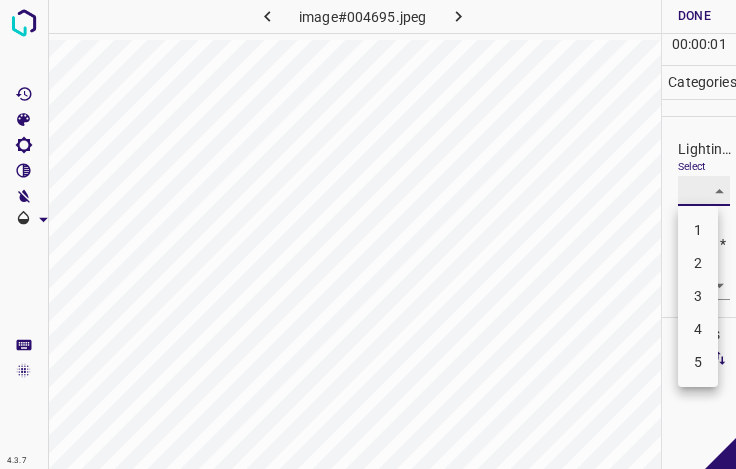 type on "3" 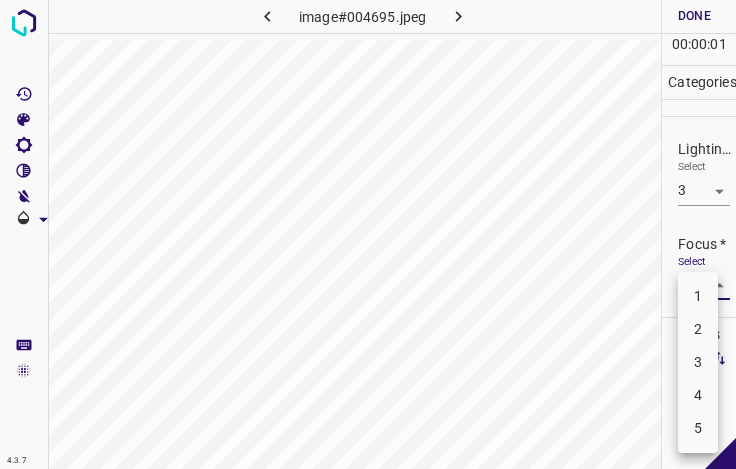 drag, startPoint x: 691, startPoint y: 285, endPoint x: 694, endPoint y: 326, distance: 41.109608 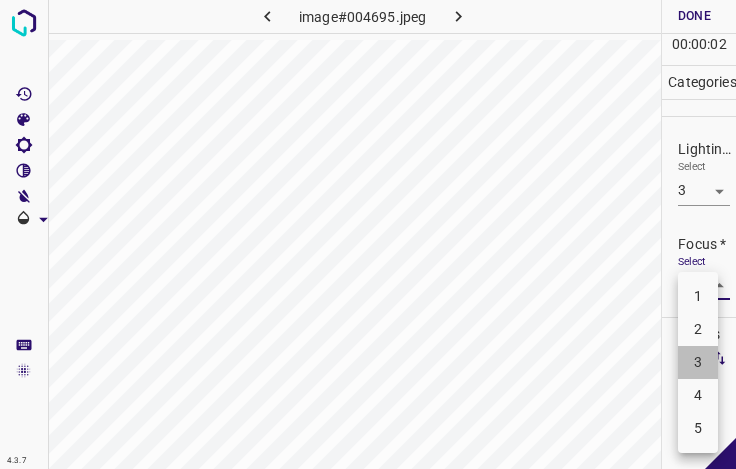 click on "3" at bounding box center [698, 362] 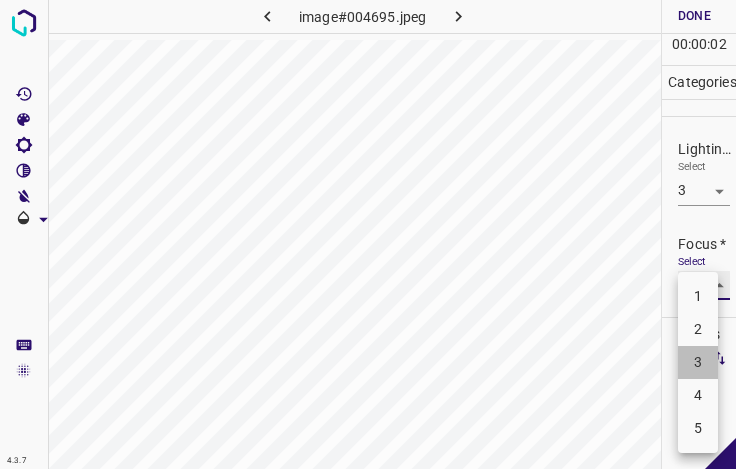 type on "3" 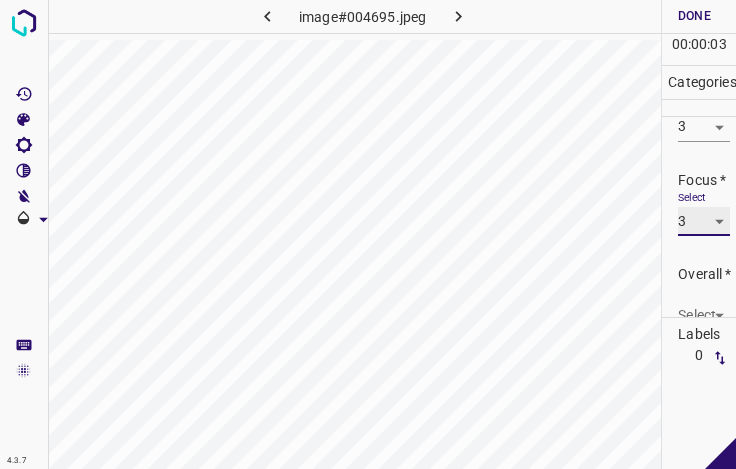scroll, scrollTop: 98, scrollLeft: 0, axis: vertical 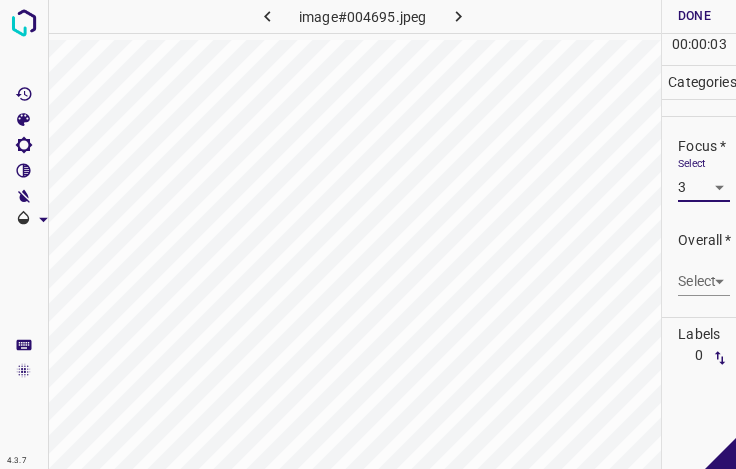 click on "4.3.7 image#004695.jpeg Done Skip 0 00   : 00   : 03   Categories Lighting *  Select 3 3 Focus *  Select 3 3 Overall *  Select ​ Labels   0 Categories 1 Lighting 2 Focus 3 Overall Tools Space Change between modes (Draw & Edit) I Auto labeling R Restore zoom M Zoom in N Zoom out Delete Delete selecte label Filters Z Restore filters X Saturation filter C Brightness filter V Contrast filter B Gray scale filter General O Download - Text - Hide - Delete" at bounding box center (368, 234) 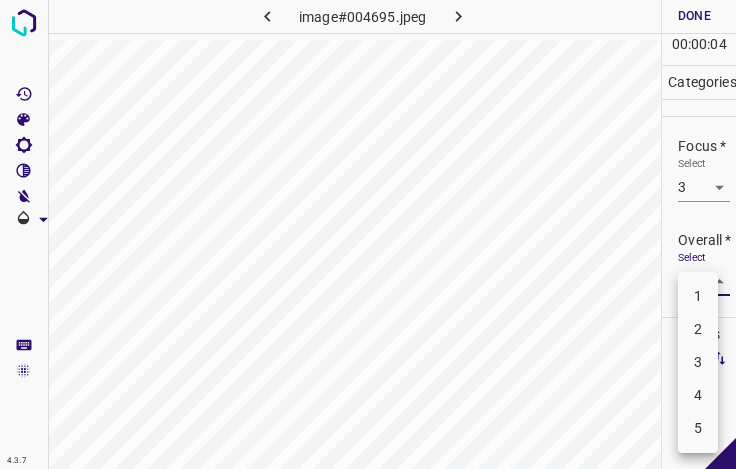 click on "3" at bounding box center [698, 362] 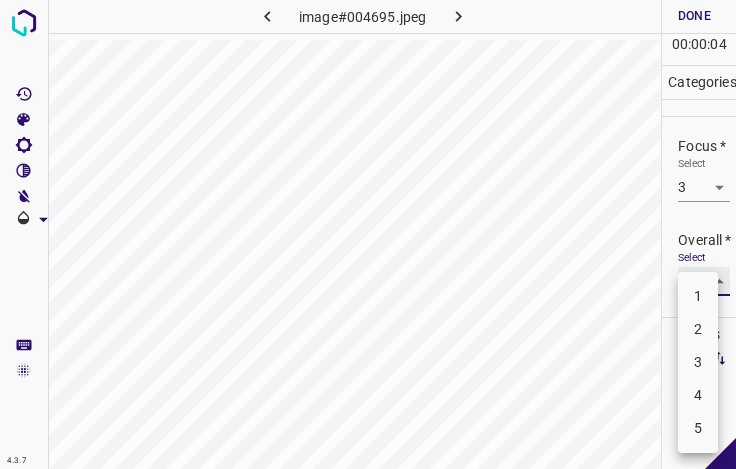 type on "3" 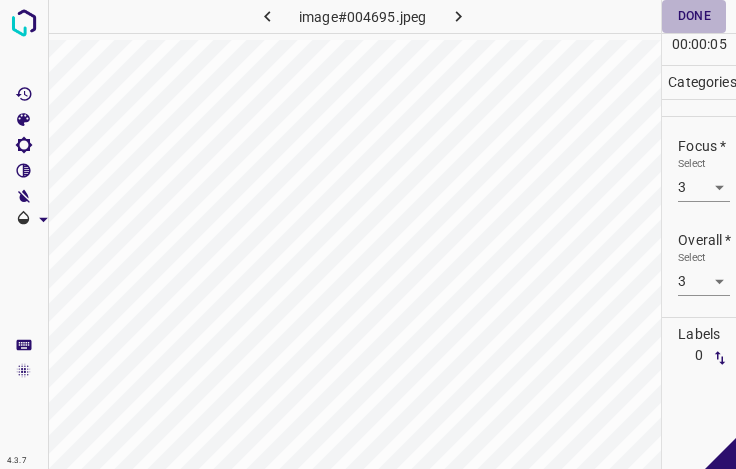 click on "Done" at bounding box center (694, 16) 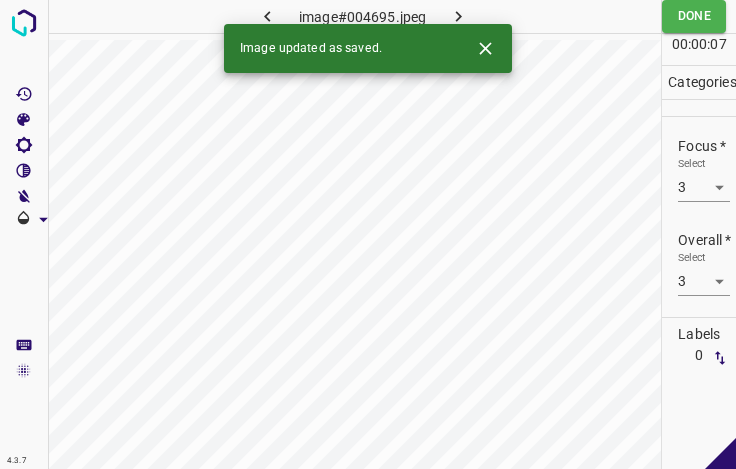 drag, startPoint x: 463, startPoint y: 9, endPoint x: 469, endPoint y: 34, distance: 25.70992 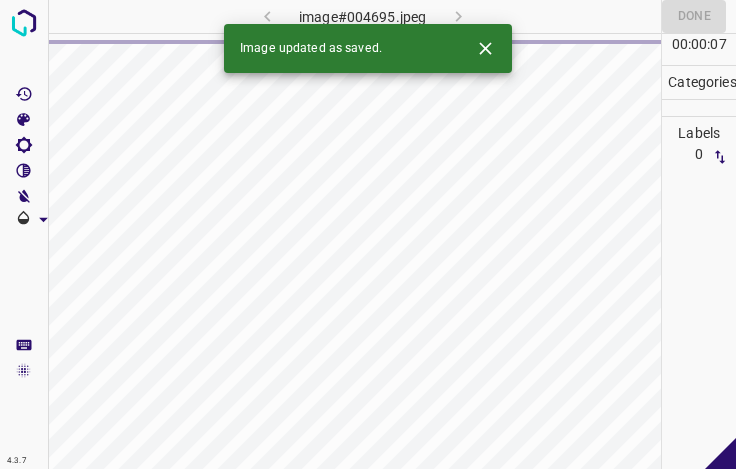click 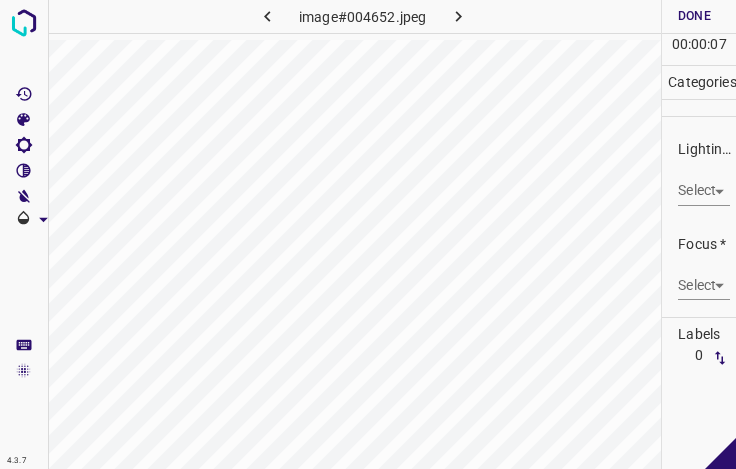 click on "4.3.7 image#004652.jpeg Done Skip 0 00   : 00   : 07   Categories Lighting *  Select ​ Focus *  Select ​ Overall *  Select ​ Labels   0 Categories 1 Lighting 2 Focus 3 Overall Tools Space Change between modes (Draw & Edit) I Auto labeling R Restore zoom M Zoom in N Zoom out Delete Delete selecte label Filters Z Restore filters X Saturation filter C Brightness filter V Contrast filter B Gray scale filter General O Download - Text - Hide - Delete" at bounding box center (368, 234) 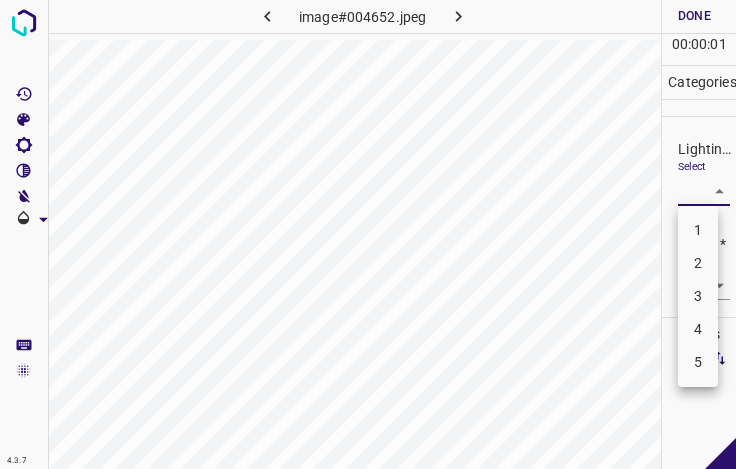 click on "3" at bounding box center [698, 296] 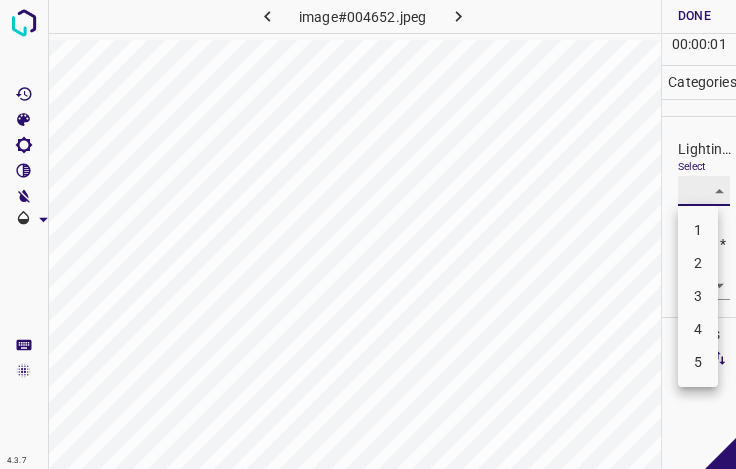 type on "3" 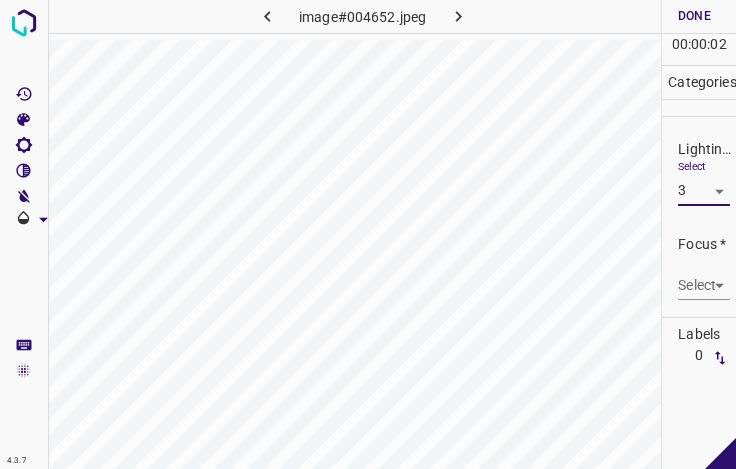 click on "4.3.7 image#004652.jpeg Done Skip 0 00   : 00   : 02   Categories Lighting *  Select 3 3 Focus *  Select ​ Overall *  Select ​ Labels   0 Categories 1 Lighting 2 Focus 3 Overall Tools Space Change between modes (Draw & Edit) I Auto labeling R Restore zoom M Zoom in N Zoom out Delete Delete selecte label Filters Z Restore filters X Saturation filter C Brightness filter V Contrast filter B Gray scale filter General O Download - Text - Hide - Delete" at bounding box center [368, 234] 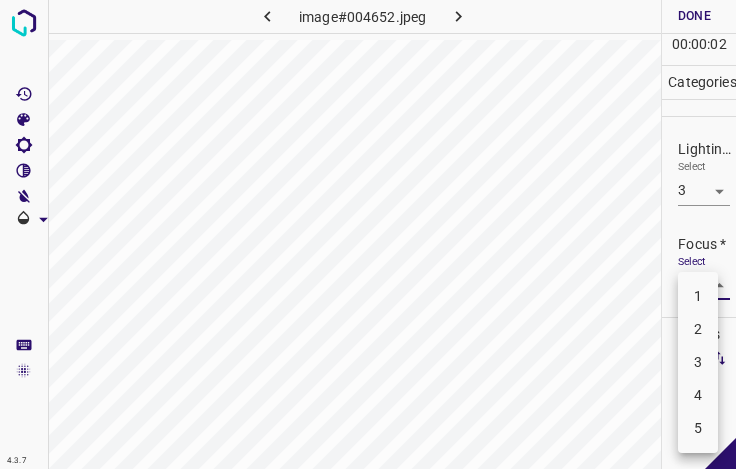 click on "3" at bounding box center [698, 362] 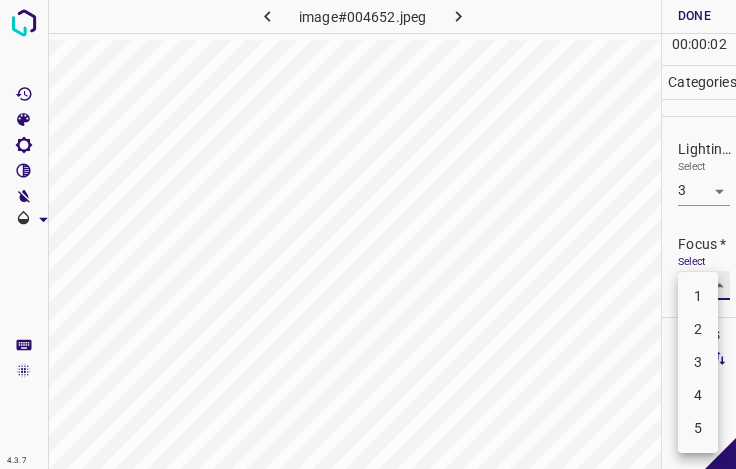 type on "3" 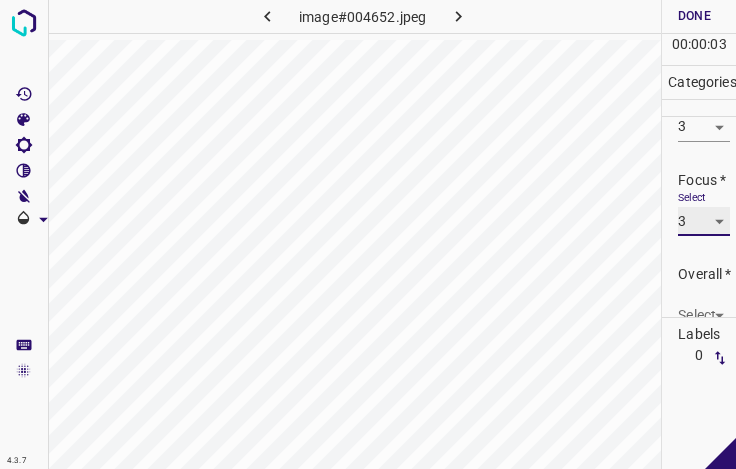 scroll, scrollTop: 98, scrollLeft: 0, axis: vertical 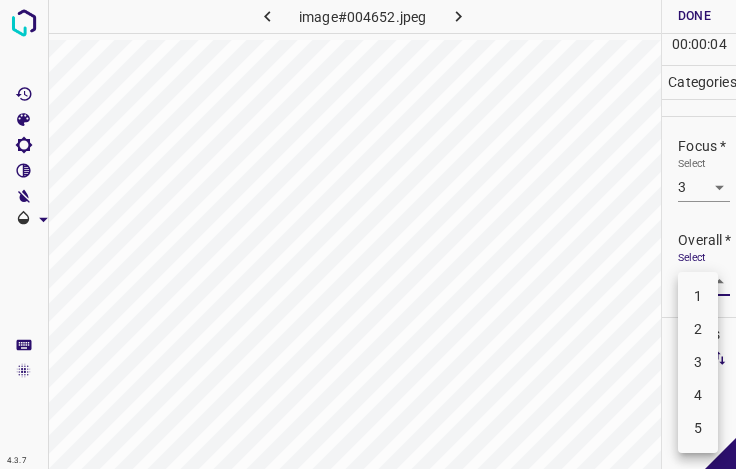click on "4.3.7 image#004652.jpeg Done Skip 0 00 : 00 : 04 Categories Lighting * Select 3 3 Focus * Select 3 3 Overall * Select ​ Labels 0 Categories 1 Lighting 2 Focus 3 Overall Tools Space Change between modes (Draw & Edit) I Auto labeling R Restore zoom M Zoom in N Zoom out Delete Delete selecte label Filters Z Restore filters X Saturation filter C Brightness filter V Contrast filter B Gray scale filter General O Download - Text - Hide - Delete 1 2 3 4 5" at bounding box center [368, 234] 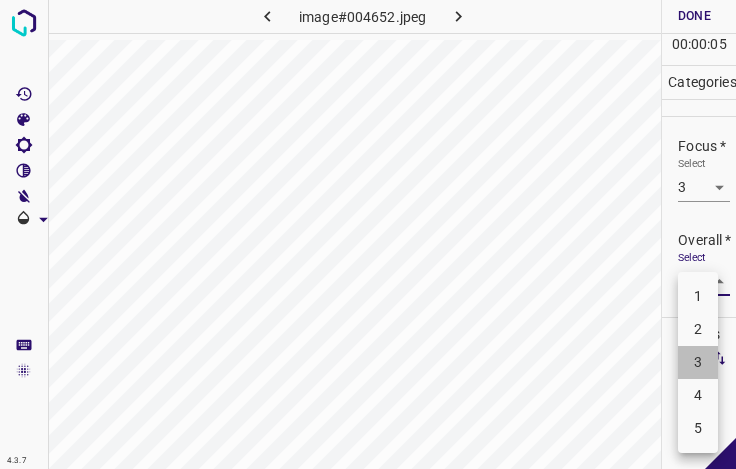click on "3" at bounding box center (698, 362) 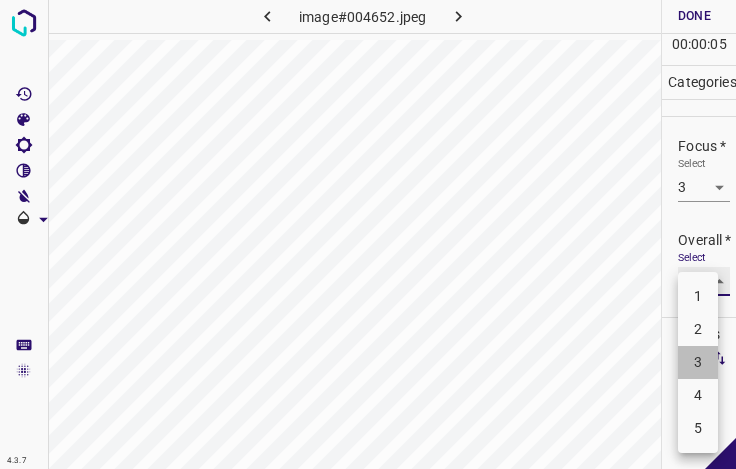 type on "3" 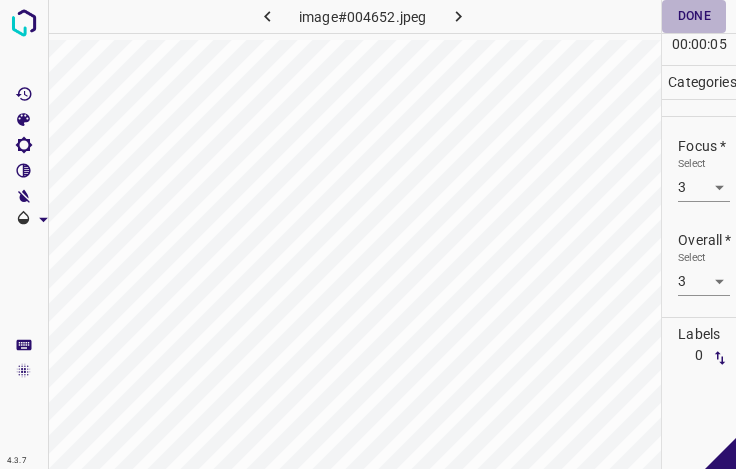 click on "Done" at bounding box center [694, 16] 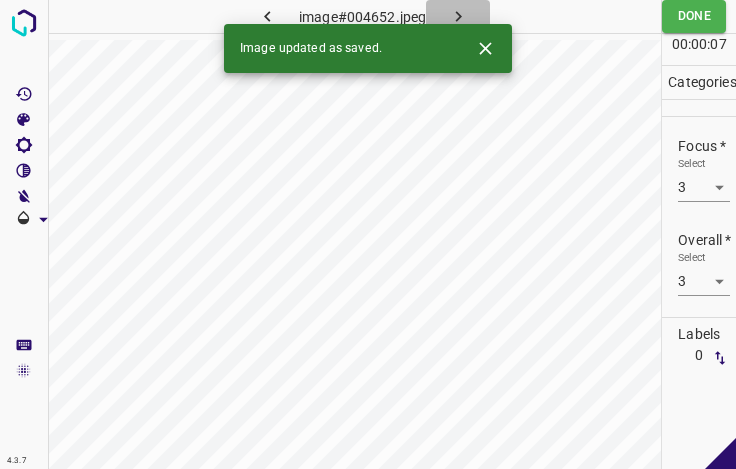 click 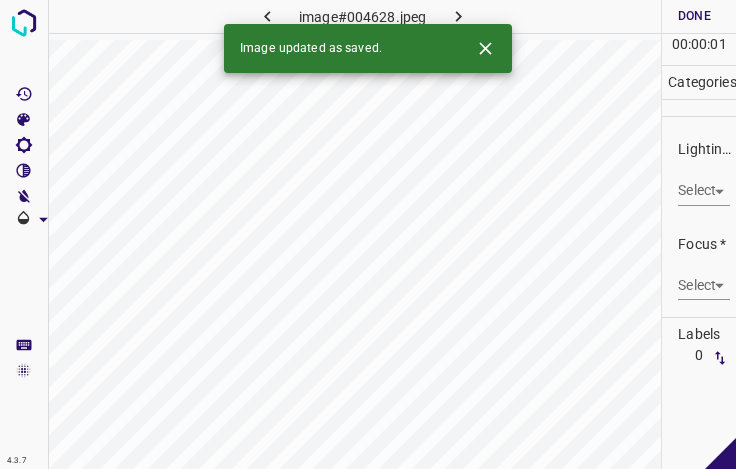 click 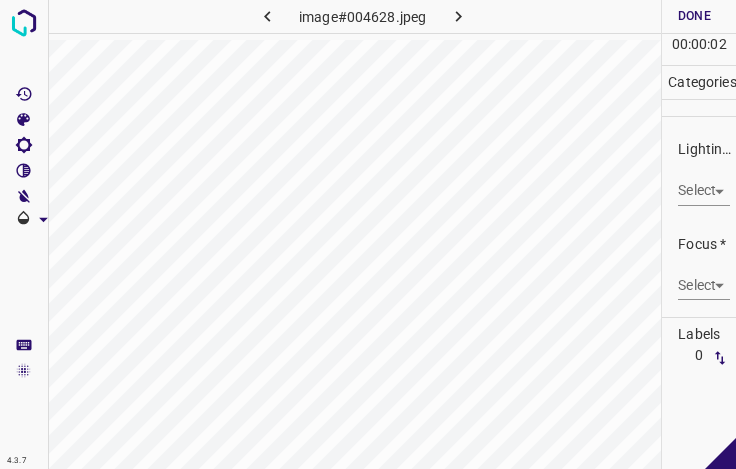 click on "4.3.7 image#004628.jpeg Done Skip 0 00   : 00   : 02   Categories Lighting *  Select ​ Focus *  Select ​ Overall *  Select ​ Labels   0 Categories 1 Lighting 2 Focus 3 Overall Tools Space Change between modes (Draw & Edit) I Auto labeling R Restore zoom M Zoom in N Zoom out Delete Delete selecte label Filters Z Restore filters X Saturation filter C Brightness filter V Contrast filter B Gray scale filter General O Download - Text - Hide - Delete" at bounding box center (368, 234) 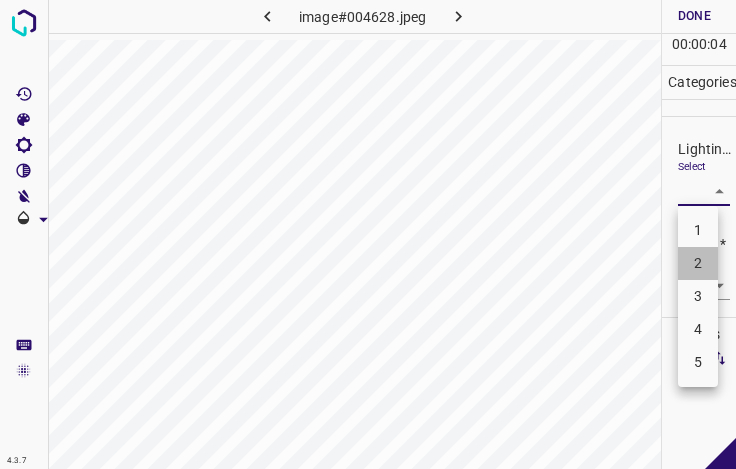 click on "2" at bounding box center (698, 263) 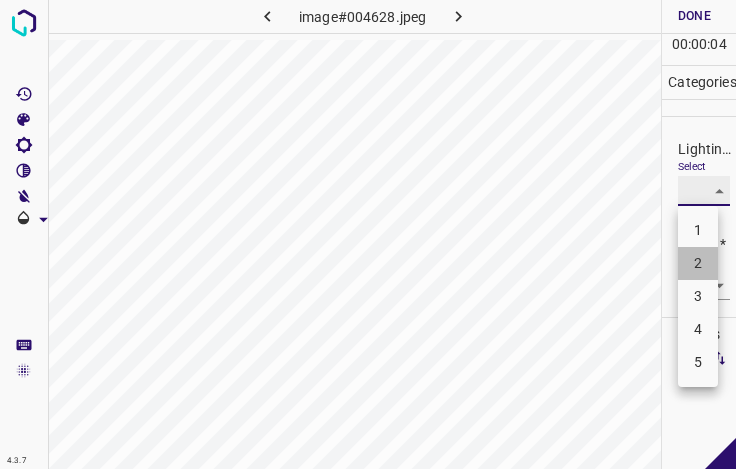 type on "2" 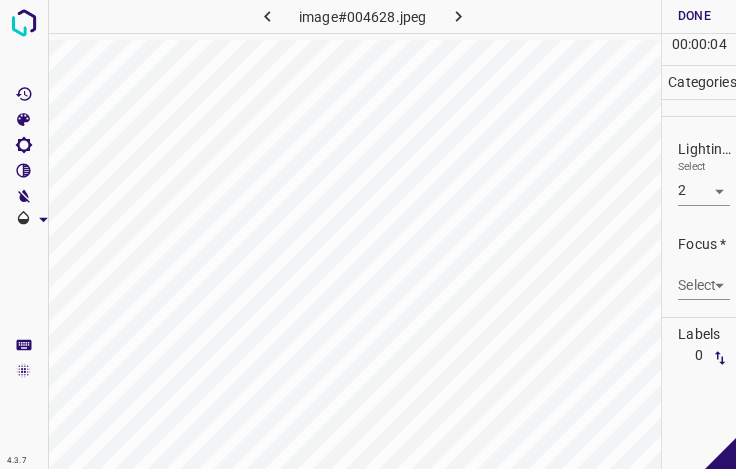 click on "Select ​" at bounding box center (704, 277) 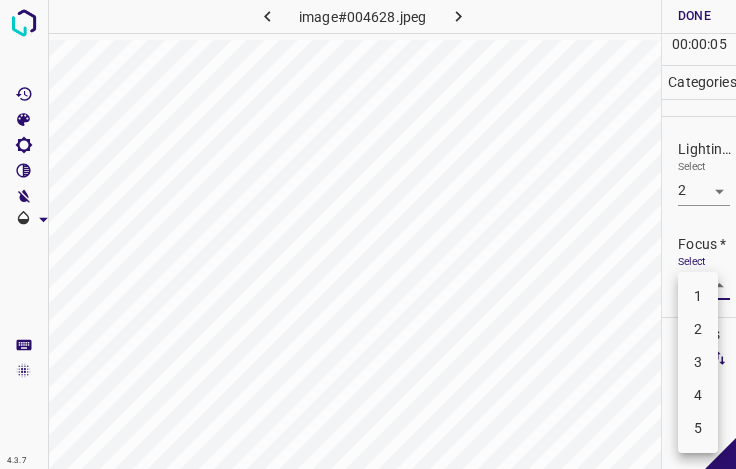 click on "4.3.7 image#004628.jpeg Done Skip 0 00   : 00   : 05   Categories Lighting *  Select 2 2 Focus *  Select ​ Overall *  Select ​ Labels   0 Categories 1 Lighting 2 Focus 3 Overall Tools Space Change between modes (Draw & Edit) I Auto labeling R Restore zoom M Zoom in N Zoom out Delete Delete selecte label Filters Z Restore filters X Saturation filter C Brightness filter V Contrast filter B Gray scale filter General O Download - Text - Hide - Delete 1 2 3 4 5" at bounding box center [368, 234] 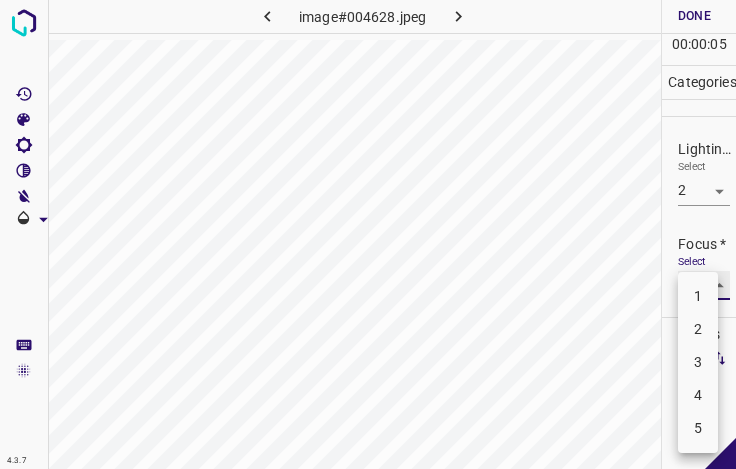 type on "3" 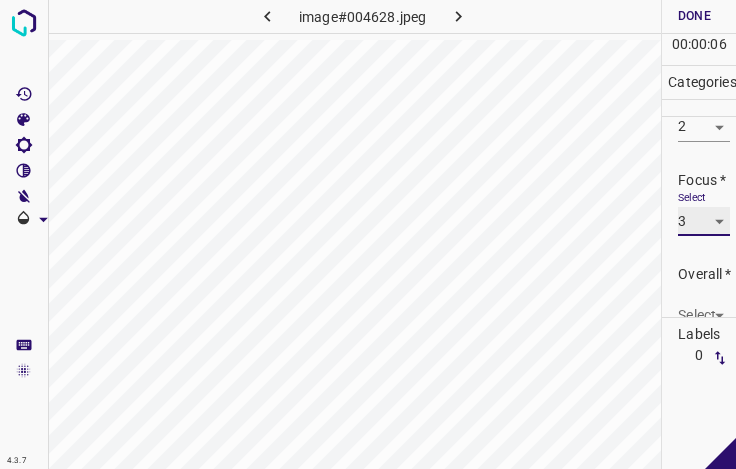 scroll, scrollTop: 98, scrollLeft: 0, axis: vertical 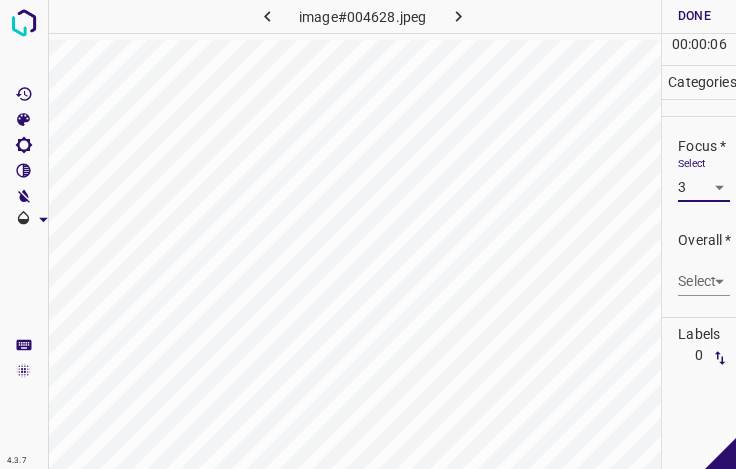 click on "4.3.7 image#[REDACTED].jpeg Done Skip 0 00   : 00   : 06   Categories Lighting *  Select 2 2 Focus *  Select 3 3 Overall *  Select ​ Labels   0 Categories 1 Lighting 2 Focus 3 Overall Tools Space Change between modes (Draw & Edit) I Auto labeling R Restore zoom M Zoom in N Zoom out Delete Delete selecte label Filters Z Restore filters X Saturation filter C Brightness filter V Contrast filter B Gray scale filter General O Download - Text - Hide - Delete" at bounding box center (368, 234) 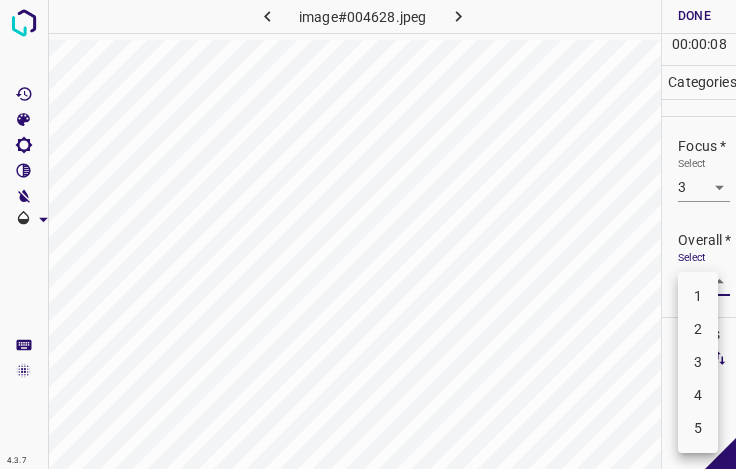 click on "2" at bounding box center (698, 329) 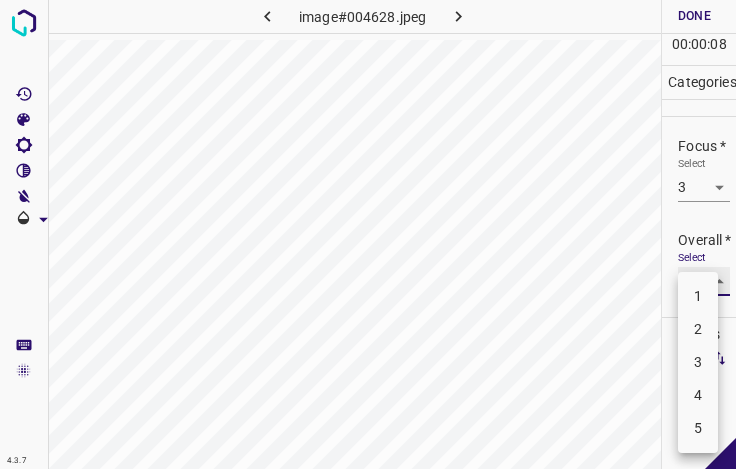 type on "2" 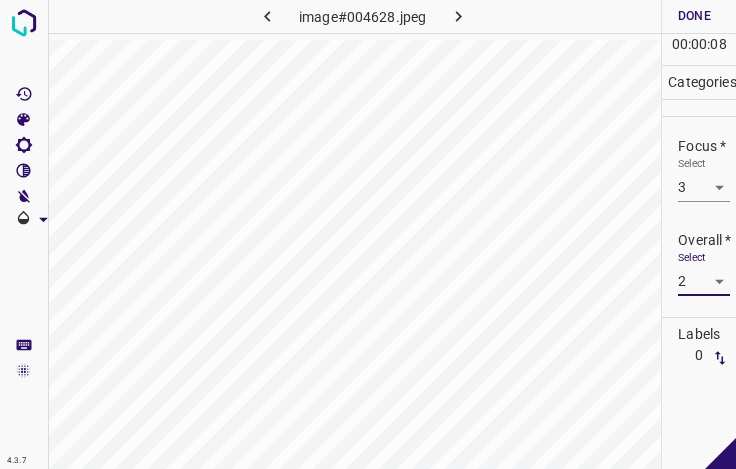 click on "Done" at bounding box center [694, 16] 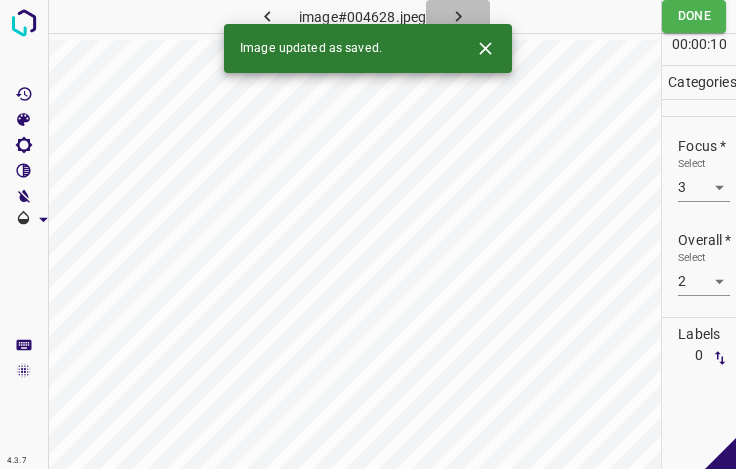 click 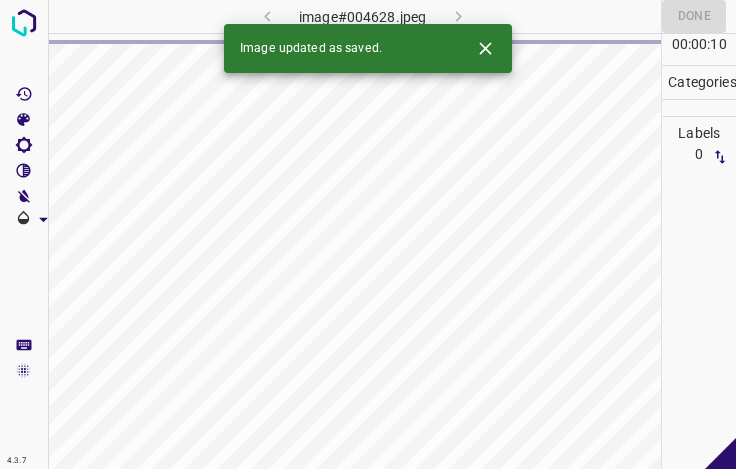 click 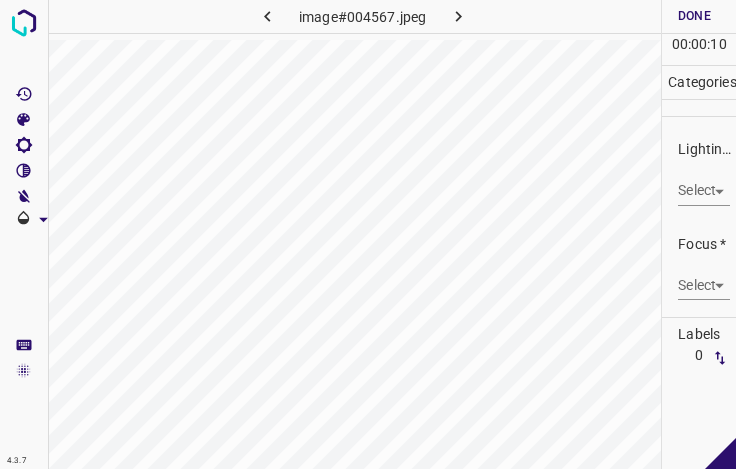 click on "4.3.7 image#004567.jpeg Done Skip 0 00   : 00   : 10   Categories Lighting *  Select ​ Focus *  Select ​ Overall *  Select ​ Labels   0 Categories 1 Lighting 2 Focus 3 Overall Tools Space Change between modes (Draw & Edit) I Auto labeling R Restore zoom M Zoom in N Zoom out Delete Delete selecte label Filters Z Restore filters X Saturation filter C Brightness filter V Contrast filter B Gray scale filter General O Download - Text - Hide - Delete" at bounding box center (368, 234) 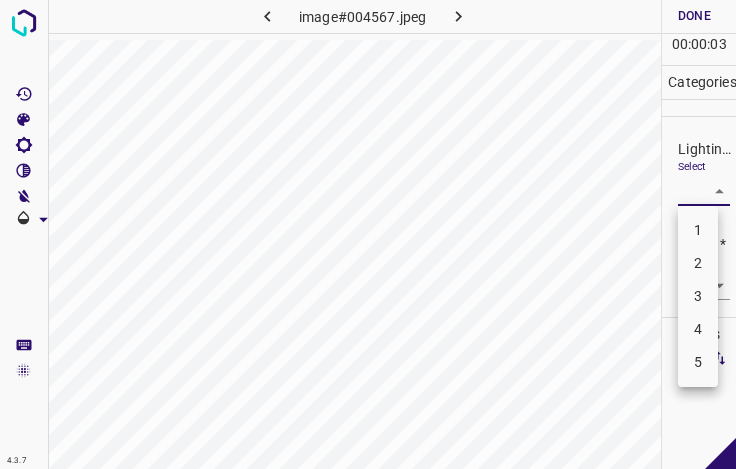 click on "3" at bounding box center [698, 296] 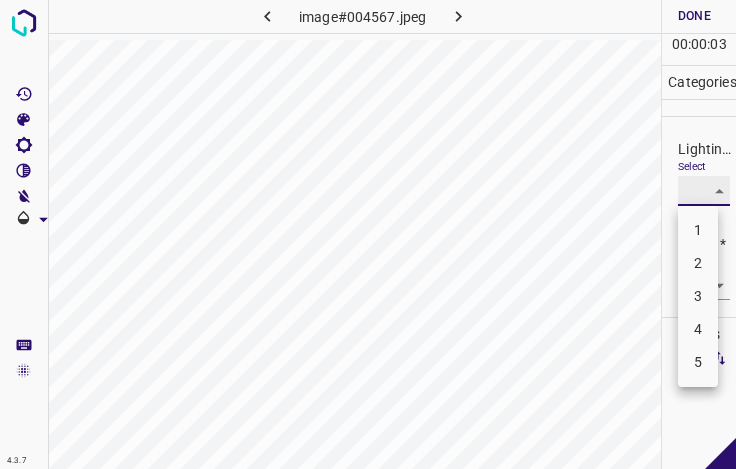 type on "3" 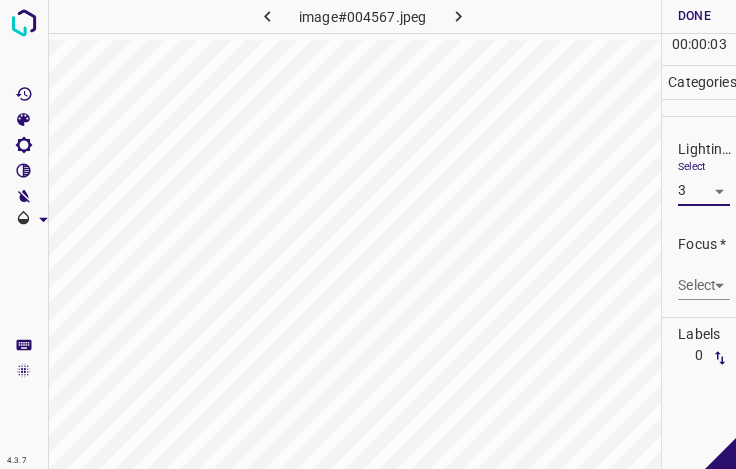 click on "4.3.7 image#004567.jpeg Done Skip 0 00   : 00   : 03   Categories Lighting *  Select 3 3 Focus *  Select ​ Overall *  Select ​ Labels   0 Categories 1 Lighting 2 Focus 3 Overall Tools Space Change between modes (Draw & Edit) I Auto labeling R Restore zoom M Zoom in N Zoom out Delete Delete selecte label Filters Z Restore filters X Saturation filter C Brightness filter V Contrast filter B Gray scale filter General O Download - Text - Hide - Delete" at bounding box center (368, 234) 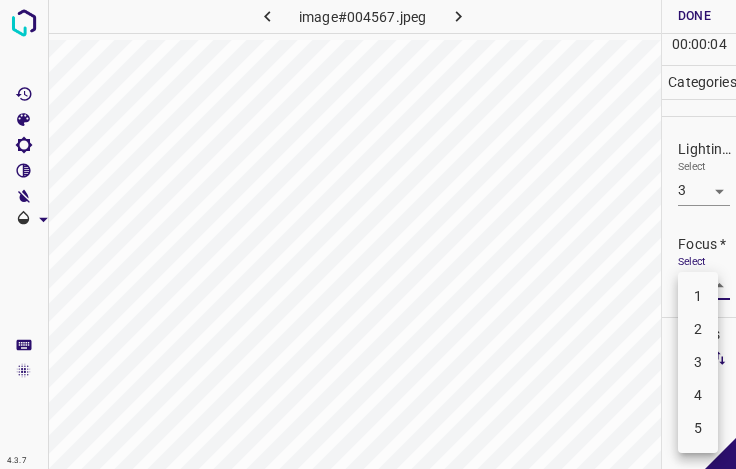 click on "2" at bounding box center (698, 329) 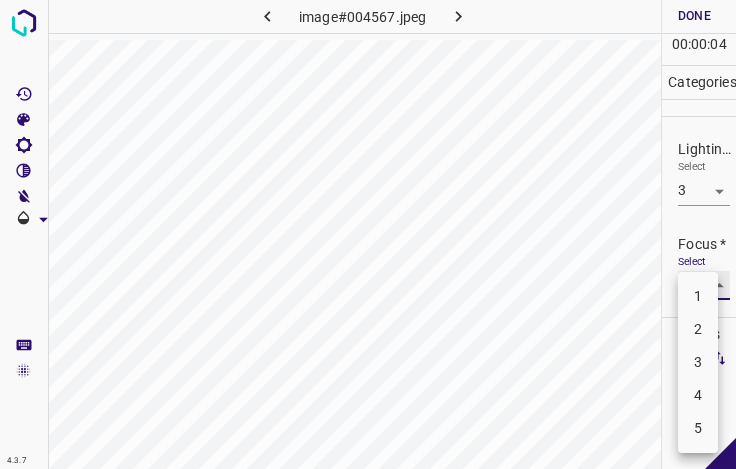 type on "2" 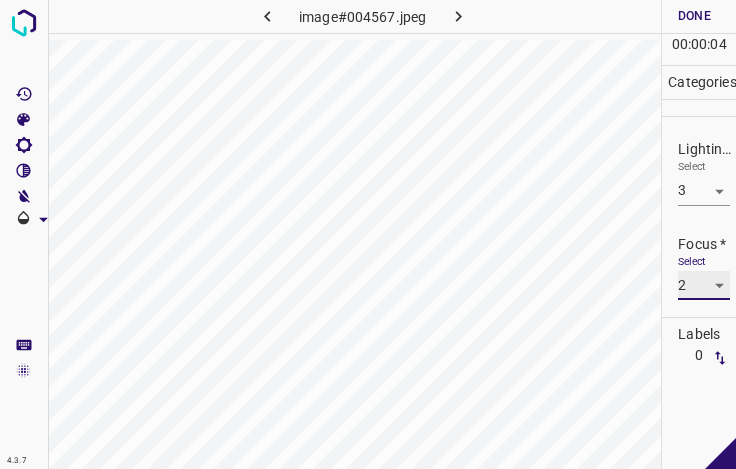 scroll, scrollTop: 98, scrollLeft: 0, axis: vertical 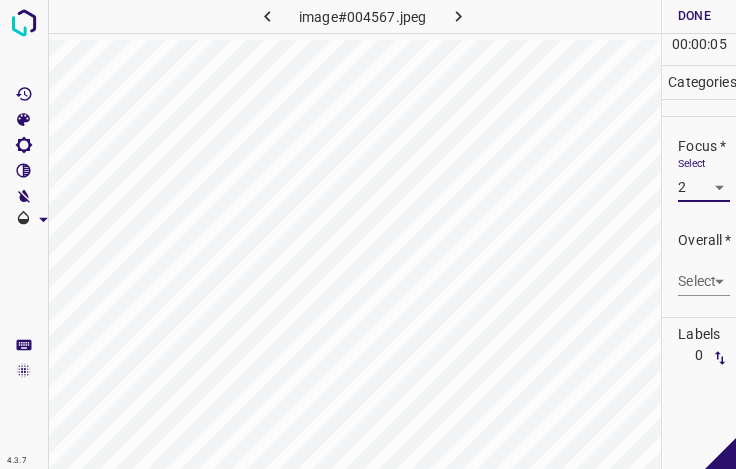 click on "4.3.7 image#004567.jpeg Done Skip 0 00   : 00   : 05   Categories Lighting *  Select 3 3 Focus *  Select 2 2 Overall *  Select ​ Labels   0 Categories 1 Lighting 2 Focus 3 Overall Tools Space Change between modes (Draw & Edit) I Auto labeling R Restore zoom M Zoom in N Zoom out Delete Delete selecte label Filters Z Restore filters X Saturation filter C Brightness filter V Contrast filter B Gray scale filter General O Download - Text - Hide - Delete" at bounding box center [368, 234] 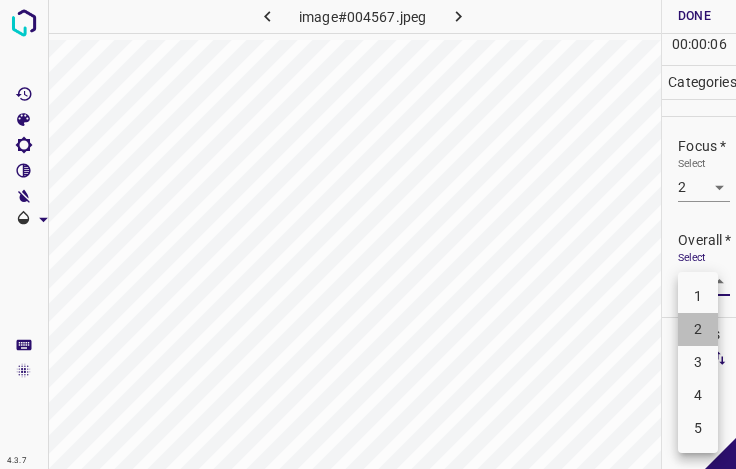 click on "2" at bounding box center (698, 329) 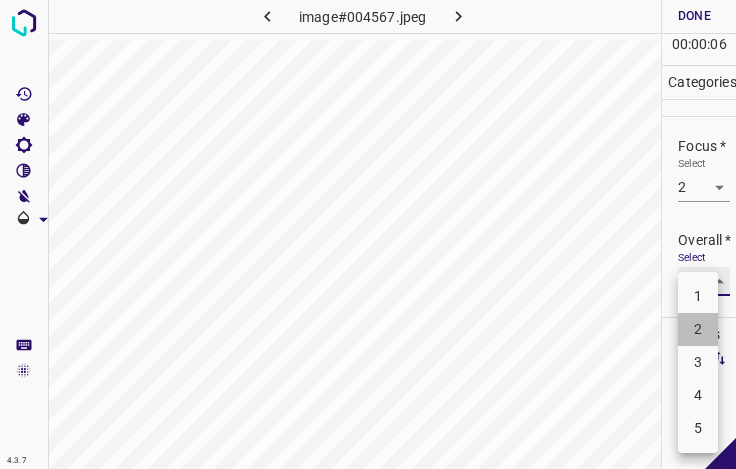 type on "2" 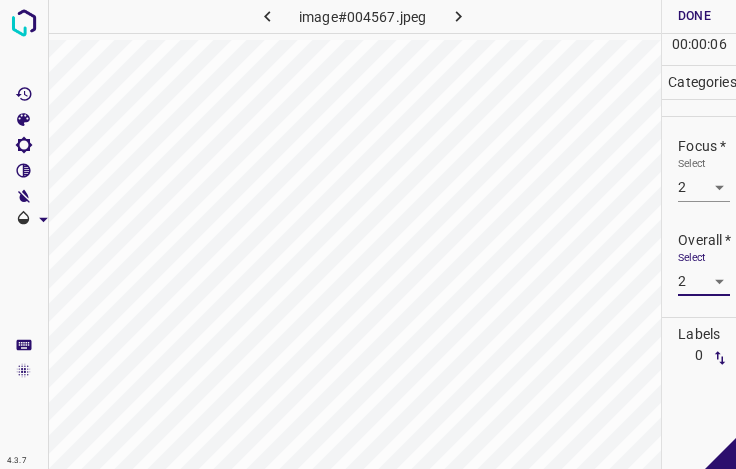 click on "Done" at bounding box center (694, 16) 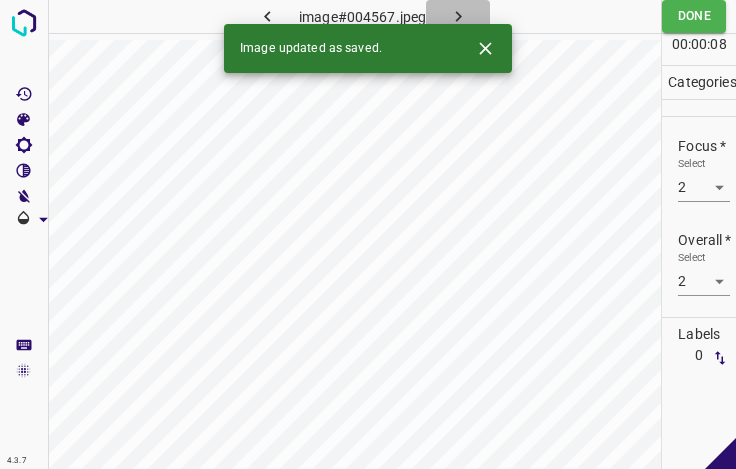 click 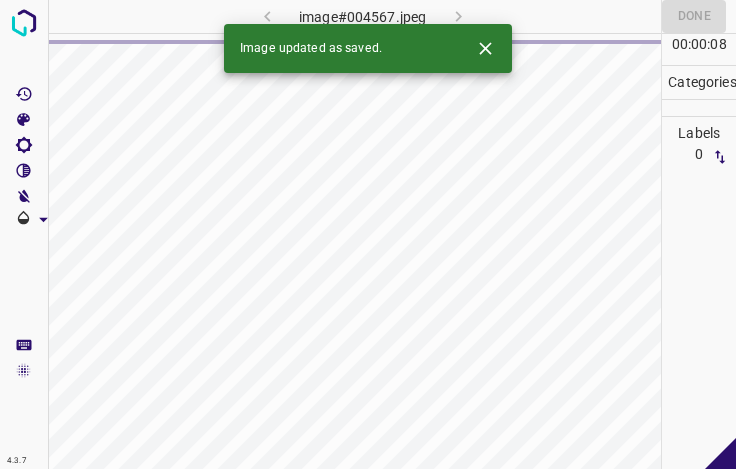 click 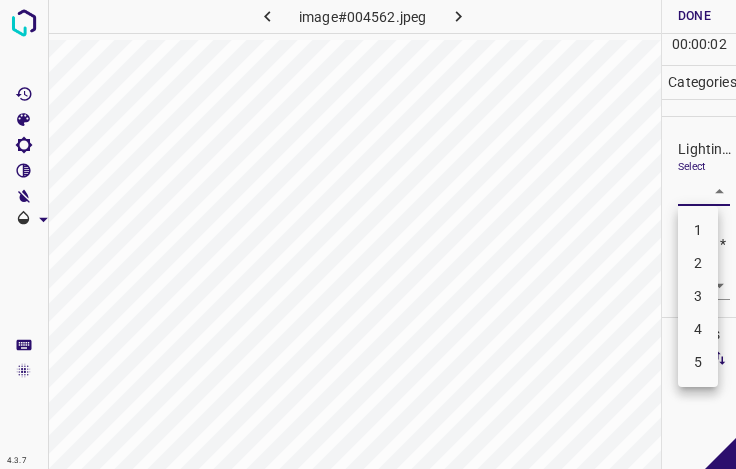 click on "4.3.7 image#004562.jpeg Done Skip 0 00   : 00   : 02   Categories Lighting *  Select ​ Focus *  Select ​ Overall *  Select ​ Labels   0 Categories 1 Lighting 2 Focus 3 Overall Tools Space Change between modes (Draw & Edit) I Auto labeling R Restore zoom M Zoom in N Zoom out Delete Delete selecte label Filters Z Restore filters X Saturation filter C Brightness filter V Contrast filter B Gray scale filter General O Download - Text - Hide - Delete 1 2 3 4 5" at bounding box center [368, 234] 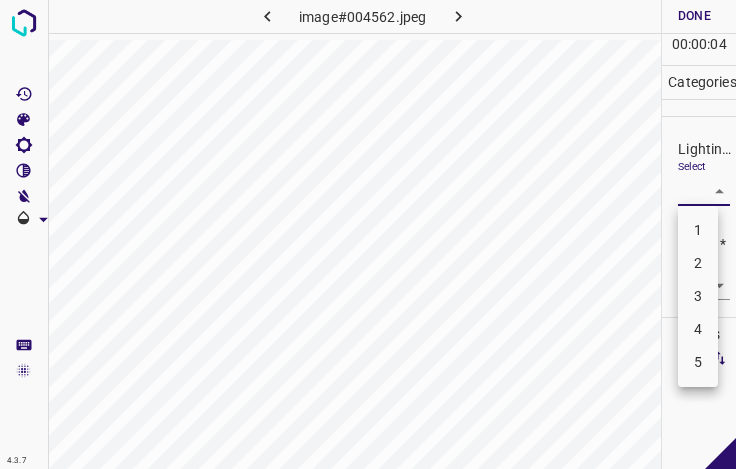click on "3" at bounding box center (698, 296) 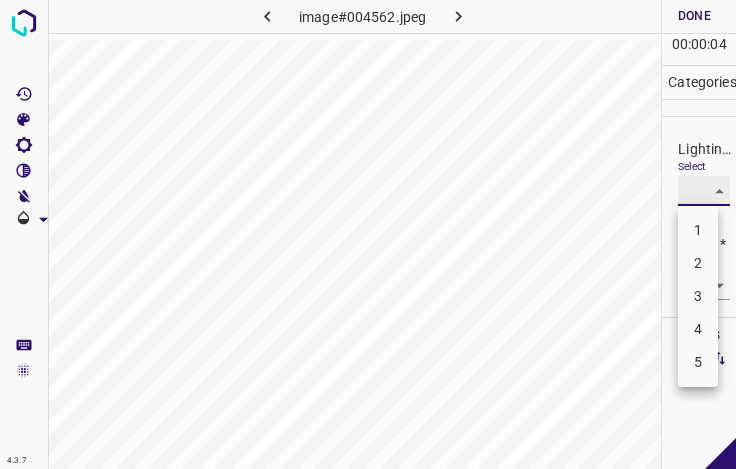 type on "3" 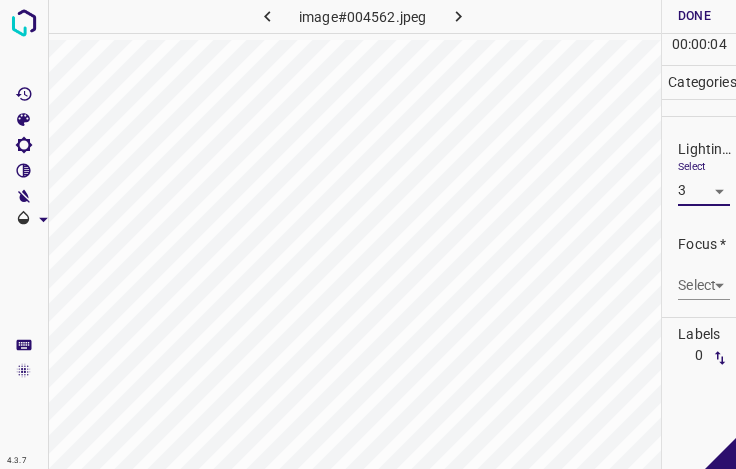 click on "4.3.7 image#004562.jpeg Done Skip 0 00 : 00 : 04 Categories Lighting * Select 3 3 Focus * Select ​ Overall * Select ​ Labels 0 Categories 1 Lighting 2 Focus 3 Overall Tools Space Change between modes (Draw & Edit) I Auto labeling R Restore zoom M Zoom in N Zoom out Delete Delete selecte label Filters Z Restore filters X Saturation filter C Brightness filter V Contrast filter B Gray scale filter General O Download - Text - Hide - Delete" at bounding box center [368, 234] 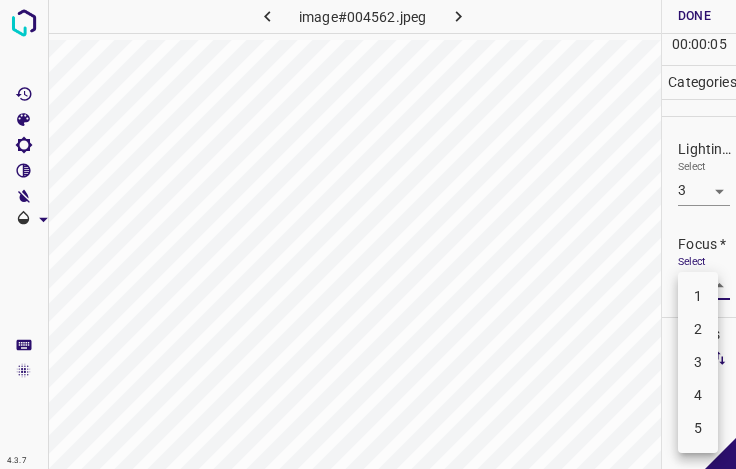 click on "3" at bounding box center (698, 362) 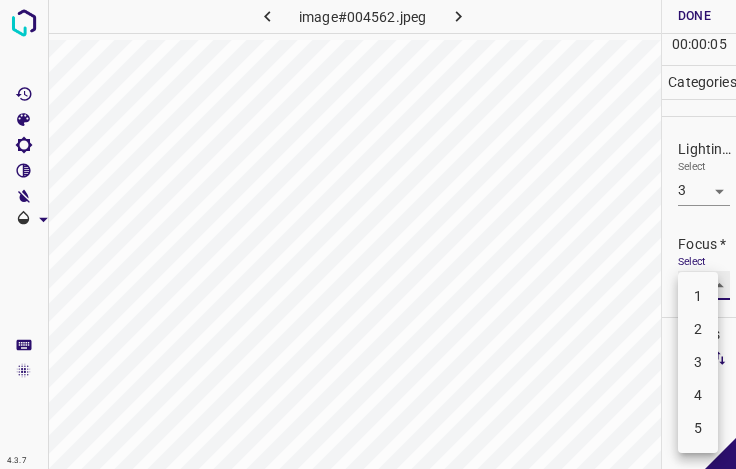 type on "3" 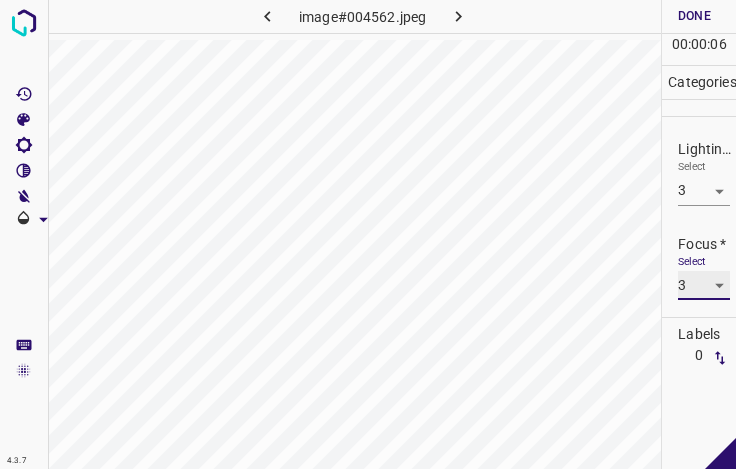 scroll, scrollTop: 98, scrollLeft: 0, axis: vertical 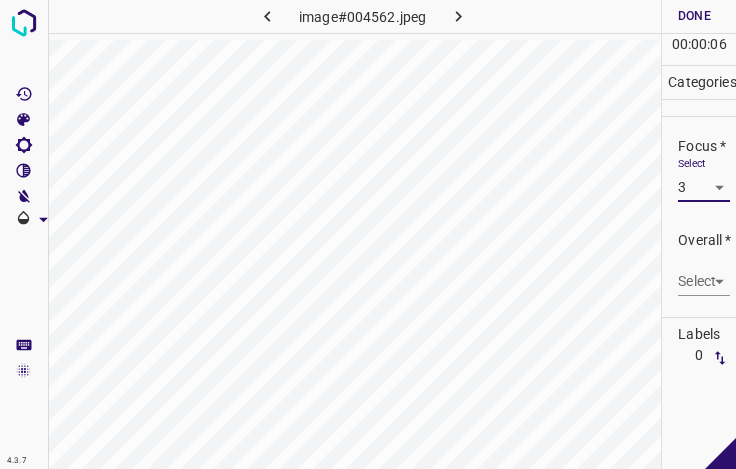 click on "4.3.7 image#004562.jpeg Done Skip 0 00   : 00   : 06   Categories Lighting *  Select 3 3 Focus *  Select 3 3 Overall *  Select ​ Labels   0 Categories 1 Lighting 2 Focus 3 Overall Tools Space Change between modes (Draw & Edit) I Auto labeling R Restore zoom M Zoom in N Zoom out Delete Delete selecte label Filters Z Restore filters X Saturation filter C Brightness filter V Contrast filter B Gray scale filter General O Download - Text - Hide - Delete" at bounding box center [368, 234] 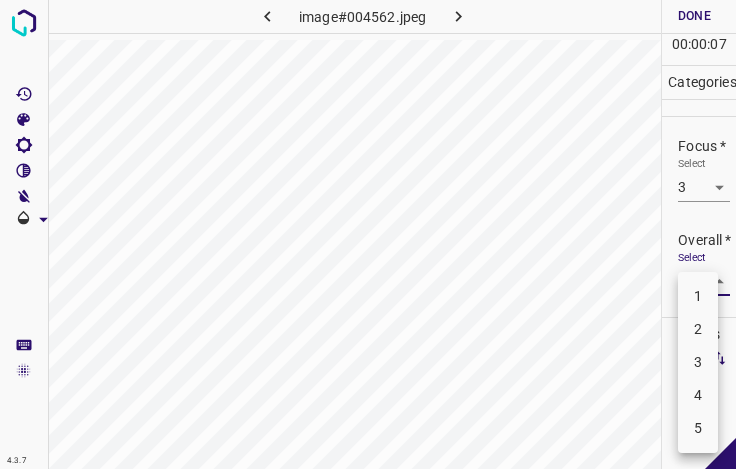 click on "3" at bounding box center [698, 362] 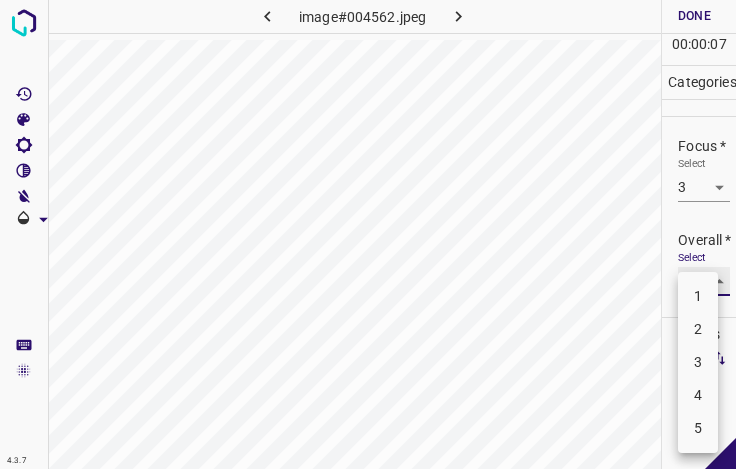 type on "3" 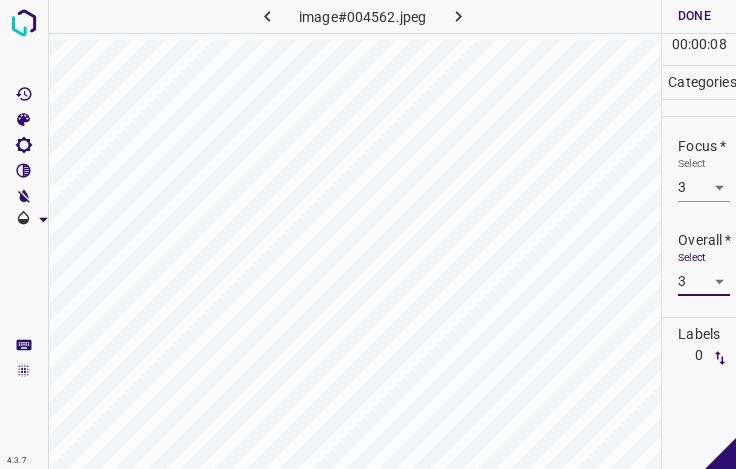 click on "Done" at bounding box center [694, 16] 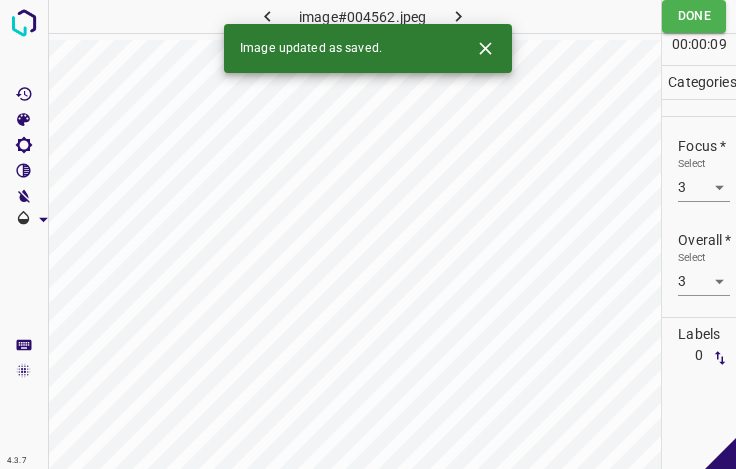 click 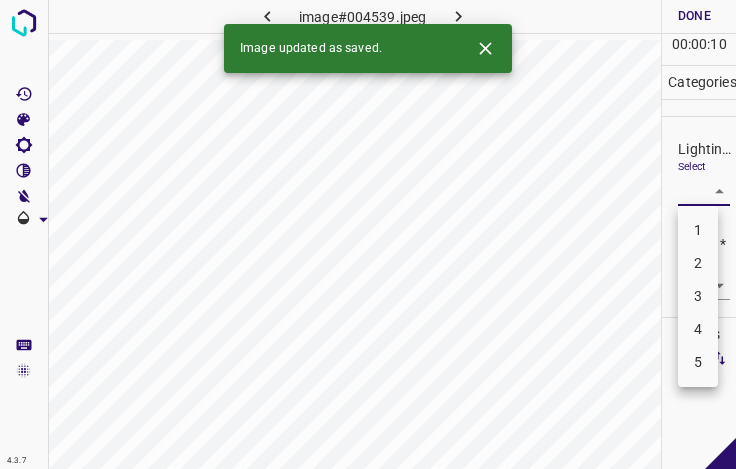 click on "4.3.7 image#004539.jpeg Done Skip 0 00   : 00   : 10   Categories Lighting *  Select ​ Focus *  Select ​ Overall *  Select ​ Labels   0 Categories 1 Lighting 2 Focus 3 Overall Tools Space Change between modes (Draw & Edit) I Auto labeling R Restore zoom M Zoom in N Zoom out Delete Delete selecte label Filters Z Restore filters X Saturation filter C Brightness filter V Contrast filter B Gray scale filter General O Download Image updated as saved. - Text - Hide - Delete 1 2 3 4 5" at bounding box center [368, 234] 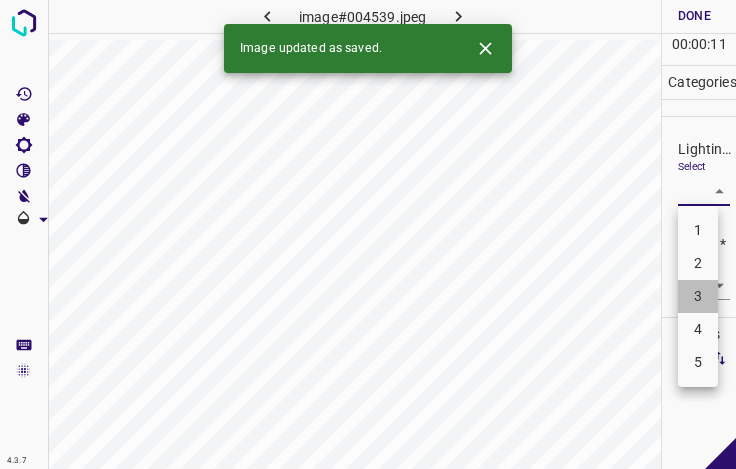 click on "3" at bounding box center [698, 296] 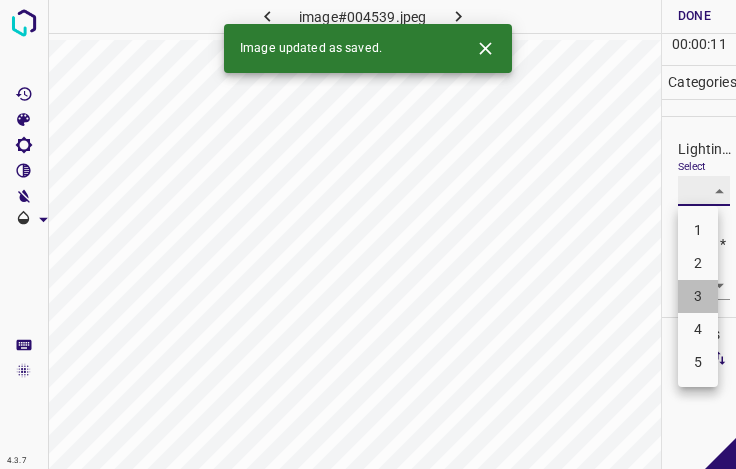 type on "3" 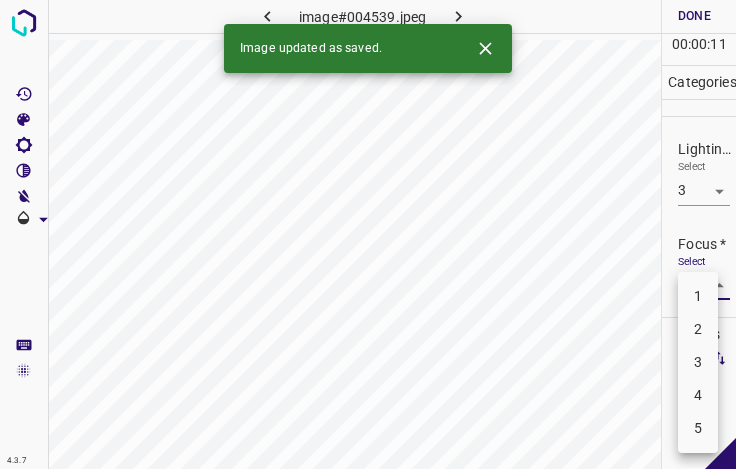 click on "4.3.7 image#004539.jpeg Done Skip 0 00   : 00   : 11   Categories Lighting *  Select 3 3 Focus *  Select ​ Overall *  Select ​ Labels   0 Categories 1 Lighting 2 Focus 3 Overall Tools Space Change between modes (Draw & Edit) I Auto labeling R Restore zoom M Zoom in N Zoom out Delete Delete selecte label Filters Z Restore filters X Saturation filter C Brightness filter V Contrast filter B Gray scale filter General O Download Image updated as saved. - Text - Hide - Delete 1 2 3 4 5" at bounding box center (368, 234) 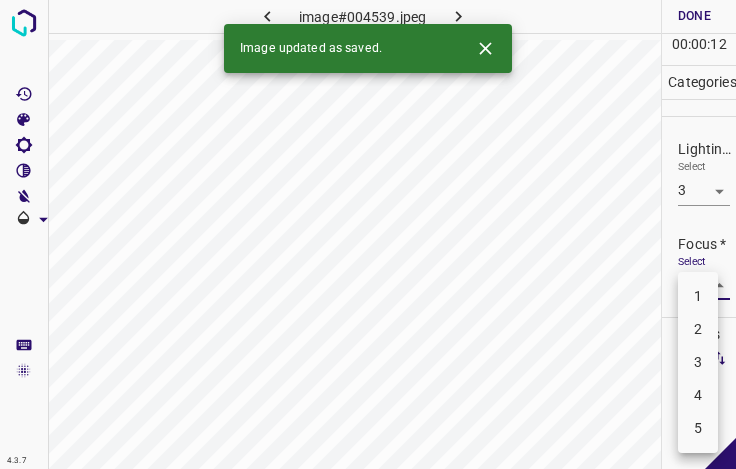 click on "2" at bounding box center [698, 329] 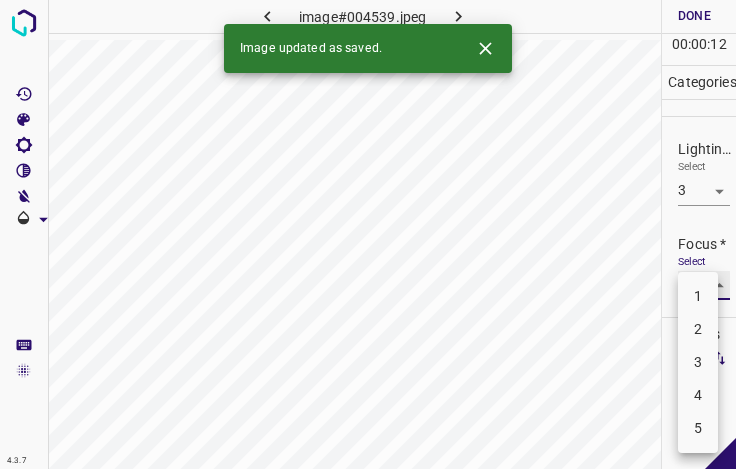 type on "2" 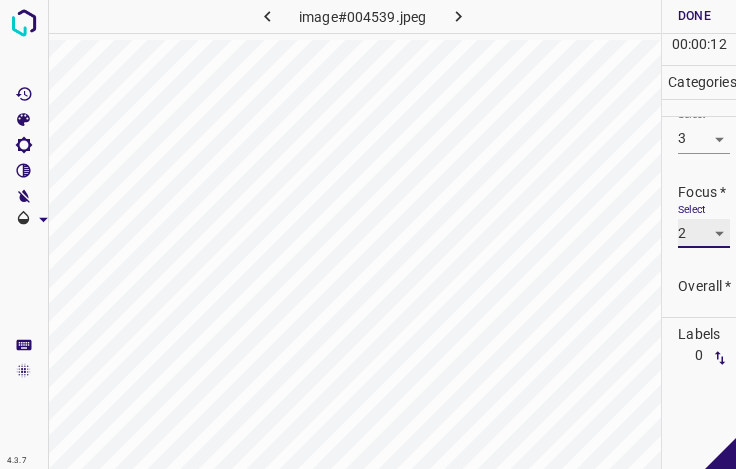 scroll, scrollTop: 98, scrollLeft: 0, axis: vertical 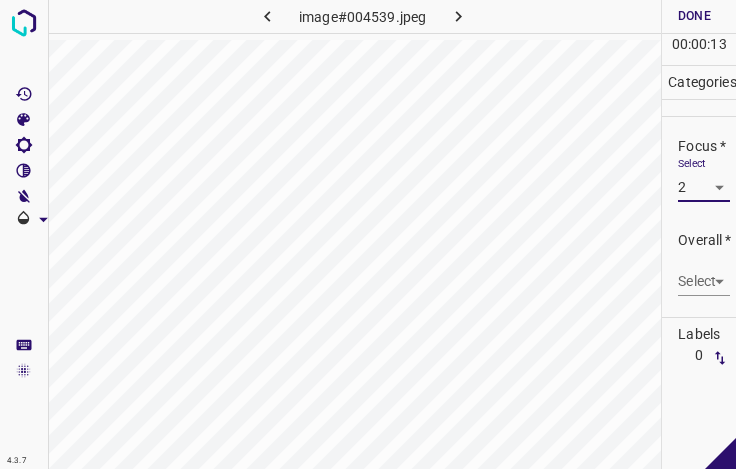 click on "Select ​" at bounding box center [704, 273] 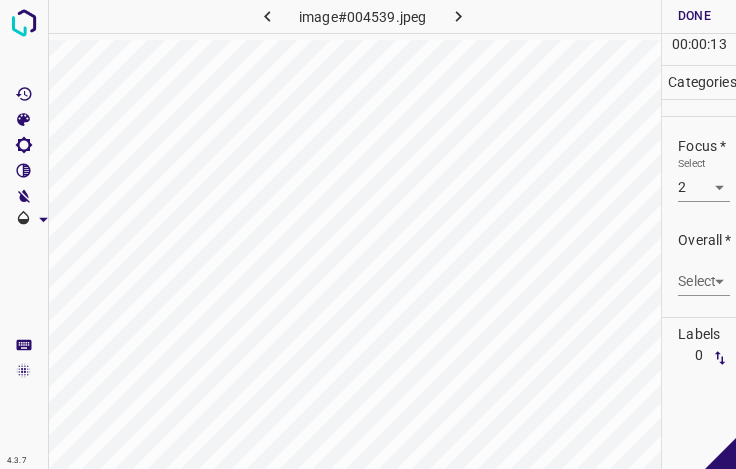 click on "4.3.7 image#004539.jpeg Done Skip 0 00 : 00 : 13 Categories Lighting * Select 3 3 Focus * Select 2 2 Overall * Select ​ Labels 0 Categories 1 Lighting 2 Focus 3 Overall Tools Space Change between modes (Draw & Edit) I Auto labeling R Restore zoom M Zoom in N Zoom out Delete Delete selecte label Filters Z Restore filters X Saturation filter C Brightness filter V Contrast filter B Gray scale filter General O Download - Text - Hide - Delete" at bounding box center [368, 234] 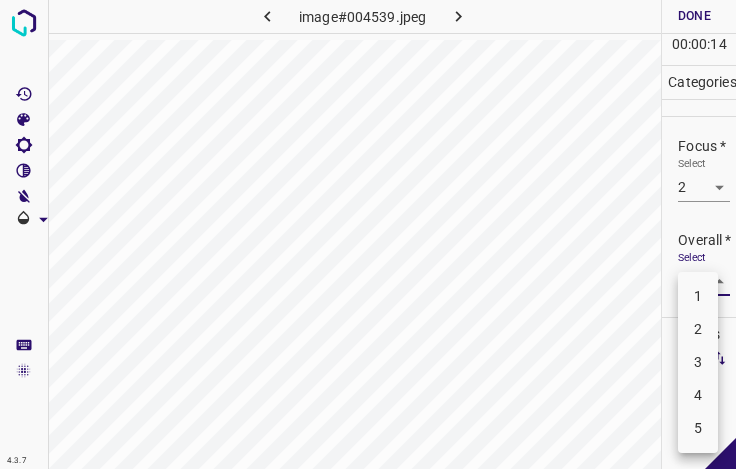 click on "3" at bounding box center (698, 362) 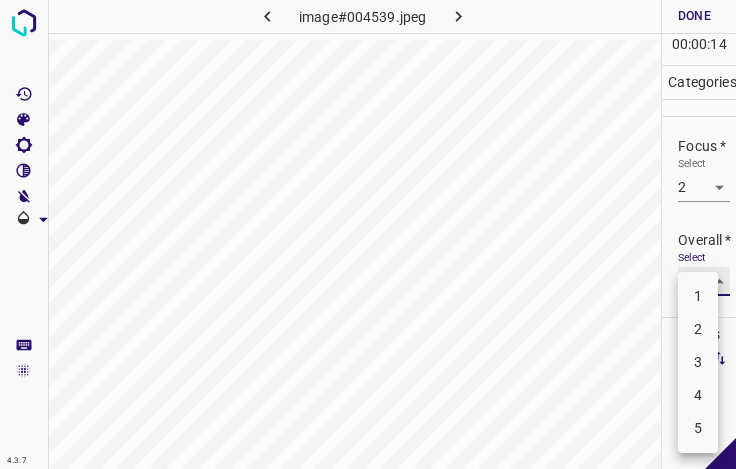 type on "3" 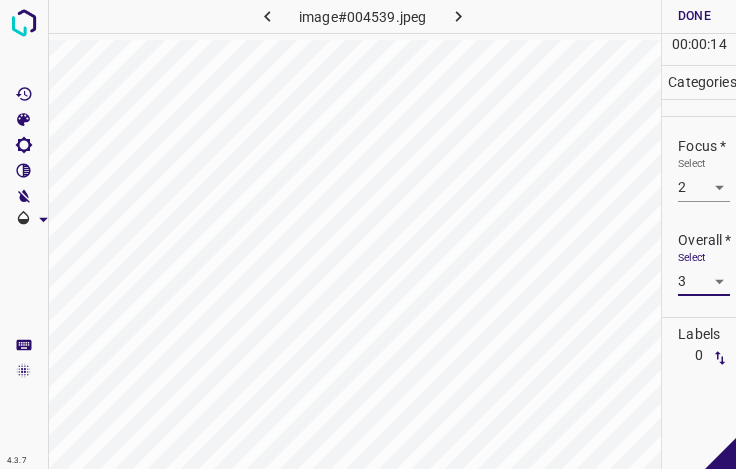 click on "Done" at bounding box center (694, 16) 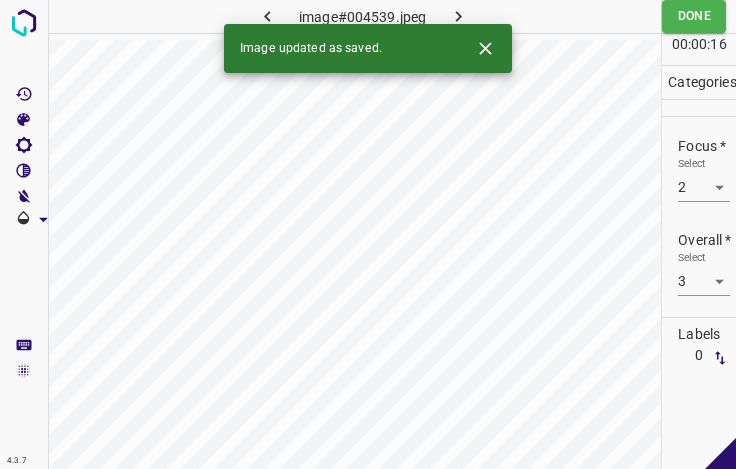 click 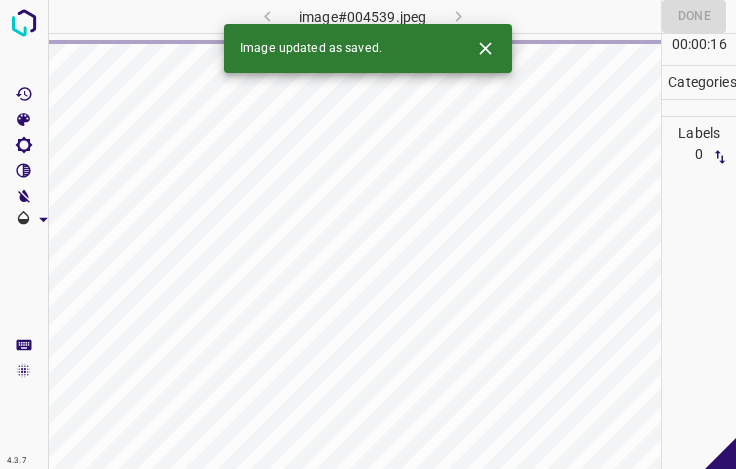 click 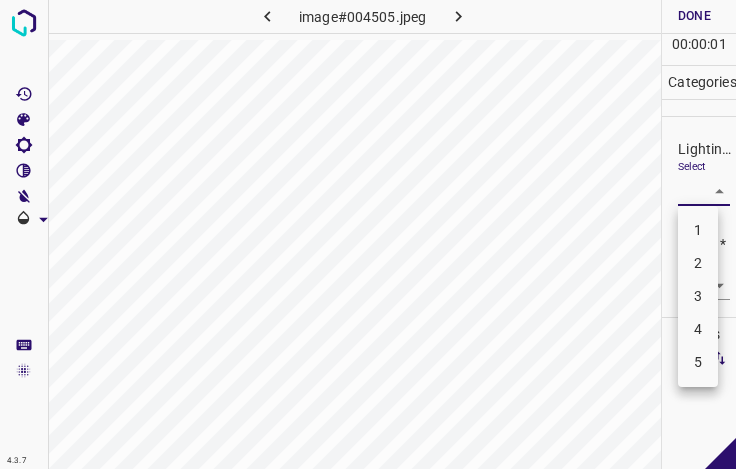 click on "4.3.7 image#004505.jpeg Done Skip 0 00   : 00   : 01   Categories Lighting *  Select ​ Focus *  Select ​ Overall *  Select ​ Labels   0 Categories 1 Lighting 2 Focus 3 Overall Tools Space Change between modes (Draw & Edit) I Auto labeling R Restore zoom M Zoom in N Zoom out Delete Delete selecte label Filters Z Restore filters X Saturation filter C Brightness filter V Contrast filter B Gray scale filter General O Download - Text - Hide - Delete 1 2 3 4 5" at bounding box center (368, 234) 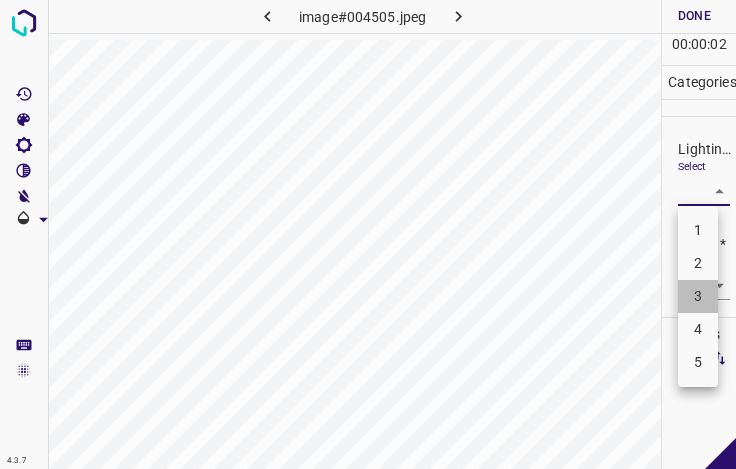 click on "3" at bounding box center [698, 296] 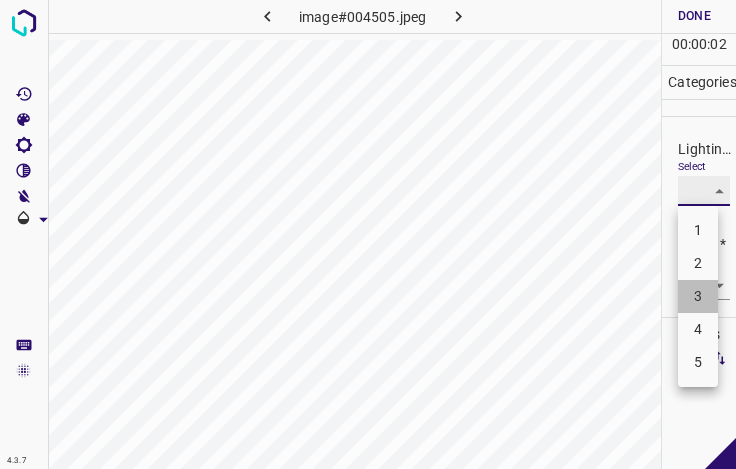 type on "3" 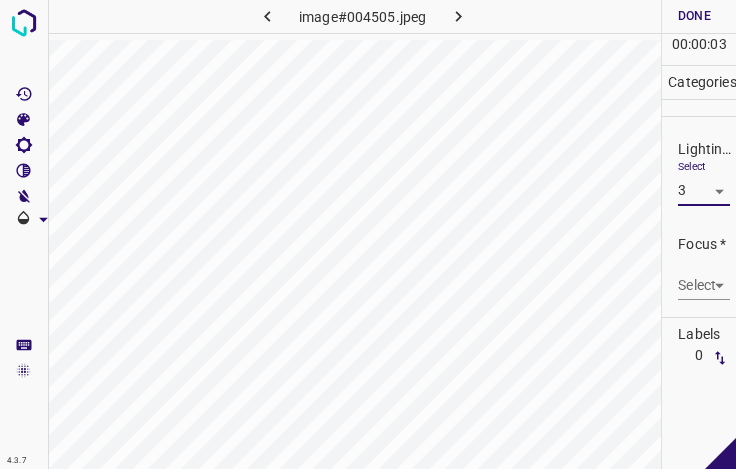 click on "4.3.7 image#004505.jpeg Done Skip 0 00 : 00 : 03 Categories Lighting * Select 3 3 Focus * Select ​ Overall * Select ​ Labels 0 Categories 1 Lighting 2 Focus 3 Overall Tools Space Change between modes (Draw & Edit) I Auto labeling R Restore zoom M Zoom in N Zoom out Delete Delete selecte label Filters Z Restore filters X Saturation filter C Brightness filter V Contrast filter B Gray scale filter General O Download - Text - Hide - Delete" at bounding box center (368, 234) 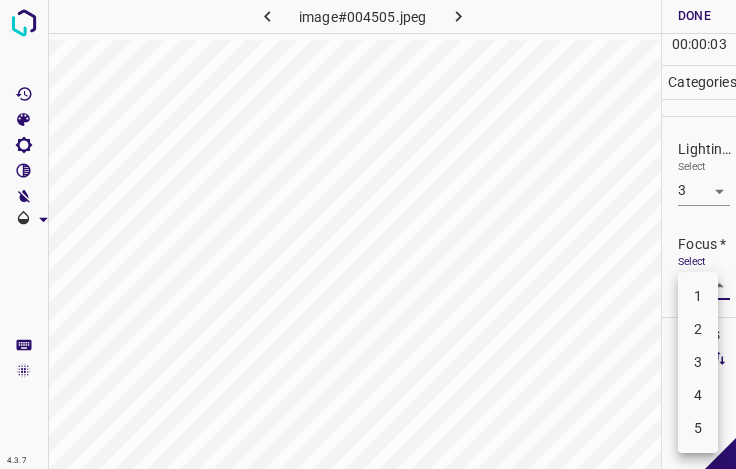 click on "3" at bounding box center (698, 362) 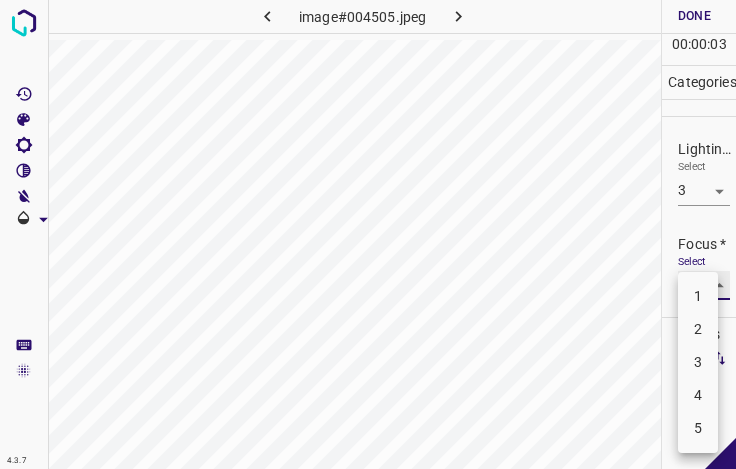 type on "3" 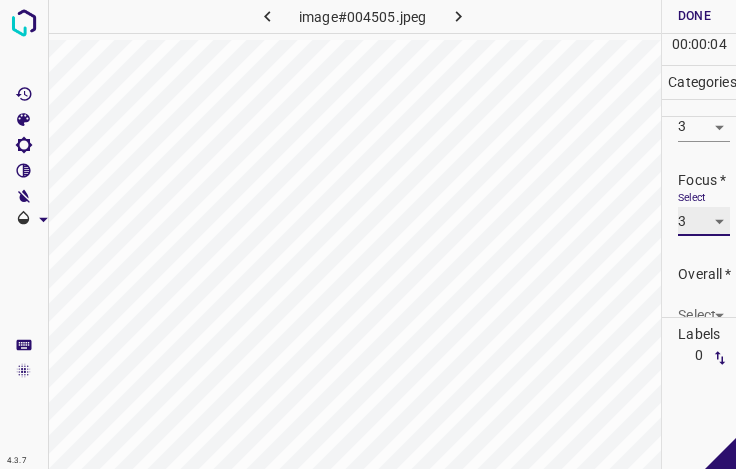 scroll, scrollTop: 98, scrollLeft: 0, axis: vertical 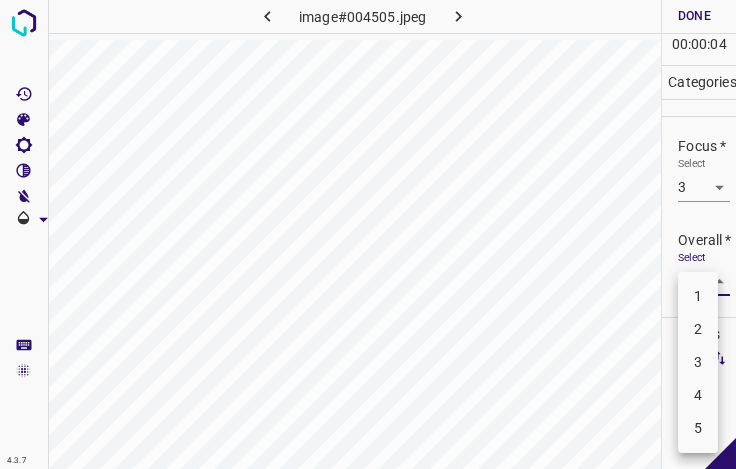 click on "4.3.7 image#004505.jpeg Done Skip 0 00   : 00   : 04   Categories Lighting *  Select 3 3 Focus *  Select 3 3 Overall *  Select ​ Labels   0 Categories 1 Lighting 2 Focus 3 Overall Tools Space Change between modes (Draw & Edit) I Auto labeling R Restore zoom M Zoom in N Zoom out Delete Delete selecte label Filters Z Restore filters X Saturation filter C Brightness filter V Contrast filter B Gray scale filter General O Download - Text - Hide - Delete 1 2 3 4 5" at bounding box center (368, 234) 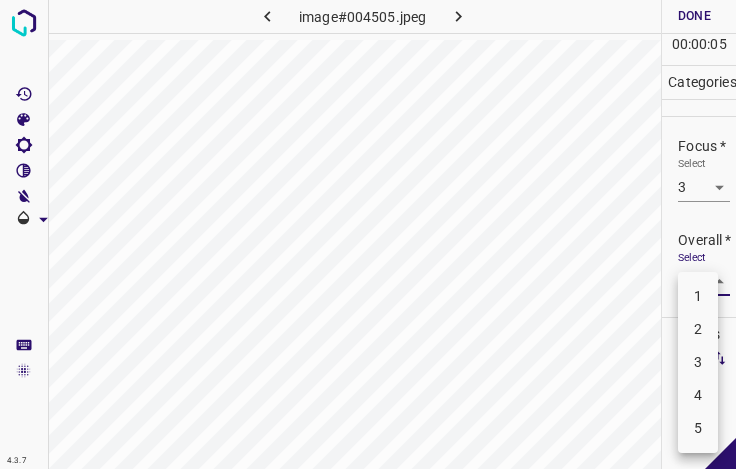 click on "3" at bounding box center (698, 362) 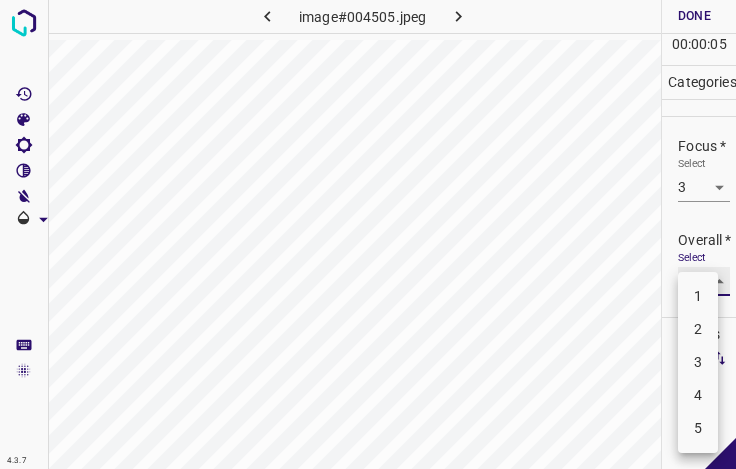 type on "3" 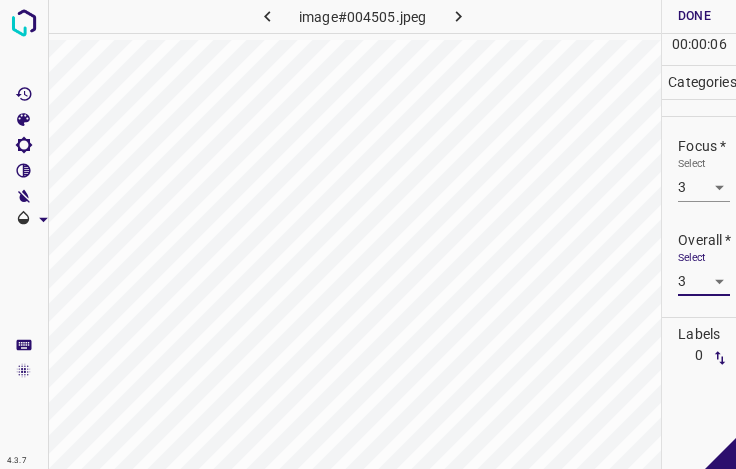 click on "Done" at bounding box center [694, 16] 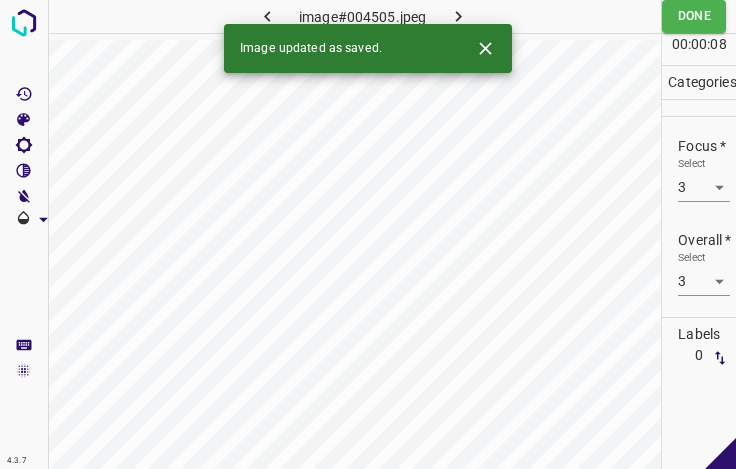 click 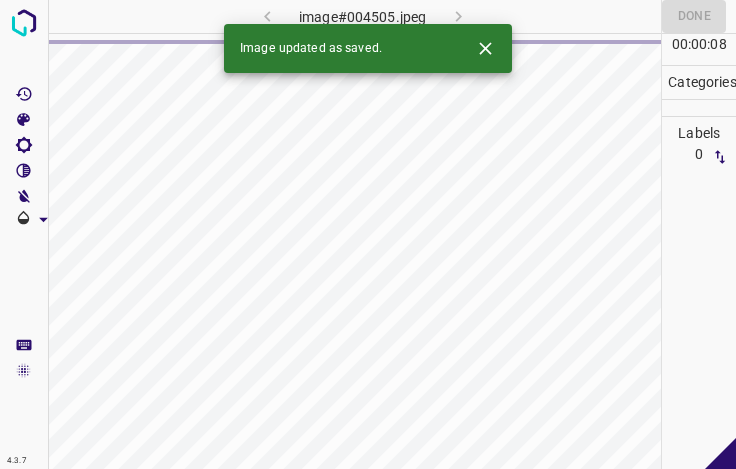 click 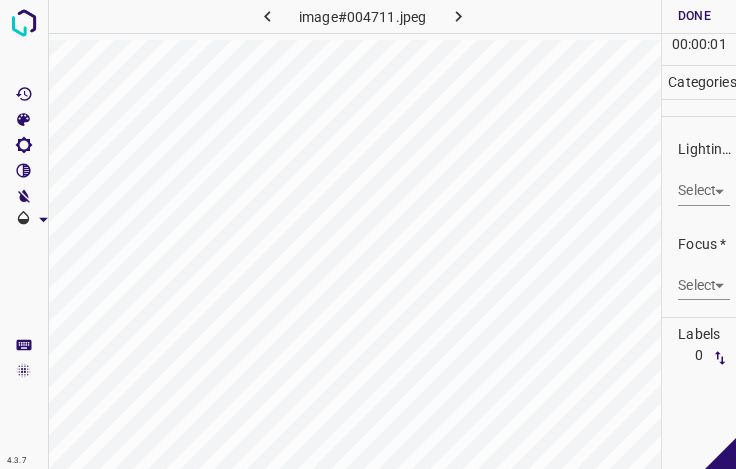 click on "4.3.7 image#[REDACTED].jpeg Done Skip 0 00   : 00   : 01   Categories Lighting *  Select ​ Focus *  Select ​ Overall *  Select ​ Labels   0 Categories 1 Lighting 2 Focus 3 Overall Tools Space Change between modes (Draw & Edit) I Auto labeling R Restore zoom M Zoom in N Zoom out Delete Delete selecte label Filters Z Restore filters X Saturation filter C Brightness filter V Contrast filter B Gray scale filter General O Download - Text - Hide - Delete" at bounding box center [368, 234] 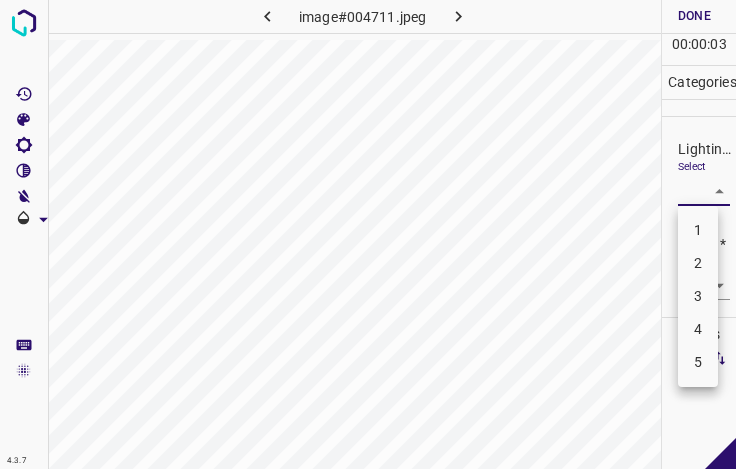 click on "3" at bounding box center [698, 296] 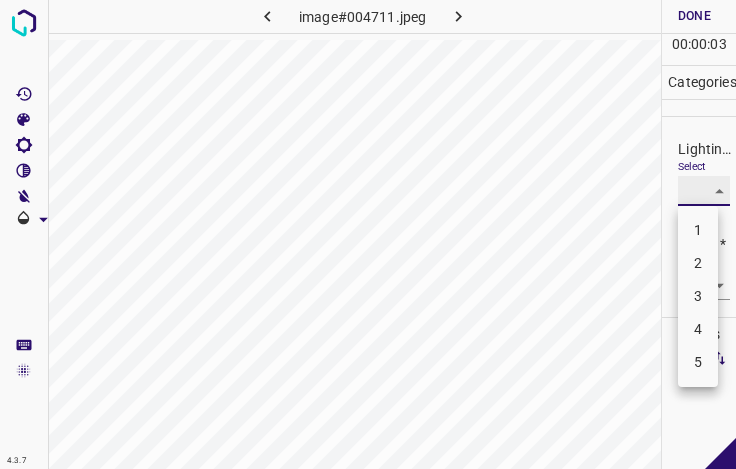 type 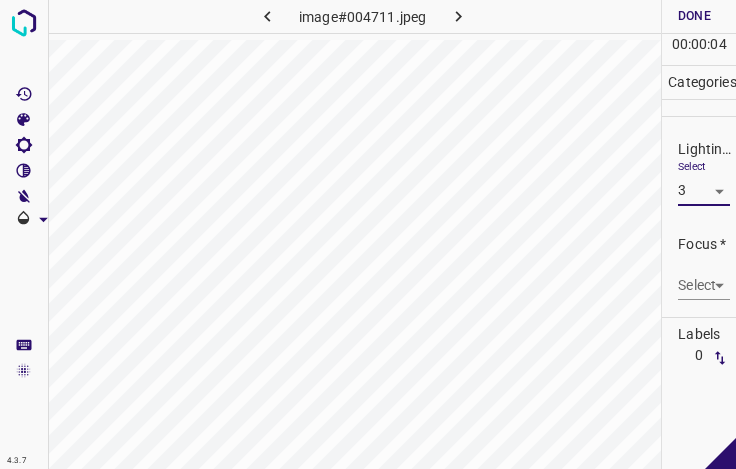 click on "4.3.7 image#004711.jpeg Done Skip 0 00   : 00   : 04   Categories Lighting *  Select 3 3 Focus *  Select ​ Overall *  Select ​ Labels   0 Categories 1 Lighting 2 Focus 3 Overall Tools Space Change between modes (Draw & Edit) I Auto labeling R Restore zoom M Zoom in N Zoom out Delete Delete selecte label Filters Z Restore filters X Saturation filter C Brightness filter V Contrast filter B Gray scale filter General O Download - Text - Hide - Delete 1 2 3 4 5" at bounding box center (368, 234) 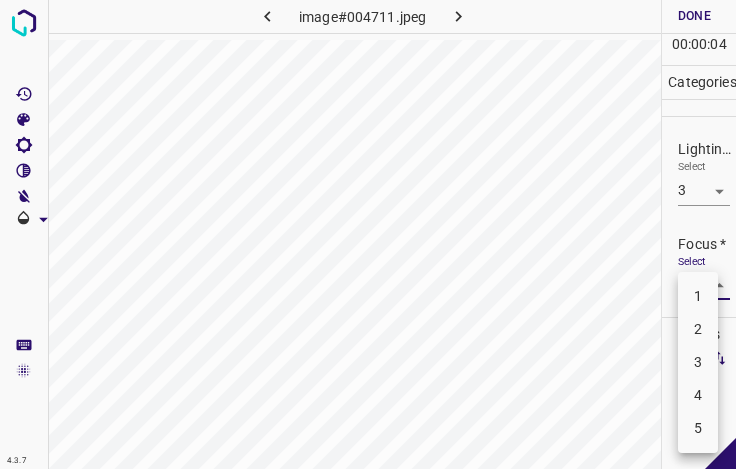 click on "3" at bounding box center [698, 362] 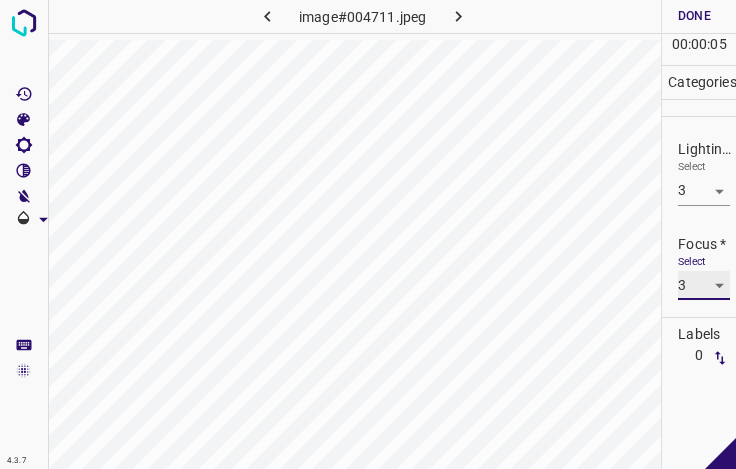 scroll, scrollTop: 98, scrollLeft: 0, axis: vertical 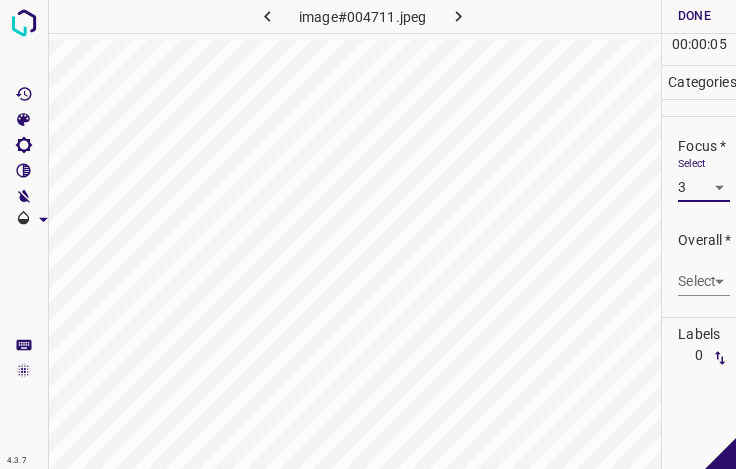 click on "4.3.7 image#004711.jpeg Done Skip 0 00   : 00   : 05   Categories Lighting *  Select 3 3 Focus *  Select 3 3 Overall *  Select ​ Labels   0 Categories 1 Lighting 2 Focus 3 Overall Tools Space Change between modes (Draw & Edit) I Auto labeling R Restore zoom M Zoom in N Zoom out Delete Delete selecte label Filters Z Restore filters X Saturation filter C Brightness filter V Contrast filter B Gray scale filter General O Download - Text - Hide - Delete" at bounding box center (368, 234) 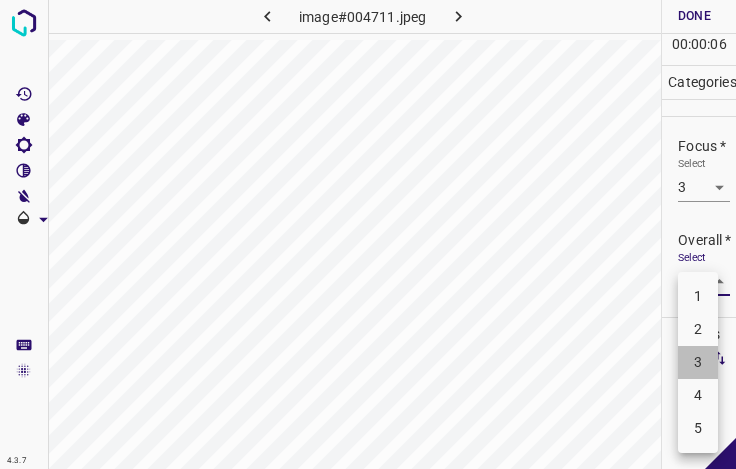 click on "3" at bounding box center (698, 362) 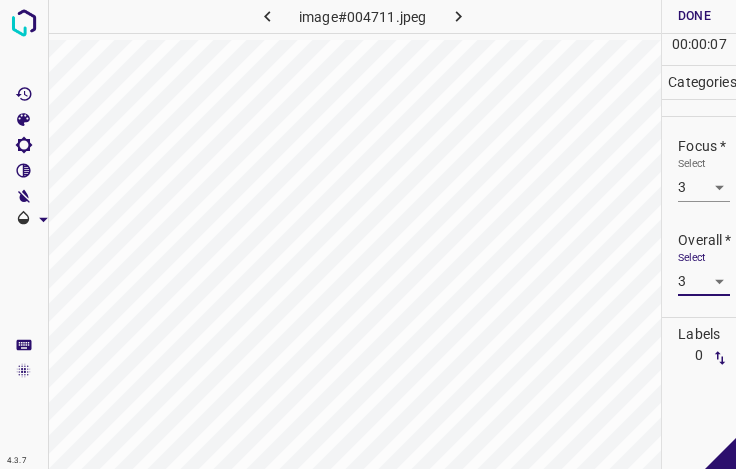 click on "Done" at bounding box center (694, 16) 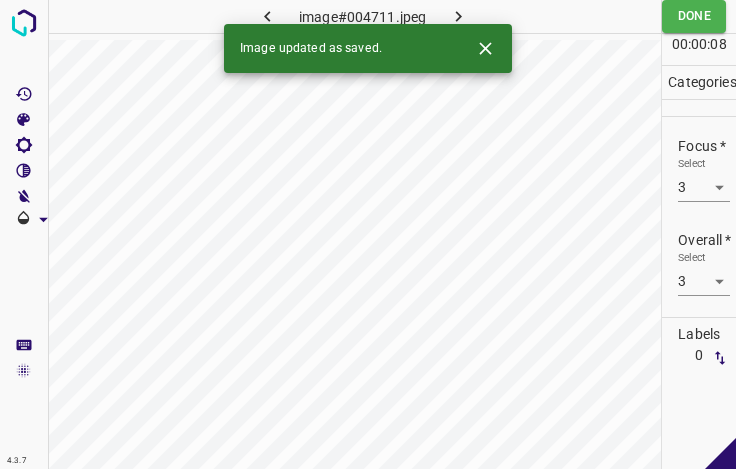 click 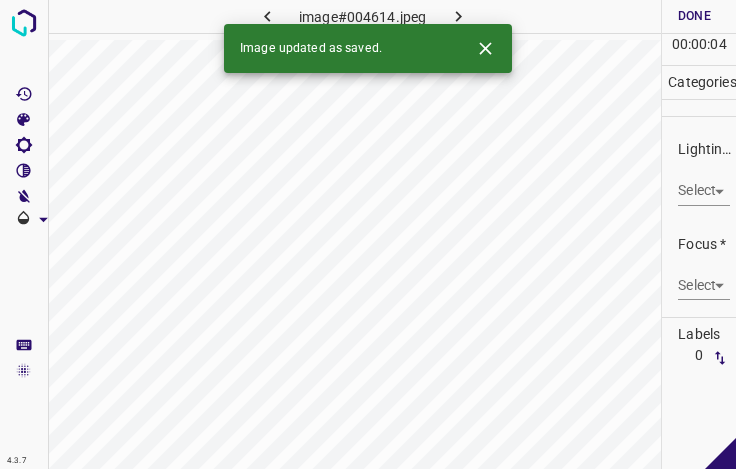 click on "4.3.7 image#004614.jpeg Done Skip 0 00   : 00   : 04   Categories Lighting *  Select ​ Focus *  Select ​ Overall *  Select ​ Labels   0 Categories 1 Lighting 2 Focus 3 Overall Tools Space Change between modes (Draw & Edit) I Auto labeling R Restore zoom M Zoom in N Zoom out Delete Delete selecte label Filters Z Restore filters X Saturation filter C Brightness filter V Contrast filter B Gray scale filter General O Download Image updated as saved. - Text - Hide - Delete" at bounding box center (368, 234) 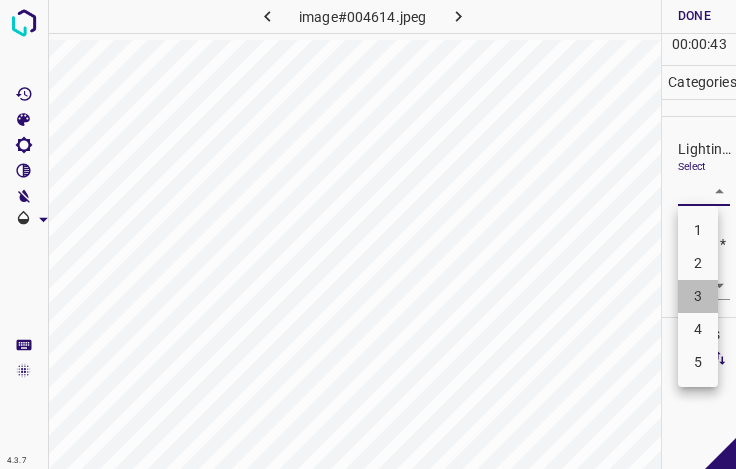 click on "3" at bounding box center [698, 296] 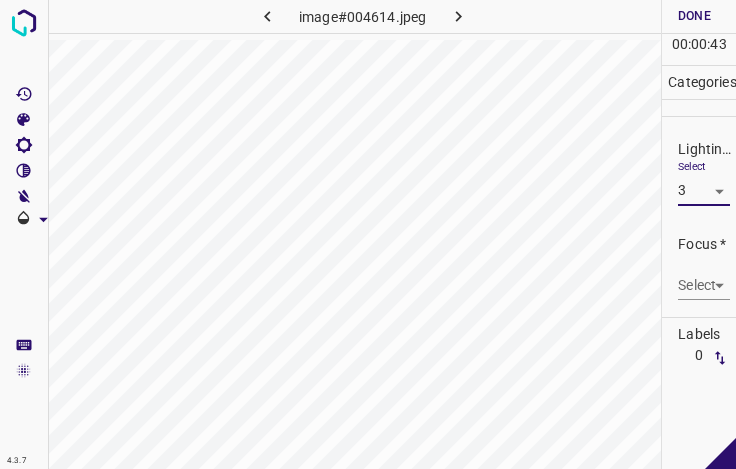 click on "4.3.7 image#004614.jpeg Done Skip 0 00   : 00   : 43   Categories Lighting *  Select 3 3 Focus *  Select ​ Overall *  Select ​ Labels   0 Categories 1 Lighting 2 Focus 3 Overall Tools Space Change between modes (Draw & Edit) I Auto labeling R Restore zoom M Zoom in N Zoom out Delete Delete selecte label Filters Z Restore filters X Saturation filter C Brightness filter V Contrast filter B Gray scale filter General O Download - Text - Hide - Delete" at bounding box center (368, 234) 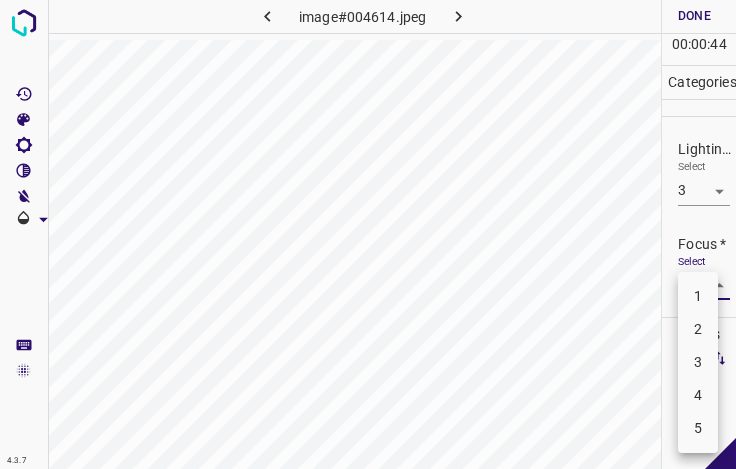 click on "4" at bounding box center [698, 395] 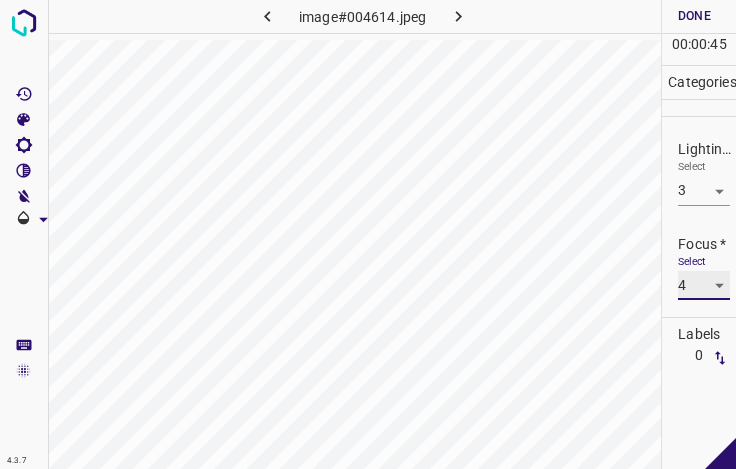 scroll, scrollTop: 98, scrollLeft: 0, axis: vertical 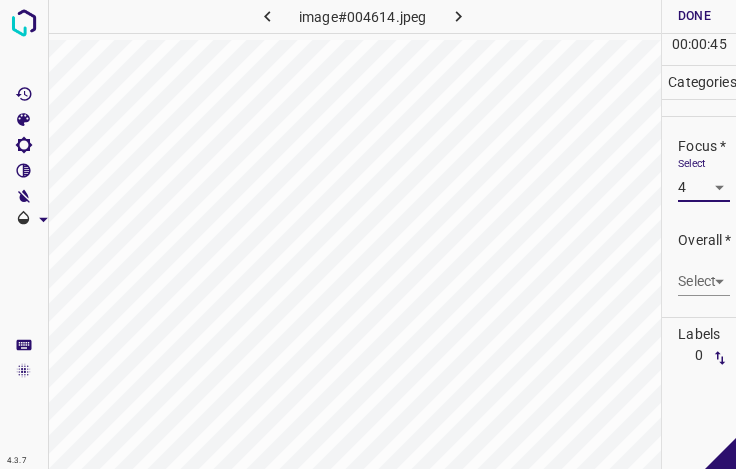 click on "4.3.7 image#004614.jpeg Done Skip 0 00   : 00   : 45   Categories Lighting *  Select 3 3 Focus *  Select 4 4 Overall *  Select ​ Labels   0 Categories 1 Lighting 2 Focus 3 Overall Tools Space Change between modes (Draw & Edit) I Auto labeling R Restore zoom M Zoom in N Zoom out Delete Delete selecte label Filters Z Restore filters X Saturation filter C Brightness filter V Contrast filter B Gray scale filter General O Download - Text - Hide - Delete" at bounding box center [368, 234] 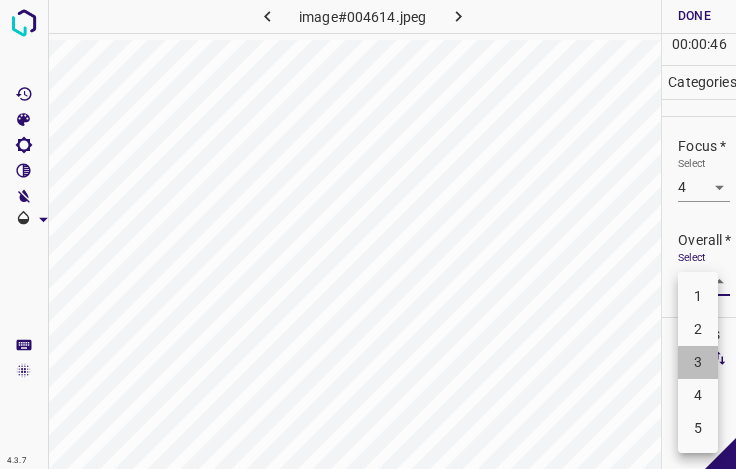 click on "3" at bounding box center (698, 362) 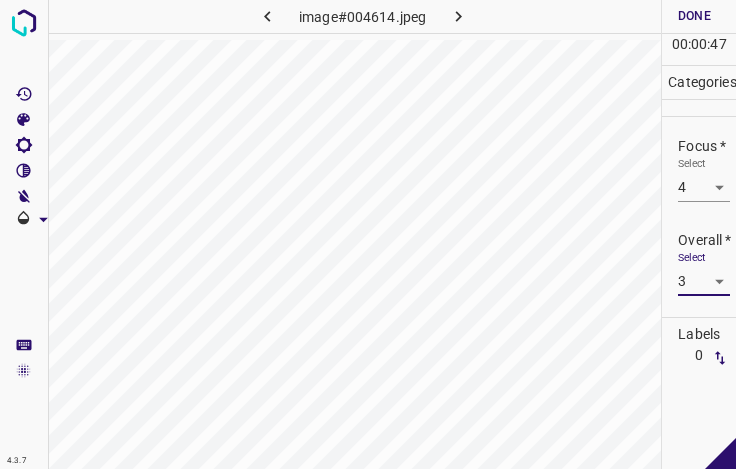 click on "Done" at bounding box center [694, 16] 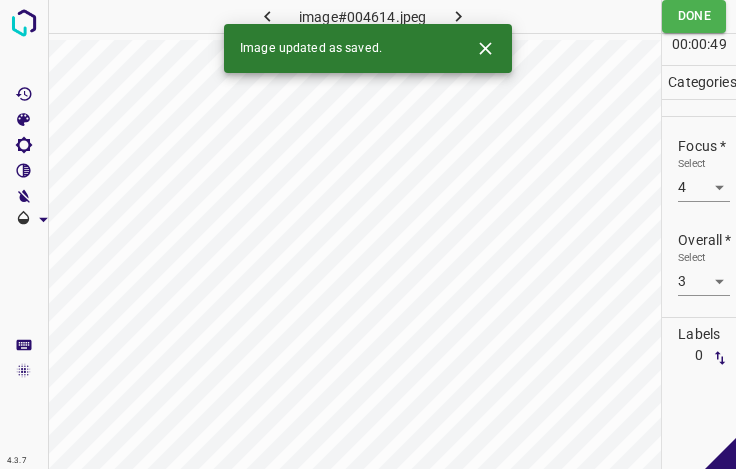 click 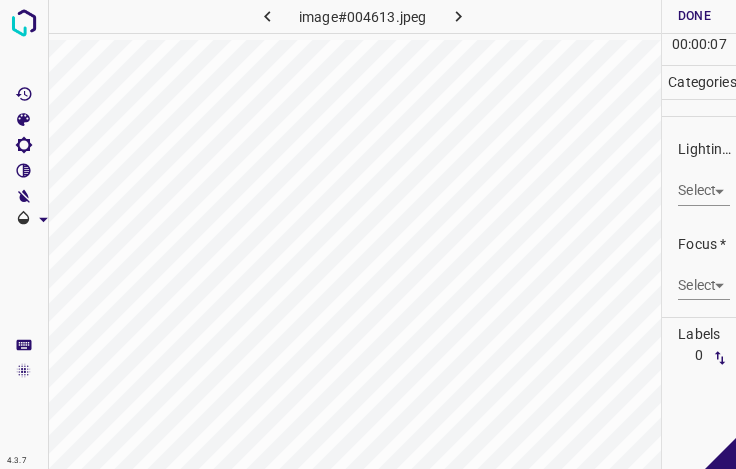 click on "4.3.7 image#004613.jpeg Done Skip 0 00   : 00   : 07   Categories Lighting *  Select ​ Focus *  Select ​ Overall *  Select ​ Labels   0 Categories 1 Lighting 2 Focus 3 Overall Tools Space Change between modes (Draw & Edit) I Auto labeling R Restore zoom M Zoom in N Zoom out Delete Delete selecte label Filters Z Restore filters X Saturation filter C Brightness filter V Contrast filter B Gray scale filter General O Download - Text - Hide - Delete" at bounding box center [368, 234] 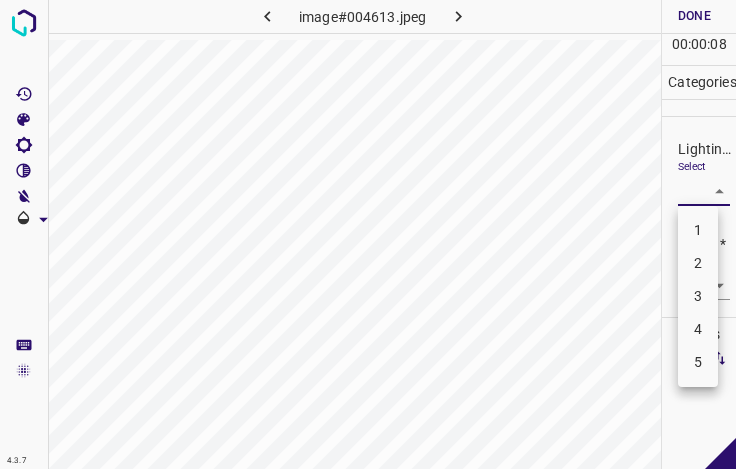 click on "4" at bounding box center (698, 329) 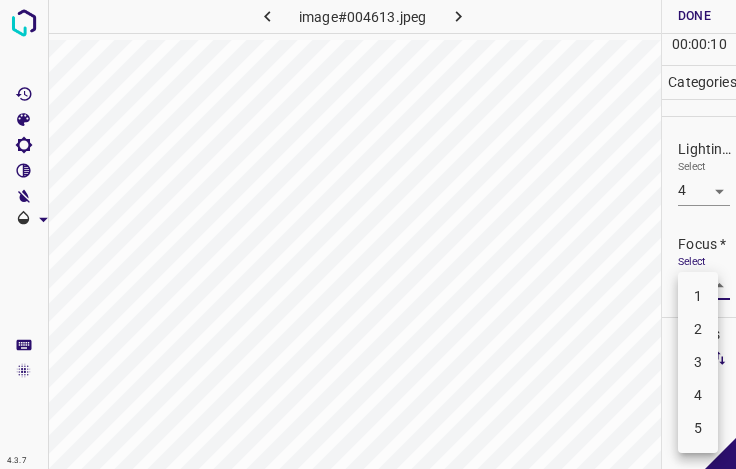 click on "4.3.7 image#004613.jpeg Done Skip 0 00   : 00   : 10   Categories Lighting *  Select 4 4 Focus *  Select ​ Overall *  Select ​ Labels   0 Categories 1 Lighting 2 Focus 3 Overall Tools Space Change between modes (Draw & Edit) I Auto labeling R Restore zoom M Zoom in N Zoom out Delete Delete selecte label Filters Z Restore filters X Saturation filter C Brightness filter V Contrast filter B Gray scale filter General O Download - Text - Hide - Delete 1 2 3 4 5" at bounding box center (368, 234) 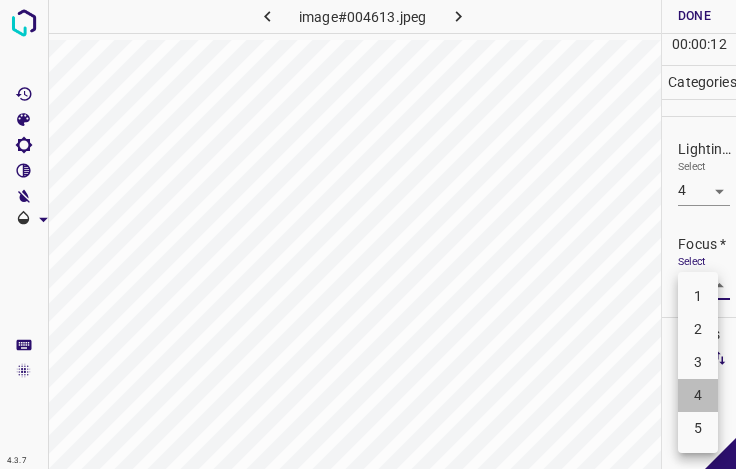 click on "4" at bounding box center (698, 395) 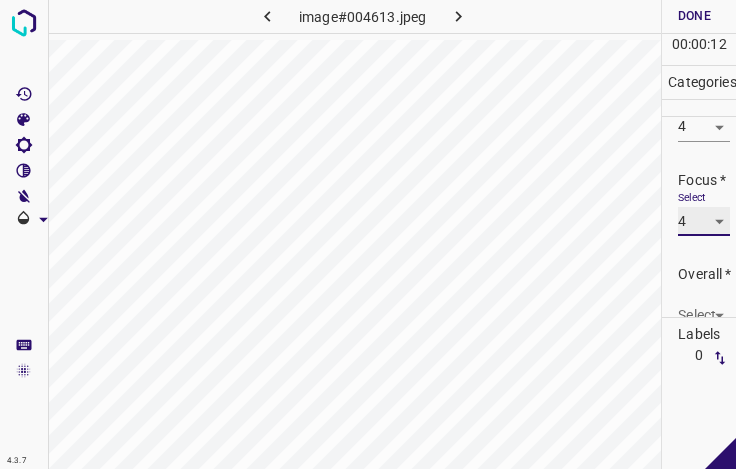 scroll, scrollTop: 98, scrollLeft: 0, axis: vertical 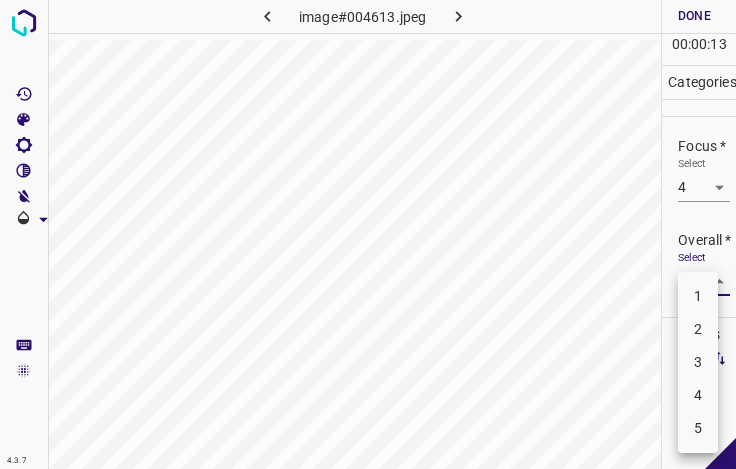 click on "4.3.7 image#004613.jpeg Done Skip 0 00   : 00   : 13   Categories Lighting *  Select 4 4 Focus *  Select 4 4 Overall *  Select ​ Labels   0 Categories 1 Lighting 2 Focus 3 Overall Tools Space Change between modes (Draw & Edit) I Auto labeling R Restore zoom M Zoom in N Zoom out Delete Delete selecte label Filters Z Restore filters X Saturation filter C Brightness filter V Contrast filter B Gray scale filter General O Download - Text - Hide - Delete 1 2 3 4 5" at bounding box center [368, 234] 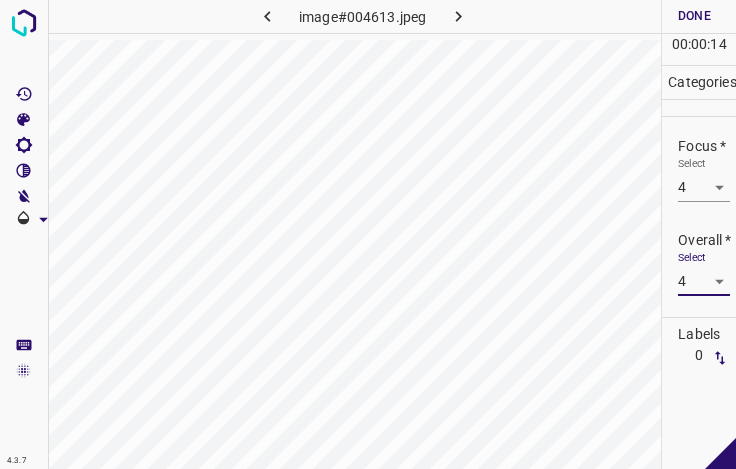 click on "Done" at bounding box center (694, 16) 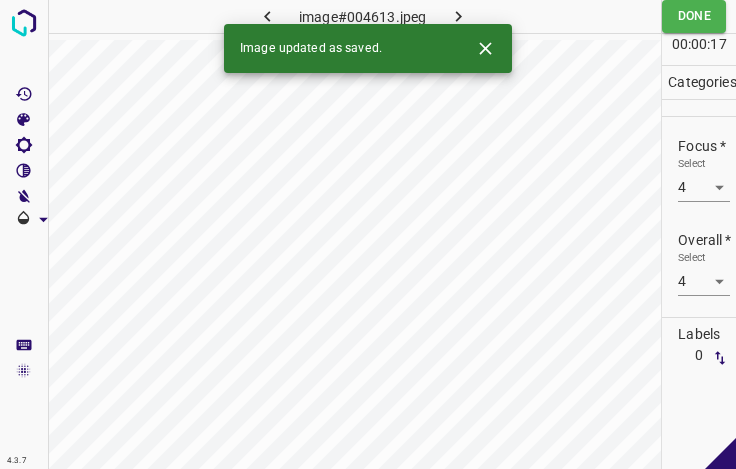 click 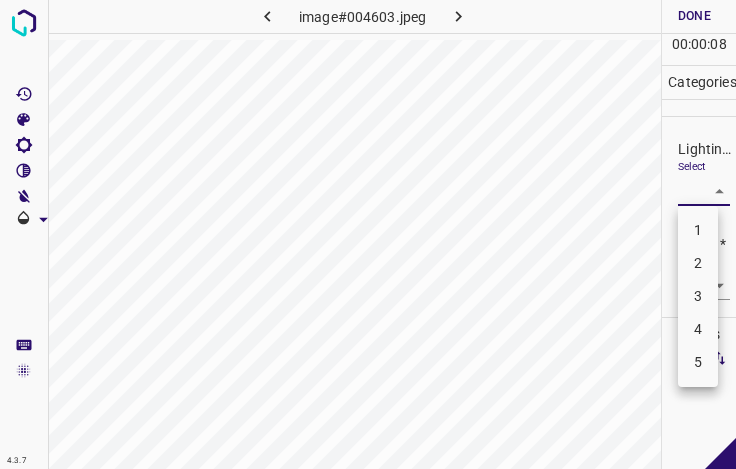 click on "4.3.7 image#004603.jpeg Done Skip 0 00   : 00   : 08   Categories Lighting *  Select ​ Focus *  Select ​ Overall *  Select ​ Labels   0 Categories 1 Lighting 2 Focus 3 Overall Tools Space Change between modes (Draw & Edit) I Auto labeling R Restore zoom M Zoom in N Zoom out Delete Delete selecte label Filters Z Restore filters X Saturation filter C Brightness filter V Contrast filter B Gray scale filter General O Download - Text - Hide - Delete 1 2 3 4 5" at bounding box center (368, 234) 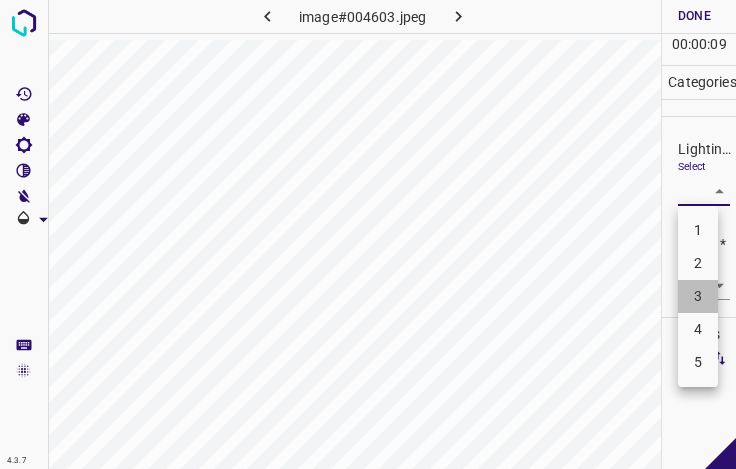 click on "3" at bounding box center (698, 296) 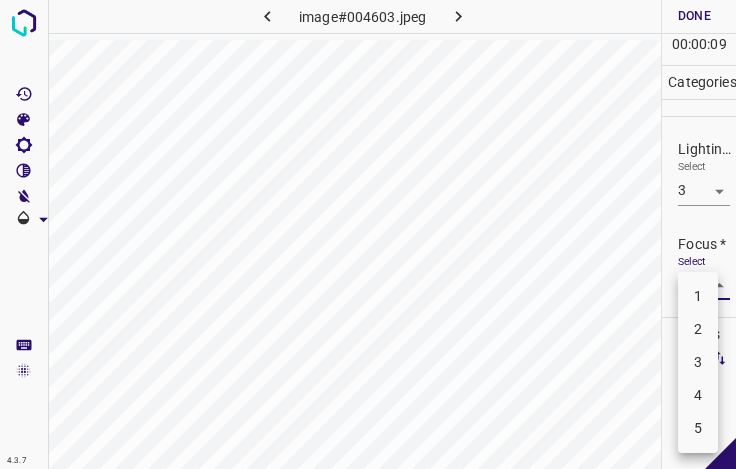 click on "4.3.7 image#004603.jpeg Done Skip 0 00 : 00 : 09 Categories Lighting * Select 3 3 Focus * Select ​ Overall * Select ​ Labels 0 Categories 1 Lighting 2 Focus 3 Overall Tools Space Change between modes (Draw & Edit) I Auto labeling R Restore zoom M Zoom in N Zoom out Delete Delete selecte label Filters Z Restore filters X Saturation filter C Brightness filter V Contrast filter B Gray scale filter General O Download - Text - Hide - Delete 1 2 3 4 5" at bounding box center (368, 234) 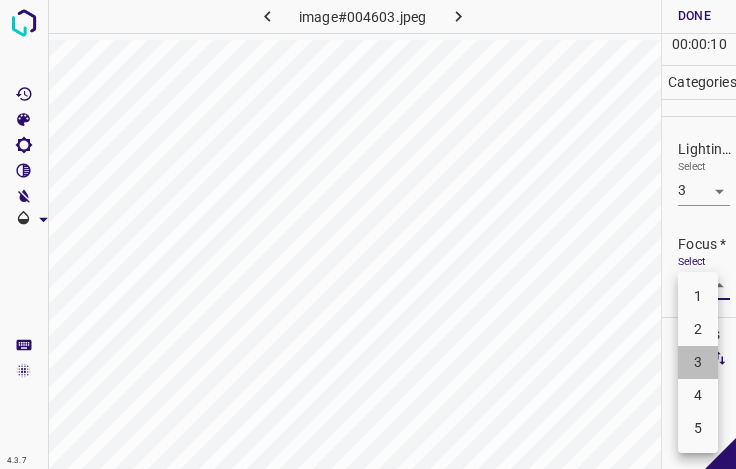 click on "3" at bounding box center [698, 362] 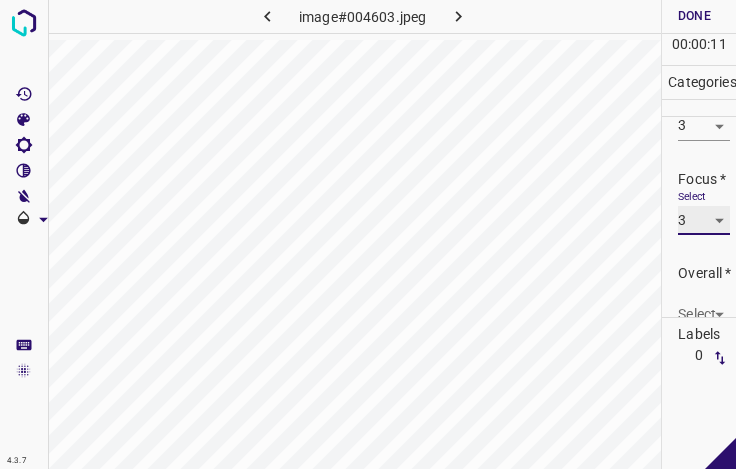 scroll, scrollTop: 98, scrollLeft: 0, axis: vertical 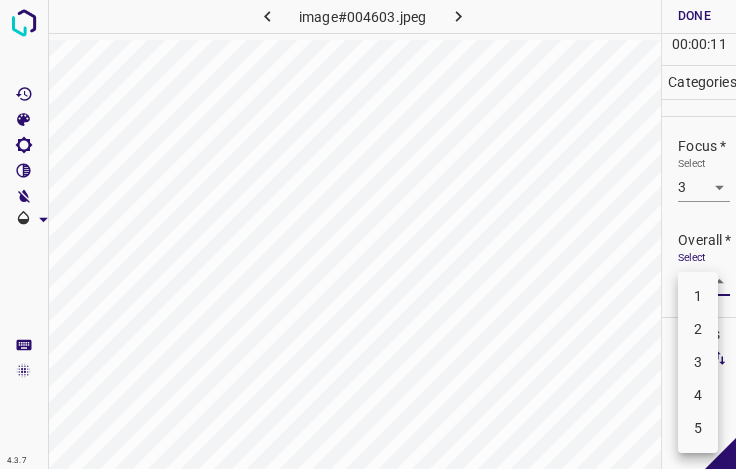 click on "4.3.7 image#004603.jpeg Done Skip 0 00   : 00   : 11   Categories Lighting *  Select 3 3 Focus *  Select 3 3 Overall *  Select ​ Labels   0 Categories 1 Lighting 2 Focus 3 Overall Tools Space Change between modes (Draw & Edit) I Auto labeling R Restore zoom M Zoom in N Zoom out Delete Delete selecte label Filters Z Restore filters X Saturation filter C Brightness filter V Contrast filter B Gray scale filter General O Download - Text - Hide - Delete 1 2 3 4 5" at bounding box center [368, 234] 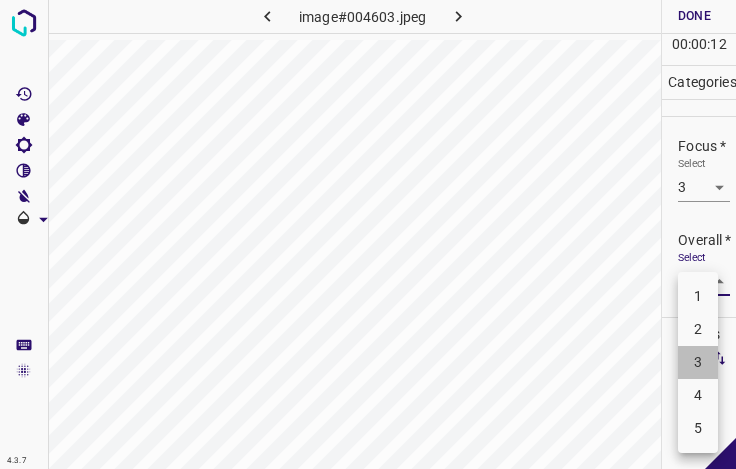 click on "3" at bounding box center (698, 362) 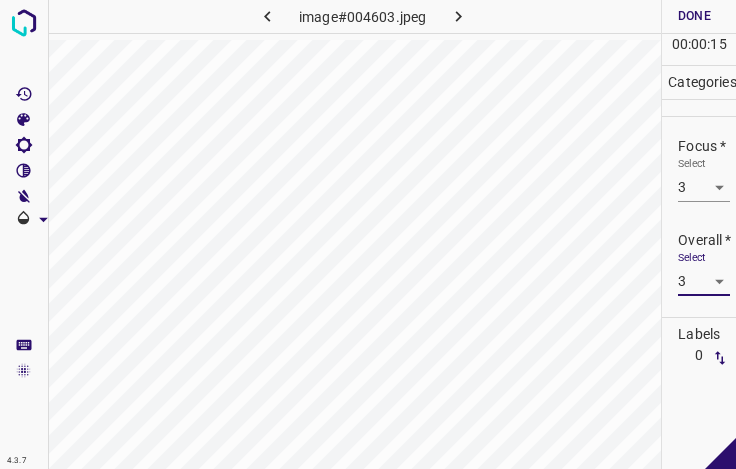 click on "Done" at bounding box center [694, 16] 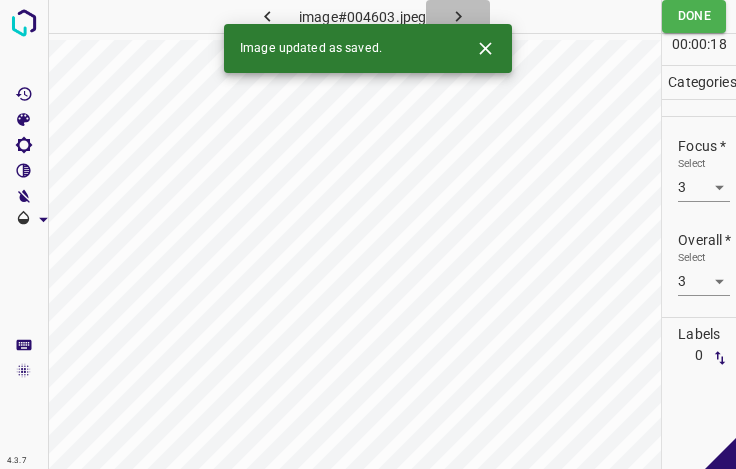 click 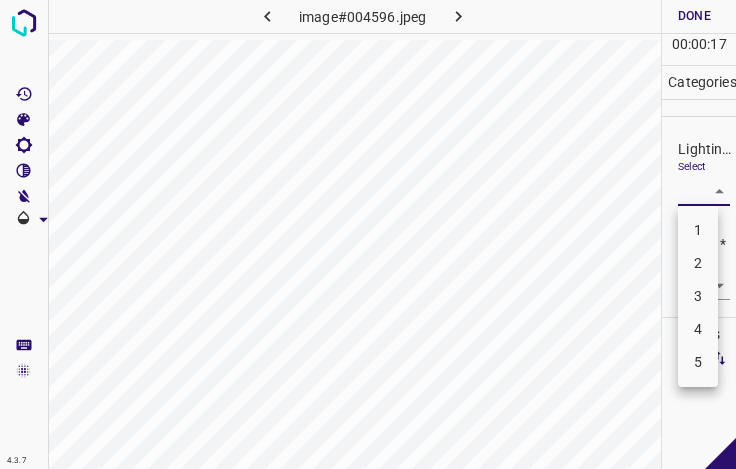 click on "4.3.7 image#004596.jpeg Done Skip 0 00 : 00 : 17 Categories Lighting * Select ​ Focus * Select ​ Overall * Select ​ Labels 0 Categories 1 Lighting 2 Focus 3 Overall Tools Space Change between modes (Draw & Edit) I Auto labeling R Restore zoom M Zoom in N Zoom out Delete Delete selecte label Filters Z Restore filters X Saturation filter C Brightness filter V Contrast filter B Gray scale filter General O Download - Text - Hide - Delete 1 2 3 4 5" at bounding box center [368, 234] 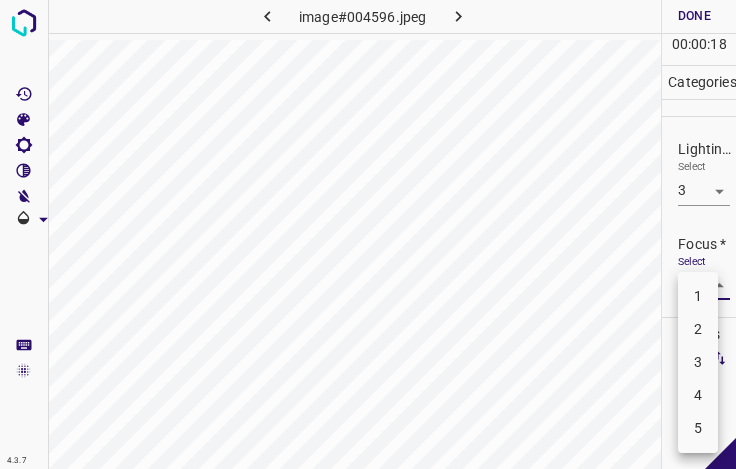 click on "4.3.7 image#004596.jpeg Done Skip 0 00   : 00   : 18   Categories Lighting *  Select 3 3 Focus *  Select ​ Overall *  Select ​ Labels   0 Categories 1 Lighting 2 Focus 3 Overall Tools Space Change between modes (Draw & Edit) I Auto labeling R Restore zoom M Zoom in N Zoom out Delete Delete selecte label Filters Z Restore filters X Saturation filter C Brightness filter V Contrast filter B Gray scale filter General O Download - Text - Hide - Delete 1 2 3 4 5" at bounding box center [368, 234] 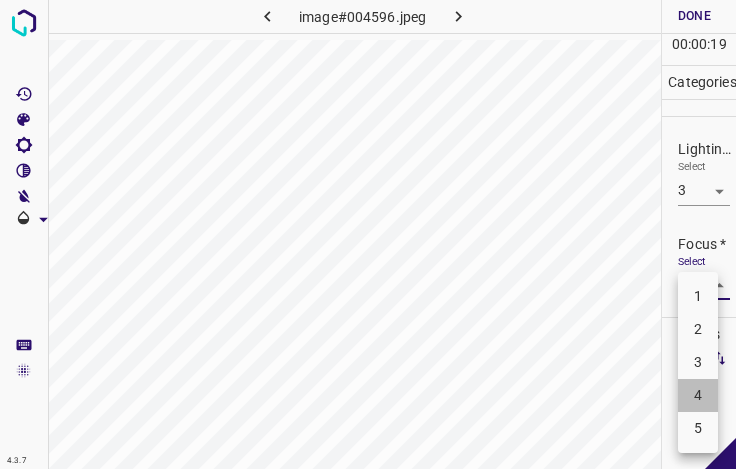 click on "4" at bounding box center [698, 395] 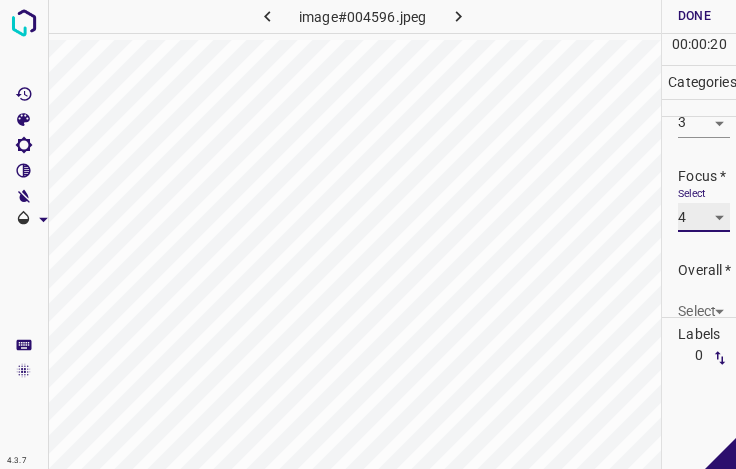 scroll, scrollTop: 98, scrollLeft: 0, axis: vertical 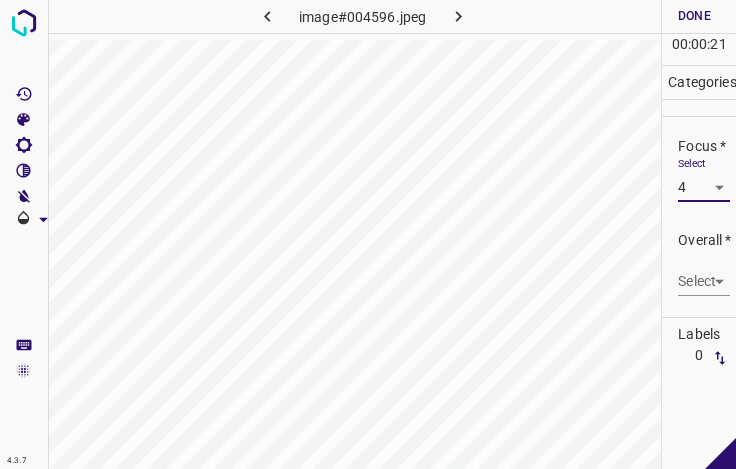 click on "4.3.7 image#004596.jpeg Done Skip 0 00   : 00   : 21   Categories Lighting *  Select 3 3 Focus *  Select 4 4 Overall *  Select ​ Labels   0 Categories 1 Lighting 2 Focus 3 Overall Tools Space Change between modes (Draw & Edit) I Auto labeling R Restore zoom M Zoom in N Zoom out Delete Delete selecte label Filters Z Restore filters X Saturation filter C Brightness filter V Contrast filter B Gray scale filter General O Download - Text - Hide - Delete" at bounding box center [368, 234] 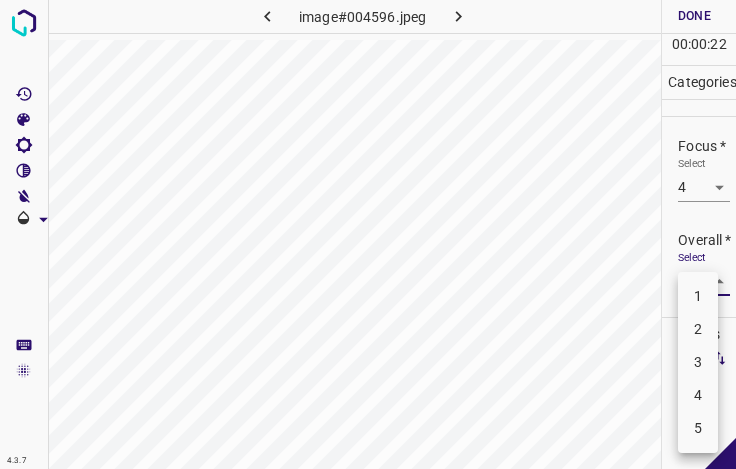click on "3" at bounding box center [698, 362] 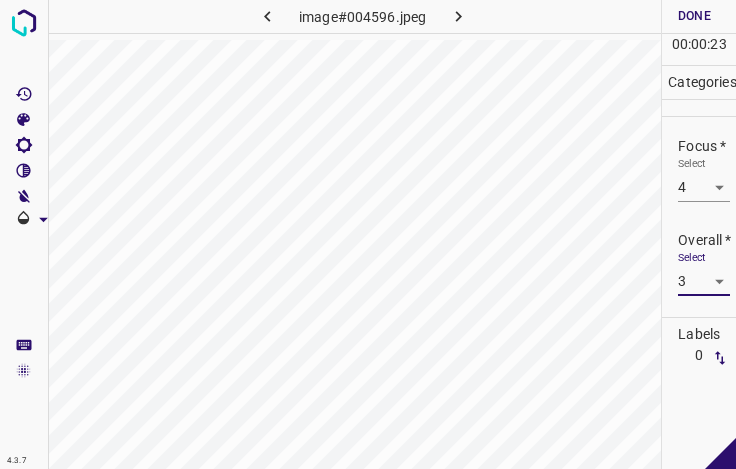 click on "Done" at bounding box center (694, 16) 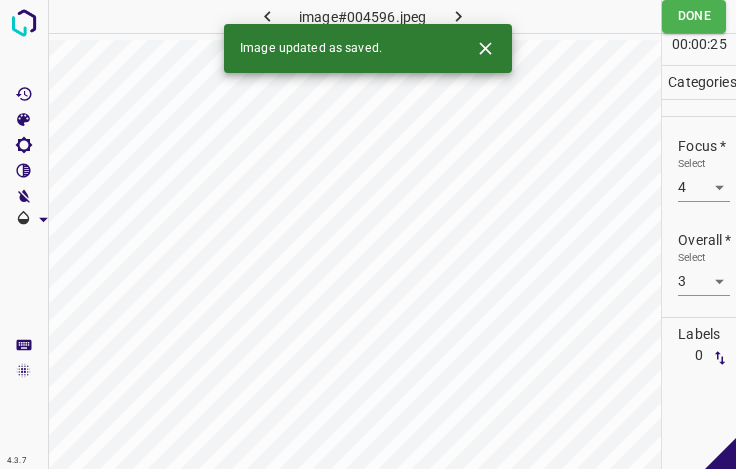 click 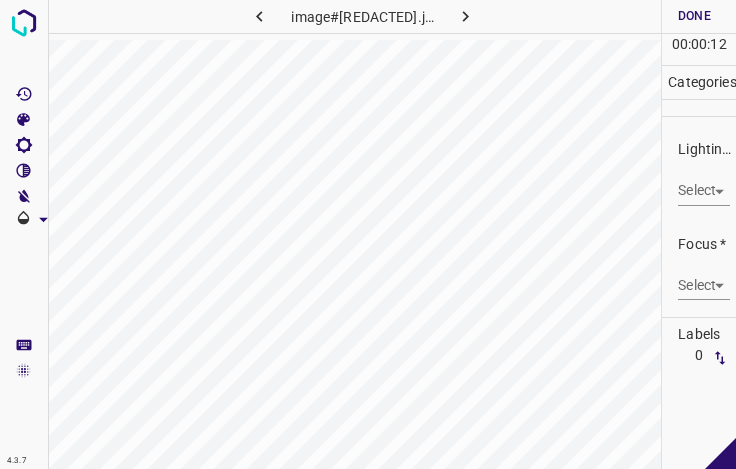 click on "4.3.7 image#[REDACTED].jpeg Done Skip 0 00   : 00   : 12   Categories Lighting *  Select ​ Focus *  Select ​ Overall *  Select ​ Labels   0 Categories 1 Lighting 2 Focus 3 Overall Tools Space Change between modes (Draw & Edit) I Auto labeling R Restore zoom M Zoom in N Zoom out Delete Delete selecte label Filters Z Restore filters X Saturation filter C Brightness filter V Contrast filter B Gray scale filter General O Download - Text - Hide - Delete" at bounding box center (368, 234) 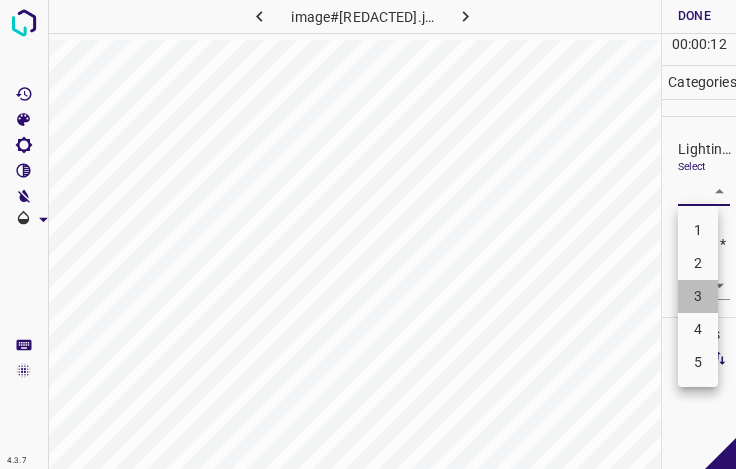 click on "3" at bounding box center [698, 296] 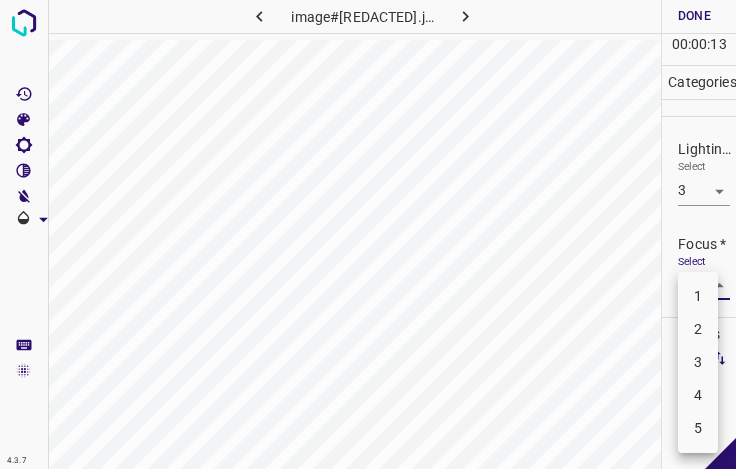 click on "4.3.7 image#000617.jpeg Done Skip 0 00   : 00   : 13   Categories Lighting *  Select 3 3 Focus *  Select ​ Overall *  Select ​ Labels   0 Categories 1 Lighting 2 Focus 3 Overall Tools Space Change between modes (Draw & Edit) I Auto labeling R Restore zoom M Zoom in N Zoom out Delete Delete selecte label Filters Z Restore filters X Saturation filter C Brightness filter V Contrast filter B Gray scale filter General O Download - Text - Hide - Delete 1 2 3 4 5" at bounding box center [368, 234] 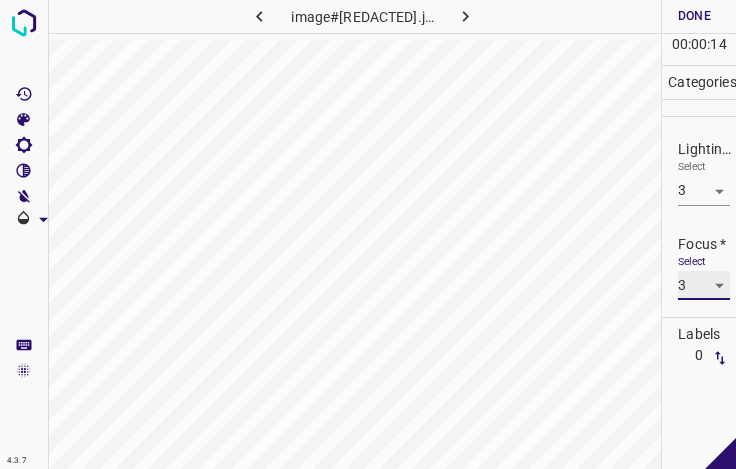 scroll, scrollTop: 98, scrollLeft: 0, axis: vertical 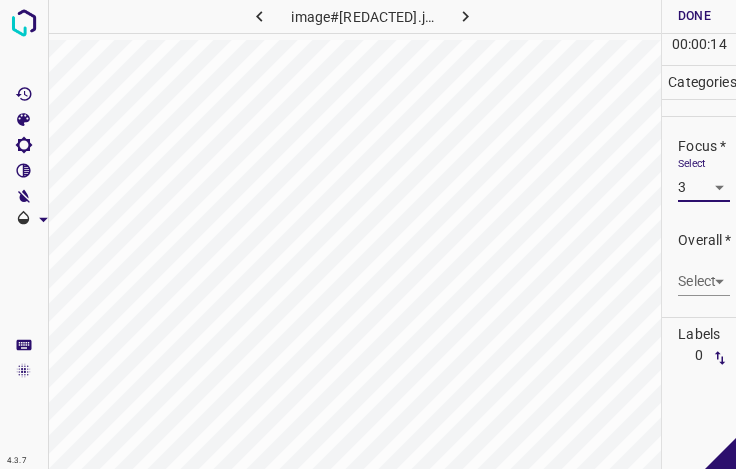click on "4.3.7 image#000617.jpeg Done Skip 0 00   : 00   : 14   Categories Lighting *  Select 3 3 Focus *  Select 3 3 Overall *  Select ​ Labels   0 Categories 1 Lighting 2 Focus 3 Overall Tools Space Change between modes (Draw & Edit) I Auto labeling R Restore zoom M Zoom in N Zoom out Delete Delete selecte label Filters Z Restore filters X Saturation filter C Brightness filter V Contrast filter B Gray scale filter General O Download - Text - Hide - Delete" at bounding box center (368, 234) 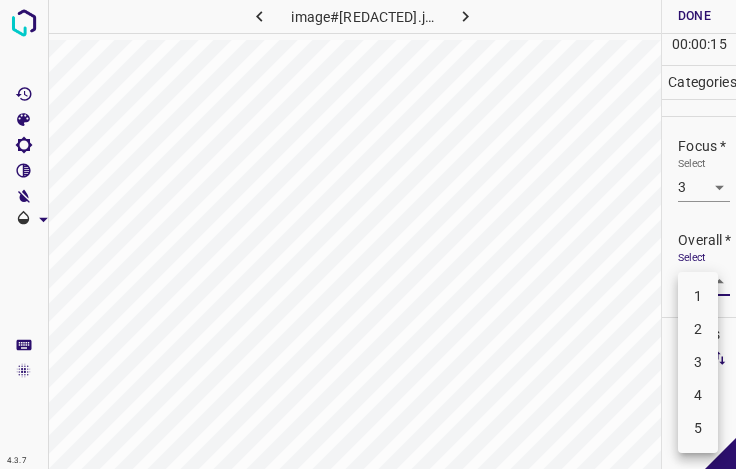 click on "3" at bounding box center (698, 362) 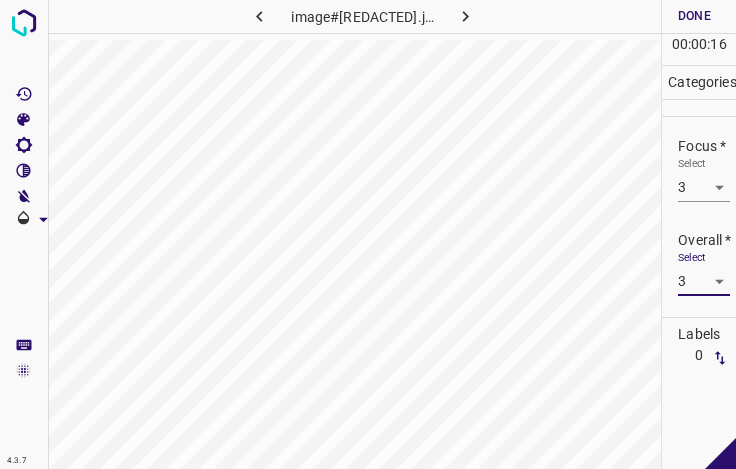 click on "Done" at bounding box center [694, 16] 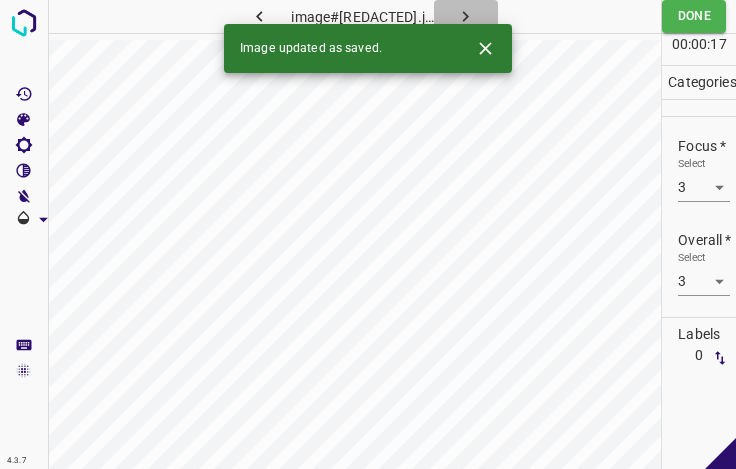 click 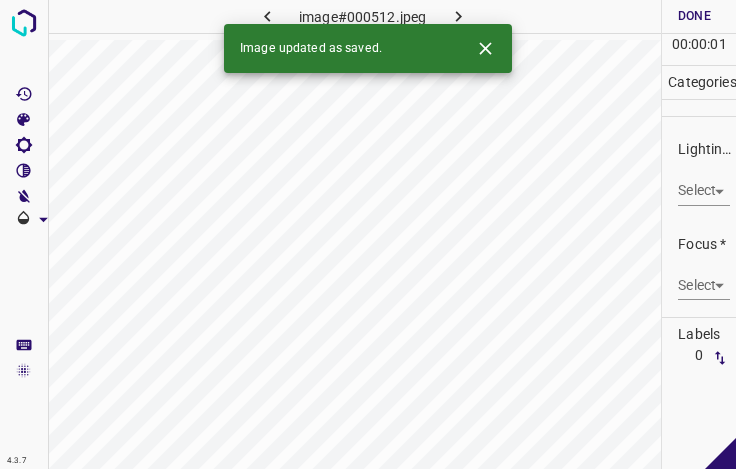 click on "4.3.7 image#000512.jpeg Done Skip 0 00   : 00   : 01   Categories Lighting *  Select ​ Focus *  Select ​ Overall *  Select ​ Labels   0 Categories 1 Lighting 2 Focus 3 Overall Tools Space Change between modes (Draw & Edit) I Auto labeling R Restore zoom M Zoom in N Zoom out Delete Delete selecte label Filters Z Restore filters X Saturation filter C Brightness filter V Contrast filter B Gray scale filter General O Download Image updated as saved. - Text - Hide - Delete" at bounding box center [368, 234] 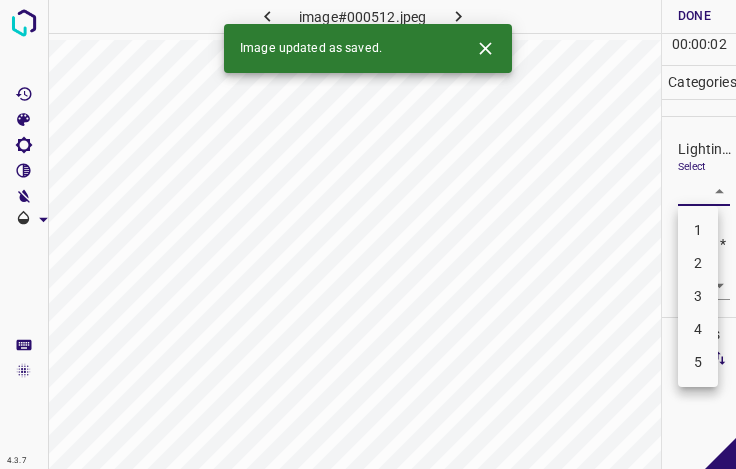 click on "3" at bounding box center (698, 296) 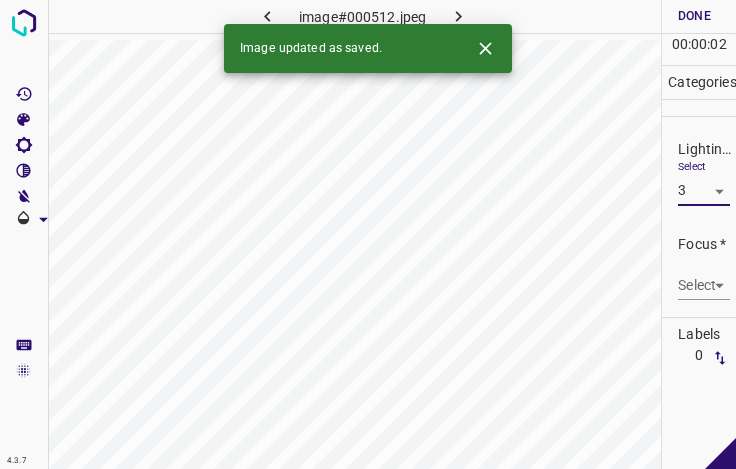 click on "4.3.7 image#000512.jpeg Done Skip 0 00   : 00   : 02   Categories Lighting *  Select 3 3 Focus *  Select ​ Overall *  Select ​ Labels   0 Categories 1 Lighting 2 Focus 3 Overall Tools Space Change between modes (Draw & Edit) I Auto labeling R Restore zoom M Zoom in N Zoom out Delete Delete selecte label Filters Z Restore filters X Saturation filter C Brightness filter V Contrast filter B Gray scale filter General O Download Image updated as saved. - Text - Hide - Delete 1 2 3 4 5" at bounding box center (368, 234) 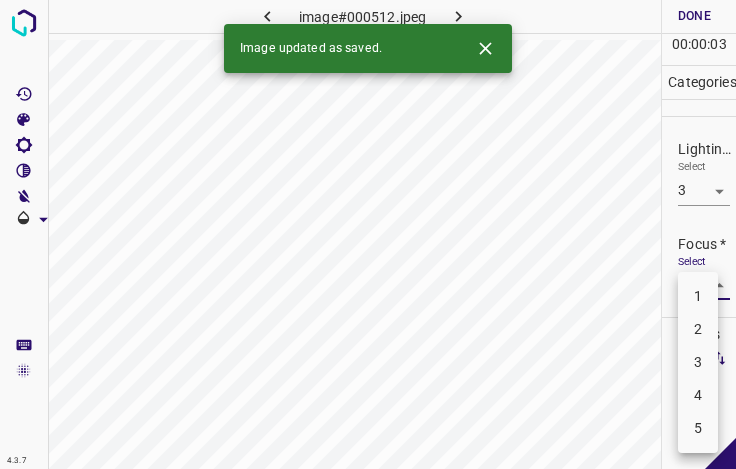 click on "4" at bounding box center [698, 395] 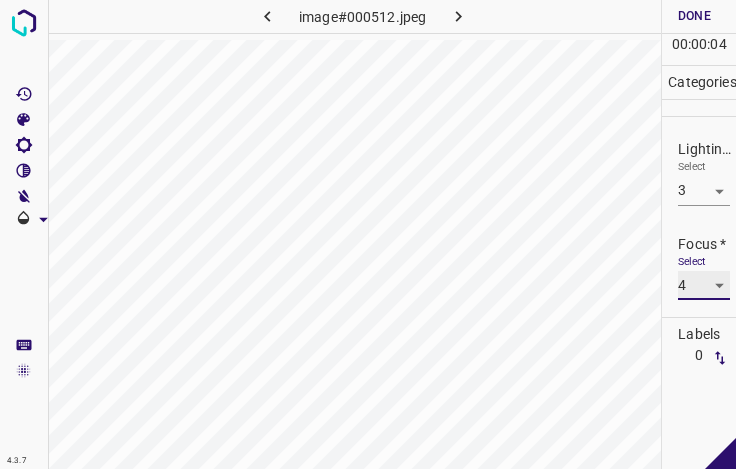 scroll, scrollTop: 98, scrollLeft: 0, axis: vertical 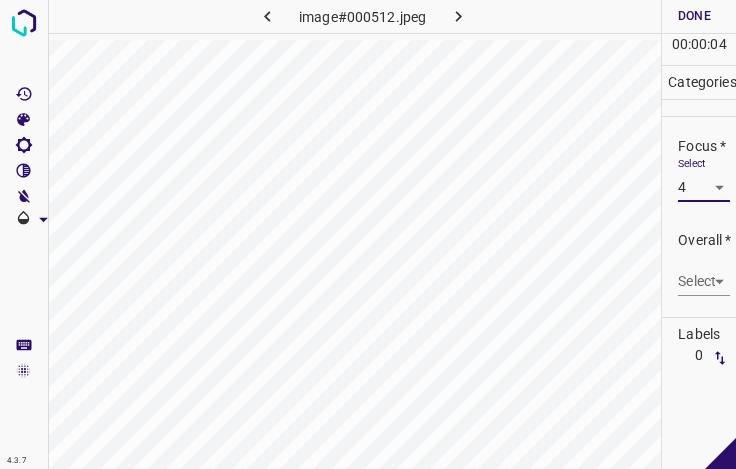 click on "4.3.7 image#000512.jpeg Done Skip 0 00   : 00   : 04   Categories Lighting *  Select 3 3 Focus *  Select 4 4 Overall *  Select ​ Labels   0 Categories 1 Lighting 2 Focus 3 Overall Tools Space Change between modes (Draw & Edit) I Auto labeling R Restore zoom M Zoom in N Zoom out Delete Delete selecte label Filters Z Restore filters X Saturation filter C Brightness filter V Contrast filter B Gray scale filter General O Download - Text - Hide - Delete" at bounding box center (368, 234) 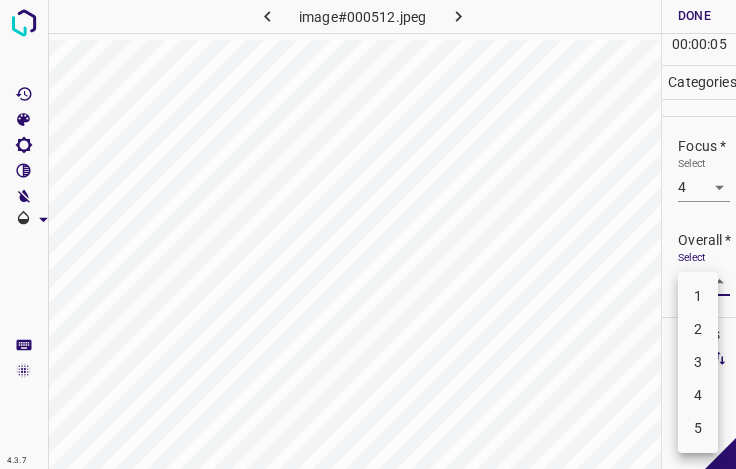 click on "3" at bounding box center (698, 362) 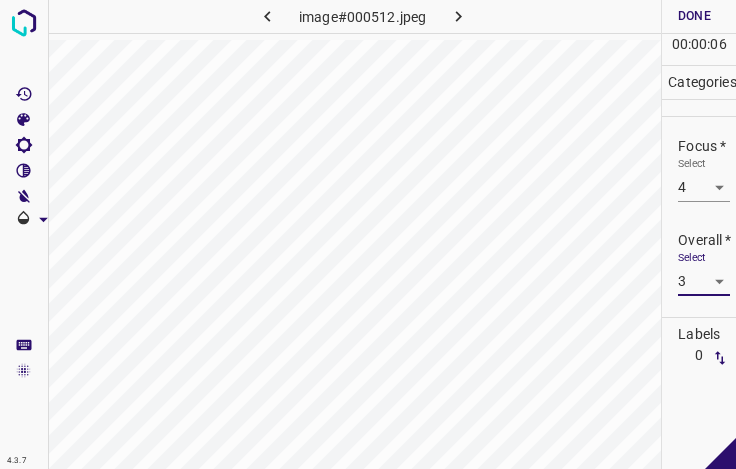 click on "Done" at bounding box center [694, 16] 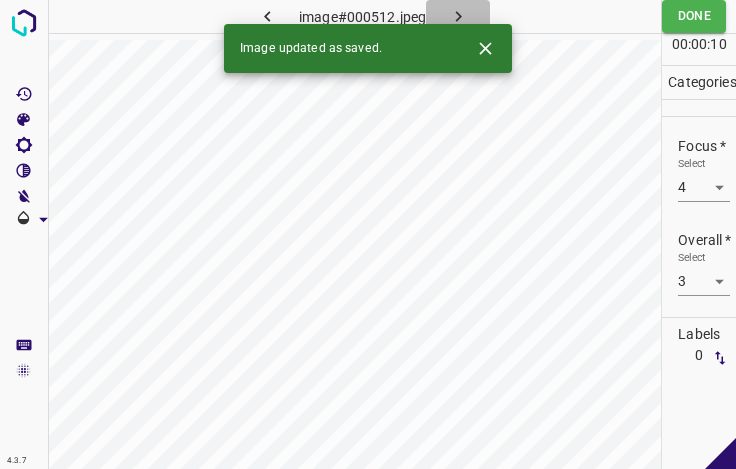 click 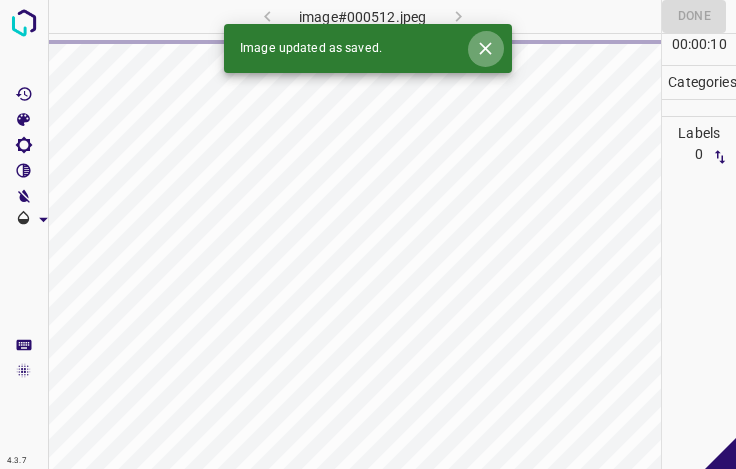 click 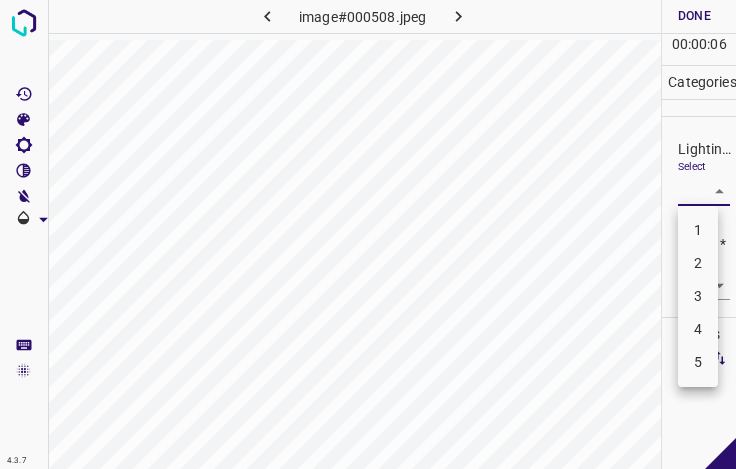 click on "4.3.7 image#000508.jpeg Done Skip 0 00   : 00   : 06   Categories Lighting *  Select ​ Focus *  Select ​ Overall *  Select ​ Labels   0 Categories 1 Lighting 2 Focus 3 Overall Tools Space Change between modes (Draw & Edit) I Auto labeling R Restore zoom M Zoom in N Zoom out Delete Delete selecte label Filters Z Restore filters X Saturation filter C Brightness filter V Contrast filter B Gray scale filter General O Download - Text - Hide - Delete 1 2 3 4 5" at bounding box center (368, 234) 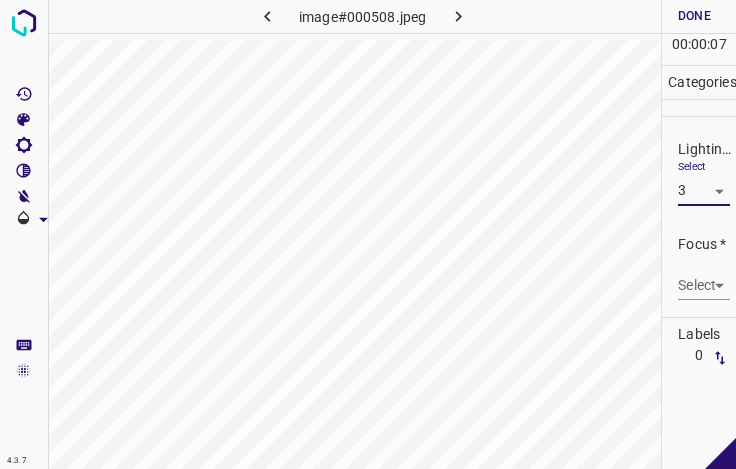 click on "4.3.7 image#000508.jpeg Done Skip 0 00   : 00   : 07   Categories Lighting *  Select 3 3 Focus *  Select ​ Overall *  Select ​ Labels   0 Categories 1 Lighting 2 Focus 3 Overall Tools Space Change between modes (Draw & Edit) I Auto labeling R Restore zoom M Zoom in N Zoom out Delete Delete selecte label Filters Z Restore filters X Saturation filter C Brightness filter V Contrast filter B Gray scale filter General O Download - Text - Hide - Delete" at bounding box center (368, 234) 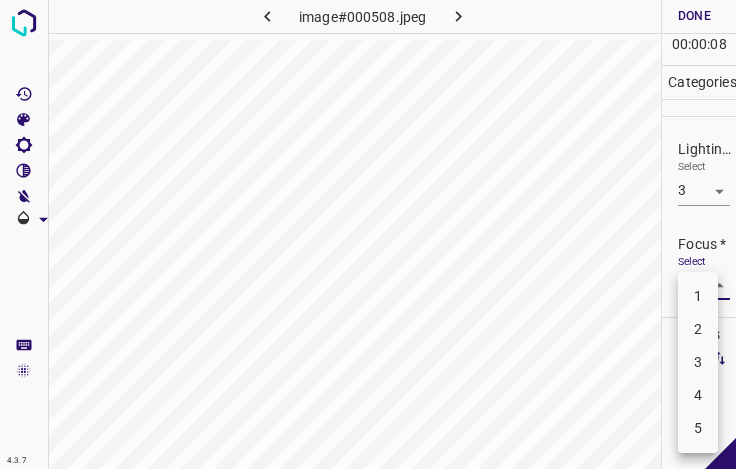 click on "3" at bounding box center (698, 362) 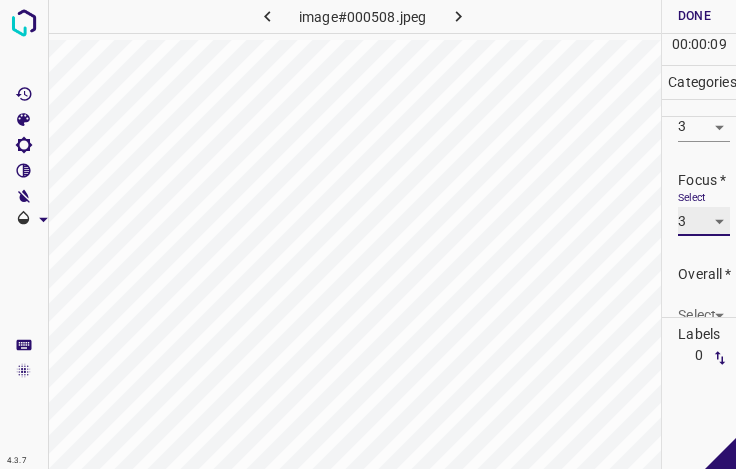 scroll, scrollTop: 98, scrollLeft: 0, axis: vertical 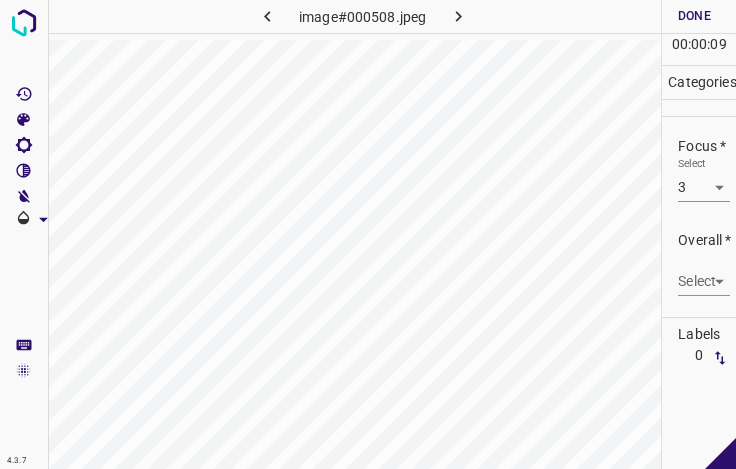 click on "Select ​" at bounding box center [704, 273] 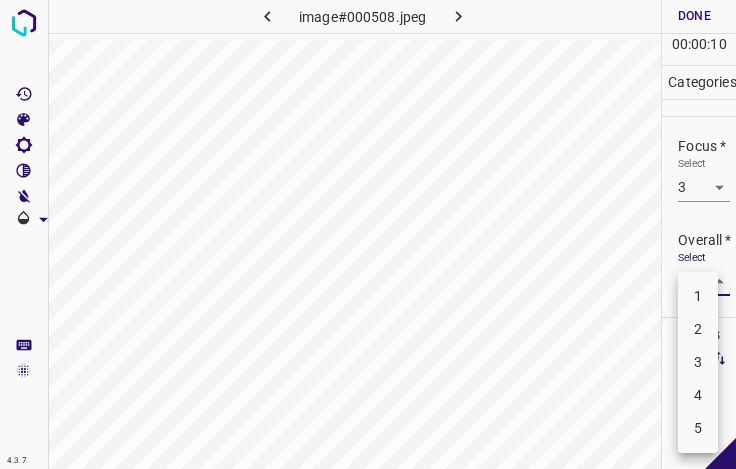 click on "3" at bounding box center [698, 362] 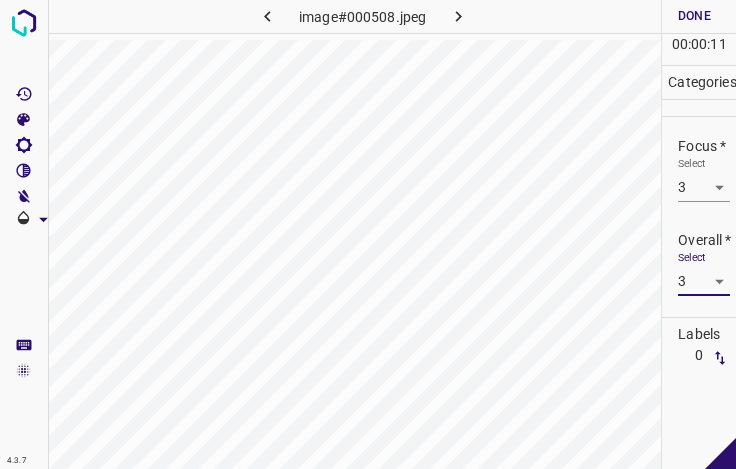 click on "Done" at bounding box center (694, 16) 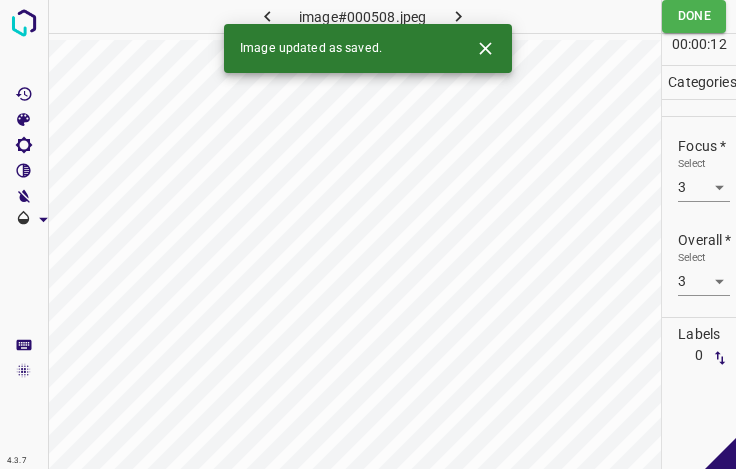 click 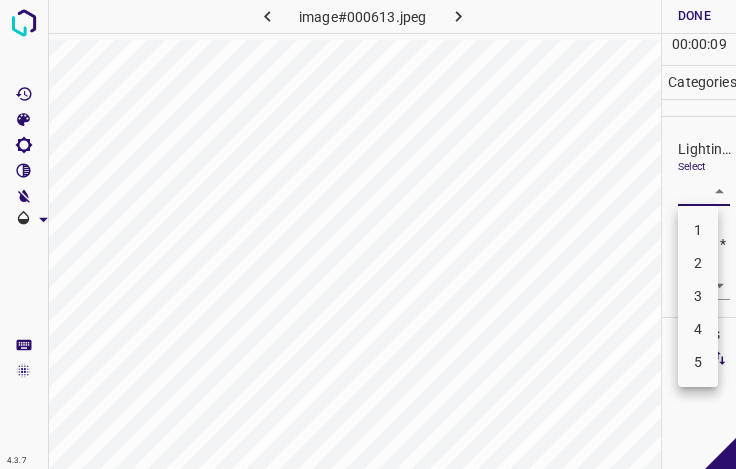click on "4.3.7 image#000613.jpeg Done Skip 0 00   : 00   : 09   Categories Lighting *  Select ​ Focus *  Select ​ Overall *  Select ​ Labels   0 Categories 1 Lighting 2 Focus 3 Overall Tools Space Change between modes (Draw & Edit) I Auto labeling R Restore zoom M Zoom in N Zoom out Delete Delete selecte label Filters Z Restore filters X Saturation filter C Brightness filter V Contrast filter B Gray scale filter General O Download - Text - Hide - Delete 1 2 3 4 5" at bounding box center [368, 234] 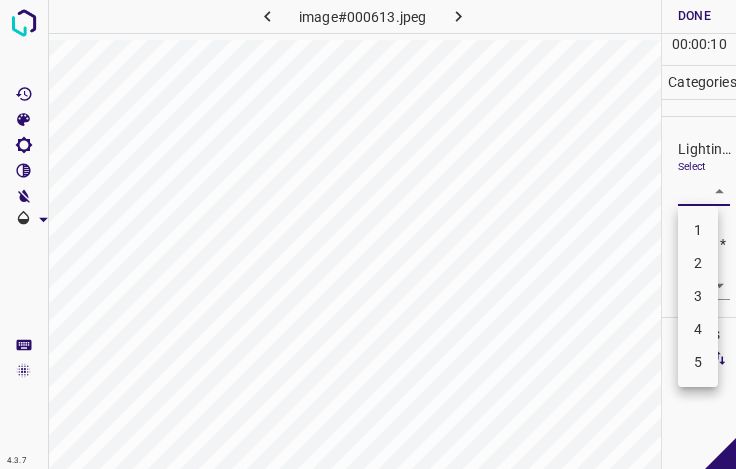 click on "3" at bounding box center [698, 296] 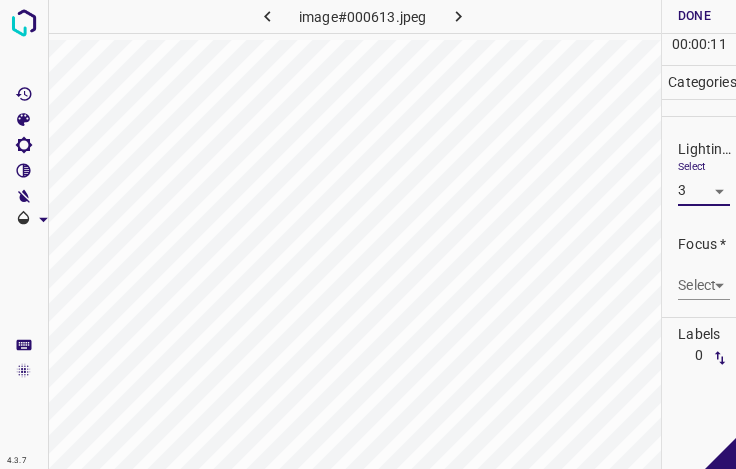 click on "4.3.7 image#000613.jpeg Done Skip 0 00   : 00   : 11   Categories Lighting *  Select 3 3 Focus *  Select ​ Overall *  Select ​ Labels   0 Categories 1 Lighting 2 Focus 3 Overall Tools Space Change between modes (Draw & Edit) I Auto labeling R Restore zoom M Zoom in N Zoom out Delete Delete selecte label Filters Z Restore filters X Saturation filter C Brightness filter V Contrast filter B Gray scale filter General O Download - Text - Hide - Delete" at bounding box center [368, 234] 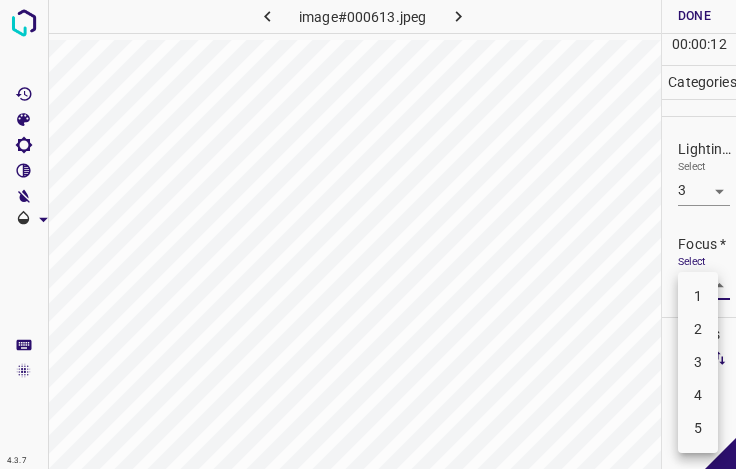 click on "3" at bounding box center [698, 362] 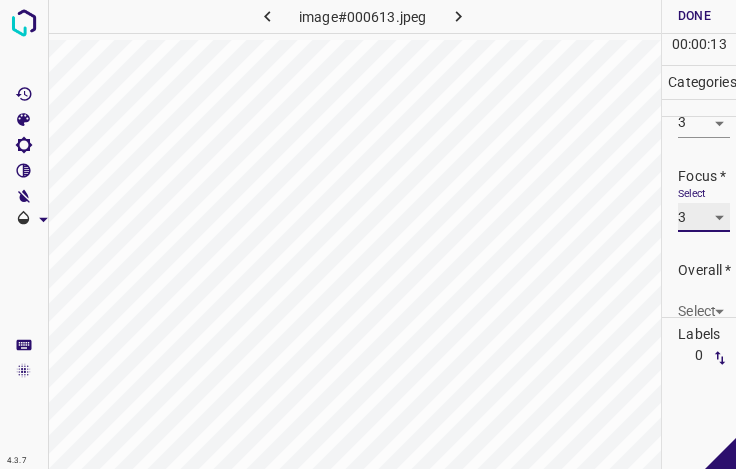 scroll, scrollTop: 98, scrollLeft: 0, axis: vertical 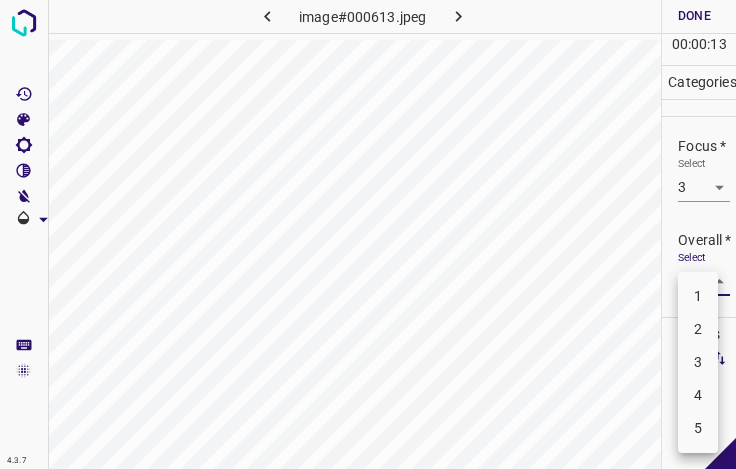 click on "4.3.7 image#[REDACTED].jpeg Done Skip 0 00   : 00   : 13   Categories Lighting *  Select 3 3 Focus *  Select 3 3 Overall *  Select ​ Labels   0 Categories 1 Lighting 2 Focus 3 Overall Tools Space Change between modes (Draw & Edit) I Auto labeling R Restore zoom M Zoom in N Zoom out Delete Delete selecte label Filters Z Restore filters X Saturation filter C Brightness filter V Contrast filter B Gray scale filter General O Download - Text - Hide - Delete 1 2 3 4 5" at bounding box center [368, 234] 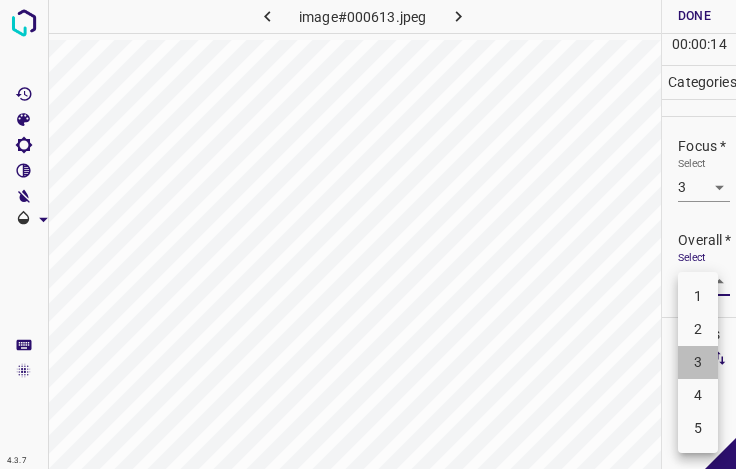 click on "3" at bounding box center (698, 362) 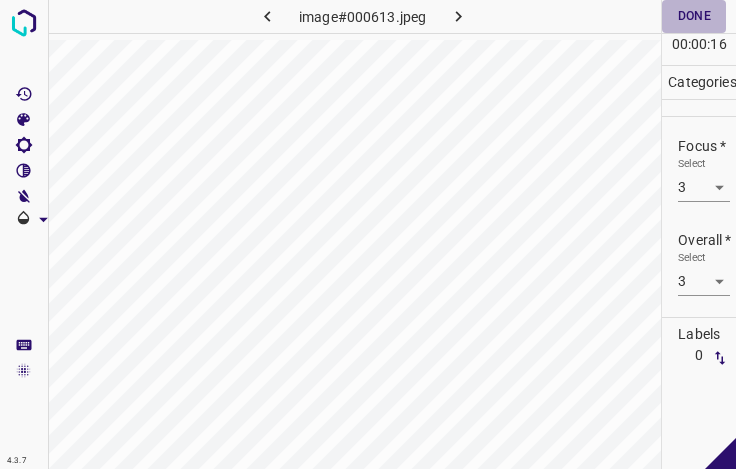 click on "Done" at bounding box center [694, 16] 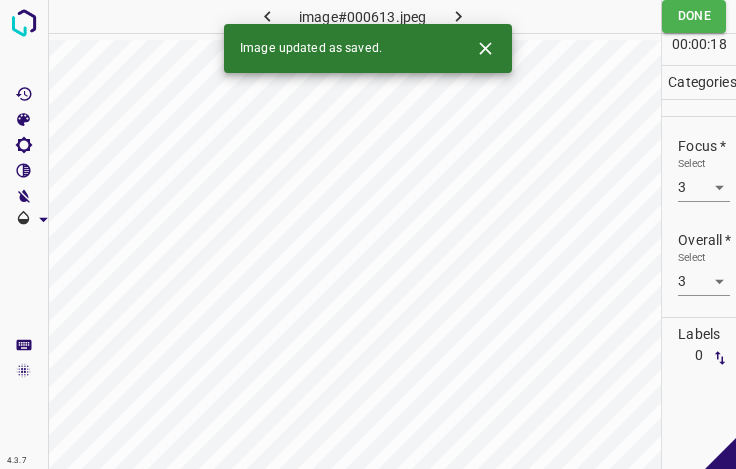 click 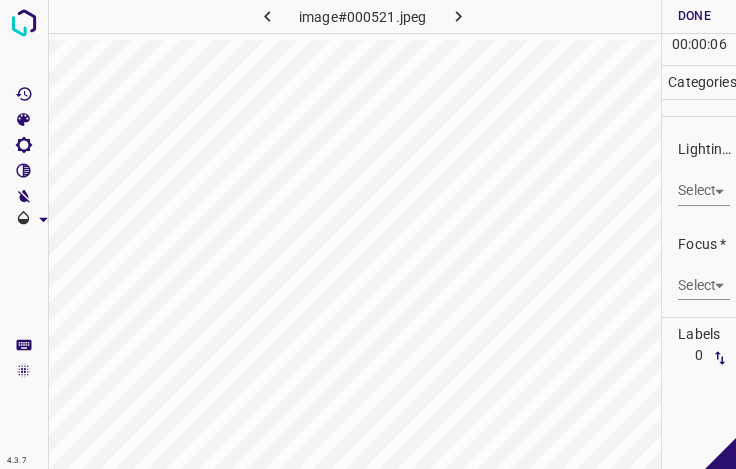 click on "4.3.7 image#000521.jpeg Done Skip 0 00   : 00   : 06   Categories Lighting *  Select ​ Focus *  Select ​ Overall *  Select ​ Labels   0 Categories 1 Lighting 2 Focus 3 Overall Tools Space Change between modes (Draw & Edit) I Auto labeling R Restore zoom M Zoom in N Zoom out Delete Delete selecte label Filters Z Restore filters X Saturation filter C Brightness filter V Contrast filter B Gray scale filter General O Download - Text - Hide - Delete" at bounding box center (368, 234) 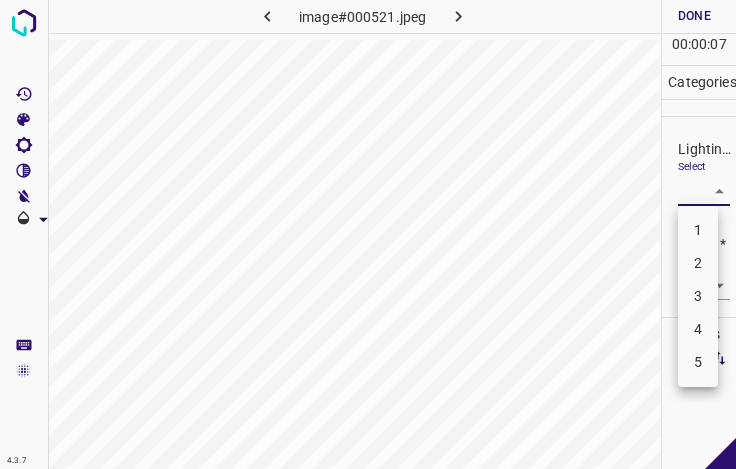 click on "3" at bounding box center [698, 296] 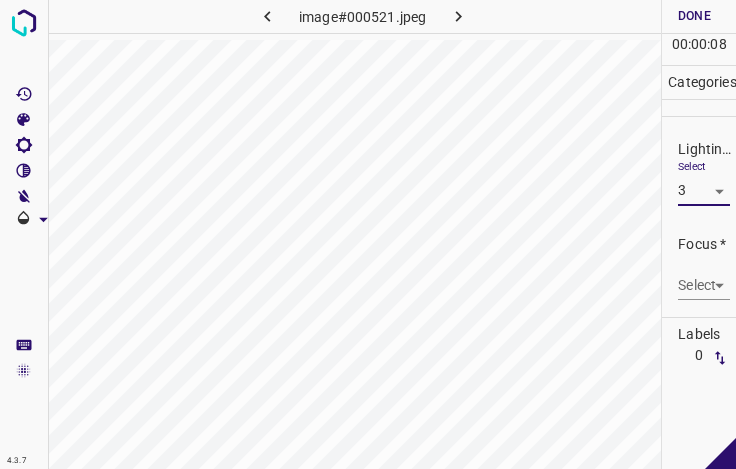 click on "4.3.7 image#[REDACTED].jpeg Done Skip 0 00   : 00   : 08   Categories Lighting *  Select 3 3 Focus *  Select ​ Overall *  Select ​ Labels   0 Categories 1 Lighting 2 Focus 3 Overall Tools Space Change between modes (Draw & Edit) I Auto labeling R Restore zoom M Zoom in N Zoom out Delete Delete selecte label Filters Z Restore filters X Saturation filter C Brightness filter V Contrast filter B Gray scale filter General O Download - Text - Hide - Delete" at bounding box center [368, 234] 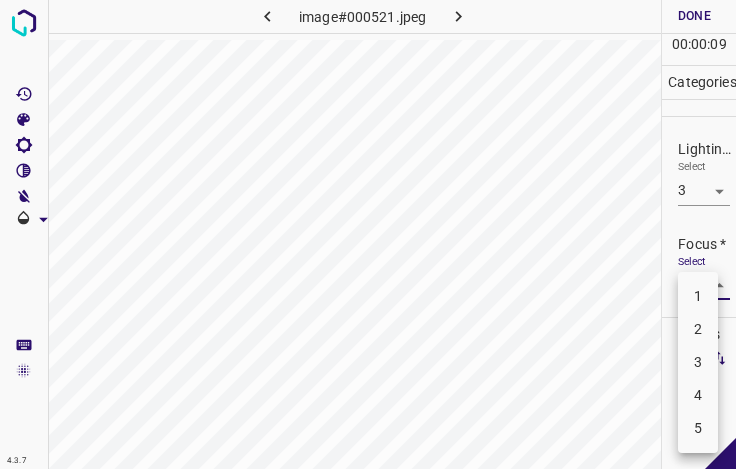 click on "2" at bounding box center (698, 329) 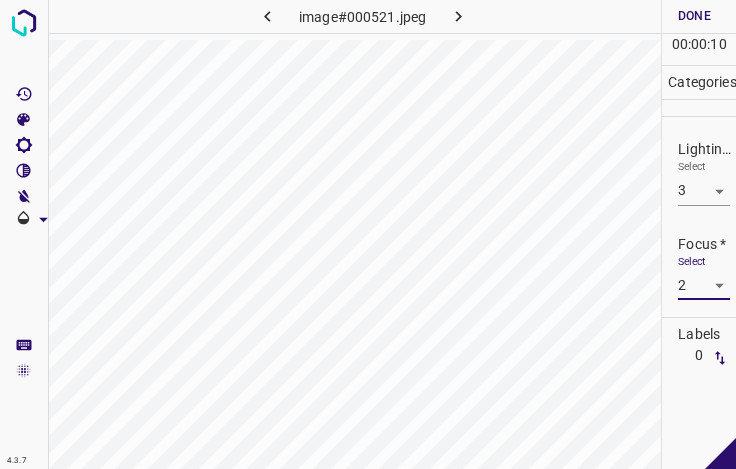 click on "4.3.7 image#000521.jpeg Done Skip 0 00 : 00 : 10 Categories Lighting * Select 3 3 Focus * Select 2 2 Overall * Select ​ Labels 0 Categories 1 Lighting 2 Focus 3 Overall Tools Space Change between modes (Draw & Edit) I Auto labeling R Restore zoom M Zoom in N Zoom out Delete Delete selecte label Filters Z Restore filters X Saturation filter C Brightness filter V Contrast filter B Gray scale filter General O Download - Text - Hide - Delete" at bounding box center [368, 234] 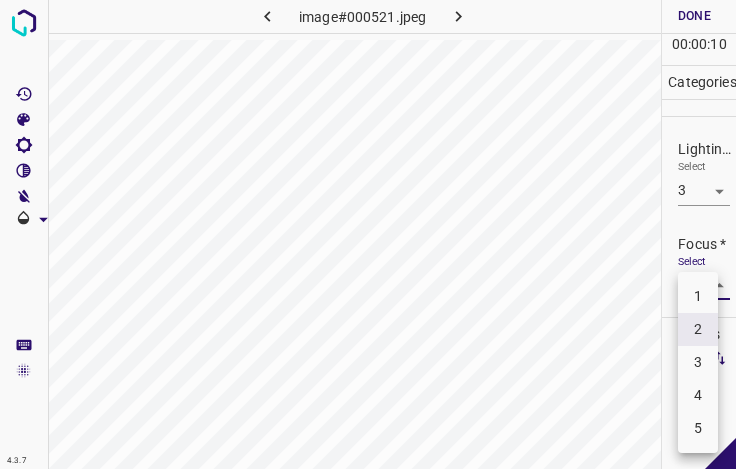 click on "3" at bounding box center (698, 362) 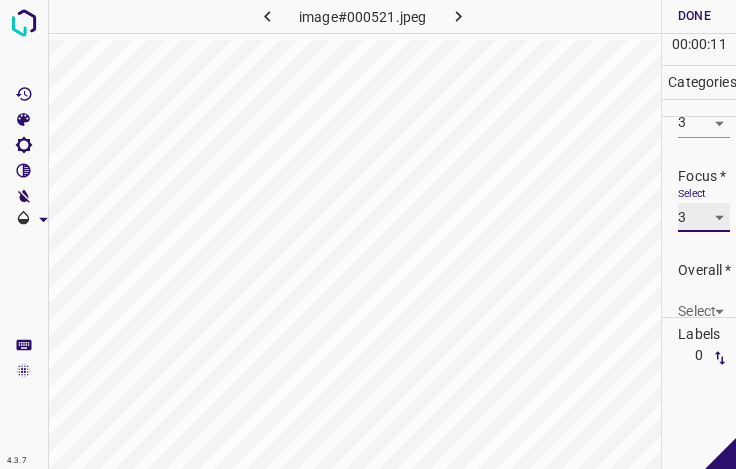 scroll, scrollTop: 98, scrollLeft: 0, axis: vertical 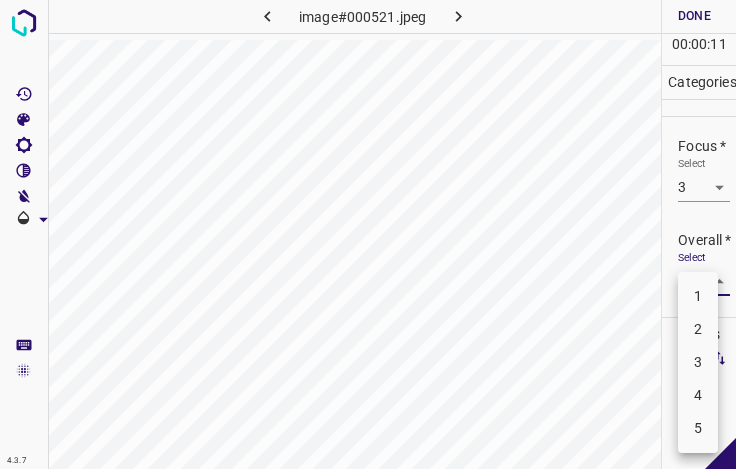 click on "4.3.7 image#000521.jpeg Done Skip 0 00 : 00 : 11 Categories Lighting * Select 3 3 Focus * Select 3 3 Overall * Select ​ Labels 0 Categories 1 Lighting 2 Focus 3 Overall Tools Space Change between modes (Draw & Edit) I Auto labeling R Restore zoom M Zoom in N Zoom out Delete Delete selecte label Filters Z Restore filters X Saturation filter C Brightness filter V Contrast filter B Gray scale filter General O Download - Text - Hide - Delete 1 2 3 4 5" at bounding box center (368, 234) 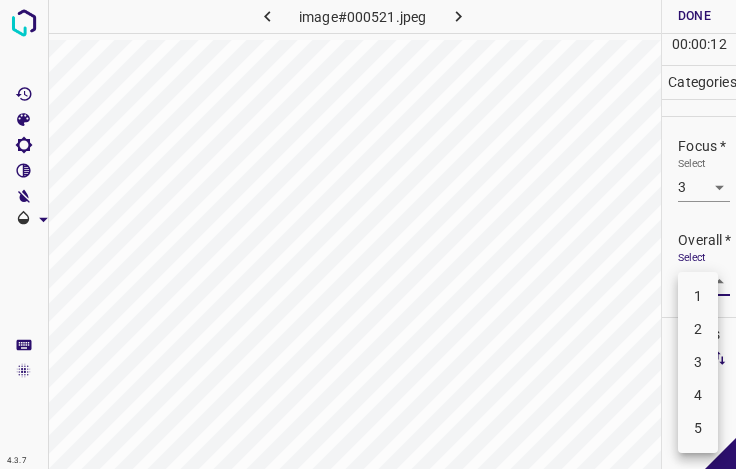 click on "3" at bounding box center (698, 362) 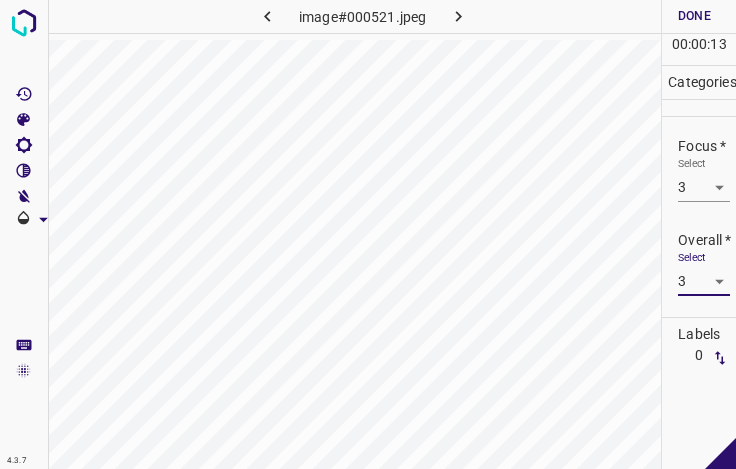 click on "Done" at bounding box center [694, 16] 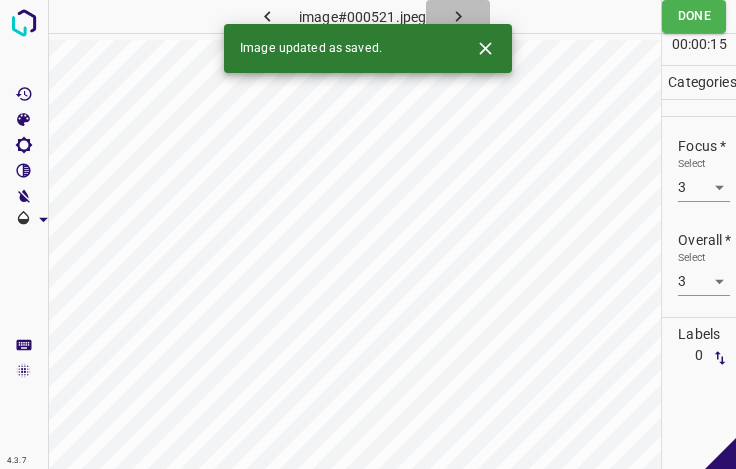 click 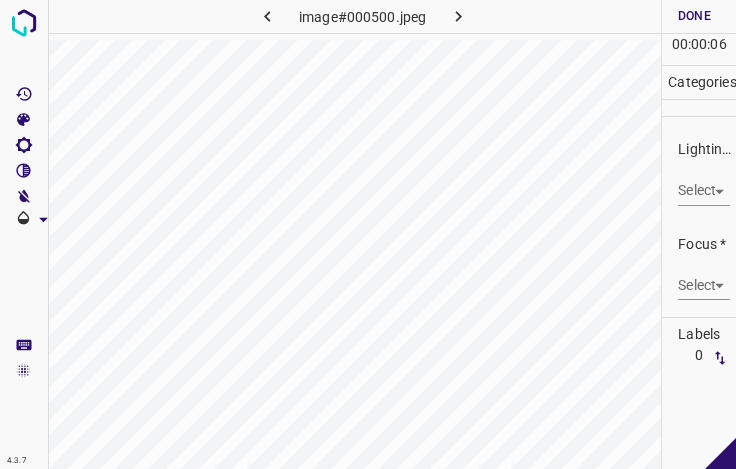 click on "4.3.7 image#000500.jpeg Done Skip 0 00   : 00   : 06   Categories Lighting *  Select ​ Focus *  Select ​ Overall *  Select ​ Labels   0 Categories 1 Lighting 2 Focus 3 Overall Tools Space Change between modes (Draw & Edit) I Auto labeling R Restore zoom M Zoom in N Zoom out Delete Delete selecte label Filters Z Restore filters X Saturation filter C Brightness filter V Contrast filter B Gray scale filter General O Download - Text - Hide - Delete" at bounding box center (368, 234) 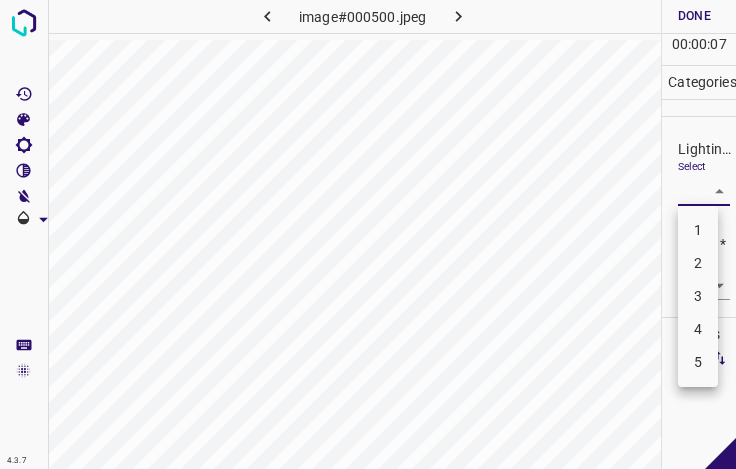 click on "3" at bounding box center [698, 296] 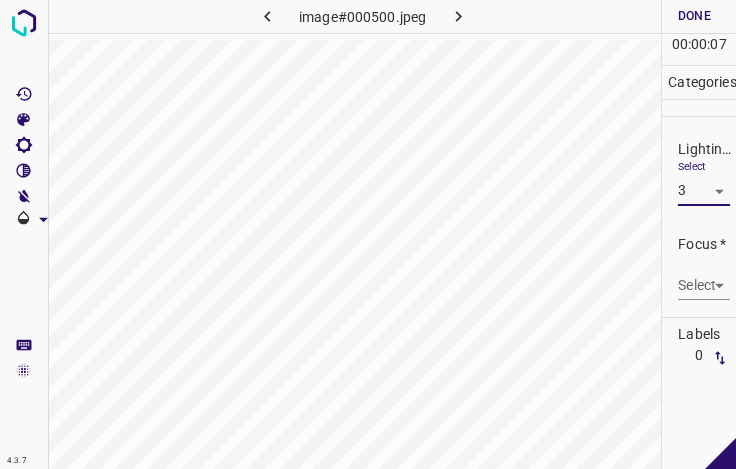 click on "4.3.7 image#000500.jpeg Done Skip 0 00   : 00   : 07   Categories Lighting *  Select 3 3 Focus *  Select ​ Overall *  Select ​ Labels   0 Categories 1 Lighting 2 Focus 3 Overall Tools Space Change between modes (Draw & Edit) I Auto labeling R Restore zoom M Zoom in N Zoom out Delete Delete selecte label Filters Z Restore filters X Saturation filter C Brightness filter V Contrast filter B Gray scale filter General O Download - Text - Hide - Delete 1 2 3 4 5" at bounding box center [368, 234] 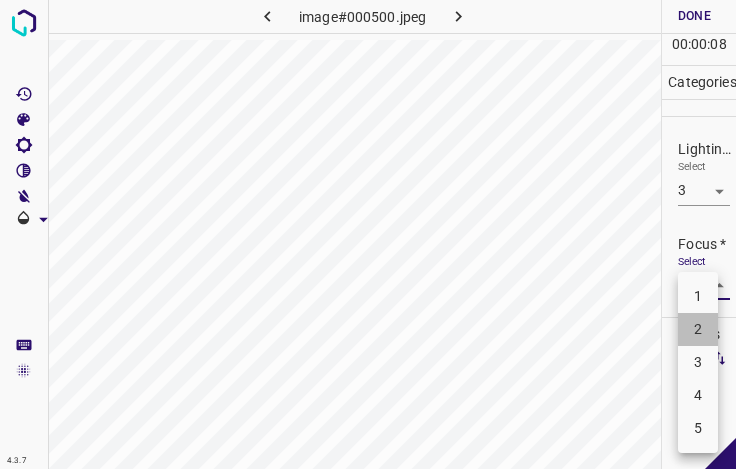 click on "2" at bounding box center [698, 329] 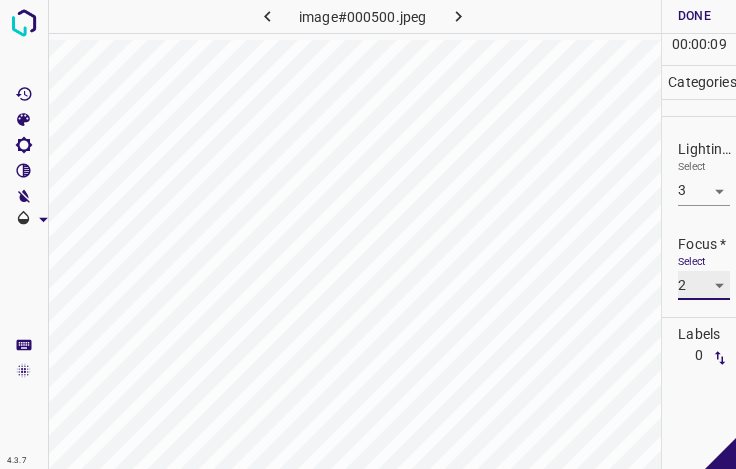 scroll, scrollTop: 98, scrollLeft: 0, axis: vertical 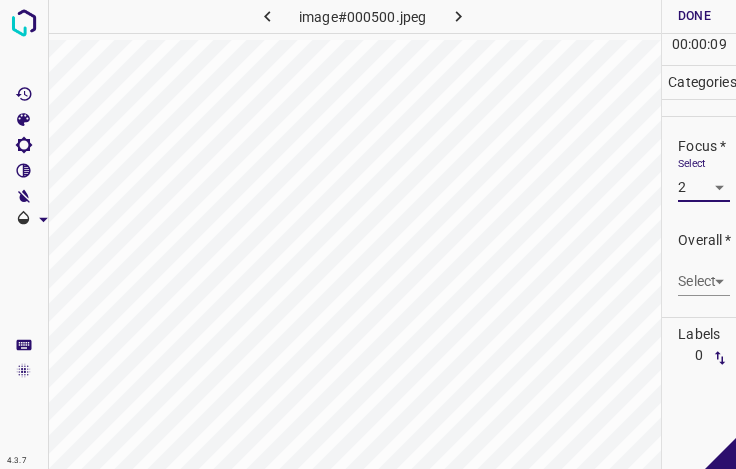 click on "4.3.7 image#000500.jpeg Done Skip 0 00   : 00   : 09   Categories Lighting *  Select 3 3 Focus *  Select 2 2 Overall *  Select ​ Labels   0 Categories 1 Lighting 2 Focus 3 Overall Tools Space Change between modes (Draw & Edit) I Auto labeling R Restore zoom M Zoom in N Zoom out Delete Delete selecte label Filters Z Restore filters X Saturation filter C Brightness filter V Contrast filter B Gray scale filter General O Download - Text - Hide - Delete" at bounding box center (368, 234) 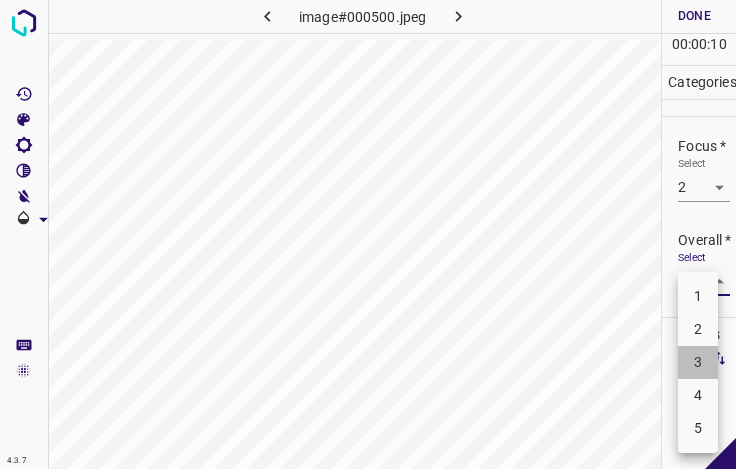 click on "3" at bounding box center (698, 362) 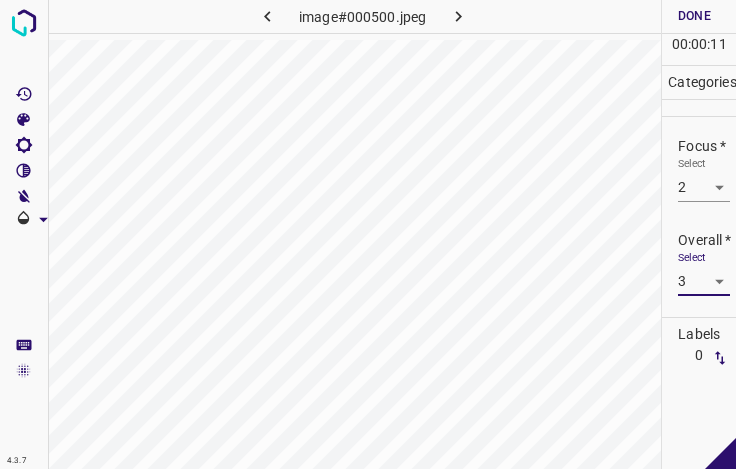 click on "Done" at bounding box center [694, 16] 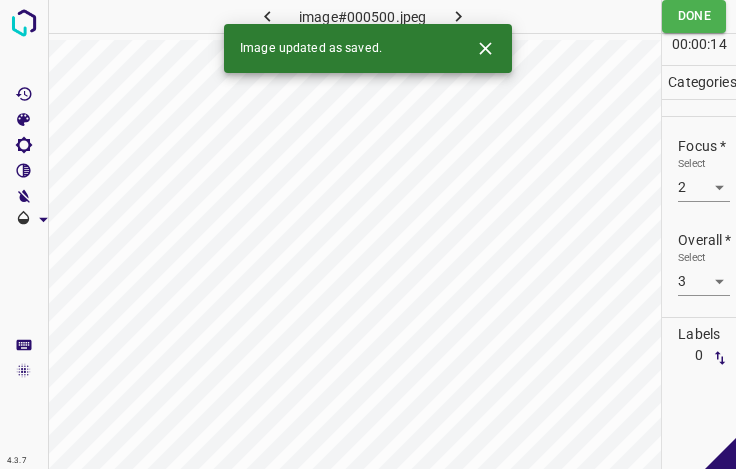 click 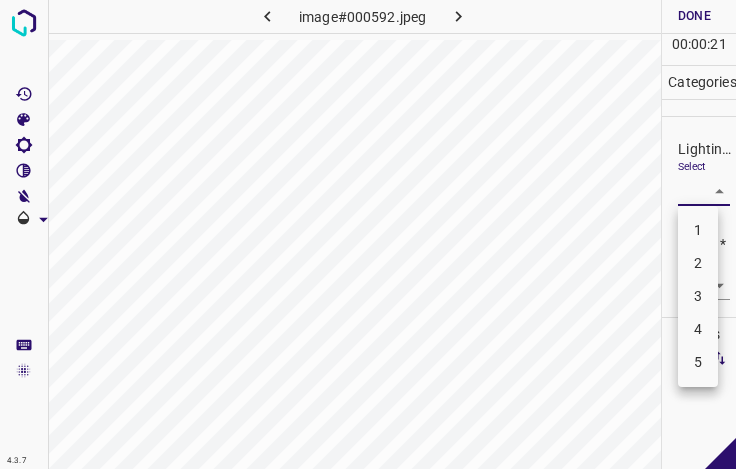 click on "4.3.7 image#000592.jpeg Done Skip 0 00   : 00   : 21   Categories Lighting *  Select ​ Focus *  Select ​ Overall *  Select ​ Labels   0 Categories 1 Lighting 2 Focus 3 Overall Tools Space Change between modes (Draw & Edit) I Auto labeling R Restore zoom M Zoom in N Zoom out Delete Delete selecte label Filters Z Restore filters X Saturation filter C Brightness filter V Contrast filter B Gray scale filter General O Download - Text - Hide - Delete 1 2 3 4 5" at bounding box center (368, 234) 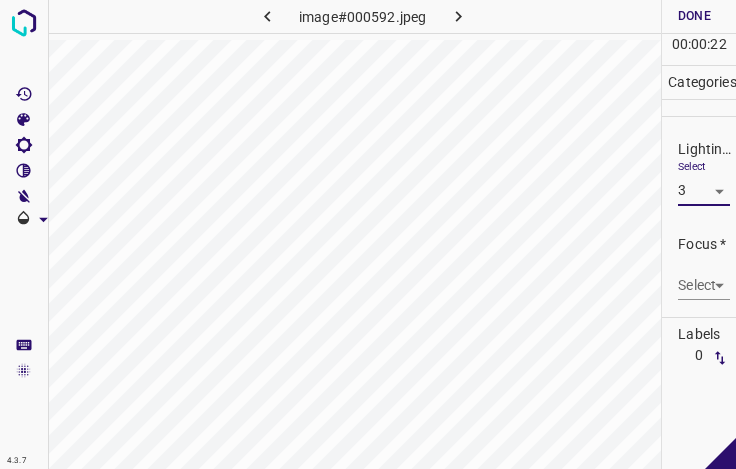 click on "4.3.7 image#000592.jpeg Done Skip 0 00   : 00   : 22   Categories Lighting *  Select 3 3 Focus *  Select ​ Overall *  Select ​ Labels   0 Categories 1 Lighting 2 Focus 3 Overall Tools Space Change between modes (Draw & Edit) I Auto labeling R Restore zoom M Zoom in N Zoom out Delete Delete selecte label Filters Z Restore filters X Saturation filter C Brightness filter V Contrast filter B Gray scale filter General O Download - Text - Hide - Delete 1 2 3 4 5" at bounding box center [368, 234] 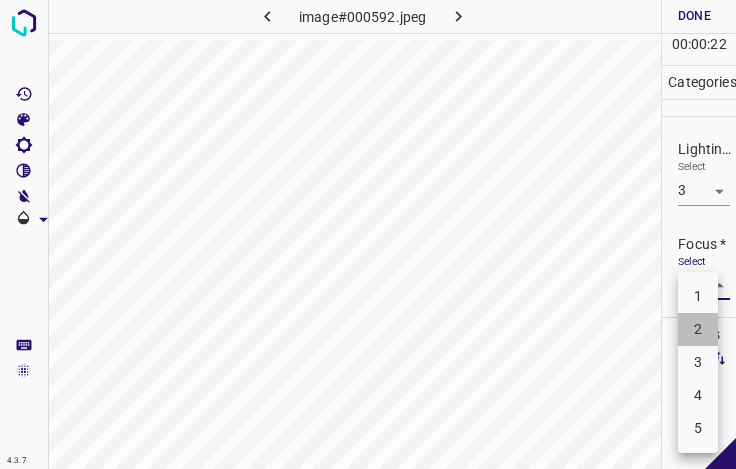 click on "2" at bounding box center (698, 329) 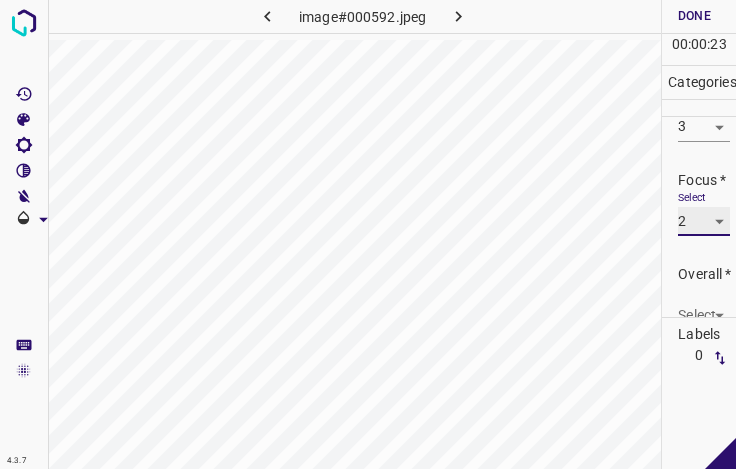 scroll, scrollTop: 98, scrollLeft: 0, axis: vertical 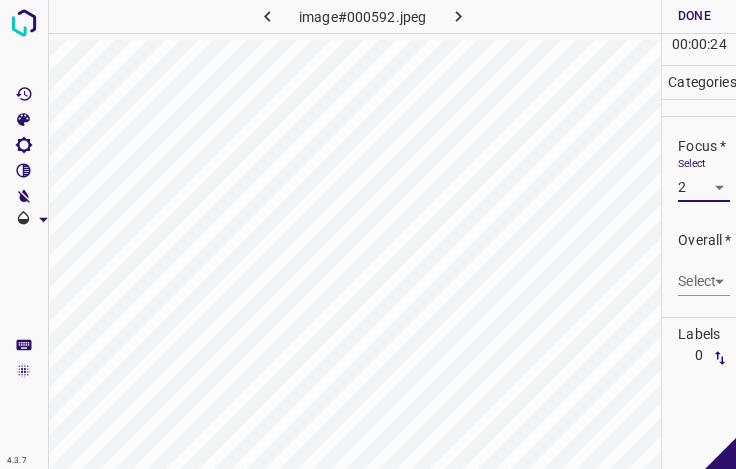 click on "4.3.7 image#000592.jpeg Done Skip 0 00   : 00   : 24   Categories Lighting *  Select 3 3 Focus *  Select 2 2 Overall *  Select ​ Labels   0 Categories 1 Lighting 2 Focus 3 Overall Tools Space Change between modes (Draw & Edit) I Auto labeling R Restore zoom M Zoom in N Zoom out Delete Delete selecte label Filters Z Restore filters X Saturation filter C Brightness filter V Contrast filter B Gray scale filter General O Download - Text - Hide - Delete" at bounding box center (368, 234) 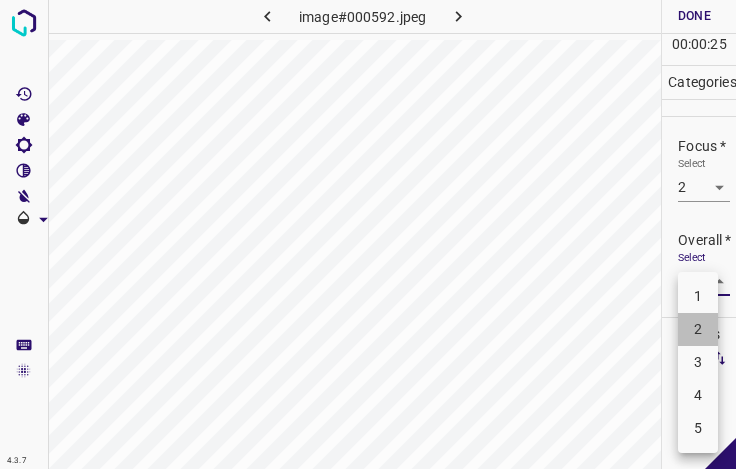 drag, startPoint x: 705, startPoint y: 329, endPoint x: 699, endPoint y: 312, distance: 18.027756 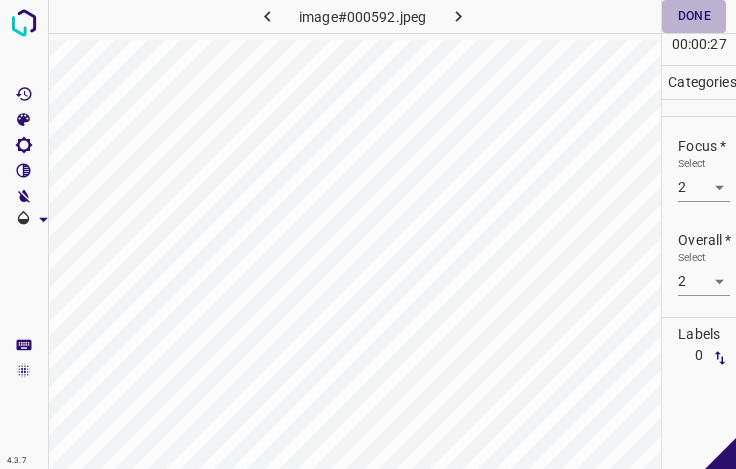 click on "Done" at bounding box center (694, 16) 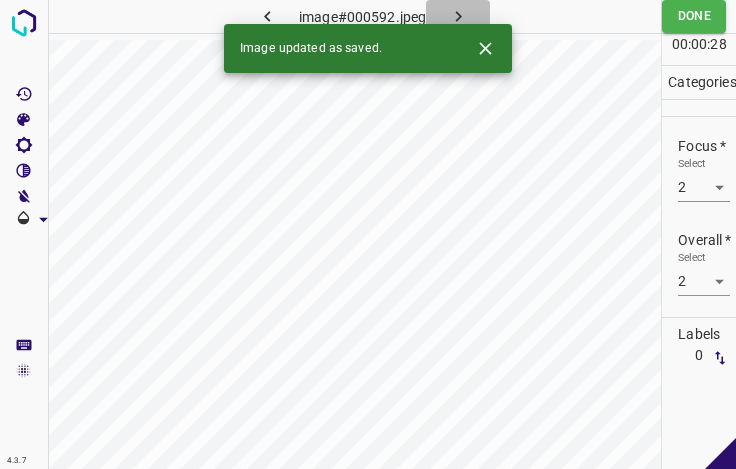 click 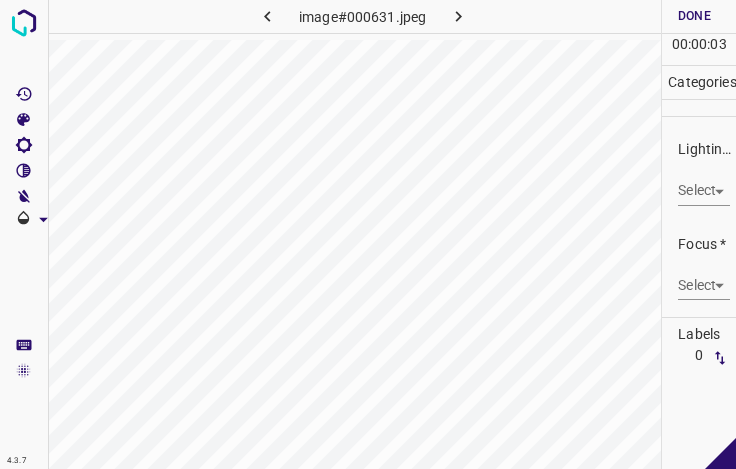 click on "4.3.7 image#000631.jpeg Done Skip 0 00   : 00   : 03   Categories Lighting *  Select ​ Focus *  Select ​ Overall *  Select ​ Labels   0 Categories 1 Lighting 2 Focus 3 Overall Tools Space Change between modes (Draw & Edit) I Auto labeling R Restore zoom M Zoom in N Zoom out Delete Delete selecte label Filters Z Restore filters X Saturation filter C Brightness filter V Contrast filter B Gray scale filter General O Download - Text - Hide - Delete" at bounding box center [368, 234] 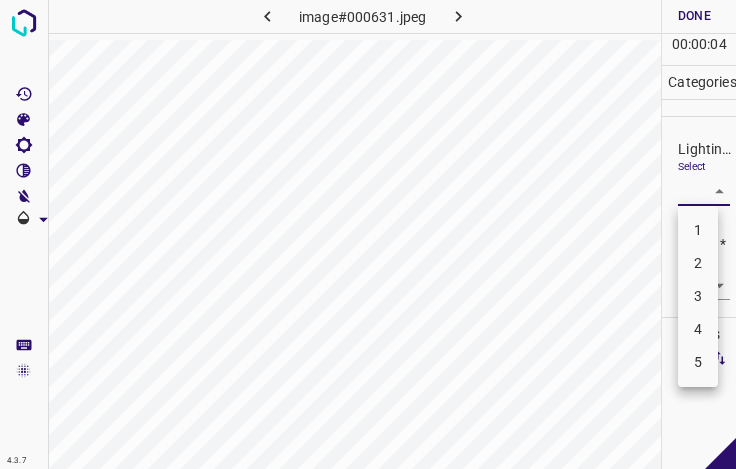 click on "3" at bounding box center (698, 296) 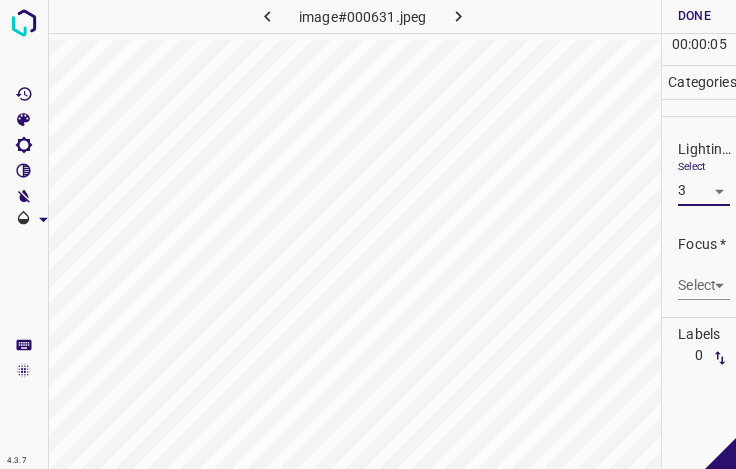 click on "Select ​" at bounding box center [704, 277] 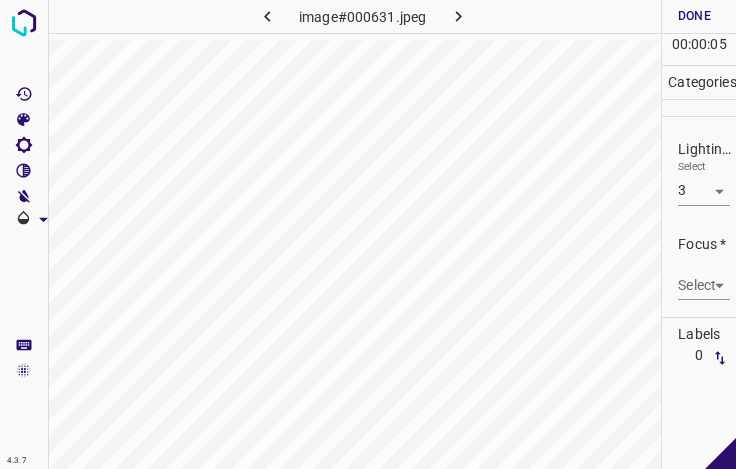 click on "4.3.7 image#000631.jpeg Done Skip 0 00   : 00   : 05   Categories Lighting *  Select 3 3 Focus *  Select ​ Overall *  Select ​ Labels   0 Categories 1 Lighting 2 Focus 3 Overall Tools Space Change between modes (Draw & Edit) I Auto labeling R Restore zoom M Zoom in N Zoom out Delete Delete selecte label Filters Z Restore filters X Saturation filter C Brightness filter V Contrast filter B Gray scale filter General O Download - Text - Hide - Delete" at bounding box center (368, 234) 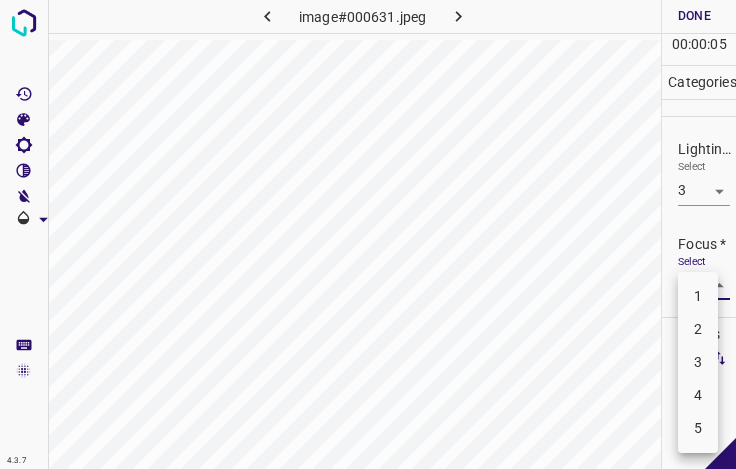 click on "2" at bounding box center [698, 329] 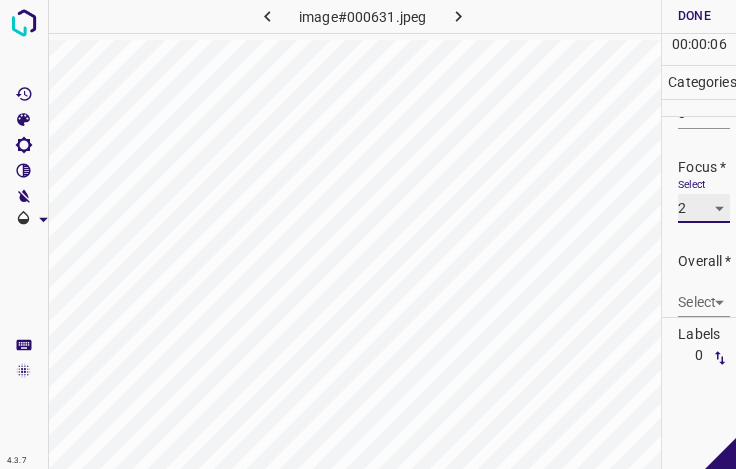 scroll, scrollTop: 98, scrollLeft: 0, axis: vertical 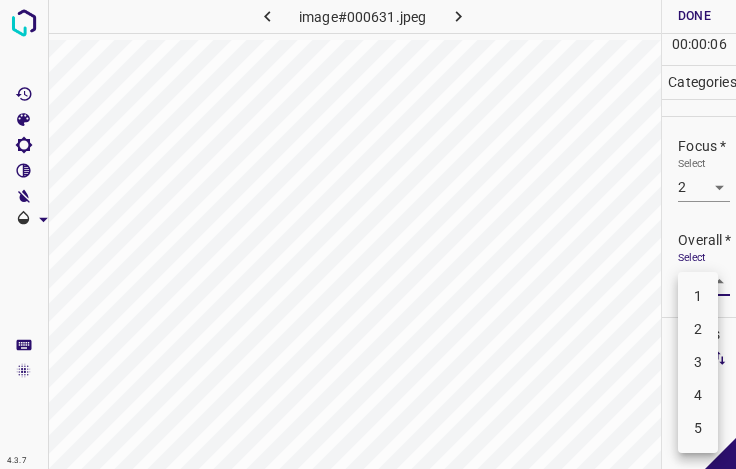 click on "4.3.7 image#000631.jpeg Done Skip 0 00   : 00   : 06   Categories Lighting *  Select 3 3 Focus *  Select 2 2 Overall *  Select ​ Labels   0 Categories 1 Lighting 2 Focus 3 Overall Tools Space Change between modes (Draw & Edit) I Auto labeling R Restore zoom M Zoom in N Zoom out Delete Delete selecte label Filters Z Restore filters X Saturation filter C Brightness filter V Contrast filter B Gray scale filter General O Download - Text - Hide - Delete 1 2 3 4 5" at bounding box center (368, 234) 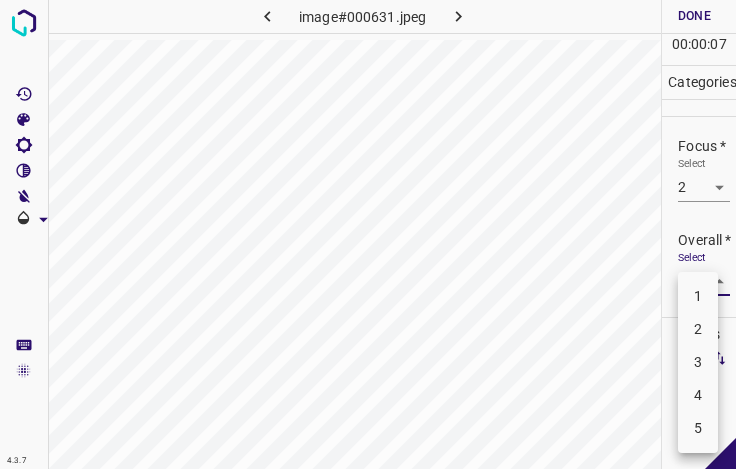 click on "3" at bounding box center (698, 362) 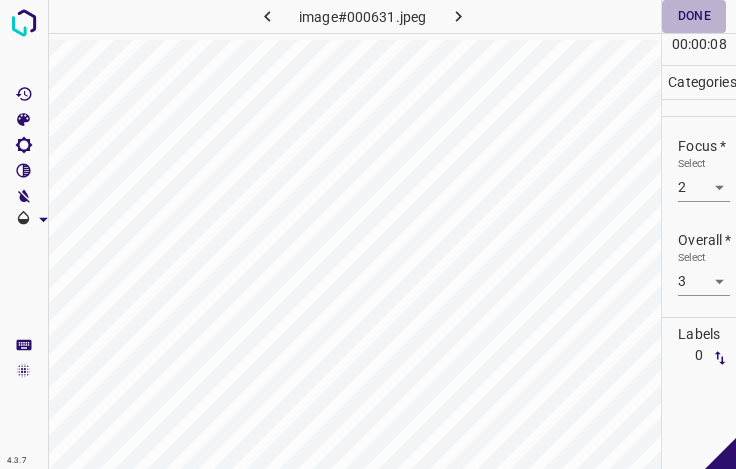 click on "Done" at bounding box center (694, 16) 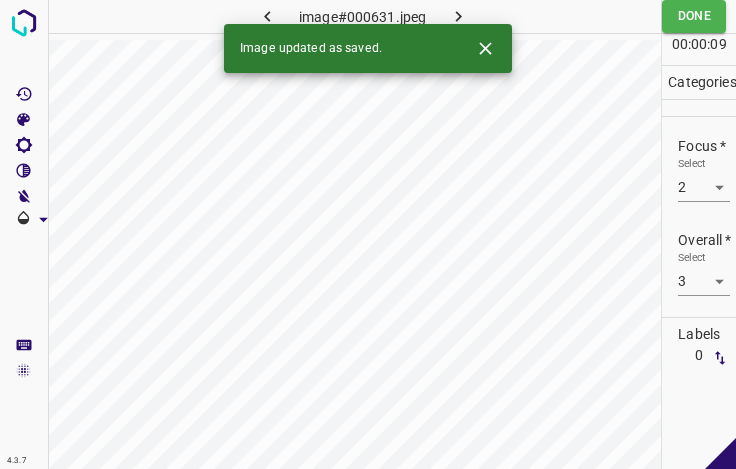 click at bounding box center (458, 16) 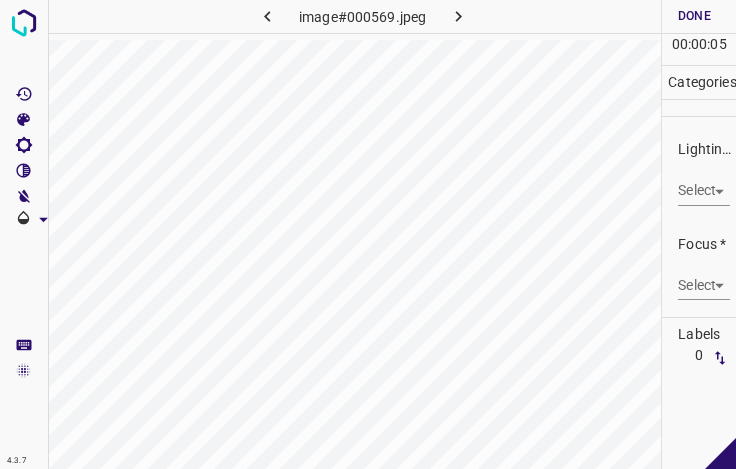 click on "4.3.7 image#000569.jpeg Done Skip 0 00   : 00   : 05   Categories Lighting *  Select ​ Focus *  Select ​ Overall *  Select ​ Labels   0 Categories 1 Lighting 2 Focus 3 Overall Tools Space Change between modes (Draw & Edit) I Auto labeling R Restore zoom M Zoom in N Zoom out Delete Delete selecte label Filters Z Restore filters X Saturation filter C Brightness filter V Contrast filter B Gray scale filter General O Download - Text - Hide - Delete" at bounding box center [368, 234] 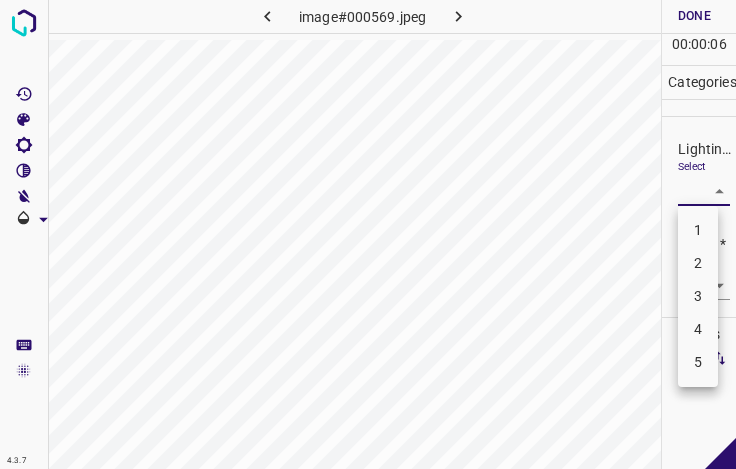 click on "3" at bounding box center [698, 296] 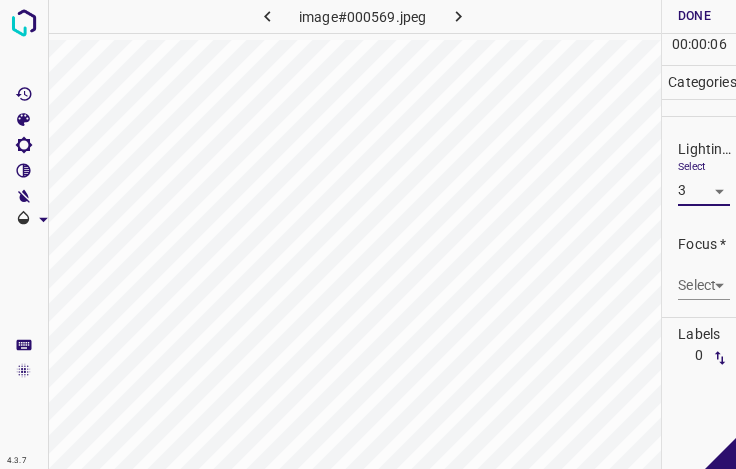 click on "4.3.7 image#000569.jpeg Done Skip 0 00   : 00   : 06   Categories Lighting *  Select 3 3 Focus *  Select ​ Overall *  Select ​ Labels   0 Categories 1 Lighting 2 Focus 3 Overall Tools Space Change between modes (Draw & Edit) I Auto labeling R Restore zoom M Zoom in N Zoom out Delete Delete selecte label Filters Z Restore filters X Saturation filter C Brightness filter V Contrast filter B Gray scale filter General O Download - Text - Hide - Delete 1 2 3 4 5" at bounding box center (368, 234) 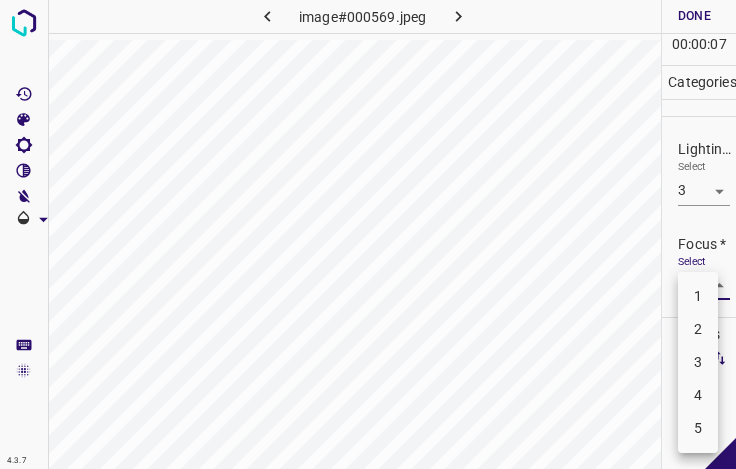 click on "2" at bounding box center [698, 329] 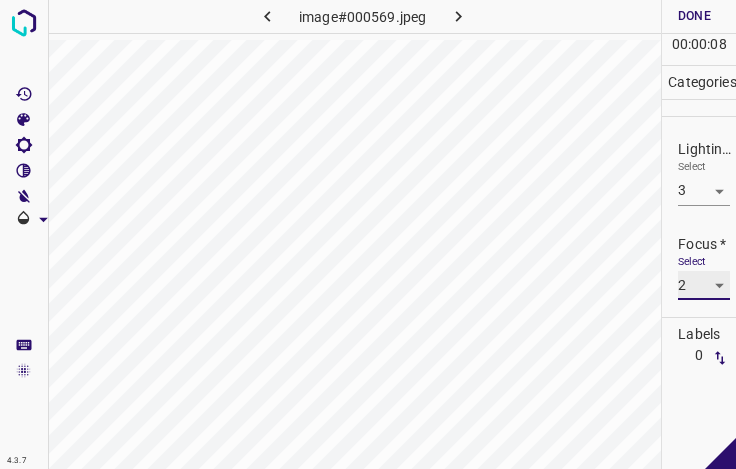 scroll, scrollTop: 98, scrollLeft: 0, axis: vertical 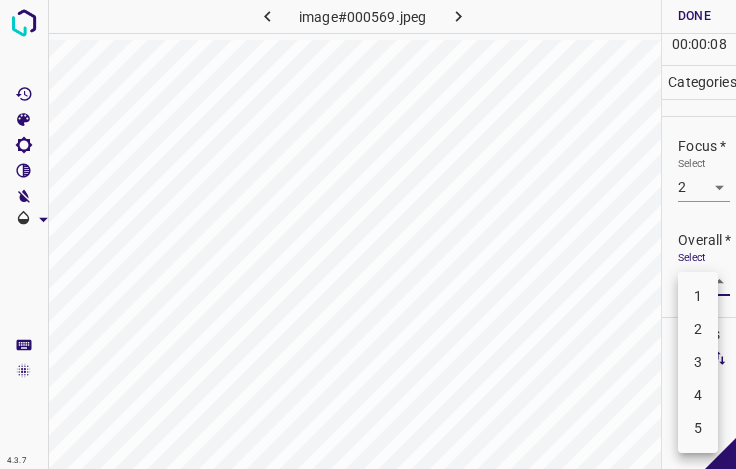 click on "4.3.7 image#000569.jpeg Done Skip 0 00   : 00   : 08   Categories Lighting *  Select 3 3 Focus *  Select 2 2 Overall *  Select ​ Labels   0 Categories 1 Lighting 2 Focus 3 Overall Tools Space Change between modes (Draw & Edit) I Auto labeling R Restore zoom M Zoom in N Zoom out Delete Delete selecte label Filters Z Restore filters X Saturation filter C Brightness filter V Contrast filter B Gray scale filter General O Download - Text - Hide - Delete 1 2 3 4 5" at bounding box center [368, 234] 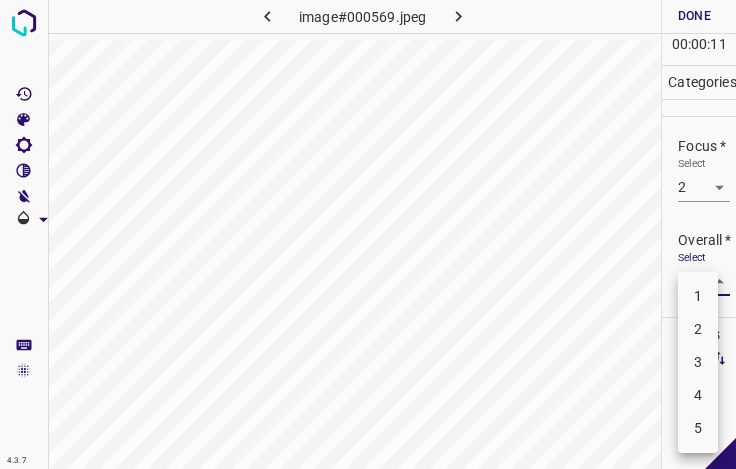click on "3" at bounding box center [698, 362] 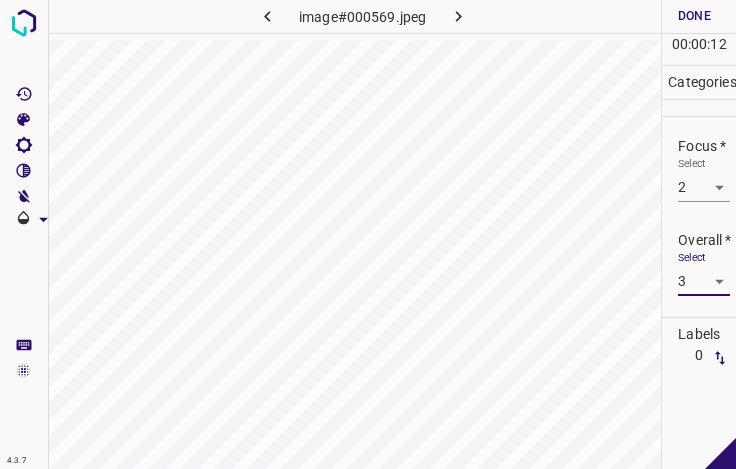 click on "Done" at bounding box center [694, 16] 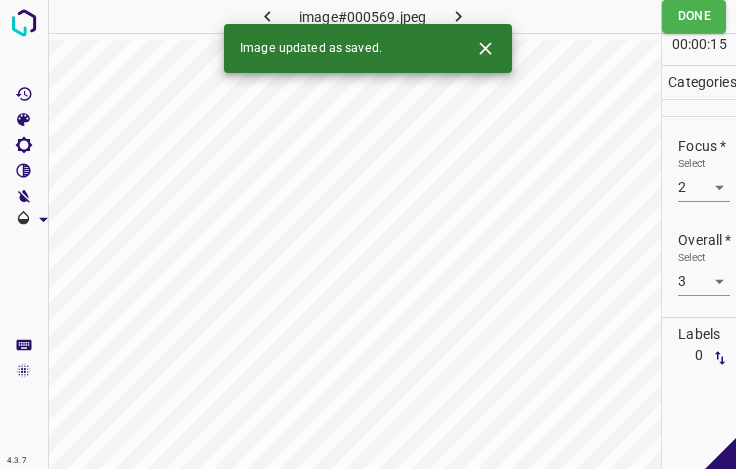 click 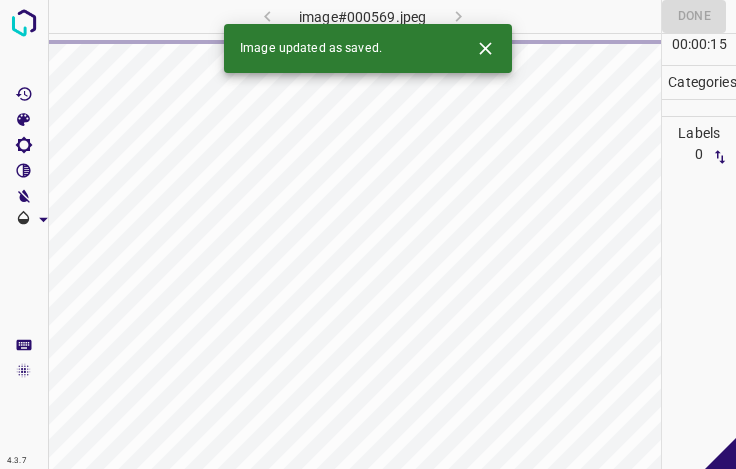 click 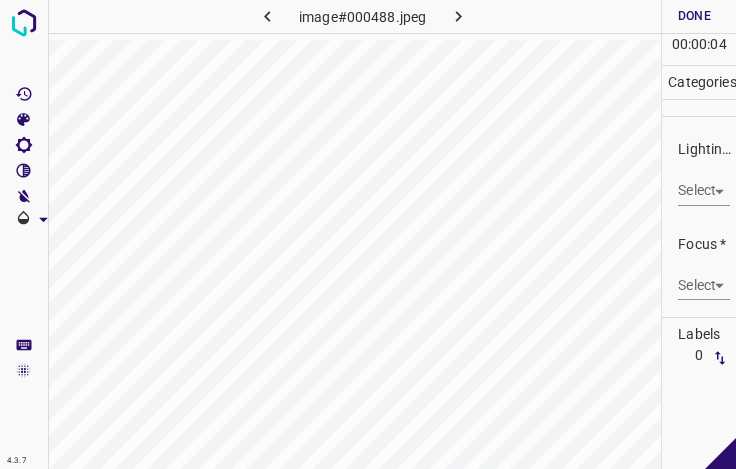 click on "4.3.7 image#000488.jpeg Done Skip 0 00   : 00   : 04   Categories Lighting *  Select ​ Focus *  Select ​ Overall *  Select ​ Labels   0 Categories 1 Lighting 2 Focus 3 Overall Tools Space Change between modes (Draw & Edit) I Auto labeling R Restore zoom M Zoom in N Zoom out Delete Delete selecte label Filters Z Restore filters X Saturation filter C Brightness filter V Contrast filter B Gray scale filter General O Download - Text - Hide - Delete" at bounding box center (368, 234) 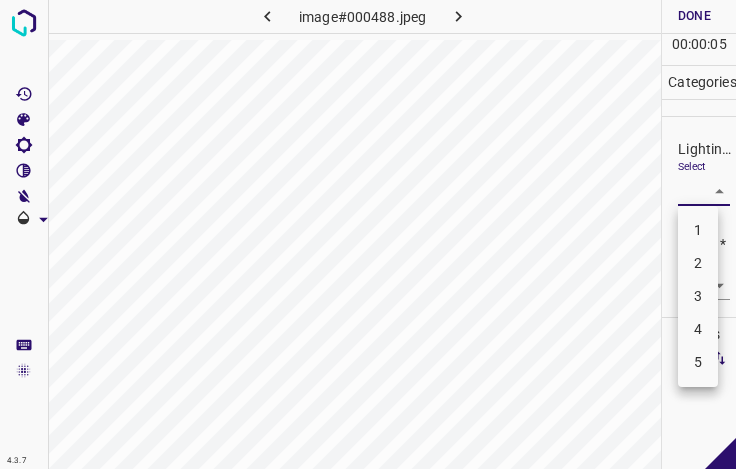 click on "3" at bounding box center (698, 296) 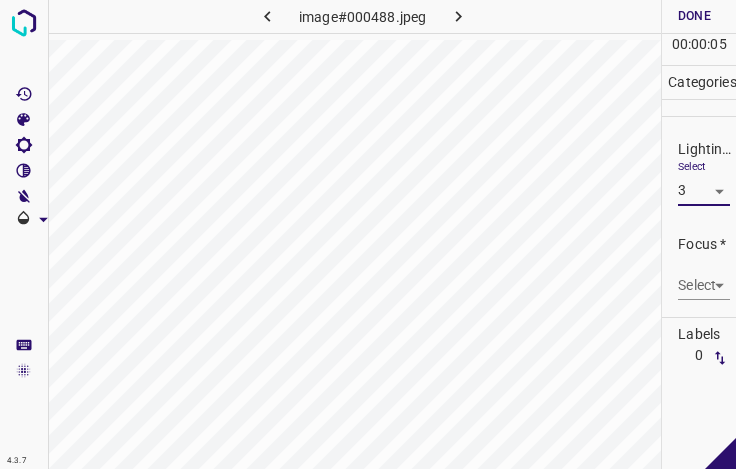 click on "4.3.7 image#000488.jpeg Done Skip 0 00   : 00   : 05   Categories Lighting *  Select 3 3 Focus *  Select ​ Overall *  Select ​ Labels   0 Categories 1 Lighting 2 Focus 3 Overall Tools Space Change between modes (Draw & Edit) I Auto labeling R Restore zoom M Zoom in N Zoom out Delete Delete selecte label Filters Z Restore filters X Saturation filter C Brightness filter V Contrast filter B Gray scale filter General O Download - Text - Hide - Delete" at bounding box center [368, 234] 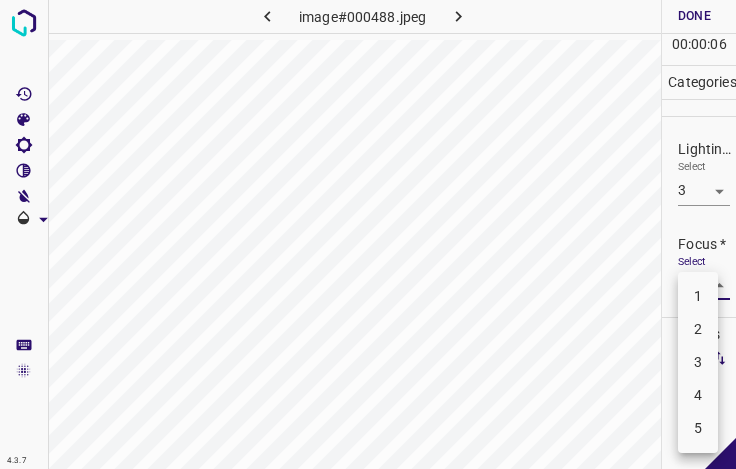 click on "3" at bounding box center [698, 362] 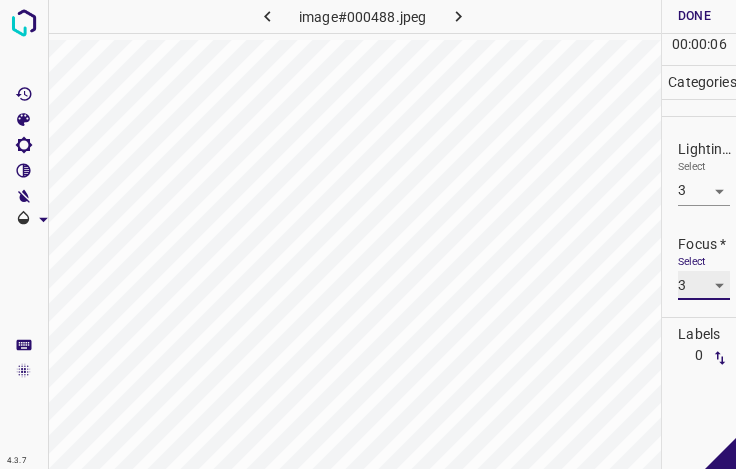 scroll, scrollTop: 98, scrollLeft: 0, axis: vertical 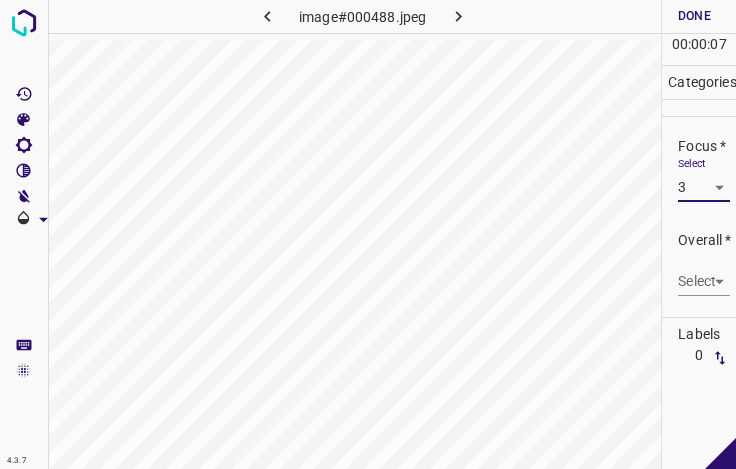 click on "4.3.7 image#000488.jpeg Done Skip 0 00   : 00   : 07   Categories Lighting *  Select 3 3 Focus *  Select 3 3 Overall *  Select ​ Labels   0 Categories 1 Lighting 2 Focus 3 Overall Tools Space Change between modes (Draw & Edit) I Auto labeling R Restore zoom M Zoom in N Zoom out Delete Delete selecte label Filters Z Restore filters X Saturation filter C Brightness filter V Contrast filter B Gray scale filter General O Download - Text - Hide - Delete" at bounding box center [368, 234] 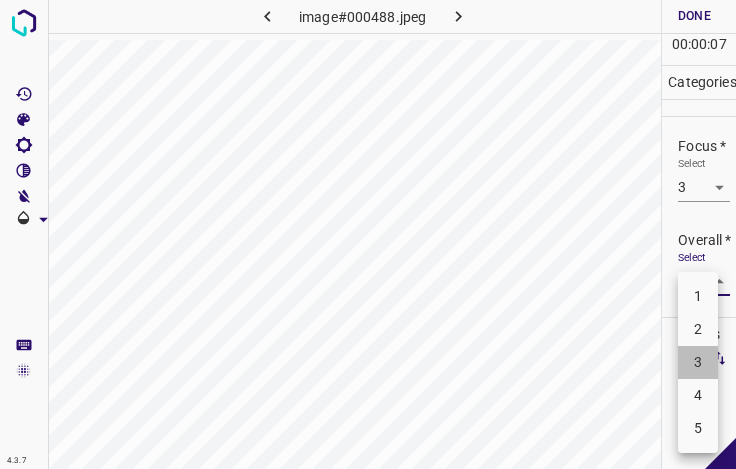 click on "3" at bounding box center [698, 362] 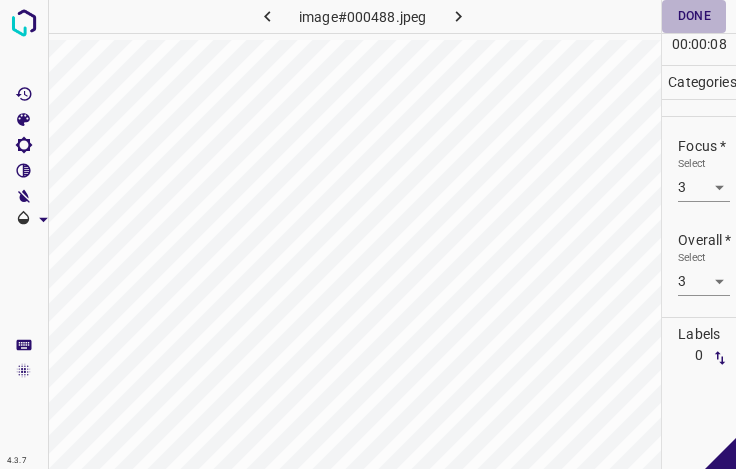 click on "Done" at bounding box center (694, 16) 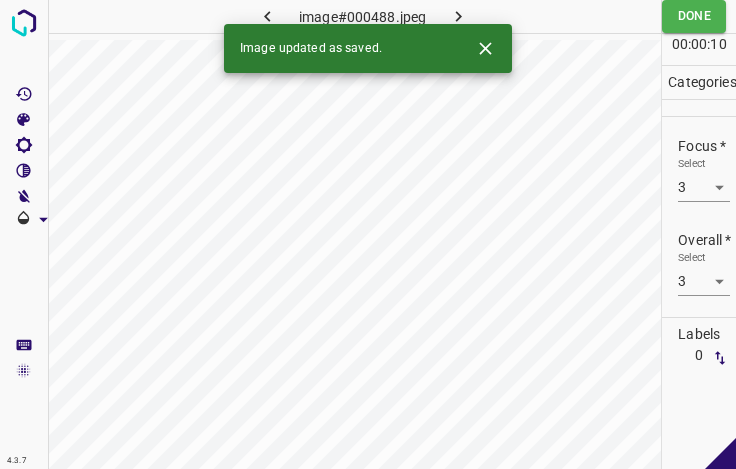 click 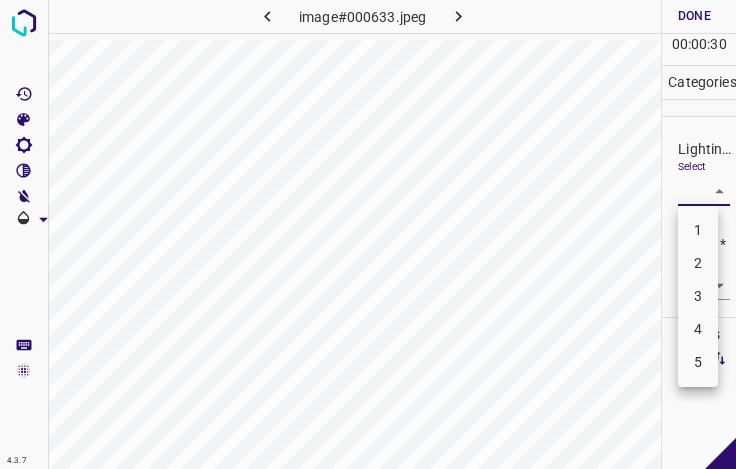 click on "4.3.7 image#000633.jpeg Done Skip 0 00   : 00   : 30   Categories Lighting *  Select ​ Focus *  Select ​ Overall *  Select ​ Labels   0 Categories 1 Lighting 2 Focus 3 Overall Tools Space Change between modes (Draw & Edit) I Auto labeling R Restore zoom M Zoom in N Zoom out Delete Delete selecte label Filters Z Restore filters X Saturation filter C Brightness filter V Contrast filter B Gray scale filter General O Download - Text - Hide - Delete 1 2 3 4 5" at bounding box center (368, 234) 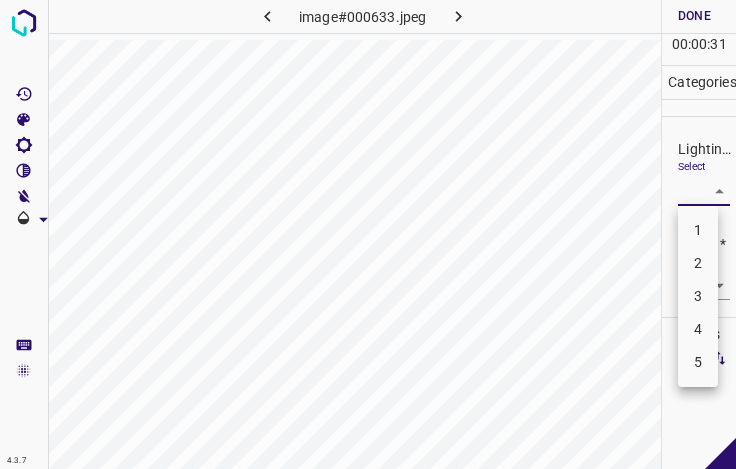 click on "3" at bounding box center [698, 296] 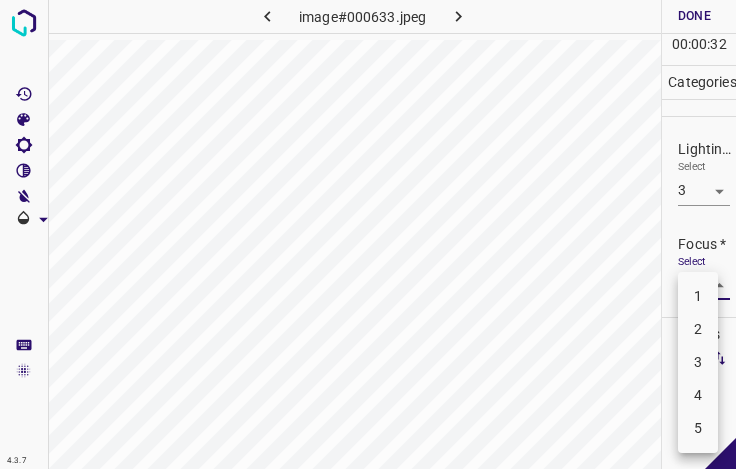 click on "4.3.7 image#000633.jpeg Done Skip 0 00   : 00   : 32   Categories Lighting *  Select 3 3 Focus *  Select ​ Overall *  Select ​ Labels   0 Categories 1 Lighting 2 Focus 3 Overall Tools Space Change between modes (Draw & Edit) I Auto labeling R Restore zoom M Zoom in N Zoom out Delete Delete selecte label Filters Z Restore filters X Saturation filter C Brightness filter V Contrast filter B Gray scale filter General O Download - Text - Hide - Delete 1 2 3 4 5" at bounding box center (368, 234) 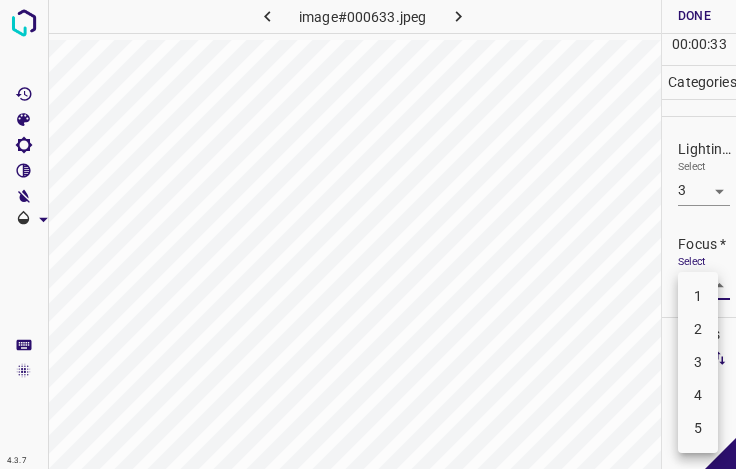 click on "3" at bounding box center (698, 362) 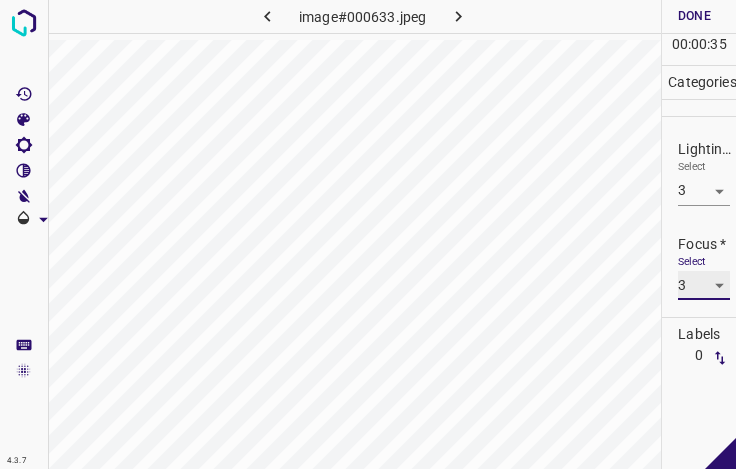 scroll, scrollTop: 98, scrollLeft: 0, axis: vertical 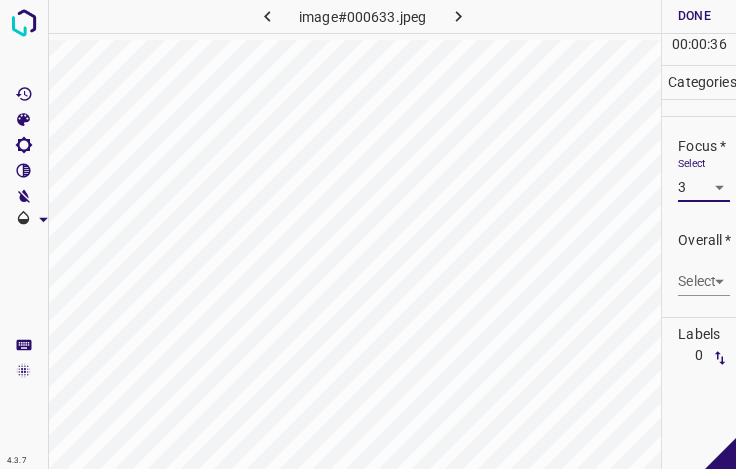 click on "4.3.7 image#000633.jpeg Done Skip 0 00   : 00   : 36   Categories Lighting *  Select 3 3 Focus *  Select 3 3 Overall *  Select ​ Labels   0 Categories 1 Lighting 2 Focus 3 Overall Tools Space Change between modes (Draw & Edit) I Auto labeling R Restore zoom M Zoom in N Zoom out Delete Delete selecte label Filters Z Restore filters X Saturation filter C Brightness filter V Contrast filter B Gray scale filter General O Download - Text - Hide - Delete" at bounding box center (368, 234) 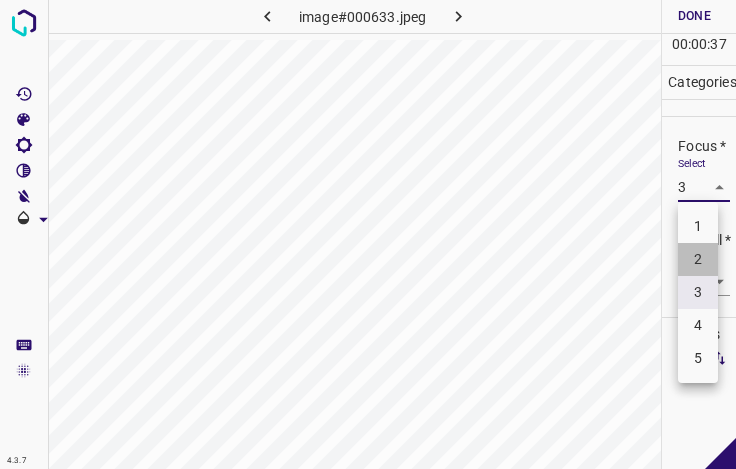click on "2" at bounding box center (698, 259) 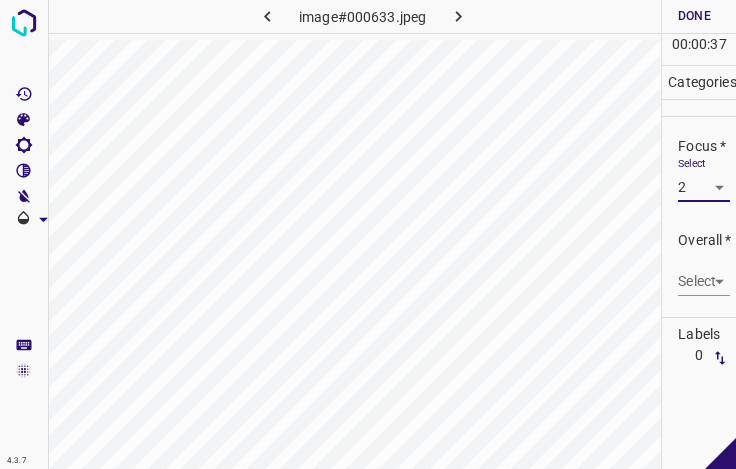 click on "4.3.7 image#000633.jpeg Done Skip 0 00   : 00   : 37   Categories Lighting *  Select 3 3 Focus *  Select 2 2 Overall *  Select ​ Labels   0 Categories 1 Lighting 2 Focus 3 Overall Tools Space Change between modes (Draw & Edit) I Auto labeling R Restore zoom M Zoom in N Zoom out Delete Delete selecte label Filters Z Restore filters X Saturation filter C Brightness filter V Contrast filter B Gray scale filter General O Download - Text - Hide - Delete" at bounding box center [368, 234] 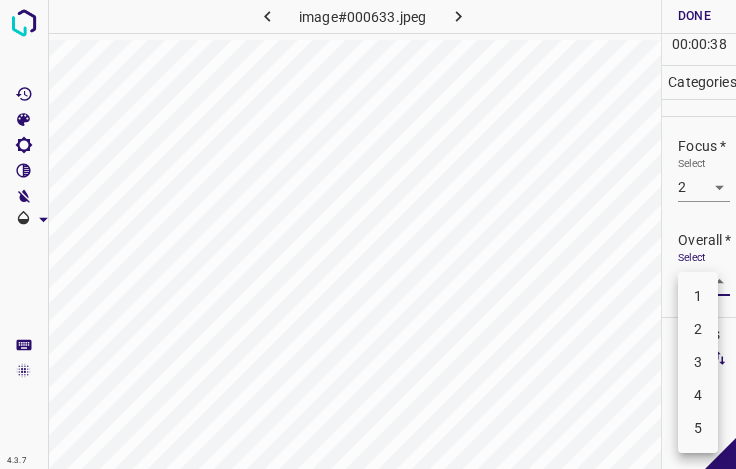 click on "3" at bounding box center [698, 362] 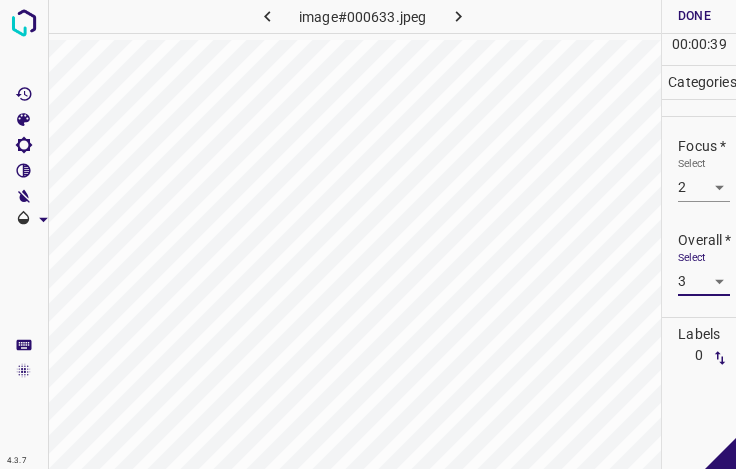 click on "Done" at bounding box center [694, 16] 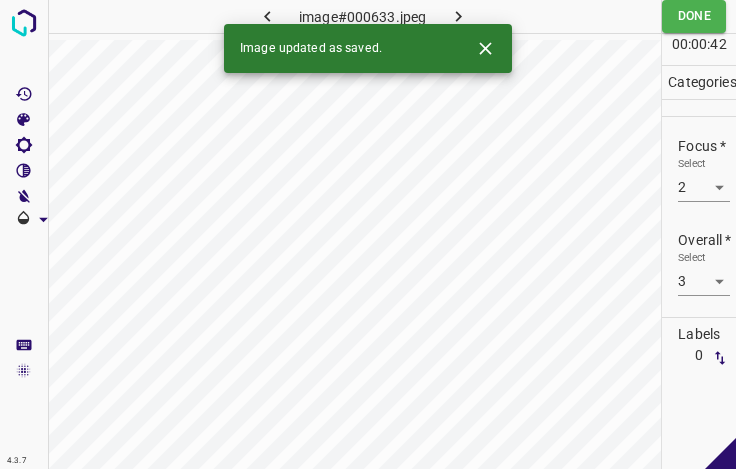 click 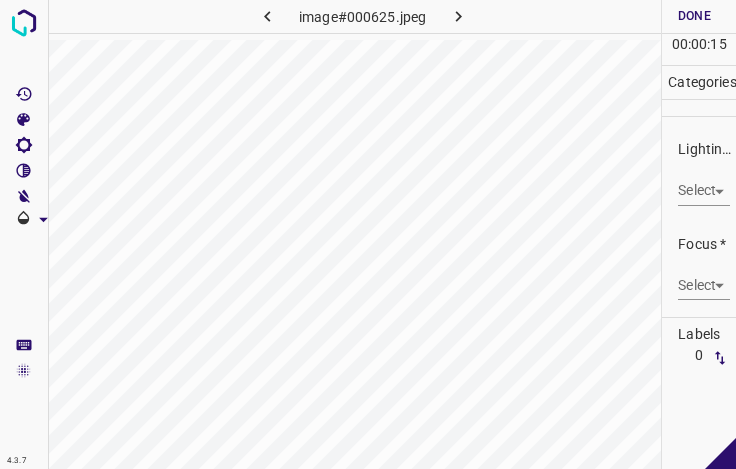 click 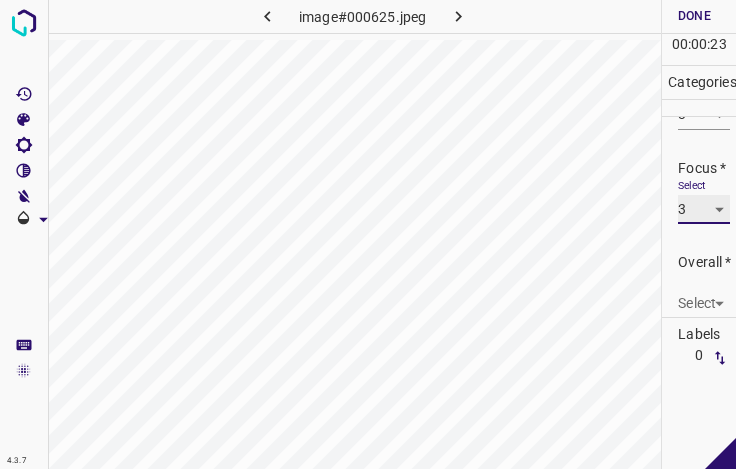 scroll, scrollTop: 98, scrollLeft: 0, axis: vertical 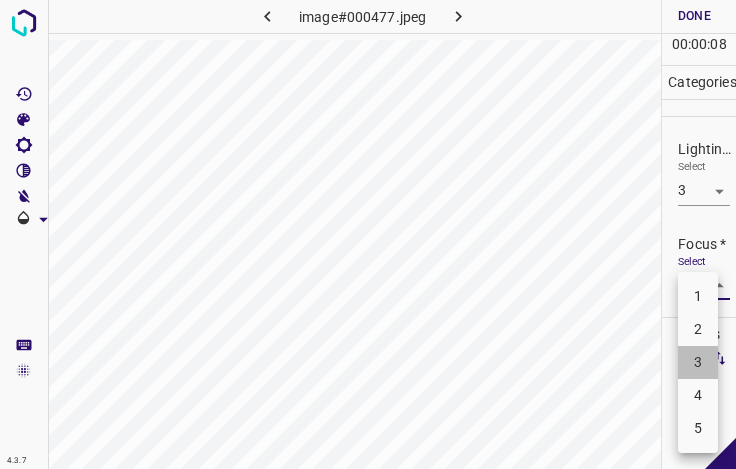drag, startPoint x: 698, startPoint y: 359, endPoint x: 697, endPoint y: 332, distance: 27.018513 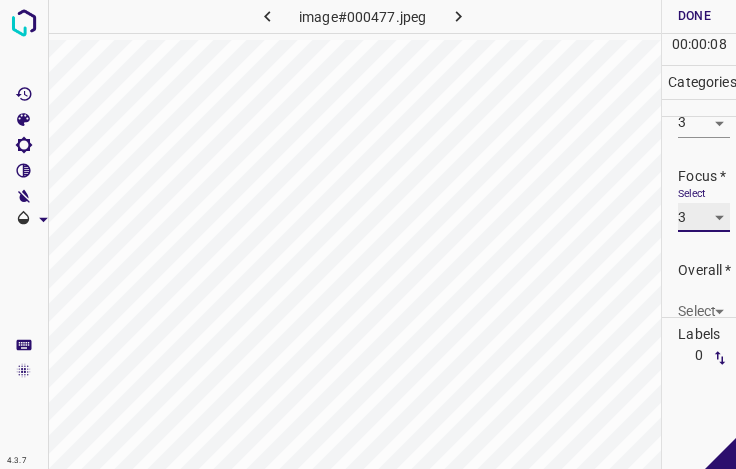 scroll, scrollTop: 98, scrollLeft: 0, axis: vertical 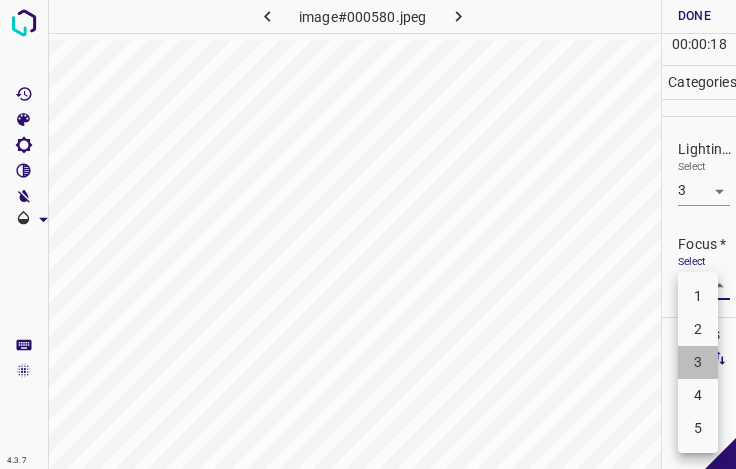 drag, startPoint x: 703, startPoint y: 357, endPoint x: 693, endPoint y: 303, distance: 54.91812 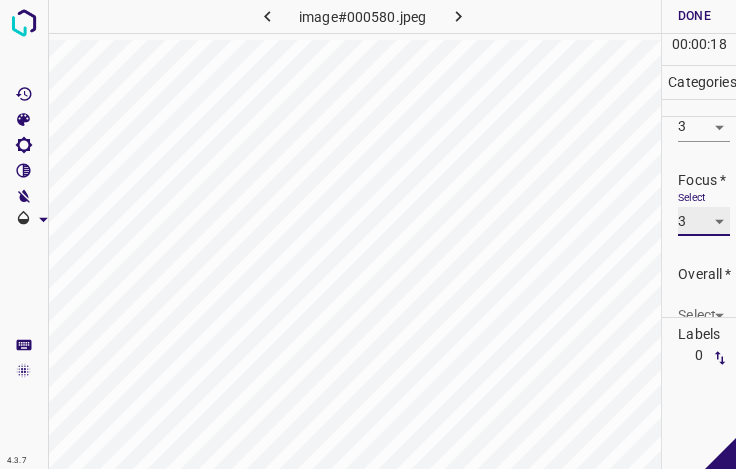 scroll, scrollTop: 98, scrollLeft: 0, axis: vertical 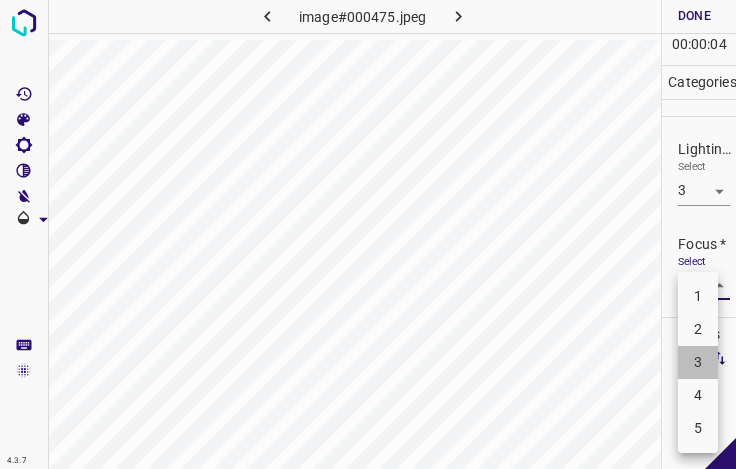 drag, startPoint x: 699, startPoint y: 359, endPoint x: 691, endPoint y: 299, distance: 60.530983 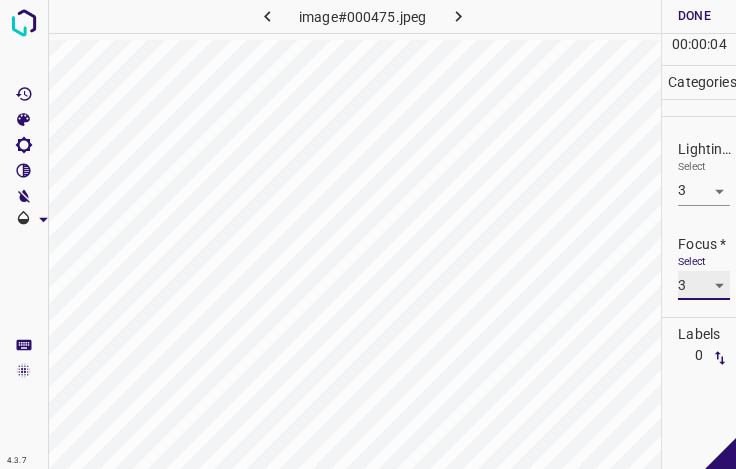 scroll, scrollTop: 98, scrollLeft: 0, axis: vertical 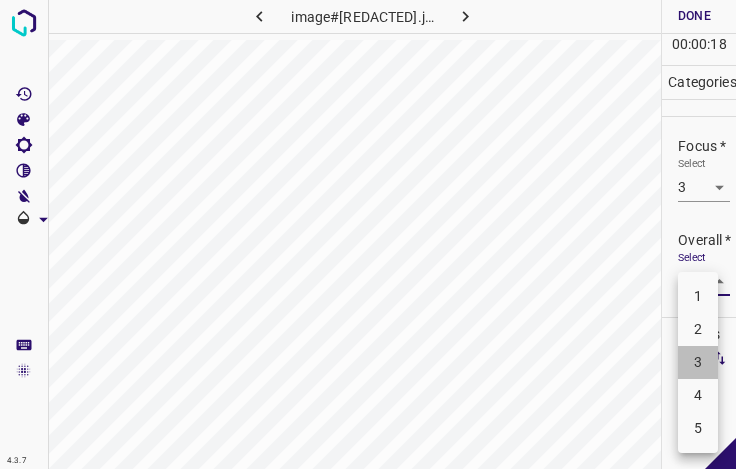 drag, startPoint x: 703, startPoint y: 361, endPoint x: 695, endPoint y: 289, distance: 72.443085 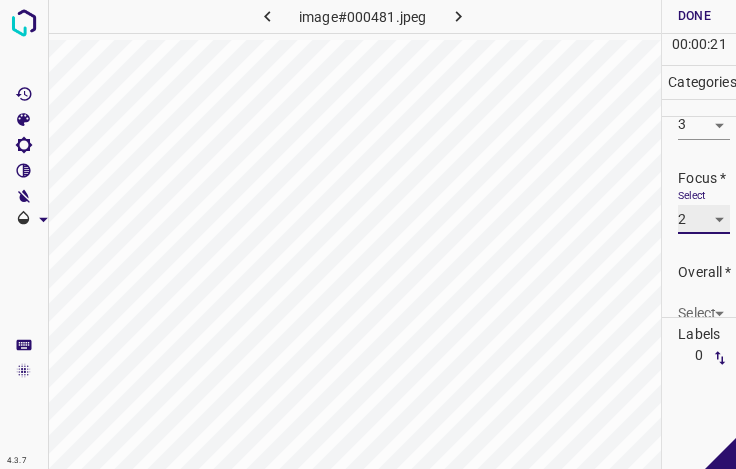 scroll, scrollTop: 98, scrollLeft: 0, axis: vertical 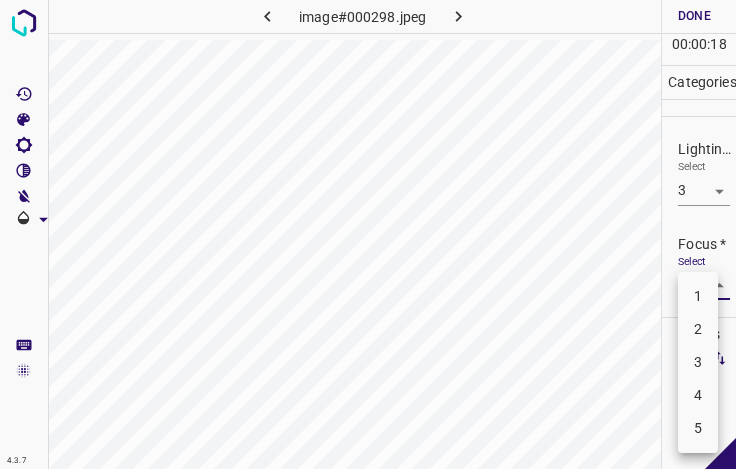 drag, startPoint x: 702, startPoint y: 334, endPoint x: 691, endPoint y: 307, distance: 29.15476 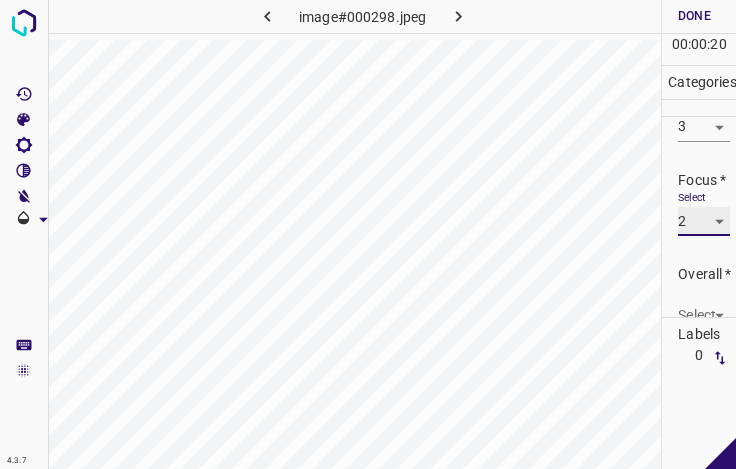 scroll, scrollTop: 98, scrollLeft: 0, axis: vertical 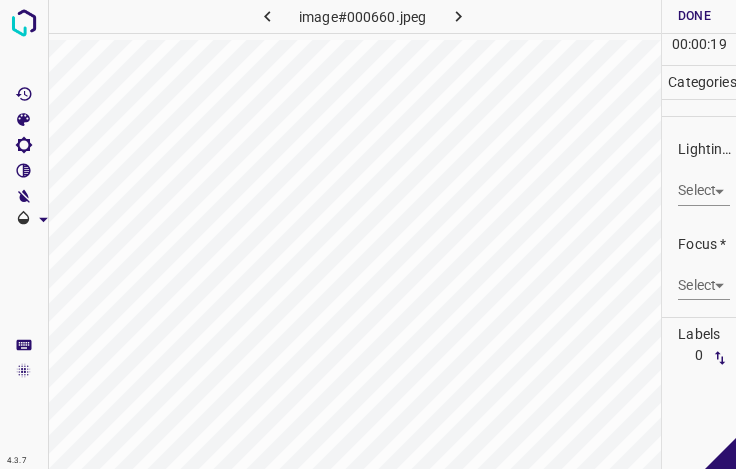 click on "4.3.7 image#[REDACTED].jpeg Done Skip 0 00   : 00   : 19   Categories Lighting *  Select ​ Focus *  Select ​ Overall *  Select ​ Labels   0 Categories 1 Lighting 2 Focus 3 Overall Tools Space Change between modes (Draw & Edit) I Auto labeling R Restore zoom M Zoom in N Zoom out Delete Delete selecte label Filters Z Restore filters X Saturation filter C Brightness filter V Contrast filter B Gray scale filter General O Download - Text - Hide - Delete" at bounding box center [368, 234] 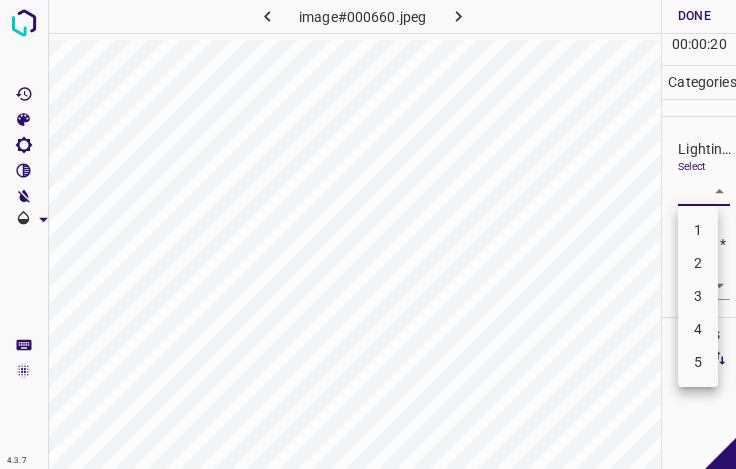 click on "3" at bounding box center [698, 296] 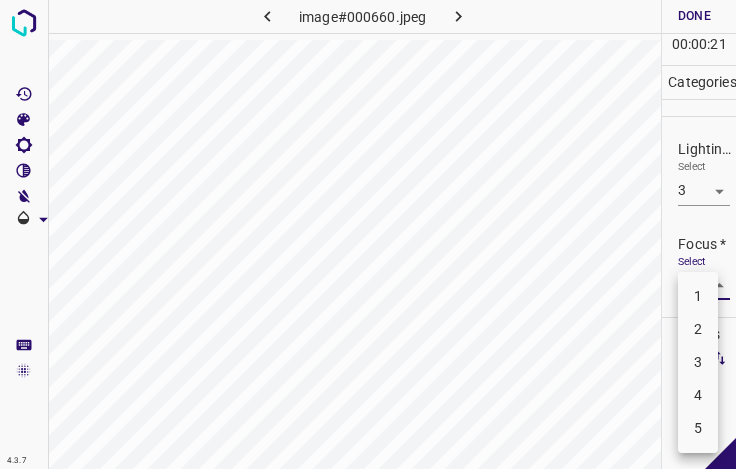 click on "4.3.7 image#000660.jpeg Done Skip 0 00   : 00   : 21   Categories Lighting *  Select 3 3 Focus *  Select ​ Overall *  Select ​ Labels   0 Categories 1 Lighting 2 Focus 3 Overall Tools Space Change between modes (Draw & Edit) I Auto labeling R Restore zoom M Zoom in N Zoom out Delete Delete selecte label Filters Z Restore filters X Saturation filter C Brightness filter V Contrast filter B Gray scale filter General O Download - Text - Hide - Delete 1 2 3 4 5" at bounding box center (368, 234) 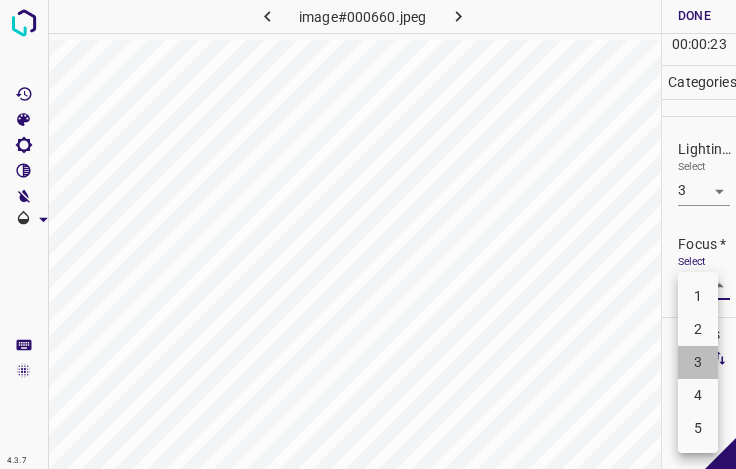click on "3" at bounding box center (698, 362) 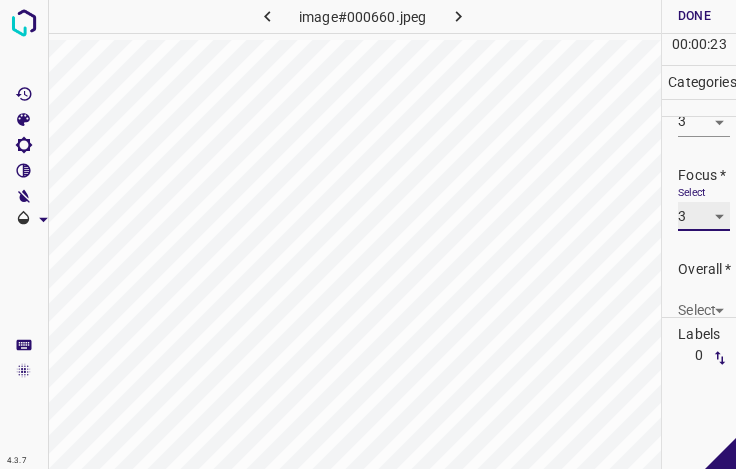 scroll, scrollTop: 98, scrollLeft: 0, axis: vertical 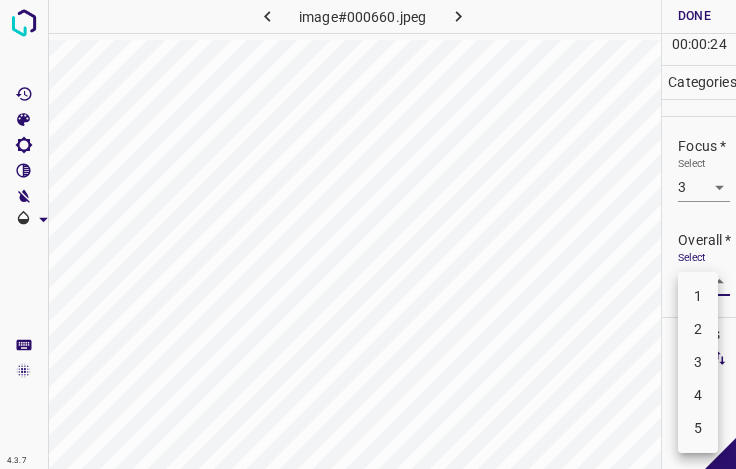 click on "4.3.7 image#000660.jpeg Done Skip 0 00   : 00   : 24   Categories Lighting *  Select 3 3 Focus *  Select 3 3 Overall *  Select ​ Labels   0 Categories 1 Lighting 2 Focus 3 Overall Tools Space Change between modes (Draw & Edit) I Auto labeling R Restore zoom M Zoom in N Zoom out Delete Delete selecte label Filters Z Restore filters X Saturation filter C Brightness filter V Contrast filter B Gray scale filter General O Download - Text - Hide - Delete 1 2 3 4 5" at bounding box center [368, 234] 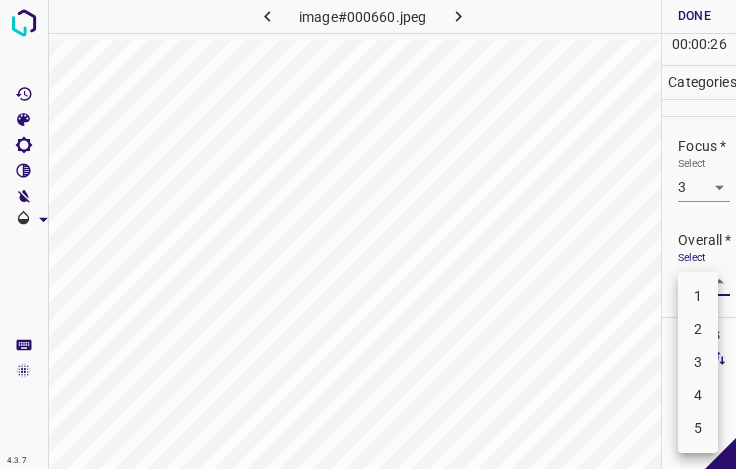 click on "3" at bounding box center [698, 362] 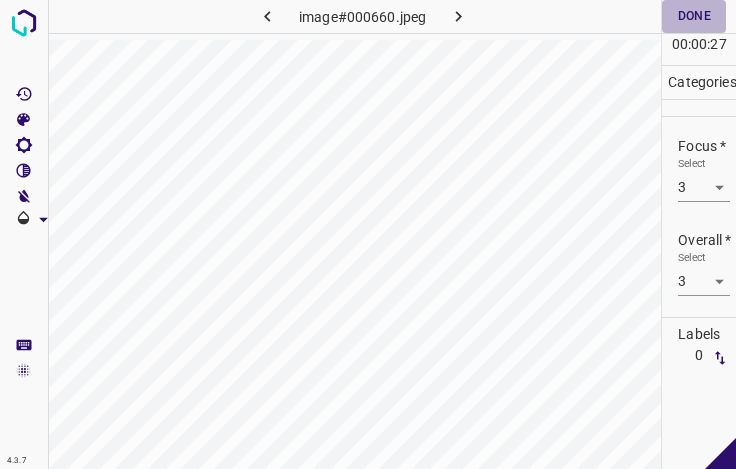click on "Done" at bounding box center (694, 16) 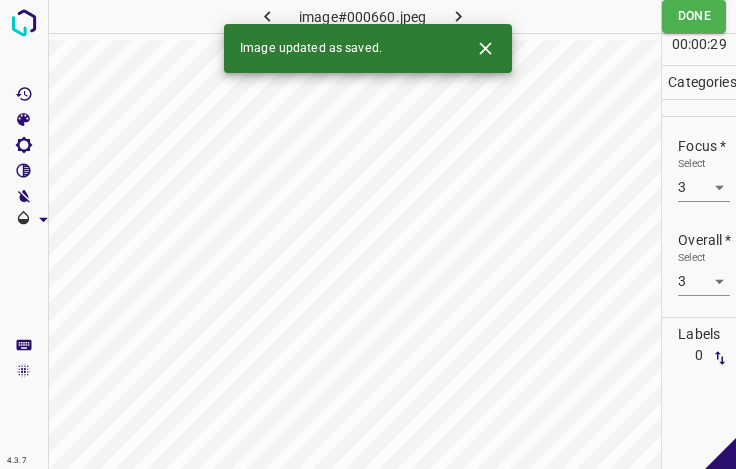 click 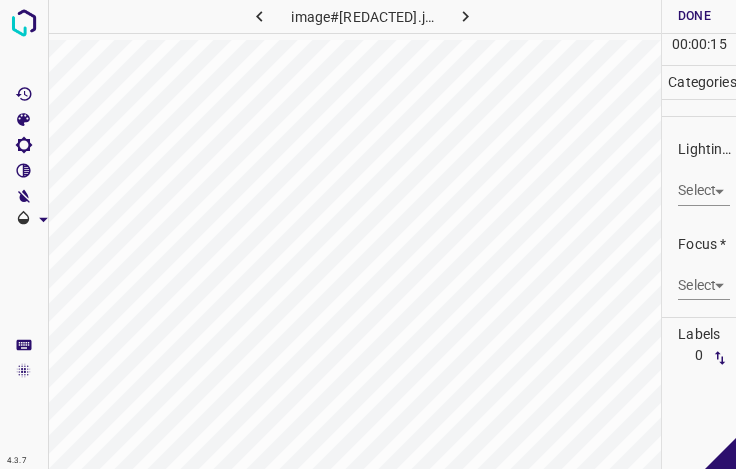 click on "4.3.7 image#000727.jpeg Done Skip 0 00   : 00   : 15   Categories Lighting *  Select ​ Focus *  Select ​ Overall *  Select ​ Labels   0 Categories 1 Lighting 2 Focus 3 Overall Tools Space Change between modes (Draw & Edit) I Auto labeling R Restore zoom M Zoom in N Zoom out Delete Delete selecte label Filters Z Restore filters X Saturation filter C Brightness filter V Contrast filter B Gray scale filter General O Download - Text - Hide - Delete" at bounding box center (368, 234) 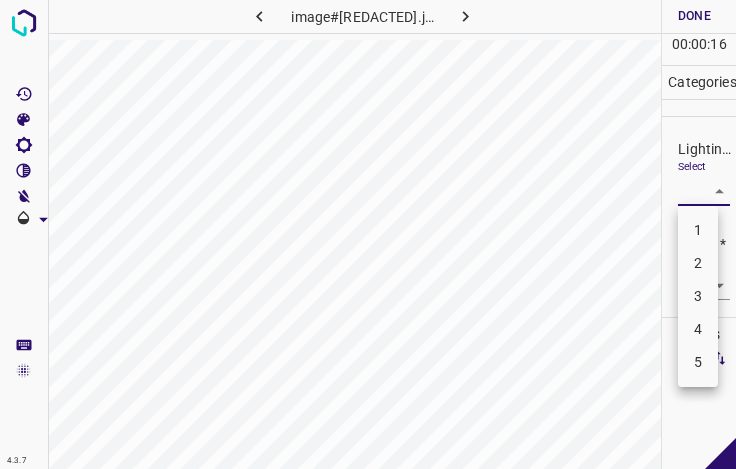 click on "3" at bounding box center (698, 296) 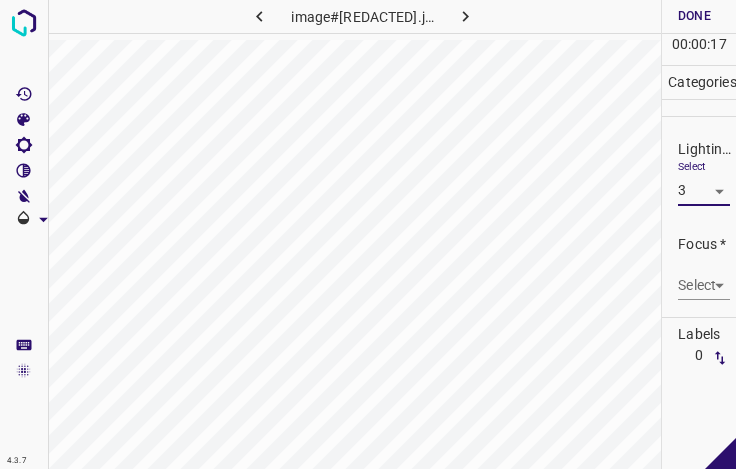 click on "4.3.7 image#000727.jpeg Done Skip 0 00   : 00   : 17   Categories Lighting *  Select 3 3 Focus *  Select ​ Overall *  Select ​ Labels   0 Categories 1 Lighting 2 Focus 3 Overall Tools Space Change between modes (Draw & Edit) I Auto labeling R Restore zoom M Zoom in N Zoom out Delete Delete selecte label Filters Z Restore filters X Saturation filter C Brightness filter V Contrast filter B Gray scale filter General O Download - Text - Hide - Delete" at bounding box center (368, 234) 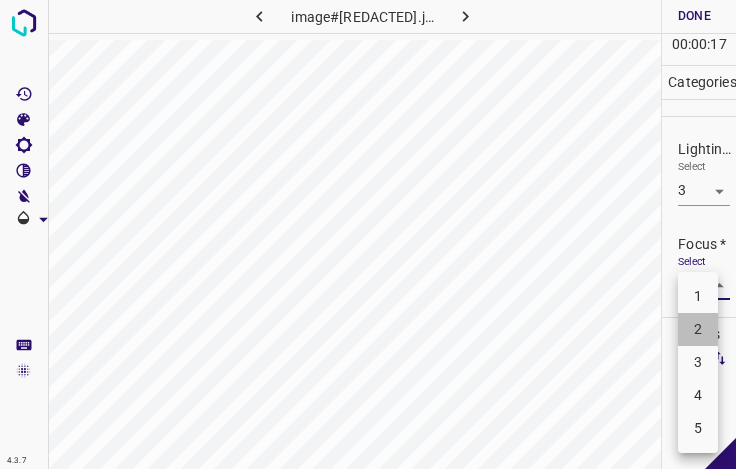 click on "2" at bounding box center (698, 329) 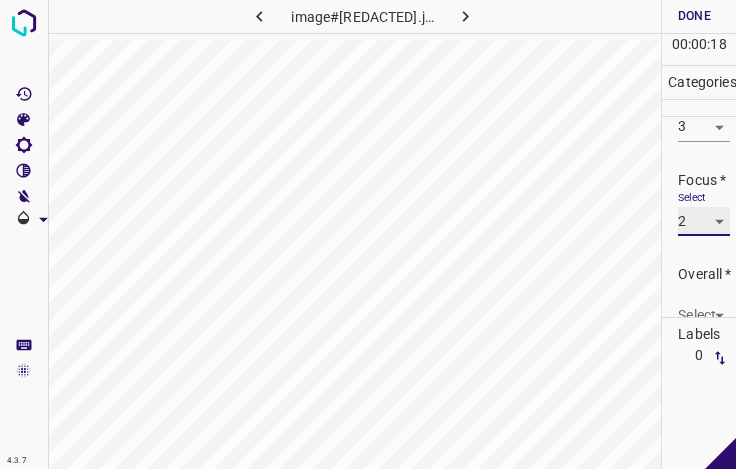 scroll, scrollTop: 98, scrollLeft: 0, axis: vertical 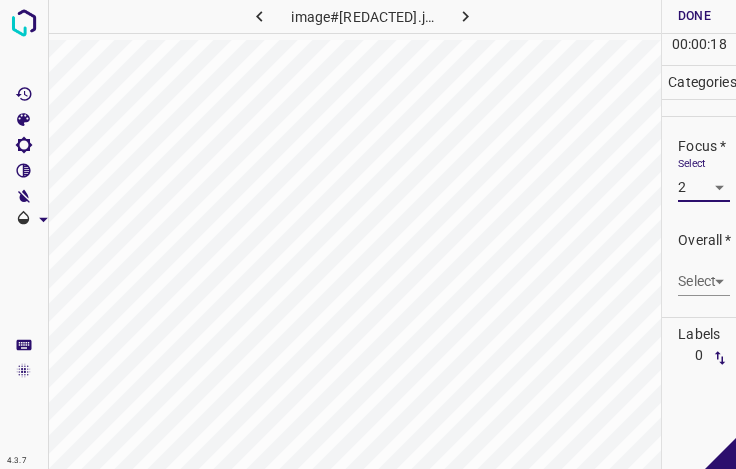 click on "4.3.7 image#000727.jpeg Done Skip 0 00   : 00   : 18   Categories Lighting *  Select 3 3 Focus *  Select 2 2 Overall *  Select ​ Labels   0 Categories 1 Lighting 2 Focus 3 Overall Tools Space Change between modes (Draw & Edit) I Auto labeling R Restore zoom M Zoom in N Zoom out Delete Delete selecte label Filters Z Restore filters X Saturation filter C Brightness filter V Contrast filter B Gray scale filter General O Download - Text - Hide - Delete" at bounding box center (368, 234) 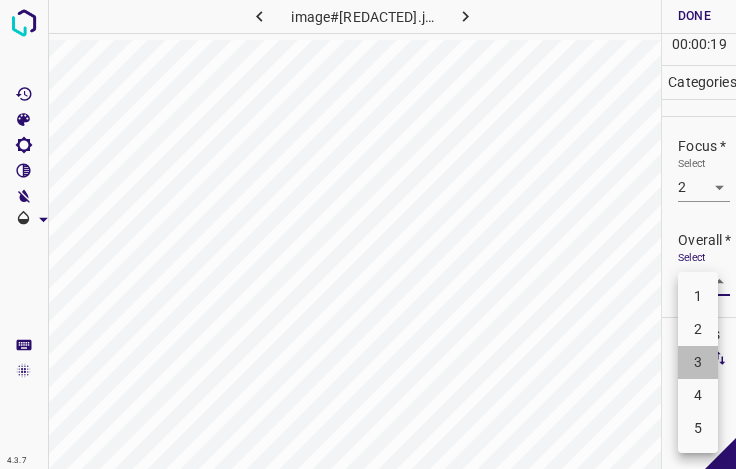click on "3" at bounding box center (698, 362) 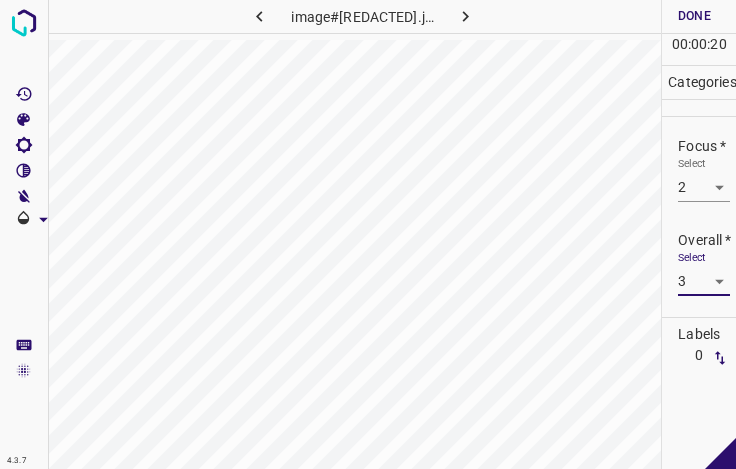 click on "Done" at bounding box center [694, 16] 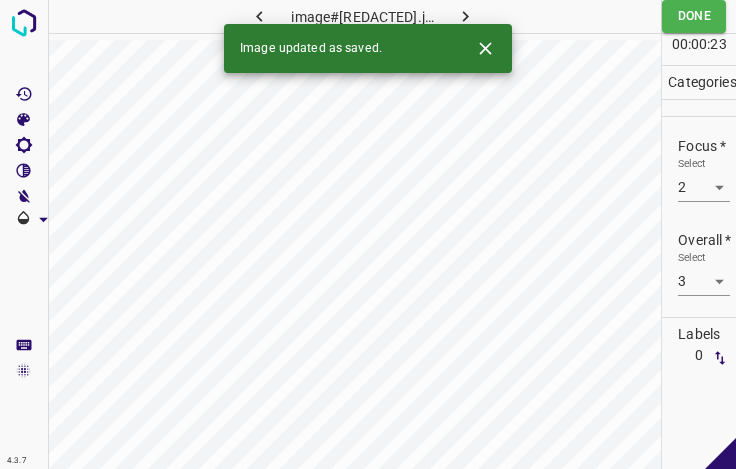 click 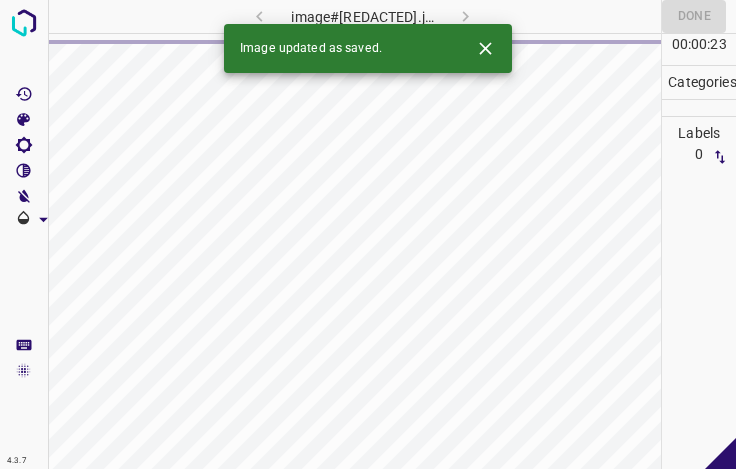 click 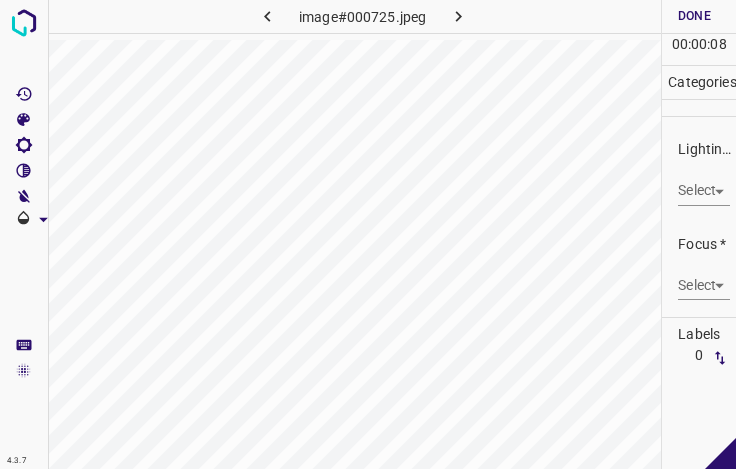 click on "4.3.7 image#000725.jpeg Done Skip 0 00   : 00   : 08   Categories Lighting *  Select ​ Focus *  Select ​ Overall *  Select ​ Labels   0 Categories 1 Lighting 2 Focus 3 Overall Tools Space Change between modes (Draw & Edit) I Auto labeling R Restore zoom M Zoom in N Zoom out Delete Delete selecte label Filters Z Restore filters X Saturation filter C Brightness filter V Contrast filter B Gray scale filter General O Download - Text - Hide - Delete" at bounding box center [368, 234] 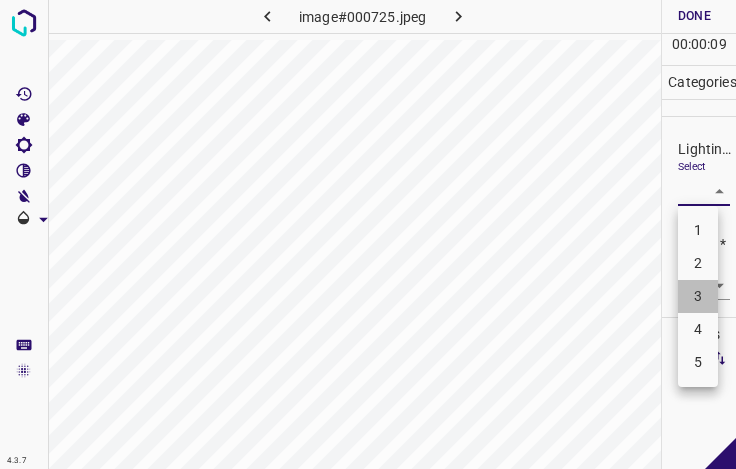 click on "3" at bounding box center (698, 296) 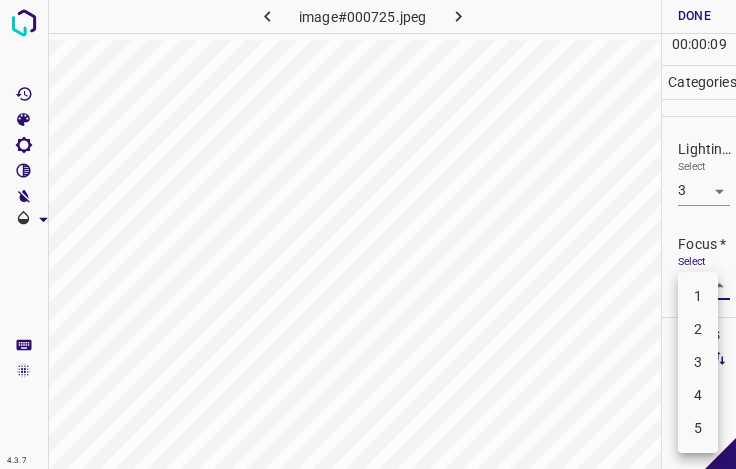 click on "4.3.7 image#000725.jpeg Done Skip 0 00   : 00   : 09   Categories Lighting *  Select 3 3 Focus *  Select ​ Overall *  Select ​ Labels   0 Categories 1 Lighting 2 Focus 3 Overall Tools Space Change between modes (Draw & Edit) I Auto labeling R Restore zoom M Zoom in N Zoom out Delete Delete selecte label Filters Z Restore filters X Saturation filter C Brightness filter V Contrast filter B Gray scale filter General O Download - Text - Hide - Delete 1 2 3 4 5" at bounding box center [368, 234] 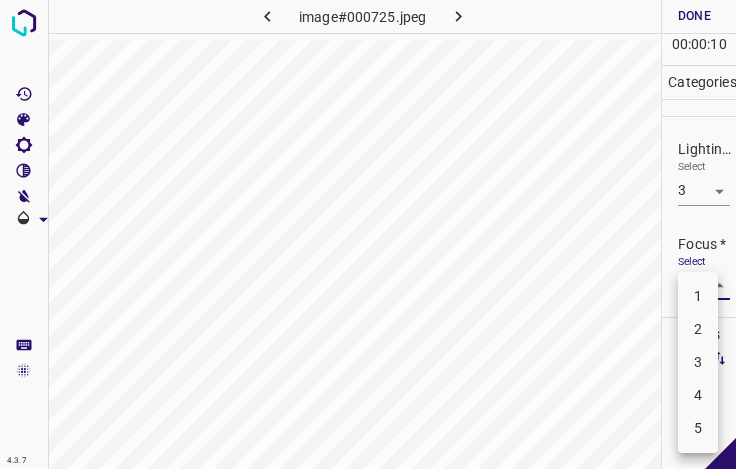 click on "2" at bounding box center [698, 329] 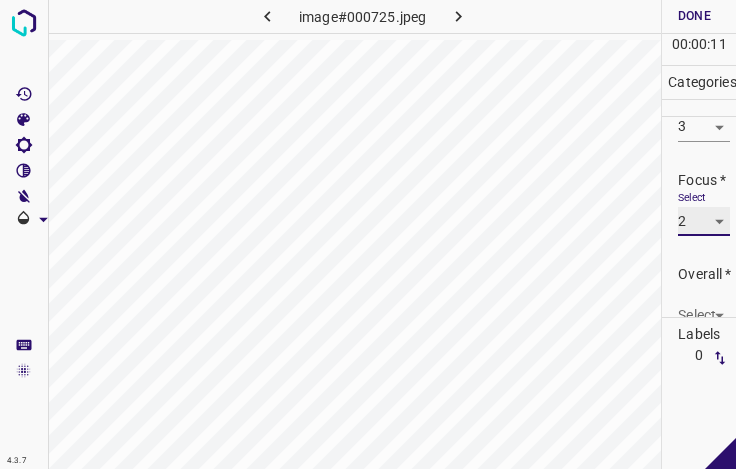 scroll, scrollTop: 98, scrollLeft: 0, axis: vertical 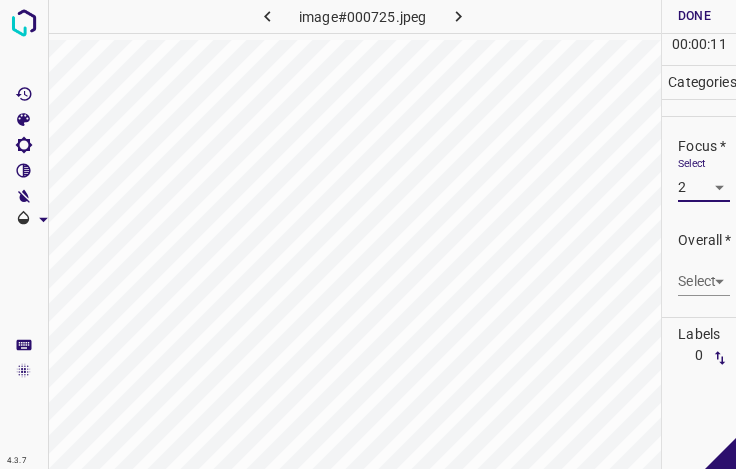 click on "4.3.7 image#[REDACTED].jpeg Done Skip 0 00   : 00   : 11   Categories Lighting *  Select 3 3 Focus *  Select 2 2 Overall *  Select ​ Labels   0 Categories 1 Lighting 2 Focus 3 Overall Tools Space Change between modes (Draw & Edit) I Auto labeling R Restore zoom M Zoom in N Zoom out Delete Delete selecte label Filters Z Restore filters X Saturation filter C Brightness filter V Contrast filter B Gray scale filter General O Download - Text - Hide - Delete" at bounding box center (368, 234) 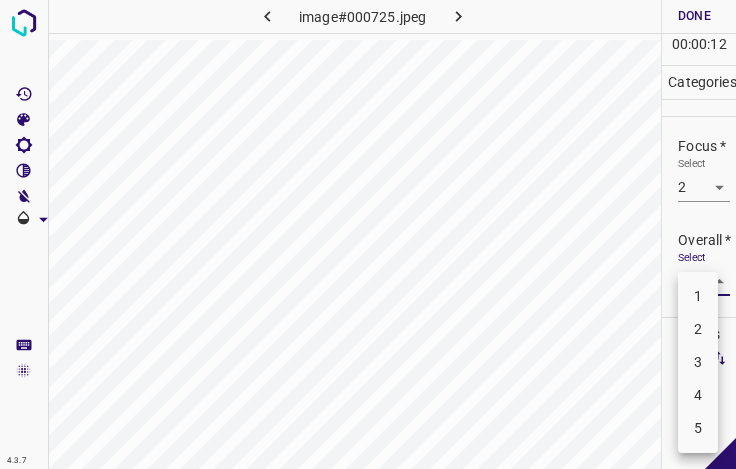 click on "3" at bounding box center [698, 362] 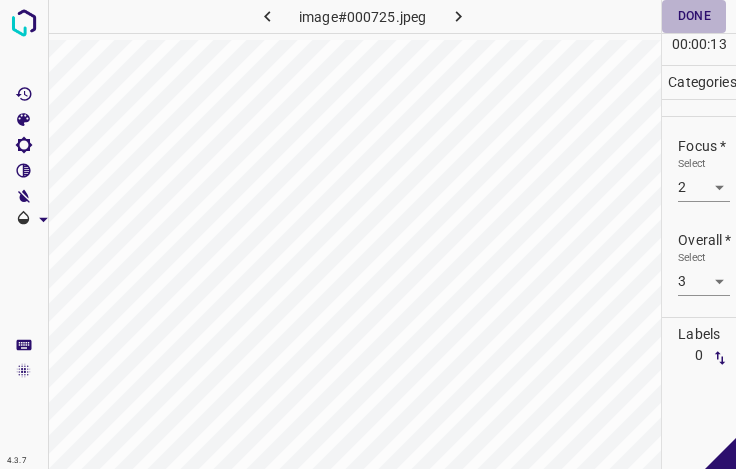click on "Done" at bounding box center (694, 16) 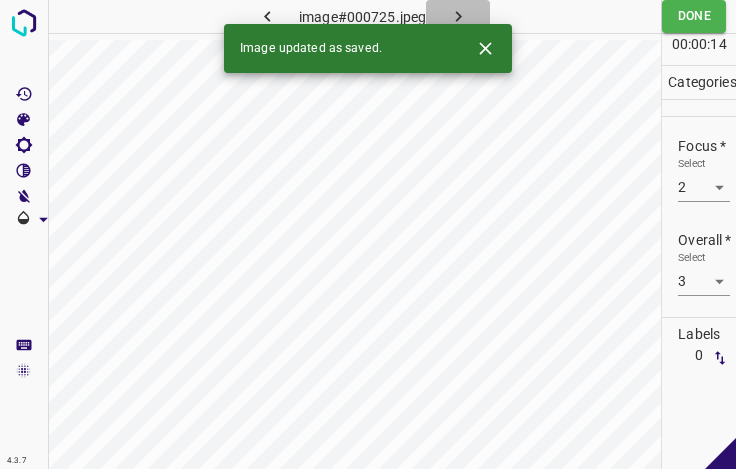 click 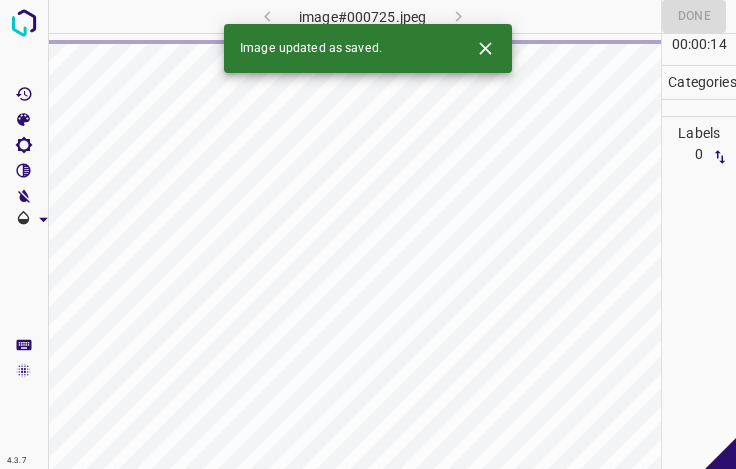 click 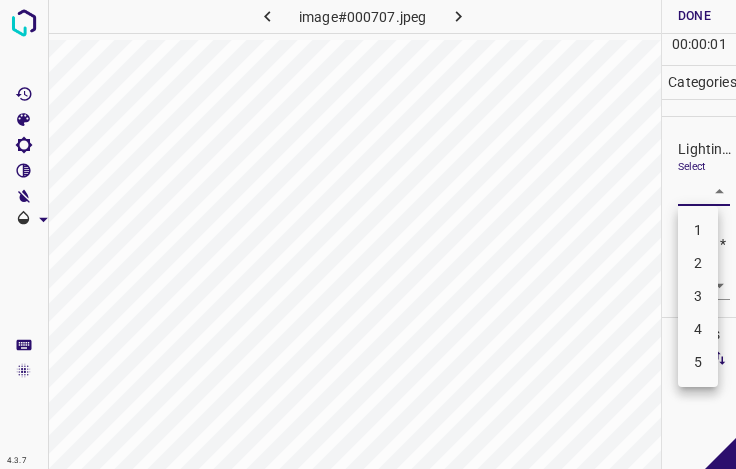 click on "4.3.7 image#000707.jpeg Done Skip 0 00   : 00   : 01   Categories Lighting *  Select ​ Focus *  Select ​ Overall *  Select ​ Labels   0 Categories 1 Lighting 2 Focus 3 Overall Tools Space Change between modes (Draw & Edit) I Auto labeling R Restore zoom M Zoom in N Zoom out Delete Delete selecte label Filters Z Restore filters X Saturation filter C Brightness filter V Contrast filter B Gray scale filter General O Download - Text - Hide - Delete 1 2 3 4 5" at bounding box center [368, 234] 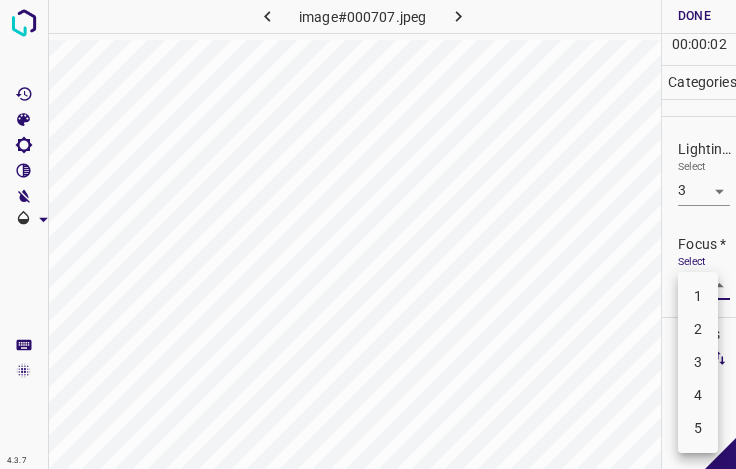 click on "4.3.7 image#000707.jpeg Done Skip 0 00   : 00   : 02   Categories Lighting *  Select 3 3 Focus *  Select ​ Overall *  Select ​ Labels   0 Categories 1 Lighting 2 Focus 3 Overall Tools Space Change between modes (Draw & Edit) I Auto labeling R Restore zoom M Zoom in N Zoom out Delete Delete selecte label Filters Z Restore filters X Saturation filter C Brightness filter V Contrast filter B Gray scale filter General O Download - Text - Hide - Delete 1 2 3 4 5" at bounding box center [368, 234] 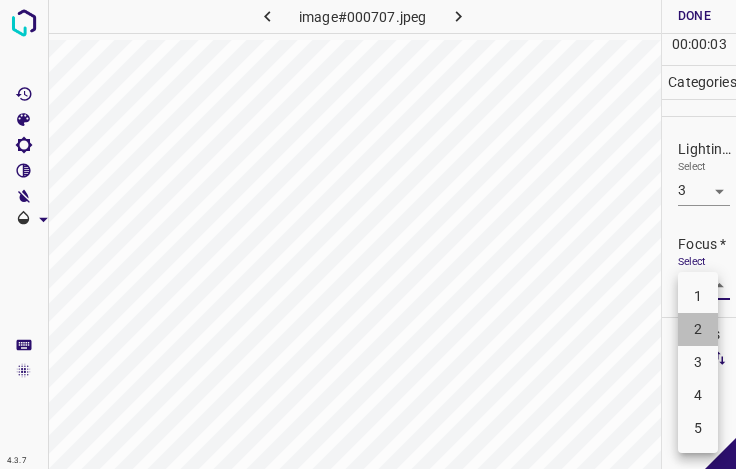 click on "2" at bounding box center [698, 329] 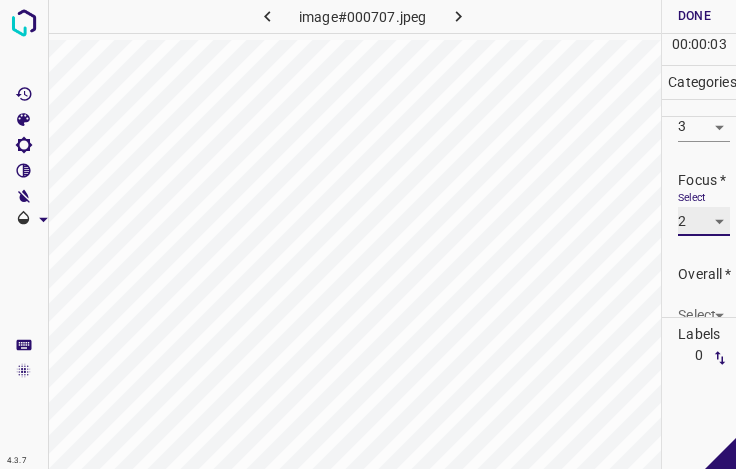 scroll, scrollTop: 98, scrollLeft: 0, axis: vertical 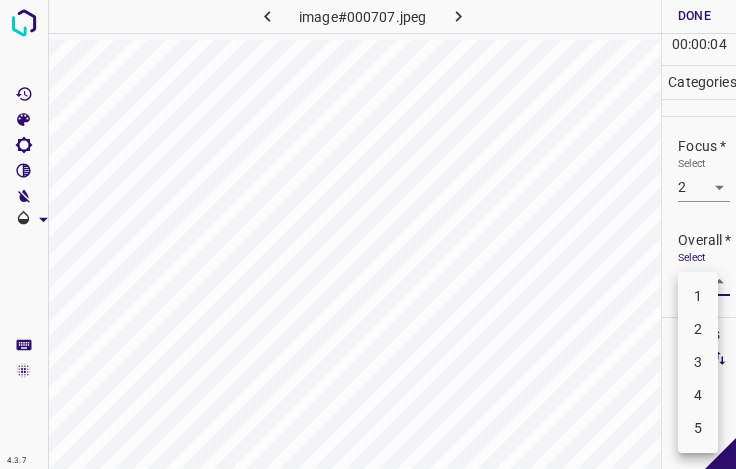 click on "4.3.7 image#000707.jpeg Done Skip 0 00   : 00   : 04   Categories Lighting *  Select 3 3 Focus *  Select 2 2 Overall *  Select ​ Labels   0 Categories 1 Lighting 2 Focus 3 Overall Tools Space Change between modes (Draw & Edit) I Auto labeling R Restore zoom M Zoom in N Zoom out Delete Delete selecte label Filters Z Restore filters X Saturation filter C Brightness filter V Contrast filter B Gray scale filter General O Download - Text - Hide - Delete 1 2 3 4 5" at bounding box center (368, 234) 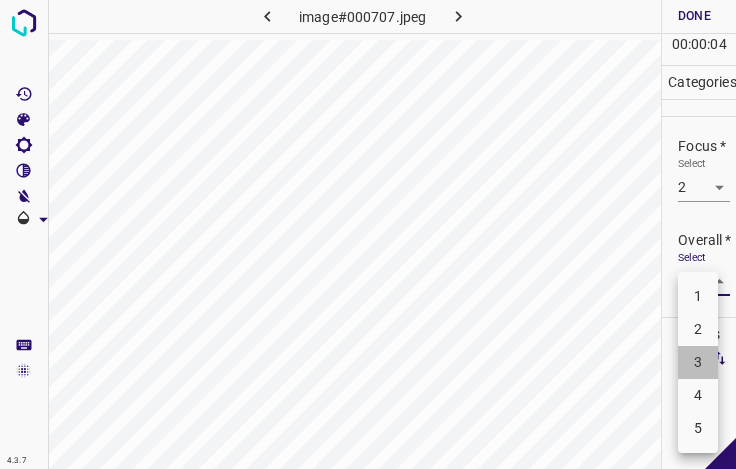 click on "3" at bounding box center (698, 362) 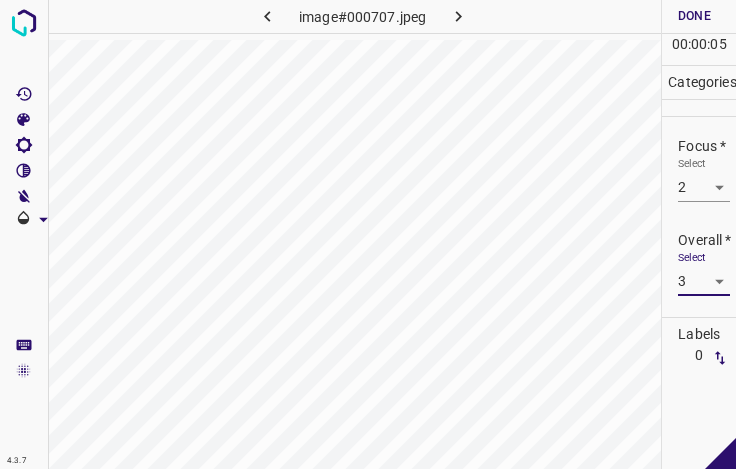 click on "Done" at bounding box center (694, 16) 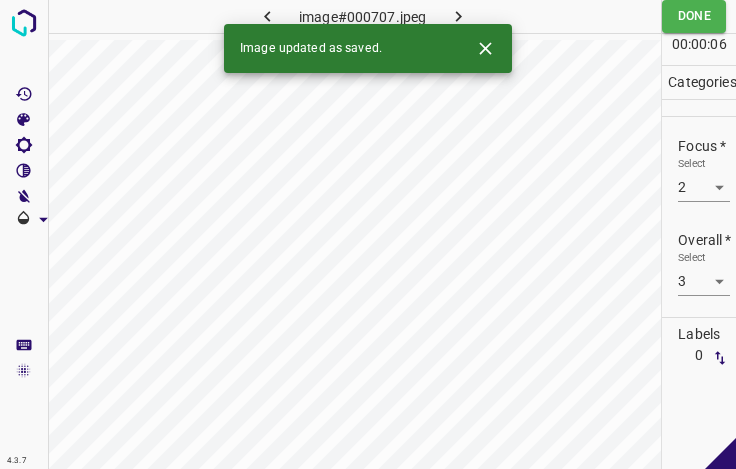 click 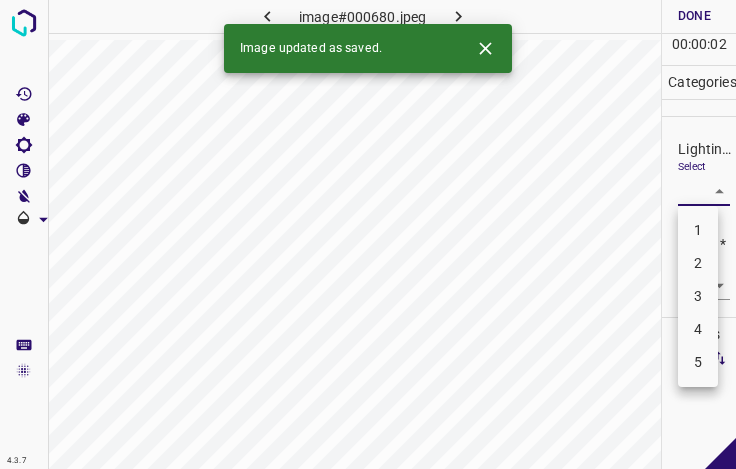 click on "4.3.7 image#000680.jpeg Done Skip 0 00   : 00   : 02   Categories Lighting *  Select ​ Focus *  Select ​ Overall *  Select ​ Labels   0 Categories 1 Lighting 2 Focus 3 Overall Tools Space Change between modes (Draw & Edit) I Auto labeling R Restore zoom M Zoom in N Zoom out Delete Delete selecte label Filters Z Restore filters X Saturation filter C Brightness filter V Contrast filter B Gray scale filter General O Download Image updated as saved. - Text - Hide - Delete 1 2 3 4 5" at bounding box center (368, 234) 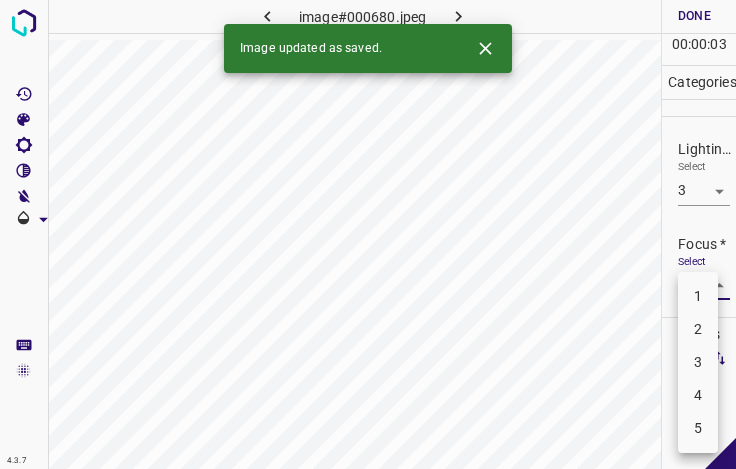 click on "4.3.7 image#[REDACTED].jpeg Done Skip 0 00   : 00   : 03   Categories Lighting *  Select 3 3 Focus *  Select ​ Overall *  Select ​ Labels   0 Categories 1 Lighting 2 Focus 3 Overall Tools Space Change between modes (Draw & Edit) I Auto labeling R Restore zoom M Zoom in N Zoom out Delete Delete selecte label Filters Z Restore filters X Saturation filter C Brightness filter V Contrast filter B Gray scale filter General O Download Image updated as saved. - Text - Hide - Delete 1 2 3 4 5" at bounding box center (368, 234) 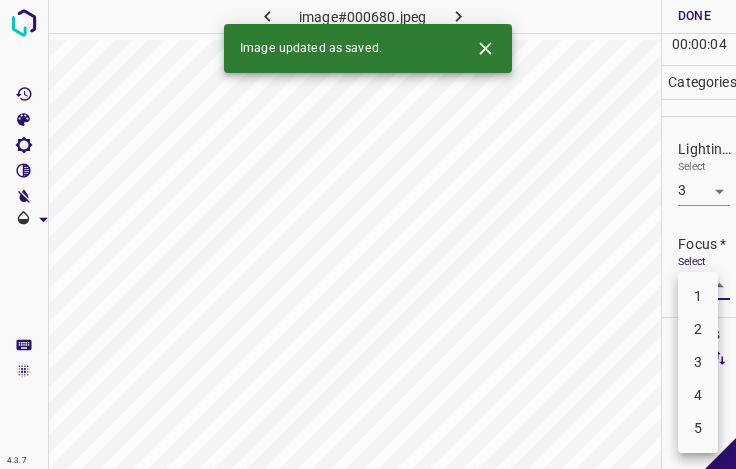 click on "3" at bounding box center [698, 362] 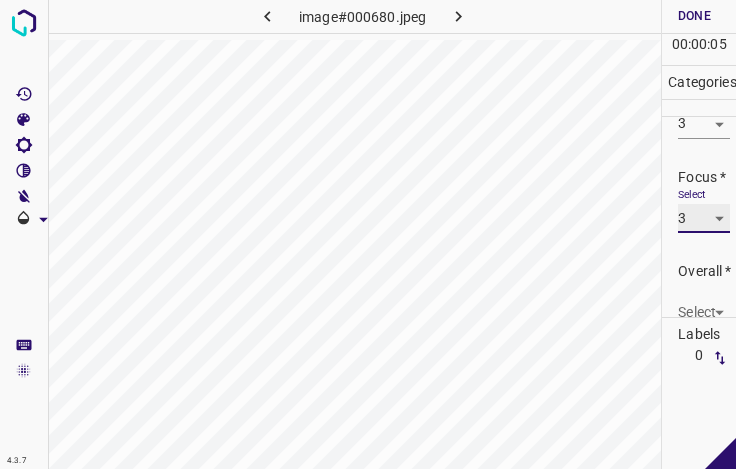 scroll, scrollTop: 98, scrollLeft: 0, axis: vertical 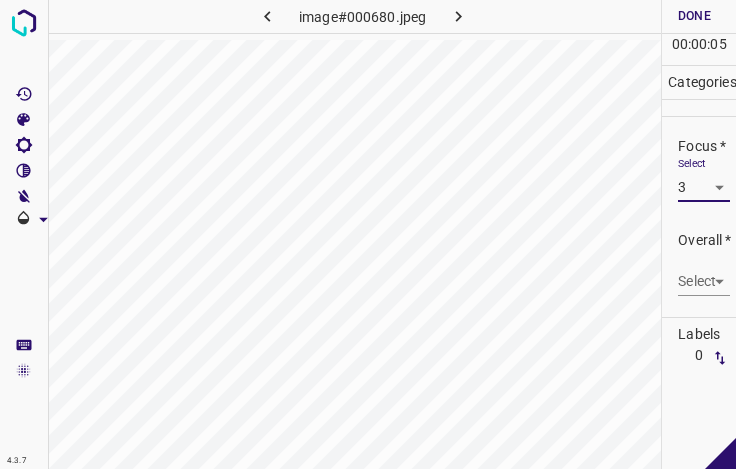 click on "4.3.7 image#000680.jpeg Done Skip 0 00   : 00   : 05   Categories Lighting *  Select 3 3 Focus *  Select 3 3 Overall *  Select ​ Labels   0 Categories 1 Lighting 2 Focus 3 Overall Tools Space Change between modes (Draw & Edit) I Auto labeling R Restore zoom M Zoom in N Zoom out Delete Delete selecte label Filters Z Restore filters X Saturation filter C Brightness filter V Contrast filter B Gray scale filter General O Download - Text - Hide - Delete" at bounding box center (368, 234) 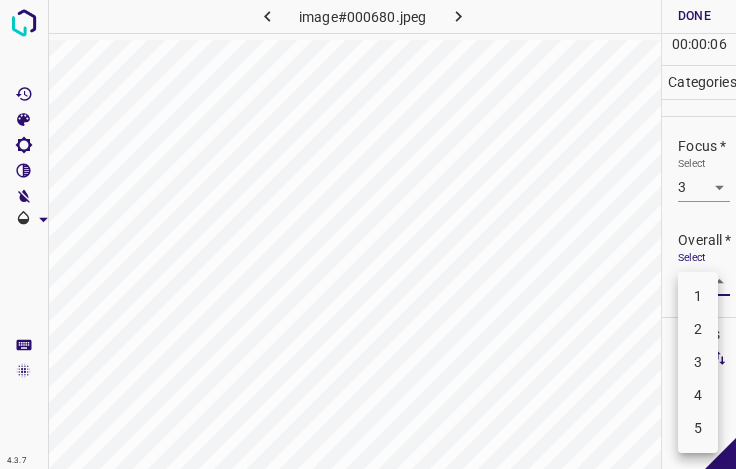 click on "3" at bounding box center [698, 362] 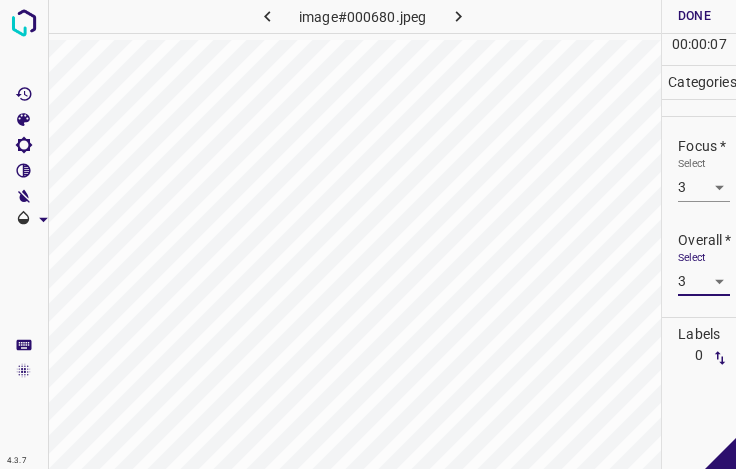 click on "Done" at bounding box center [694, 16] 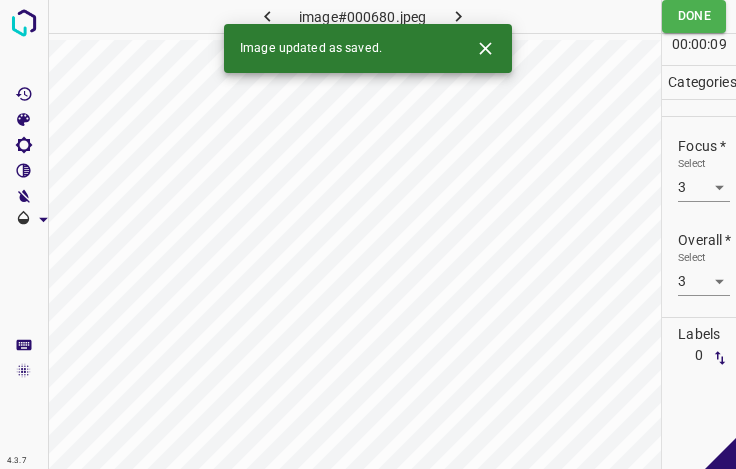 click 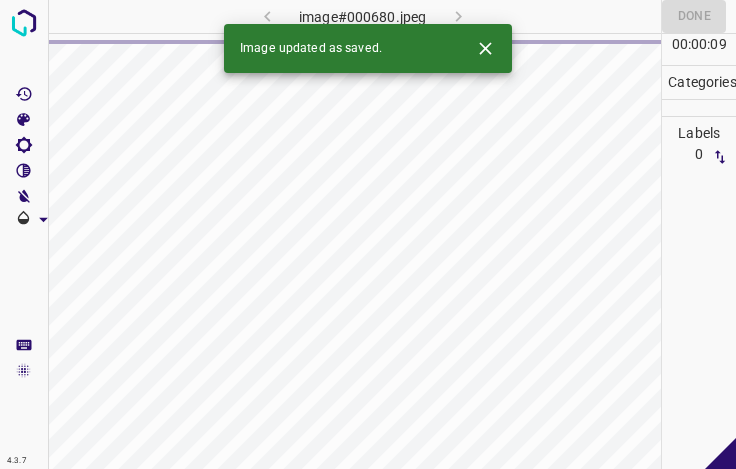 click 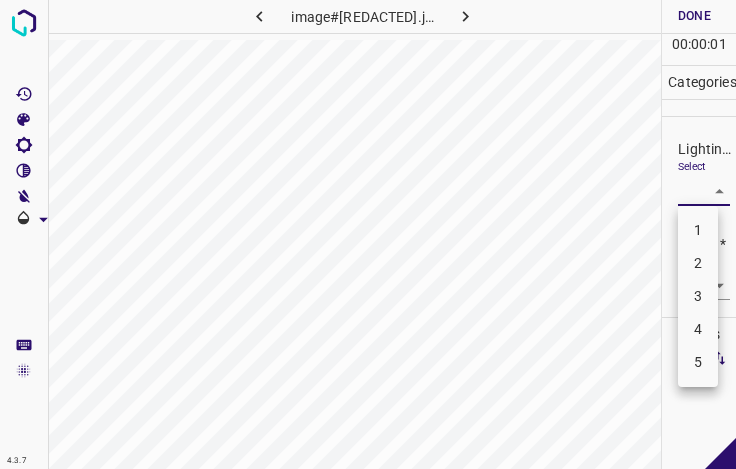 click on "4.3.7 image#000676.jpeg Done Skip 0 00   : 00   : 01   Categories Lighting *  Select ​ Focus *  Select ​ Overall *  Select ​ Labels   0 Categories 1 Lighting 2 Focus 3 Overall Tools Space Change between modes (Draw & Edit) I Auto labeling R Restore zoom M Zoom in N Zoom out Delete Delete selecte label Filters Z Restore filters X Saturation filter C Brightness filter V Contrast filter B Gray scale filter General O Download - Text - Hide - Delete 1 2 3 4 5" at bounding box center (368, 234) 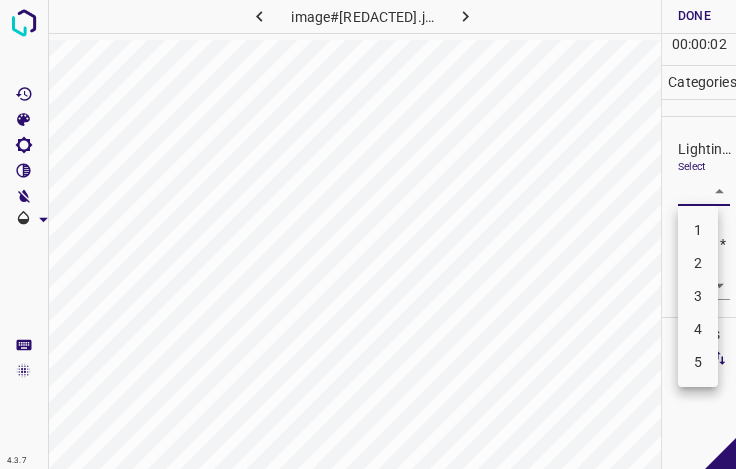 click on "3" at bounding box center [698, 296] 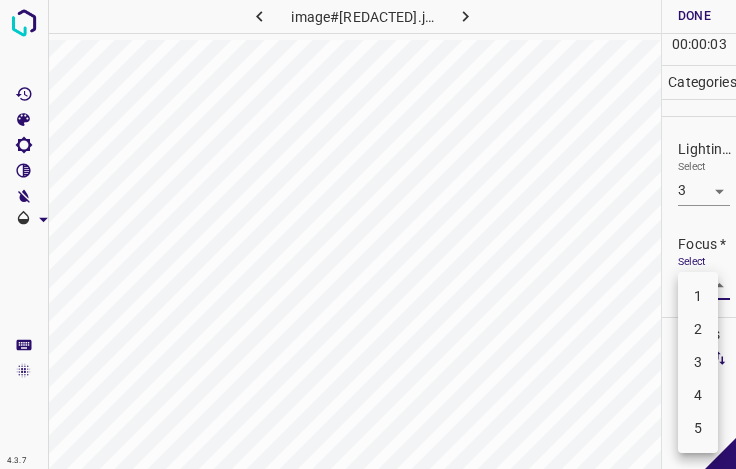 click on "4.3.7 image#000676.jpeg Done Skip 0 00   : 00   : 03   Categories Lighting *  Select 3 3 Focus *  Select ​ Overall *  Select ​ Labels   0 Categories 1 Lighting 2 Focus 3 Overall Tools Space Change between modes (Draw & Edit) I Auto labeling R Restore zoom M Zoom in N Zoom out Delete Delete selecte label Filters Z Restore filters X Saturation filter C Brightness filter V Contrast filter B Gray scale filter General O Download - Text - Hide - Delete 1 2 3 4 5" at bounding box center (368, 234) 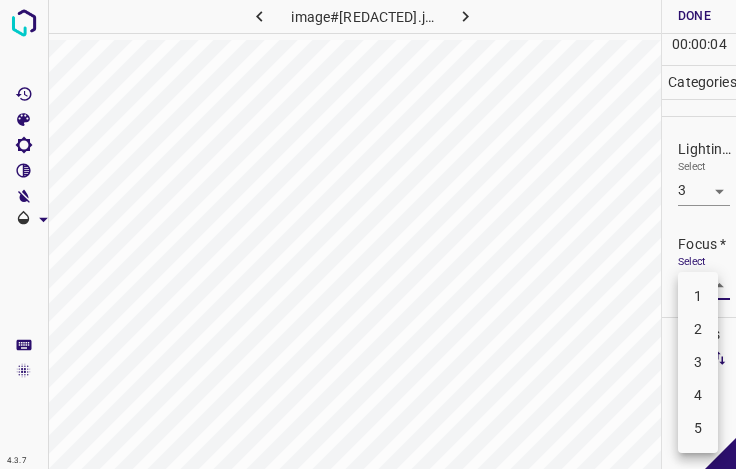 click on "4" at bounding box center [698, 395] 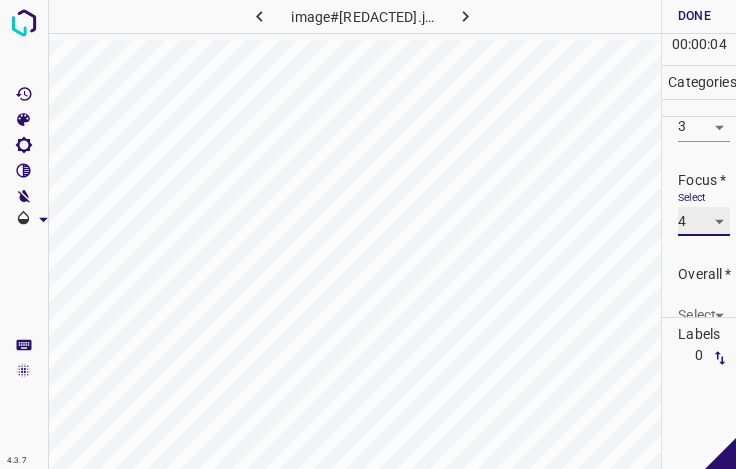 scroll, scrollTop: 98, scrollLeft: 0, axis: vertical 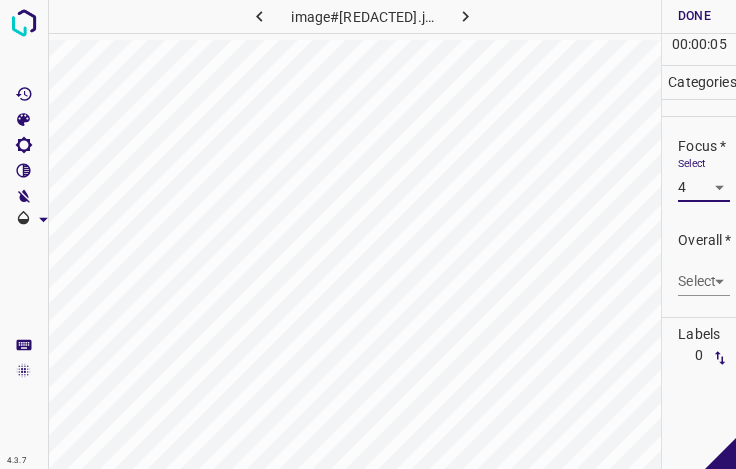 click on "4.3.7 image#000676.jpeg Done Skip 0 00   : 00   : 05   Categories Lighting *  Select 3 3 Focus *  Select 4 4 Overall *  Select ​ Labels   0 Categories 1 Lighting 2 Focus 3 Overall Tools Space Change between modes (Draw & Edit) I Auto labeling R Restore zoom M Zoom in N Zoom out Delete Delete selecte label Filters Z Restore filters X Saturation filter C Brightness filter V Contrast filter B Gray scale filter General O Download - Text - Hide - Delete" at bounding box center (368, 234) 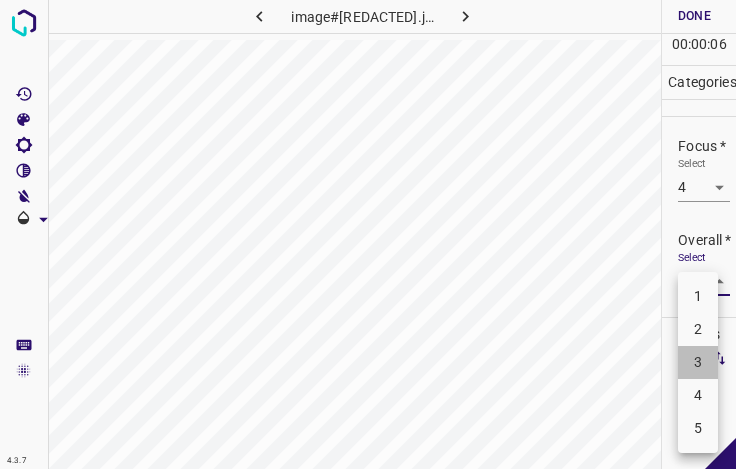 click on "3" at bounding box center [698, 362] 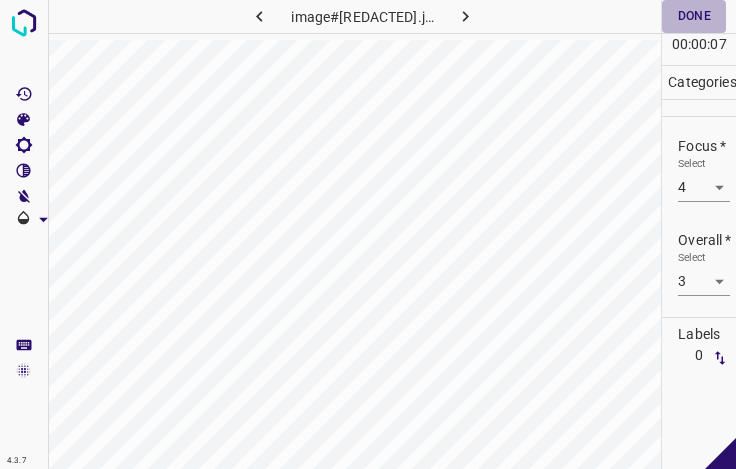 click on "Done" at bounding box center (694, 16) 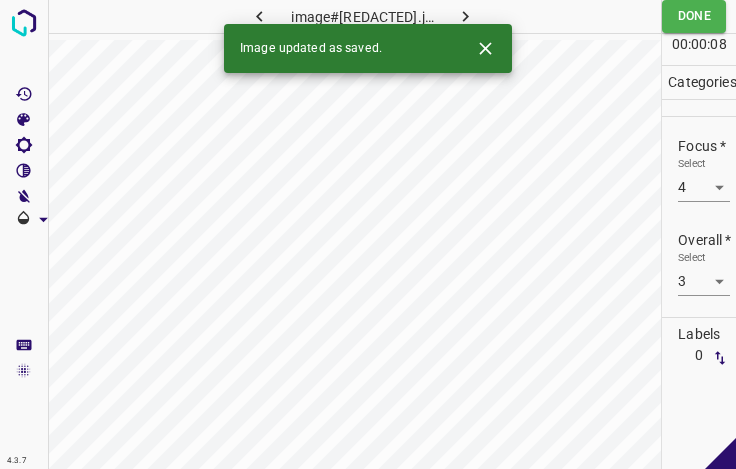 click 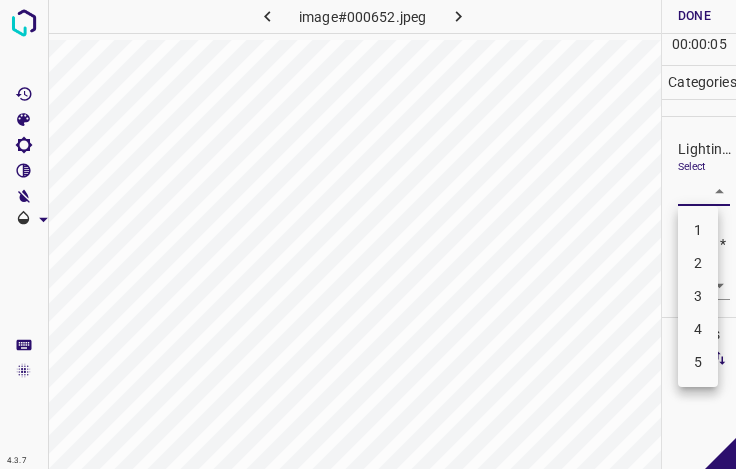 click on "4.3.7 image#000652.jpeg Done Skip 0 00   : 00   : 05   Categories Lighting *  Select ​ Focus *  Select ​ Overall *  Select ​ Labels   0 Categories 1 Lighting 2 Focus 3 Overall Tools Space Change between modes (Draw & Edit) I Auto labeling R Restore zoom M Zoom in N Zoom out Delete Delete selecte label Filters Z Restore filters X Saturation filter C Brightness filter V Contrast filter B Gray scale filter General O Download - Text - Hide - Delete 1 2 3 4 5" at bounding box center (368, 234) 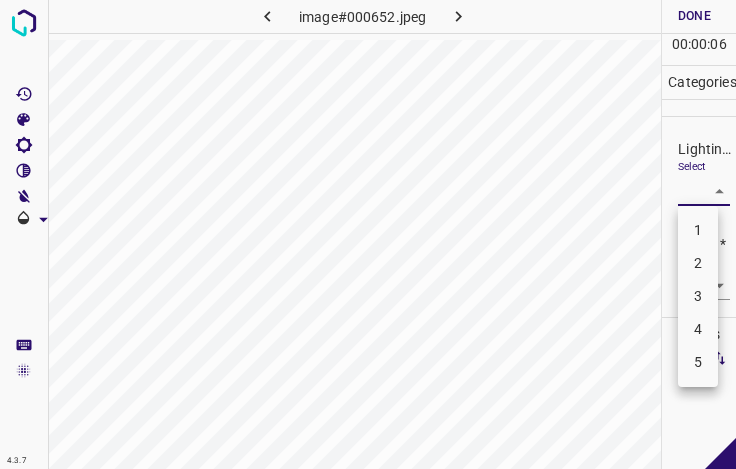 click on "3" at bounding box center [698, 296] 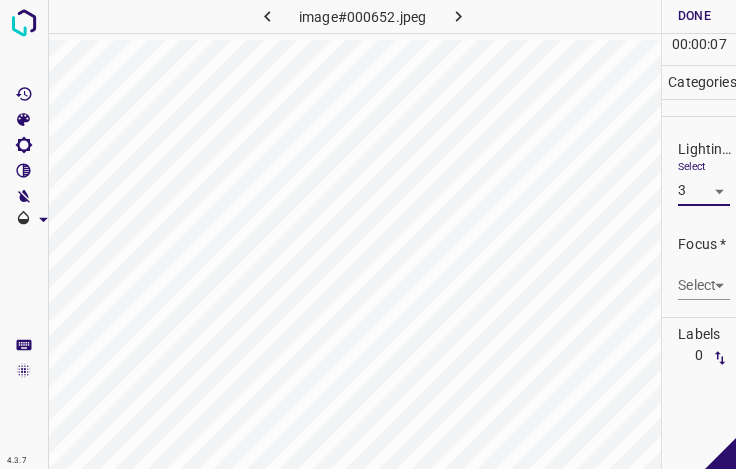 click on "4.3.7 image#[REDACTED].jpeg Done Skip 0 00   : 00   : 07   Categories Lighting *  Select 3 3 Focus *  Select ​ Overall *  Select ​ Labels   0 Categories 1 Lighting 2 Focus 3 Overall Tools Space Change between modes (Draw & Edit) I Auto labeling R Restore zoom M Zoom in N Zoom out Delete Delete selecte label Filters Z Restore filters X Saturation filter C Brightness filter V Contrast filter B Gray scale filter General O Download - Text - Hide - Delete" at bounding box center [368, 234] 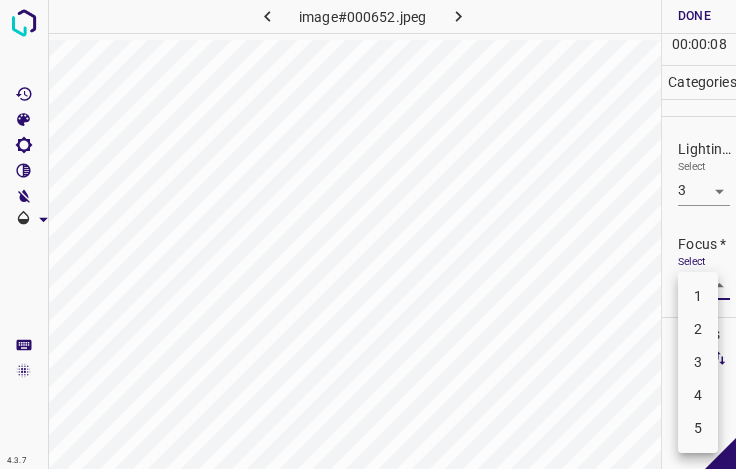 click on "3" at bounding box center [698, 362] 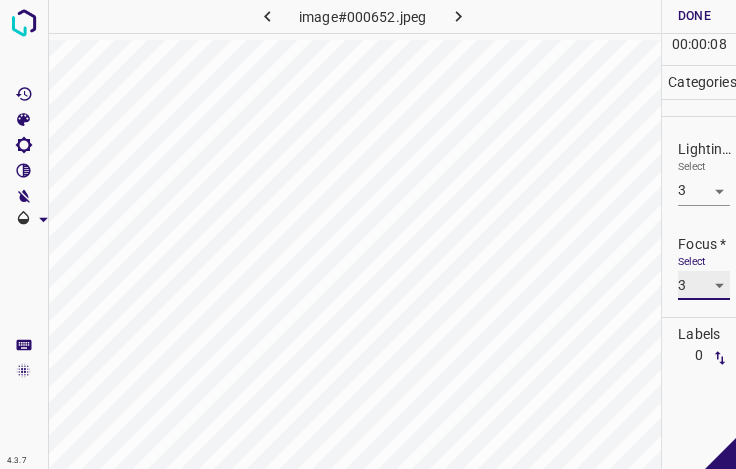 scroll, scrollTop: 98, scrollLeft: 0, axis: vertical 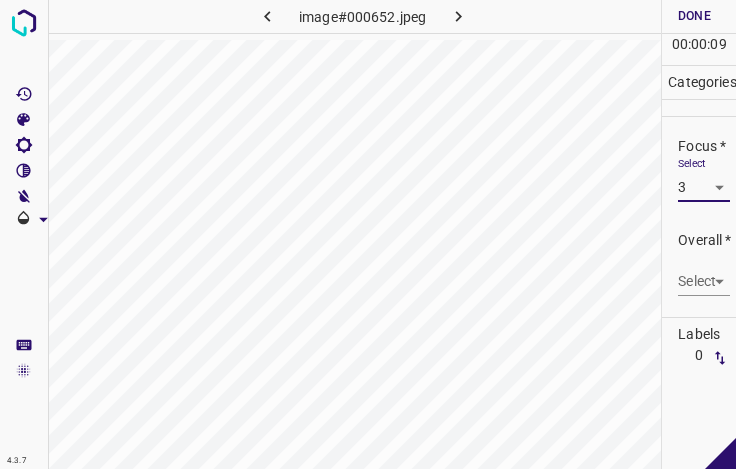 click on "4.3.7 image#[REDACTED].jpeg Done Skip 0 00   : 00   : 09   Categories Lighting *  Select 3 3 Focus *  Select 3 3 Overall *  Select ​ Labels   0 Categories 1 Lighting 2 Focus 3 Overall Tools Space Change between modes (Draw & Edit) I Auto labeling R Restore zoom M Zoom in N Zoom out Delete Delete selecte label Filters Z Restore filters X Saturation filter C Brightness filter V Contrast filter B Gray scale filter General O Download - Text - Hide - Delete" at bounding box center [368, 234] 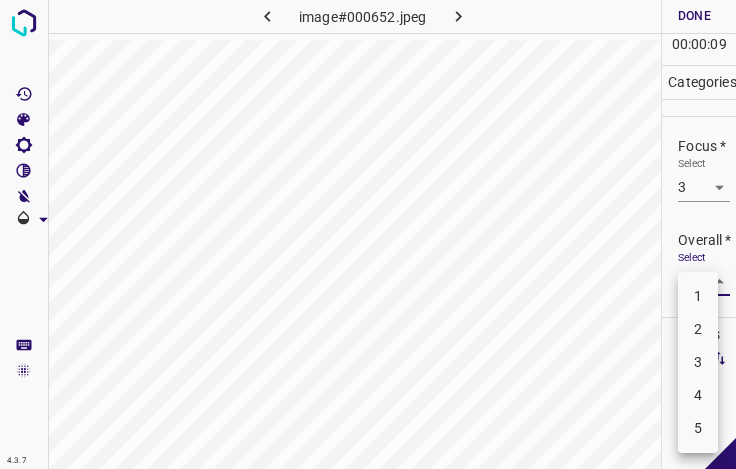 click on "3" at bounding box center (698, 362) 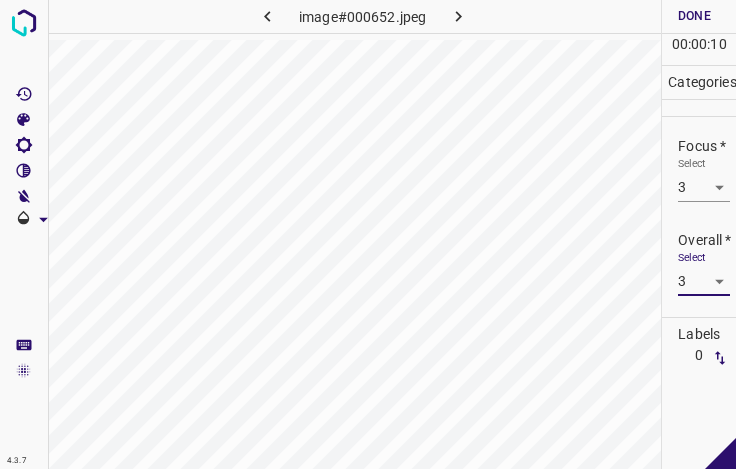 click on "Done" at bounding box center [694, 16] 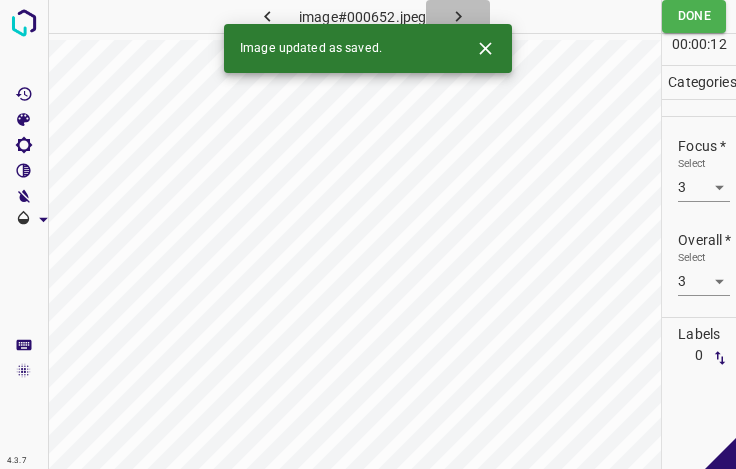 click 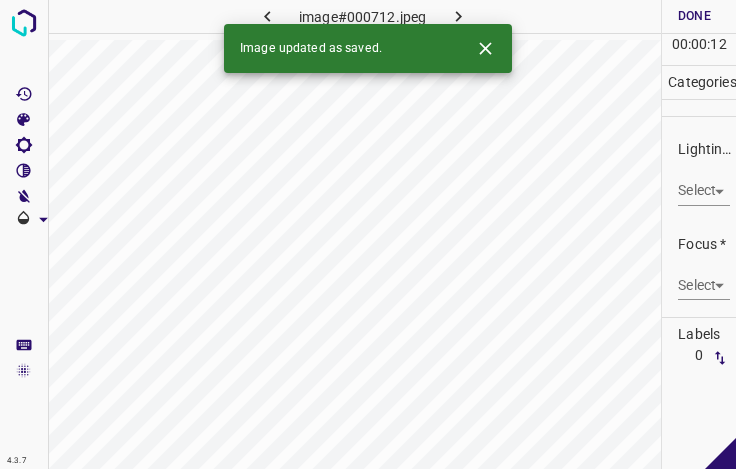 click on "4.3.7 image#000712.jpeg Done Skip 0 00   : 00   : 12   Categories Lighting *  Select ​ Focus *  Select ​ Overall *  Select ​ Labels   0 Categories 1 Lighting 2 Focus 3 Overall Tools Space Change between modes (Draw & Edit) I Auto labeling R Restore zoom M Zoom in N Zoom out Delete Delete selecte label Filters Z Restore filters X Saturation filter C Brightness filter V Contrast filter B Gray scale filter General O Download Image updated as saved. - Text - Hide - Delete" at bounding box center (368, 234) 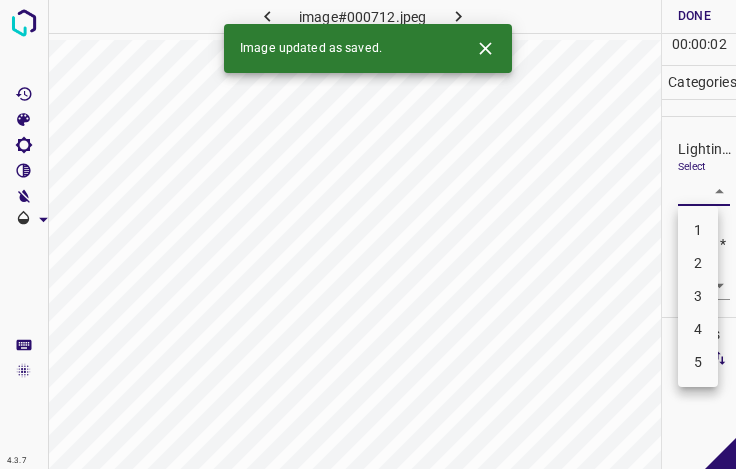 click on "3" at bounding box center (698, 296) 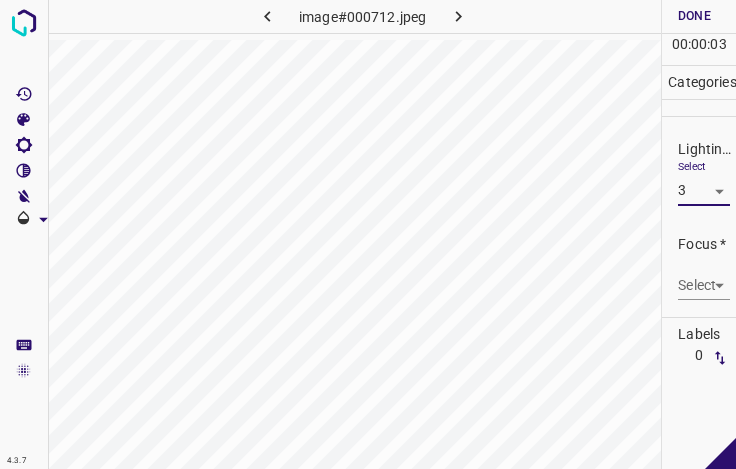 click on "4.3.7 image#000712.jpeg Done Skip 0 00   : 00   : 03   Categories Lighting *  Select 3 3 Focus *  Select ​ Overall *  Select ​ Labels   0 Categories 1 Lighting 2 Focus 3 Overall Tools Space Change between modes (Draw & Edit) I Auto labeling R Restore zoom M Zoom in N Zoom out Delete Delete selecte label Filters Z Restore filters X Saturation filter C Brightness filter V Contrast filter B Gray scale filter General O Download - Text - Hide - Delete" at bounding box center [368, 234] 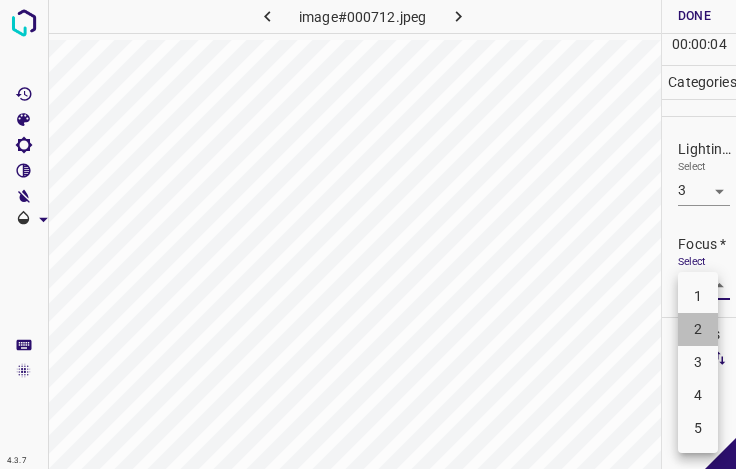 click on "2" at bounding box center (698, 329) 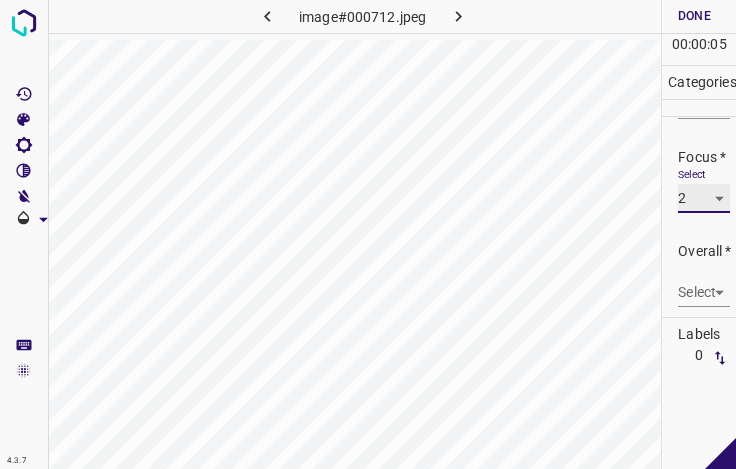 scroll, scrollTop: 98, scrollLeft: 0, axis: vertical 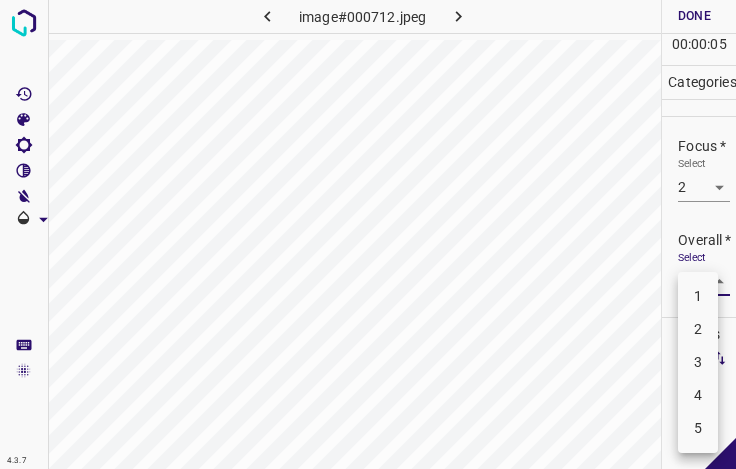 click on "4.3.7 image#000712.jpeg Done Skip 0 00   : 00   : 05   Categories Lighting *  Select 3 3 Focus *  Select 2 2 Overall *  Select ​ Labels   0 Categories 1 Lighting 2 Focus 3 Overall Tools Space Change between modes (Draw & Edit) I Auto labeling R Restore zoom M Zoom in N Zoom out Delete Delete selecte label Filters Z Restore filters X Saturation filter C Brightness filter V Contrast filter B Gray scale filter General O Download - Text - Hide - Delete 1 2 3 4 5" at bounding box center [368, 234] 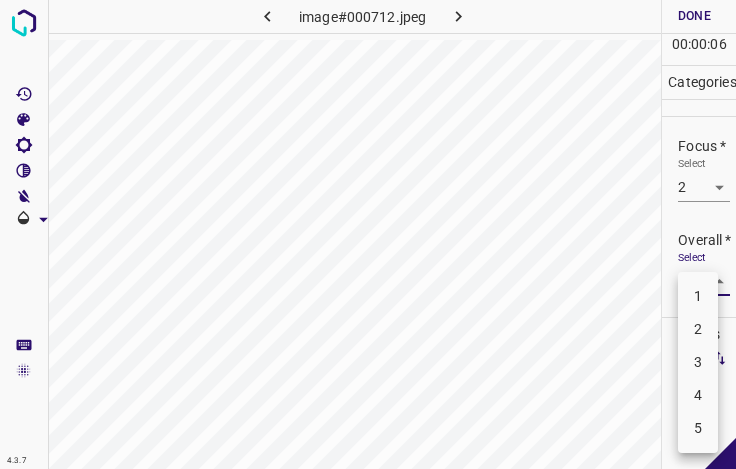 click on "3" at bounding box center (698, 362) 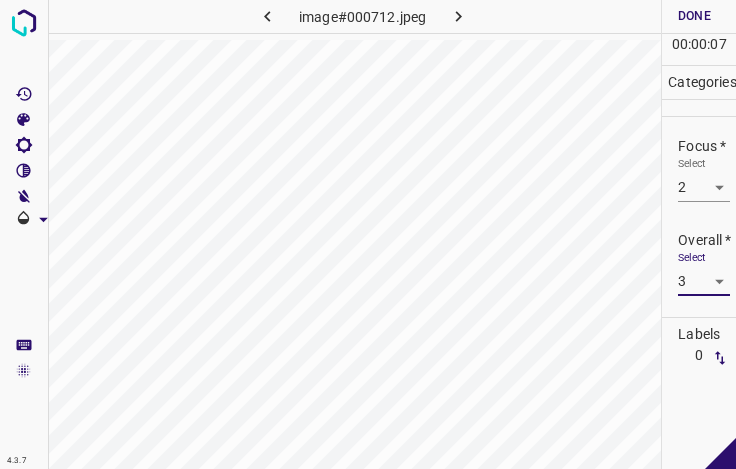 click on "Done" at bounding box center (694, 16) 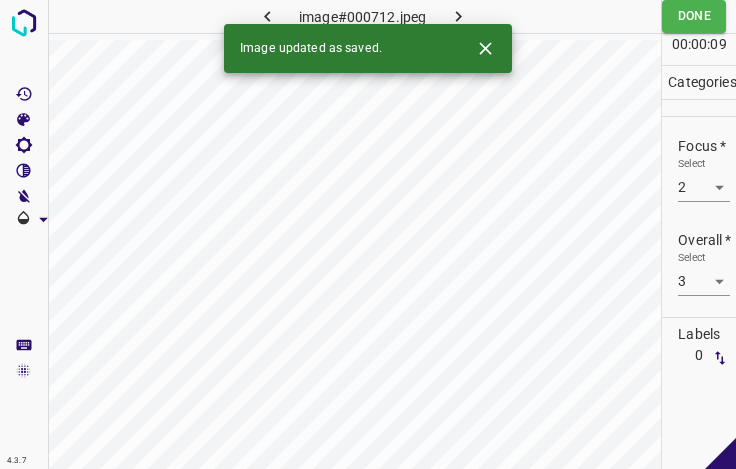 click 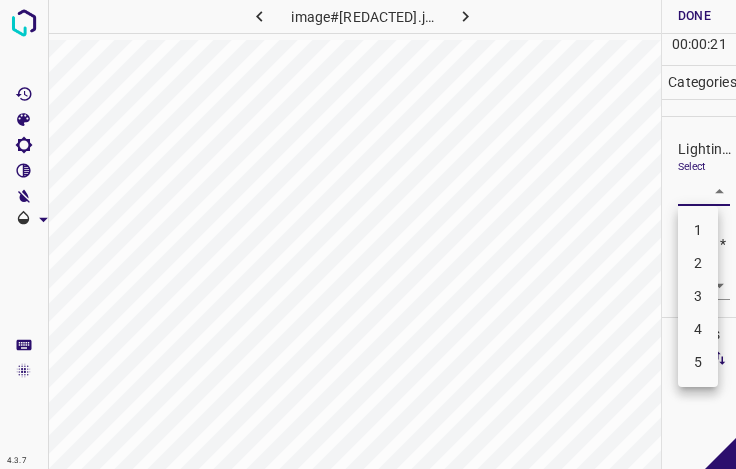 click on "4.3.7 image#000683.jpeg Done Skip 0 00   : 00   : 21   Categories Lighting *  Select ​ Focus *  Select ​ Overall *  Select ​ Labels   0 Categories 1 Lighting 2 Focus 3 Overall Tools Space Change between modes (Draw & Edit) I Auto labeling R Restore zoom M Zoom in N Zoom out Delete Delete selecte label Filters Z Restore filters X Saturation filter C Brightness filter V Contrast filter B Gray scale filter General O Download - Text - Hide - Delete 1 2 3 4 5" at bounding box center (368, 234) 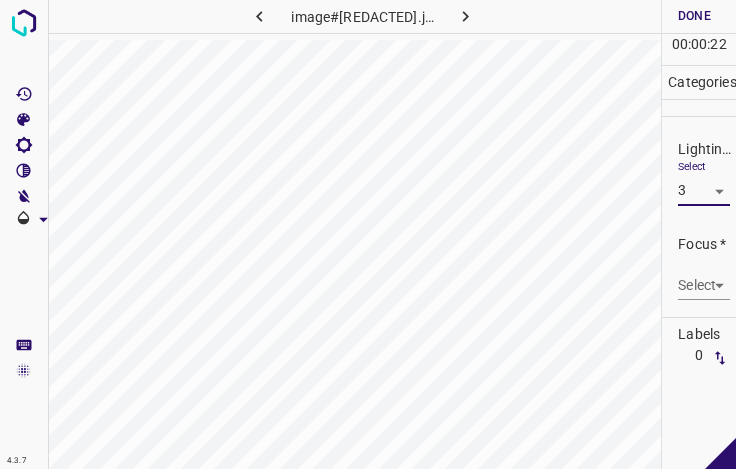 click on "Select ​" at bounding box center [704, 277] 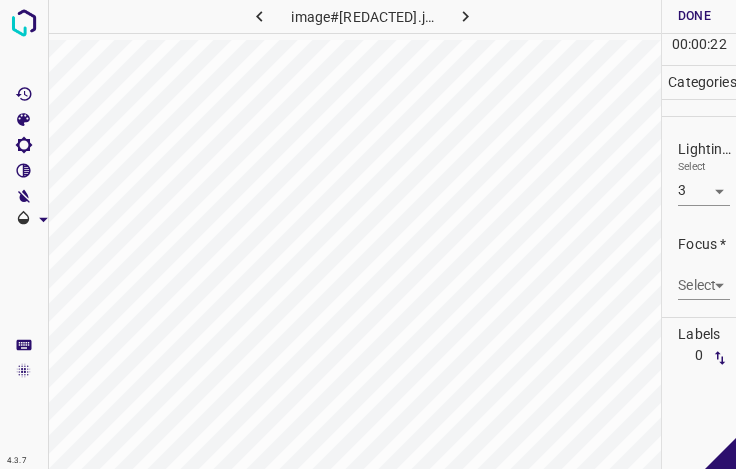 click on "4.3.7 image#000683.jpeg Done Skip 0 00   : 00   : 22   Categories Lighting *  Select 3 3 Focus *  Select ​ Overall *  Select ​ Labels   0 Categories 1 Lighting 2 Focus 3 Overall Tools Space Change between modes (Draw & Edit) I Auto labeling R Restore zoom M Zoom in N Zoom out Delete Delete selecte label Filters Z Restore filters X Saturation filter C Brightness filter V Contrast filter B Gray scale filter General O Download - Text - Hide - Delete" at bounding box center [368, 234] 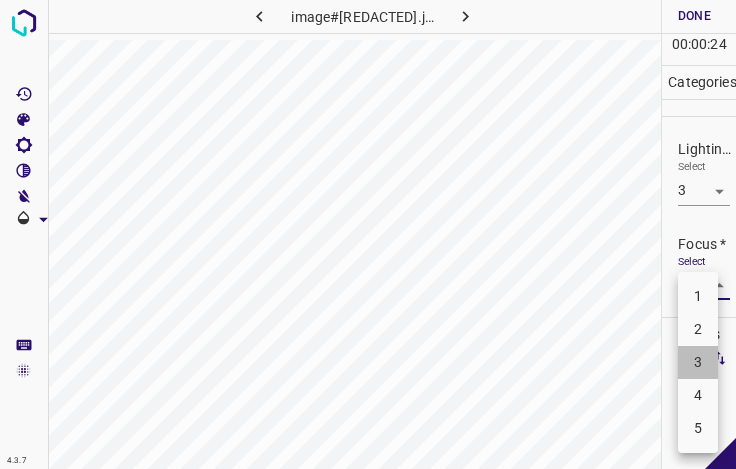 click on "3" at bounding box center (698, 362) 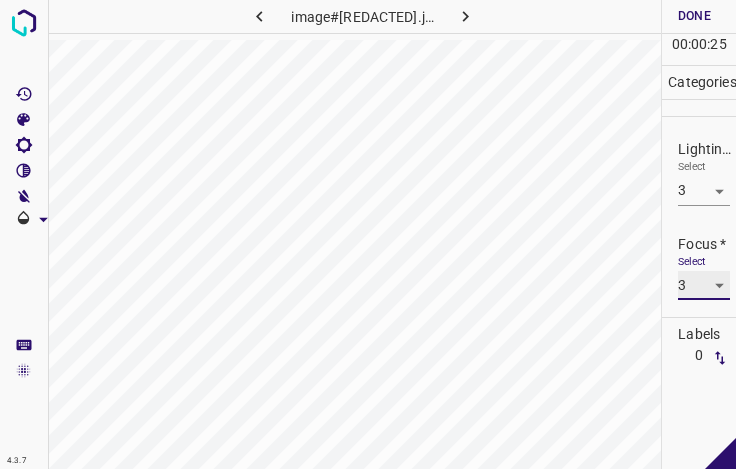 scroll, scrollTop: 98, scrollLeft: 0, axis: vertical 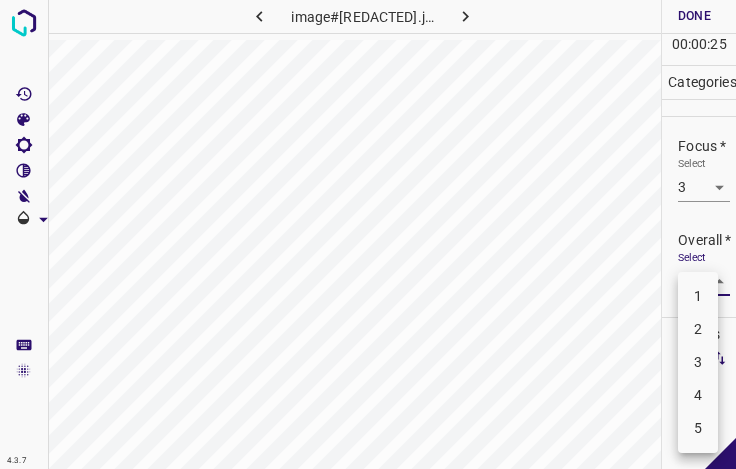 click on "4.3.7 image#000683.jpeg Done Skip 0 00   : 00   : 25   Categories Lighting *  Select 3 3 Focus *  Select 3 3 Overall *  Select ​ Labels   0 Categories 1 Lighting 2 Focus 3 Overall Tools Space Change between modes (Draw & Edit) I Auto labeling R Restore zoom M Zoom in N Zoom out Delete Delete selecte label Filters Z Restore filters X Saturation filter C Brightness filter V Contrast filter B Gray scale filter General O Download - Text - Hide - Delete 1 2 3 4 5" at bounding box center (368, 234) 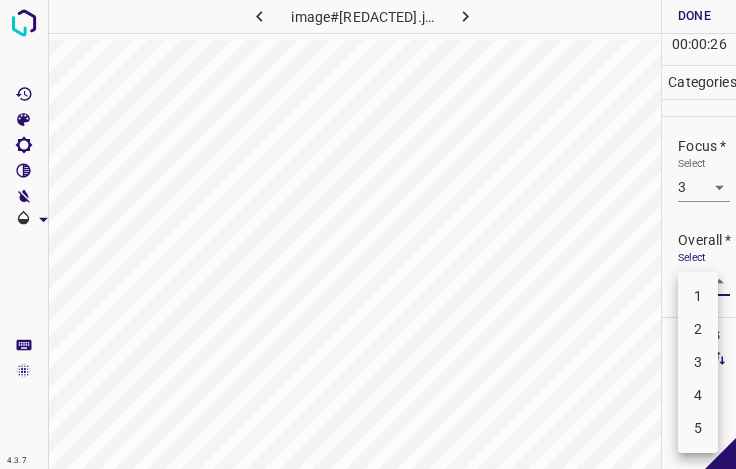 click on "3" at bounding box center (698, 362) 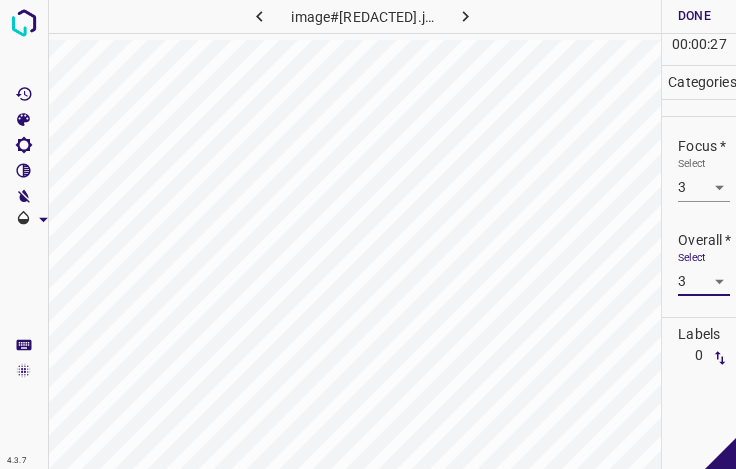 click on "Done" at bounding box center (694, 16) 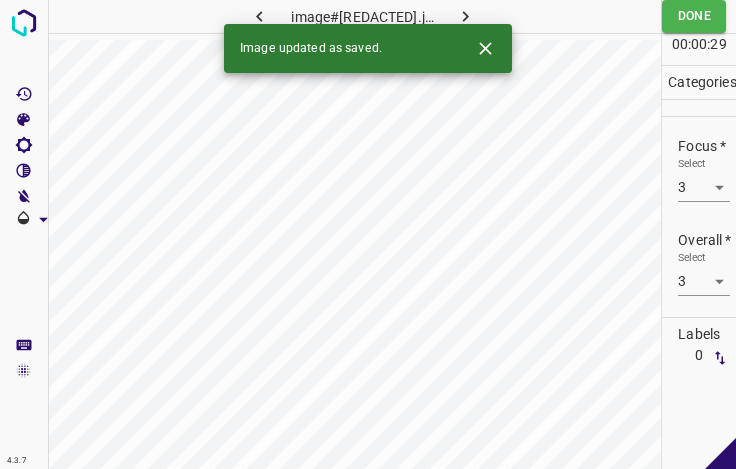 click 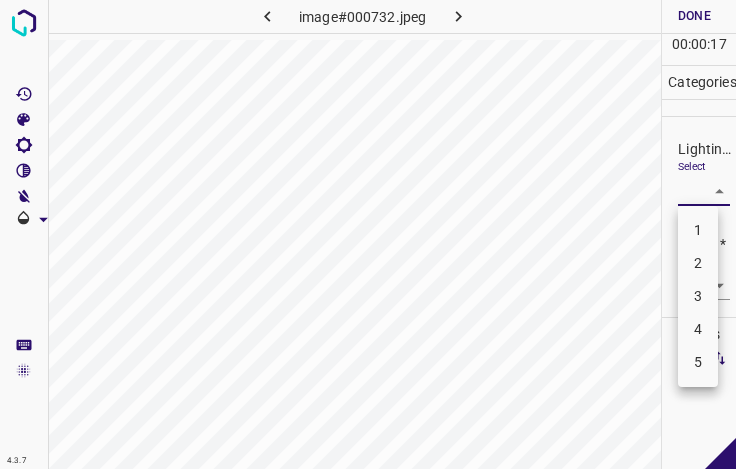 click on "4.3.7 image#[REDACTED].jpeg Done Skip 0 00   : 00   : 17   Categories Lighting *  Select ​ Focus *  Select ​ Overall *  Select ​ Labels   0 Categories 1 Lighting 2 Focus 3 Overall Tools Space Change between modes (Draw & Edit) I Auto labeling R Restore zoom M Zoom in N Zoom out Delete Delete selecte label Filters Z Restore filters X Saturation filter C Brightness filter V Contrast filter B Gray scale filter General O Download - Text - Hide - Delete 1 2 3 4 5" at bounding box center [368, 234] 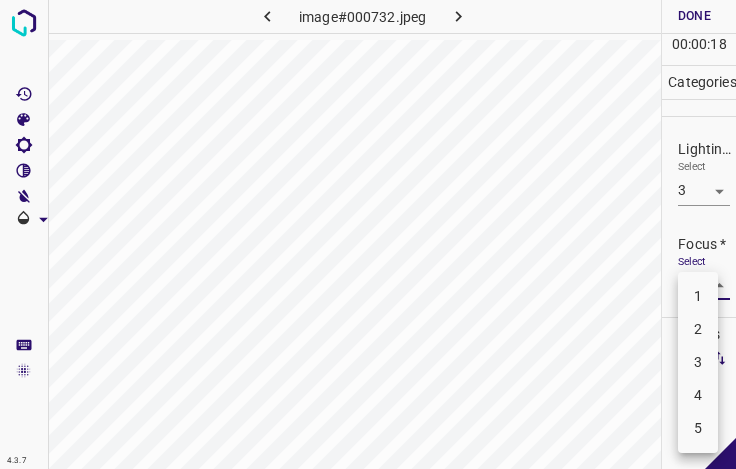 click on "4.3.7 image#000732.jpeg Done Skip 0 00   : 00   : 18   Categories Lighting *  Select 3 3 Focus *  Select ​ Overall *  Select ​ Labels   0 Categories 1 Lighting 2 Focus 3 Overall Tools Space Change between modes (Draw & Edit) I Auto labeling R Restore zoom M Zoom in N Zoom out Delete Delete selecte label Filters Z Restore filters X Saturation filter C Brightness filter V Contrast filter B Gray scale filter General O Download - Text - Hide - Delete 1 2 3 4 5" at bounding box center (368, 234) 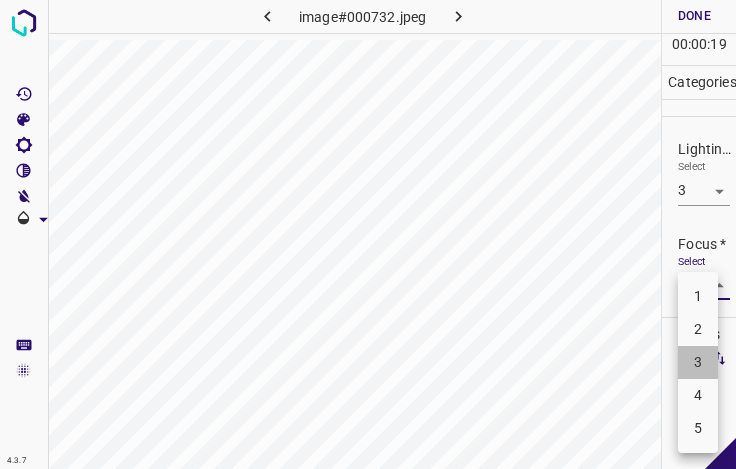 click on "3" at bounding box center (698, 362) 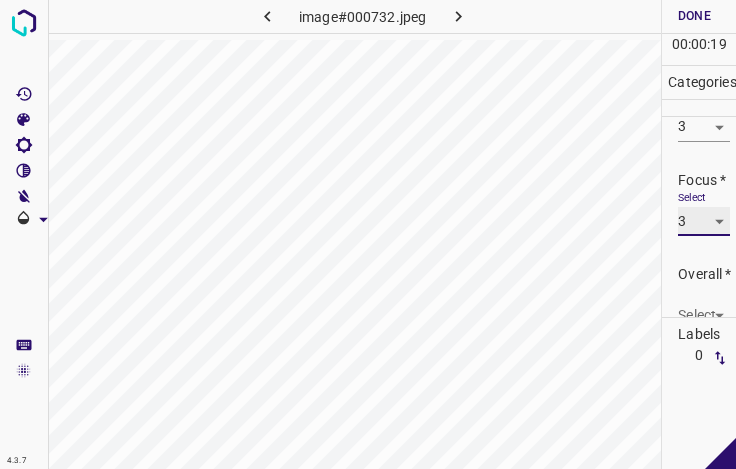 scroll, scrollTop: 98, scrollLeft: 0, axis: vertical 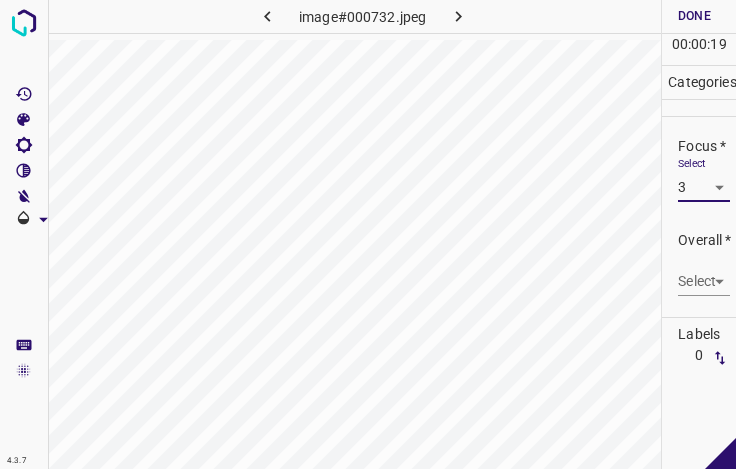 click on "4.3.7 image#000732.jpeg Done Skip 0 00   : 00   : 19   Categories Lighting *  Select 3 3 Focus *  Select 3 3 Overall *  Select ​ Labels   0 Categories 1 Lighting 2 Focus 3 Overall Tools Space Change between modes (Draw & Edit) I Auto labeling R Restore zoom M Zoom in N Zoom out Delete Delete selecte label Filters Z Restore filters X Saturation filter C Brightness filter V Contrast filter B Gray scale filter General O Download - Text - Hide - Delete" at bounding box center [368, 234] 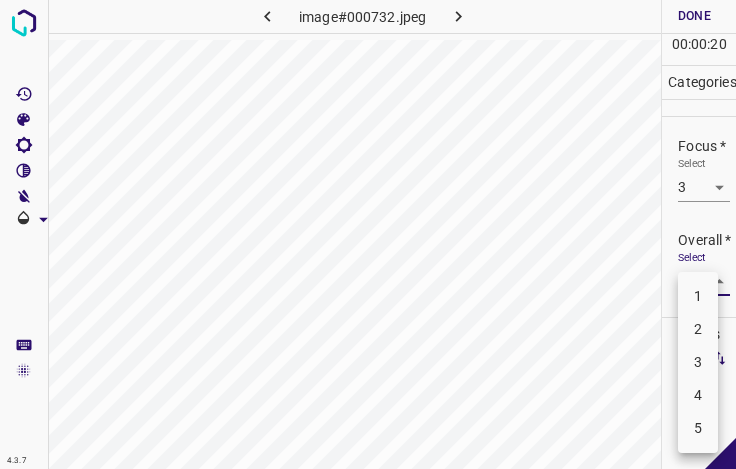 drag, startPoint x: 701, startPoint y: 366, endPoint x: 698, endPoint y: 336, distance: 30.149628 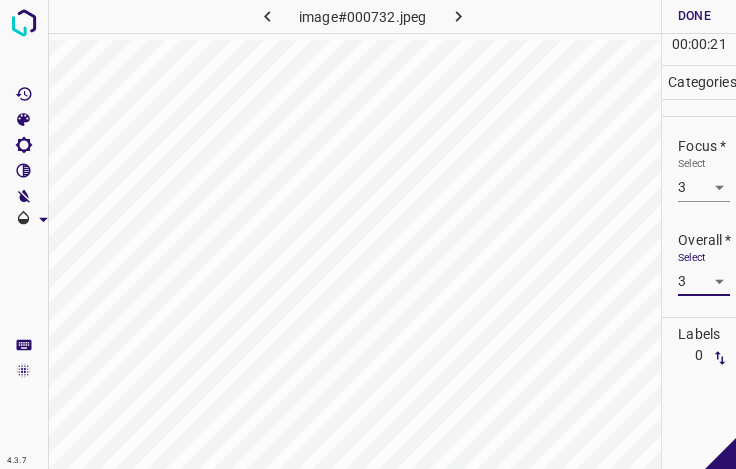 click on "Done" at bounding box center [694, 16] 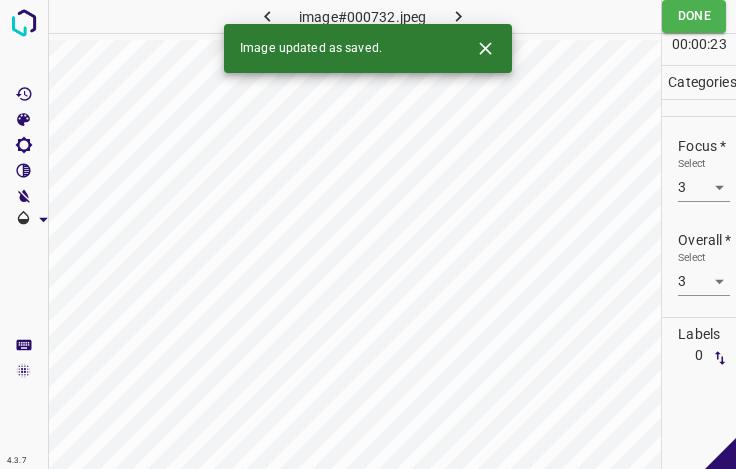 click 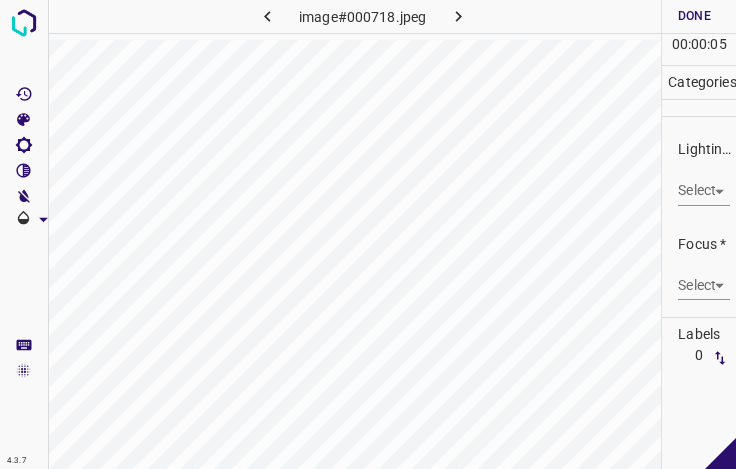 click on "4.3.7 image#000718.jpeg Done Skip 0 00   : 00   : 05   Categories Lighting *  Select ​ Focus *  Select ​ Overall *  Select ​ Labels   0 Categories 1 Lighting 2 Focus 3 Overall Tools Space Change between modes (Draw & Edit) I Auto labeling R Restore zoom M Zoom in N Zoom out Delete Delete selecte label Filters Z Restore filters X Saturation filter C Brightness filter V Contrast filter B Gray scale filter General O Download - Text - Hide - Delete" at bounding box center (368, 234) 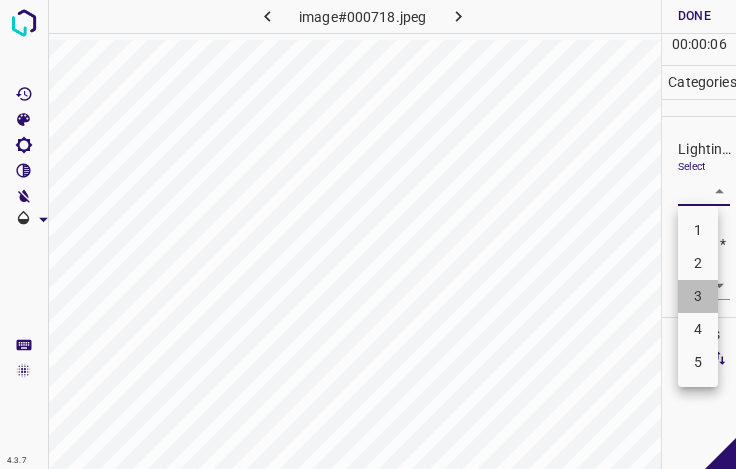 click on "3" at bounding box center [698, 296] 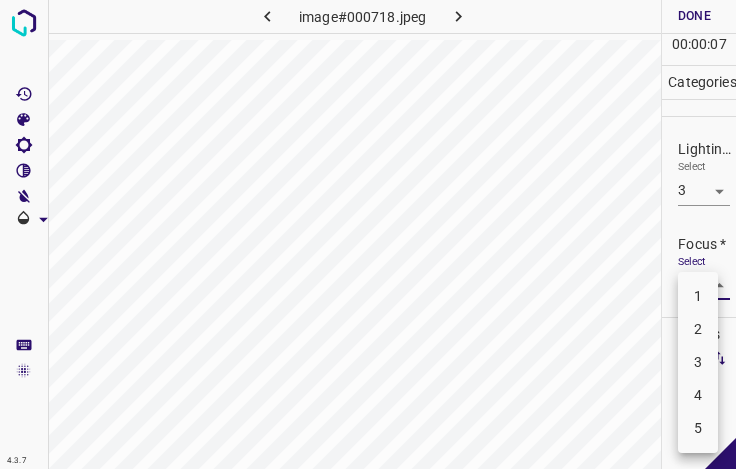 click on "4.3.7 image#000718.jpeg Done Skip 0 00   : 00   : 07   Categories Lighting *  Select 3 3 Focus *  Select ​ Overall *  Select ​ Labels   0 Categories 1 Lighting 2 Focus 3 Overall Tools Space Change between modes (Draw & Edit) I Auto labeling R Restore zoom M Zoom in N Zoom out Delete Delete selecte label Filters Z Restore filters X Saturation filter C Brightness filter V Contrast filter B Gray scale filter General O Download - Text - Hide - Delete 1 2 3 4 5" at bounding box center (368, 234) 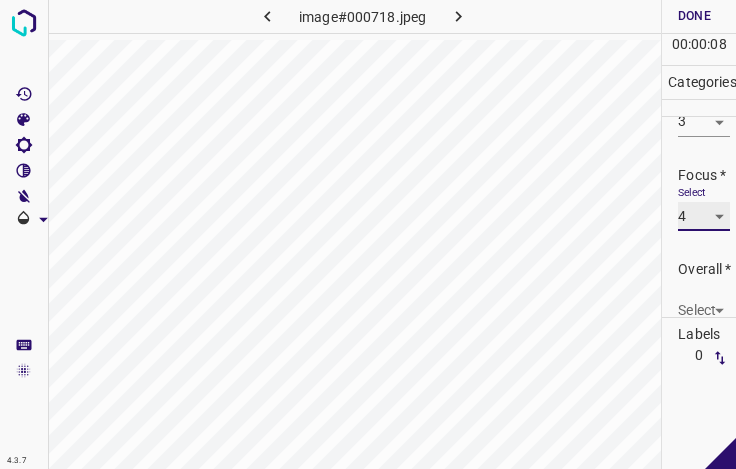 scroll, scrollTop: 98, scrollLeft: 0, axis: vertical 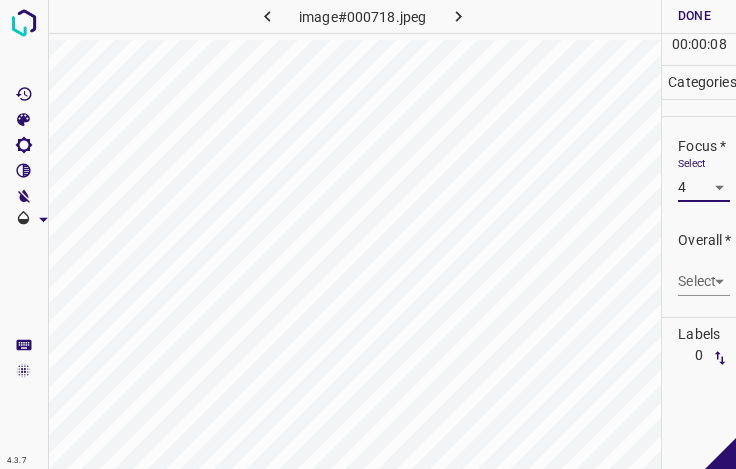 click on "4.3.7 image#[REDACTED].jpeg Done Skip 0 00   : 00   : 08   Categories Lighting *  Select 3 3 Focus *  Select 4 4 Overall *  Select ​ Labels   0 Categories 1 Lighting 2 Focus 3 Overall Tools Space Change between modes (Draw & Edit) I Auto labeling R Restore zoom M Zoom in N Zoom out Delete Delete selecte label Filters Z Restore filters X Saturation filter C Brightness filter V Contrast filter B Gray scale filter General O Download - Text - Hide - Delete" at bounding box center [368, 234] 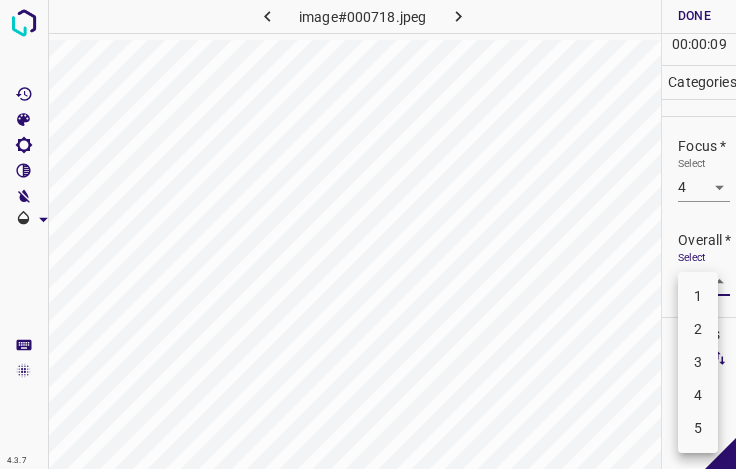 click on "3" at bounding box center [698, 362] 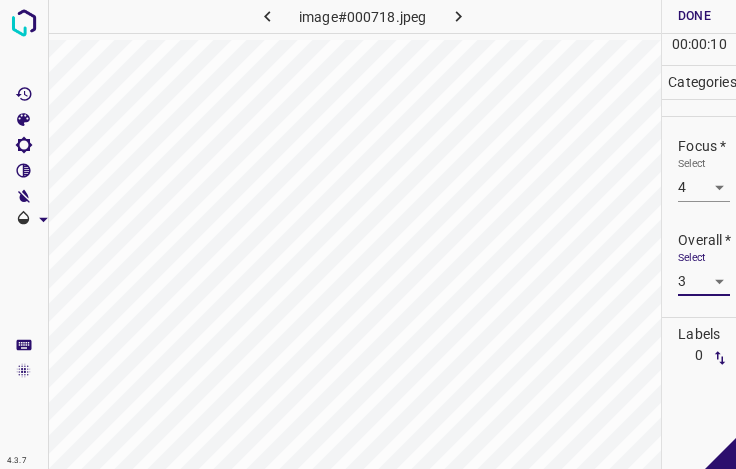 click on "Done" at bounding box center [694, 16] 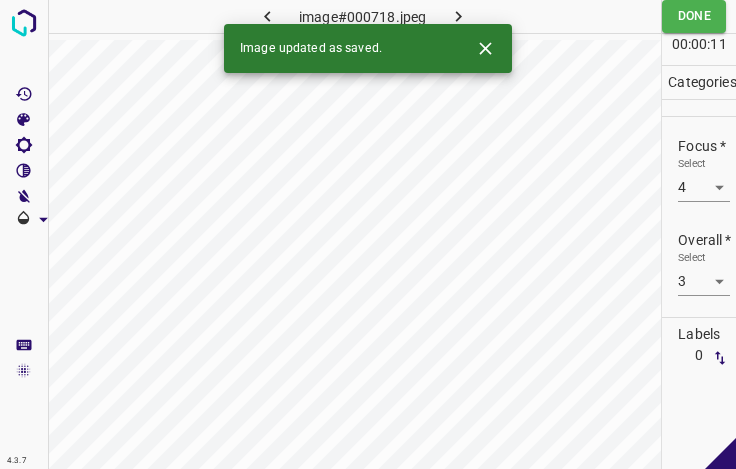 click 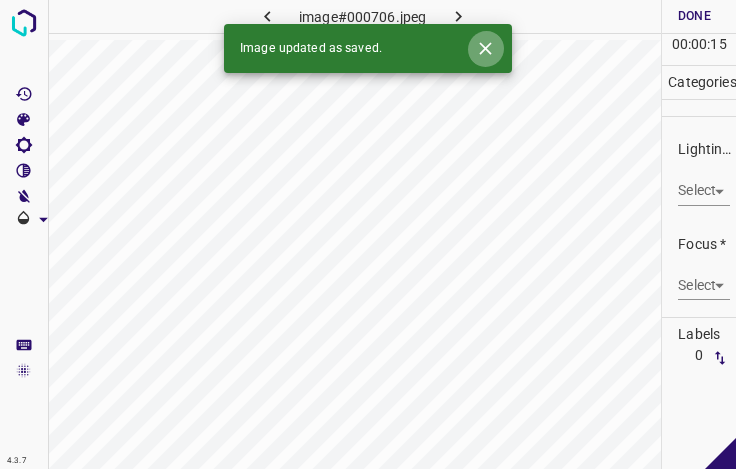 click 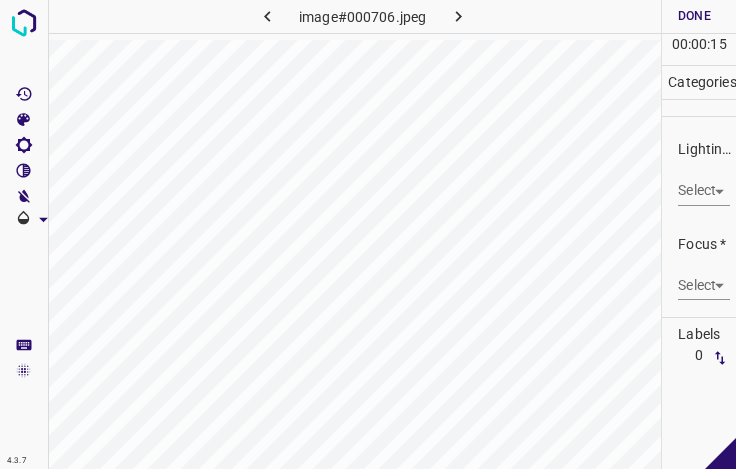 click on "4.3.7 image#000706.jpeg Done Skip 0 00   : 00   : 15   Categories Lighting *  Select ​ Focus *  Select ​ Overall *  Select ​ Labels   0 Categories 1 Lighting 2 Focus 3 Overall Tools Space Change between modes (Draw & Edit) I Auto labeling R Restore zoom M Zoom in N Zoom out Delete Delete selecte label Filters Z Restore filters X Saturation filter C Brightness filter V Contrast filter B Gray scale filter General O Download - Text - Hide - Delete" at bounding box center (368, 234) 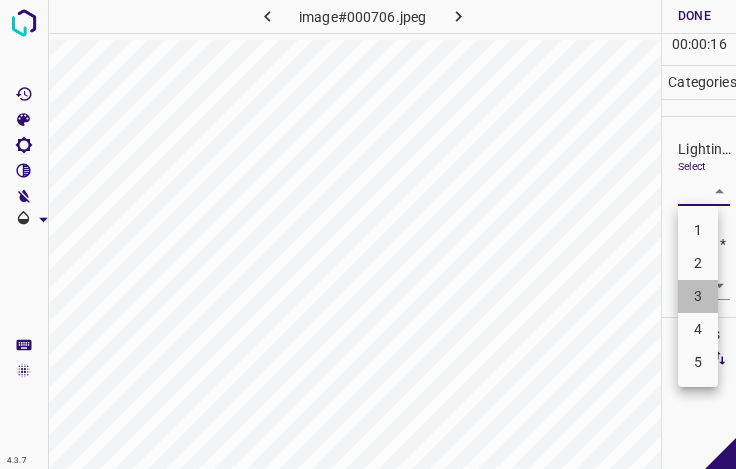 click on "3" at bounding box center [698, 296] 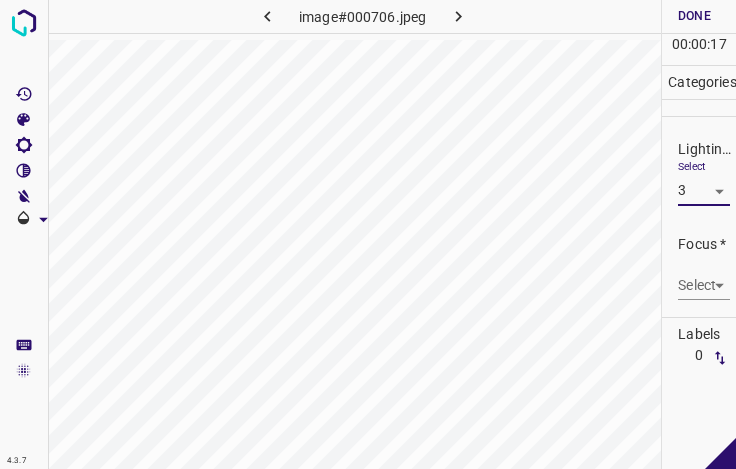 click on "4.3.7 image#000706.jpeg Done Skip 0 00   : 00   : 17   Categories Lighting *  Select 3 3 Focus *  Select ​ Overall *  Select ​ Labels   0 Categories 1 Lighting 2 Focus 3 Overall Tools Space Change between modes (Draw & Edit) I Auto labeling R Restore zoom M Zoom in N Zoom out Delete Delete selecte label Filters Z Restore filters X Saturation filter C Brightness filter V Contrast filter B Gray scale filter General O Download - Text - Hide - Delete" at bounding box center (368, 234) 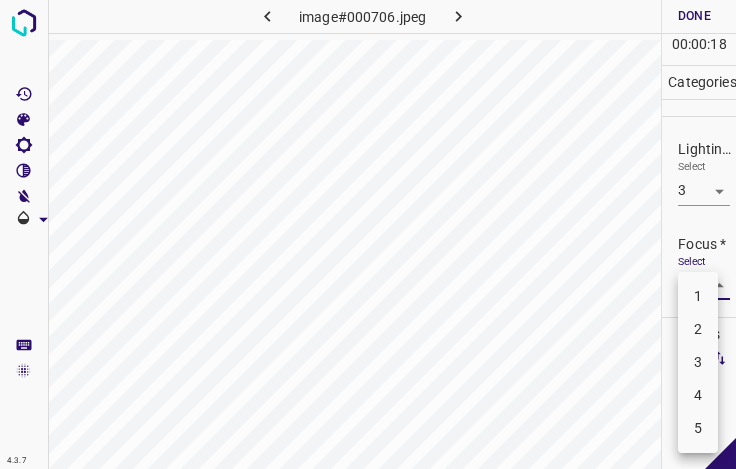 click on "2" at bounding box center [698, 329] 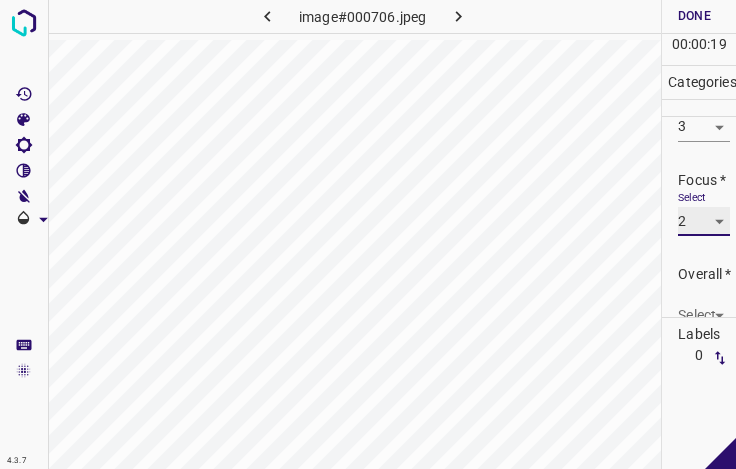 scroll, scrollTop: 98, scrollLeft: 0, axis: vertical 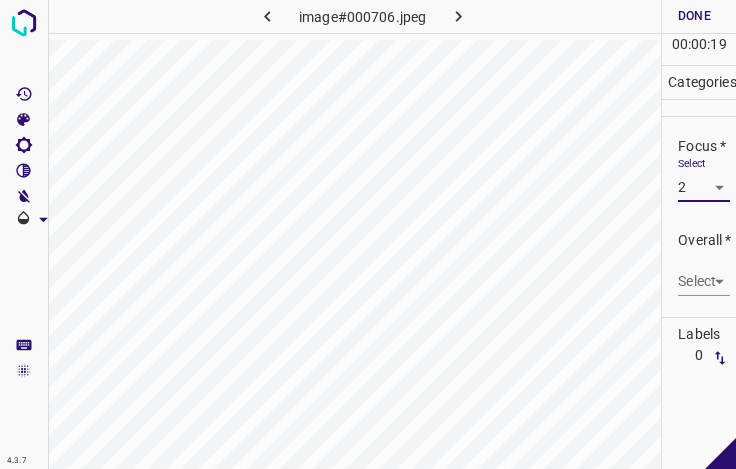 click on "4.3.7 image#000706.jpeg Done Skip 0 00   : 00   : 19   Categories Lighting *  Select 3 3 Focus *  Select 2 2 Overall *  Select ​ Labels   0 Categories 1 Lighting 2 Focus 3 Overall Tools Space Change between modes (Draw & Edit) I Auto labeling R Restore zoom M Zoom in N Zoom out Delete Delete selecte label Filters Z Restore filters X Saturation filter C Brightness filter V Contrast filter B Gray scale filter General O Download - Text - Hide - Delete" at bounding box center (368, 234) 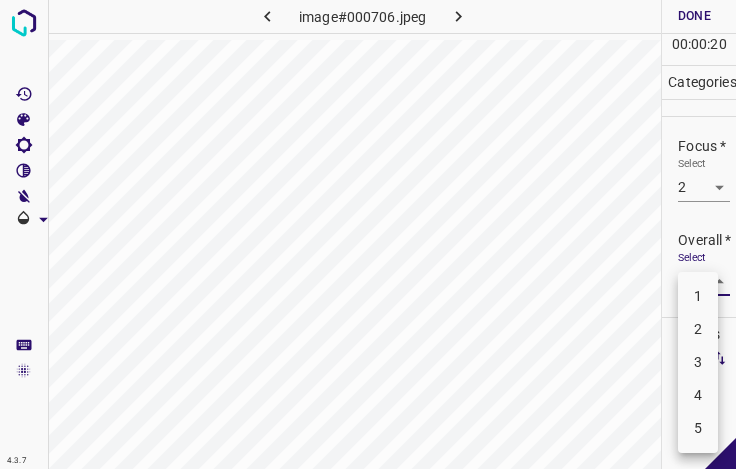 click on "3" at bounding box center (698, 362) 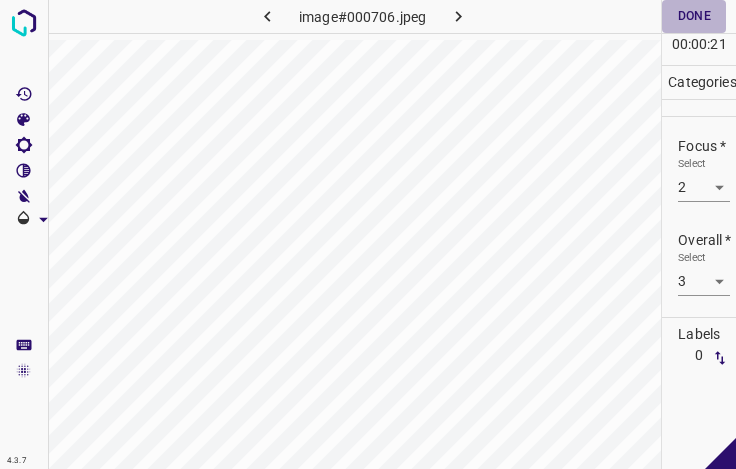 click on "Done" at bounding box center (694, 16) 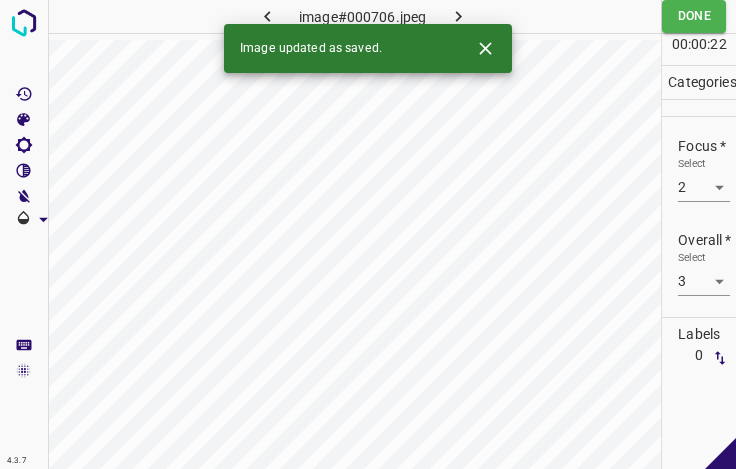 click 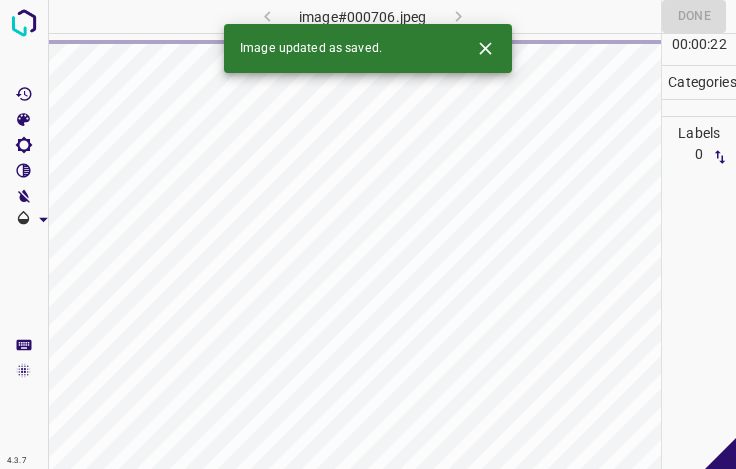 click 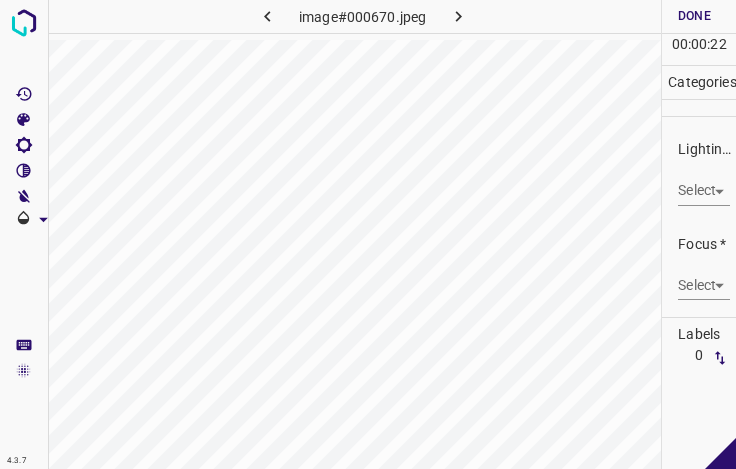 click on "4.3.7 image#000670.jpeg Done Skip 0 00   : 00   : 22   Categories Lighting *  Select ​ Focus *  Select ​ Overall *  Select ​ Labels   0 Categories 1 Lighting 2 Focus 3 Overall Tools Space Change between modes (Draw & Edit) I Auto labeling R Restore zoom M Zoom in N Zoom out Delete Delete selecte label Filters Z Restore filters X Saturation filter C Brightness filter V Contrast filter B Gray scale filter General O Download - Text - Hide - Delete" at bounding box center (368, 234) 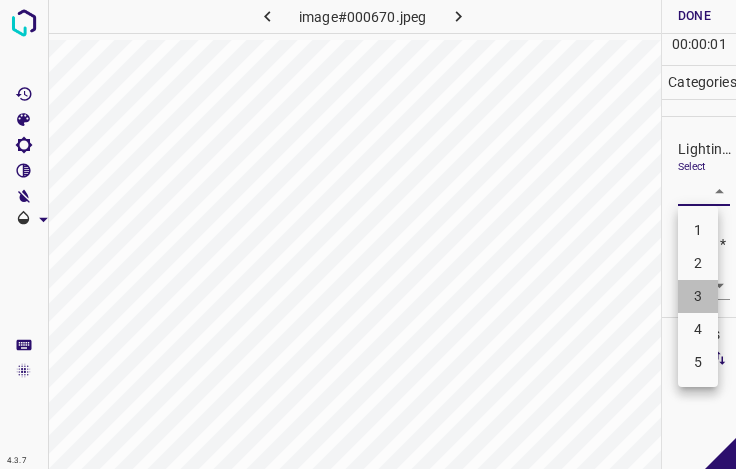 click on "3" at bounding box center [698, 296] 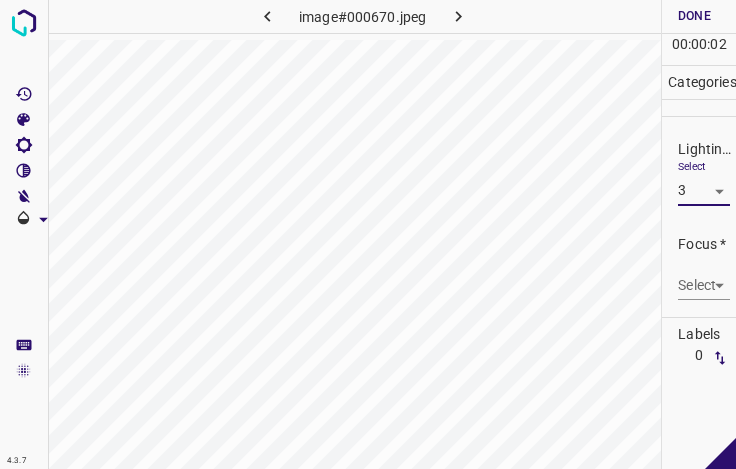 click on "4.3.7 image#000670.jpeg Done Skip 0 00   : 00   : 02   Categories Lighting *  Select 3 3 Focus *  Select ​ Overall *  Select ​ Labels   0 Categories 1 Lighting 2 Focus 3 Overall Tools Space Change between modes (Draw & Edit) I Auto labeling R Restore zoom M Zoom in N Zoom out Delete Delete selecte label Filters Z Restore filters X Saturation filter C Brightness filter V Contrast filter B Gray scale filter General O Download - Text - Hide - Delete" at bounding box center (368, 234) 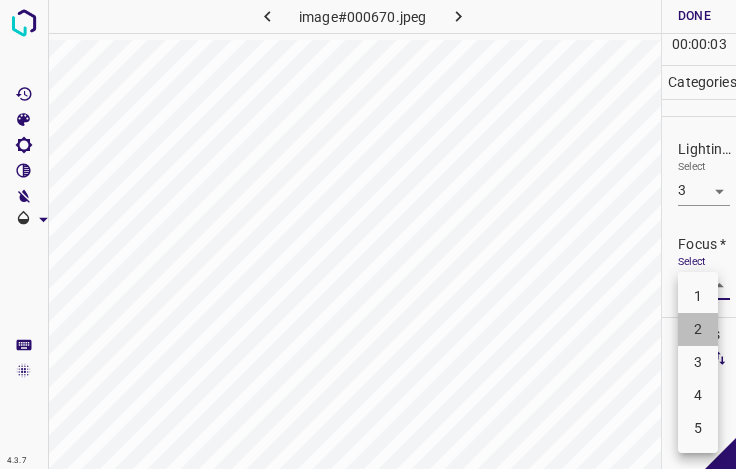 click on "2" at bounding box center [698, 329] 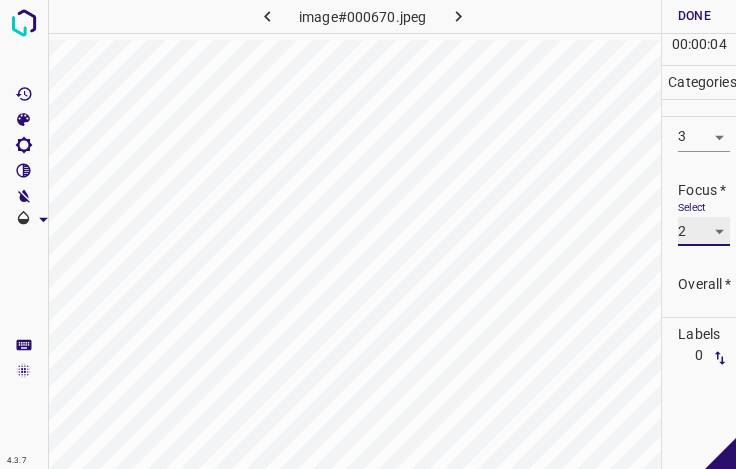 scroll, scrollTop: 98, scrollLeft: 0, axis: vertical 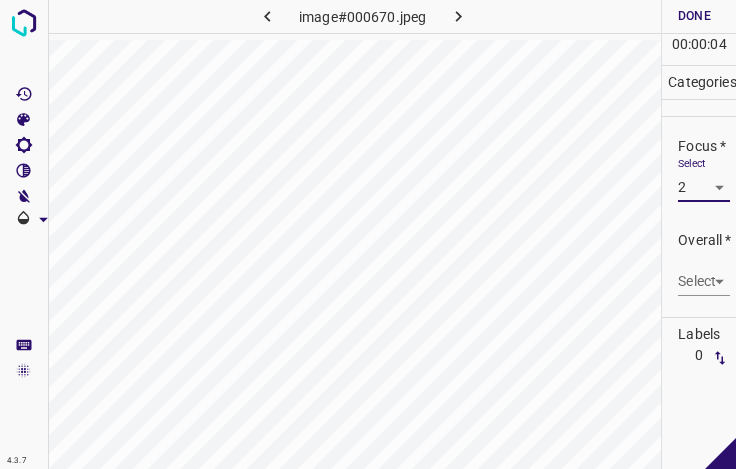 click on "4.3.7 image#000670.jpeg Done Skip 0 00   : 00   : 04   Categories Lighting *  Select 3 3 Focus *  Select 2 2 Overall *  Select ​ Labels   0 Categories 1 Lighting 2 Focus 3 Overall Tools Space Change between modes (Draw & Edit) I Auto labeling R Restore zoom M Zoom in N Zoom out Delete Delete selecte label Filters Z Restore filters X Saturation filter C Brightness filter V Contrast filter B Gray scale filter General O Download - Text - Hide - Delete" at bounding box center [368, 234] 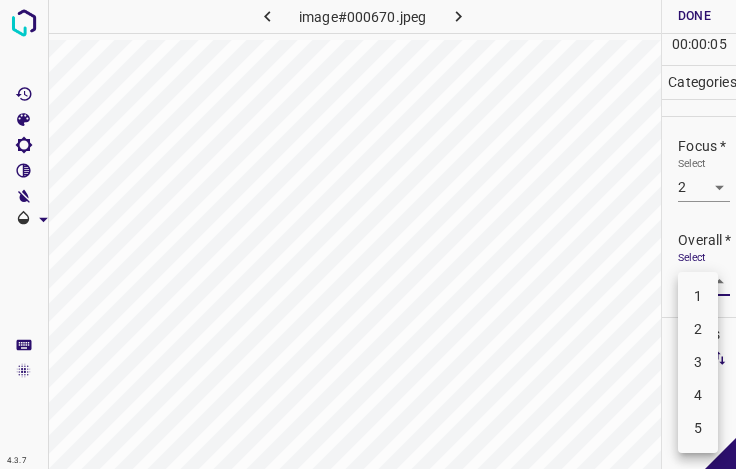 click on "3" at bounding box center (698, 362) 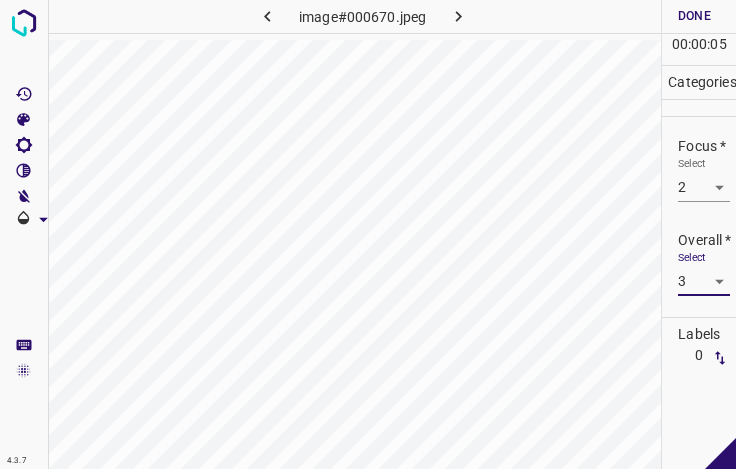 click on "Done" at bounding box center [694, 16] 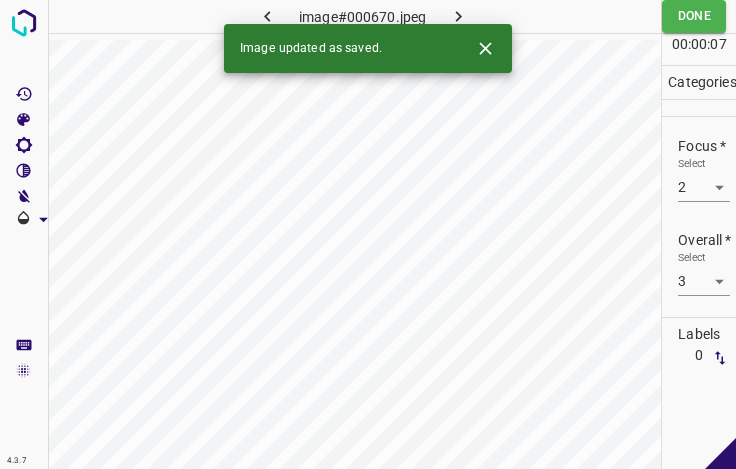 click 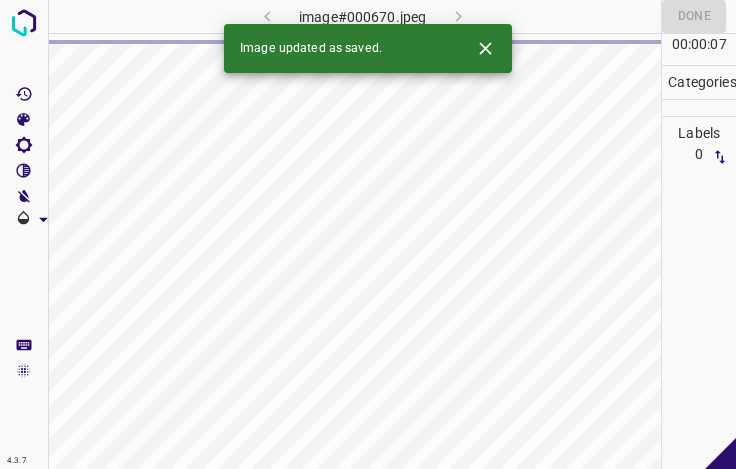 click 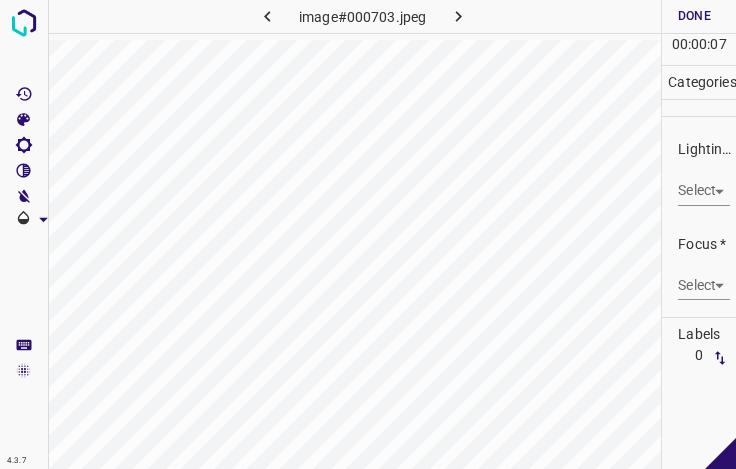 click on "4.3.7 image#000703.jpeg Done Skip 0 00 : 00 : 07 Categories Lighting * Select ​ Focus * Select ​ Overall * Select ​ Labels 0 Categories 1 Lighting 2 Focus 3 Overall Tools Space Change between modes (Draw & Edit) I Auto labeling R Restore zoom M Zoom in N Zoom out Delete Delete selecte label Filters Z Restore filters X Saturation filter C Brightness filter V Contrast filter B Gray scale filter General O Download - Text - Hide - Delete" at bounding box center [368, 234] 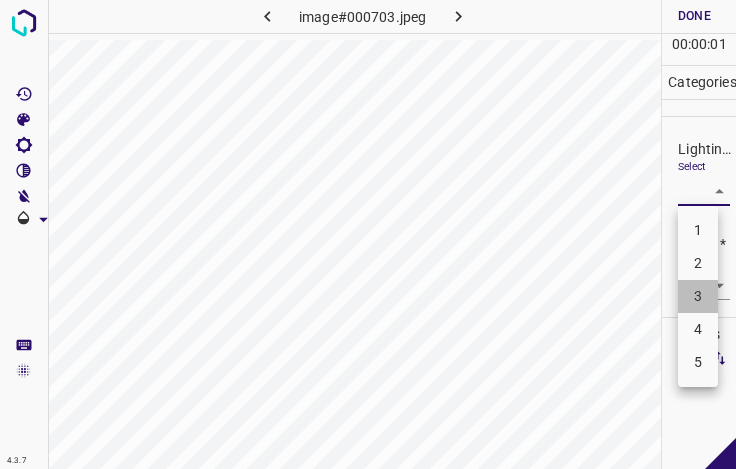 click on "3" at bounding box center [698, 296] 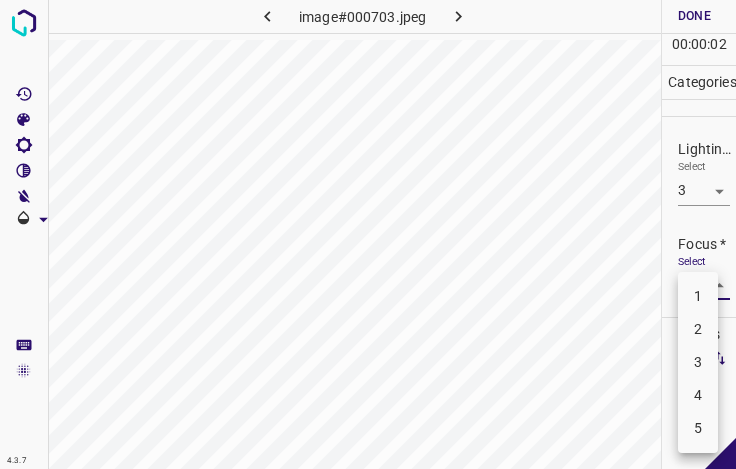 drag, startPoint x: 702, startPoint y: 292, endPoint x: 702, endPoint y: 307, distance: 15 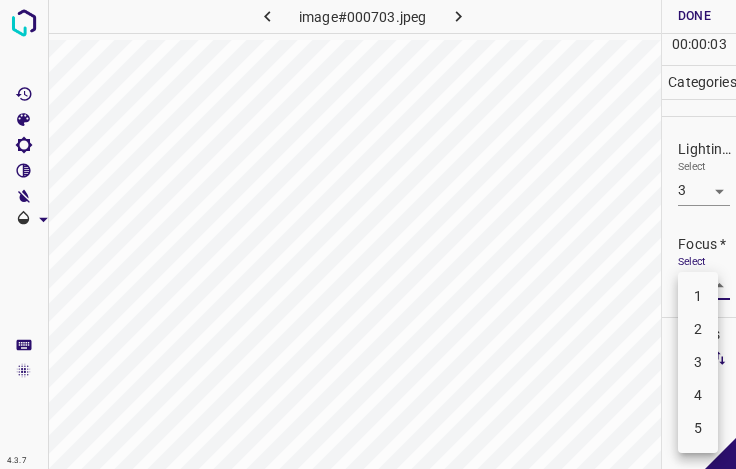 click on "3" at bounding box center (698, 362) 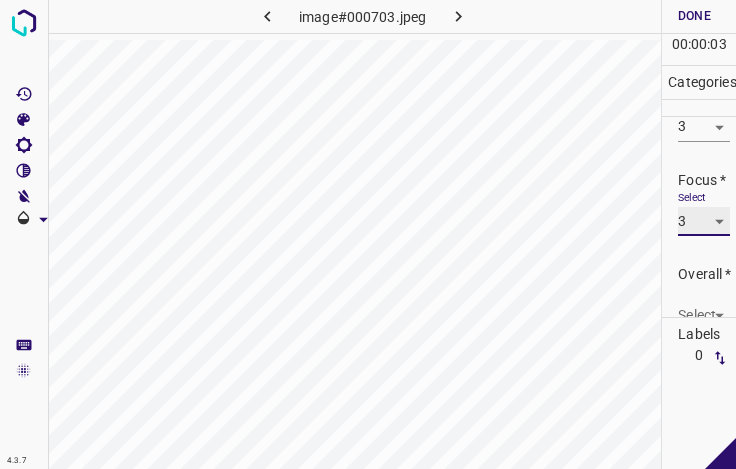 scroll, scrollTop: 98, scrollLeft: 0, axis: vertical 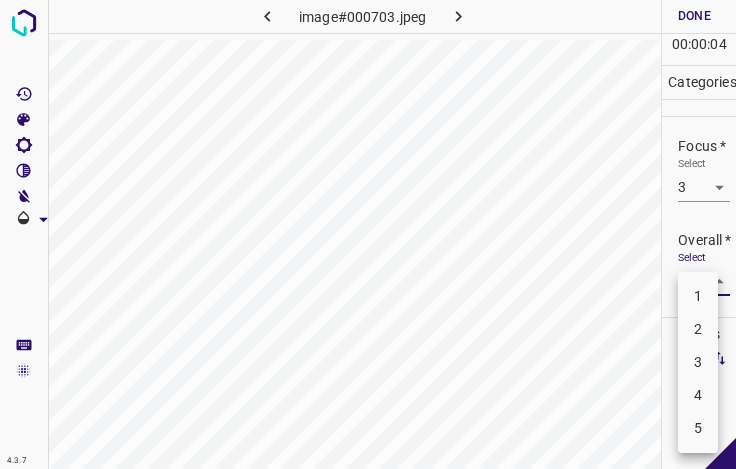 click on "4.3.7 image#000703.jpeg Done Skip 0 00   : 00   : 04   Categories Lighting *  Select 3 3 Focus *  Select 3 3 Overall *  Select ​ Labels   0 Categories 1 Lighting 2 Focus 3 Overall Tools Space Change between modes (Draw & Edit) I Auto labeling R Restore zoom M Zoom in N Zoom out Delete Delete selecte label Filters Z Restore filters X Saturation filter C Brightness filter V Contrast filter B Gray scale filter General O Download - Text - Hide - Delete 1 2 3 4 5" at bounding box center [368, 234] 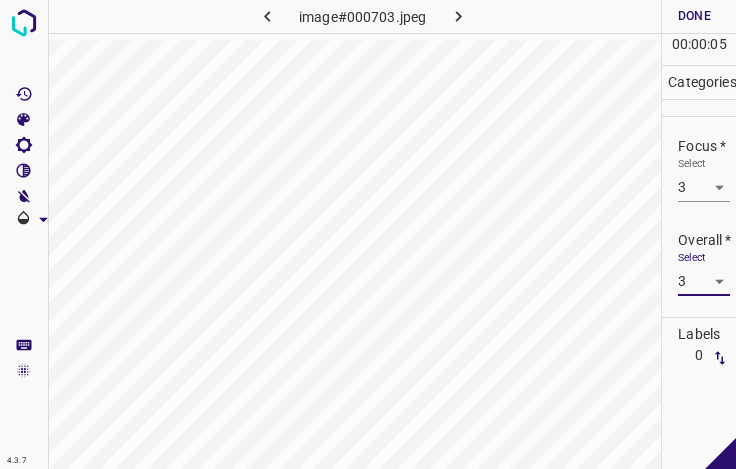 click on "Done" at bounding box center [694, 16] 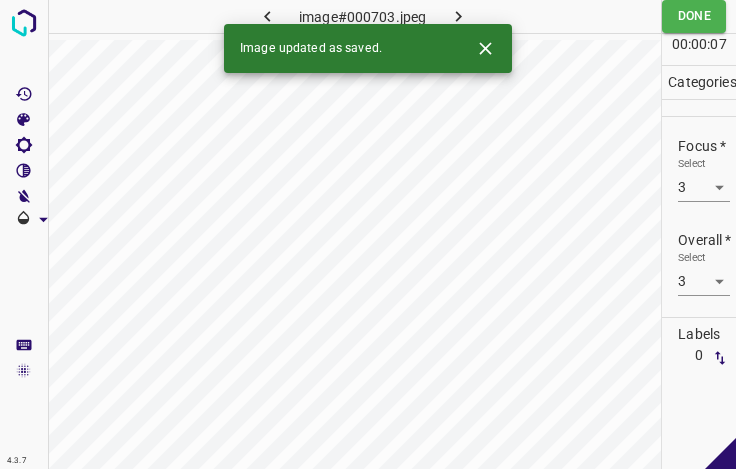 click 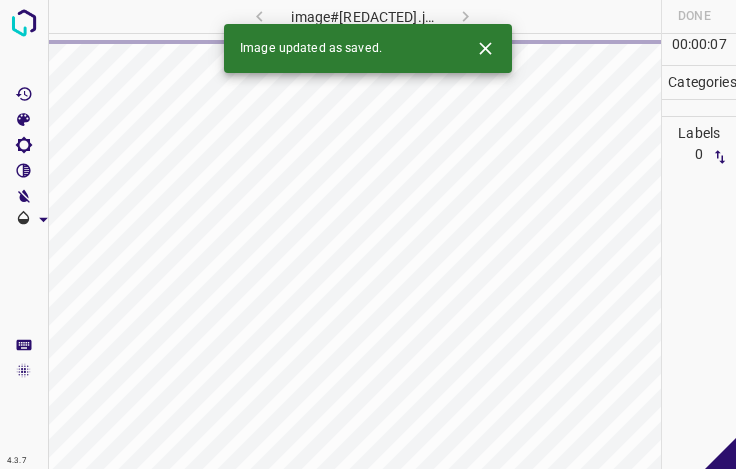 click 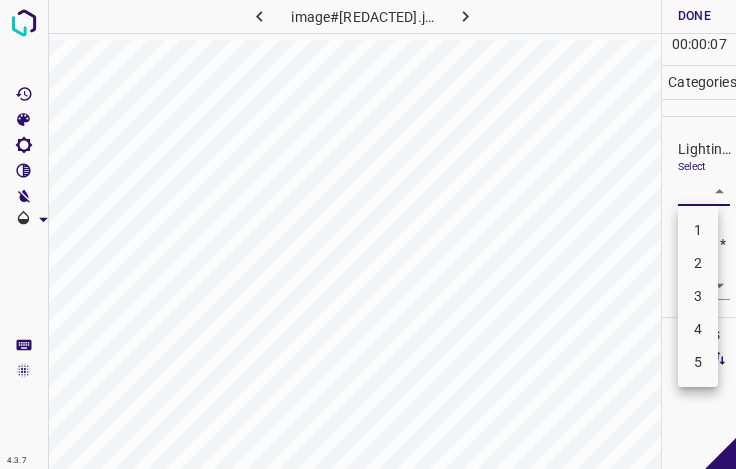 click on "4.3.7 image#000677.jpeg Done Skip 0 00   : 00   : 07   Categories Lighting *  Select ​ Focus *  Select ​ Overall *  Select ​ Labels   0 Categories 1 Lighting 2 Focus 3 Overall Tools Space Change between modes (Draw & Edit) I Auto labeling R Restore zoom M Zoom in N Zoom out Delete Delete selecte label Filters Z Restore filters X Saturation filter C Brightness filter V Contrast filter B Gray scale filter General O Download - Text - Hide - Delete 1 2 3 4 5" at bounding box center (368, 234) 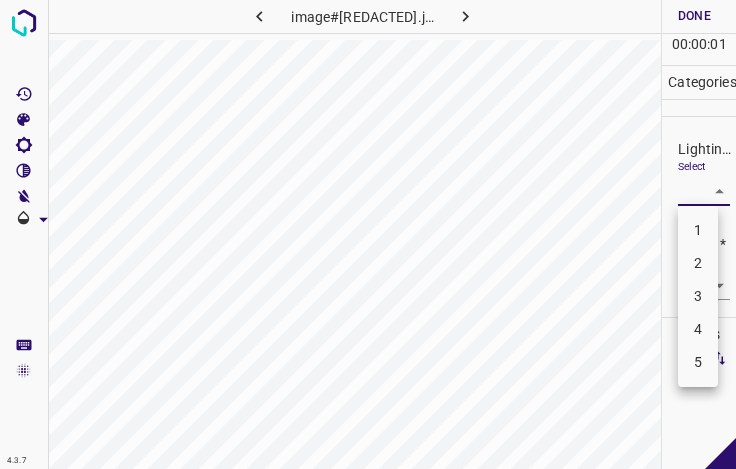 click on "3" at bounding box center (698, 296) 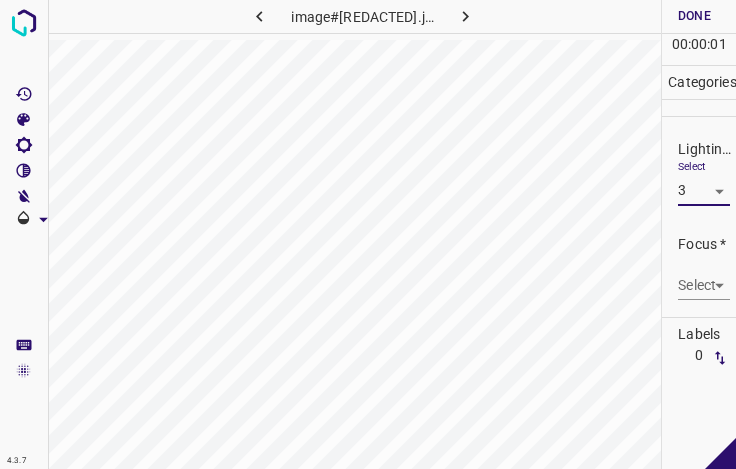 click on "4.3.7 image#000677.jpeg Done Skip 0 00   : 00   : 01   Categories Lighting *  Select 3 3 Focus *  Select ​ Overall *  Select ​ Labels   0 Categories 1 Lighting 2 Focus 3 Overall Tools Space Change between modes (Draw & Edit) I Auto labeling R Restore zoom M Zoom in N Zoom out Delete Delete selecte label Filters Z Restore filters X Saturation filter C Brightness filter V Contrast filter B Gray scale filter General O Download - Text - Hide - Delete" at bounding box center [368, 234] 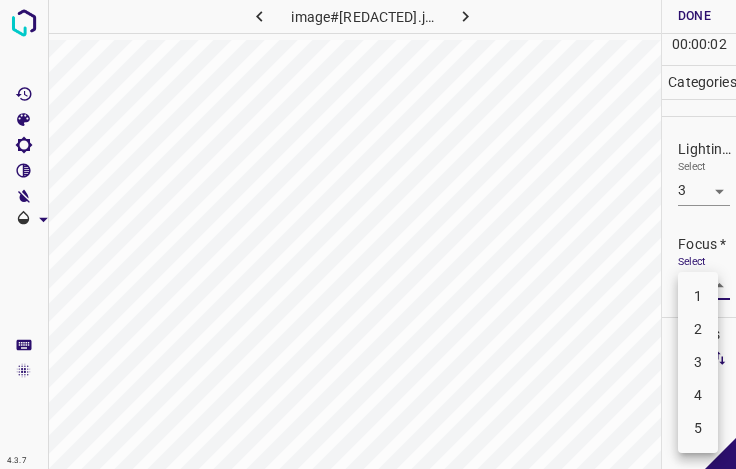 click on "4" at bounding box center (698, 395) 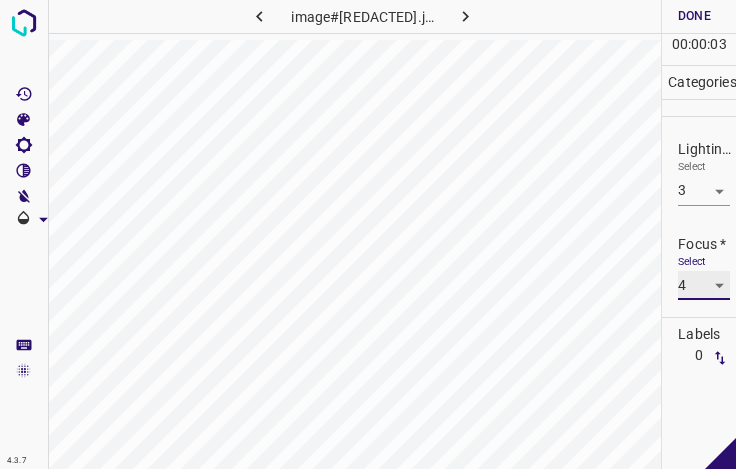 scroll, scrollTop: 98, scrollLeft: 0, axis: vertical 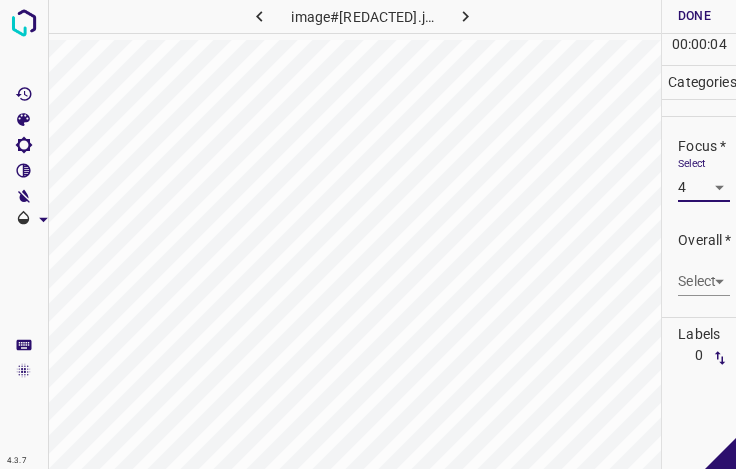 click on "4.3.7 image#000677.jpeg Done Skip 0 00   : 00   : 04   Categories Lighting *  Select 3 3 Focus *  Select 4 4 Overall *  Select ​ Labels   0 Categories 1 Lighting 2 Focus 3 Overall Tools Space Change between modes (Draw & Edit) I Auto labeling R Restore zoom M Zoom in N Zoom out Delete Delete selecte label Filters Z Restore filters X Saturation filter C Brightness filter V Contrast filter B Gray scale filter General O Download - Text - Hide - Delete" at bounding box center (368, 234) 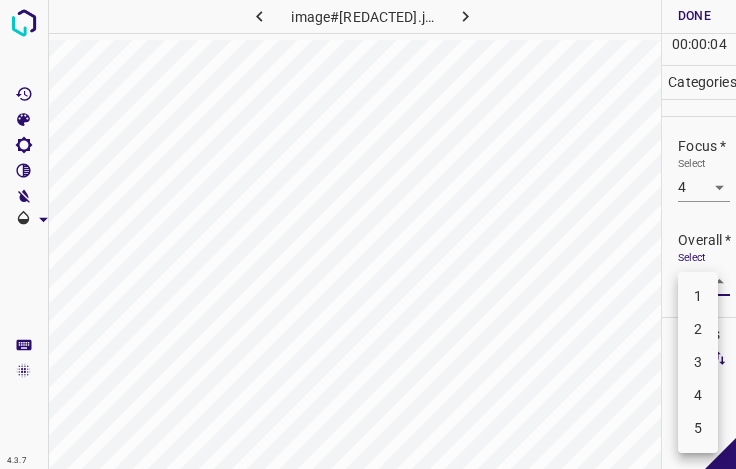 click on "4" at bounding box center (698, 395) 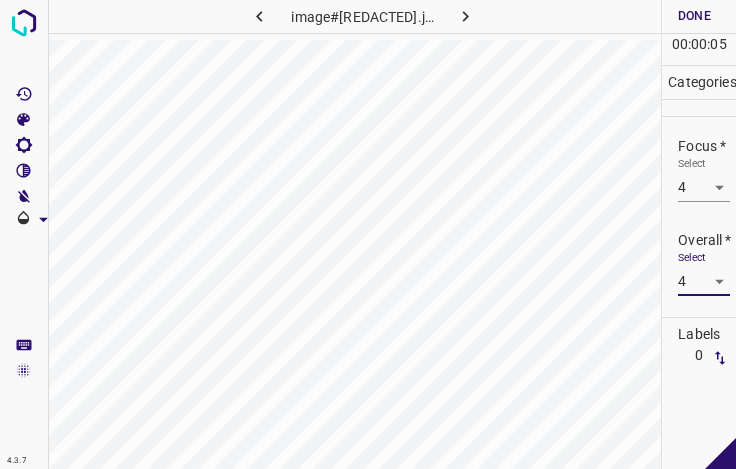 click on "Done" at bounding box center (694, 16) 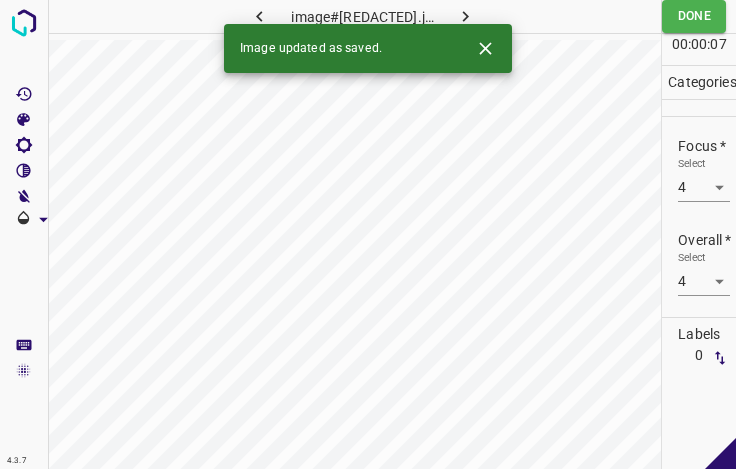 click 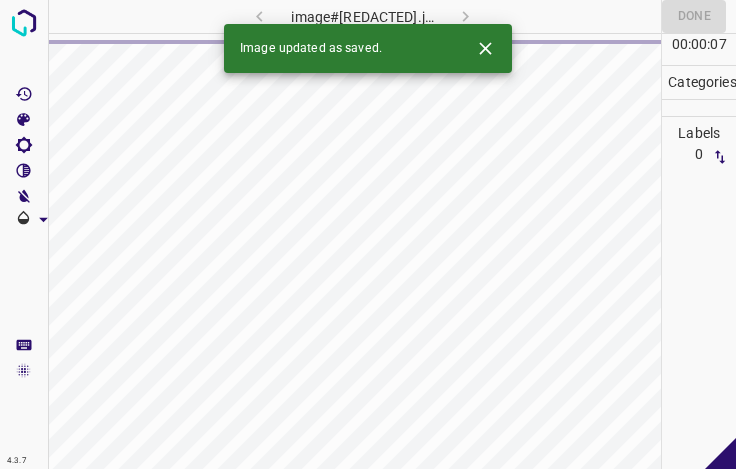 click 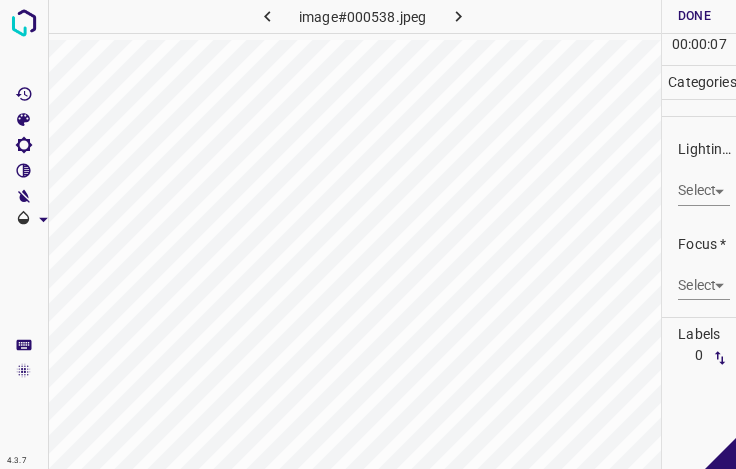 click on "4.3.7 image#000538.jpeg Done Skip 0 00   : 00   : 07   Categories Lighting *  Select ​ Focus *  Select ​ Overall *  Select ​ Labels   0 Categories 1 Lighting 2 Focus 3 Overall Tools Space Change between modes (Draw & Edit) I Auto labeling R Restore zoom M Zoom in N Zoom out Delete Delete selecte label Filters Z Restore filters X Saturation filter C Brightness filter V Contrast filter B Gray scale filter General O Download - Text - Hide - Delete" at bounding box center (368, 234) 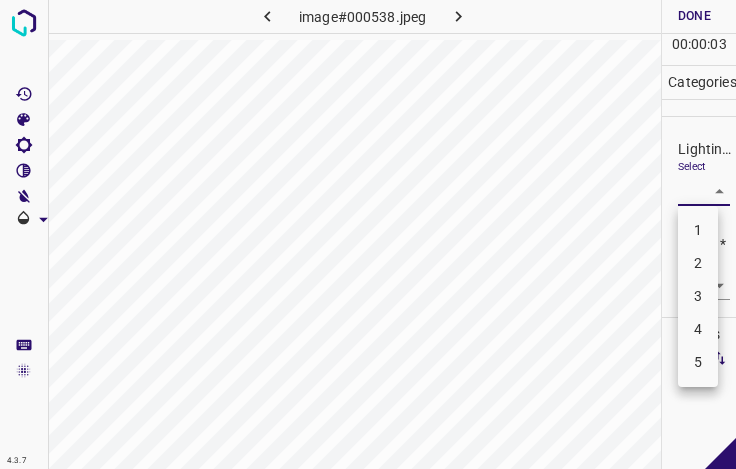 click on "3" at bounding box center (698, 296) 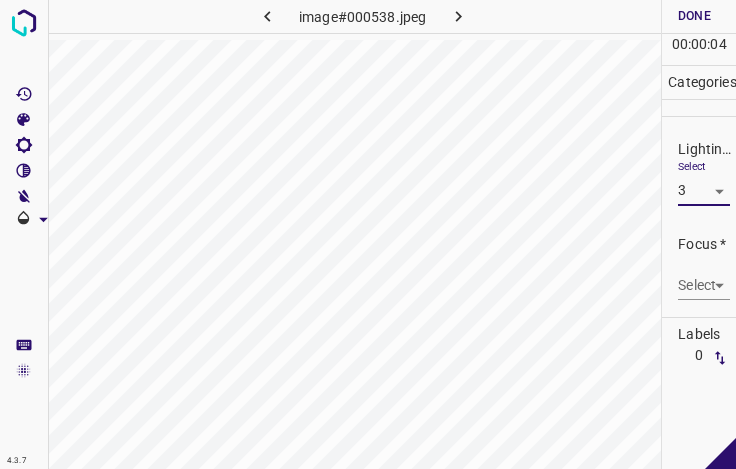 click on "4.3.7 image#000538.jpeg Done Skip 0 00   : 00   : 04   Categories Lighting *  Select 3 3 Focus *  Select ​ Overall *  Select ​ Labels   0 Categories 1 Lighting 2 Focus 3 Overall Tools Space Change between modes (Draw & Edit) I Auto labeling R Restore zoom M Zoom in N Zoom out Delete Delete selecte label Filters Z Restore filters X Saturation filter C Brightness filter V Contrast filter B Gray scale filter General O Download - Text - Hide - Delete" at bounding box center (368, 234) 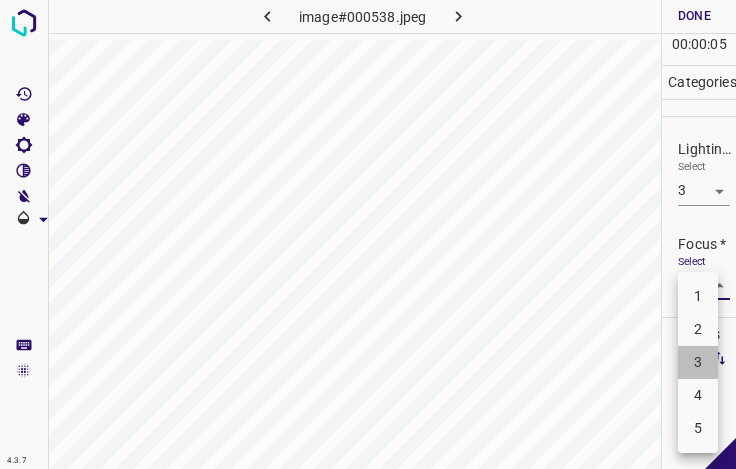 click on "3" at bounding box center (698, 362) 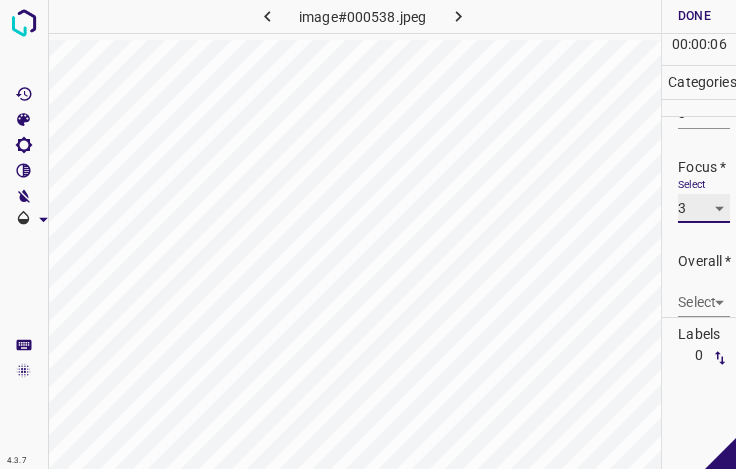 scroll, scrollTop: 98, scrollLeft: 0, axis: vertical 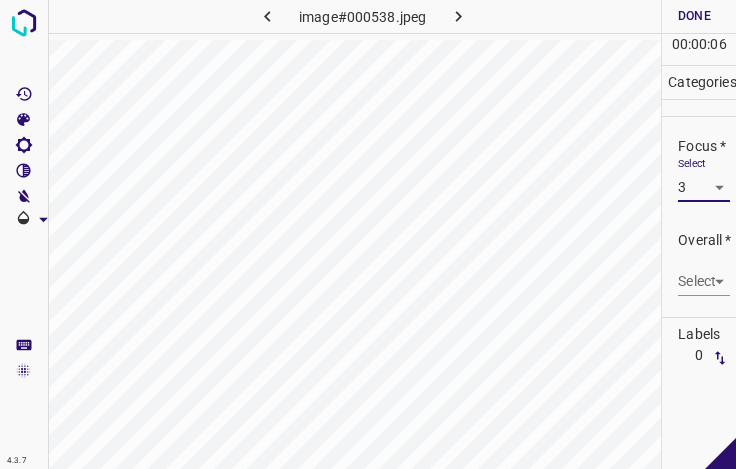 click on "4.3.7 image#[REDACTED].jpeg Done Skip 0 00   : 00   : 06   Categories Lighting *  Select 3 3 Focus *  Select 3 3 Overall *  Select ​ Labels   0 Categories 1 Lighting 2 Focus 3 Overall Tools Space Change between modes (Draw & Edit) I Auto labeling R Restore zoom M Zoom in N Zoom out Delete Delete selecte label Filters Z Restore filters X Saturation filter C Brightness filter V Contrast filter B Gray scale filter General O Download - Text - Hide - Delete" at bounding box center (368, 234) 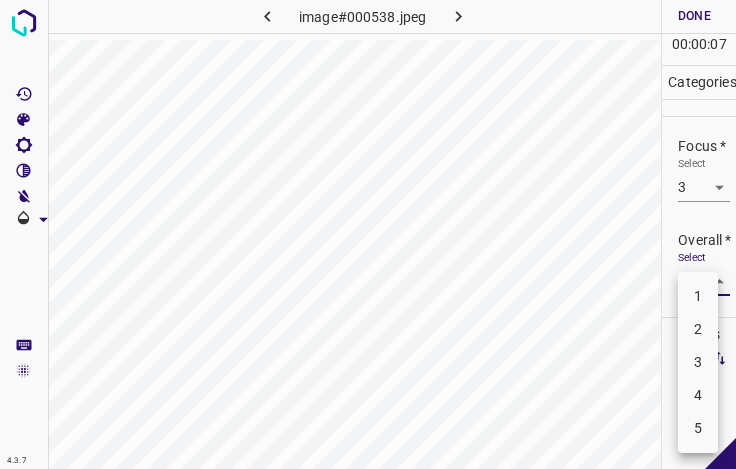 click on "4" at bounding box center (698, 395) 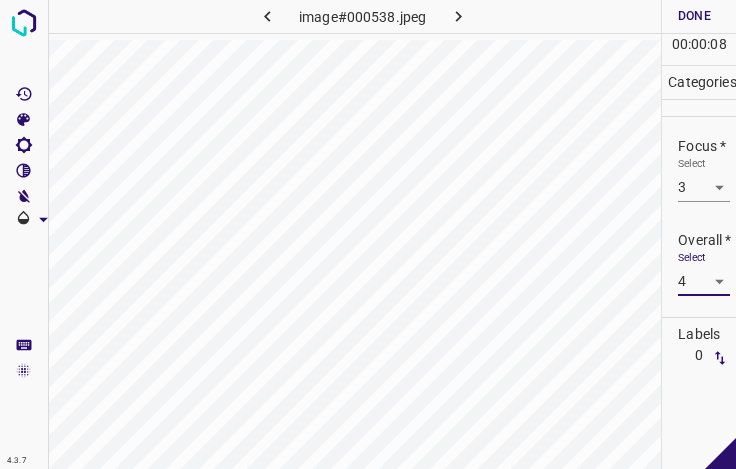 click on "Done" at bounding box center (694, 16) 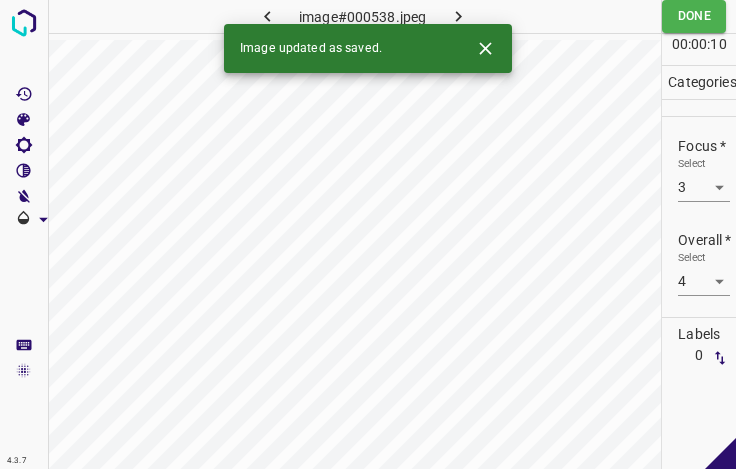 click 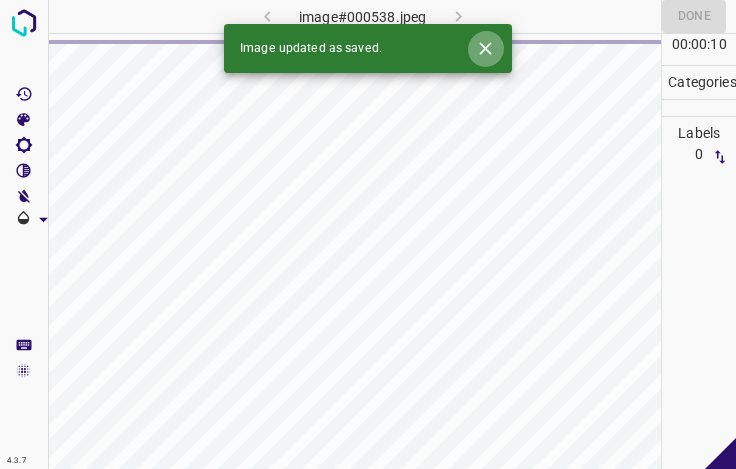 click 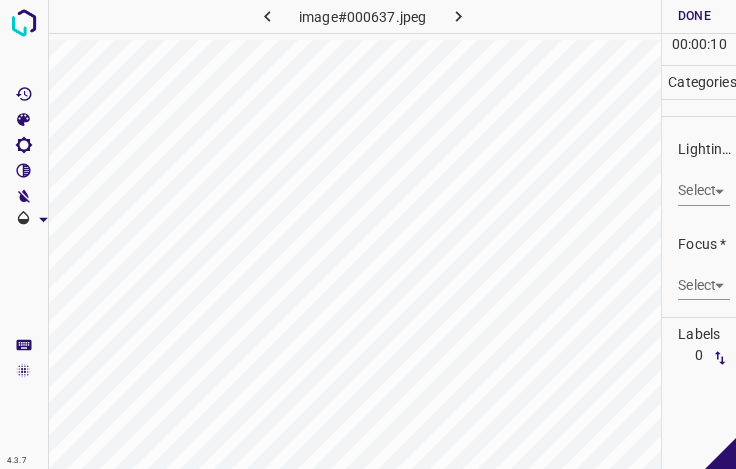click on "4.3.7 image#000637.jpeg Done Skip 0 00   : 00   : 10   Categories Lighting *  Select ​ Focus *  Select ​ Overall *  Select ​ Labels   0 Categories 1 Lighting 2 Focus 3 Overall Tools Space Change between modes (Draw & Edit) I Auto labeling R Restore zoom M Zoom in N Zoom out Delete Delete selecte label Filters Z Restore filters X Saturation filter C Brightness filter V Contrast filter B Gray scale filter General O Download - Text - Hide - Delete" at bounding box center [368, 234] 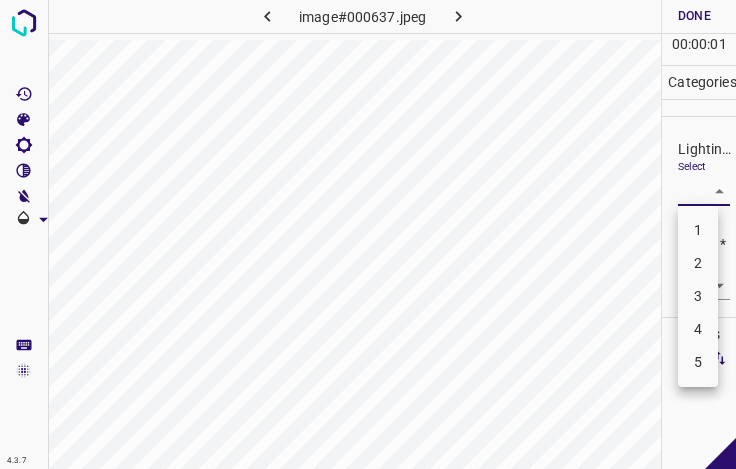 click on "3" at bounding box center [698, 296] 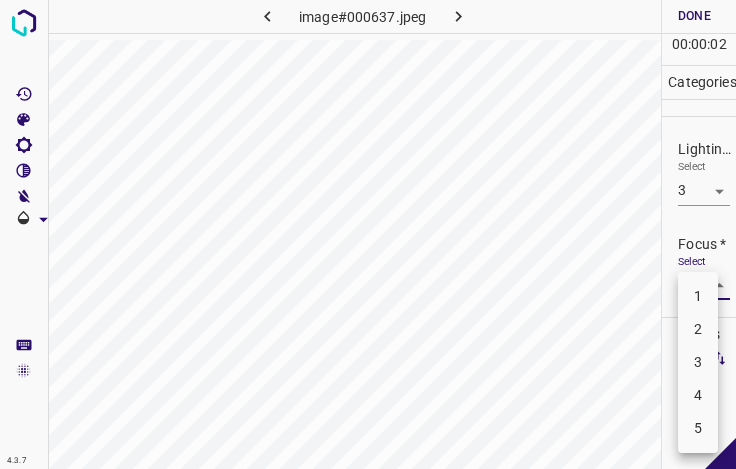 click on "4.3.7 image#000637.jpeg Done Skip 0 00   : 00   : 02   Categories Lighting *  Select 3 3 Focus *  Select ​ Overall *  Select ​ Labels   0 Categories 1 Lighting 2 Focus 3 Overall Tools Space Change between modes (Draw & Edit) I Auto labeling R Restore zoom M Zoom in N Zoom out Delete Delete selecte label Filters Z Restore filters X Saturation filter C Brightness filter V Contrast filter B Gray scale filter General O Download - Text - Hide - Delete 1 2 3 4 5" at bounding box center (368, 234) 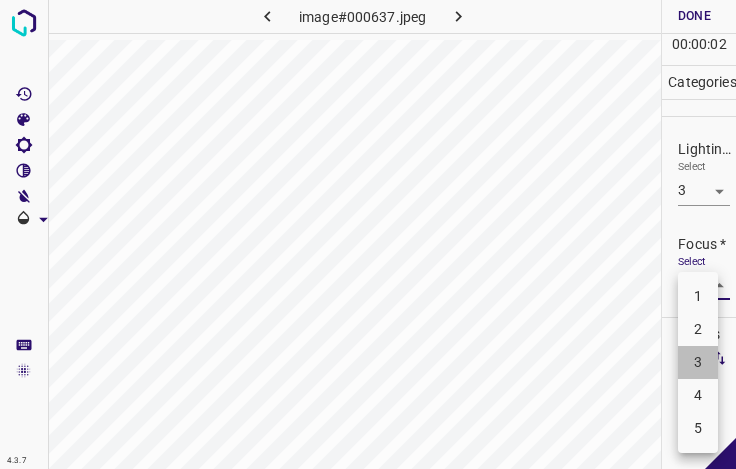 drag, startPoint x: 697, startPoint y: 363, endPoint x: 702, endPoint y: 342, distance: 21.587032 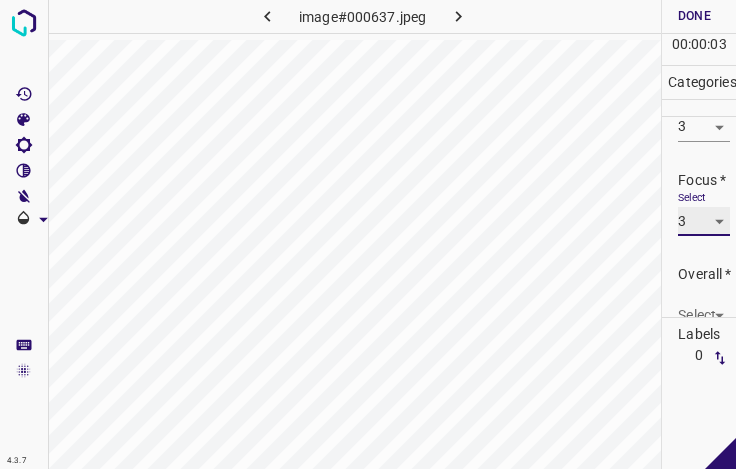 scroll, scrollTop: 98, scrollLeft: 0, axis: vertical 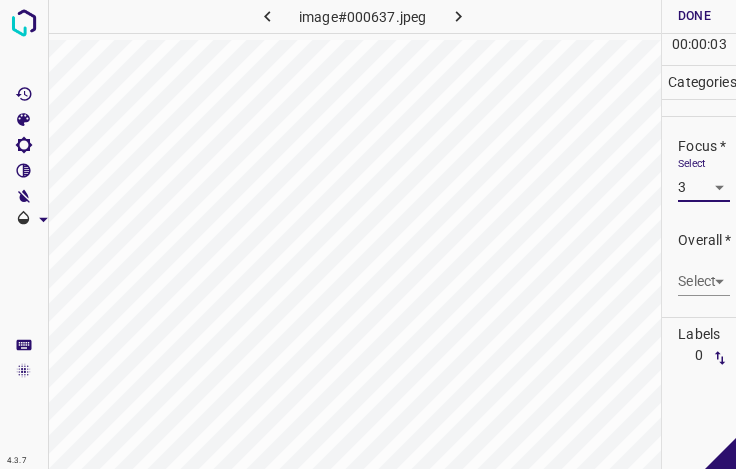 click on "4.3.7 image#000637.jpeg Done Skip 0 00   : 00   : 03   Categories Lighting *  Select 3 3 Focus *  Select 3 3 Overall *  Select ​ Labels   0 Categories 1 Lighting 2 Focus 3 Overall Tools Space Change between modes (Draw & Edit) I Auto labeling R Restore zoom M Zoom in N Zoom out Delete Delete selecte label Filters Z Restore filters X Saturation filter C Brightness filter V Contrast filter B Gray scale filter General O Download - Text - Hide - Delete" at bounding box center (368, 234) 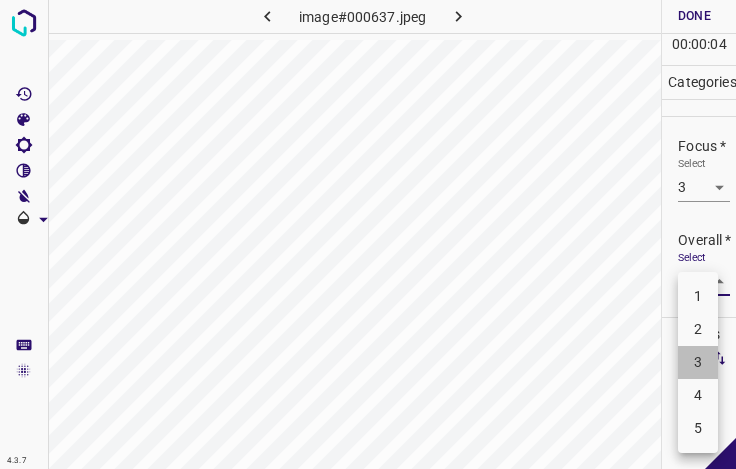 click on "3" at bounding box center [698, 362] 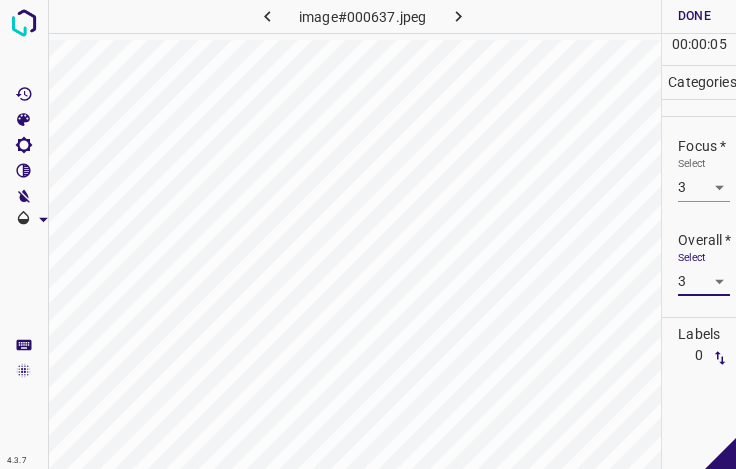 click on "Done" at bounding box center [694, 16] 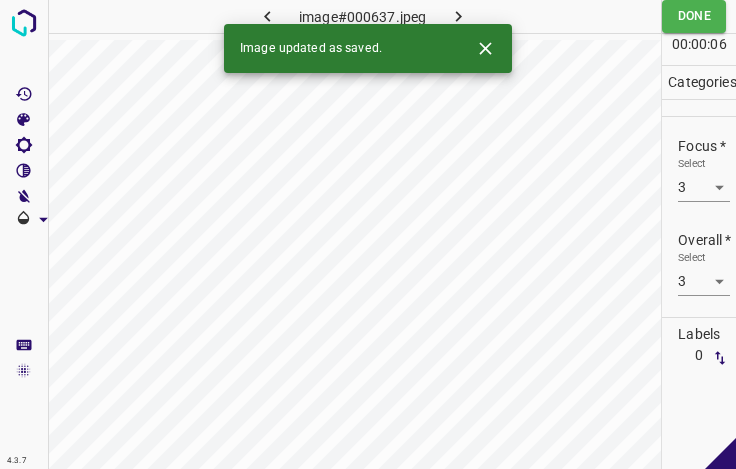 click 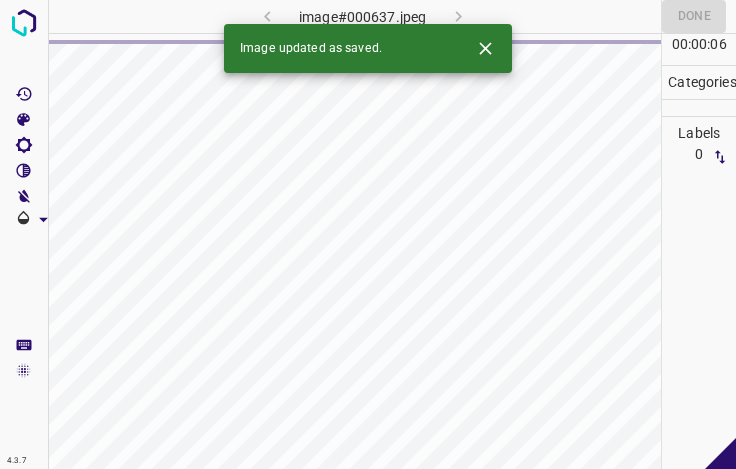 click 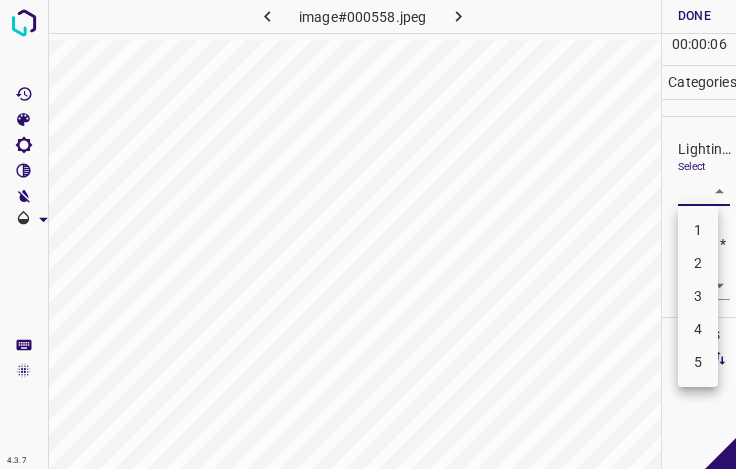 click on "4.3.7 image#000558.jpeg Done Skip 0 00   : 00   : 06   Categories Lighting *  Select ​ Focus *  Select ​ Overall *  Select ​ Labels   0 Categories 1 Lighting 2 Focus 3 Overall Tools Space Change between modes (Draw & Edit) I Auto labeling R Restore zoom M Zoom in N Zoom out Delete Delete selecte label Filters Z Restore filters X Saturation filter C Brightness filter V Contrast filter B Gray scale filter General O Download - Text - Hide - Delete 1 2 3 4 5" at bounding box center [368, 234] 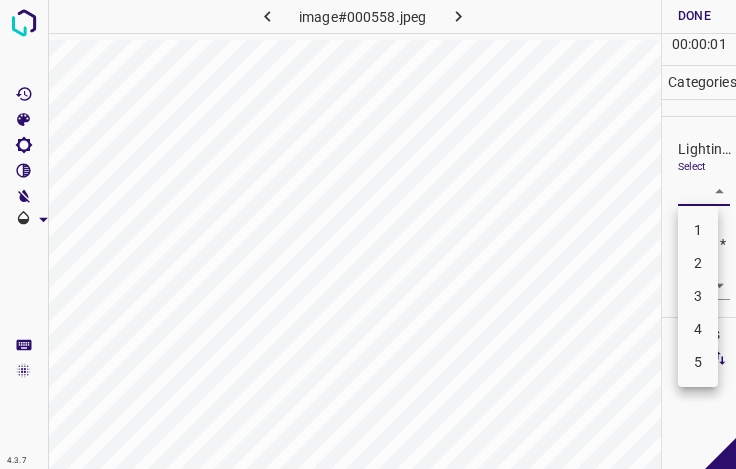 click on "3" at bounding box center (698, 296) 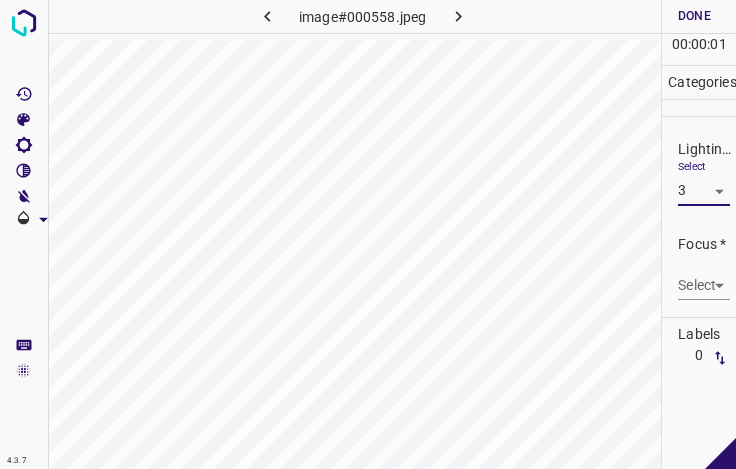 click on "Select ​" at bounding box center [704, 277] 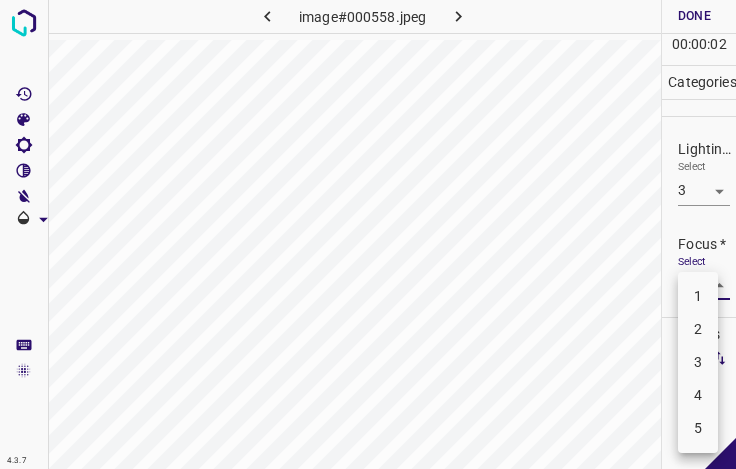 click on "4.3.7 image#000558.jpeg Done Skip 0 00   : 00   : 02   Categories Lighting *  Select 3 3 Focus *  Select ​ Overall *  Select ​ Labels   0 Categories 1 Lighting 2 Focus 3 Overall Tools Space Change between modes (Draw & Edit) I Auto labeling R Restore zoom M Zoom in N Zoom out Delete Delete selecte label Filters Z Restore filters X Saturation filter C Brightness filter V Contrast filter B Gray scale filter General O Download - Text - Hide - Delete 1 2 3 4 5" at bounding box center (368, 234) 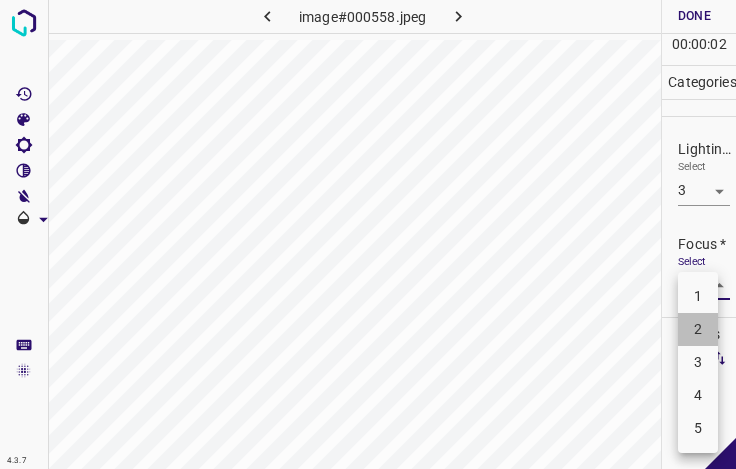 click on "2" at bounding box center [698, 329] 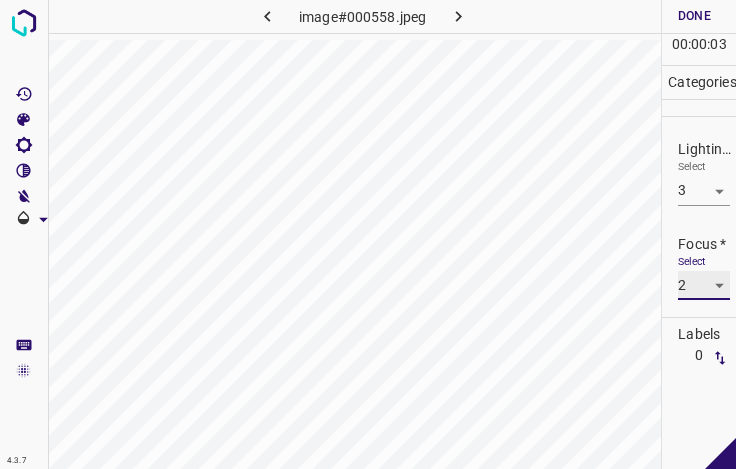 scroll, scrollTop: 98, scrollLeft: 0, axis: vertical 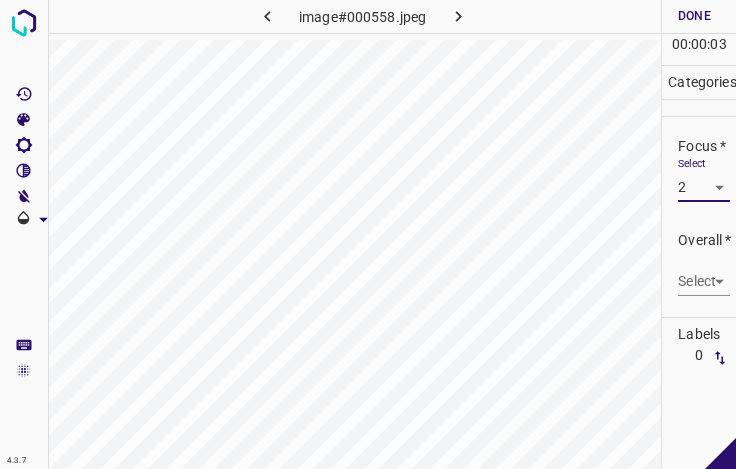 click on "Select ​" at bounding box center (704, 273) 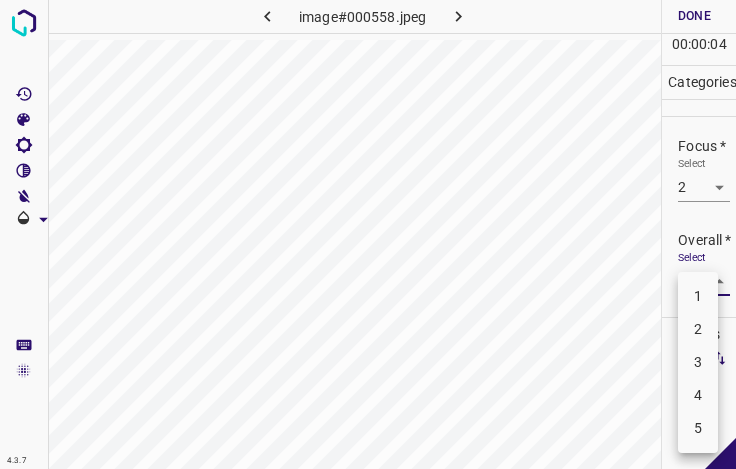 click on "4.3.7 image#000558.jpeg Done Skip 0 00   : 00   : 04   Categories Lighting *  Select 3 3 Focus *  Select 2 2 Overall *  Select ​ Labels   0 Categories 1 Lighting 2 Focus 3 Overall Tools Space Change between modes (Draw & Edit) I Auto labeling R Restore zoom M Zoom in N Zoom out Delete Delete selecte label Filters Z Restore filters X Saturation filter C Brightness filter V Contrast filter B Gray scale filter General O Download - Text - Hide - Delete 1 2 3 4 5" at bounding box center [368, 234] 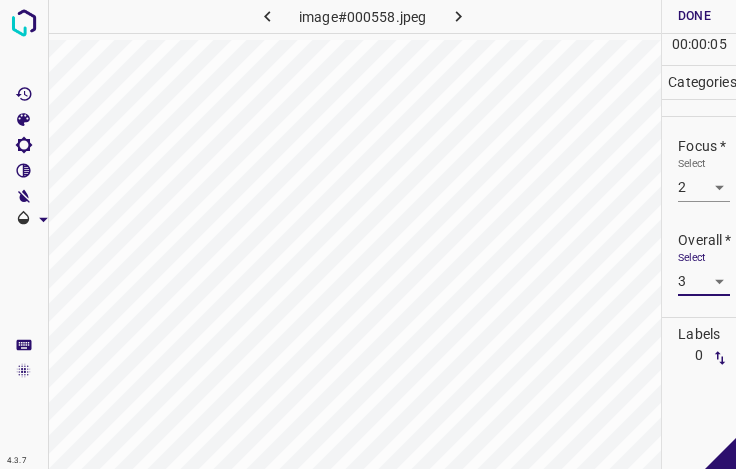 click on "Done" at bounding box center (694, 16) 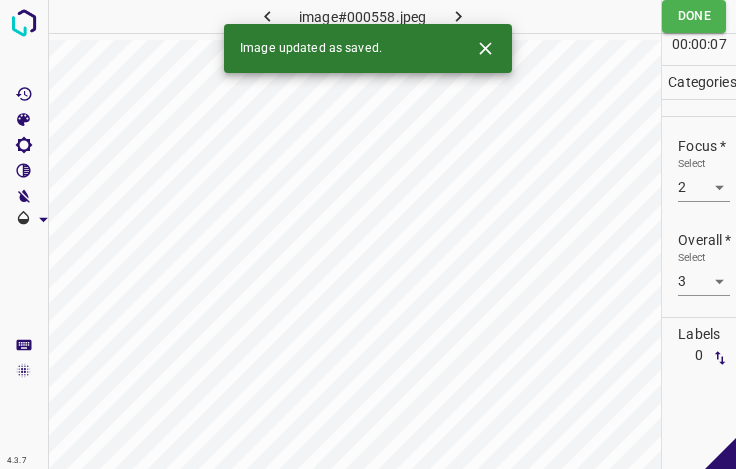 click at bounding box center (458, 16) 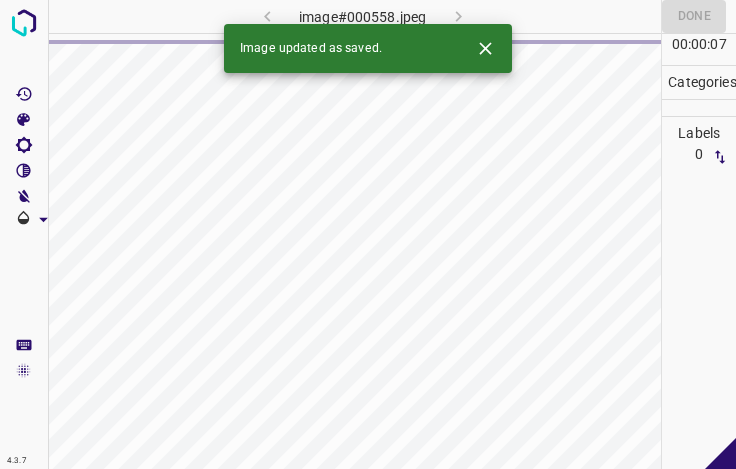 click 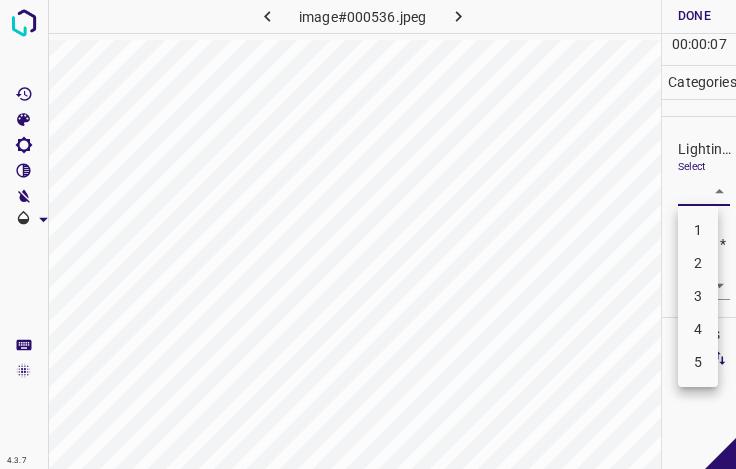 drag, startPoint x: 695, startPoint y: 180, endPoint x: 694, endPoint y: 200, distance: 20.024984 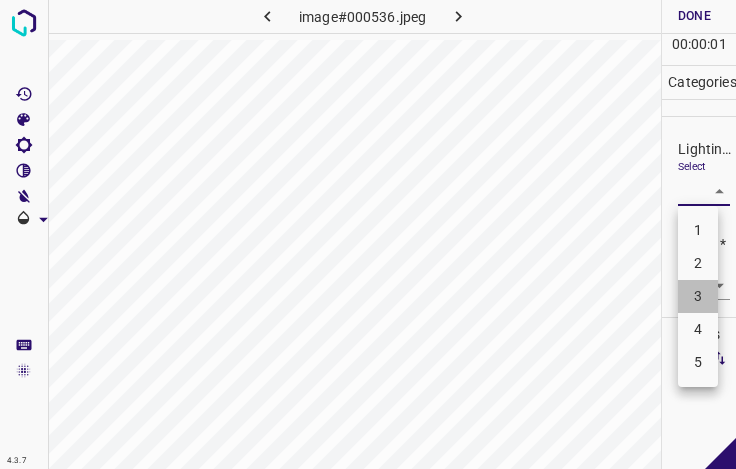 click on "3" at bounding box center (698, 296) 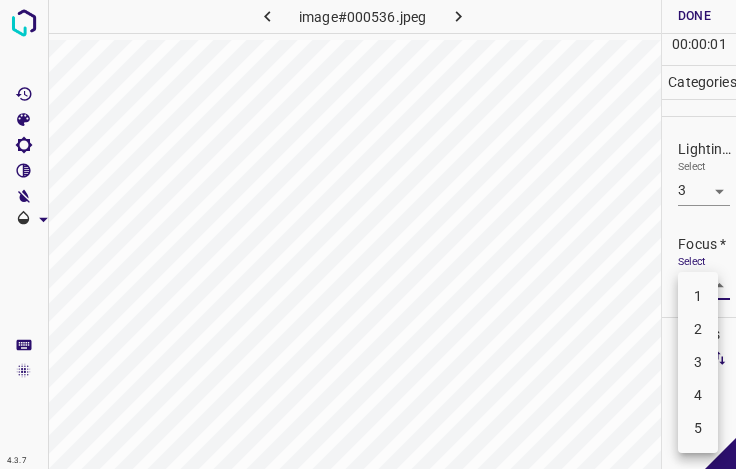 drag, startPoint x: 703, startPoint y: 286, endPoint x: 704, endPoint y: 307, distance: 21.023796 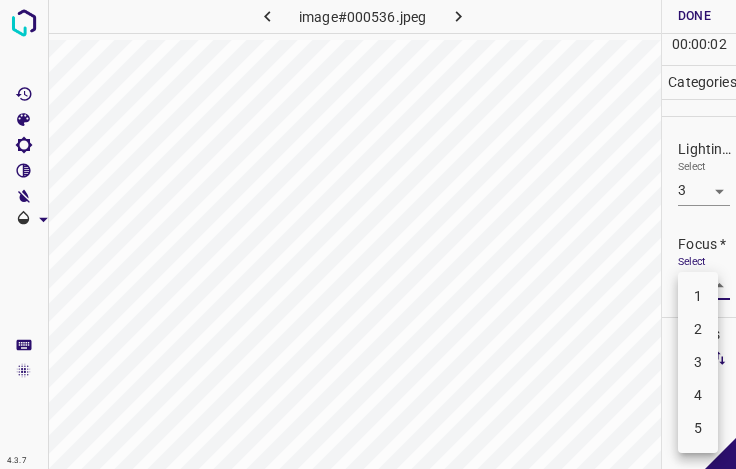 click on "3" at bounding box center (698, 362) 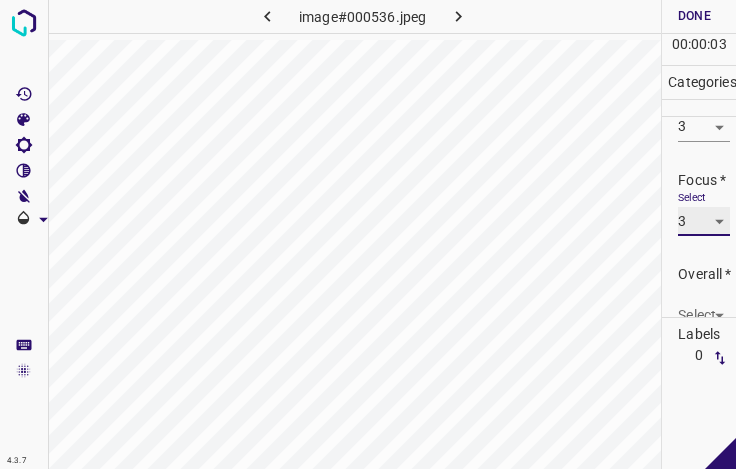 scroll, scrollTop: 98, scrollLeft: 0, axis: vertical 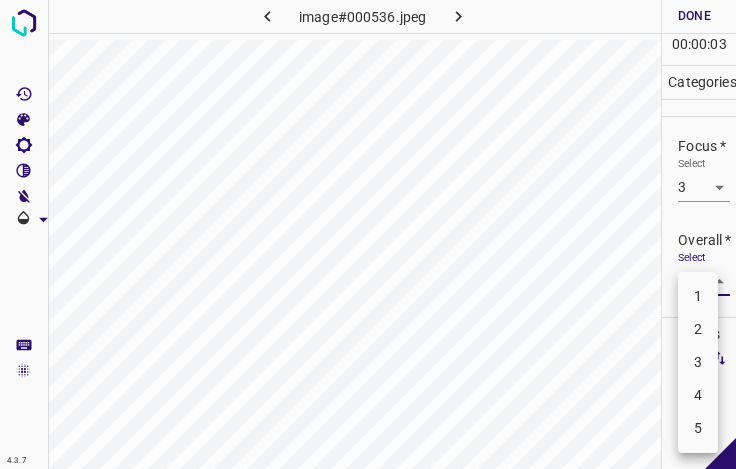 drag, startPoint x: 692, startPoint y: 281, endPoint x: 693, endPoint y: 305, distance: 24.020824 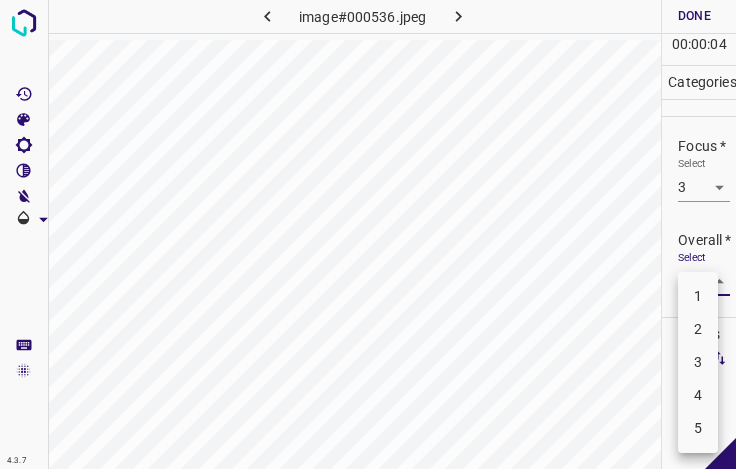 click on "3" at bounding box center [698, 362] 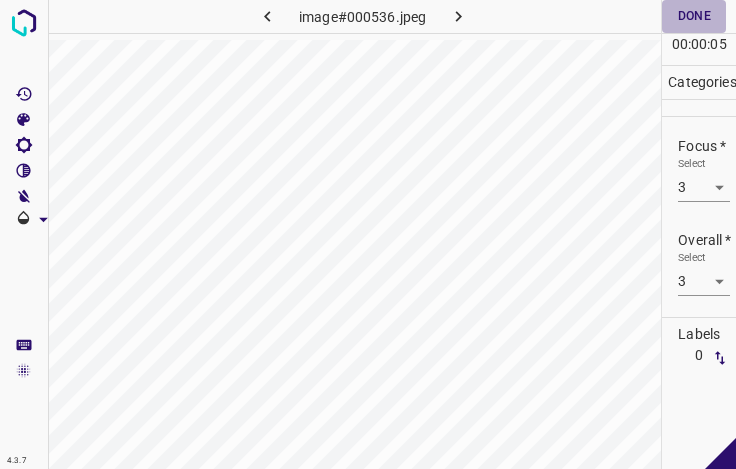 click on "Done" at bounding box center (694, 16) 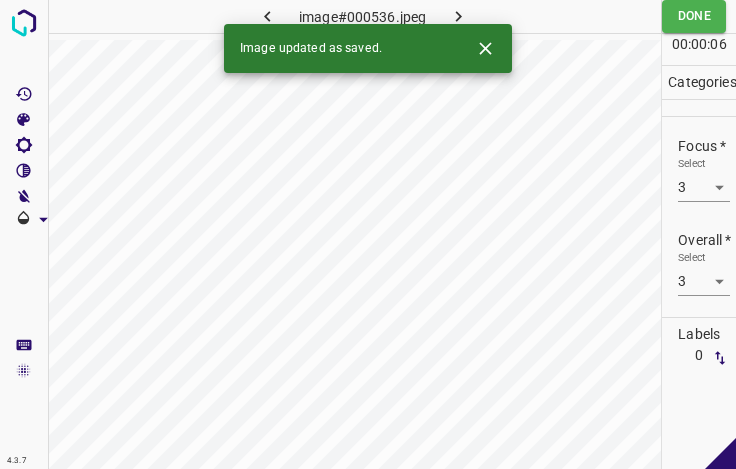 click 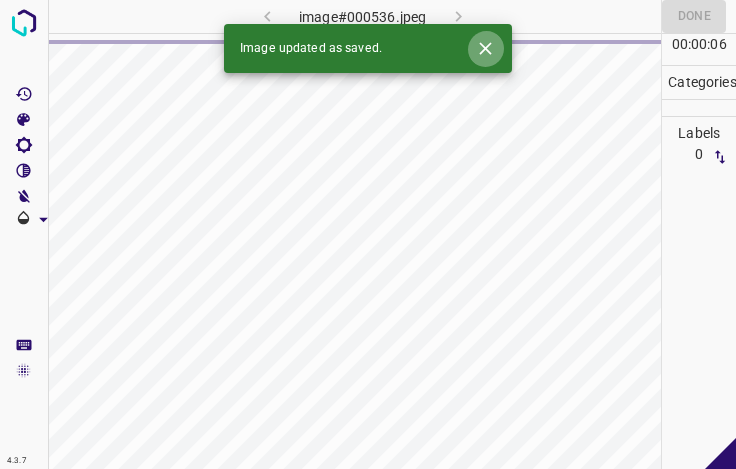 click 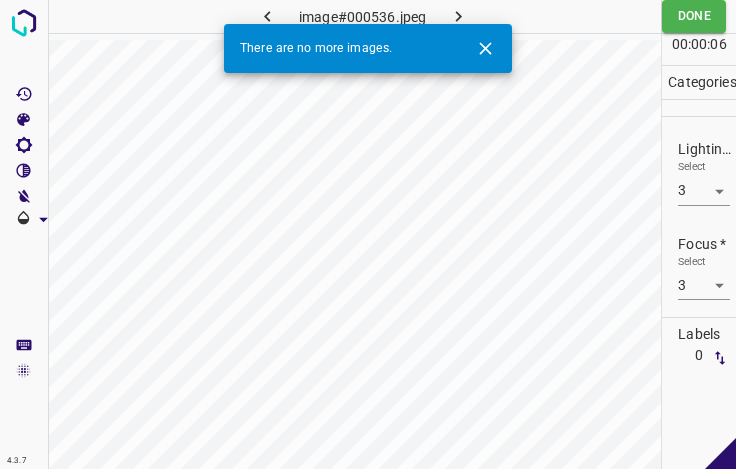 click 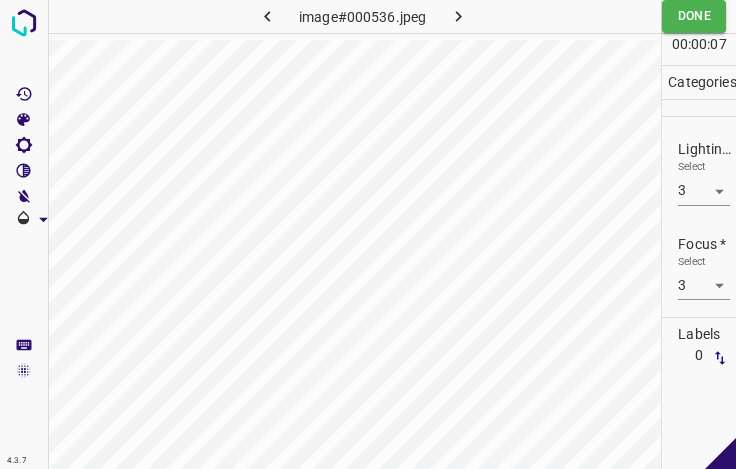 click 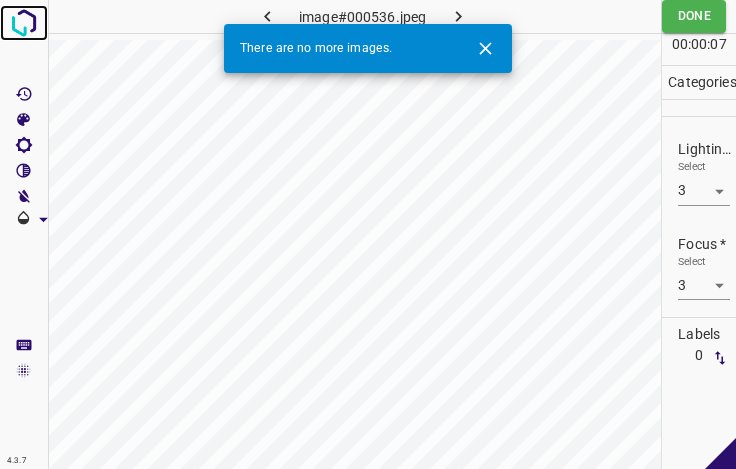 click at bounding box center [24, 23] 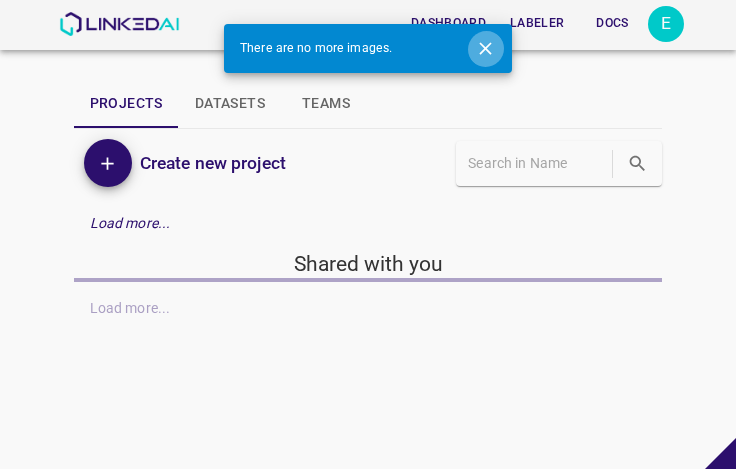 click 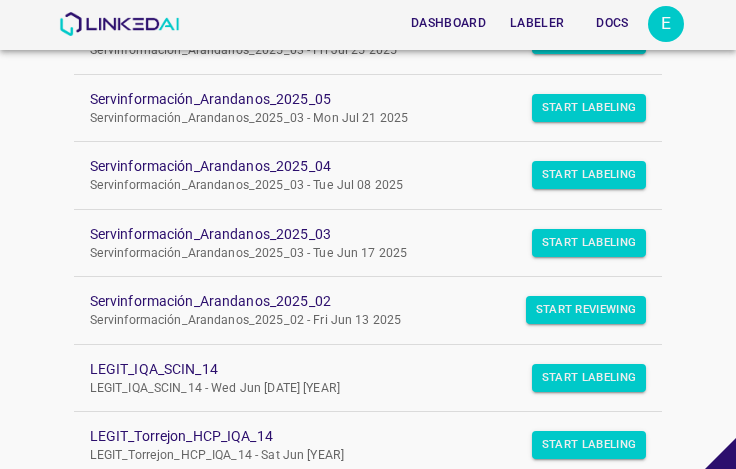 scroll, scrollTop: 300, scrollLeft: 0, axis: vertical 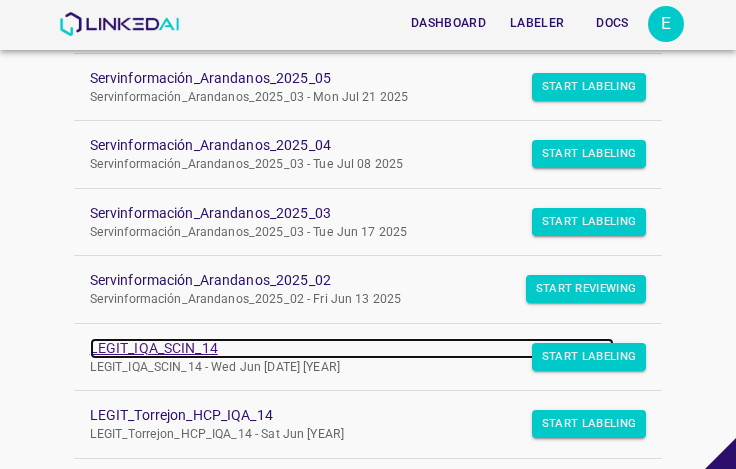 click on "LEGIT_IQA_SCIN_14" at bounding box center (352, 348) 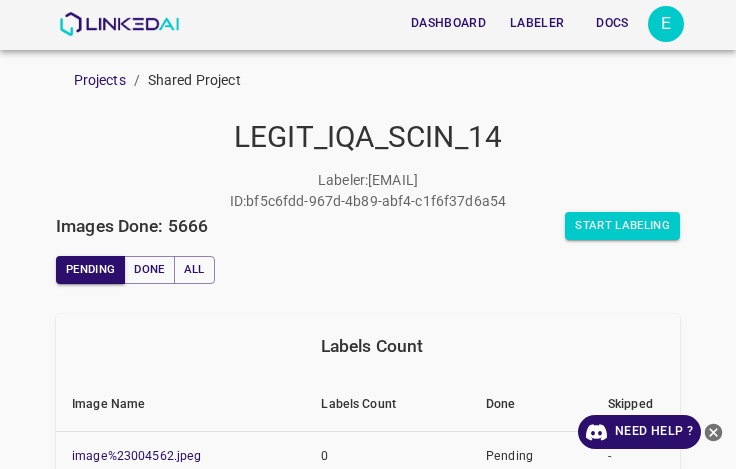 scroll, scrollTop: 0, scrollLeft: 0, axis: both 